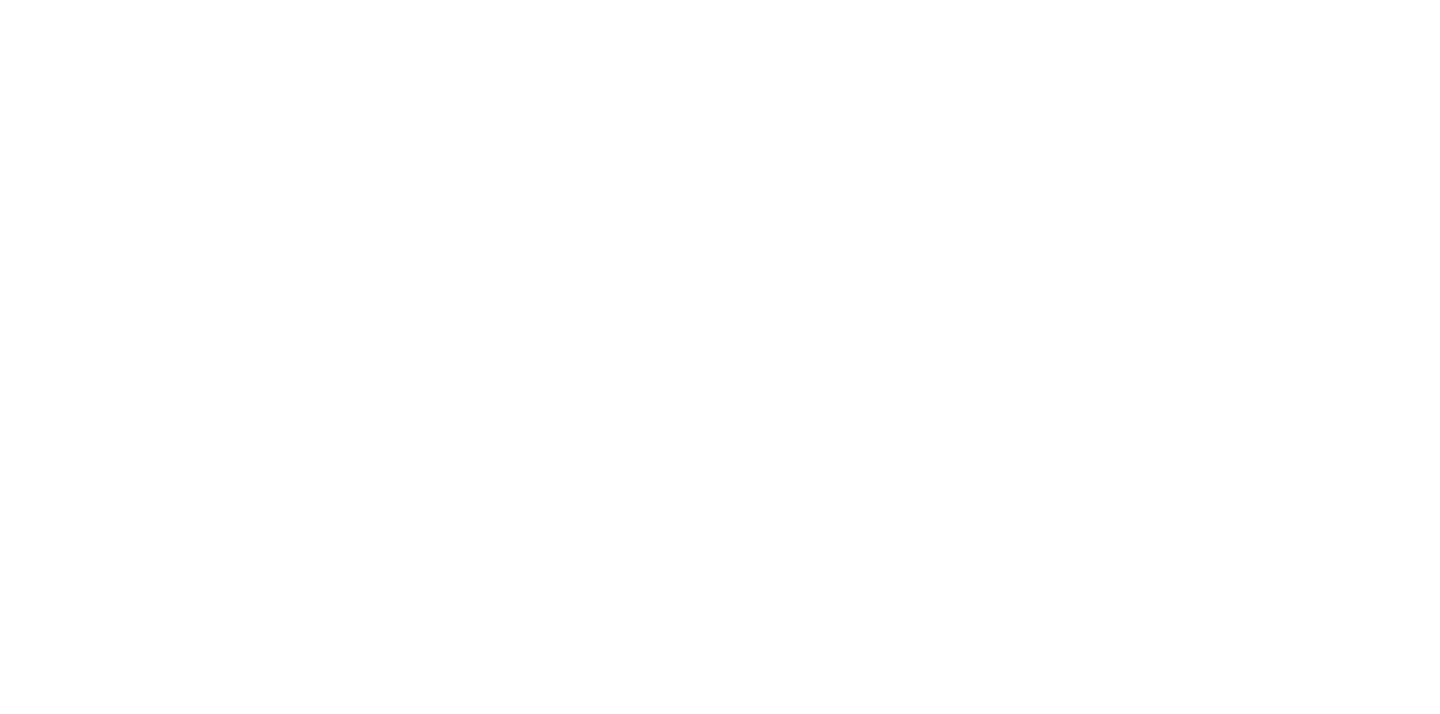 scroll, scrollTop: 0, scrollLeft: 0, axis: both 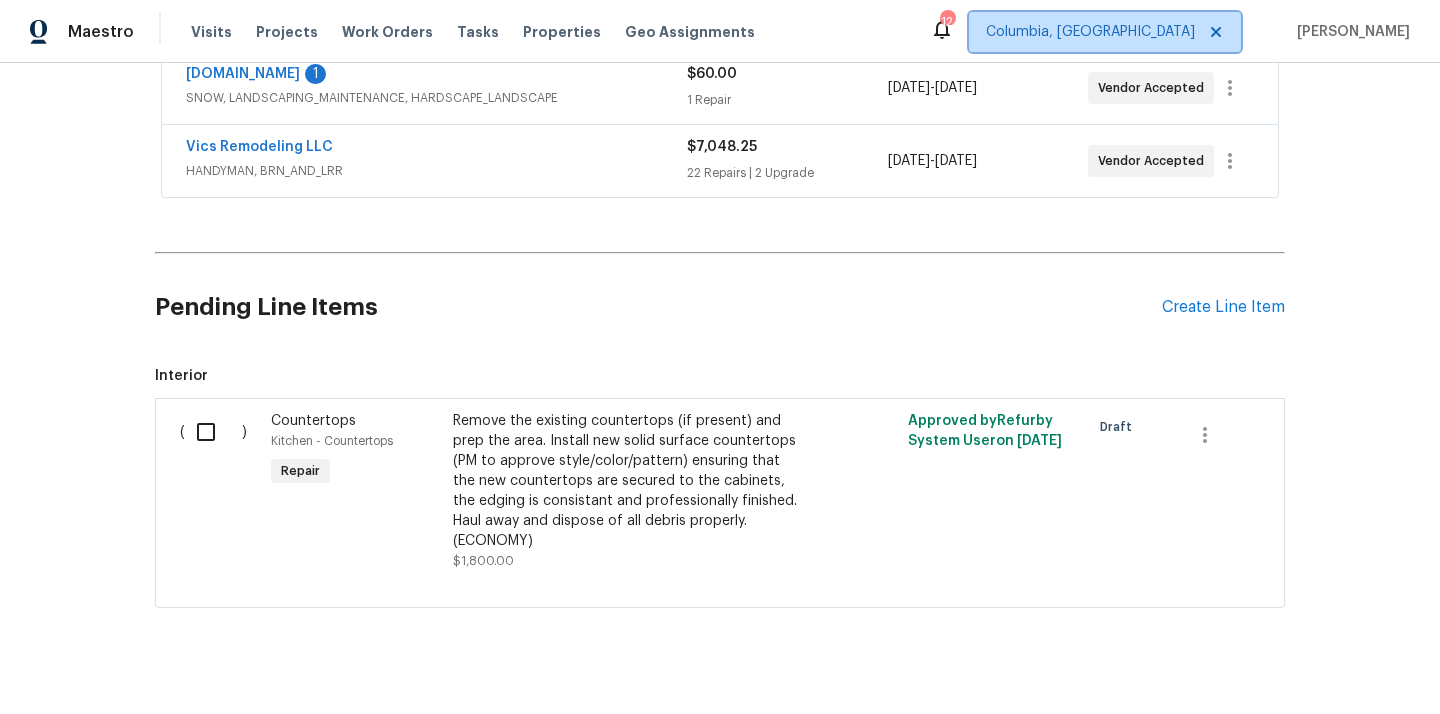 click on "Columbia, [GEOGRAPHIC_DATA]" at bounding box center [1090, 32] 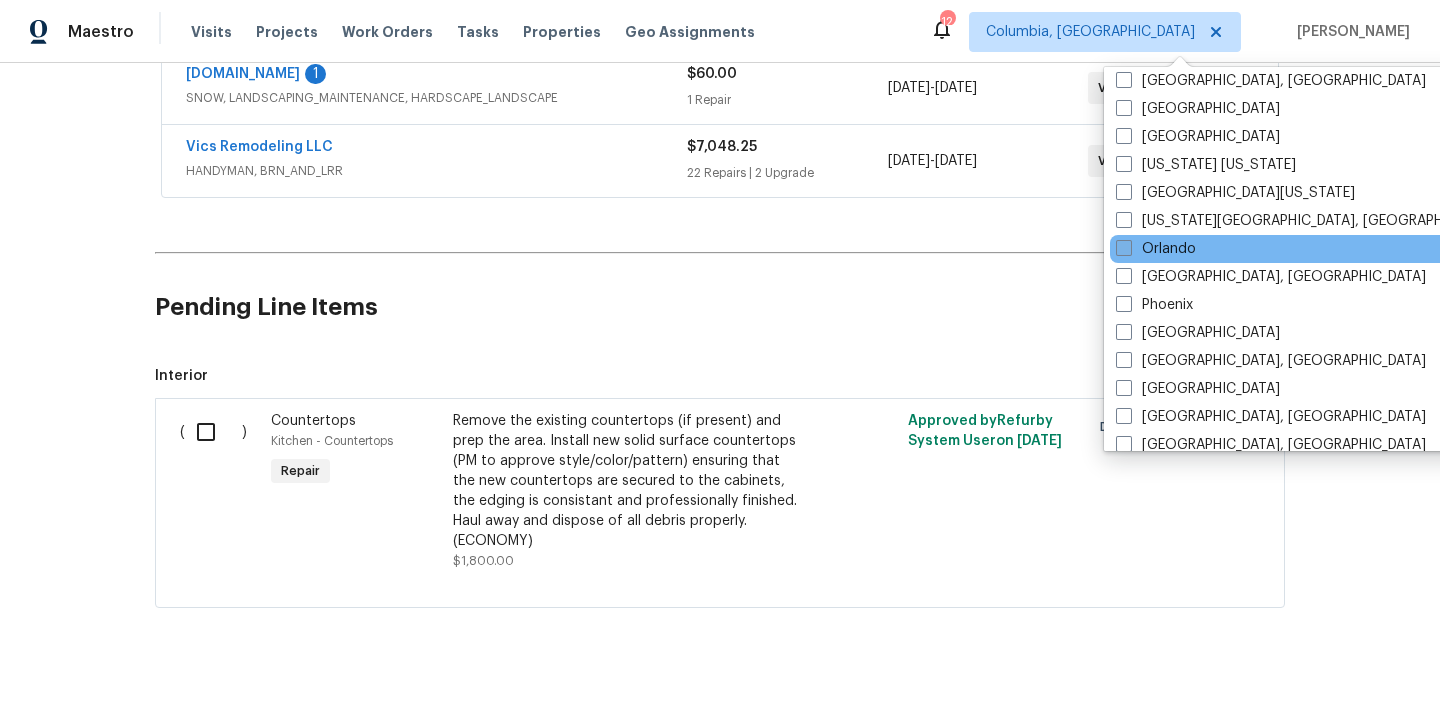 click on "Orlando" at bounding box center [1156, 249] 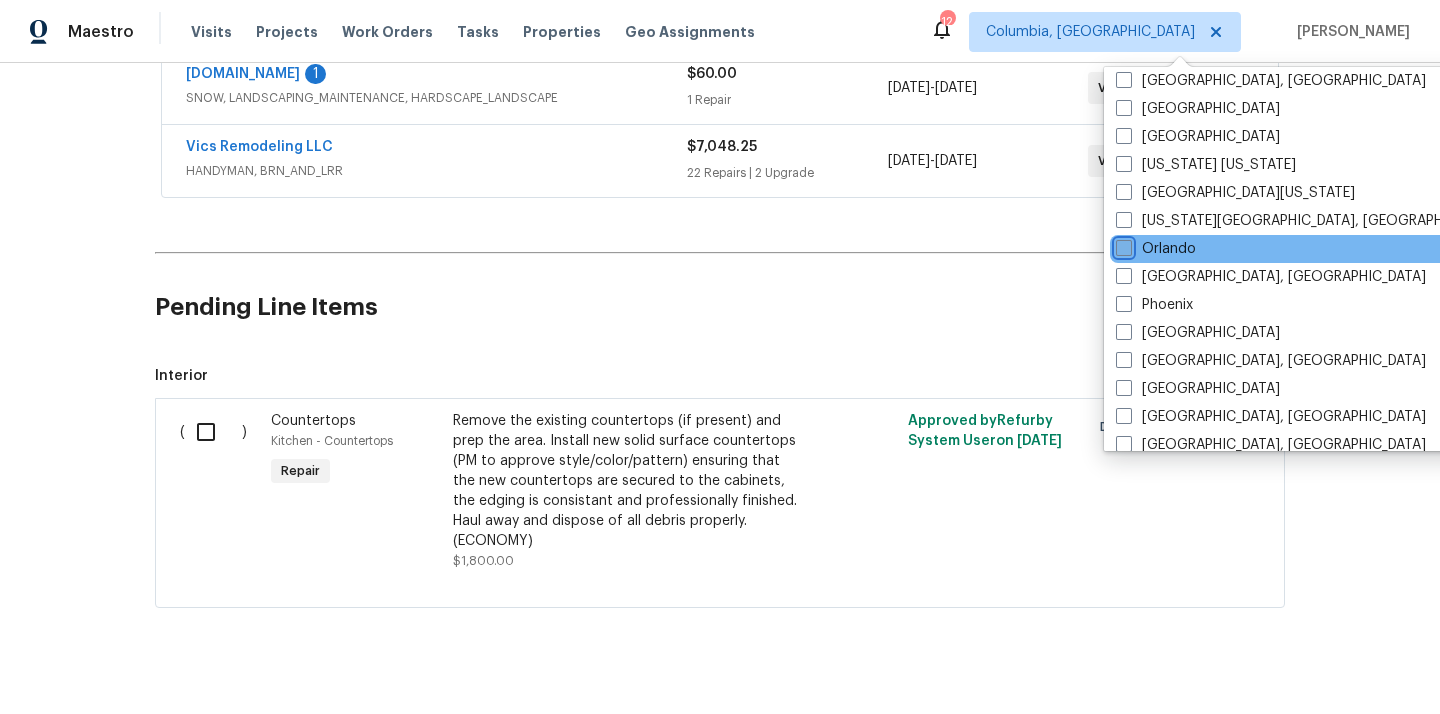 click on "Orlando" at bounding box center (1122, 245) 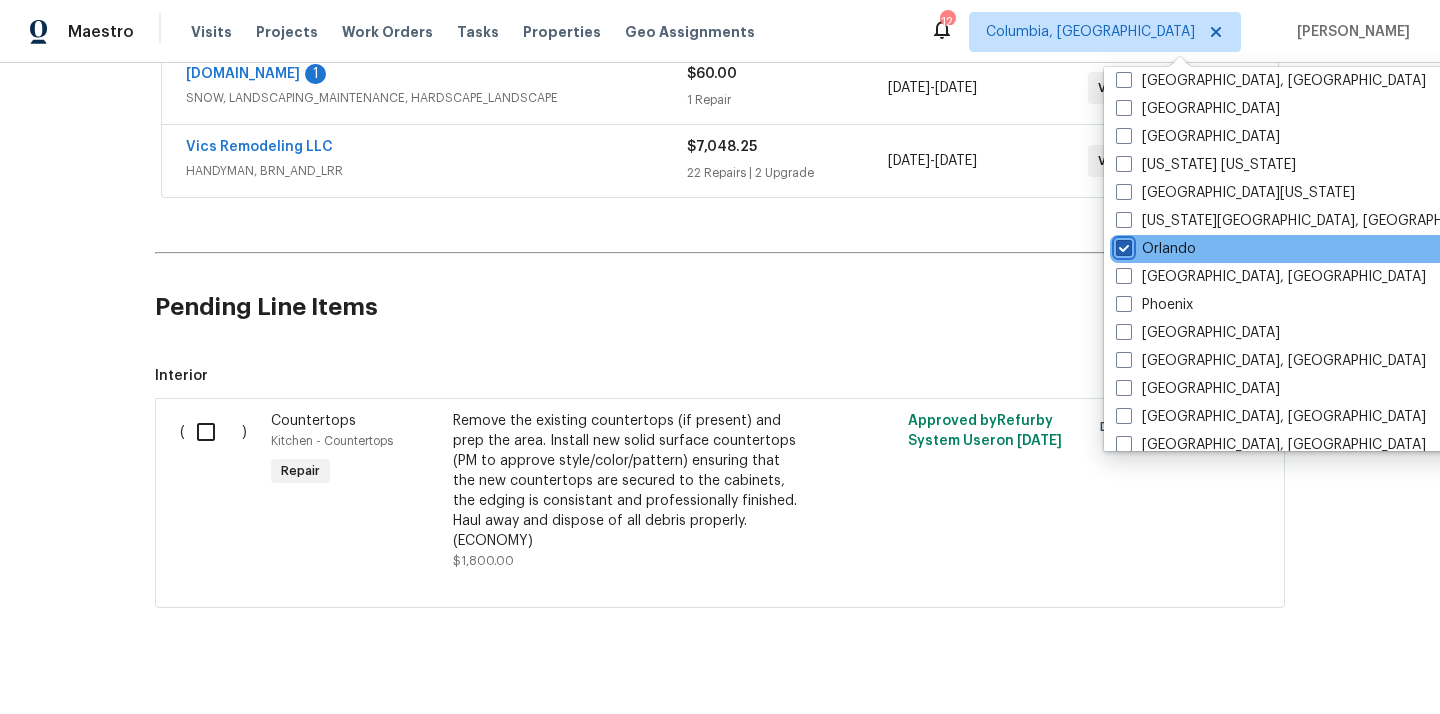 checkbox on "true" 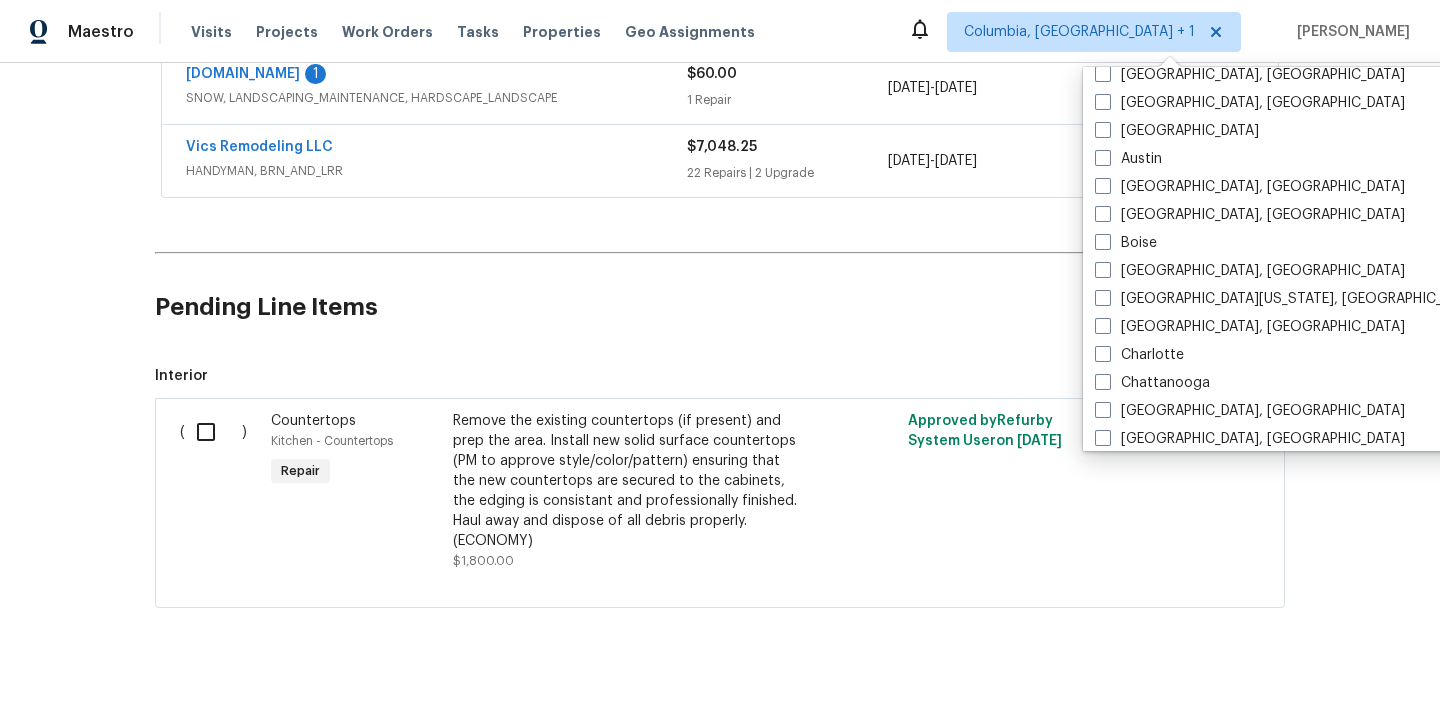 scroll, scrollTop: 0, scrollLeft: 0, axis: both 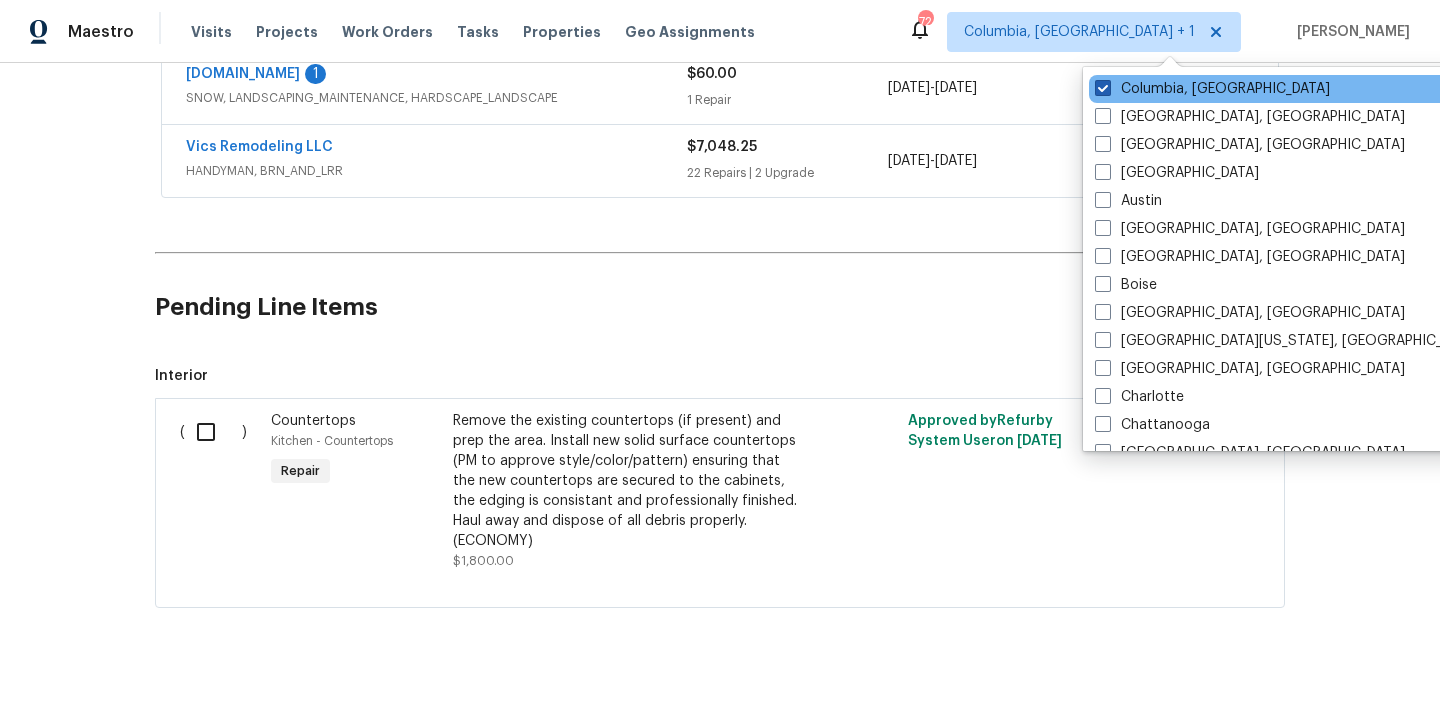 click on "Columbia, [GEOGRAPHIC_DATA]" at bounding box center [1212, 89] 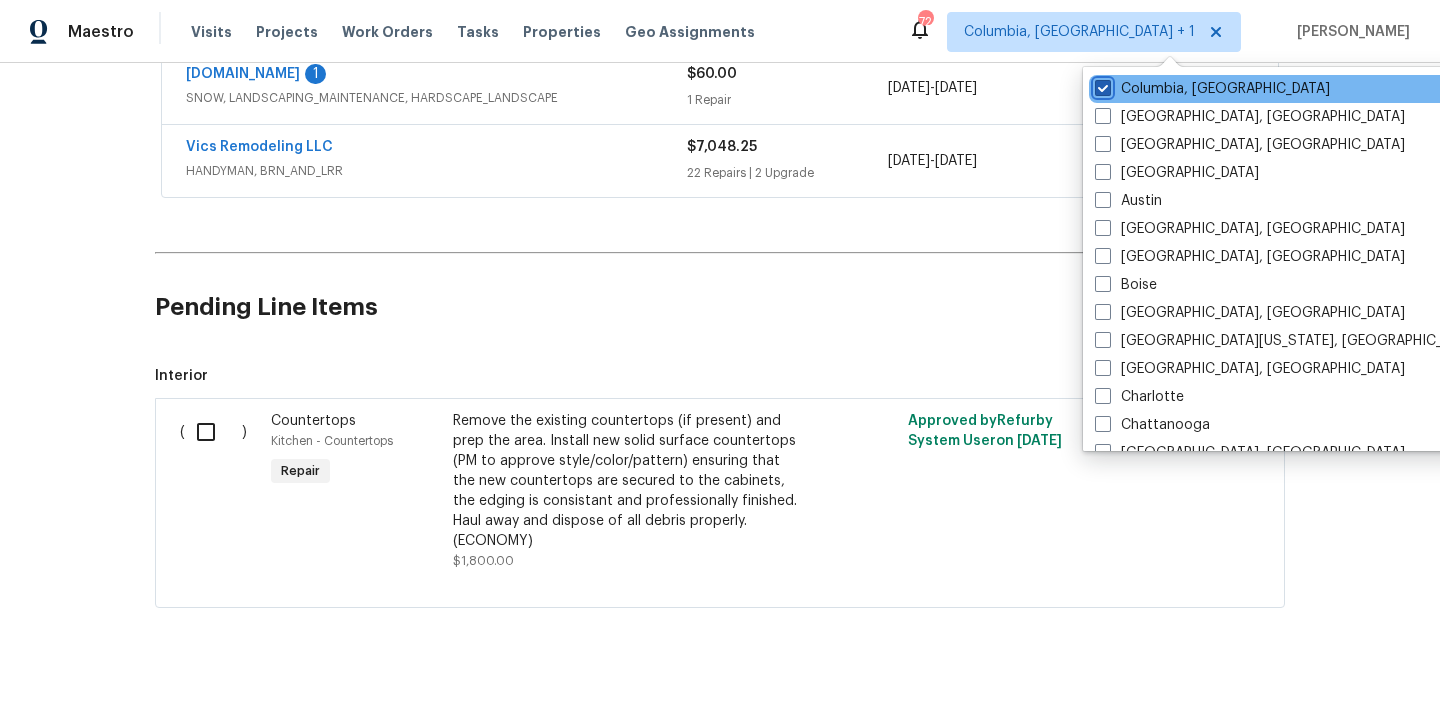 click on "Columbia, [GEOGRAPHIC_DATA]" at bounding box center (1101, 85) 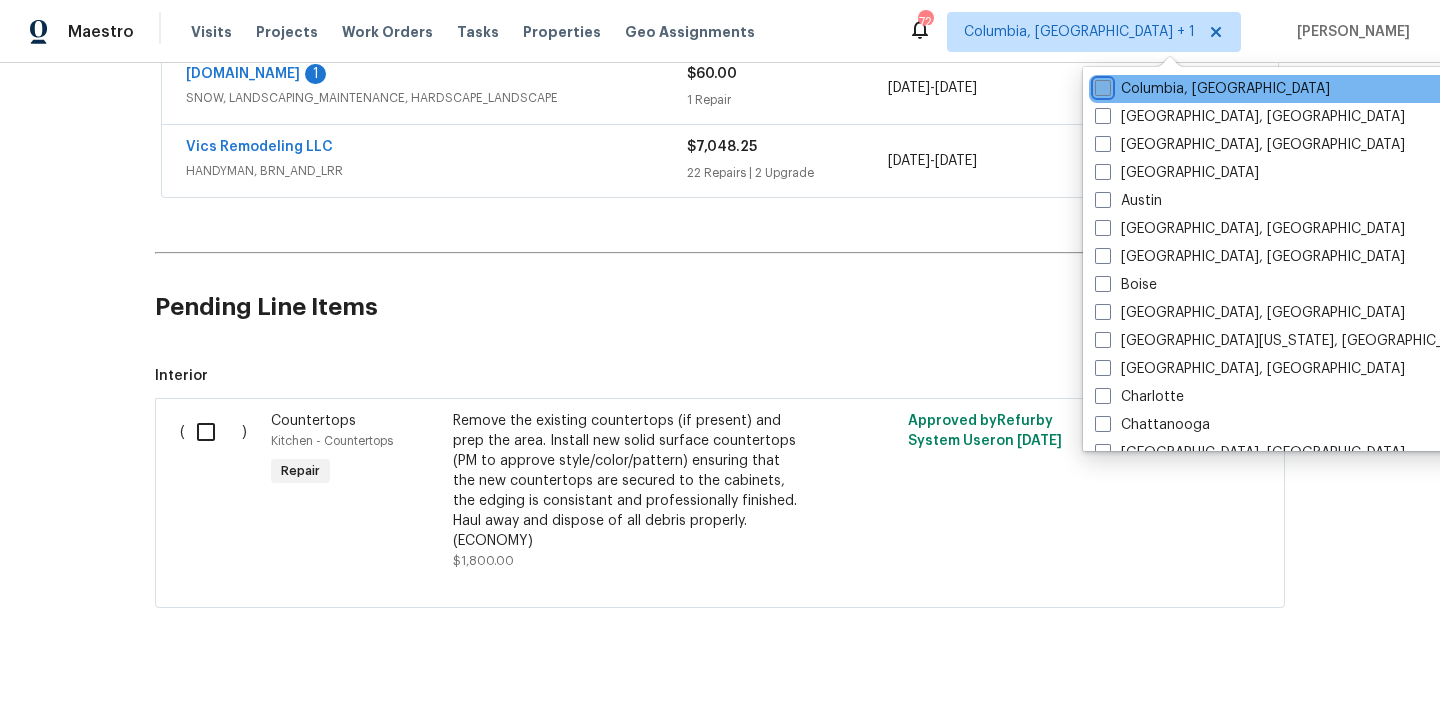 checkbox on "false" 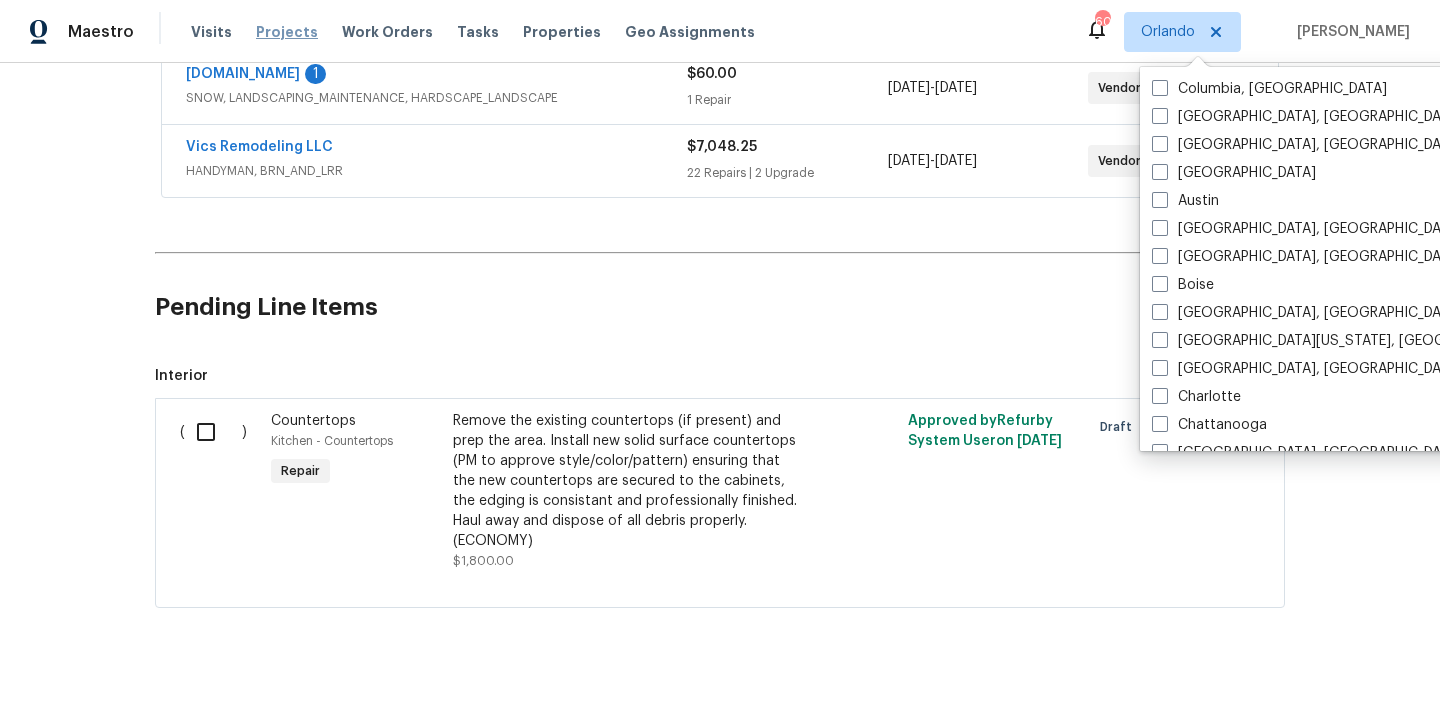 click on "Projects" at bounding box center (287, 32) 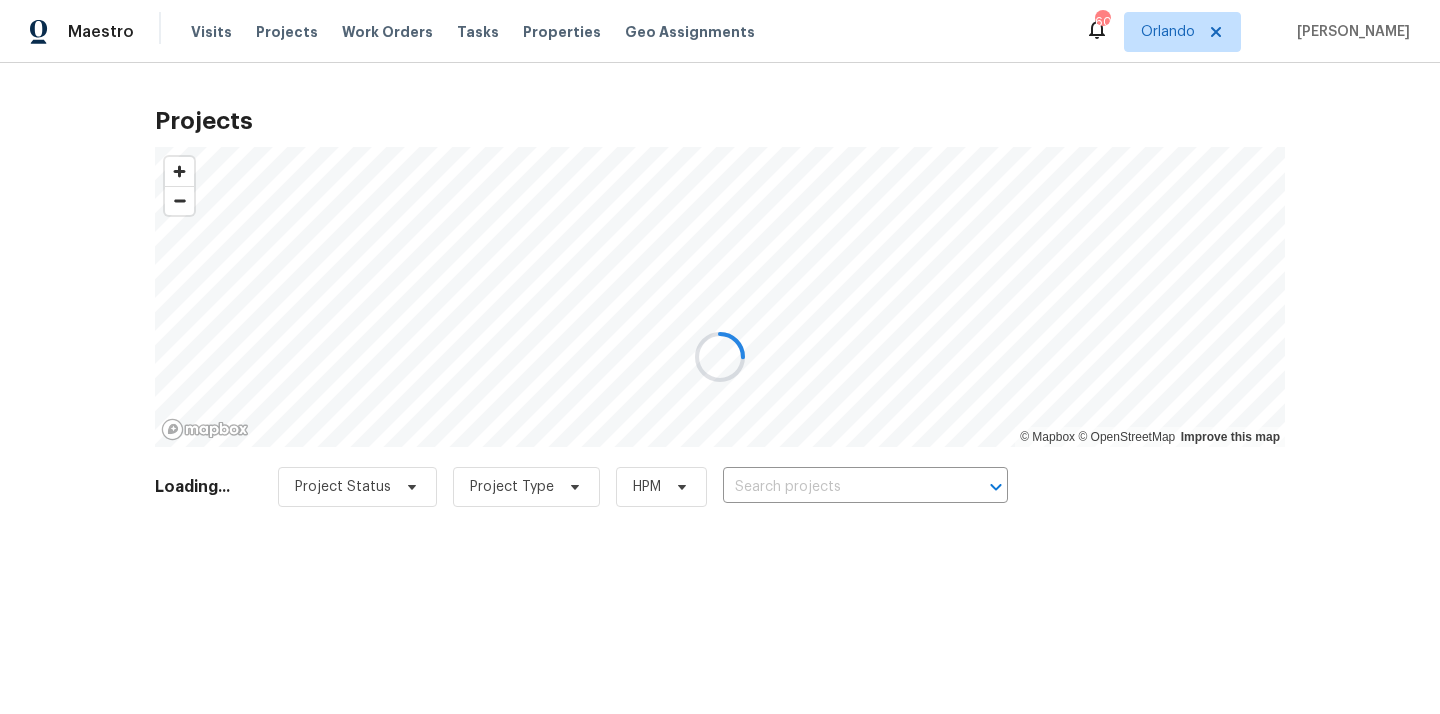 click at bounding box center (720, 357) 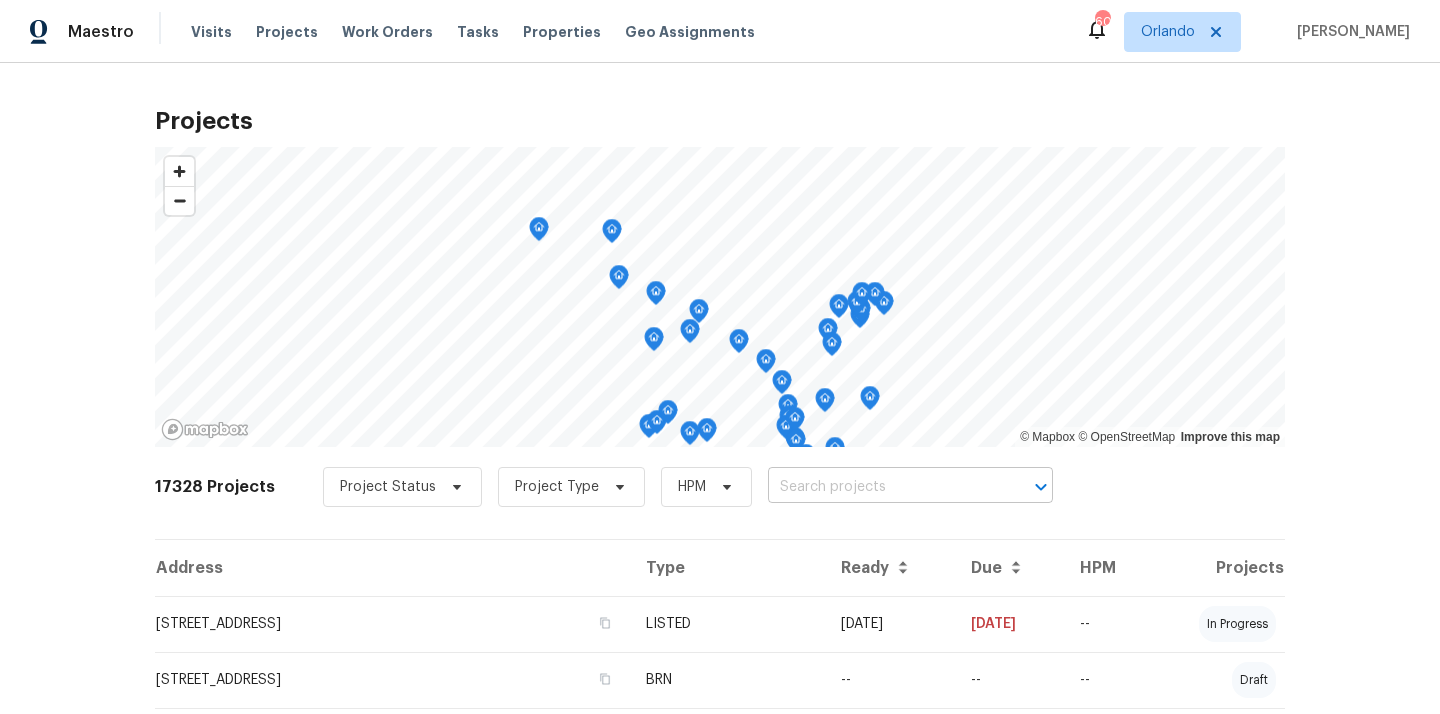 click at bounding box center (882, 487) 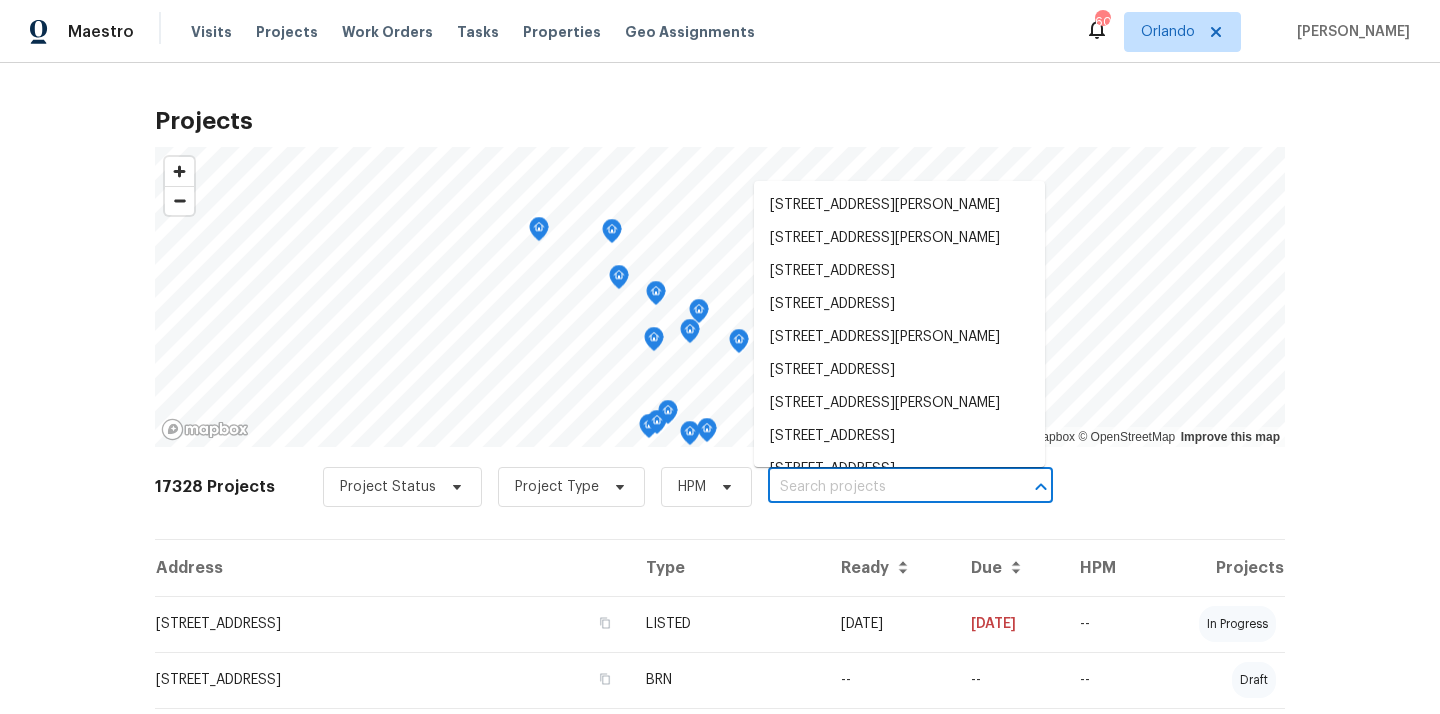 paste on "4121 Shelter Bay Dr, Kissimmee, FL 34746" 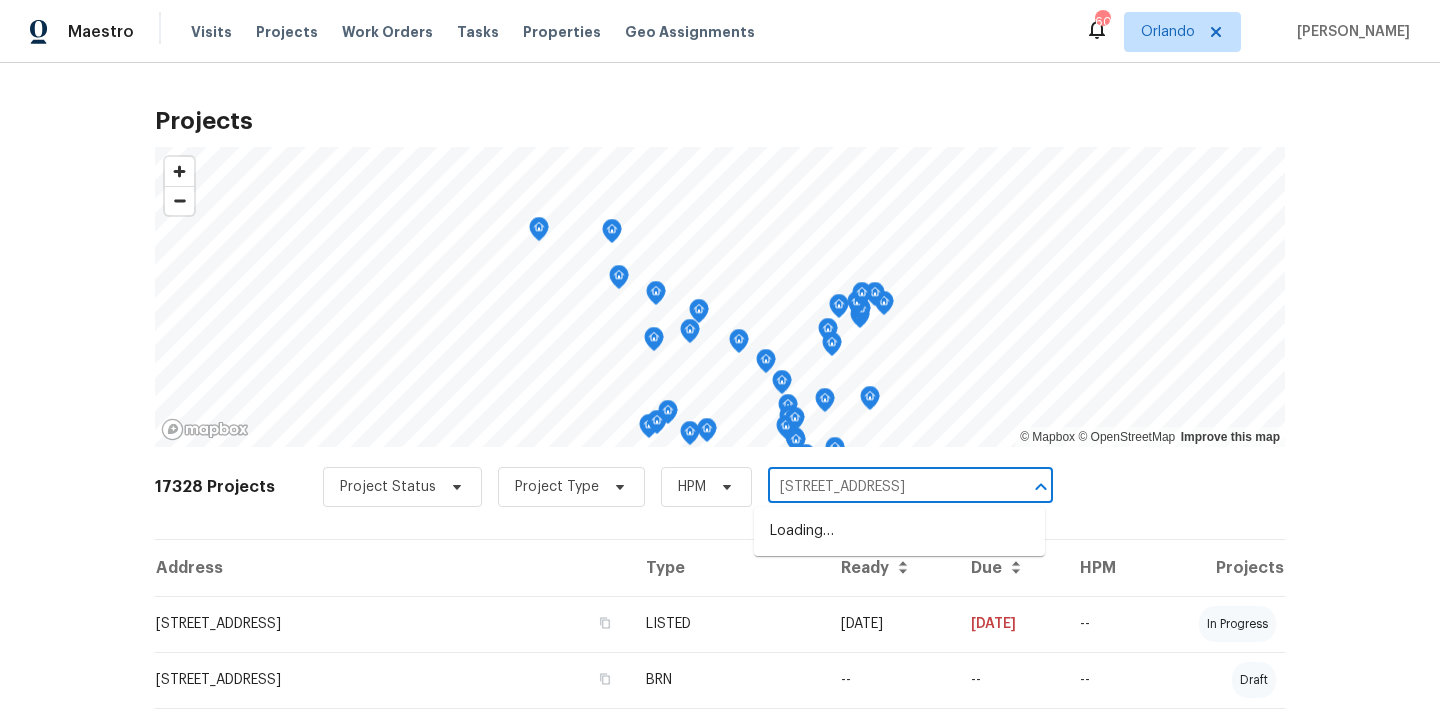 scroll, scrollTop: 0, scrollLeft: 45, axis: horizontal 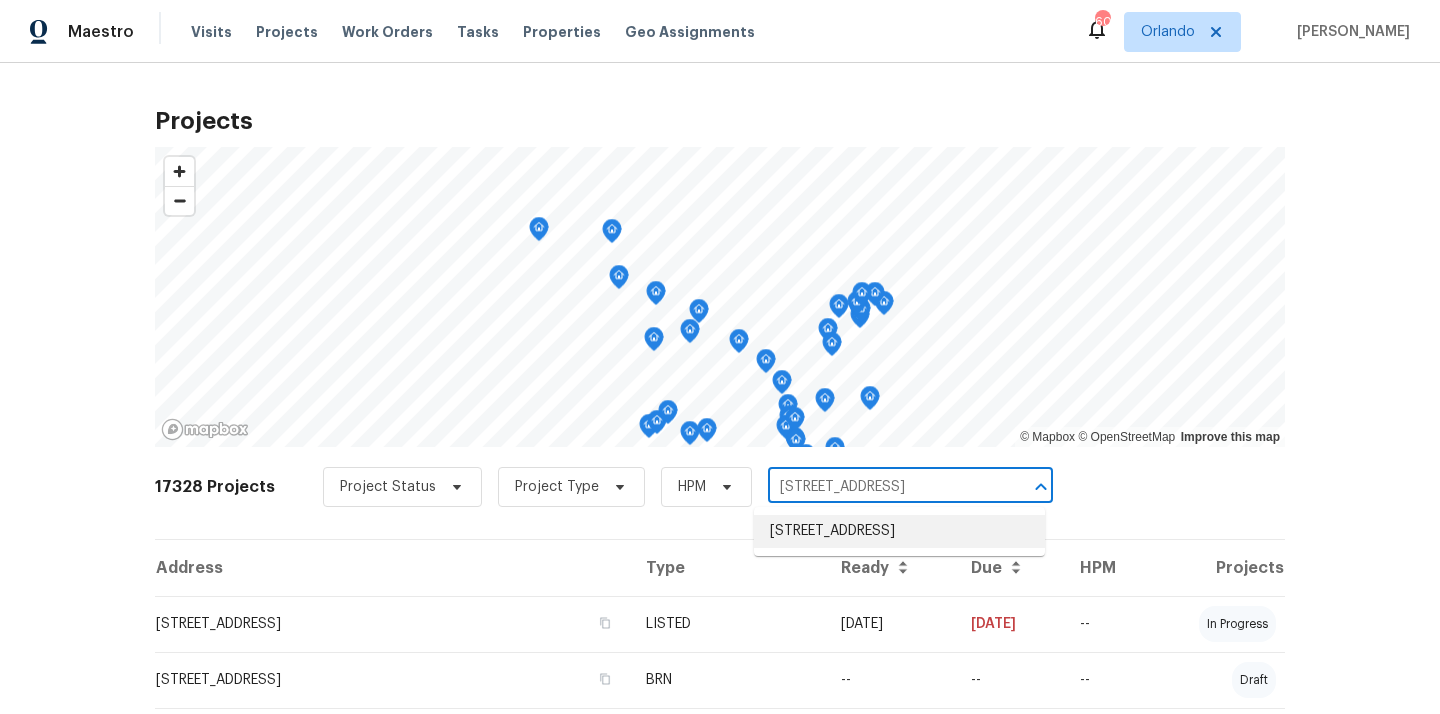 click on "4121 Shelter Bay Dr, Kissimmee, FL 34746" at bounding box center [899, 531] 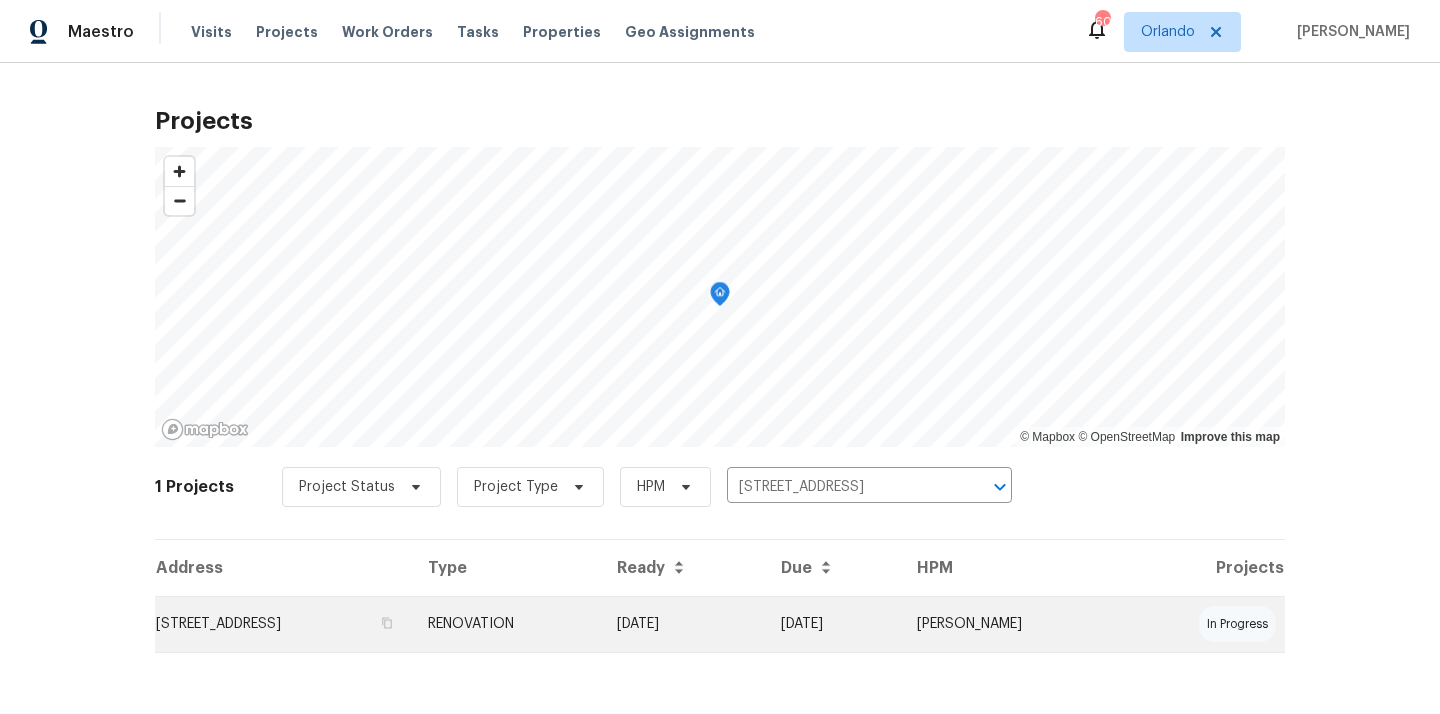 click on "RENOVATION" at bounding box center (506, 624) 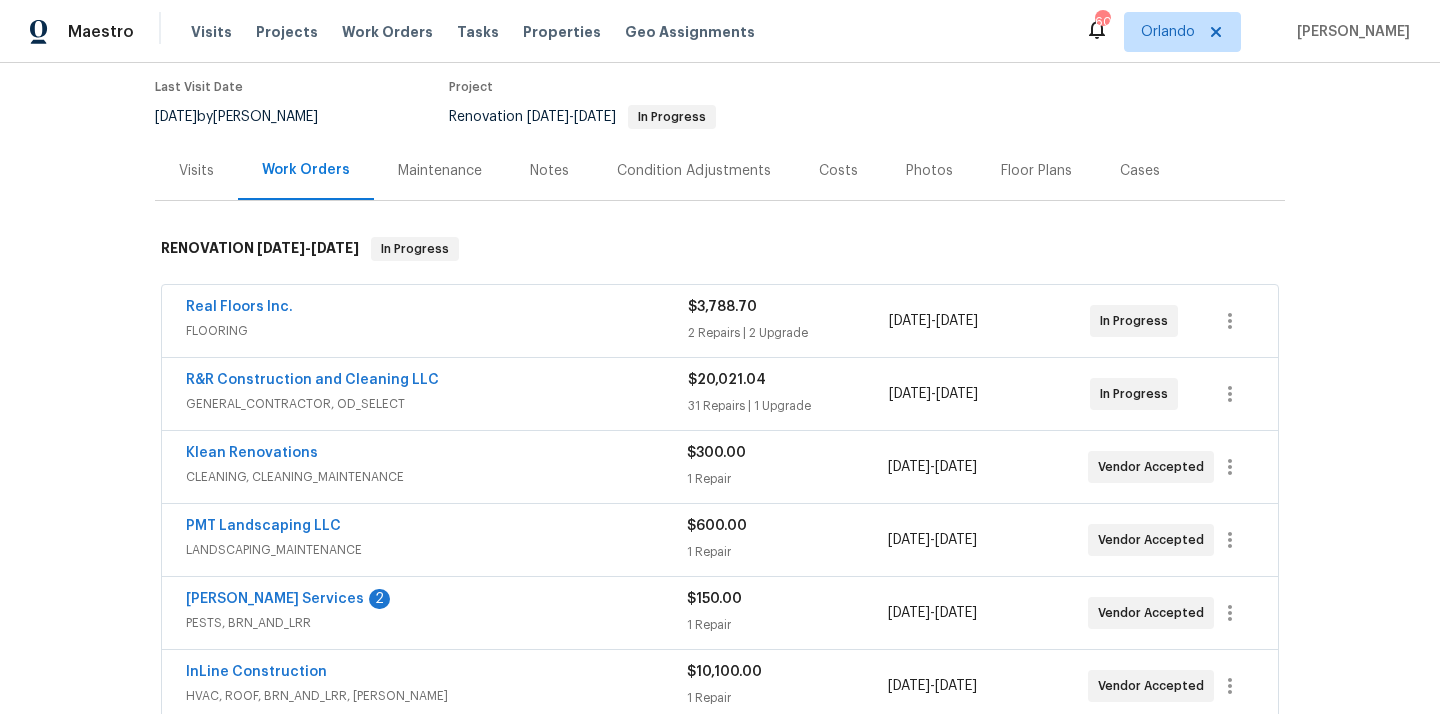 scroll, scrollTop: 152, scrollLeft: 0, axis: vertical 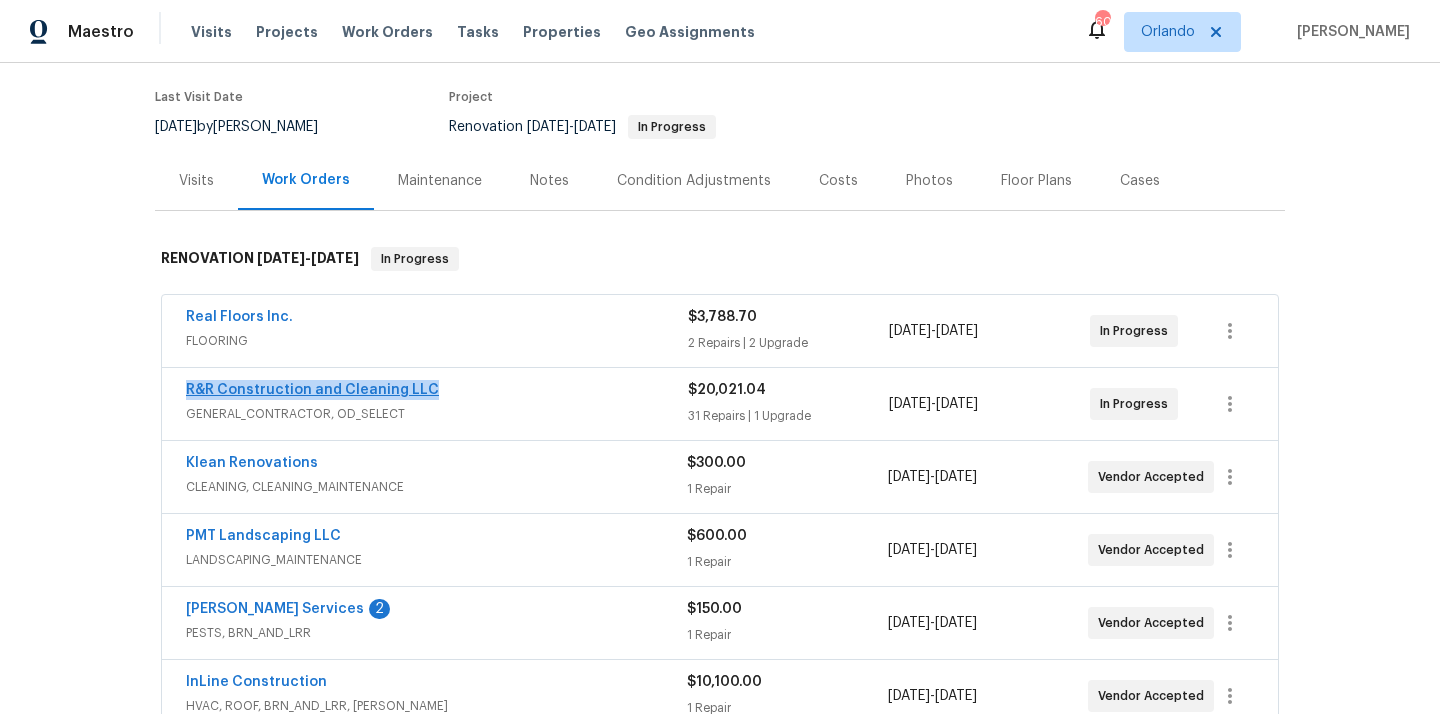 drag, startPoint x: 456, startPoint y: 389, endPoint x: 189, endPoint y: 392, distance: 267.01685 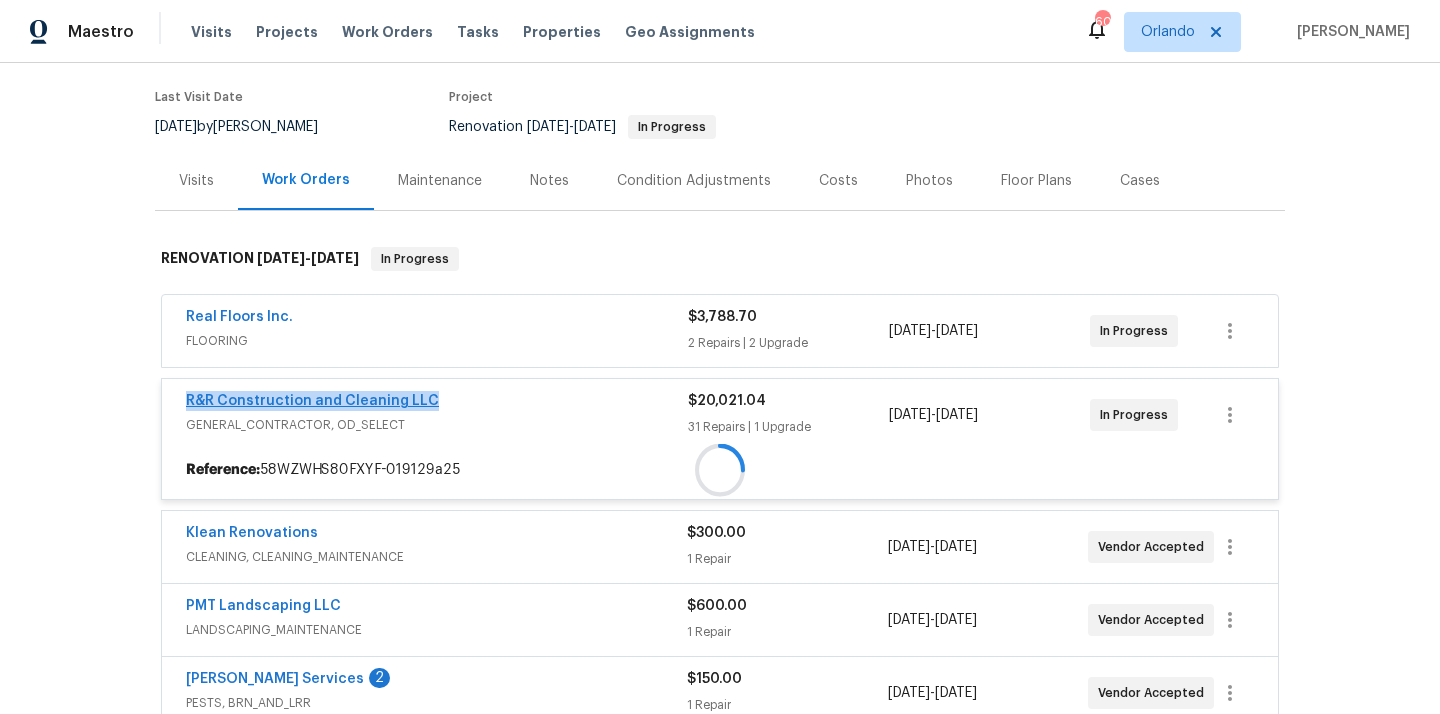 copy on "R&R Construction and Cleaning LLC" 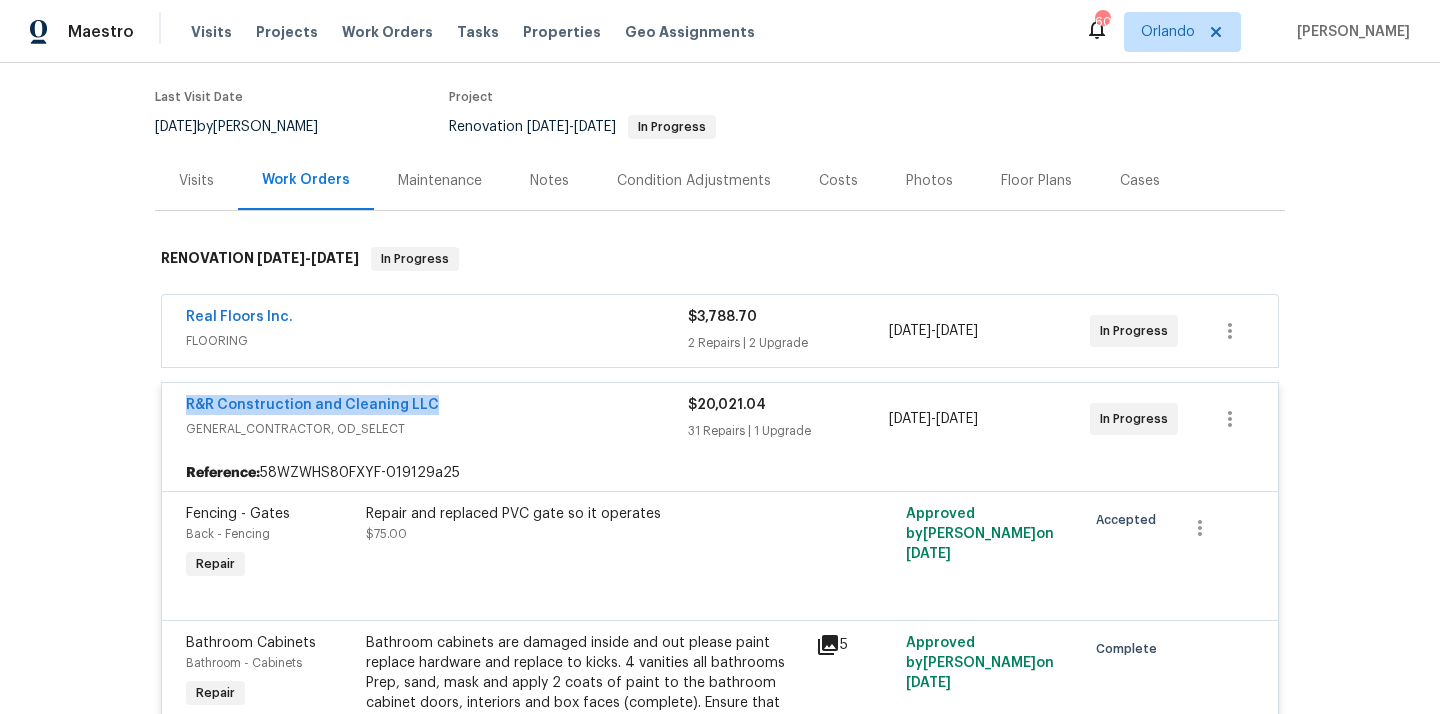 scroll, scrollTop: 164, scrollLeft: 0, axis: vertical 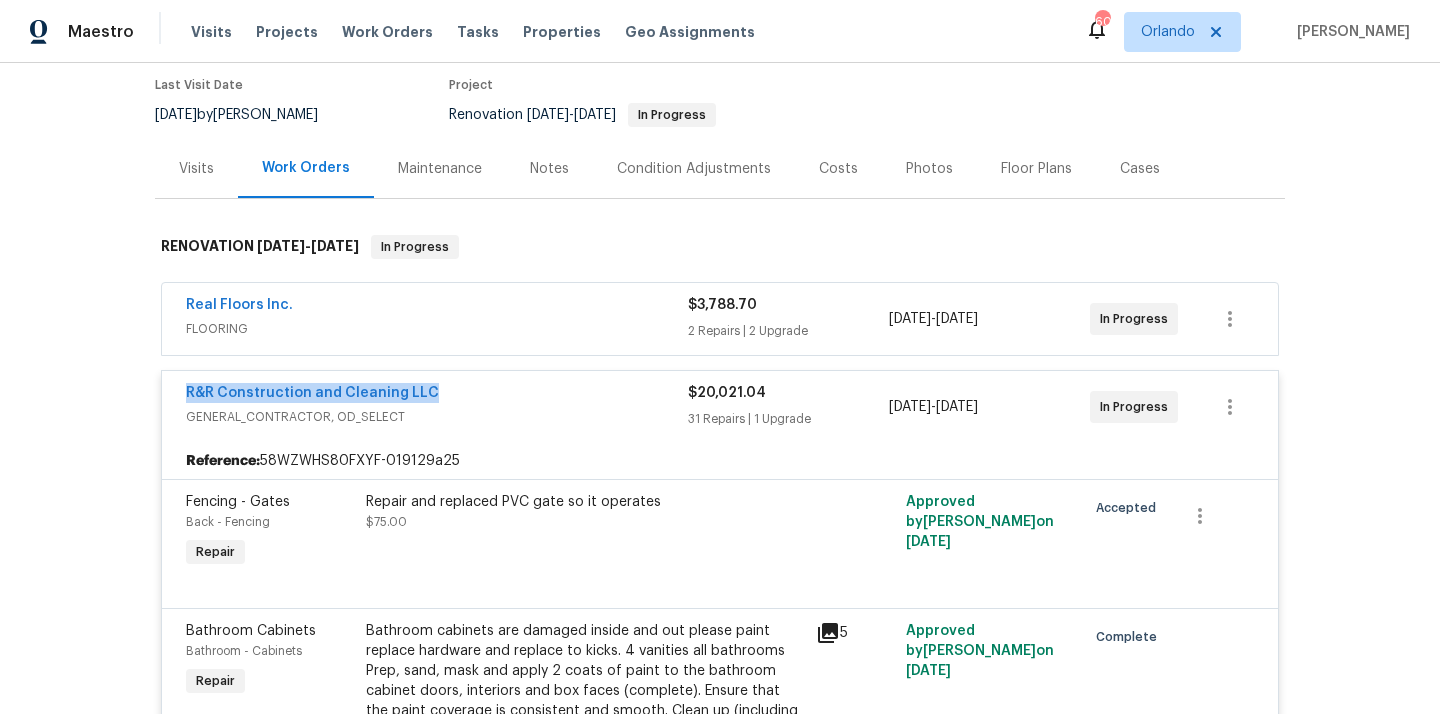 click on "R&R Construction and Cleaning LLC" at bounding box center (437, 395) 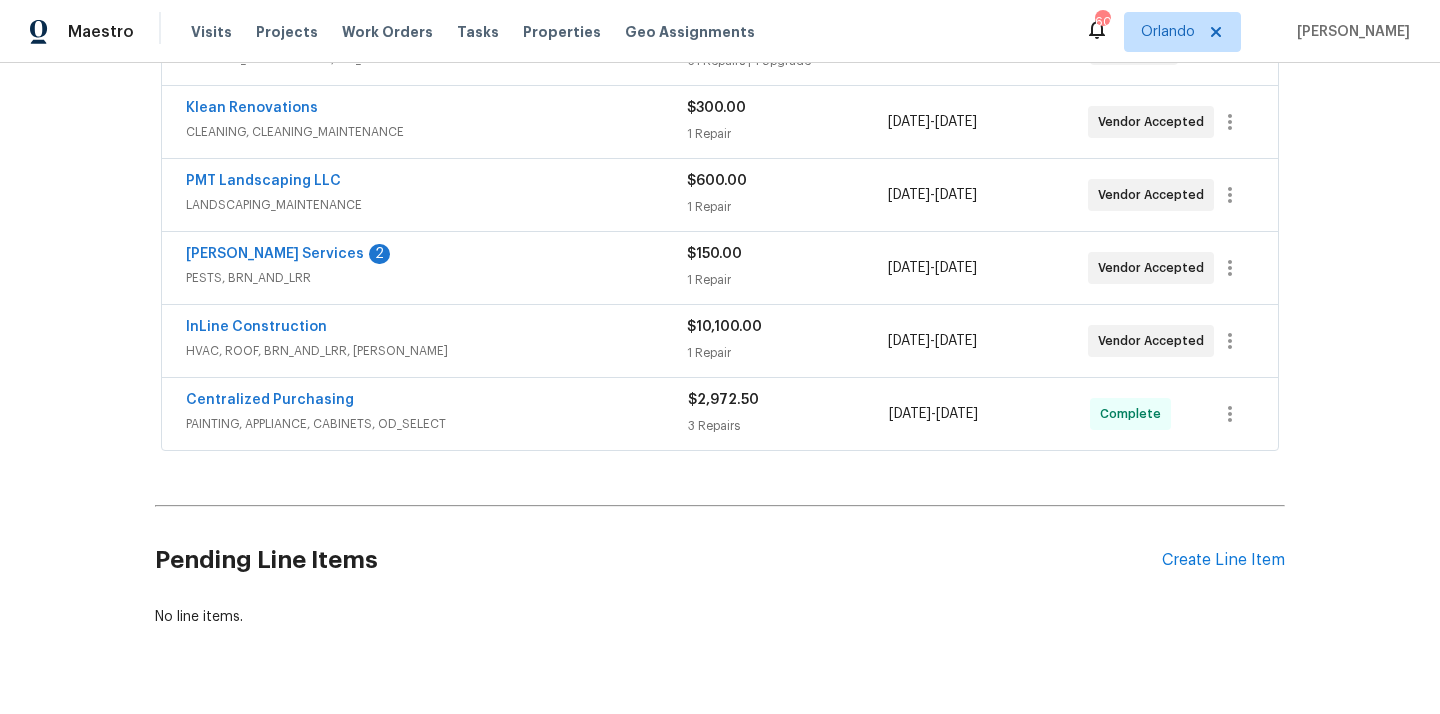scroll, scrollTop: 556, scrollLeft: 0, axis: vertical 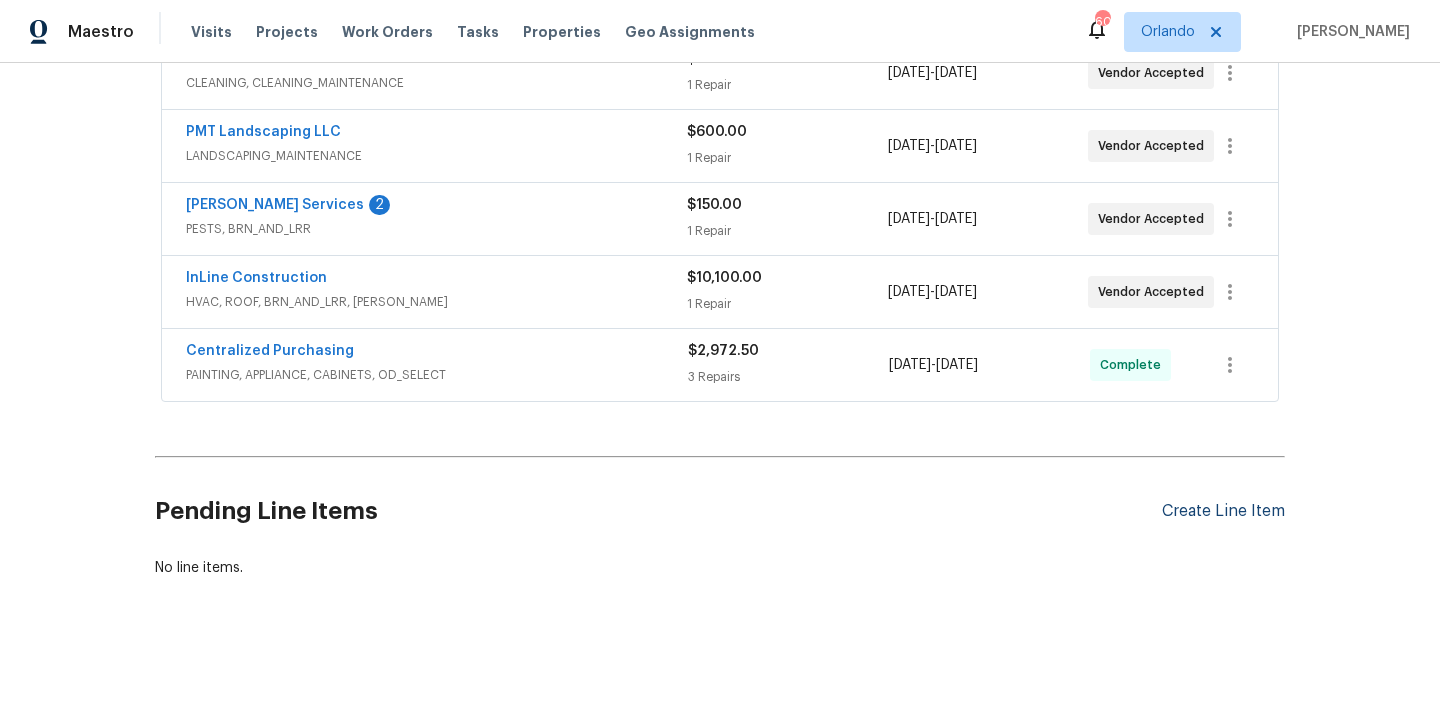 click on "Create Line Item" at bounding box center (1223, 511) 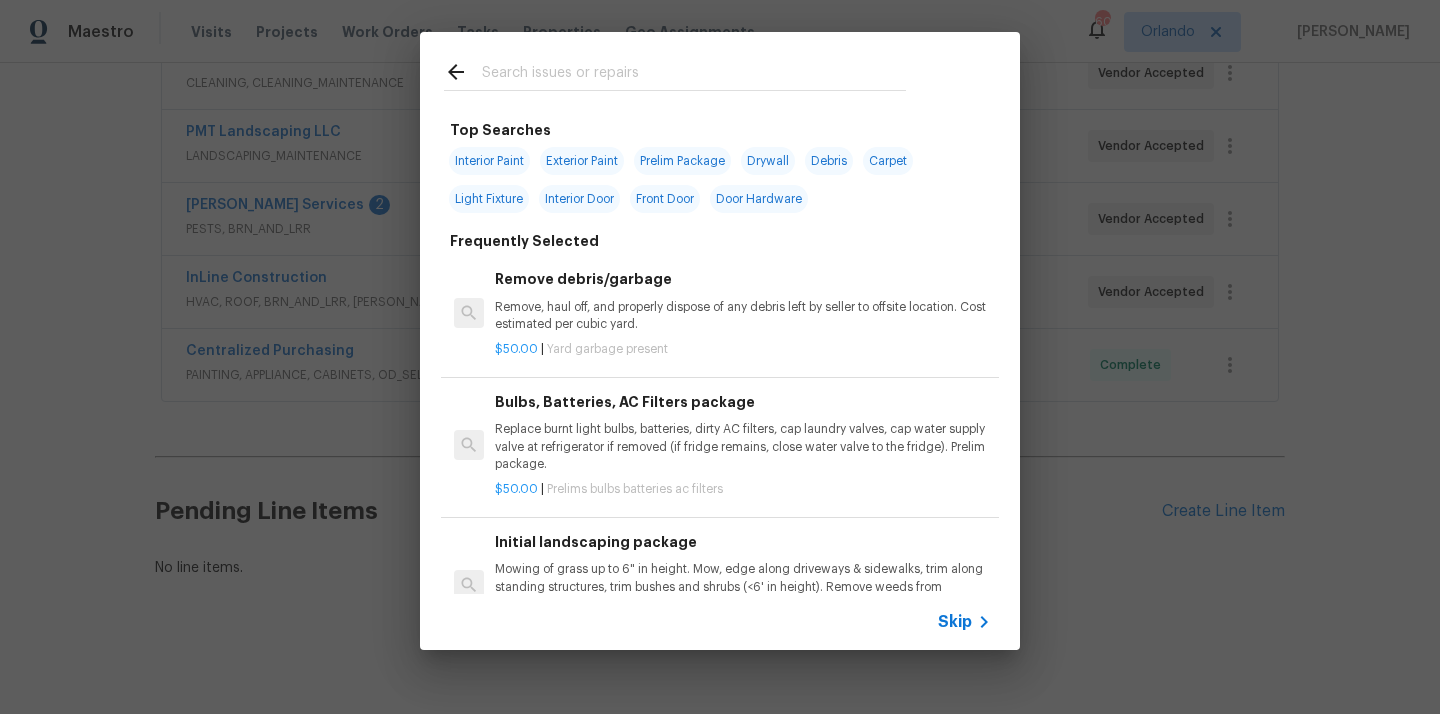 click at bounding box center [694, 75] 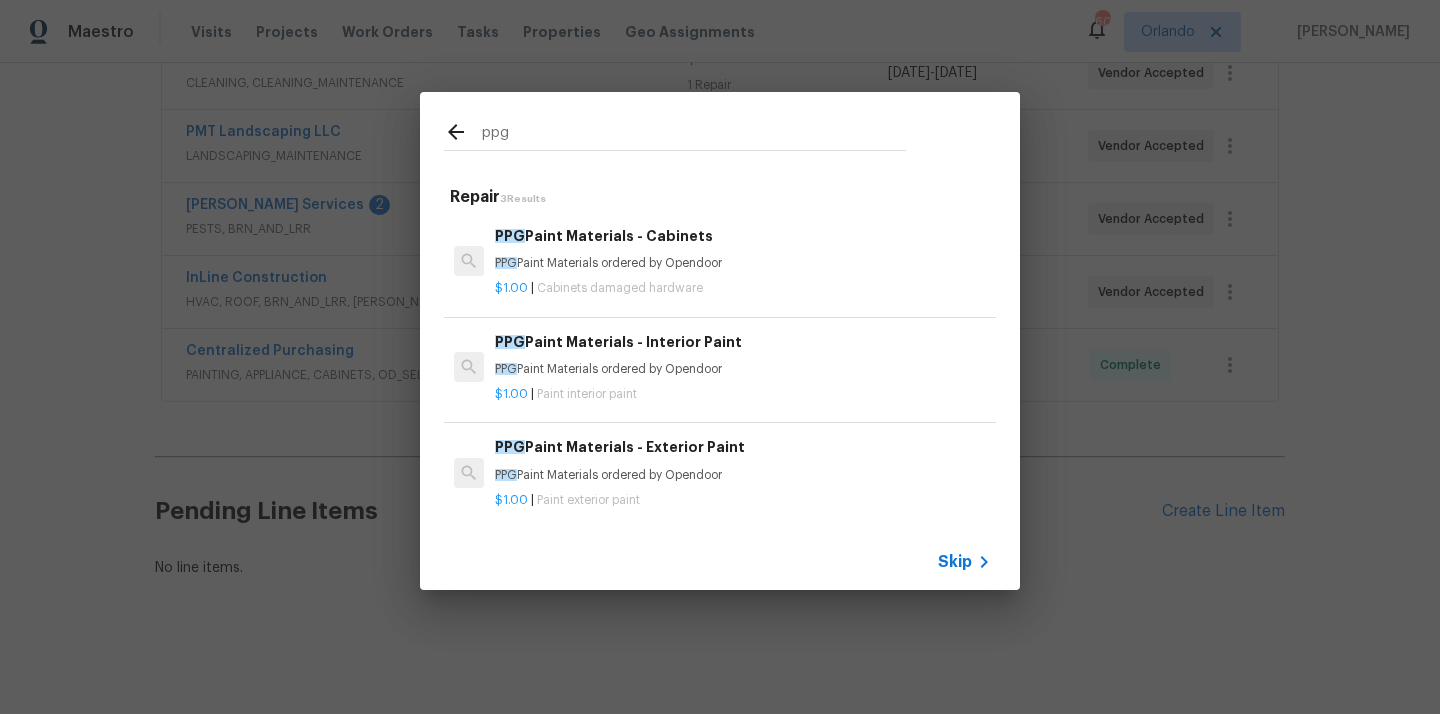type on "ppg" 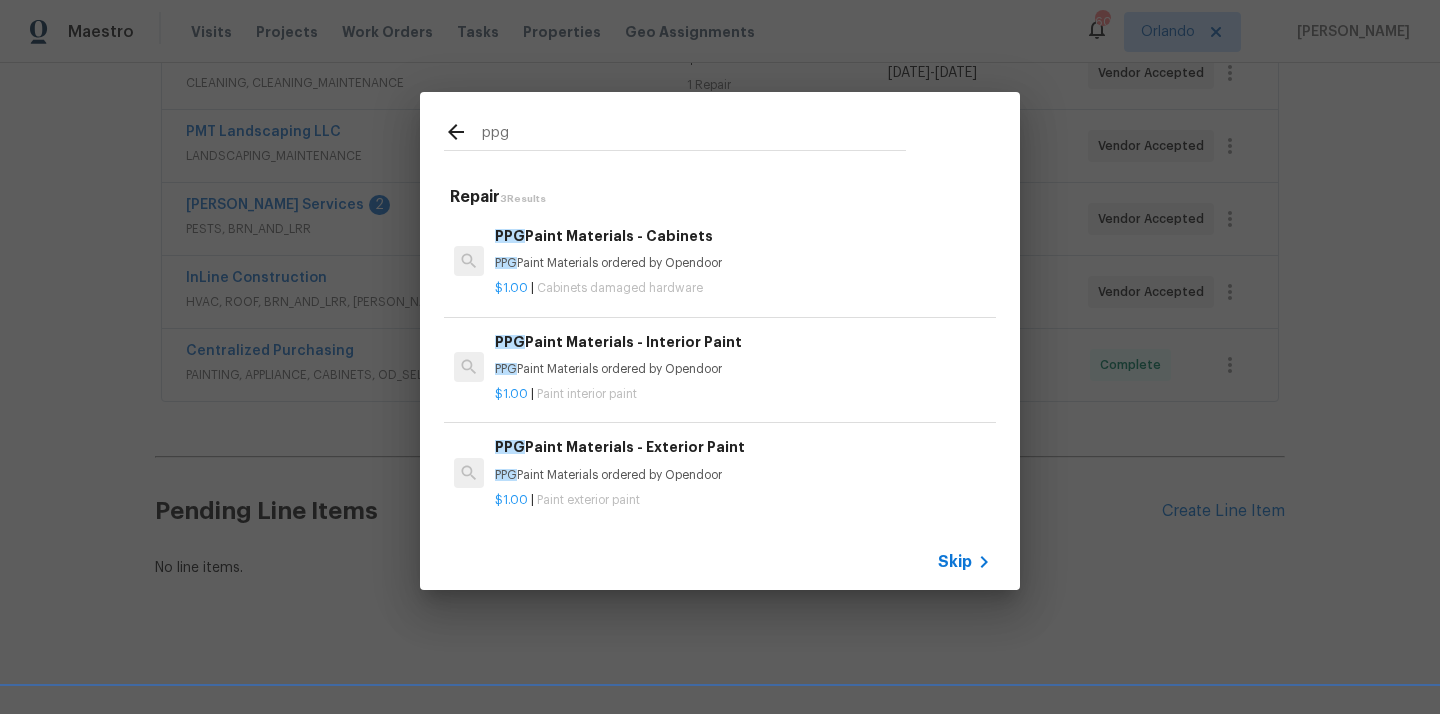 click on "PPG  Paint Materials - Exterior Paint" at bounding box center [743, 447] 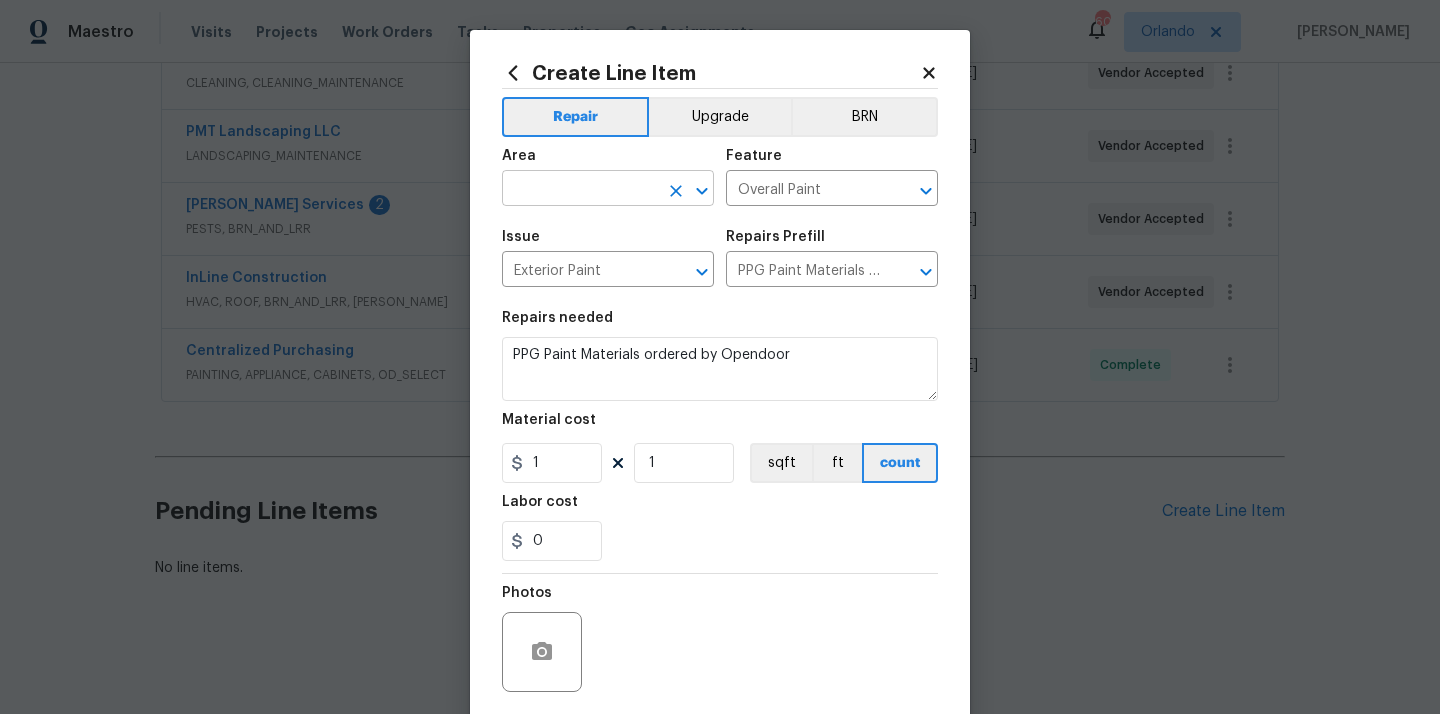 click at bounding box center (580, 190) 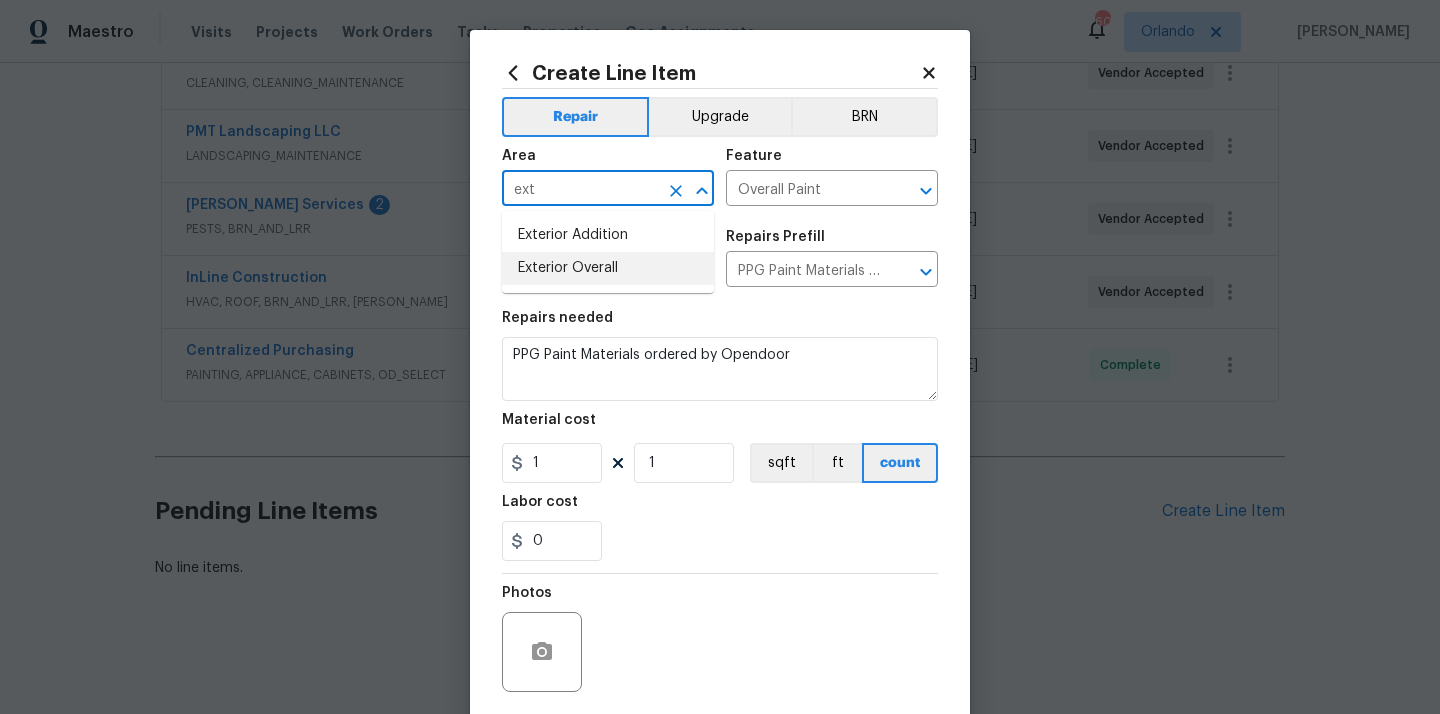 click on "Exterior Overall" at bounding box center (608, 268) 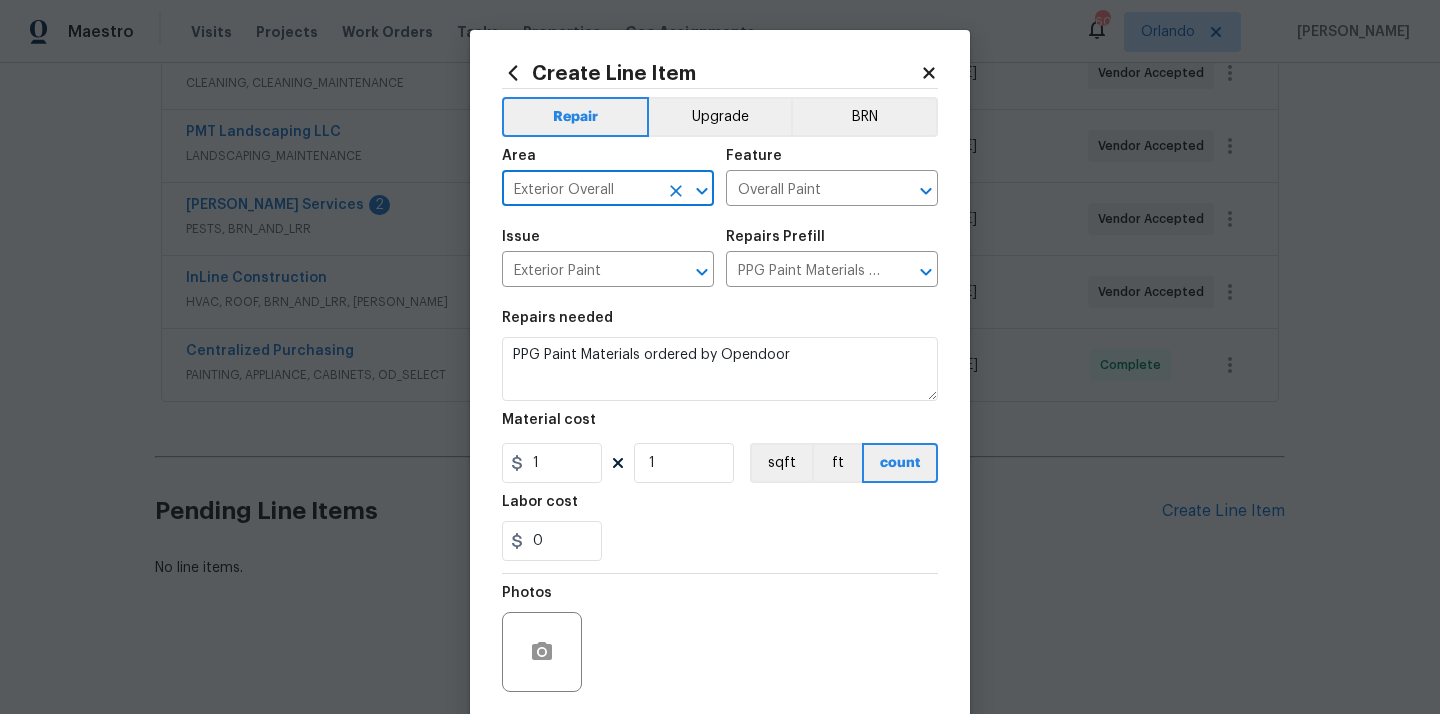 type on "Exterior Overall" 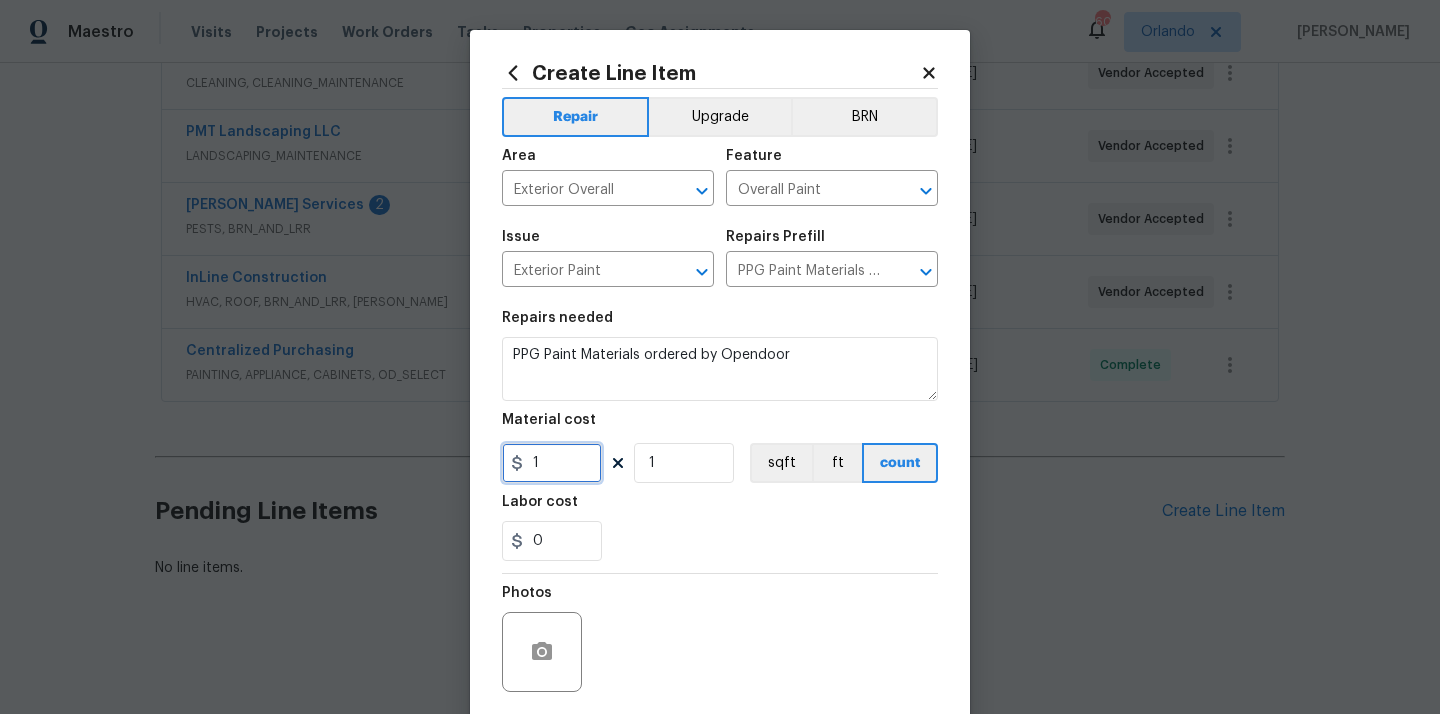 drag, startPoint x: 552, startPoint y: 479, endPoint x: 488, endPoint y: 479, distance: 64 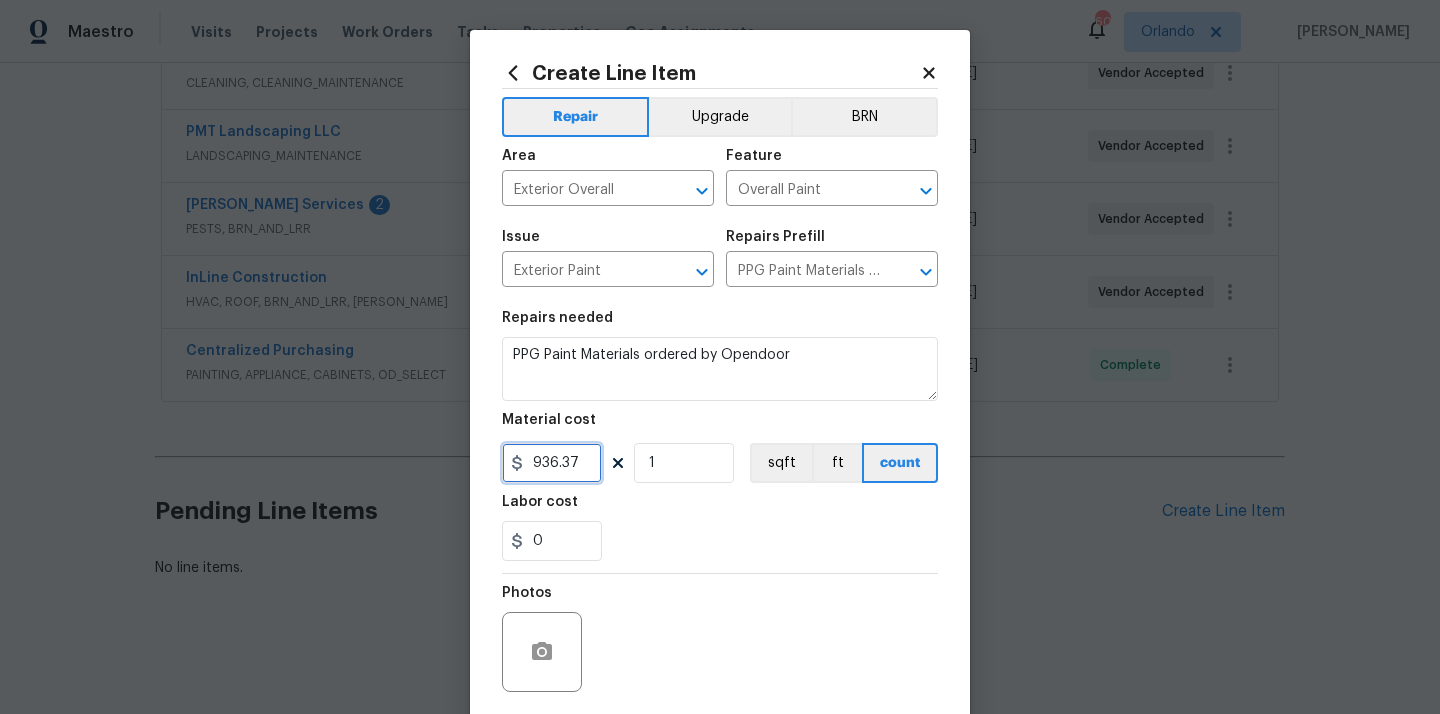 type on "936.37" 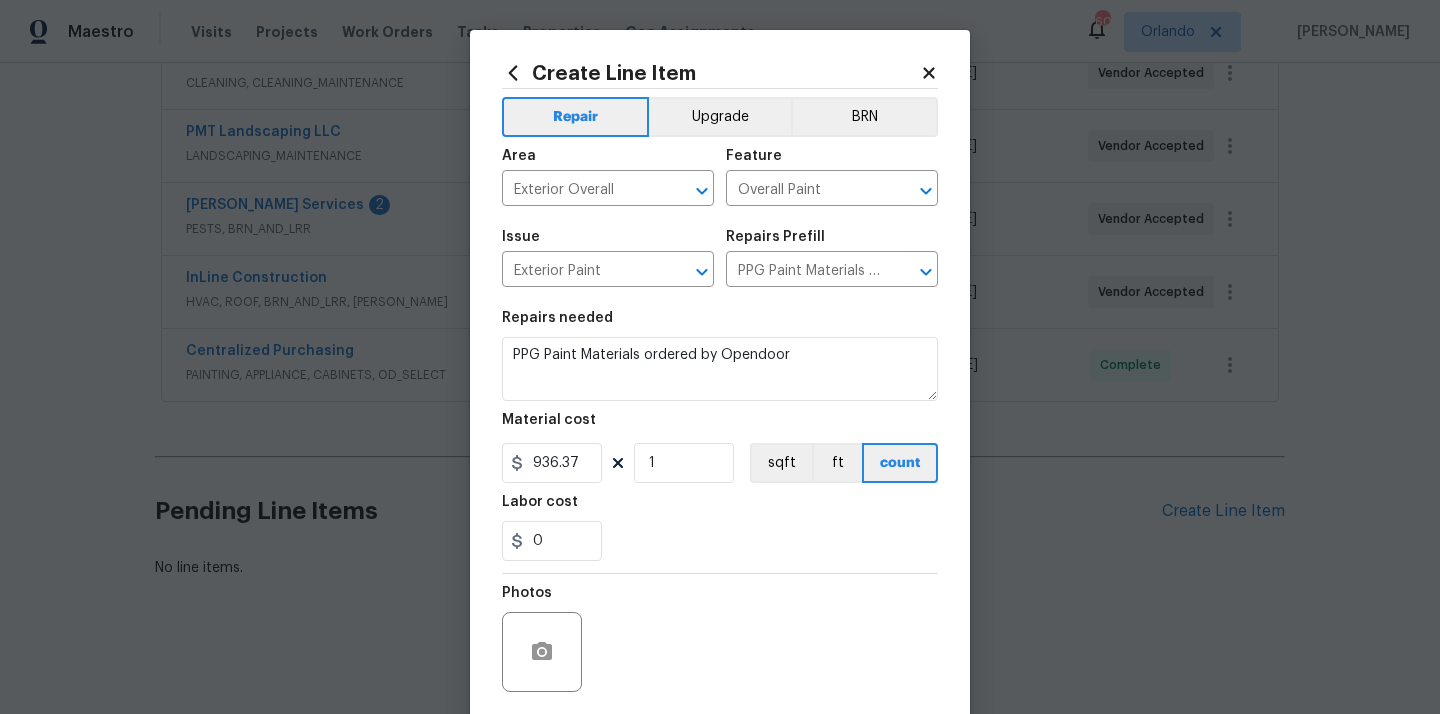 click at bounding box center (720, 573) 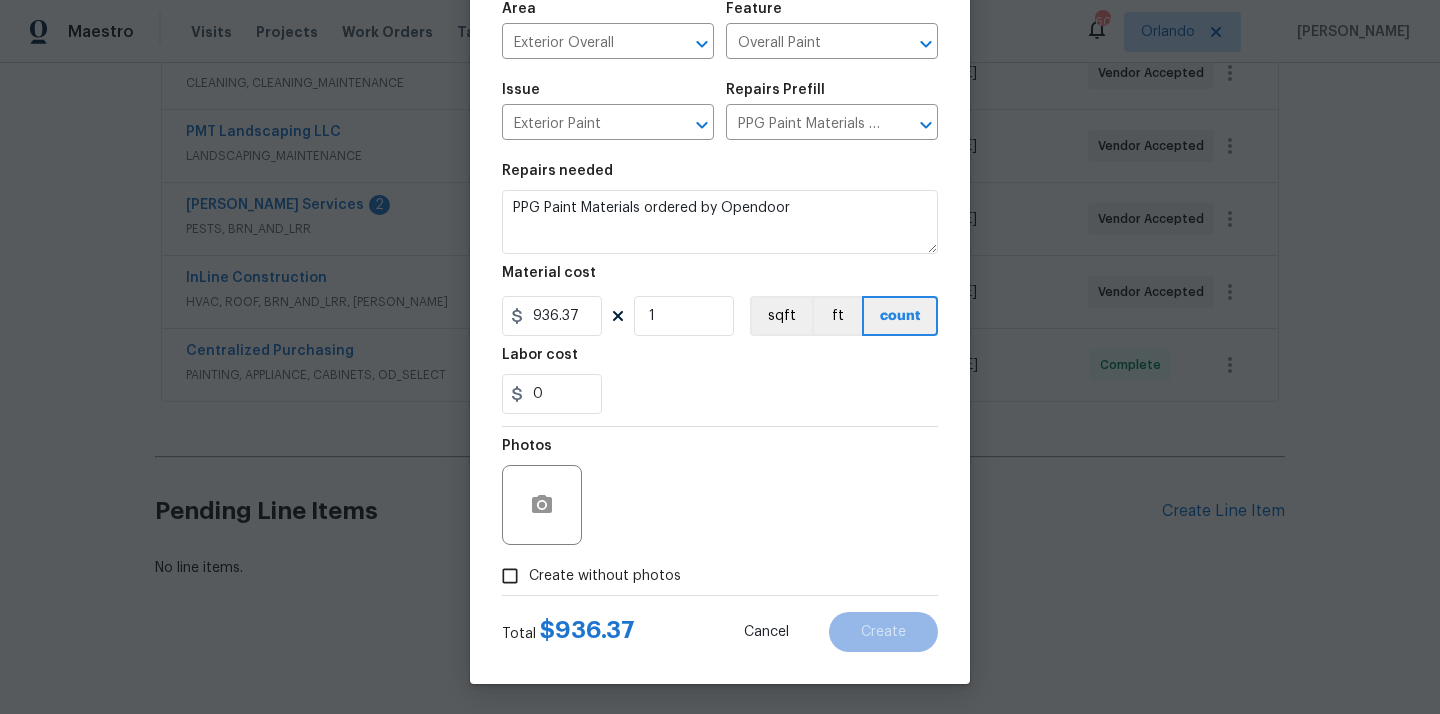 click on "Create without photos" at bounding box center [605, 576] 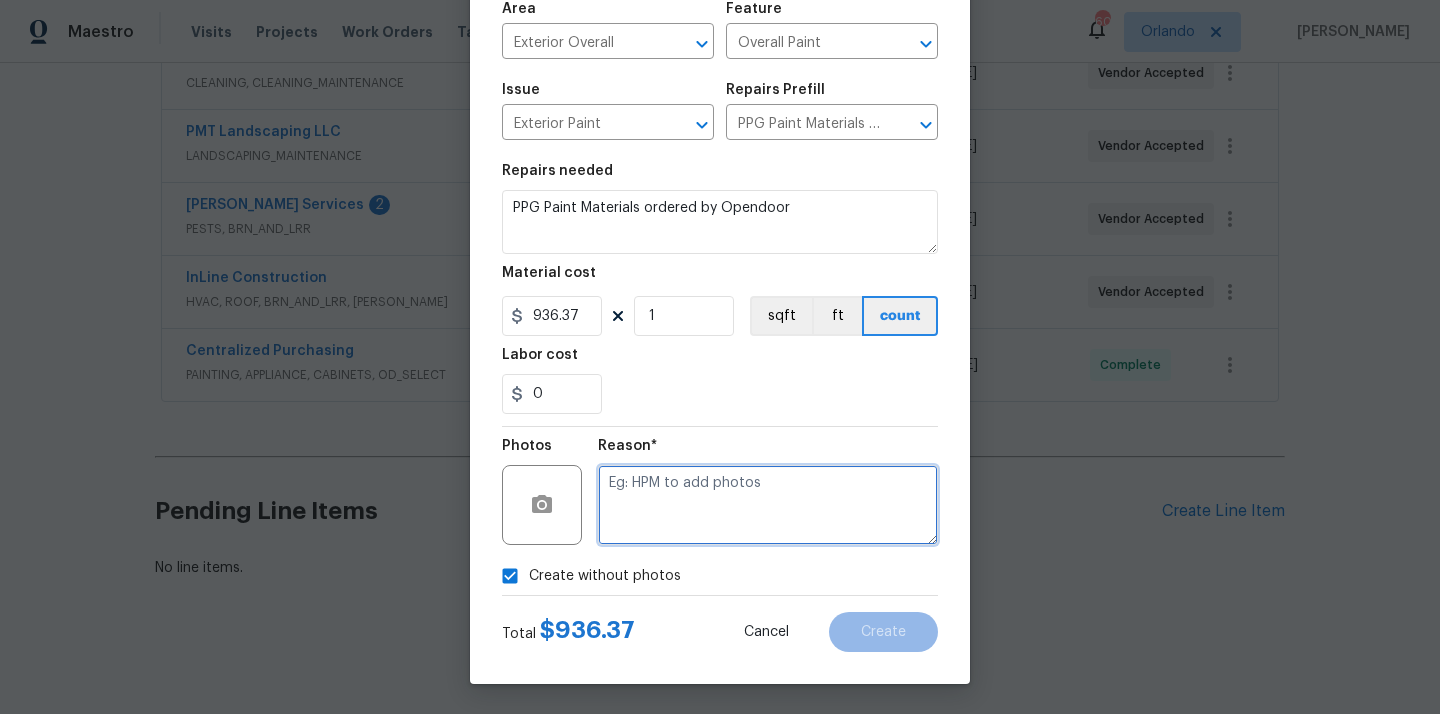 click at bounding box center (768, 505) 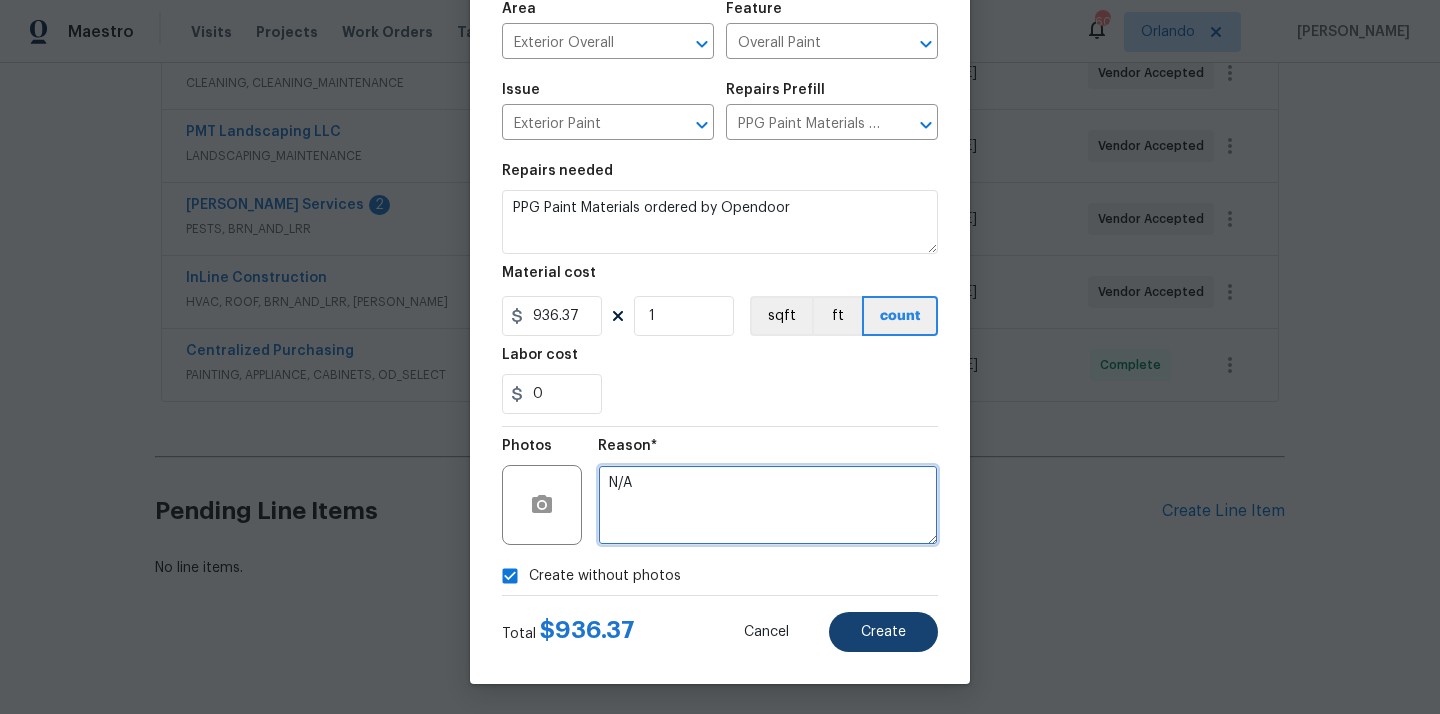type on "N/A" 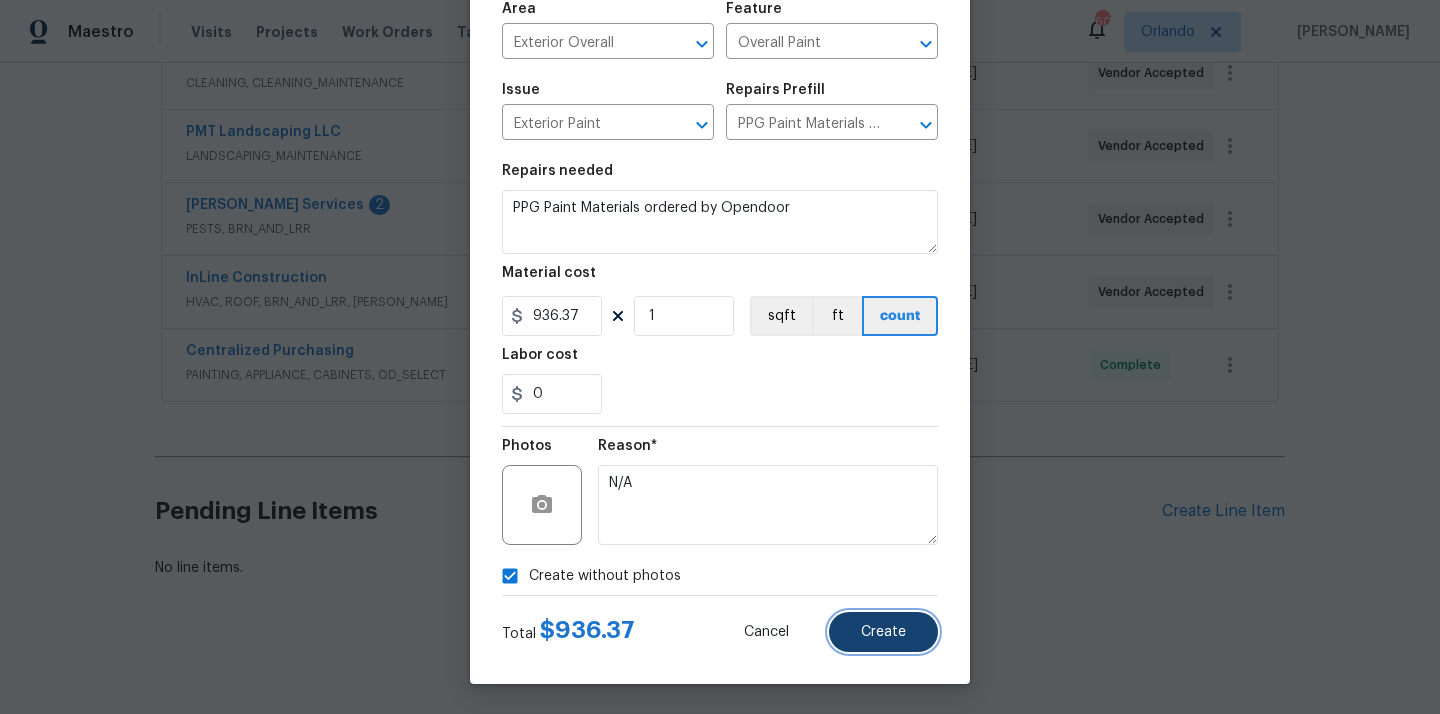 click on "Create" at bounding box center (883, 632) 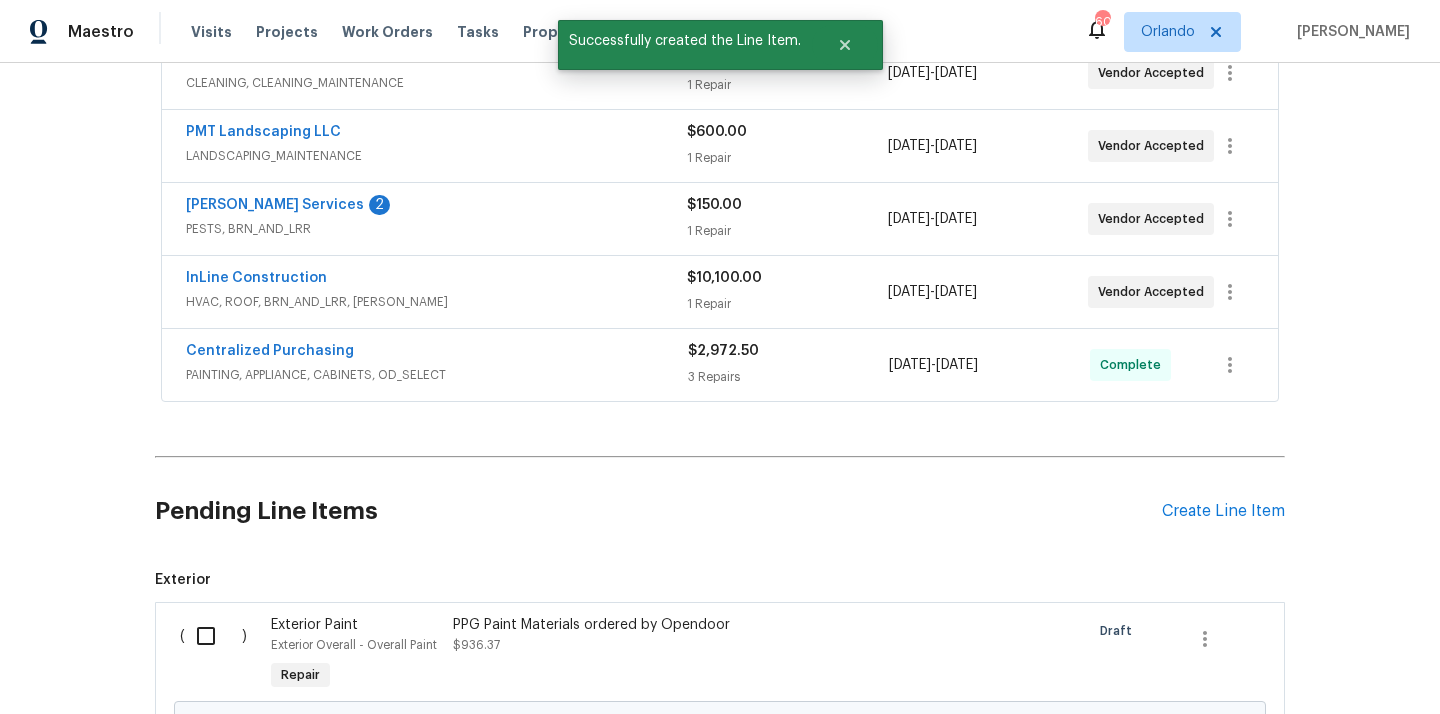 click at bounding box center (213, 636) 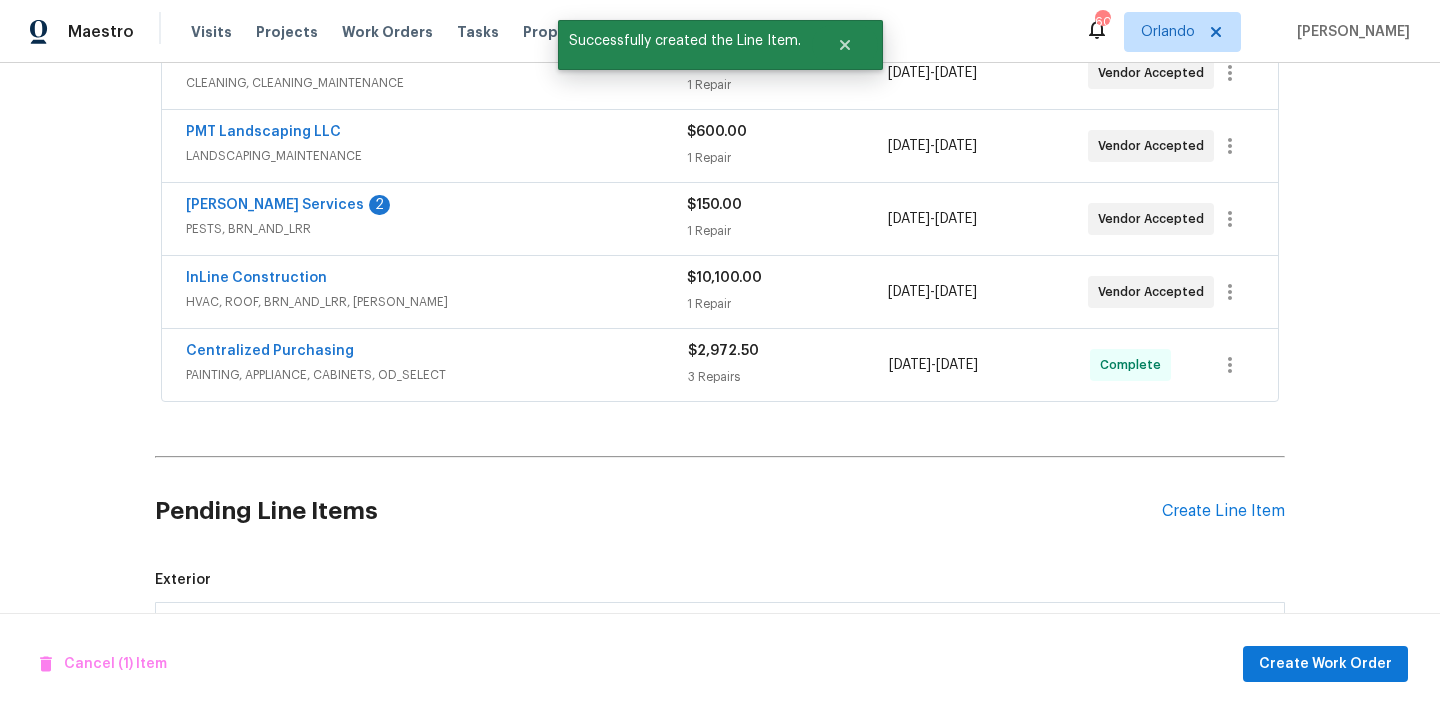 click on "Cancel (1) Item Create Work Order" at bounding box center [720, 664] 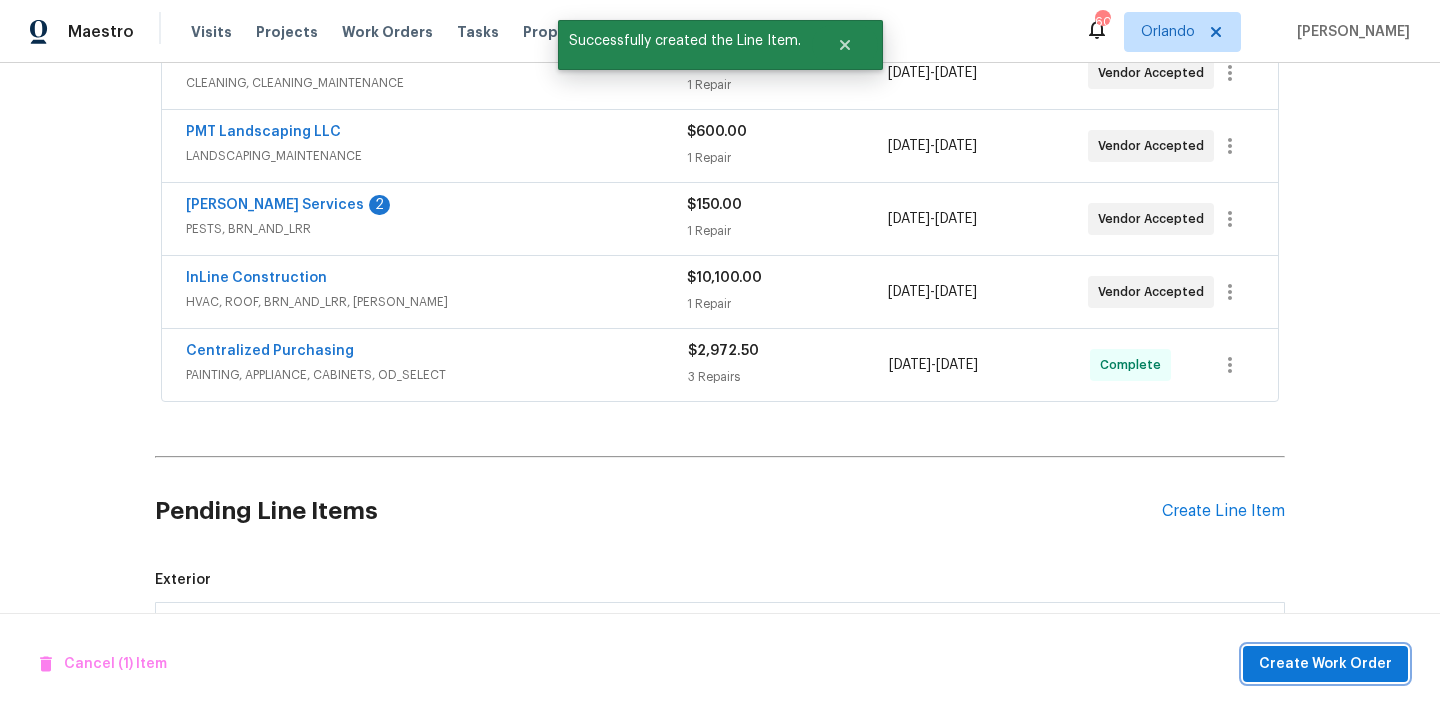 click on "Create Work Order" at bounding box center [1325, 664] 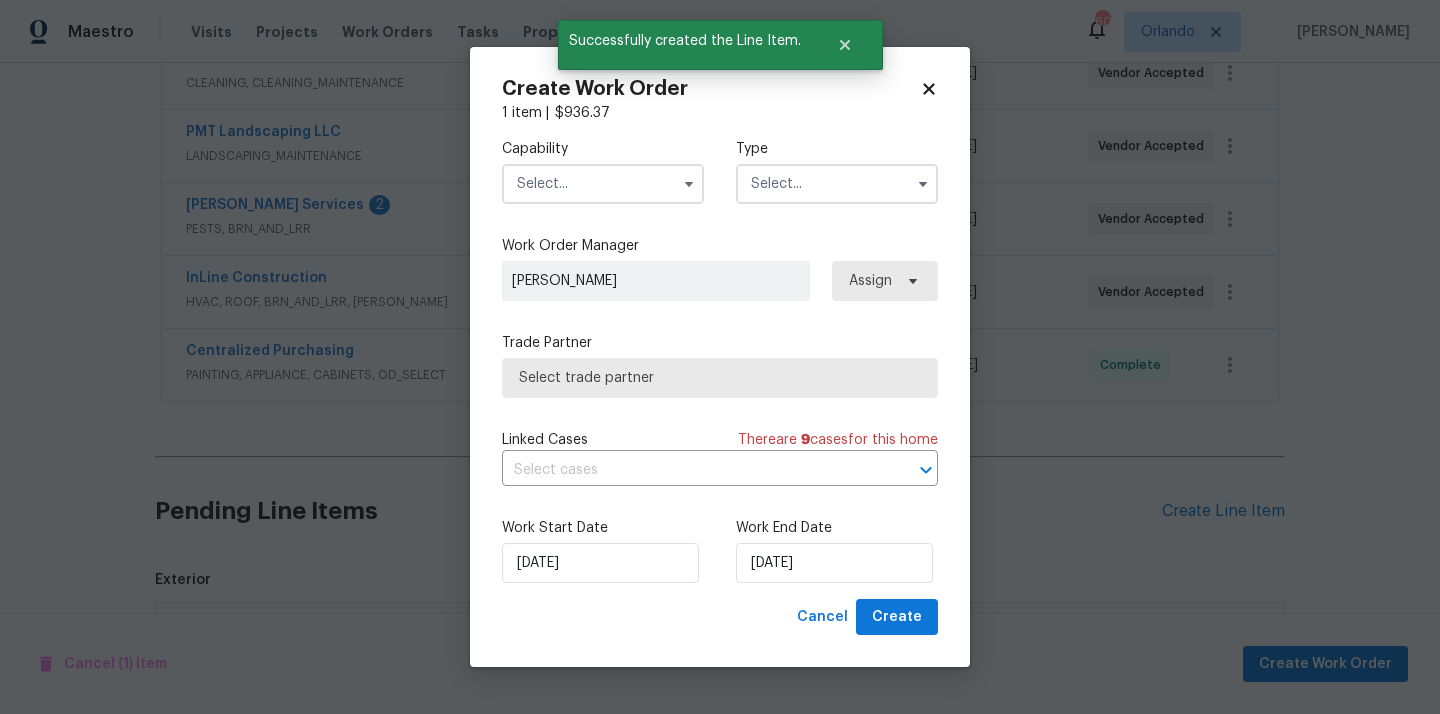 click at bounding box center [603, 184] 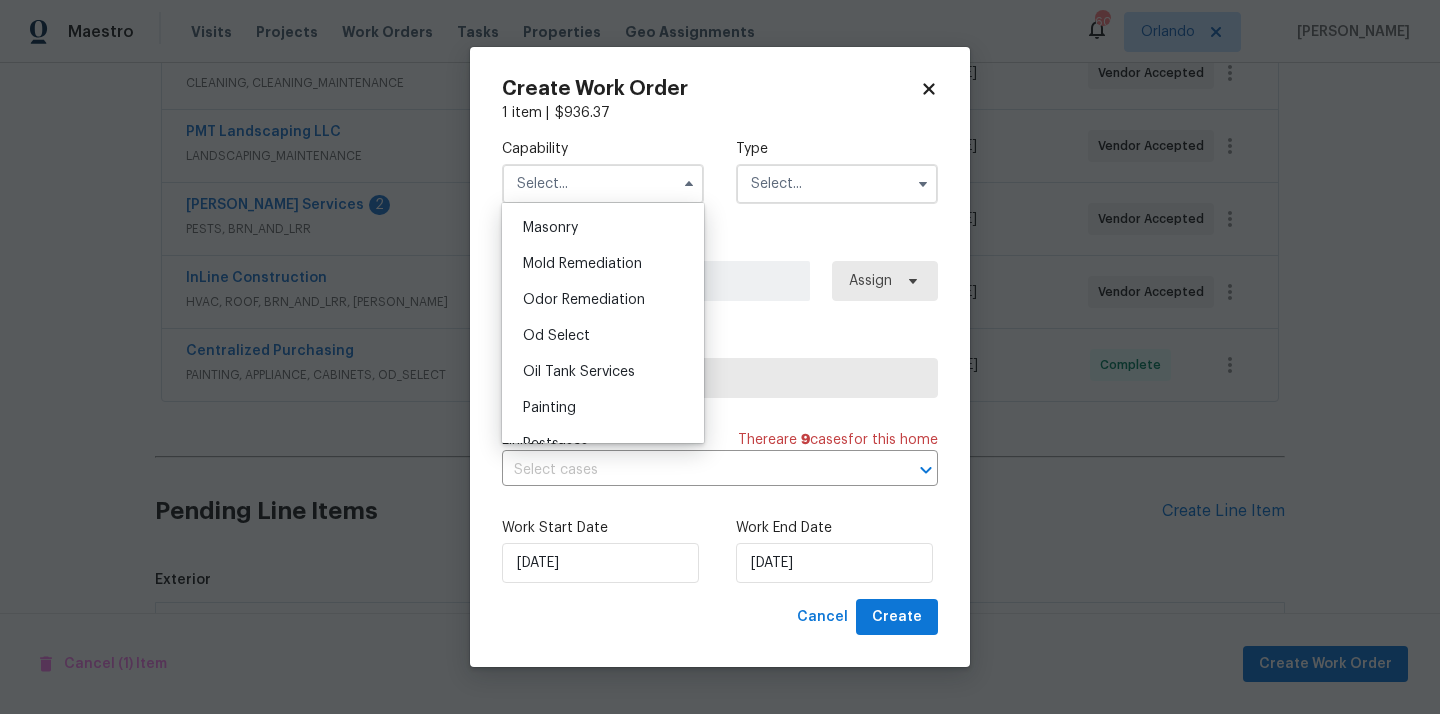 scroll, scrollTop: 1543, scrollLeft: 0, axis: vertical 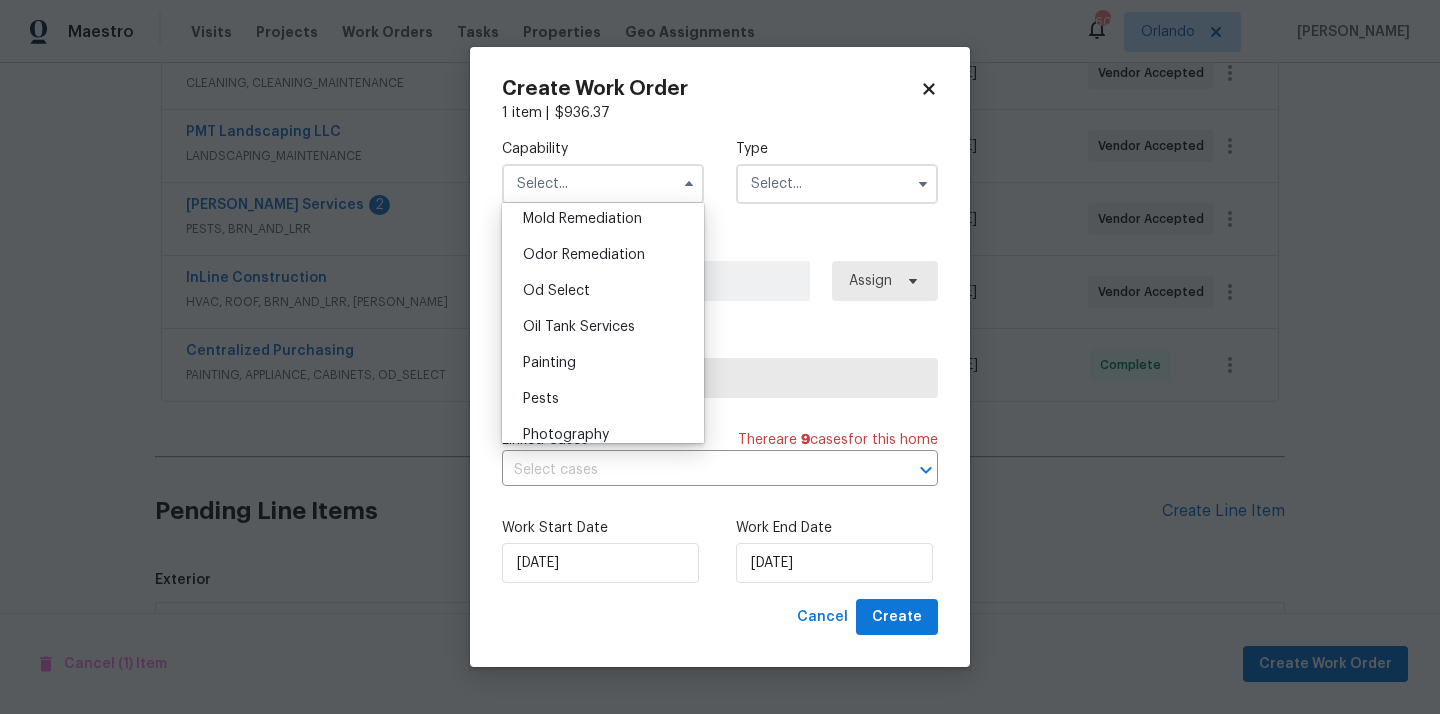 click on "Painting" at bounding box center (603, 363) 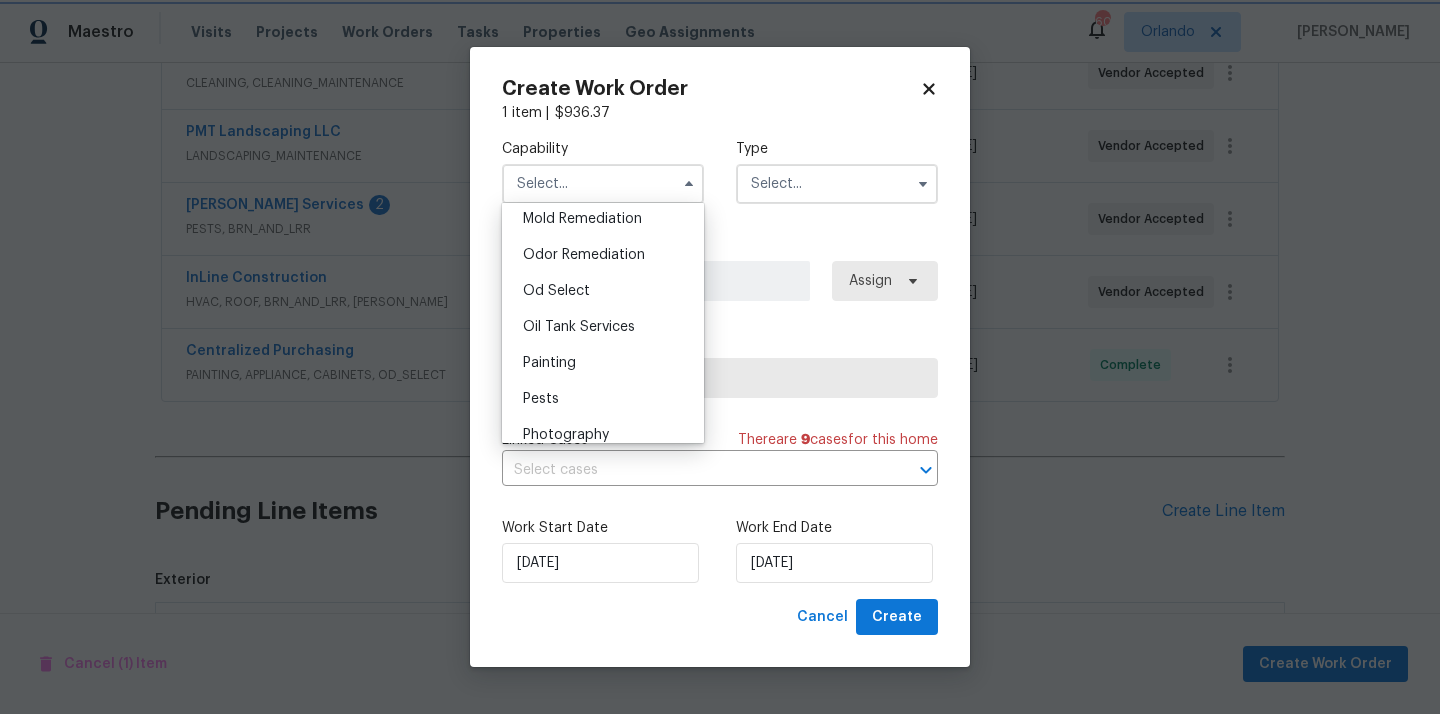 type on "Painting" 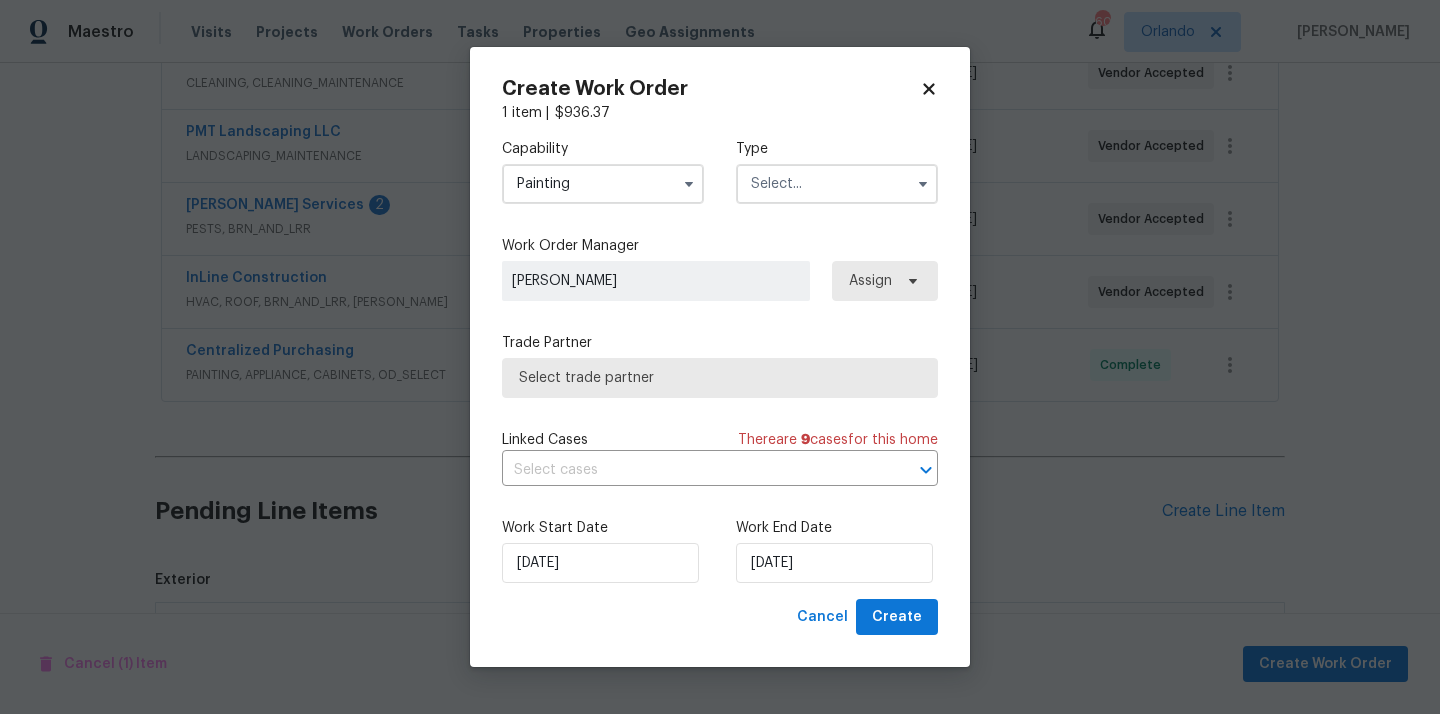 click at bounding box center [837, 184] 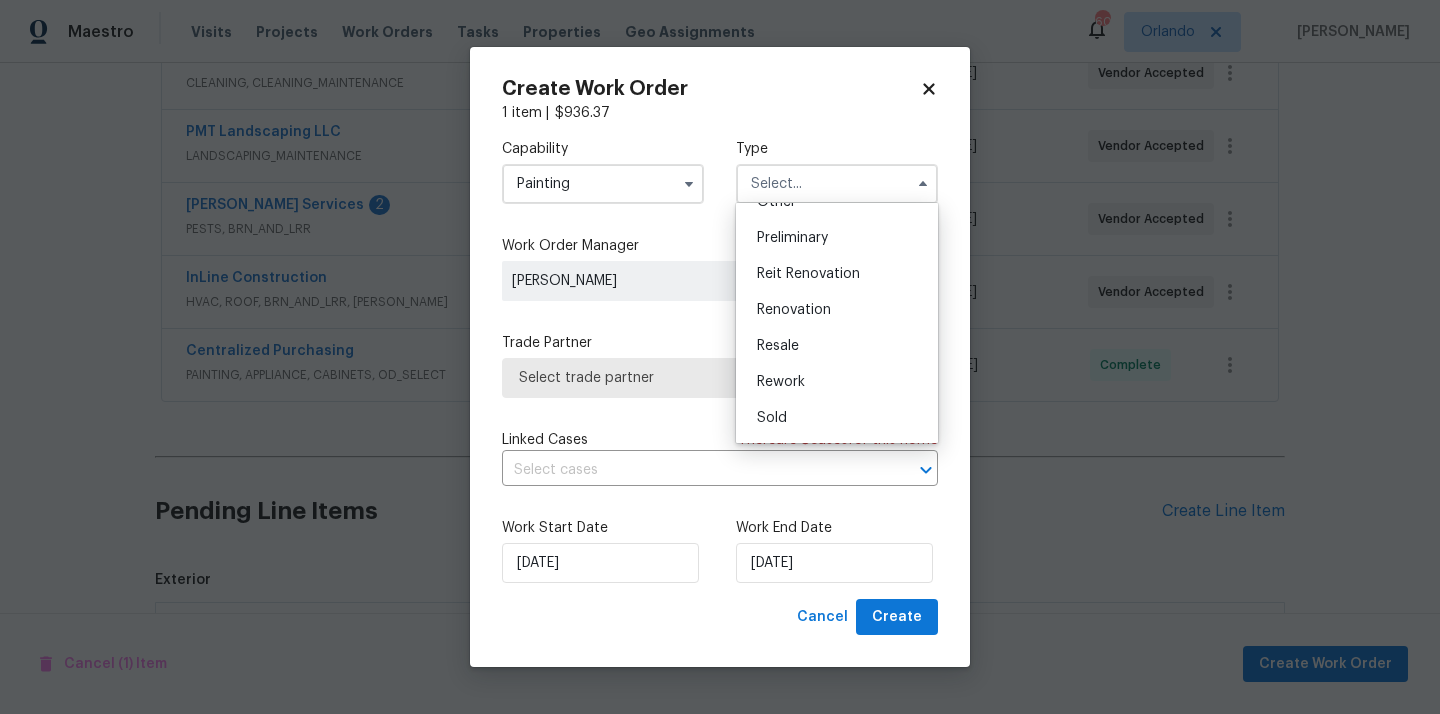 scroll, scrollTop: 454, scrollLeft: 0, axis: vertical 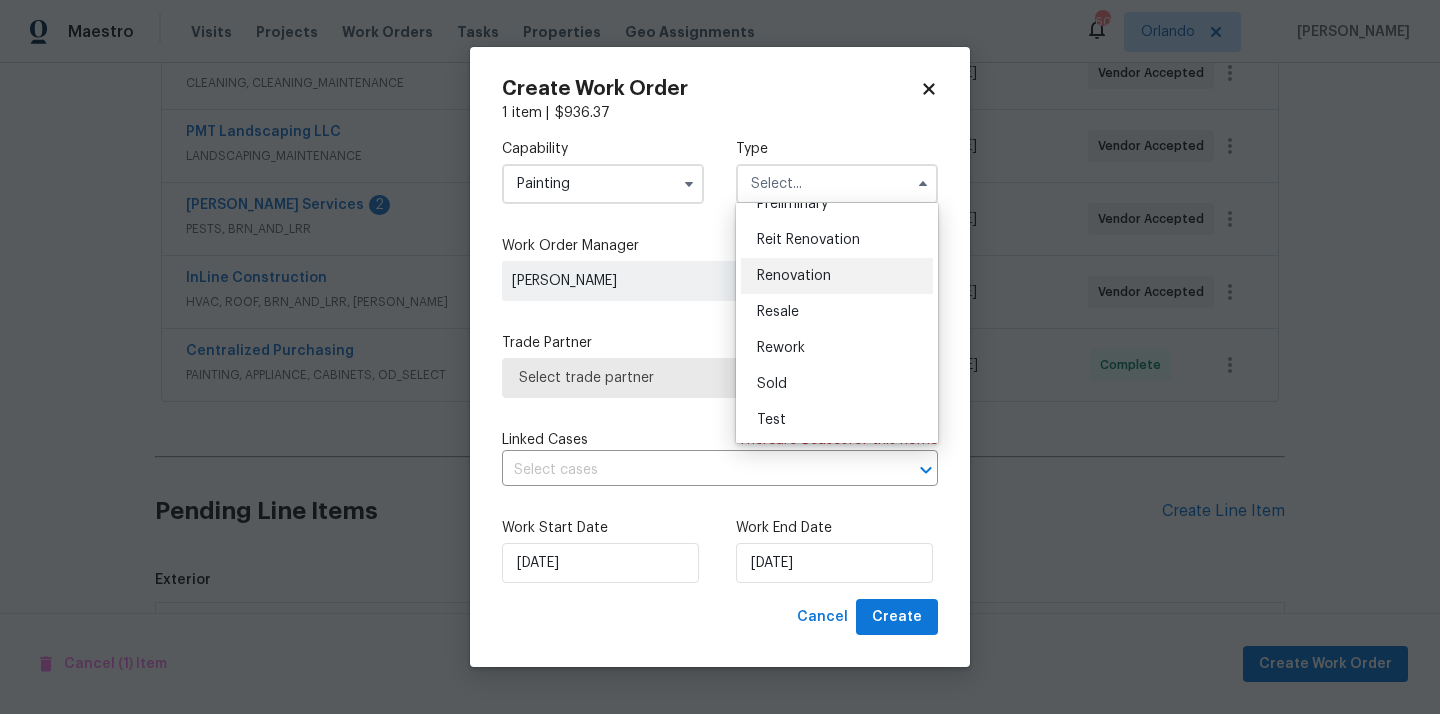click on "Renovation" at bounding box center [794, 276] 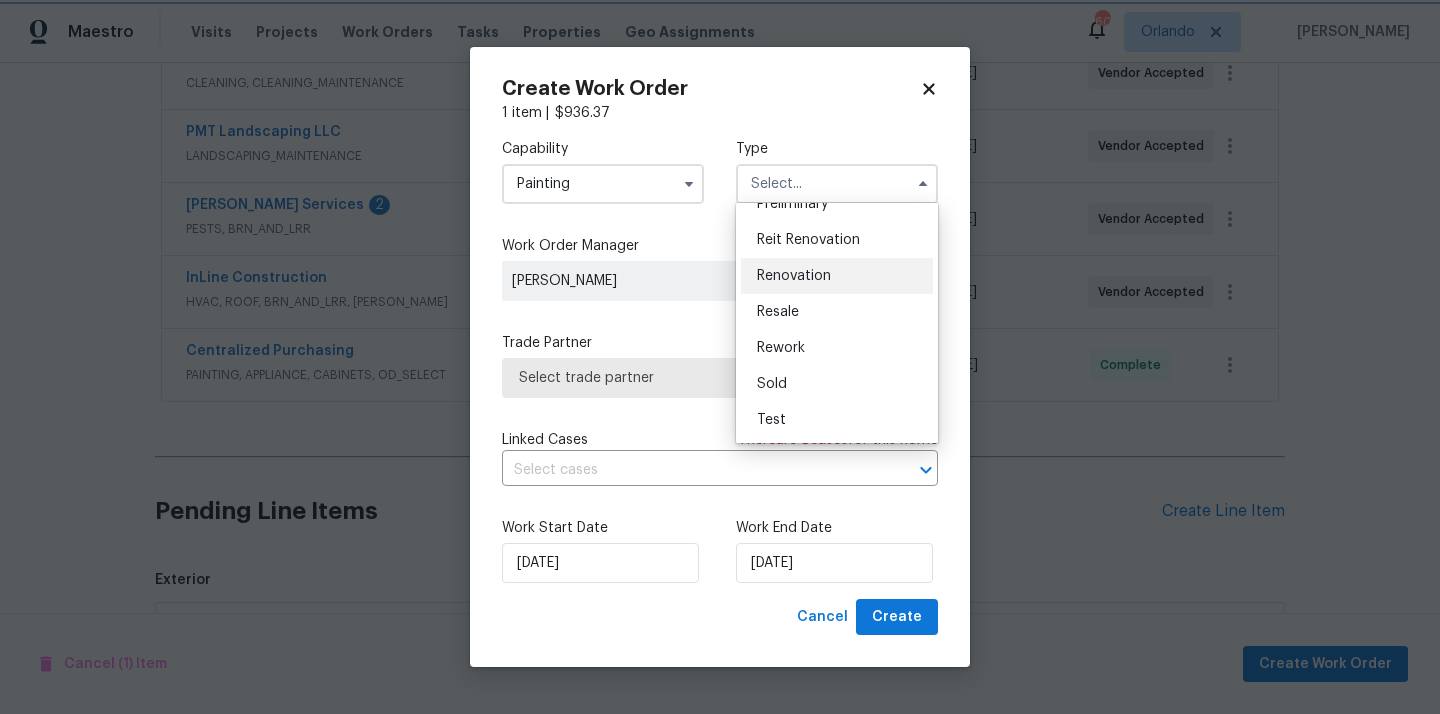 type on "Renovation" 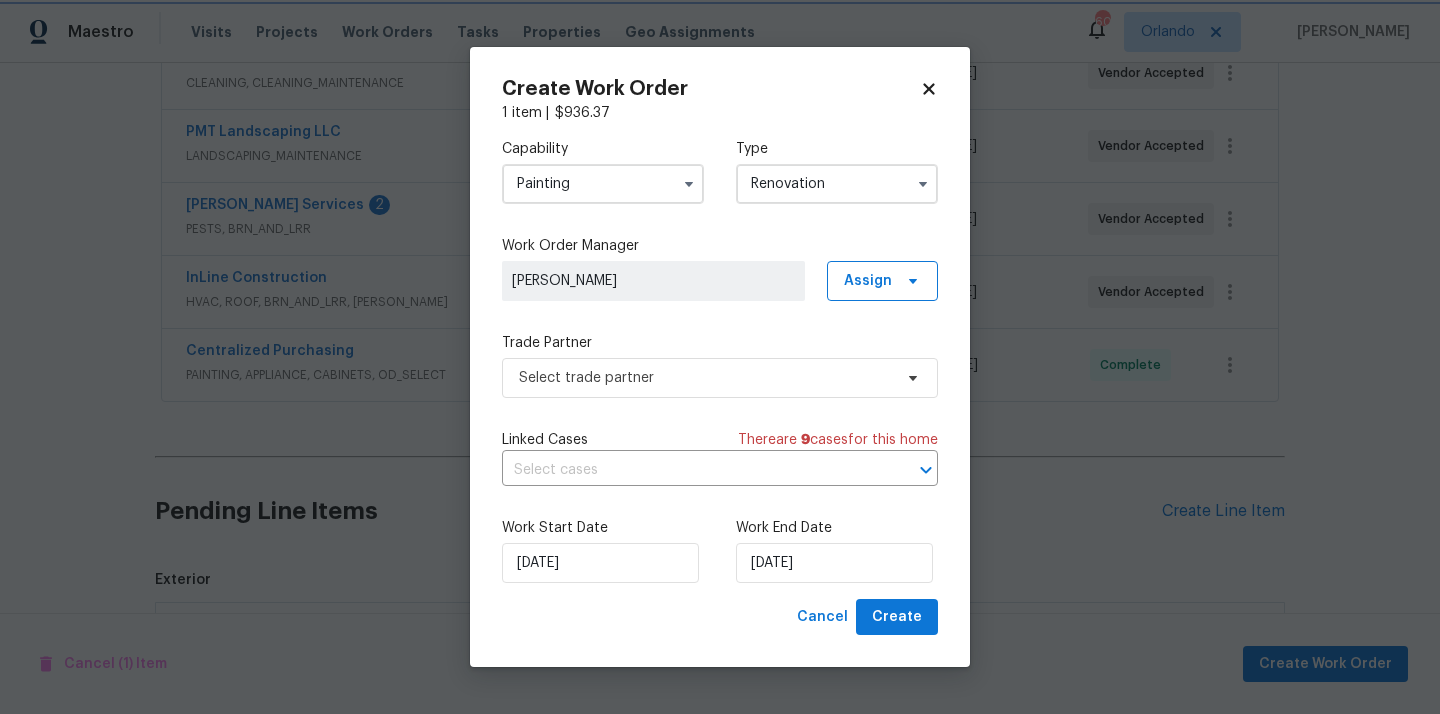 scroll, scrollTop: 0, scrollLeft: 0, axis: both 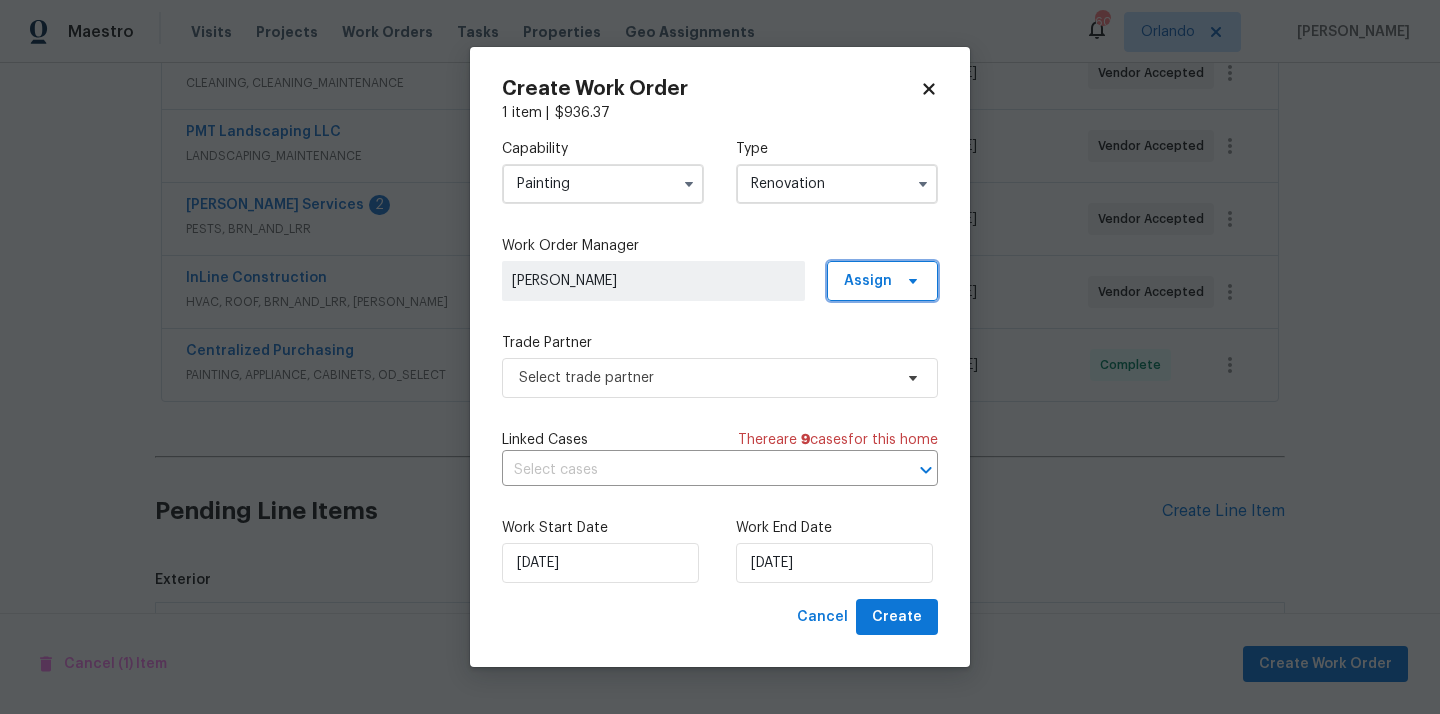 click on "Assign" at bounding box center (868, 281) 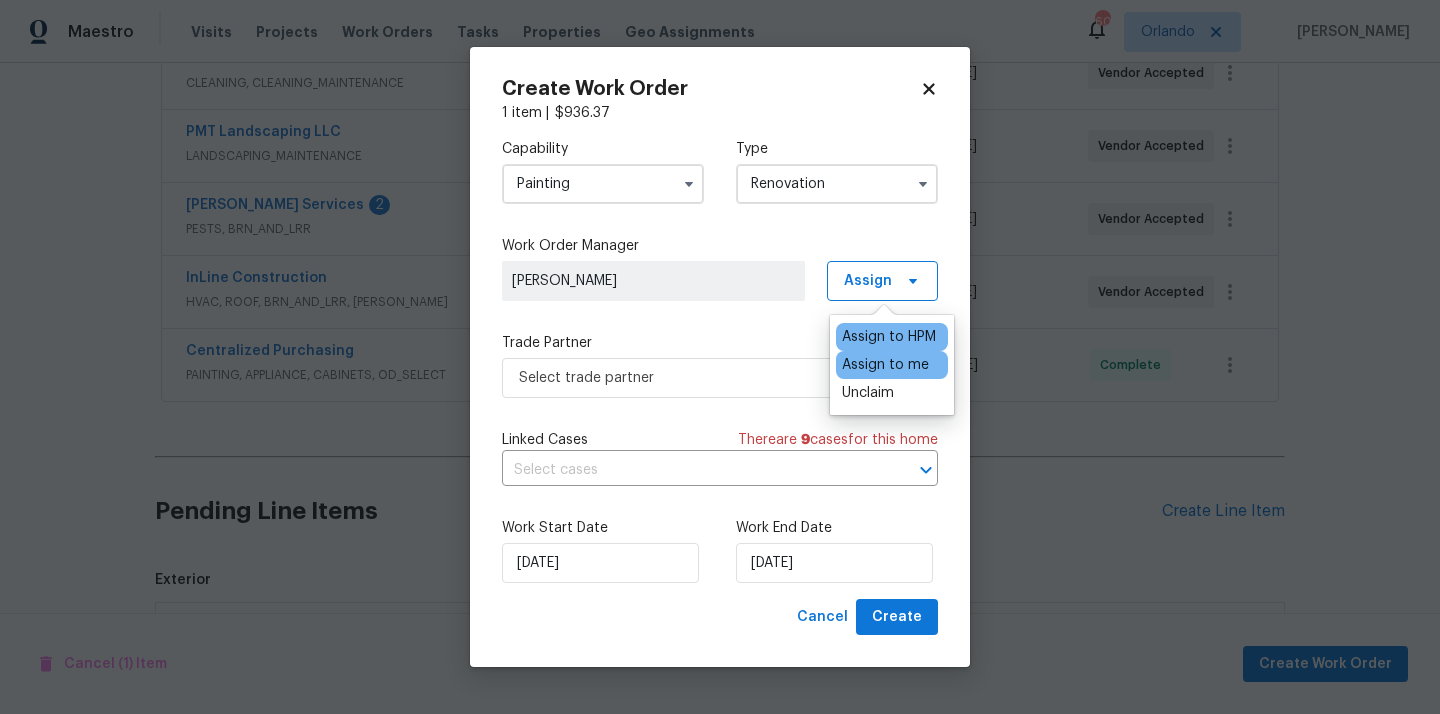 click on "Assign to me" at bounding box center (885, 365) 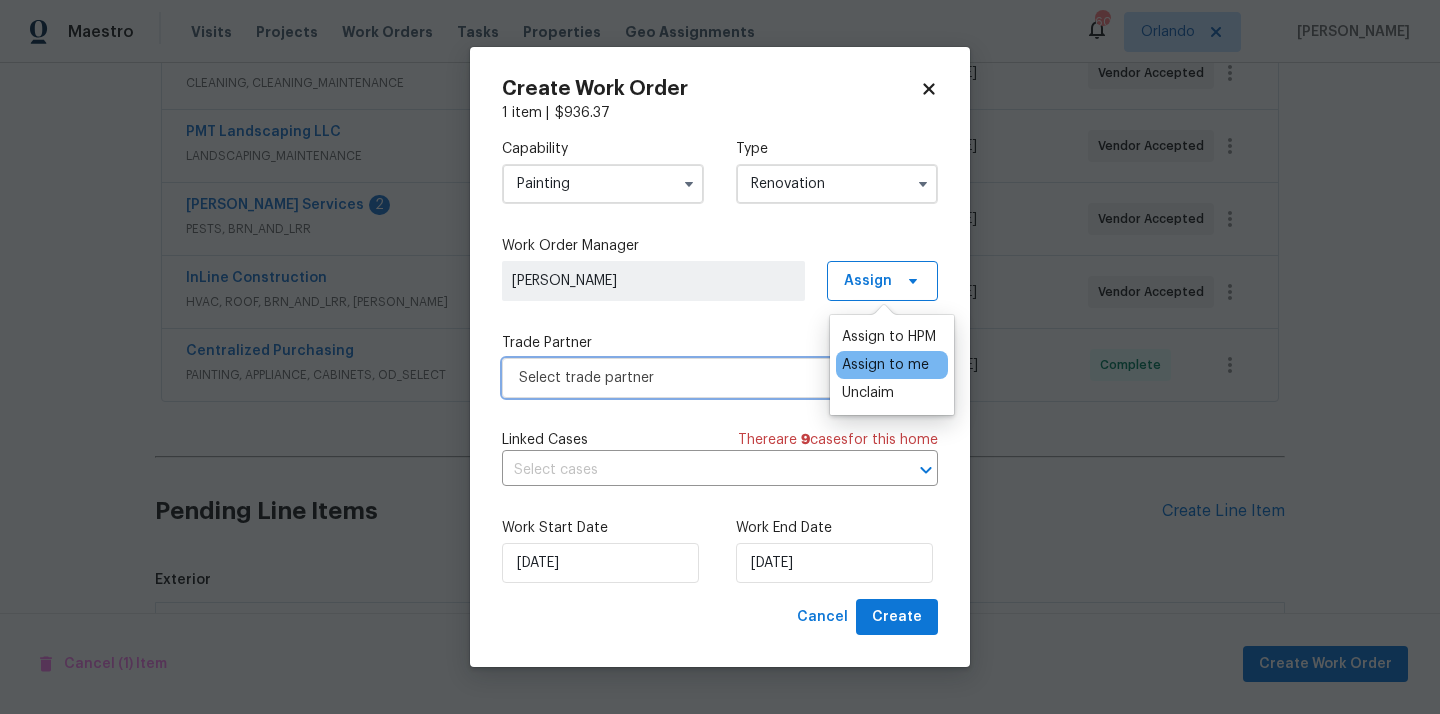 click on "Select trade partner" at bounding box center [705, 378] 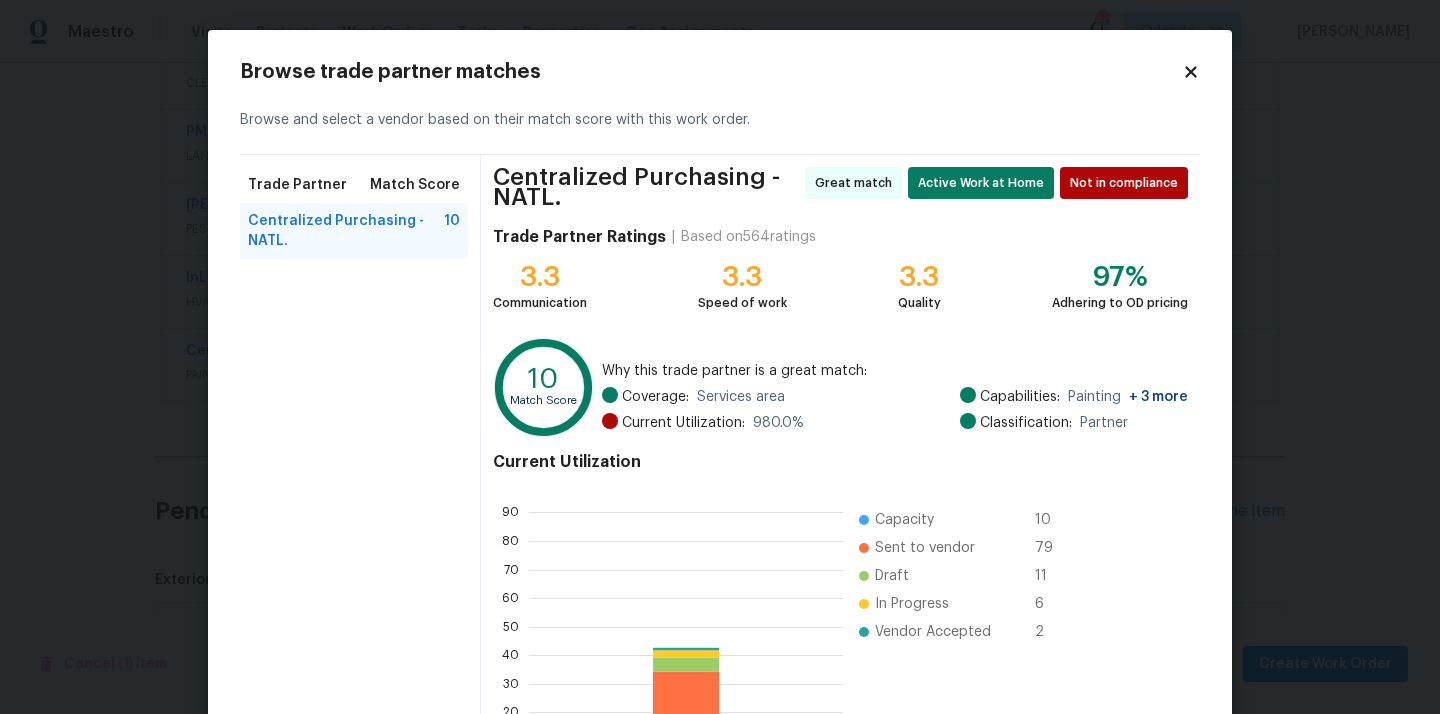 scroll, scrollTop: 2, scrollLeft: 1, axis: both 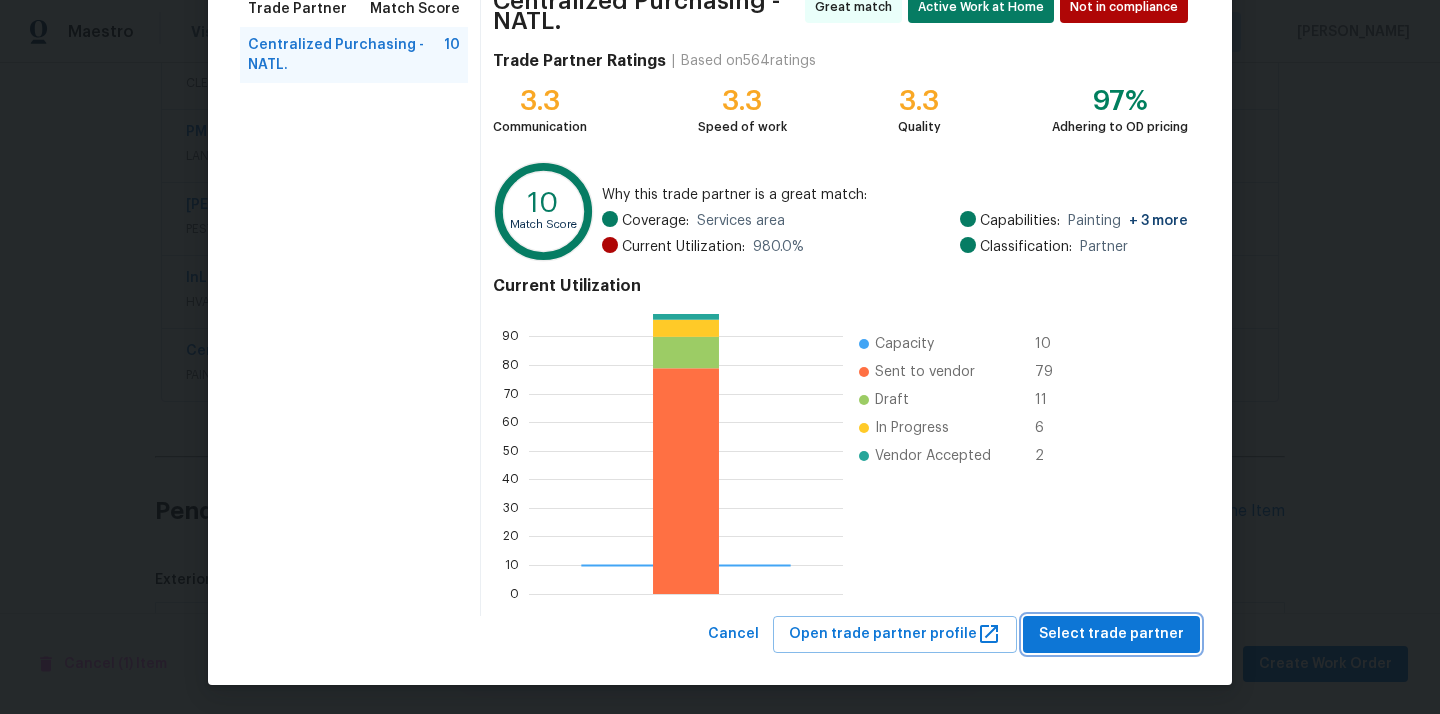 click on "Select trade partner" at bounding box center (1111, 634) 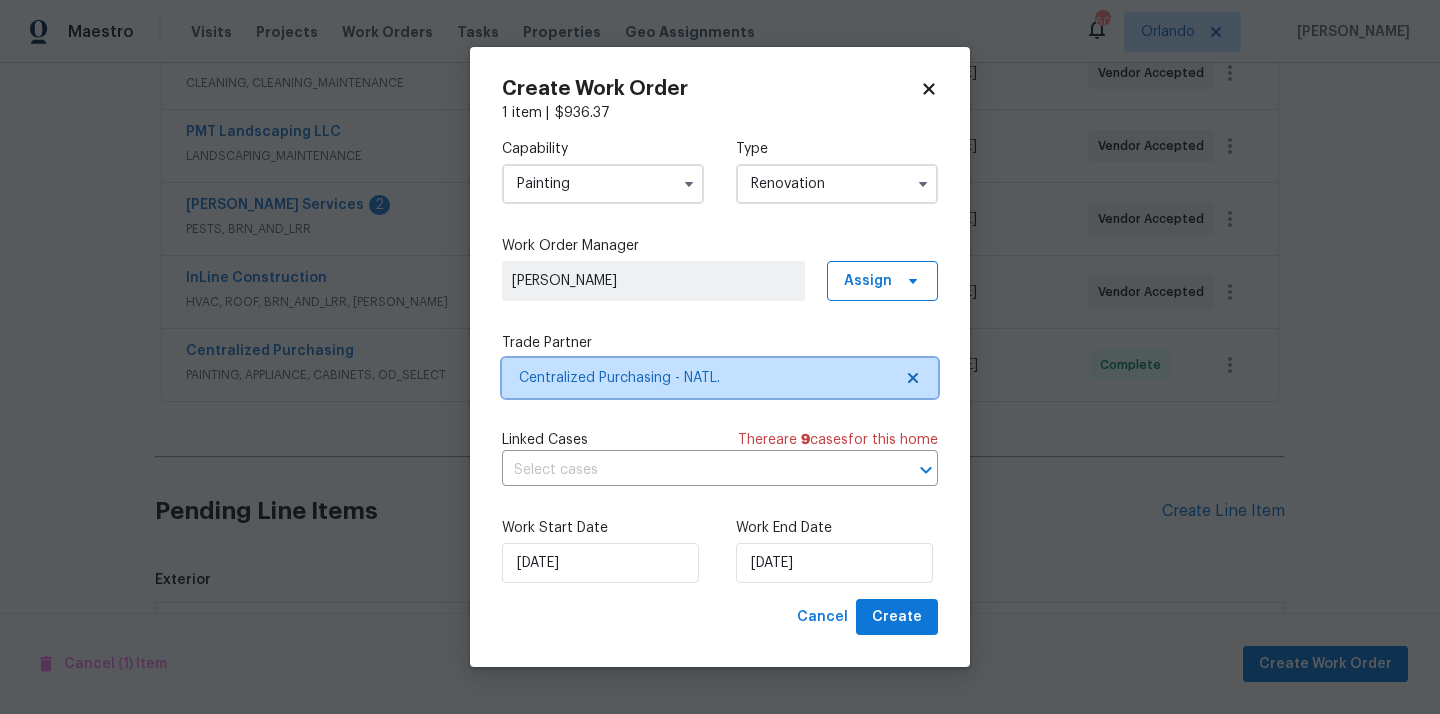 scroll, scrollTop: 0, scrollLeft: 0, axis: both 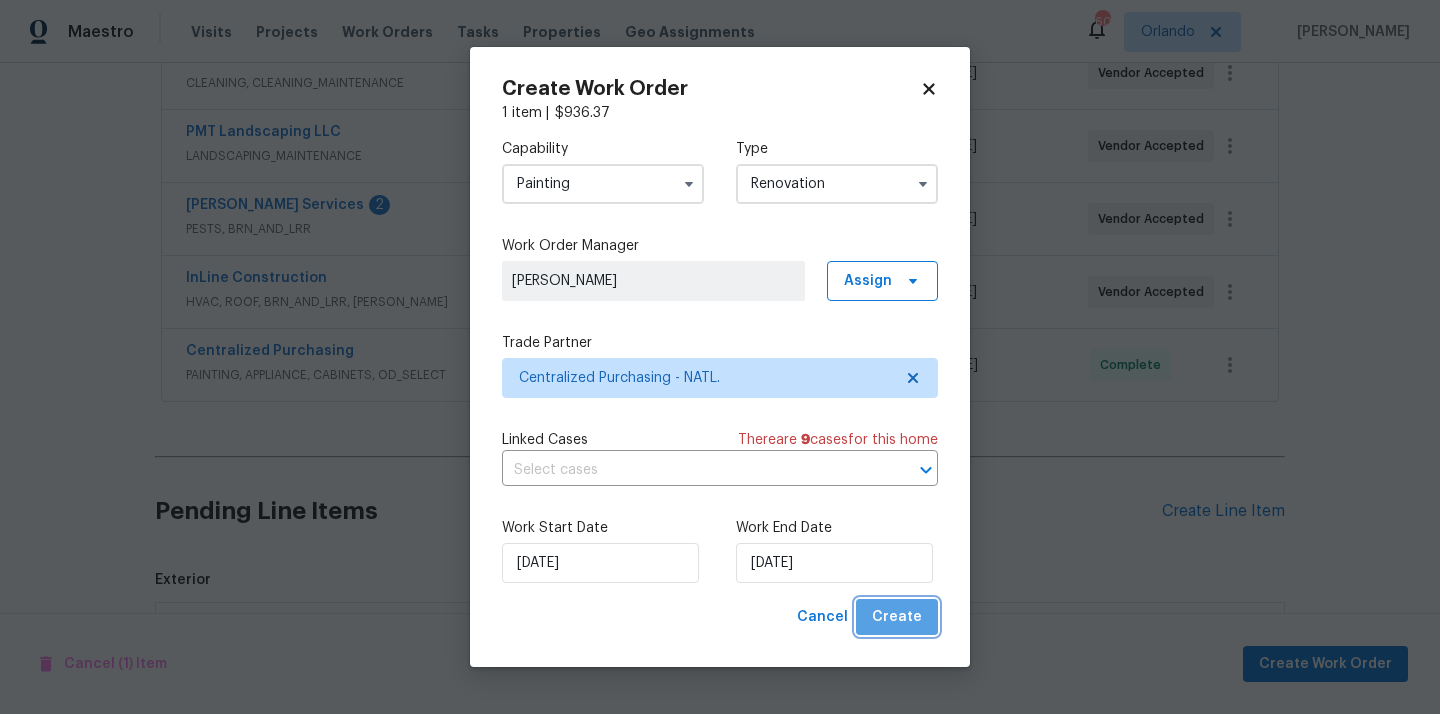 click on "Create" at bounding box center (897, 617) 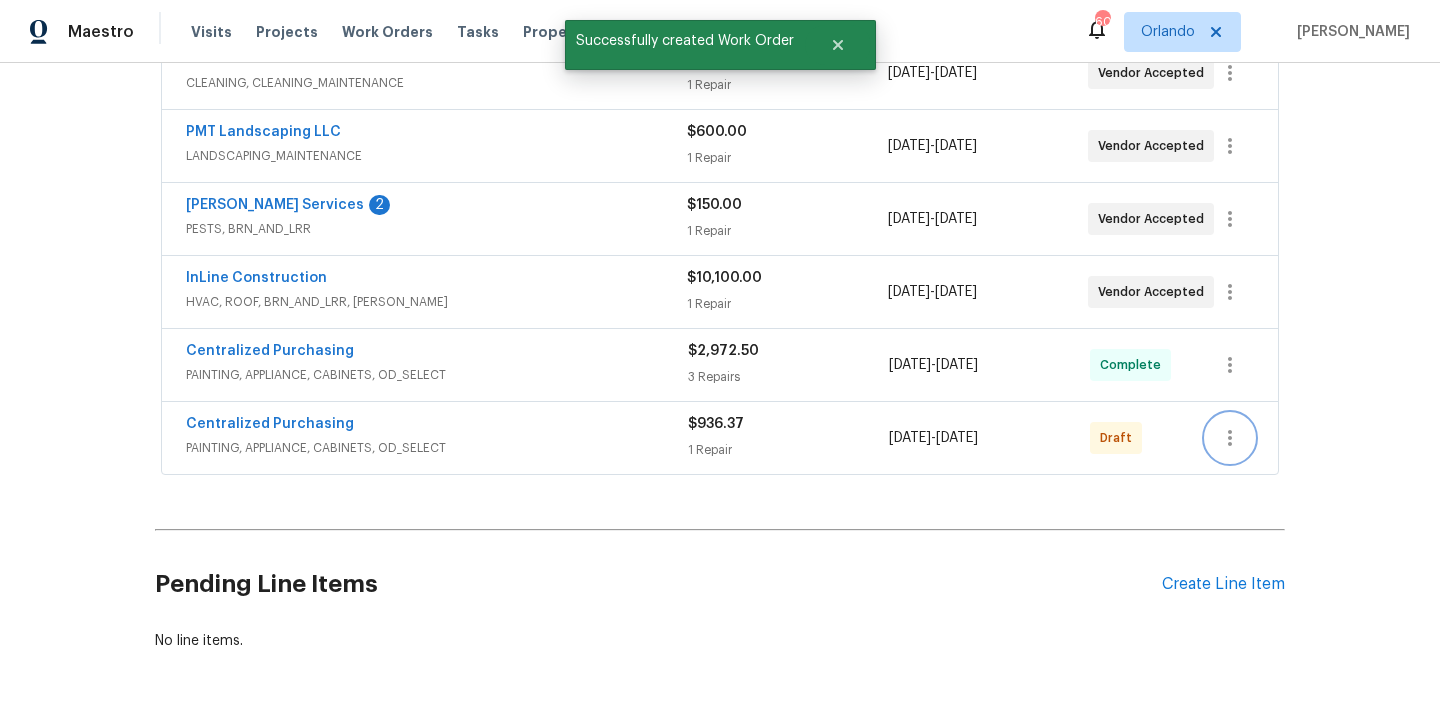 click at bounding box center (1230, 438) 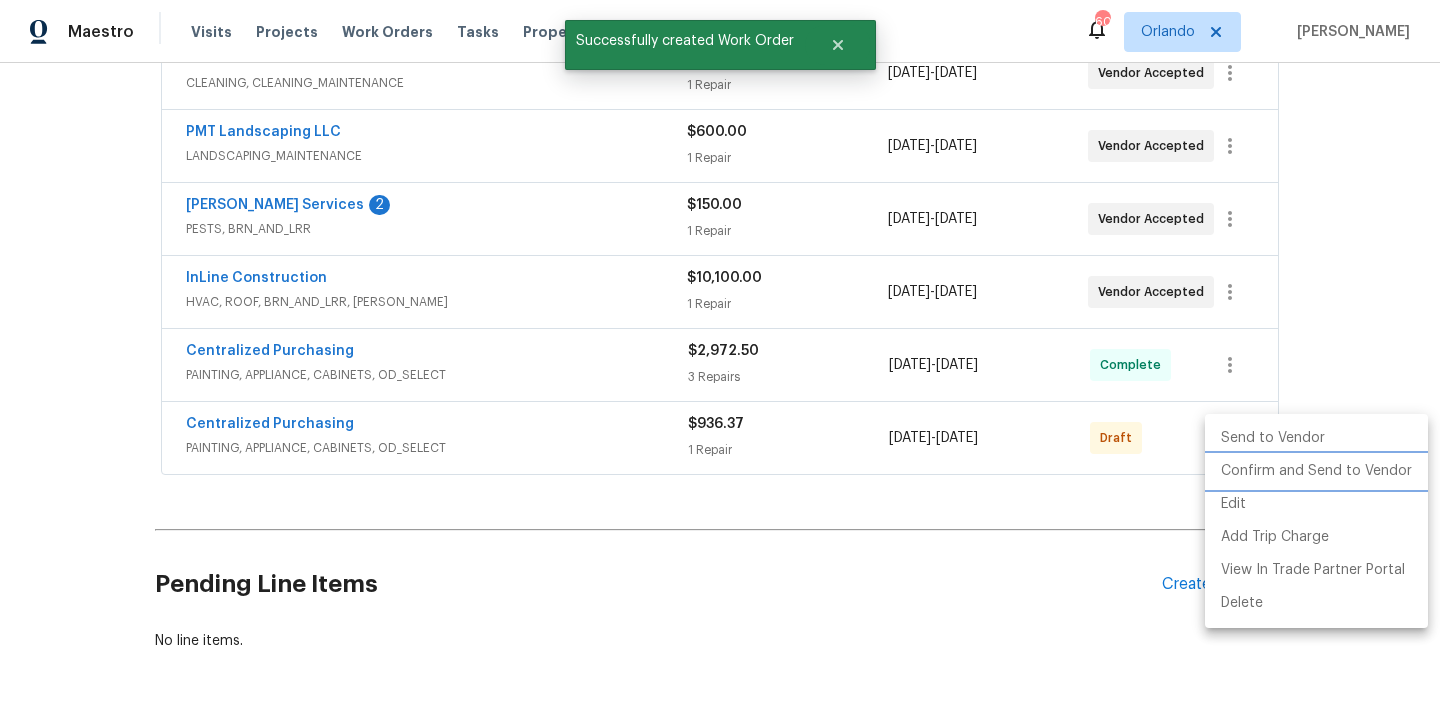 click on "Confirm and Send to Vendor" at bounding box center [1316, 471] 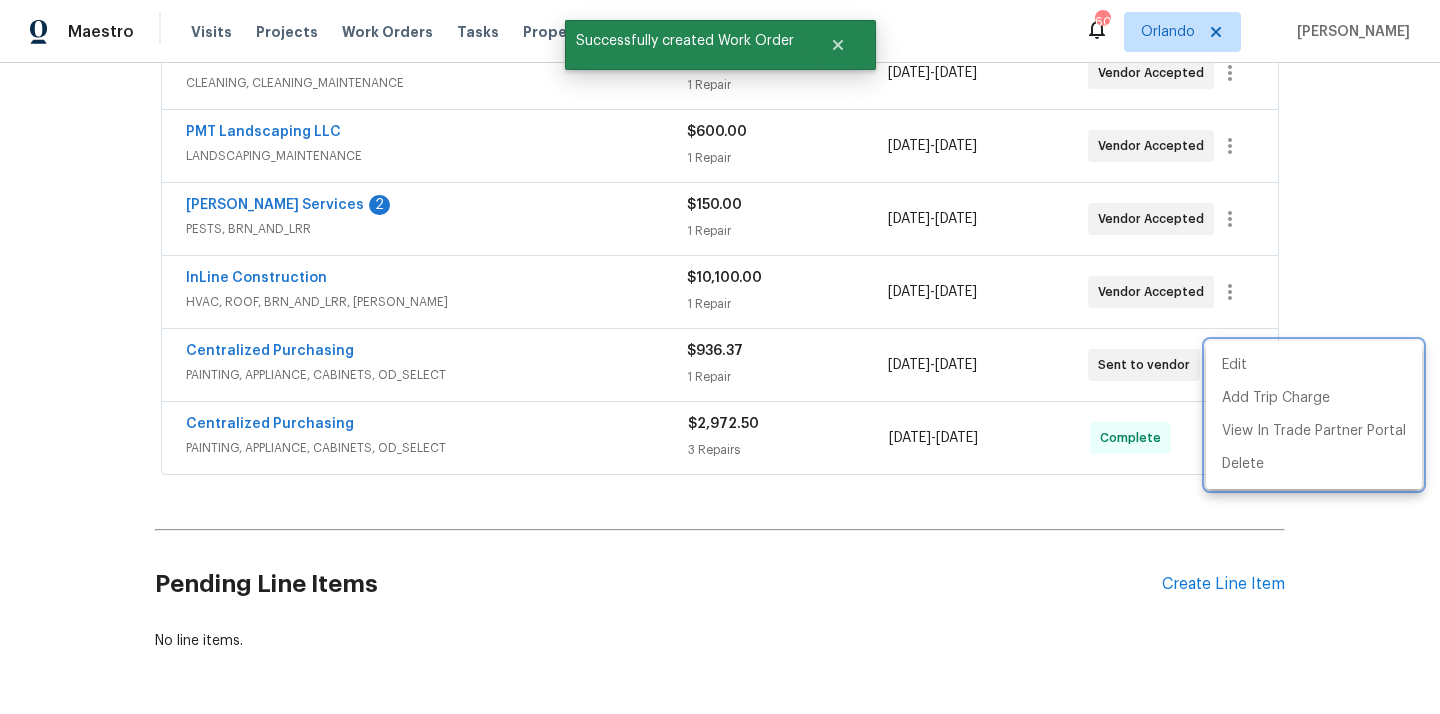 click at bounding box center [720, 357] 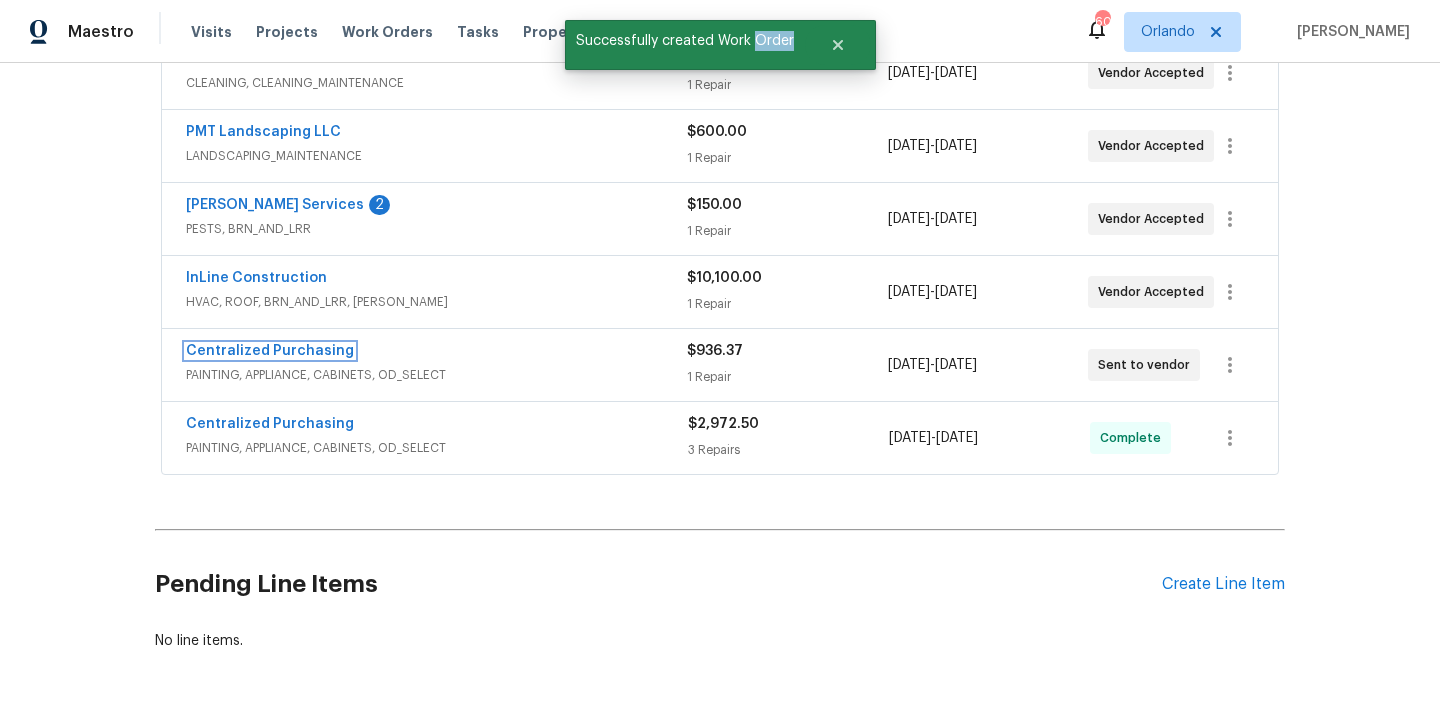 click on "Centralized Purchasing" at bounding box center (270, 351) 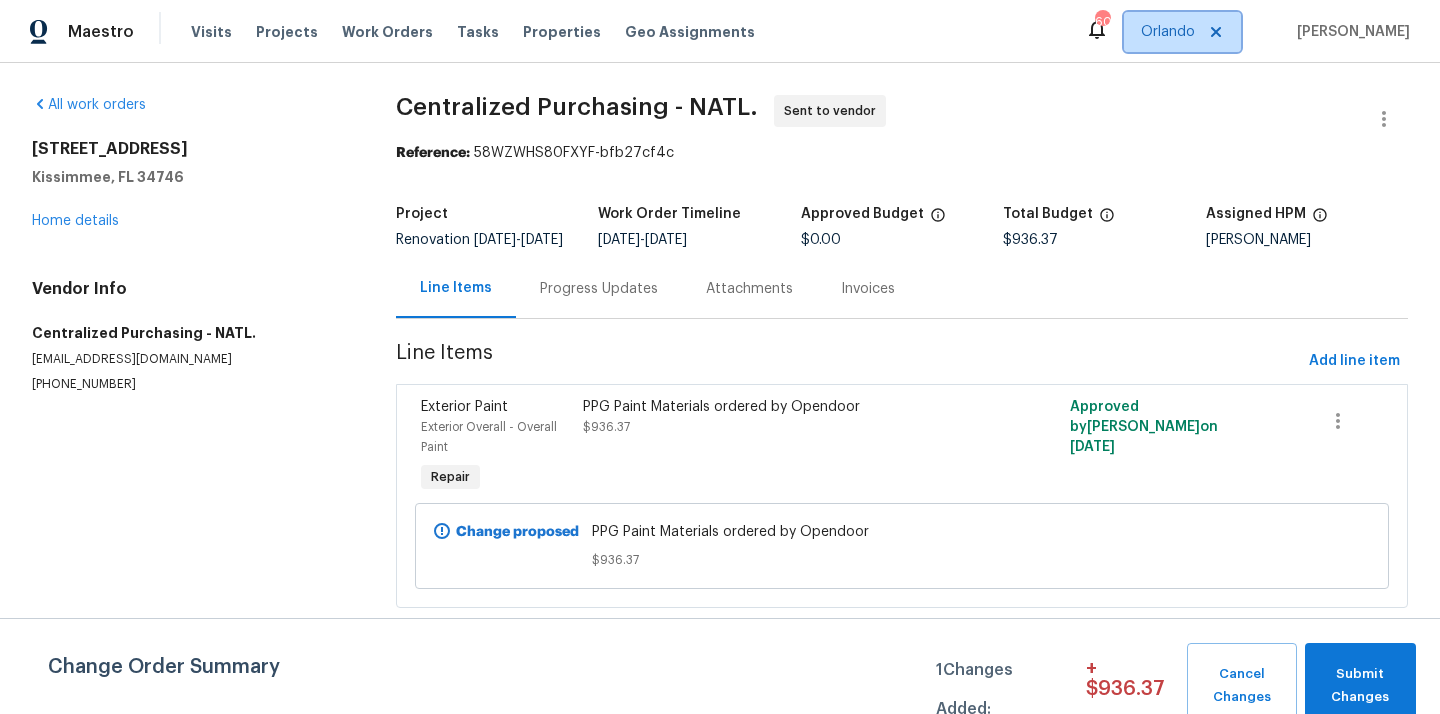 click on "Orlando" at bounding box center (1168, 32) 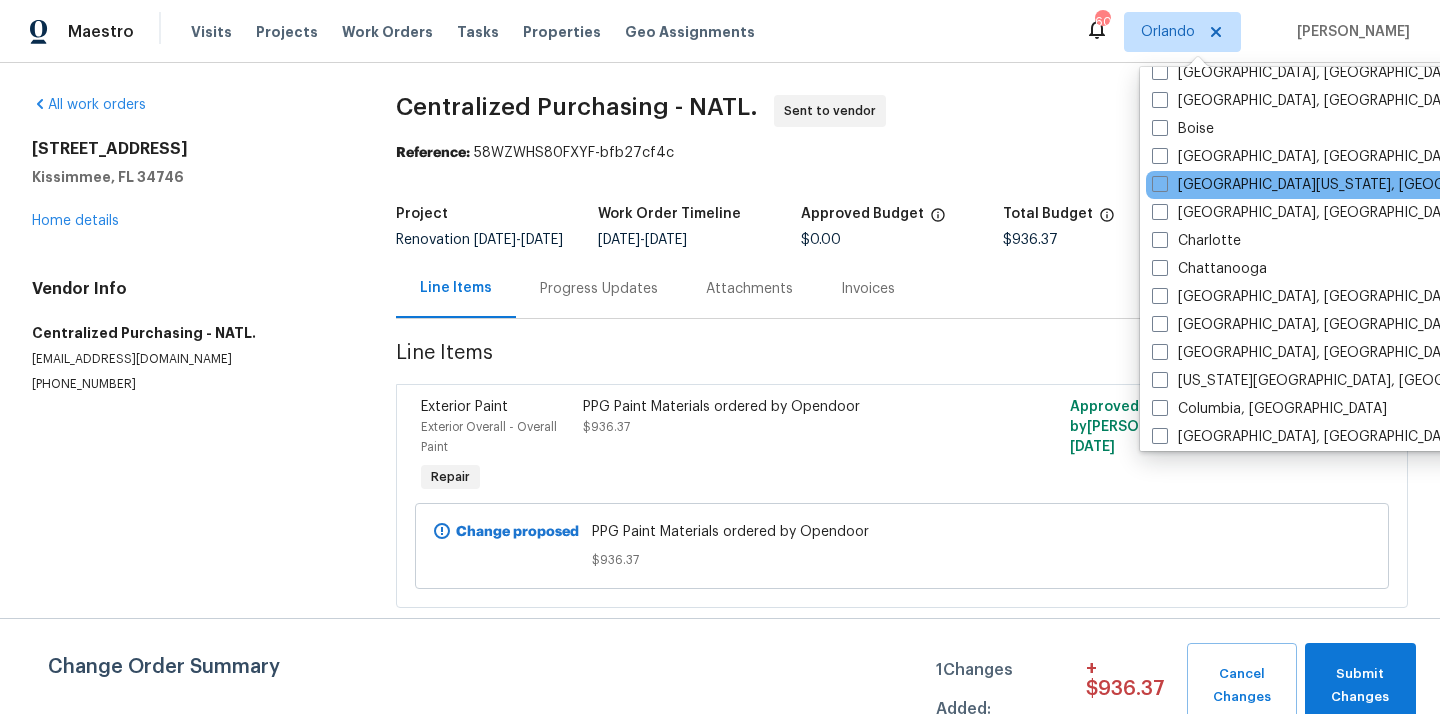scroll, scrollTop: 160, scrollLeft: 0, axis: vertical 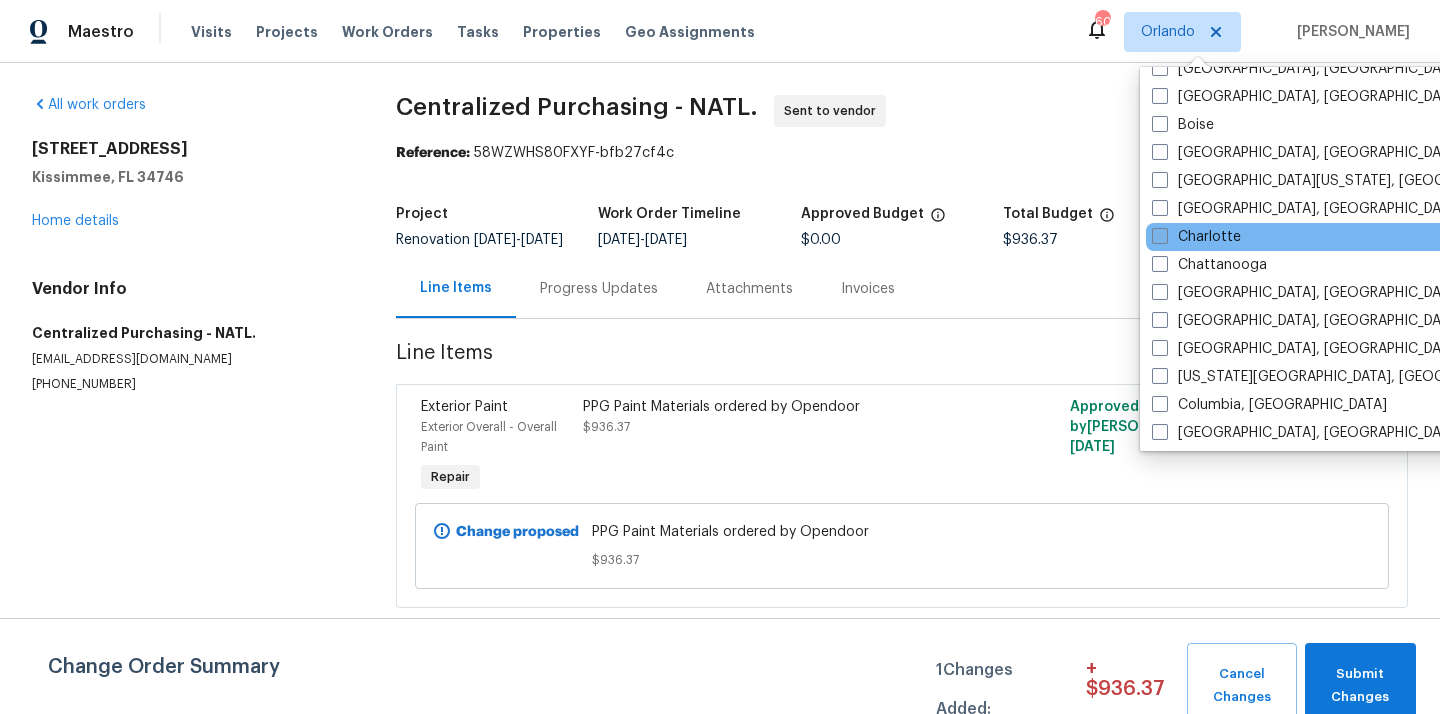 click on "Charlotte" at bounding box center (1196, 237) 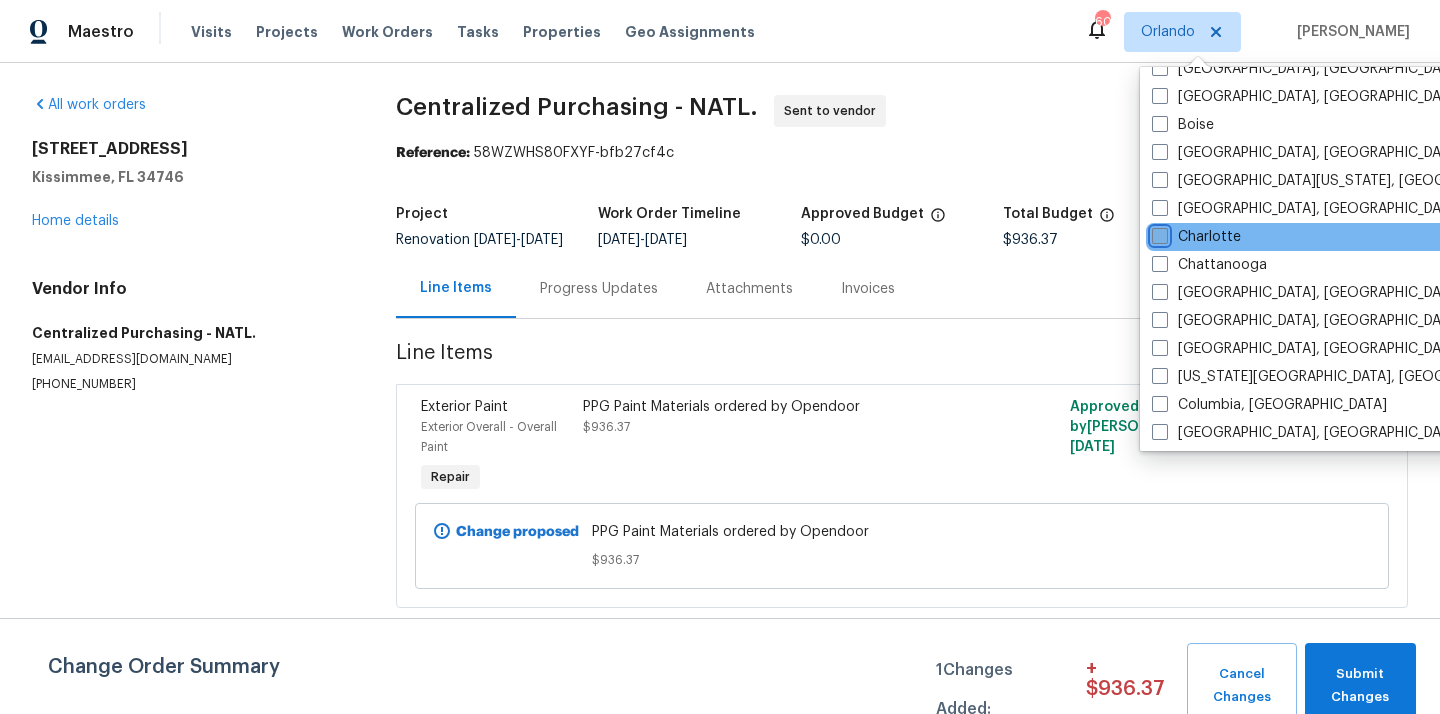click on "Charlotte" at bounding box center (1158, 233) 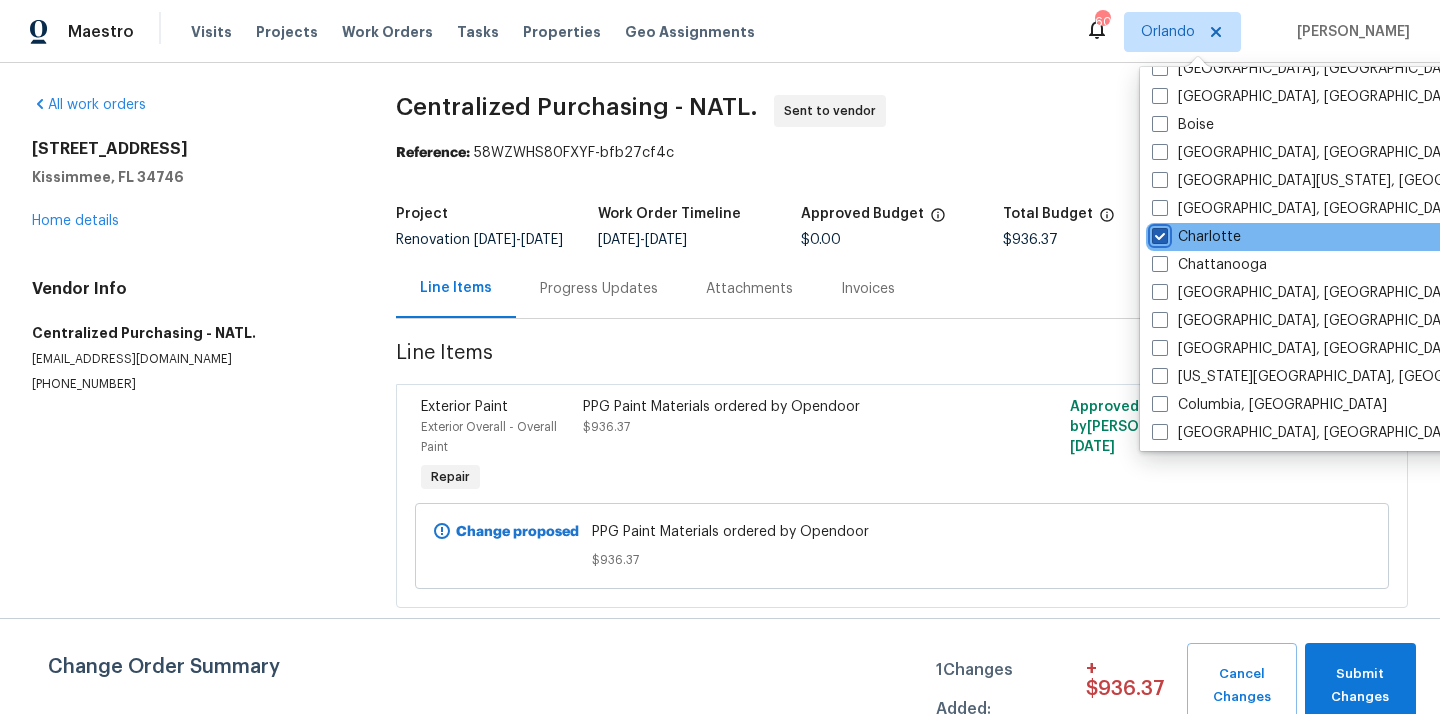 checkbox on "true" 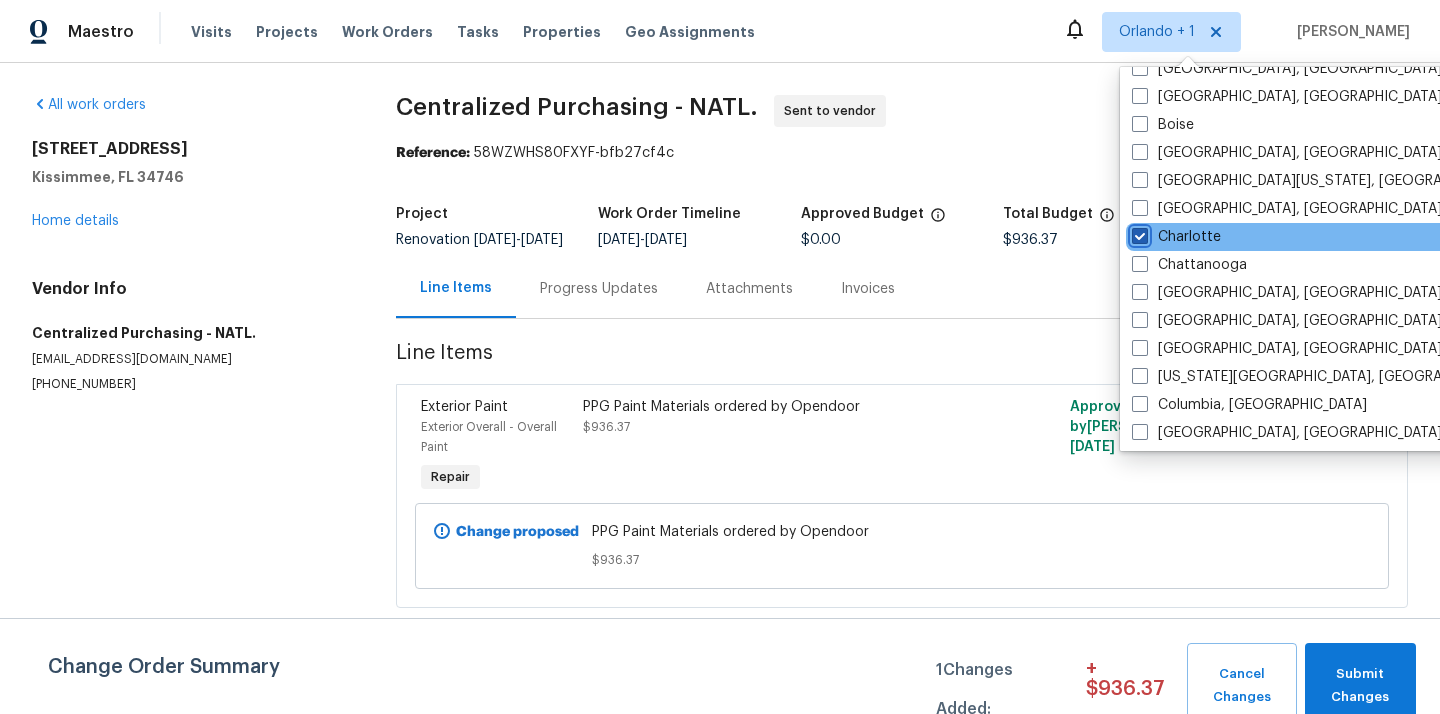 scroll, scrollTop: 0, scrollLeft: 0, axis: both 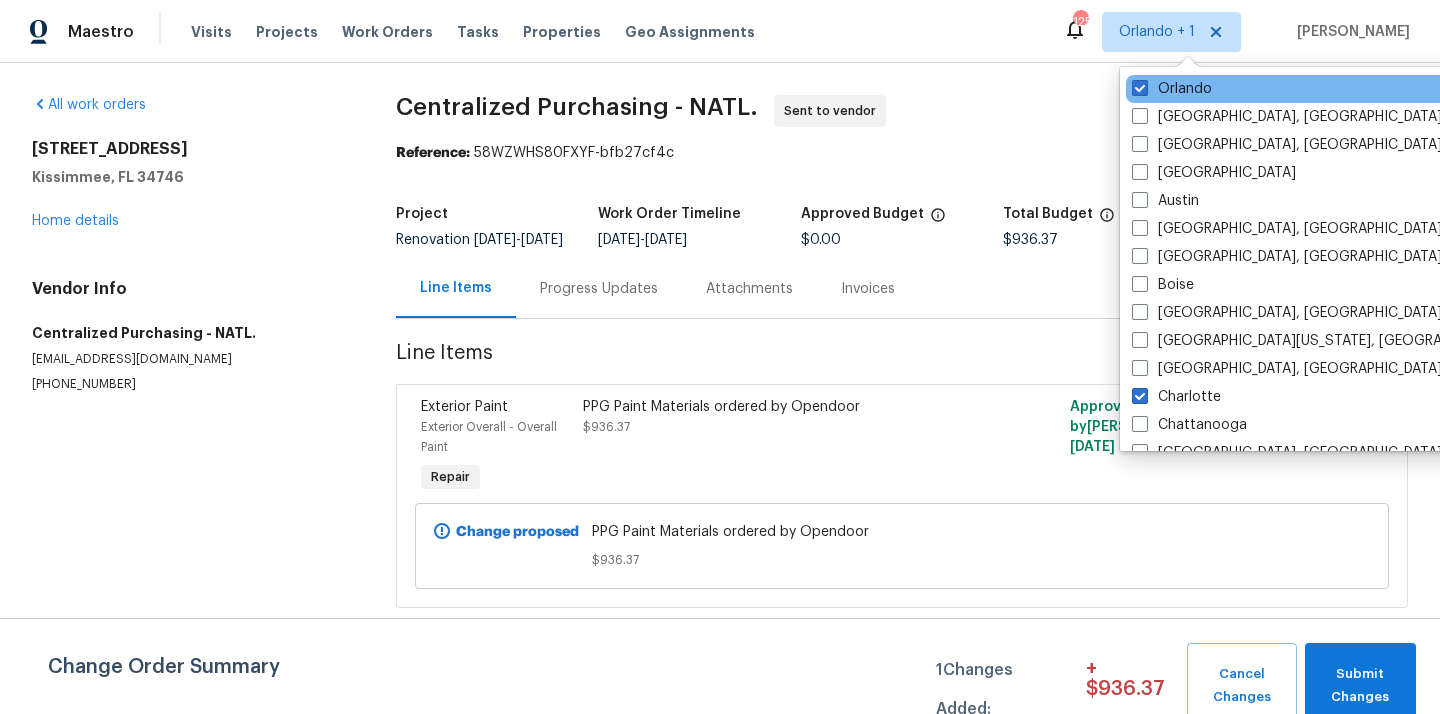 click on "Orlando" at bounding box center [1327, 89] 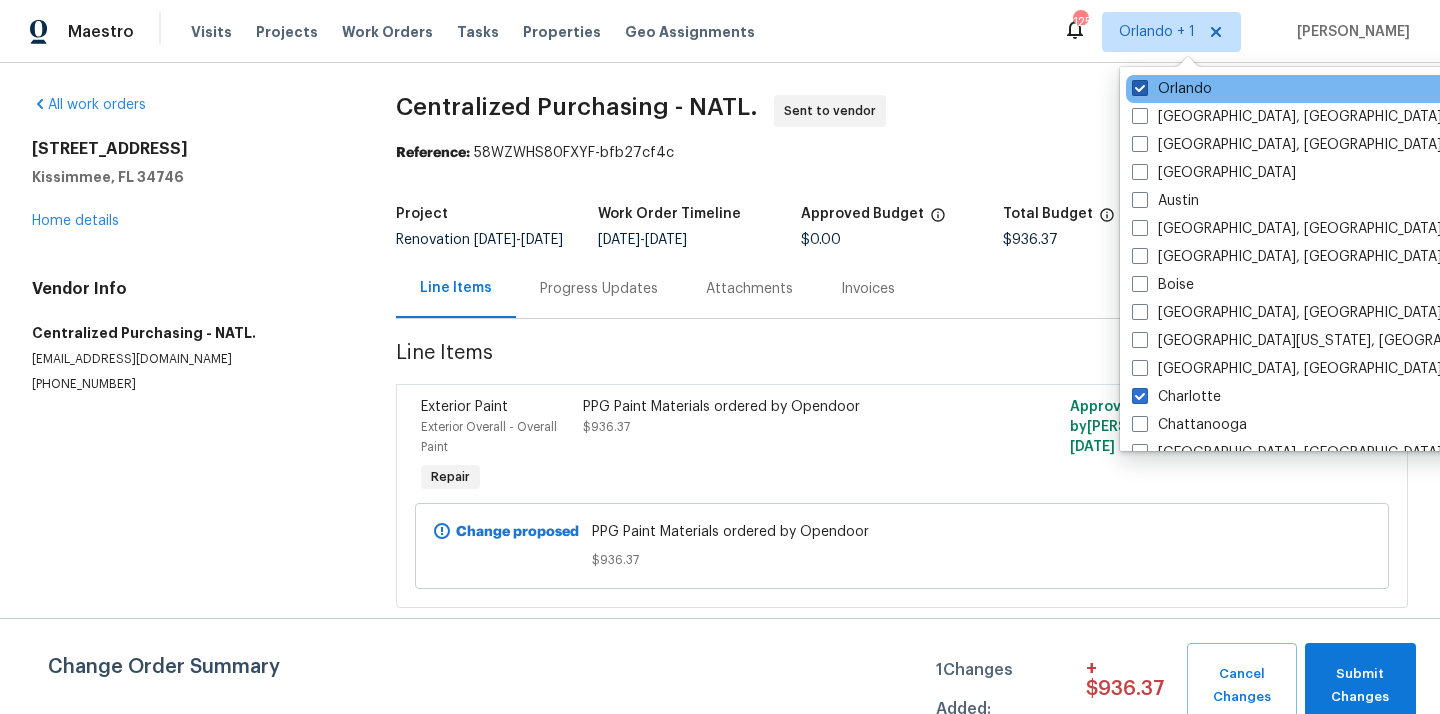 click on "Orlando" at bounding box center [1172, 89] 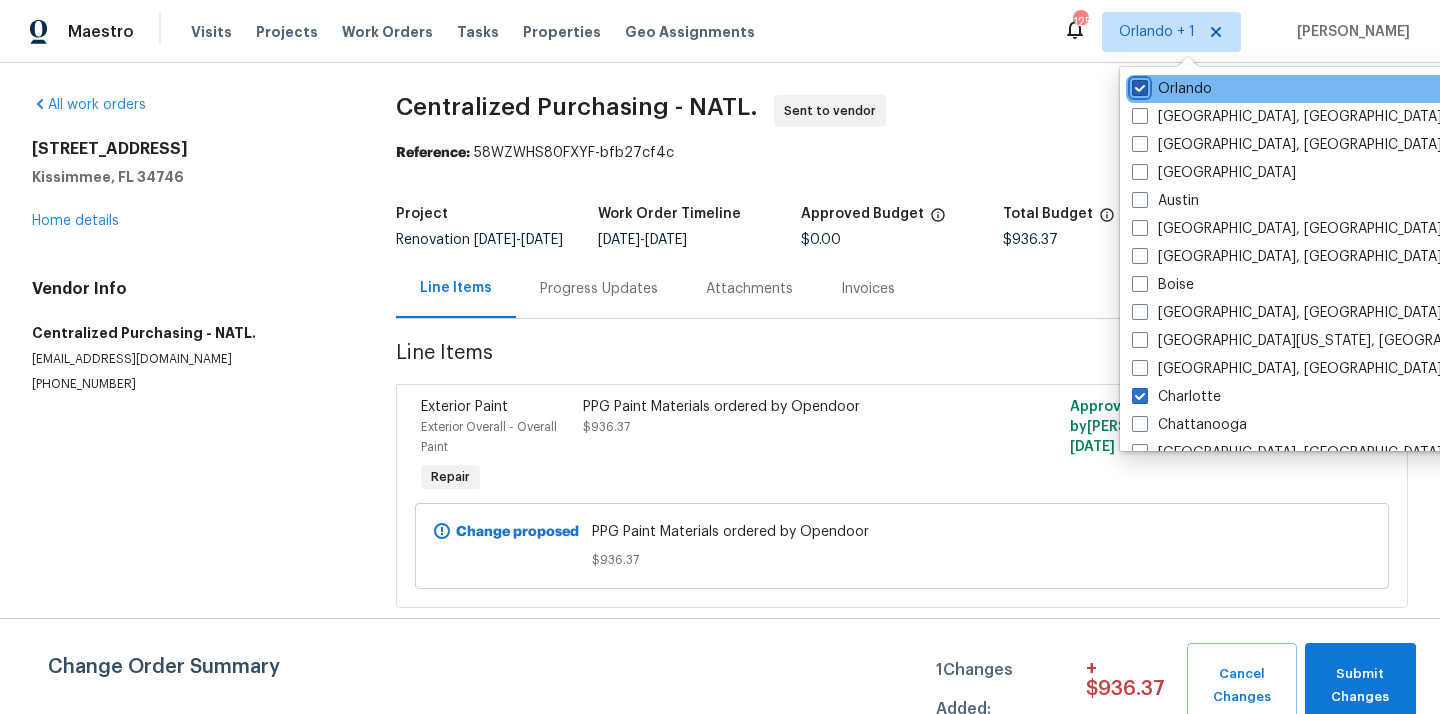 click on "Orlando" at bounding box center [1138, 85] 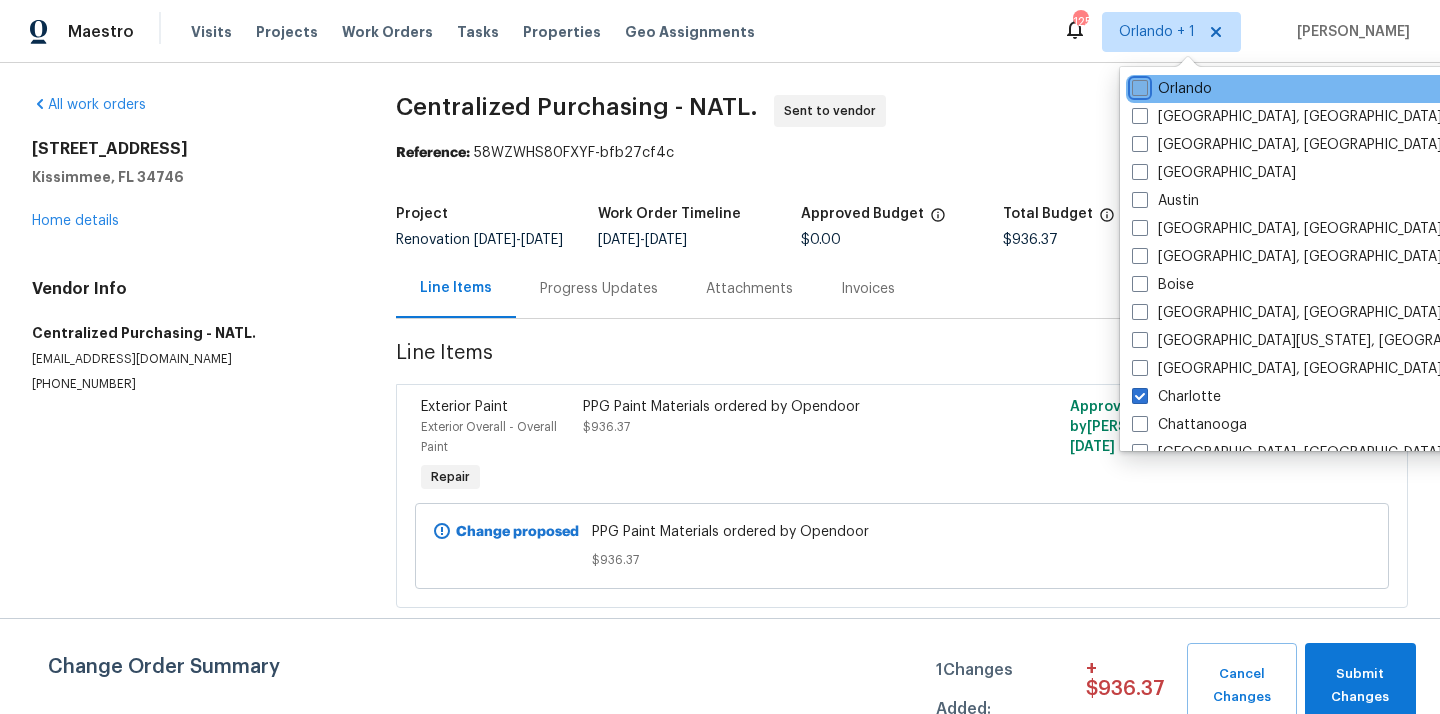 checkbox on "false" 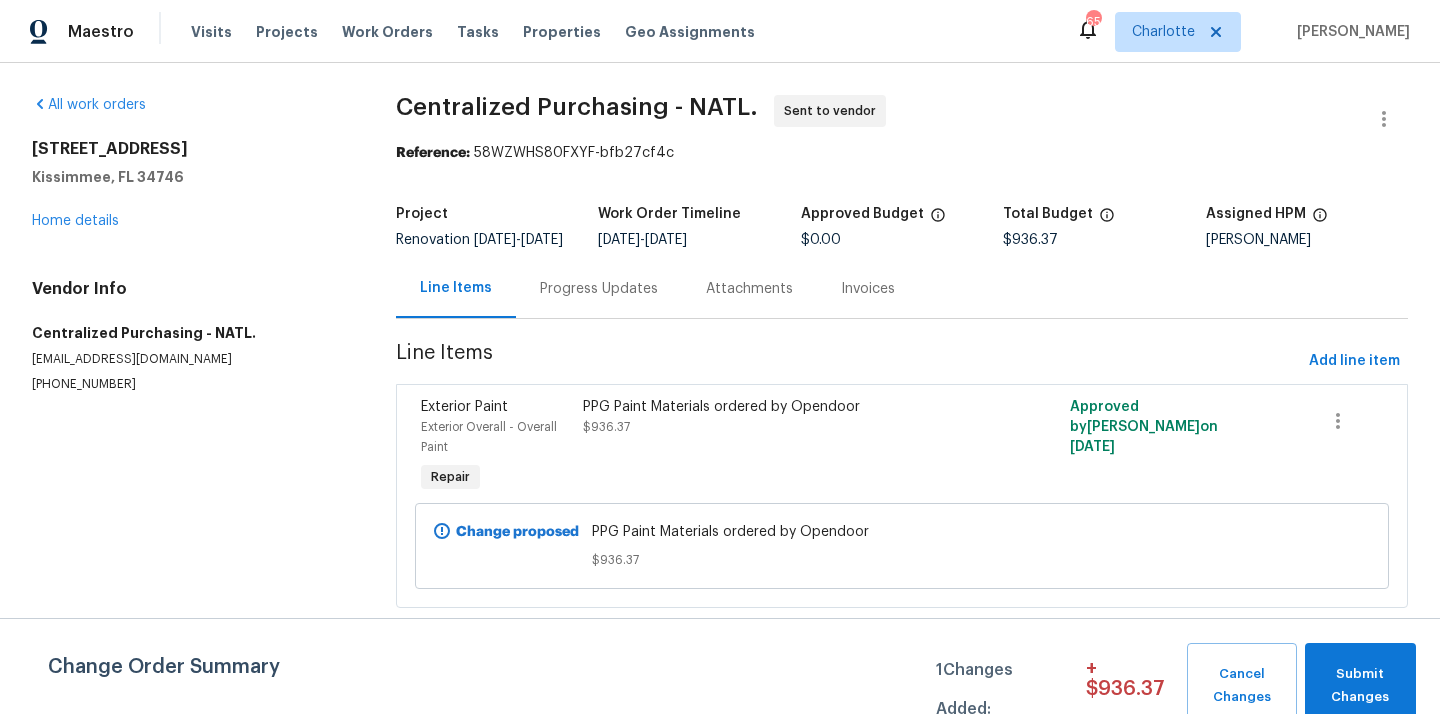 click on "Visits Projects Work Orders Tasks Properties Geo Assignments" at bounding box center (485, 32) 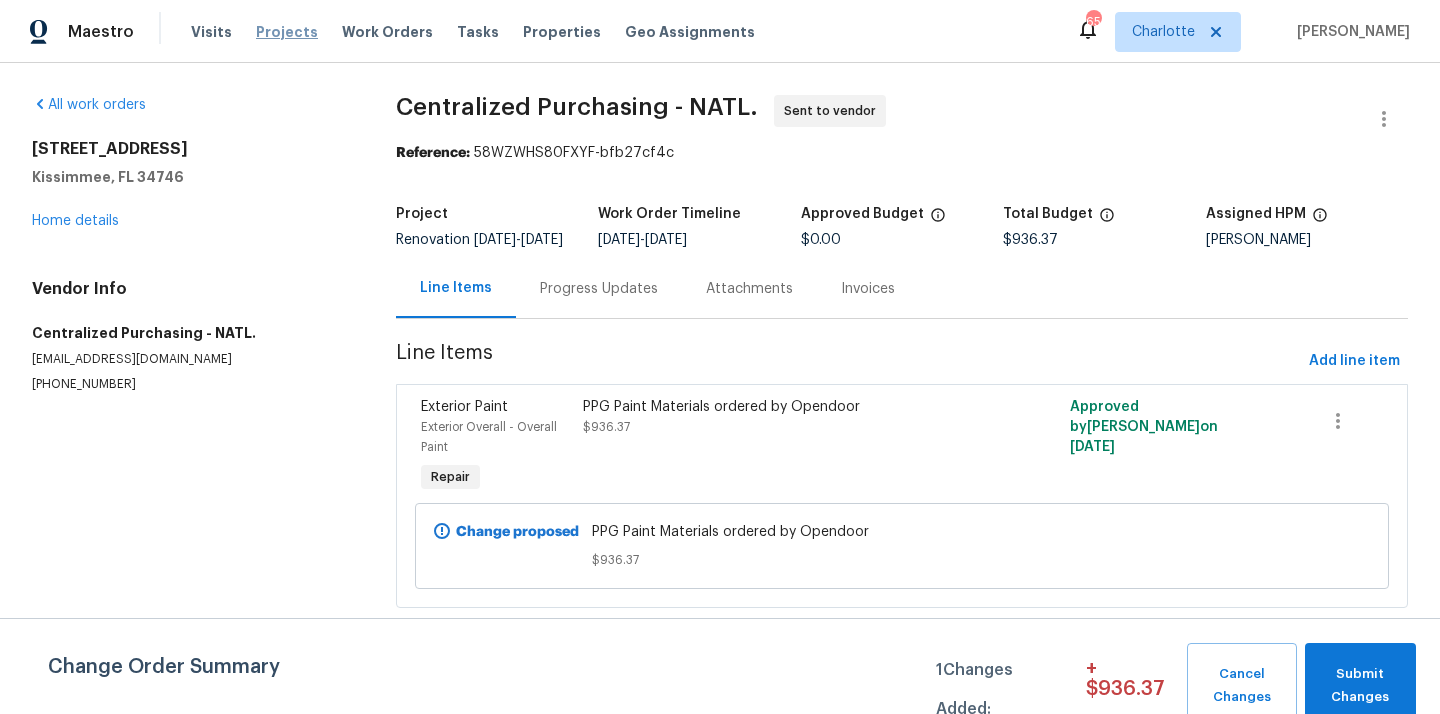 click on "Projects" at bounding box center [287, 32] 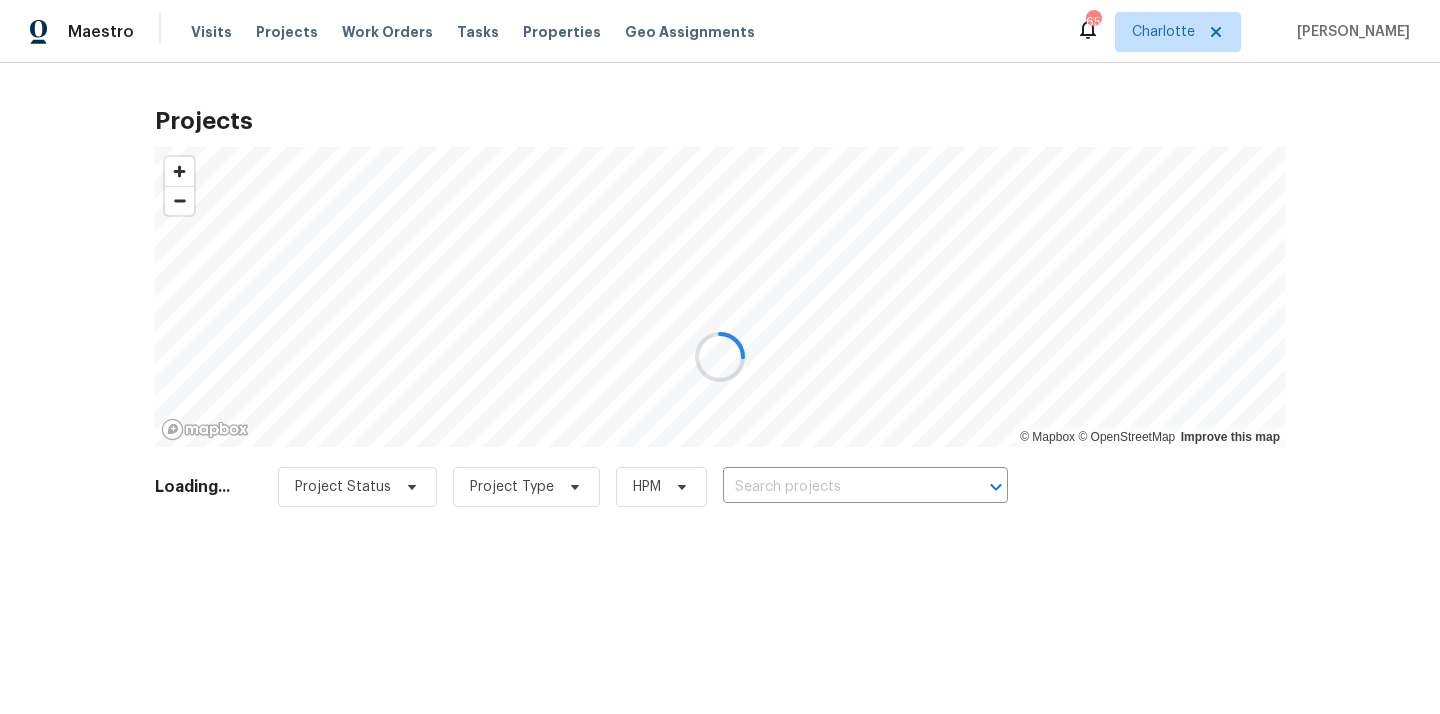 click at bounding box center (720, 357) 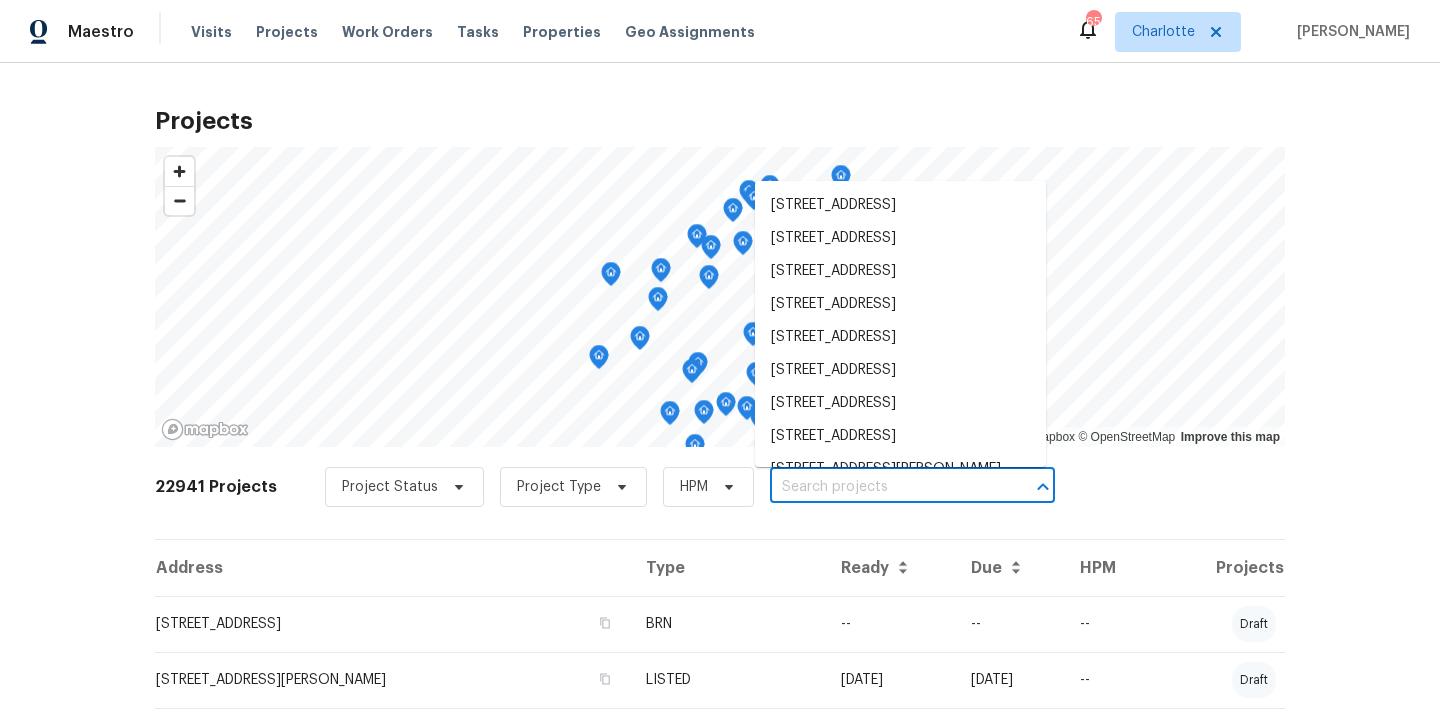 click at bounding box center [884, 487] 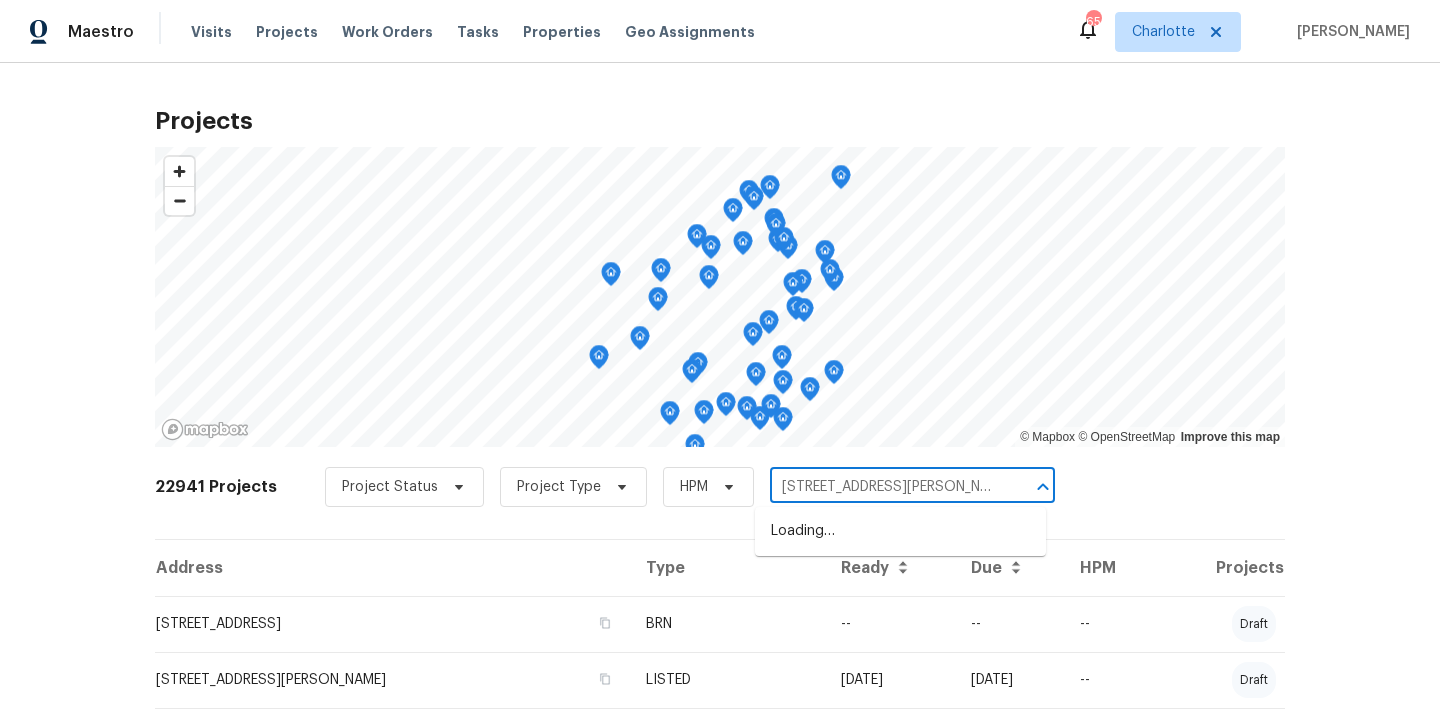 scroll, scrollTop: 0, scrollLeft: 38, axis: horizontal 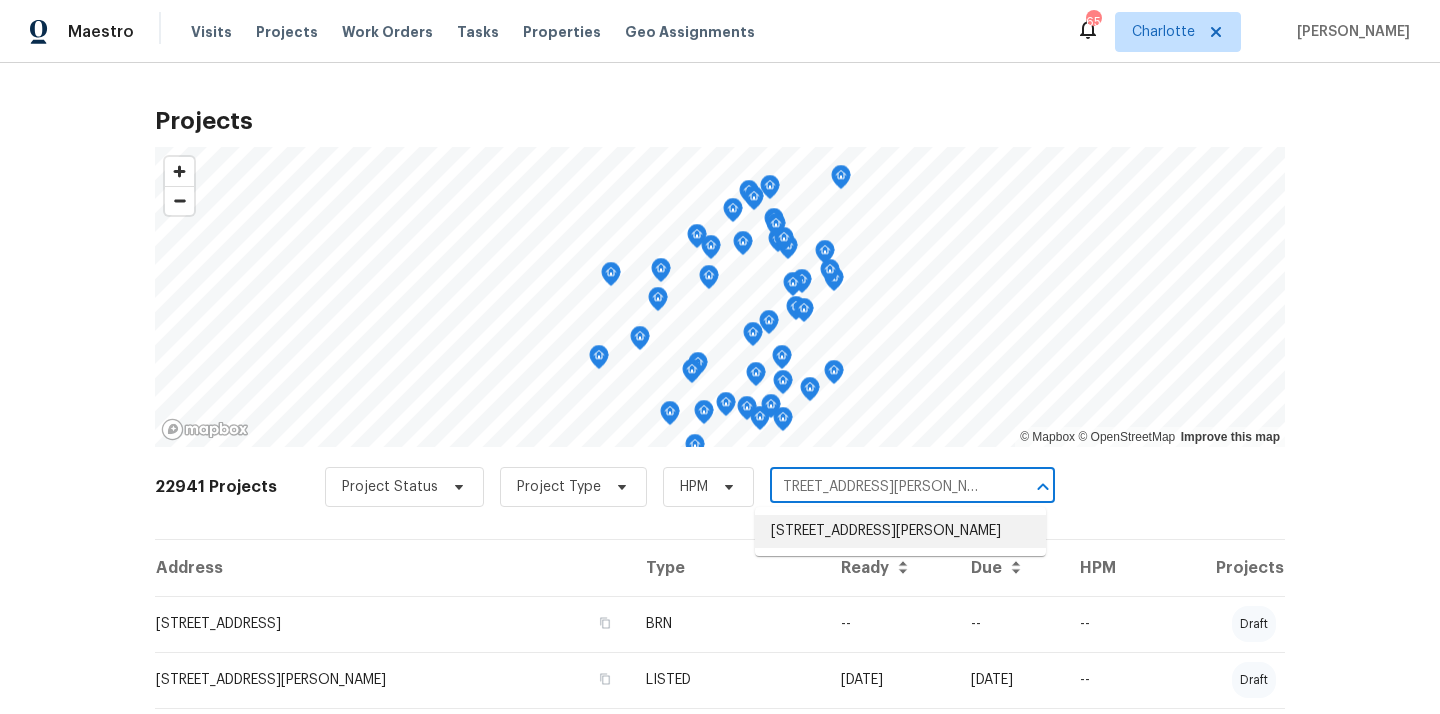 click on "3430 Fincher Blvd, Charlotte, NC 28269" at bounding box center (900, 531) 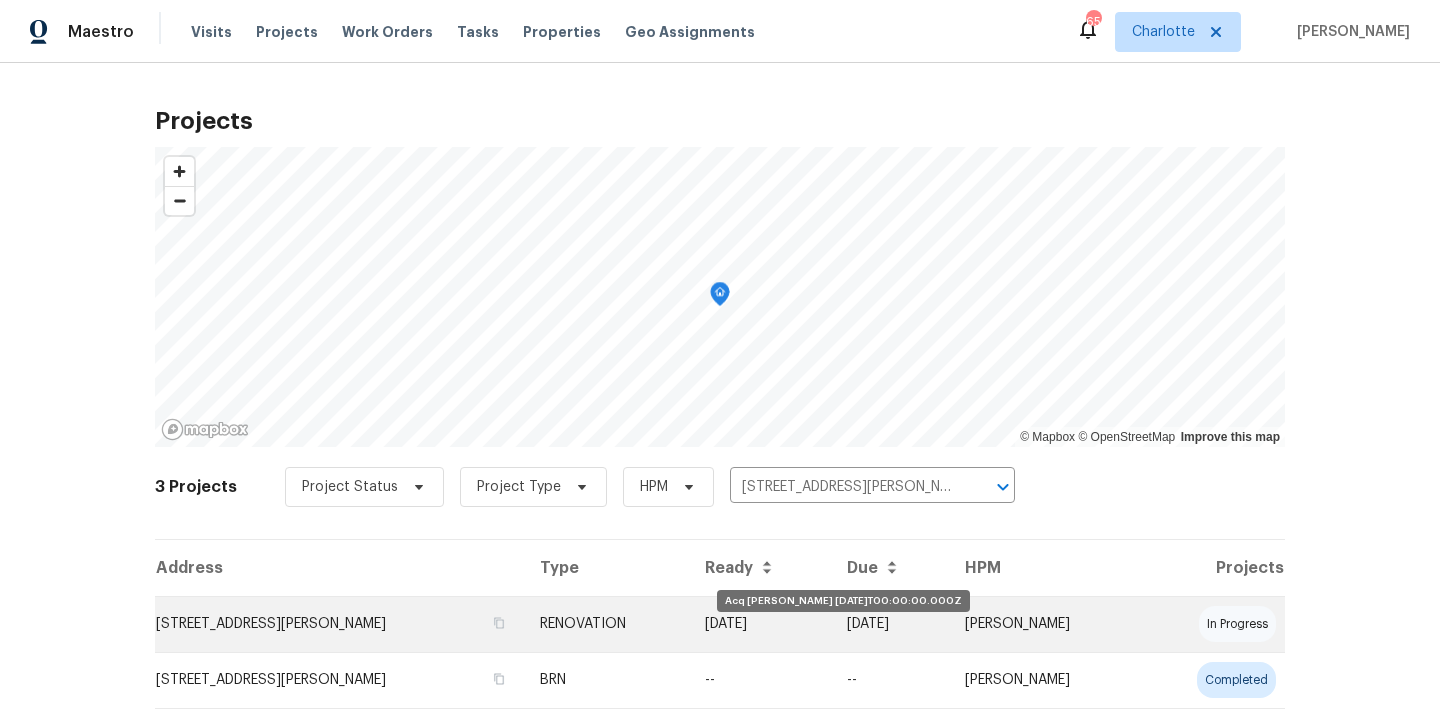 click on "07/18/25" at bounding box center [760, 624] 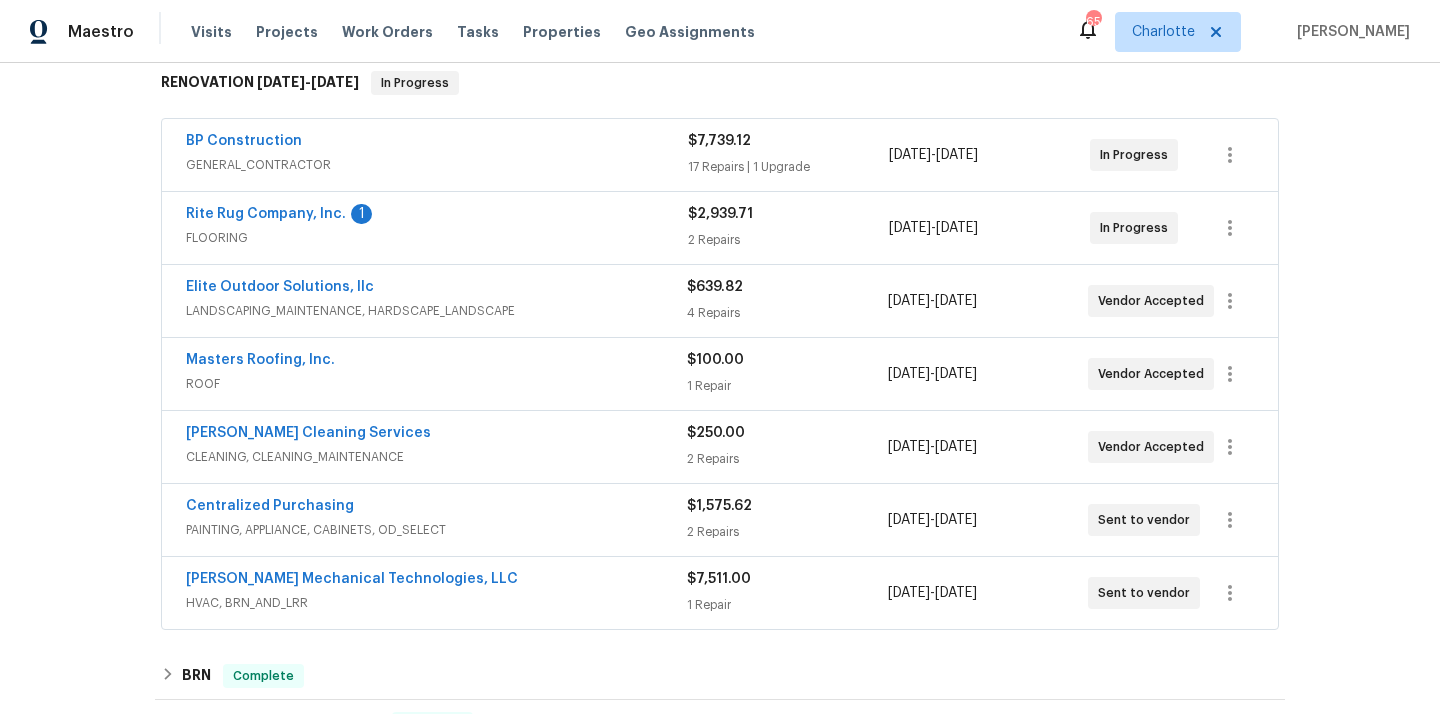 scroll, scrollTop: 352, scrollLeft: 0, axis: vertical 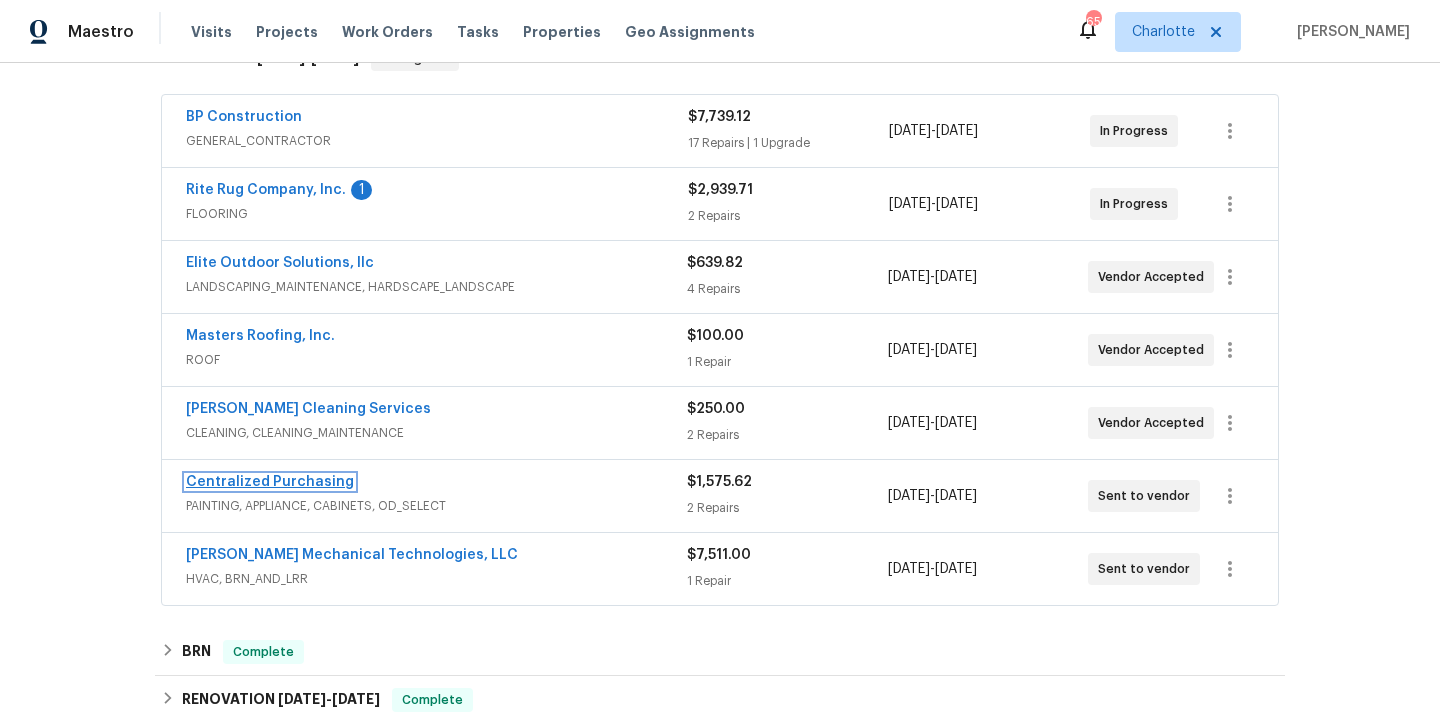 click on "Centralized Purchasing" at bounding box center (270, 482) 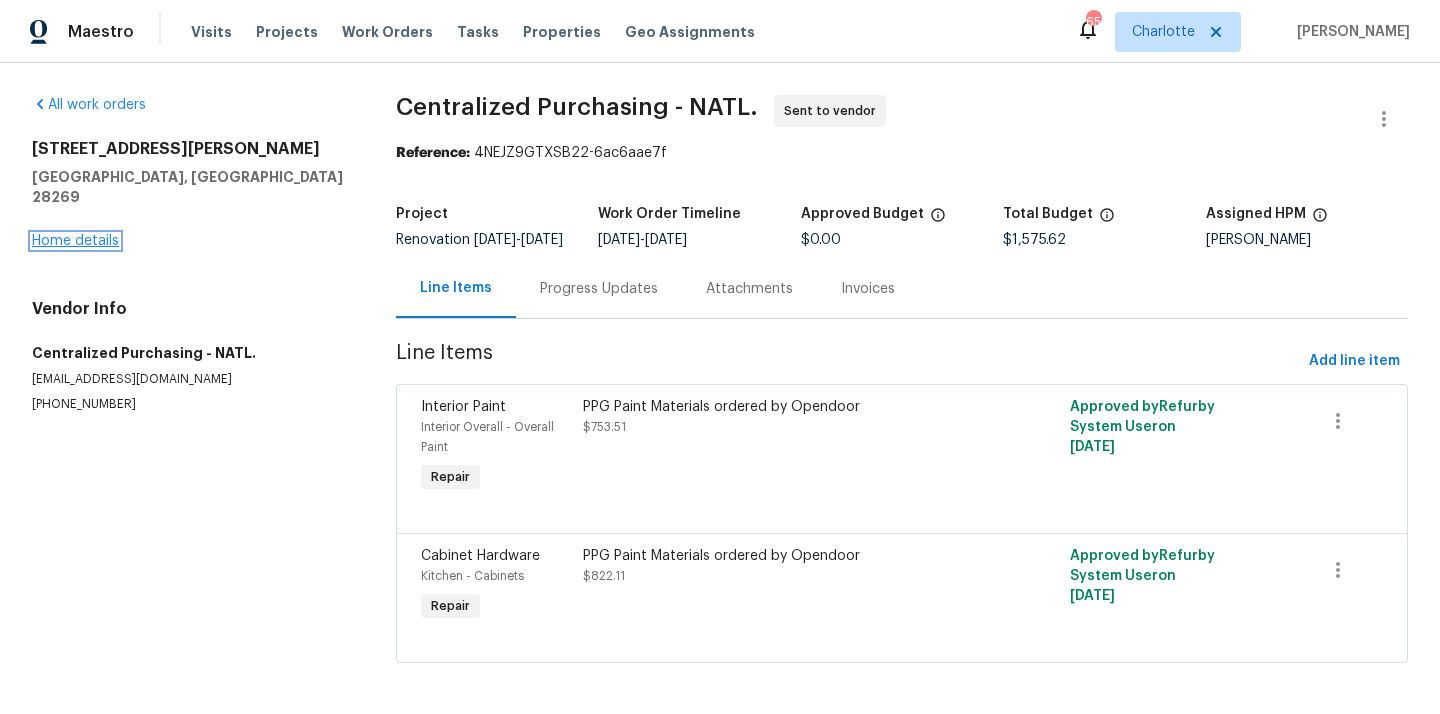 click on "Home details" at bounding box center (75, 241) 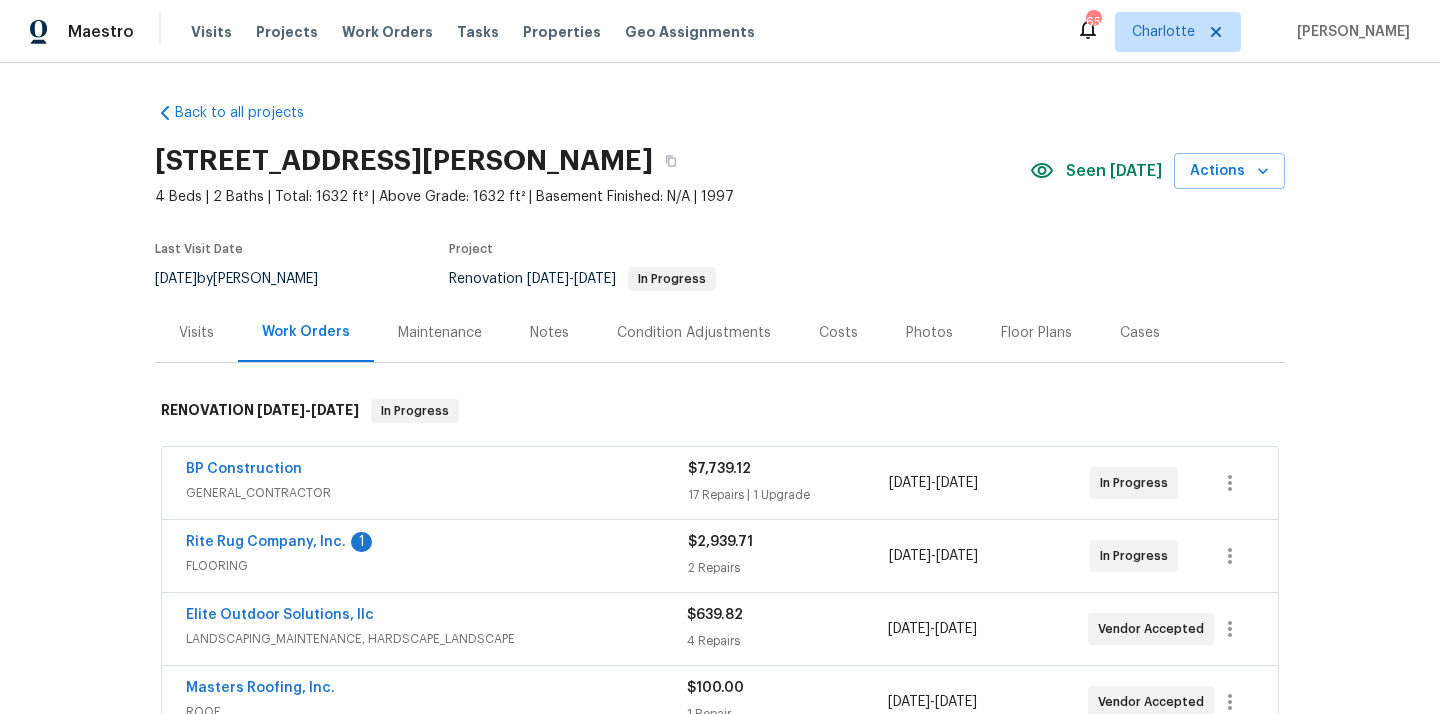 click on "Visits" at bounding box center [196, 333] 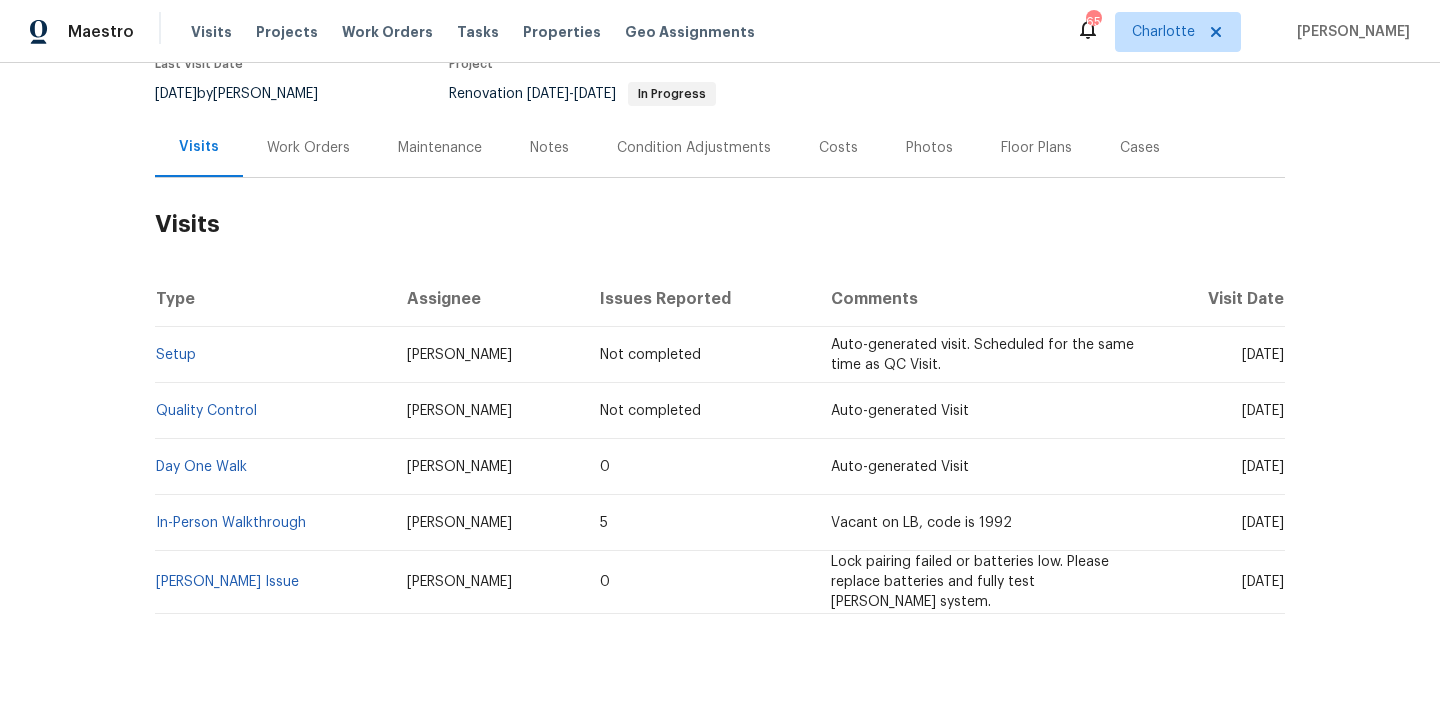 scroll, scrollTop: 214, scrollLeft: 0, axis: vertical 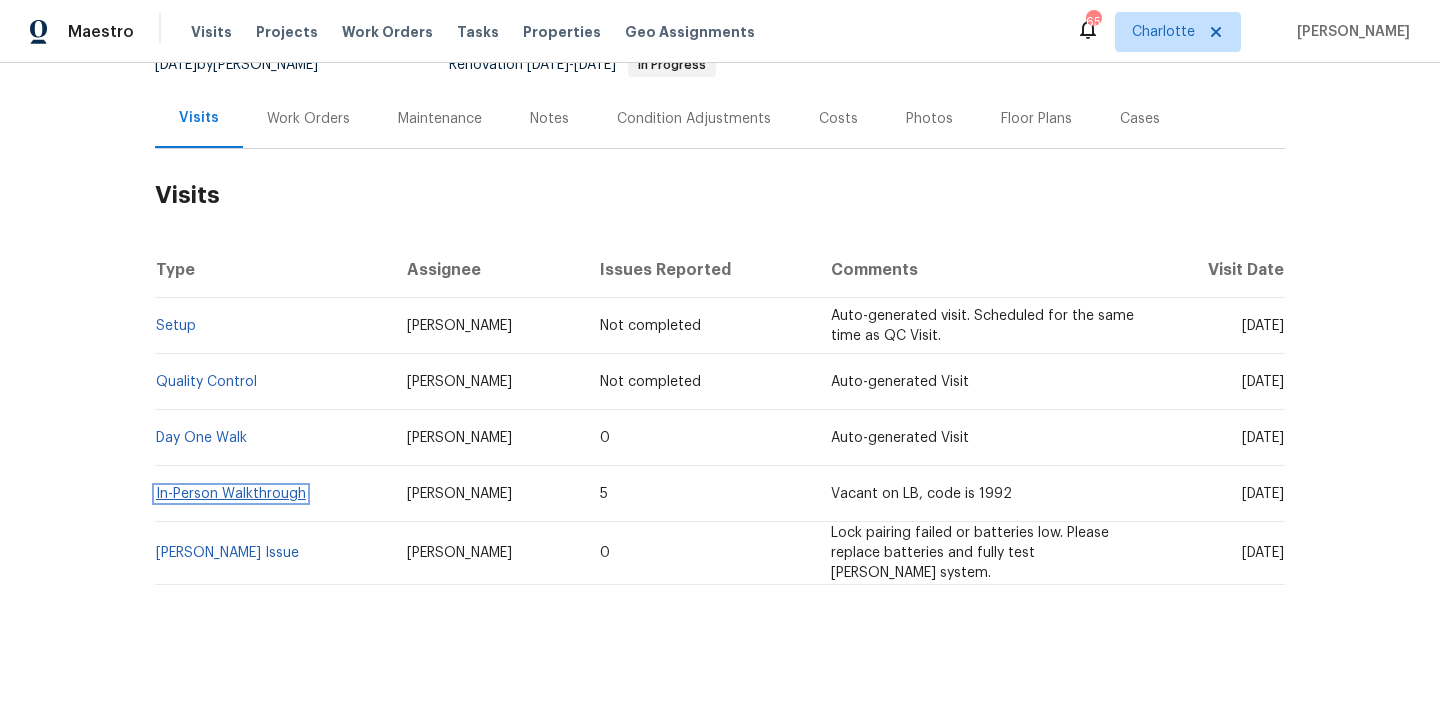 click on "In-Person Walkthrough" at bounding box center (231, 494) 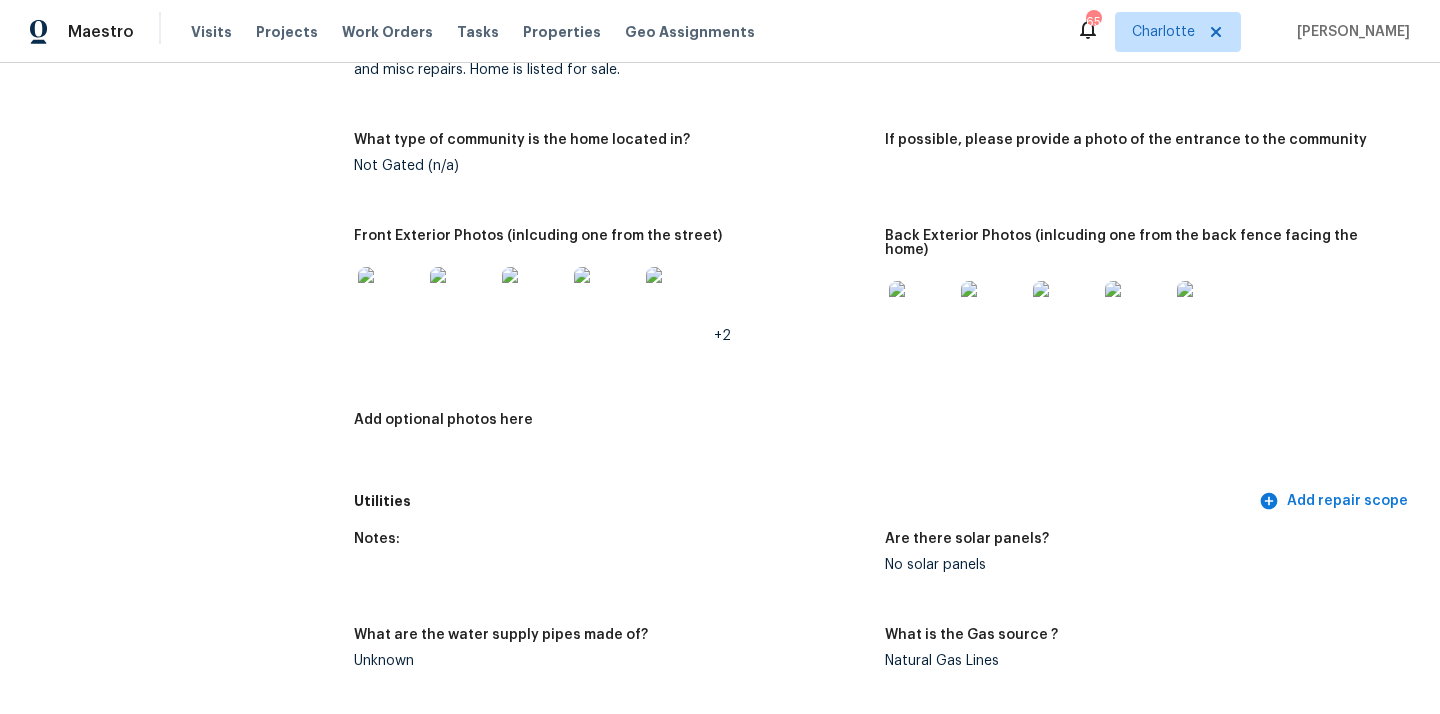 scroll, scrollTop: 825, scrollLeft: 0, axis: vertical 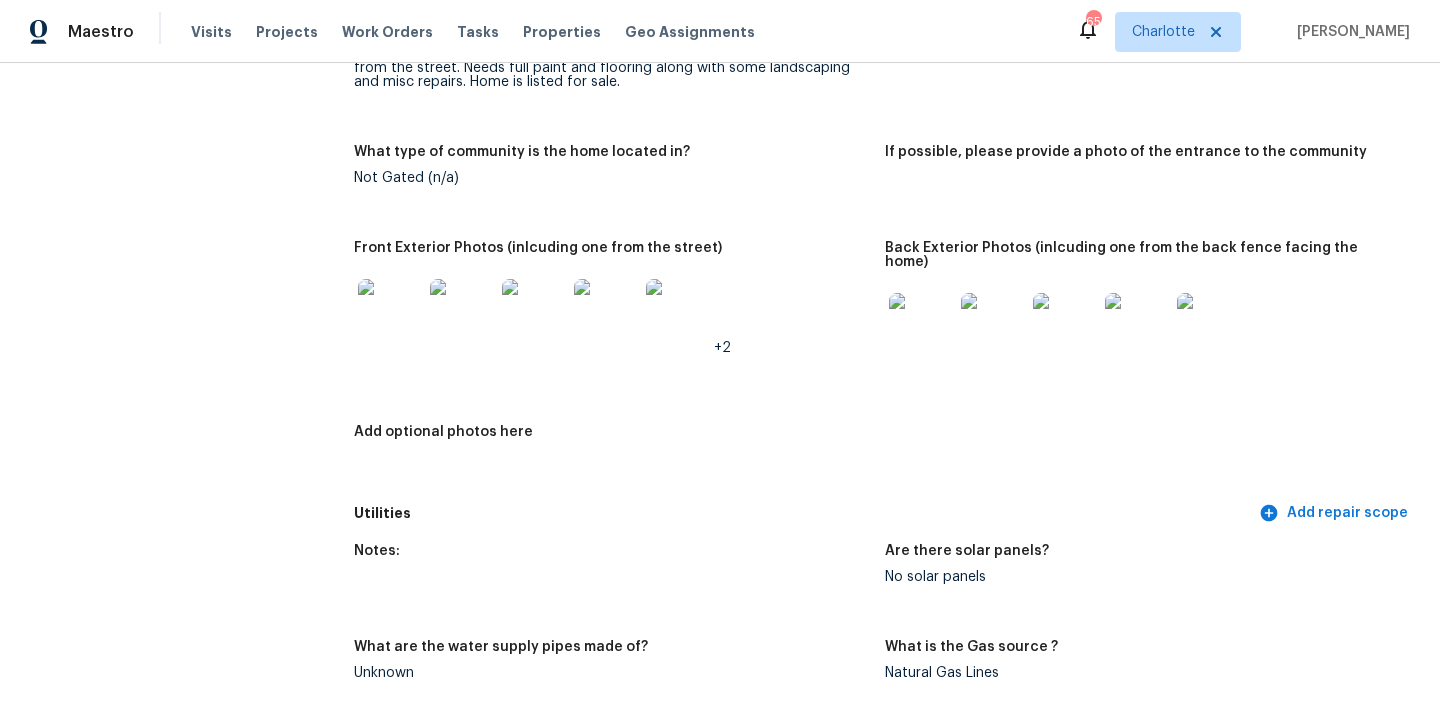 click at bounding box center [921, 325] 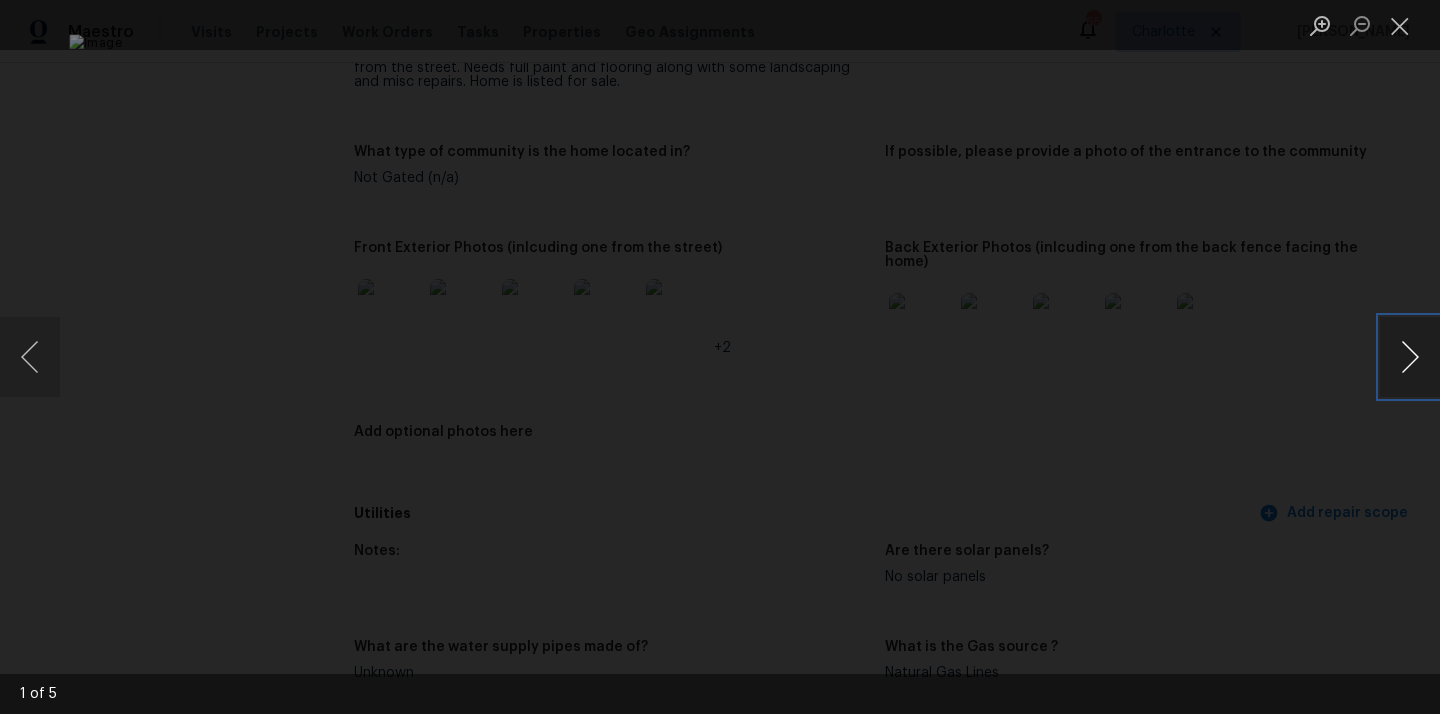 click at bounding box center (1410, 357) 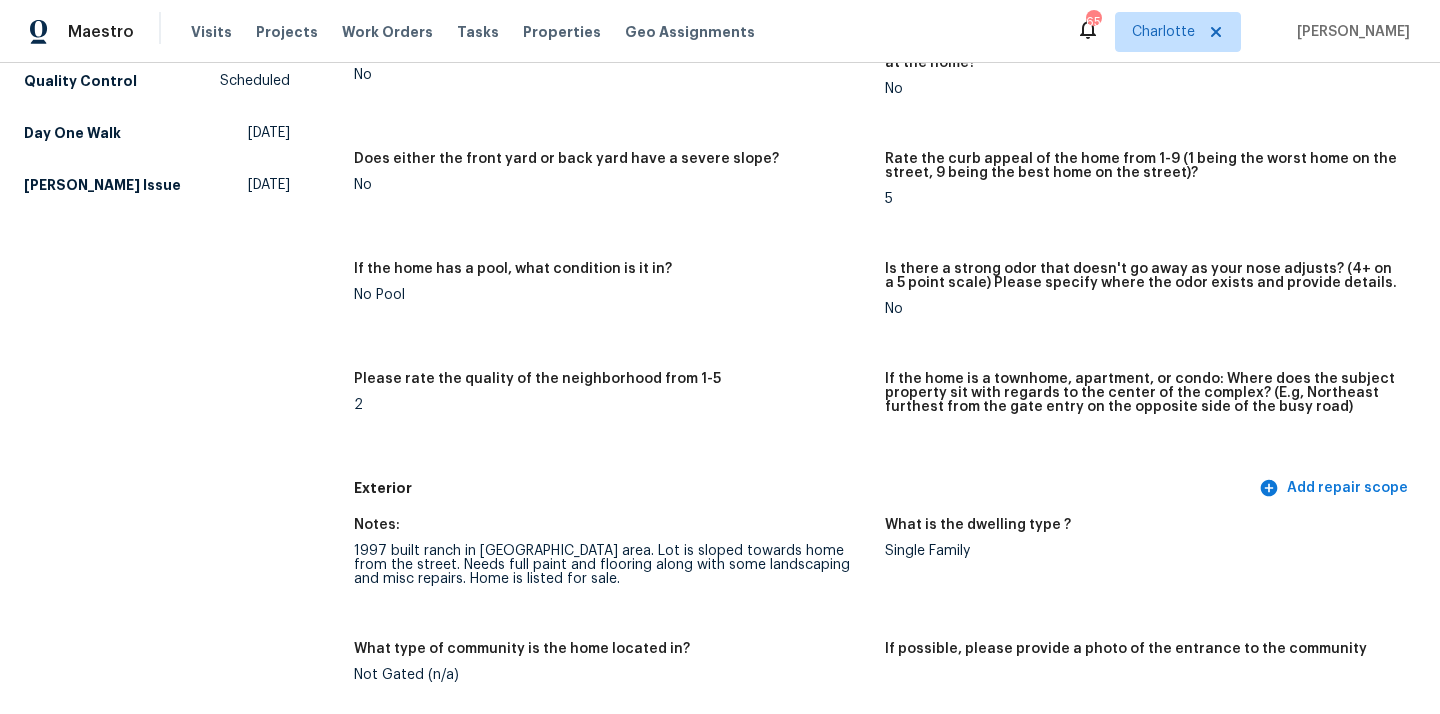 scroll, scrollTop: 0, scrollLeft: 0, axis: both 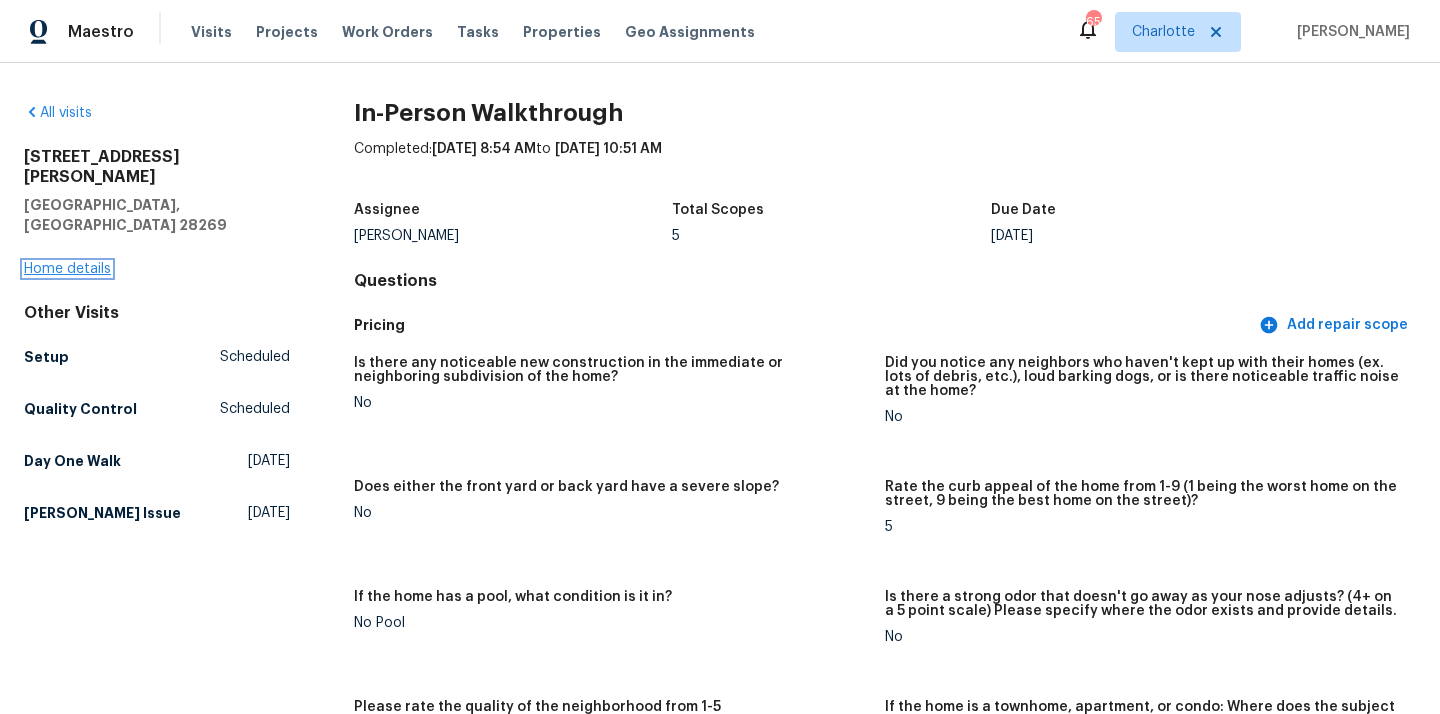 click on "Home details" at bounding box center [67, 269] 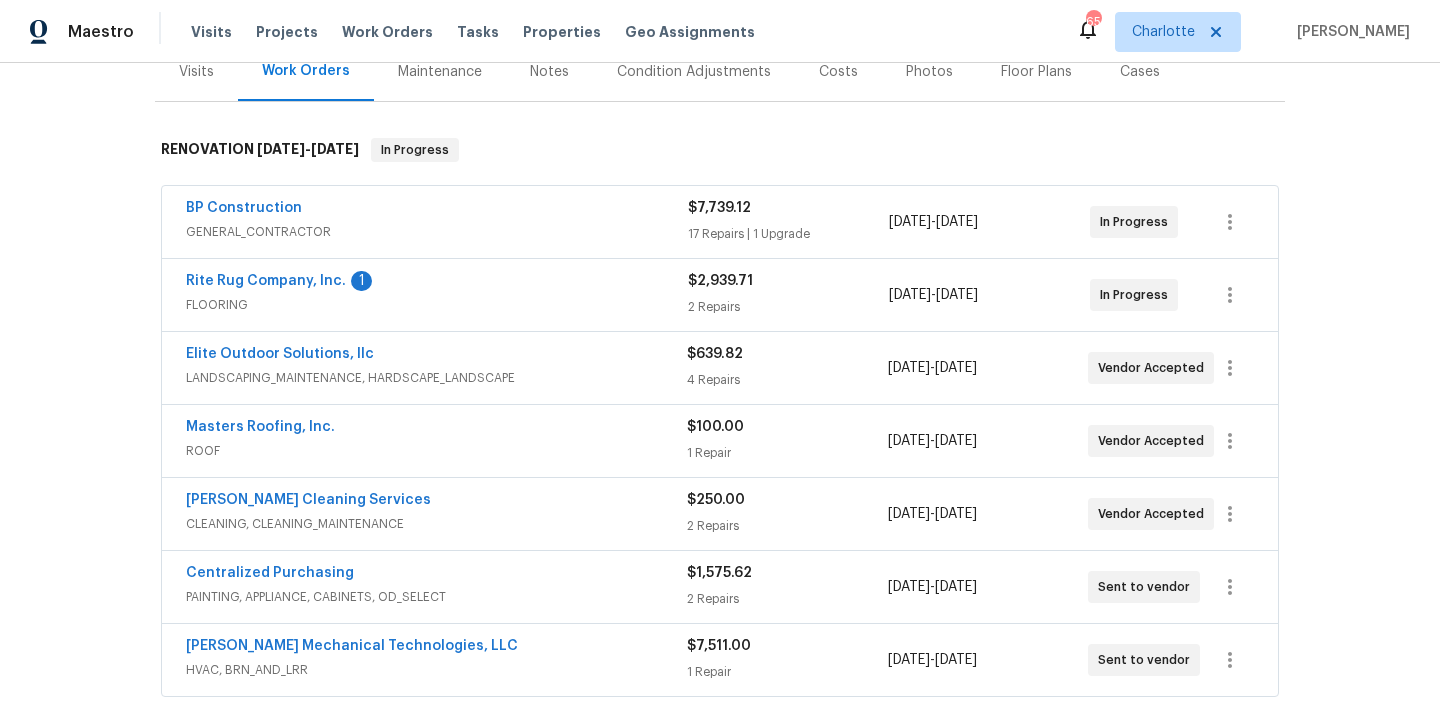 scroll, scrollTop: 265, scrollLeft: 0, axis: vertical 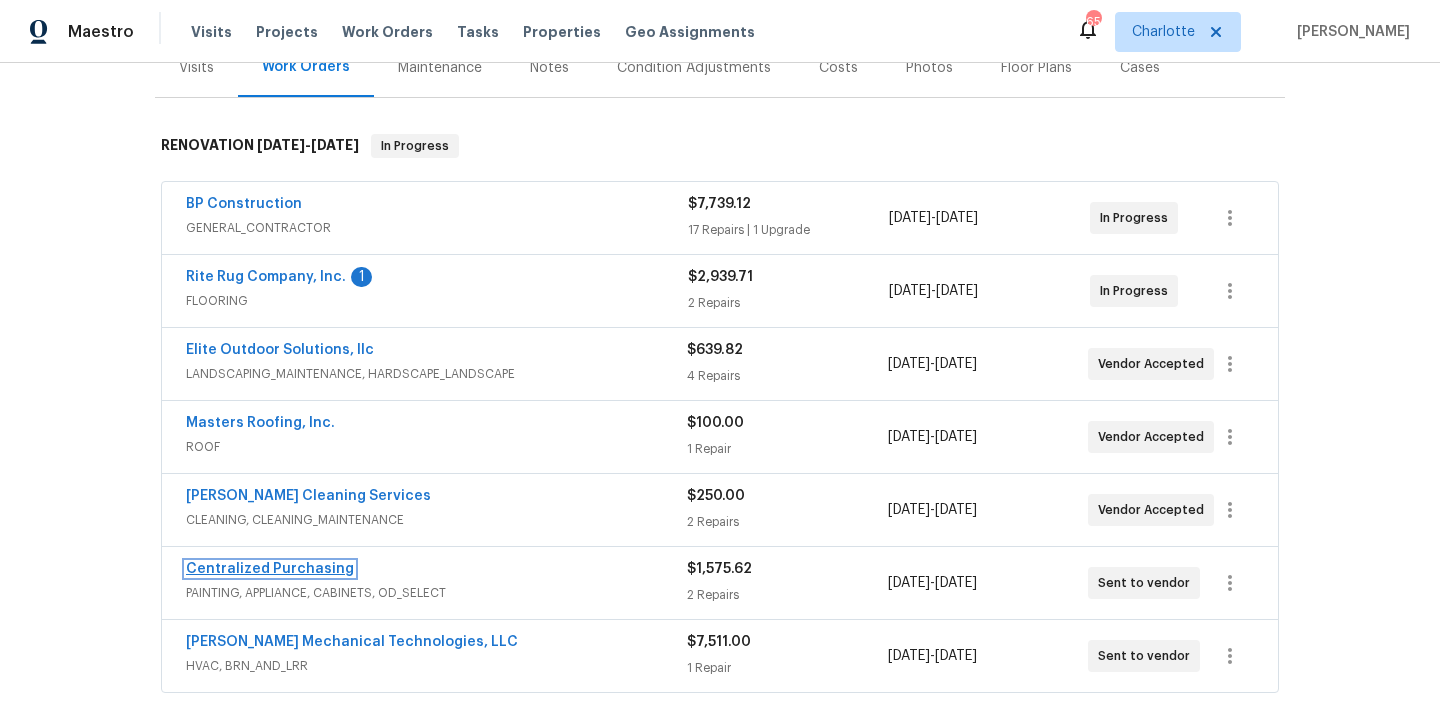 click on "Centralized Purchasing" at bounding box center (270, 569) 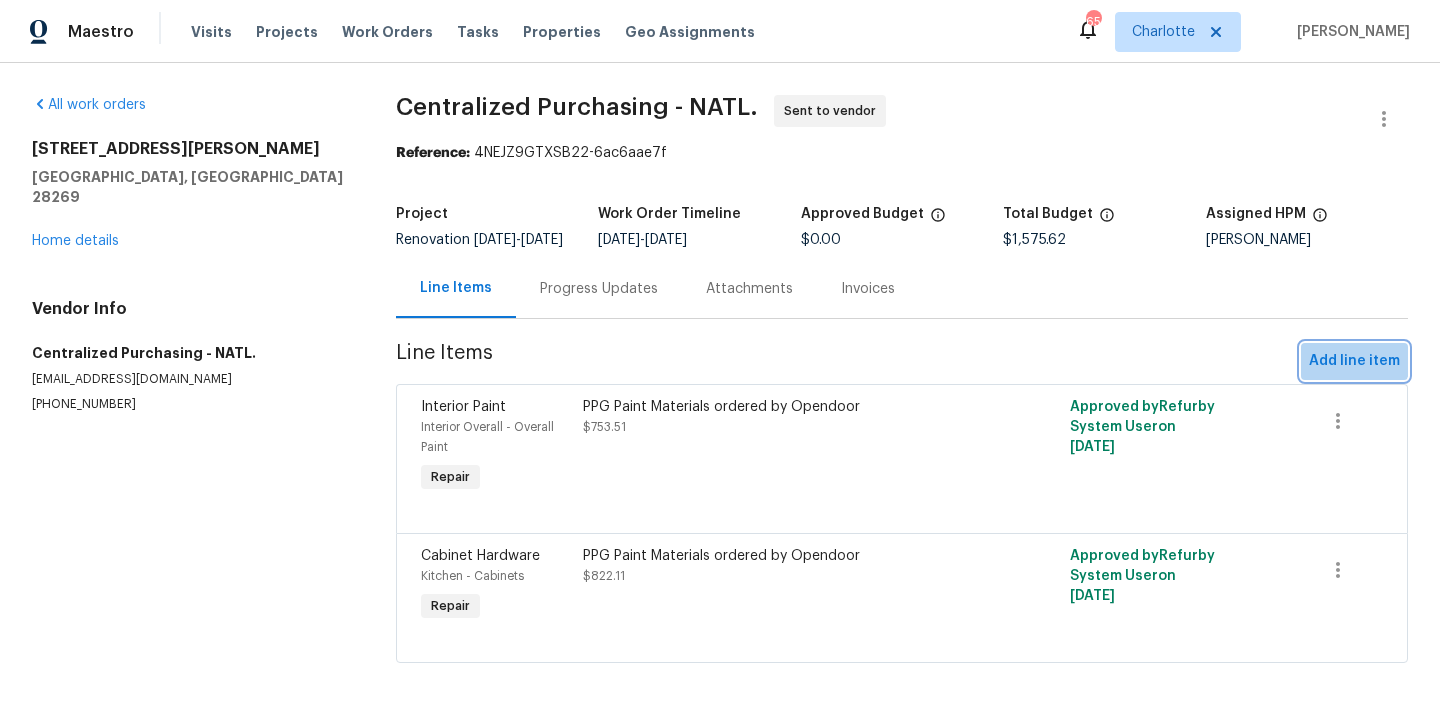 click on "Add line item" at bounding box center [1354, 361] 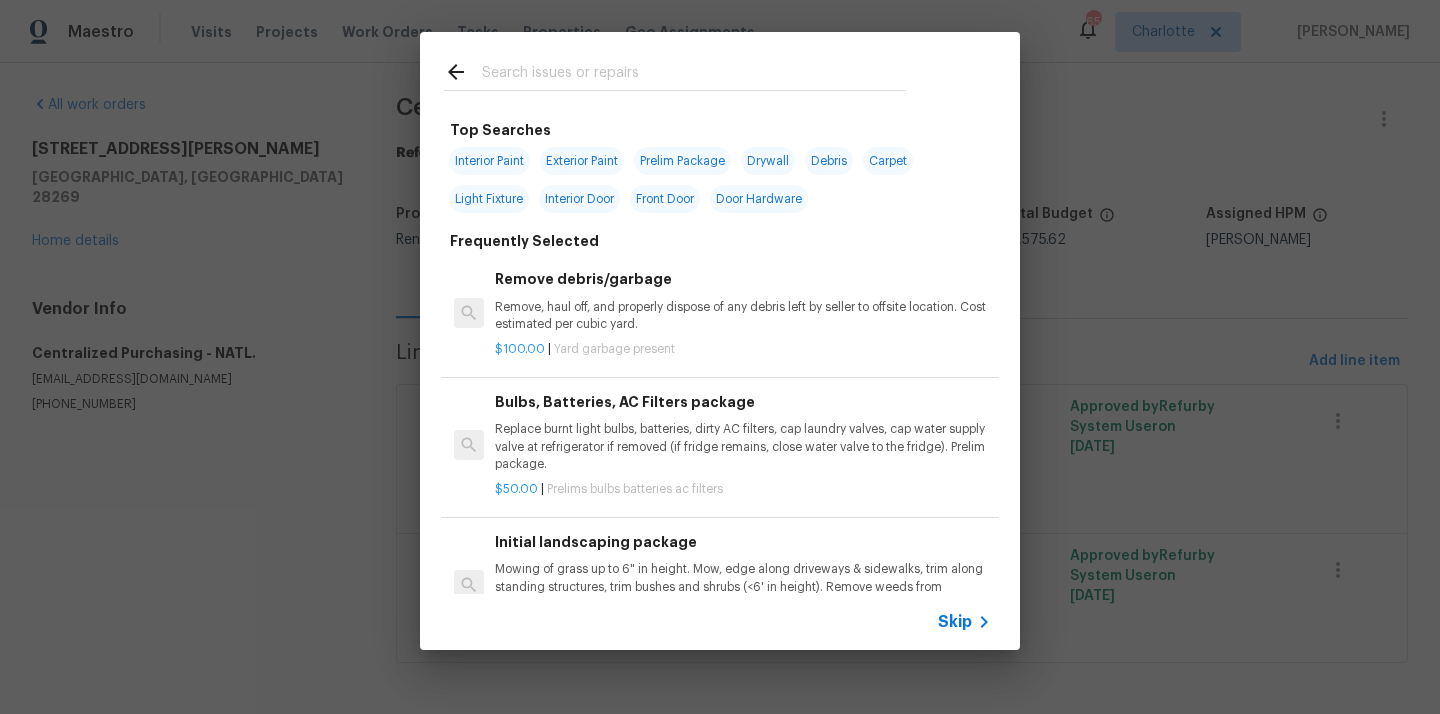 click at bounding box center (675, 90) 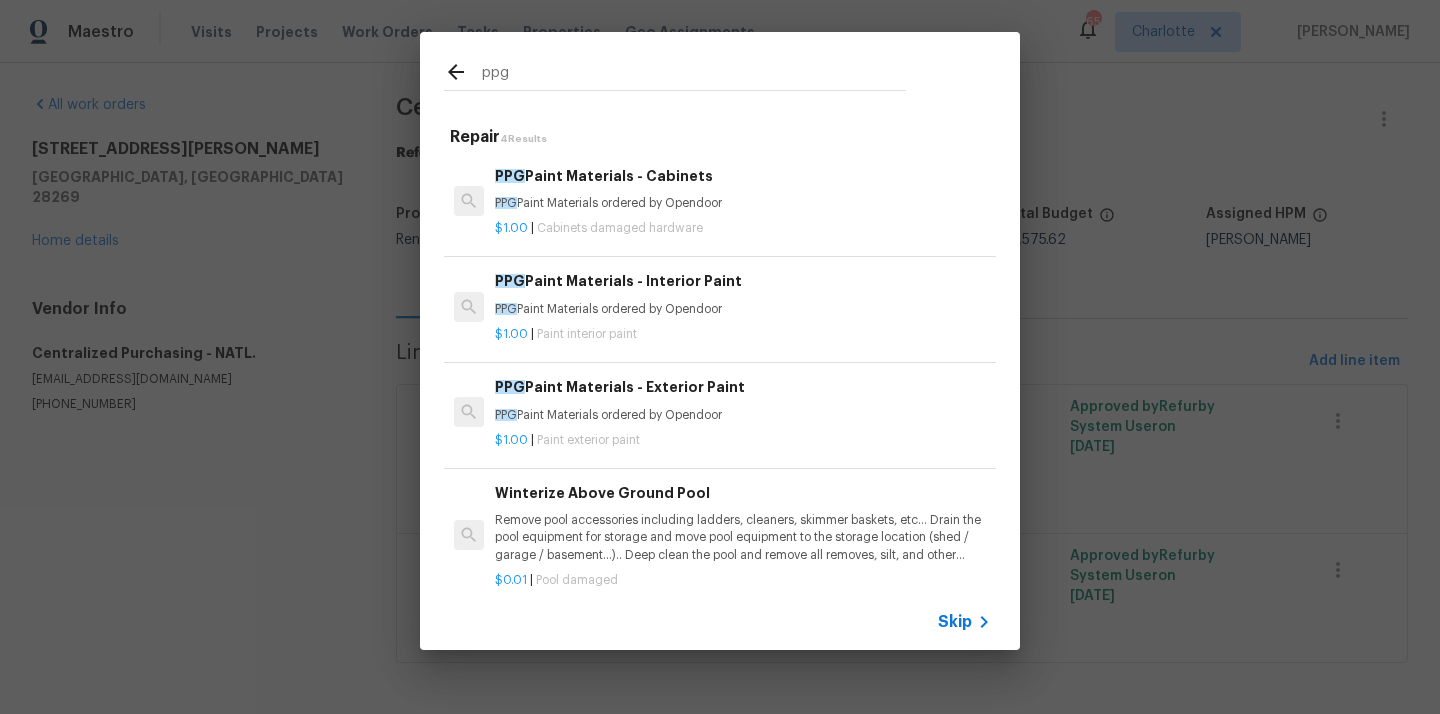 type on "ppg" 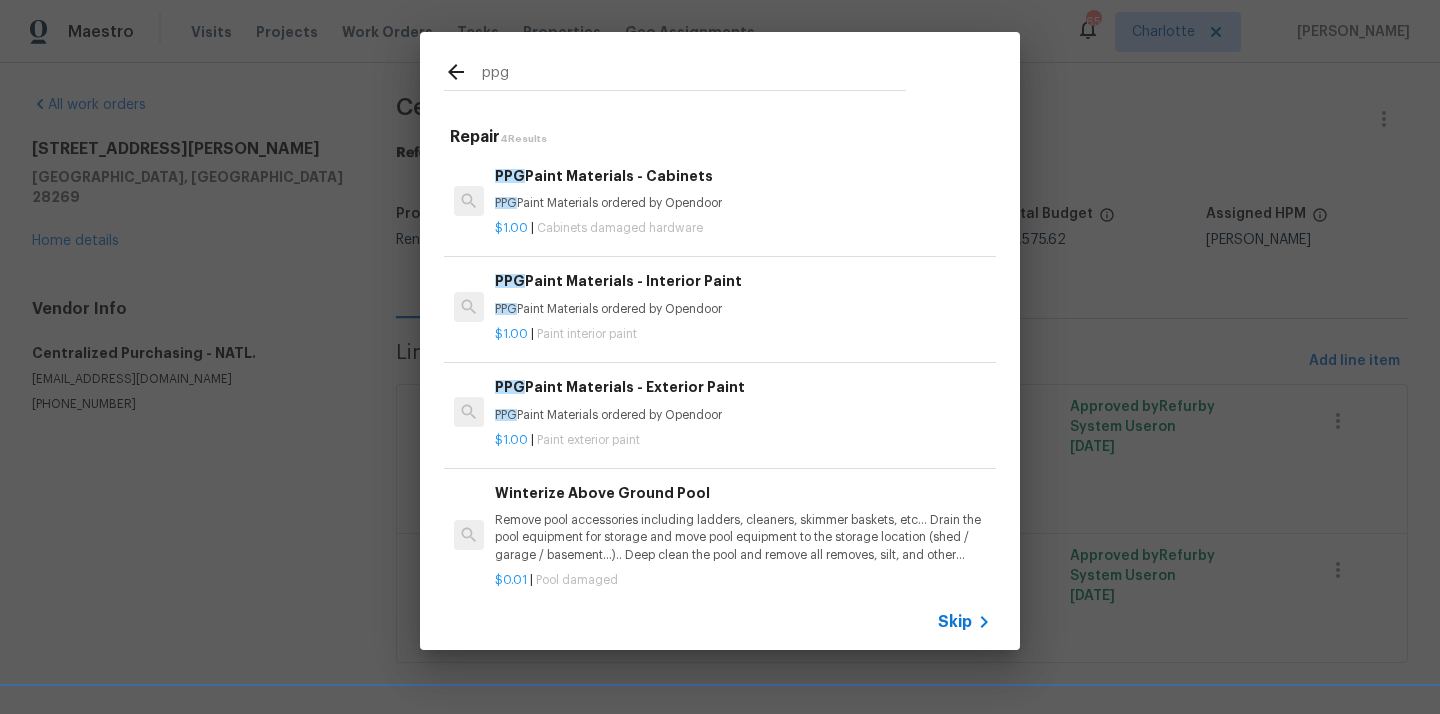 click on "PPG  Paint Materials - Exterior Paint PPG  Paint Materials ordered by Opendoor" at bounding box center [743, 400] 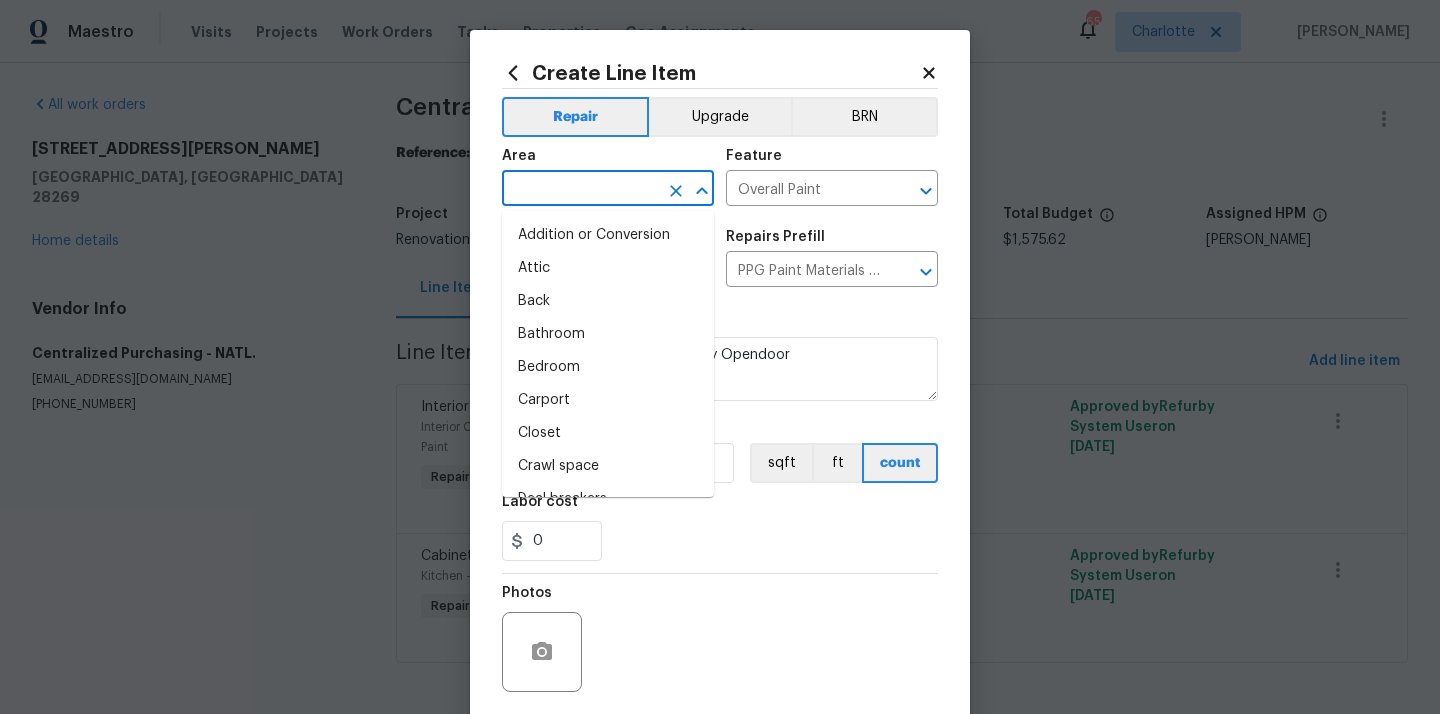 click at bounding box center (580, 190) 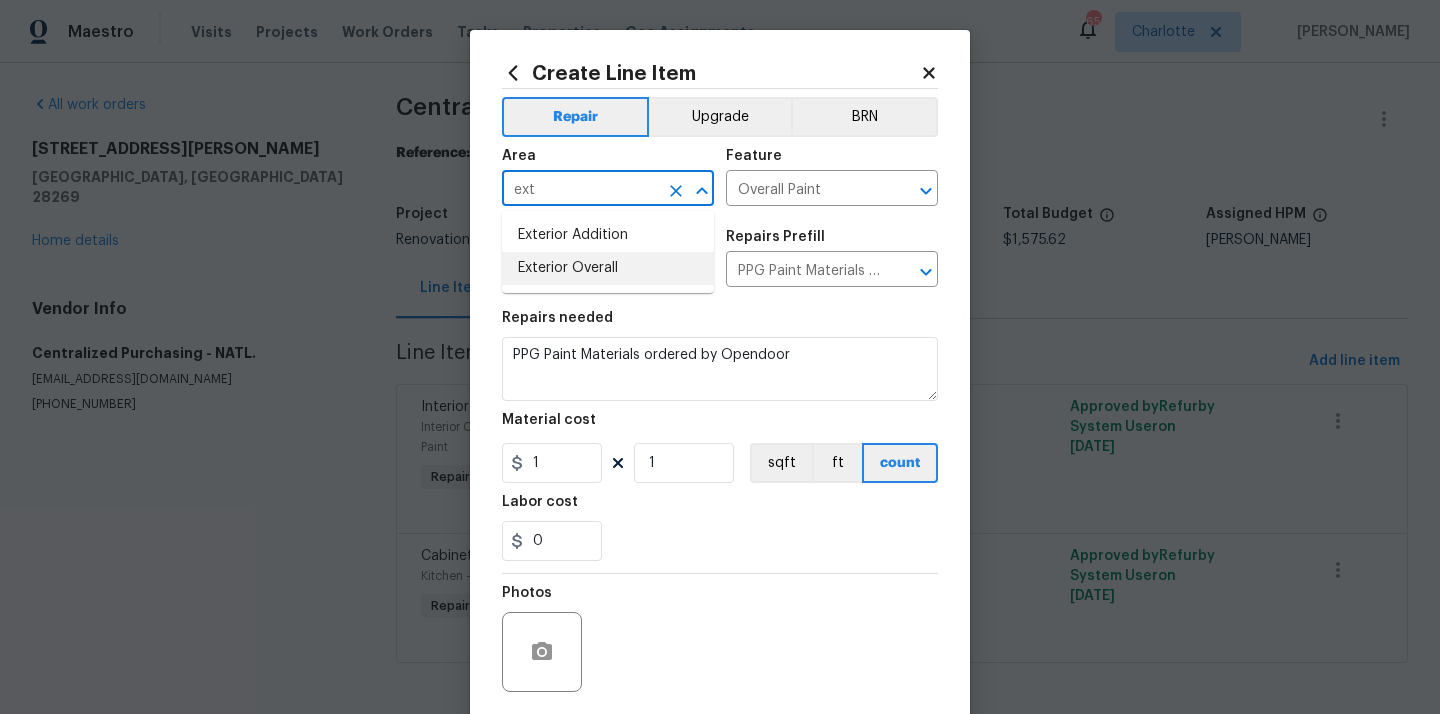 click on "Exterior Overall" at bounding box center [608, 268] 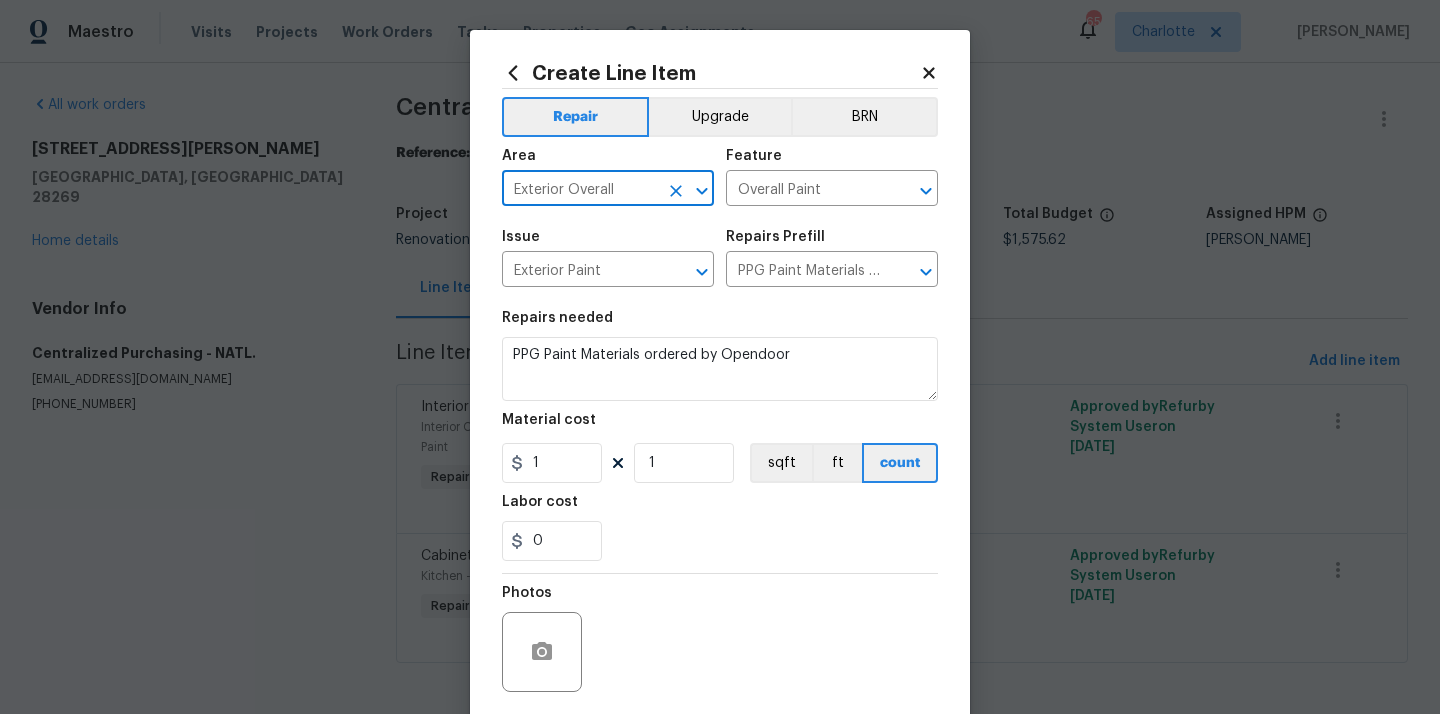 type on "Exterior Overall" 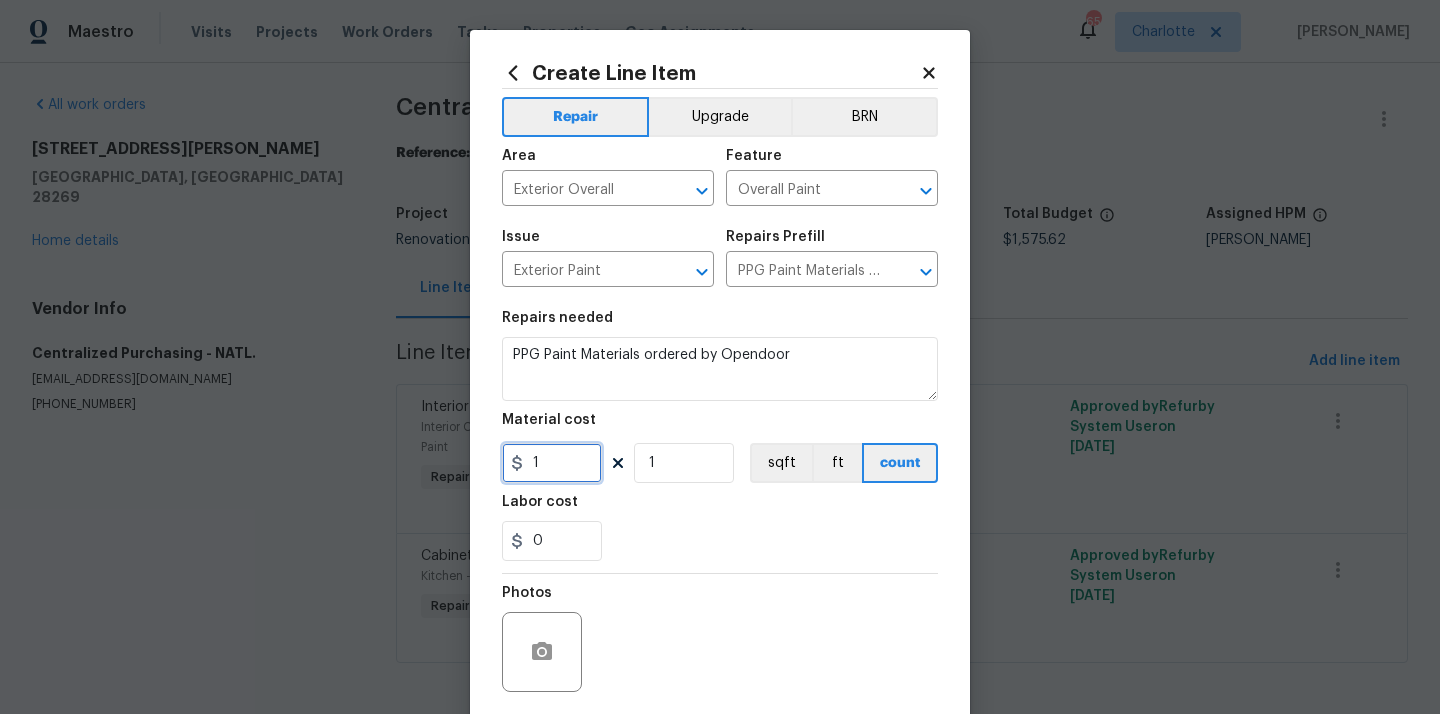 drag, startPoint x: 564, startPoint y: 464, endPoint x: 483, endPoint y: 461, distance: 81.055534 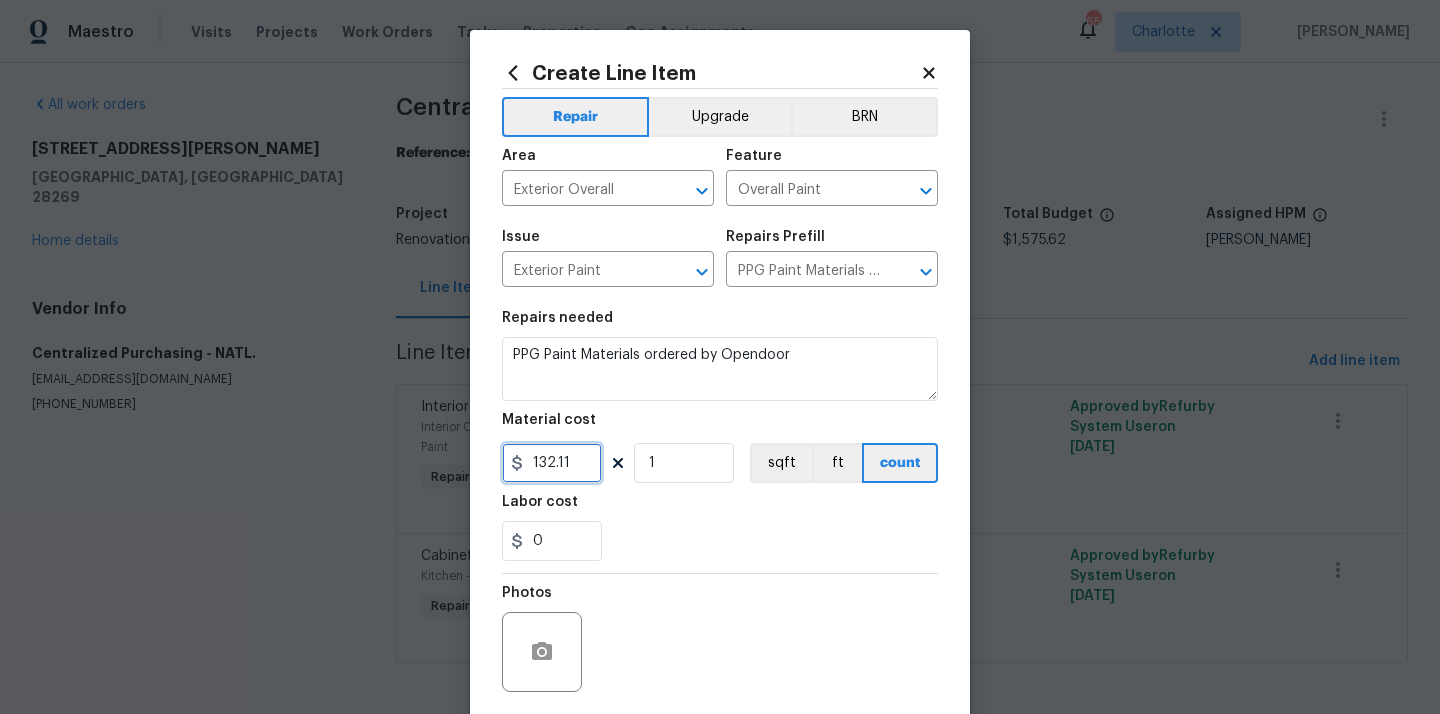type on "132.11" 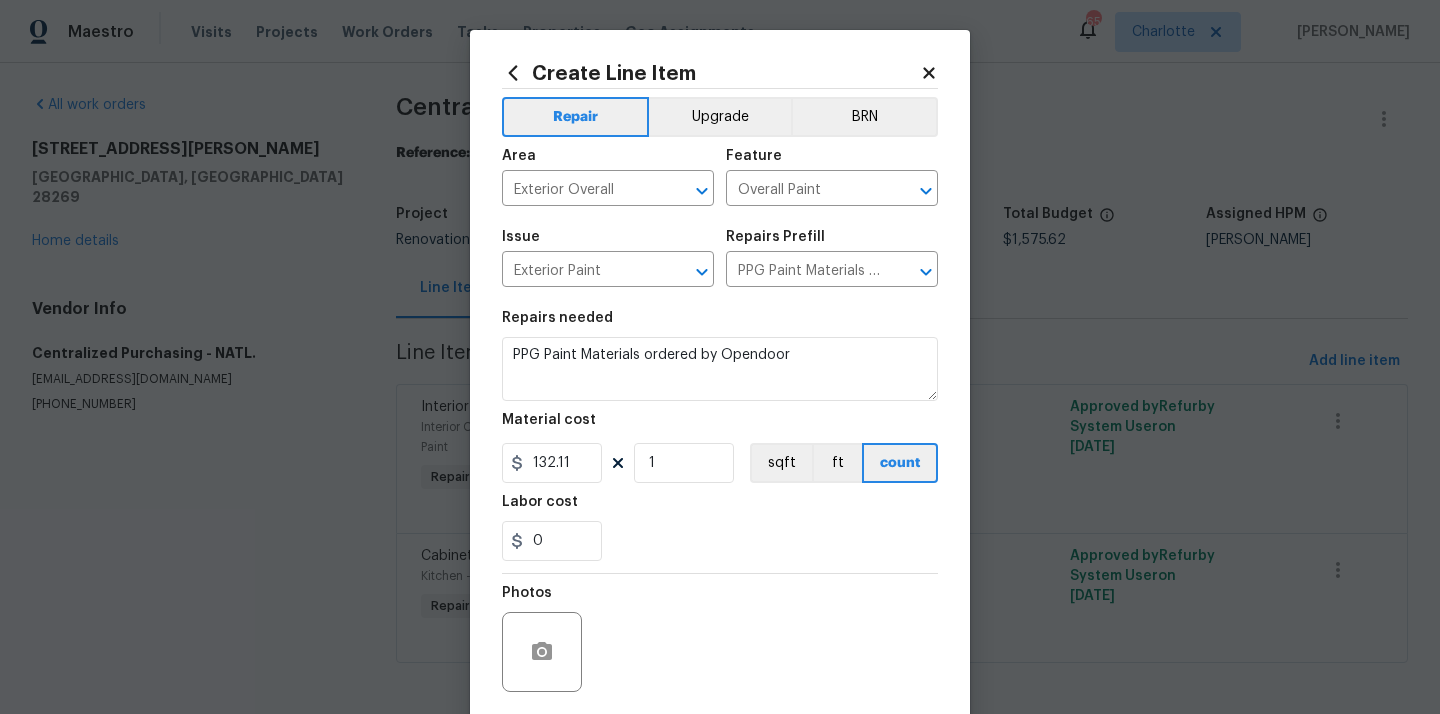click on "0" at bounding box center (720, 541) 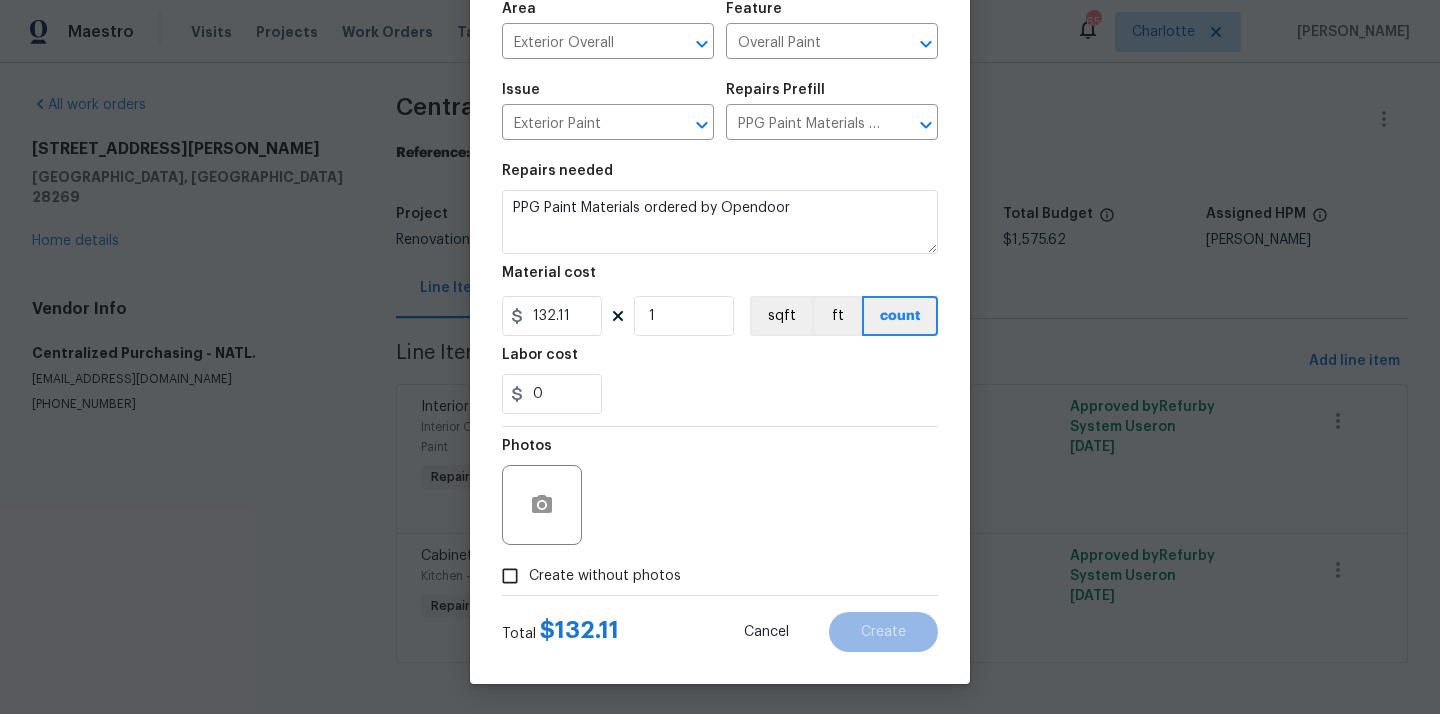 click on "Create without photos" at bounding box center [586, 576] 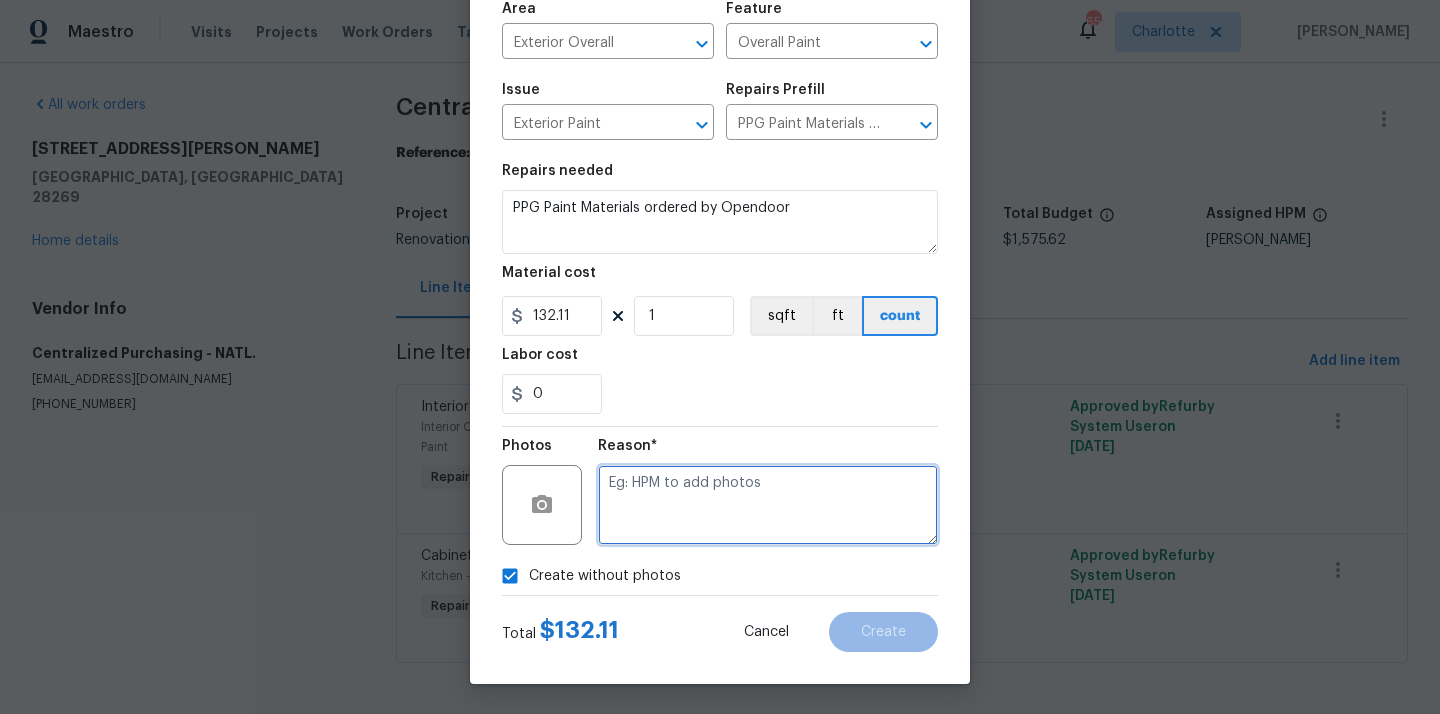 click at bounding box center [768, 505] 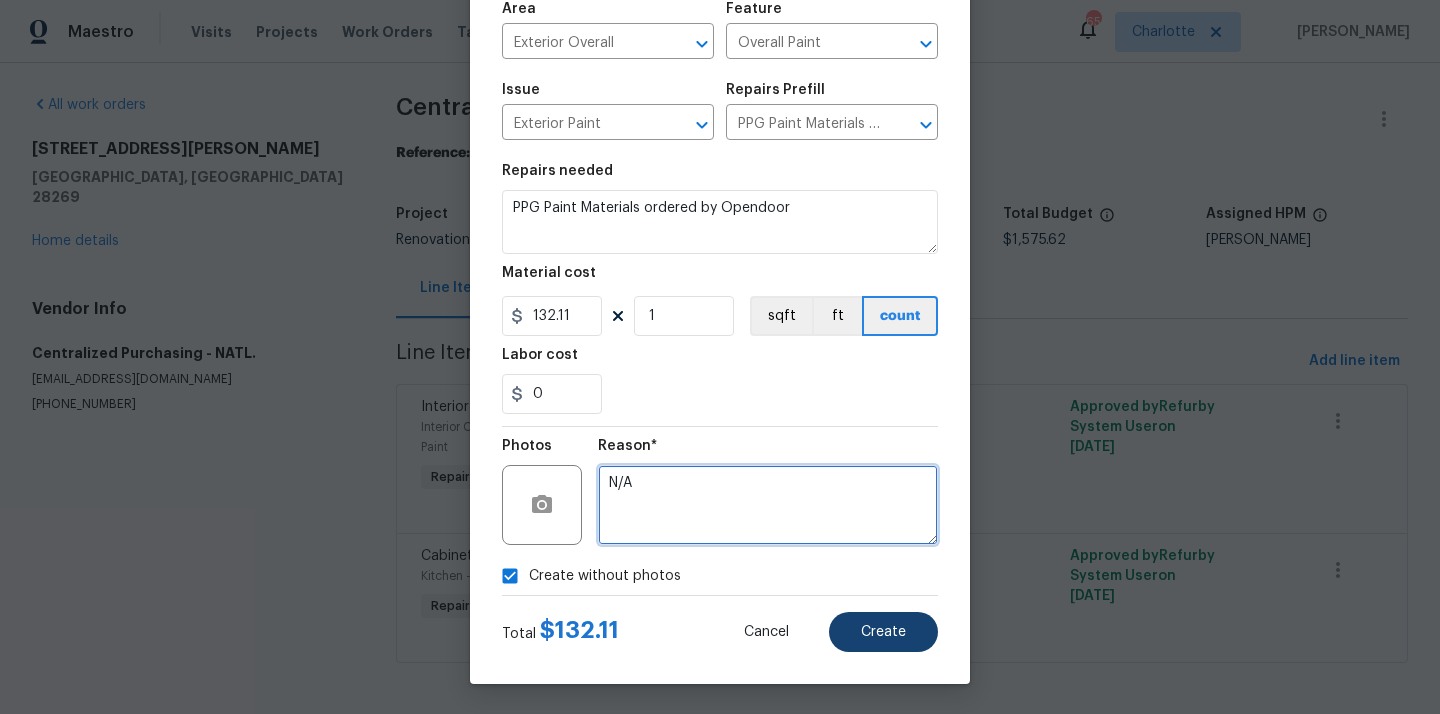 type on "N/A" 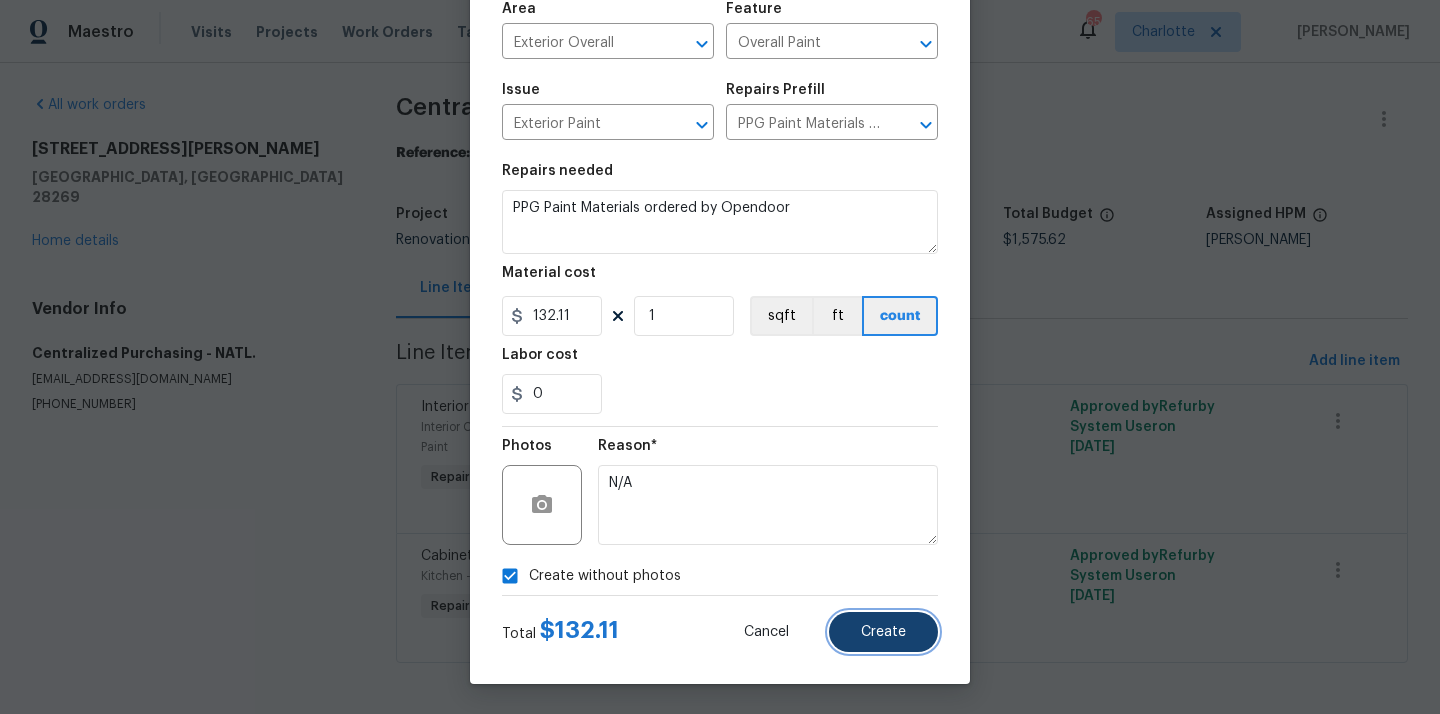 click on "Create" at bounding box center (883, 632) 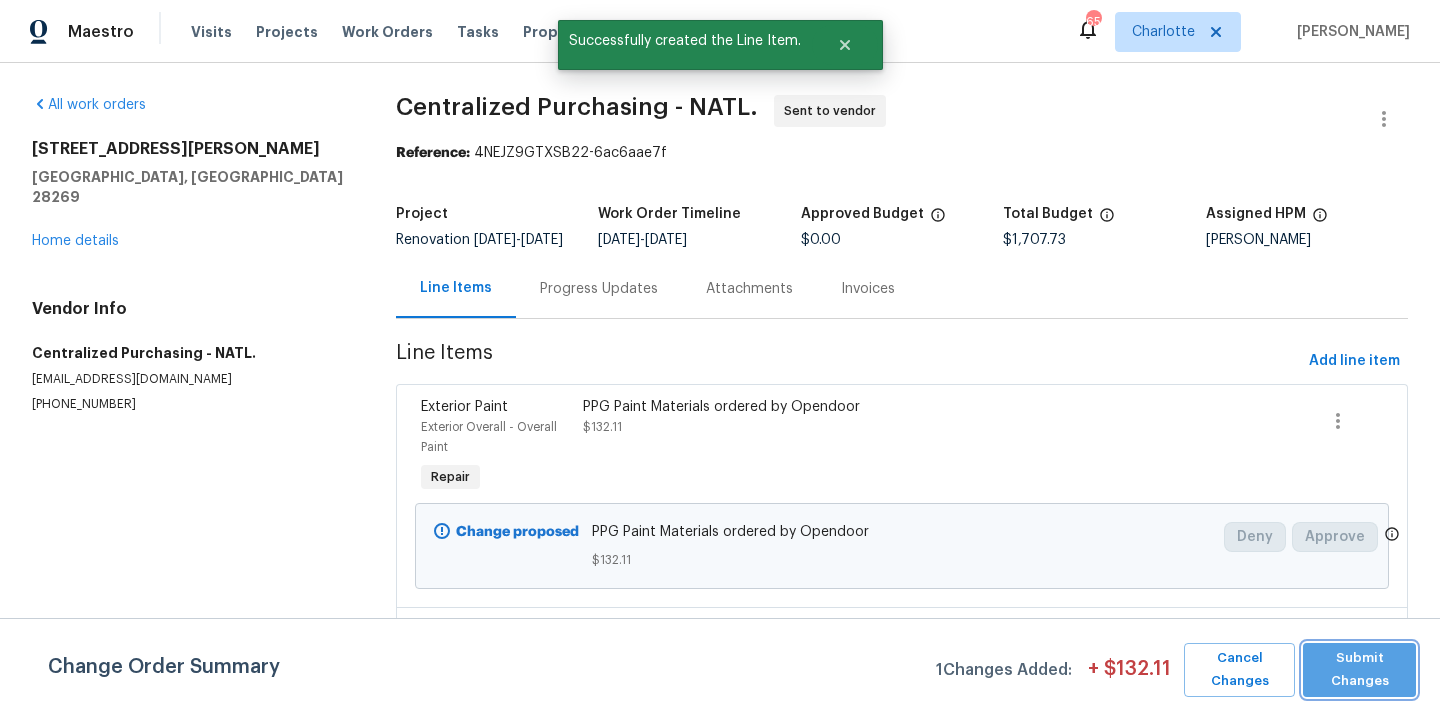 click on "Submit Changes" at bounding box center [1359, 670] 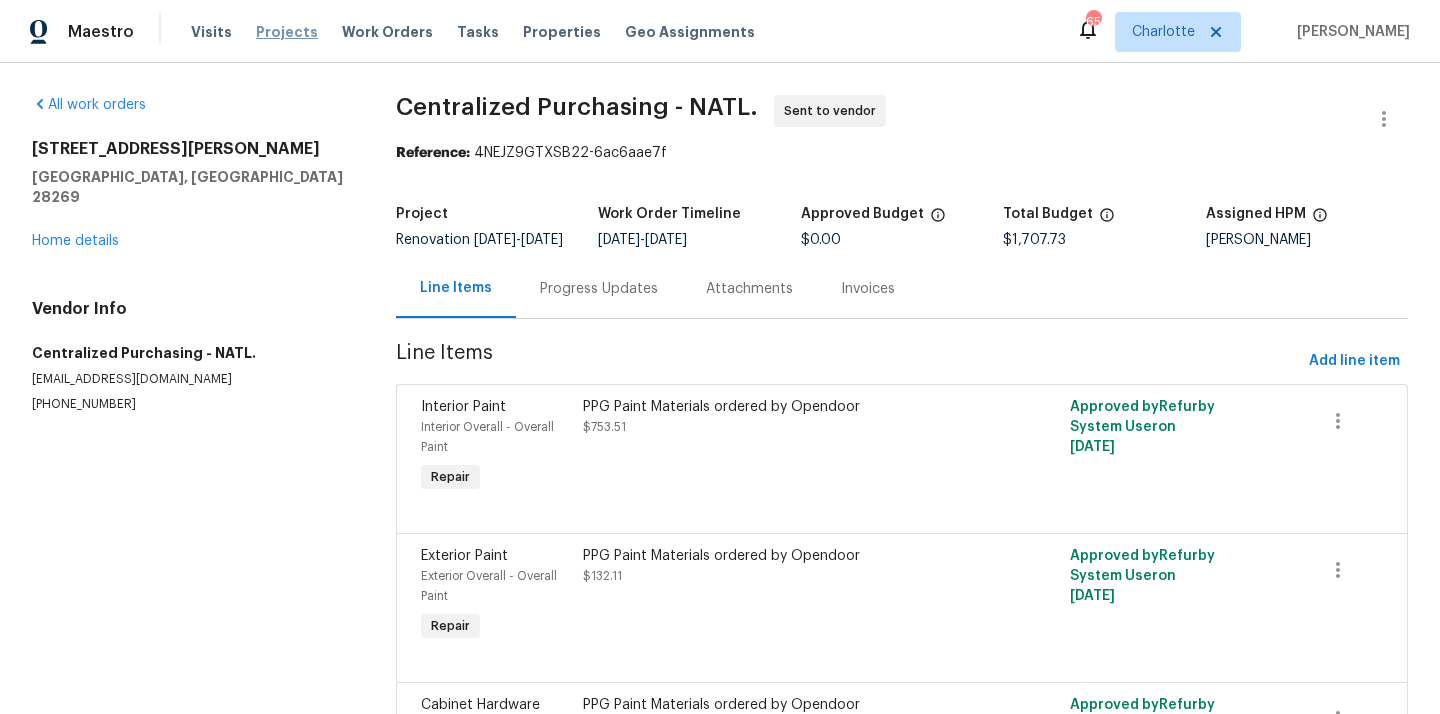 click on "Projects" at bounding box center [287, 32] 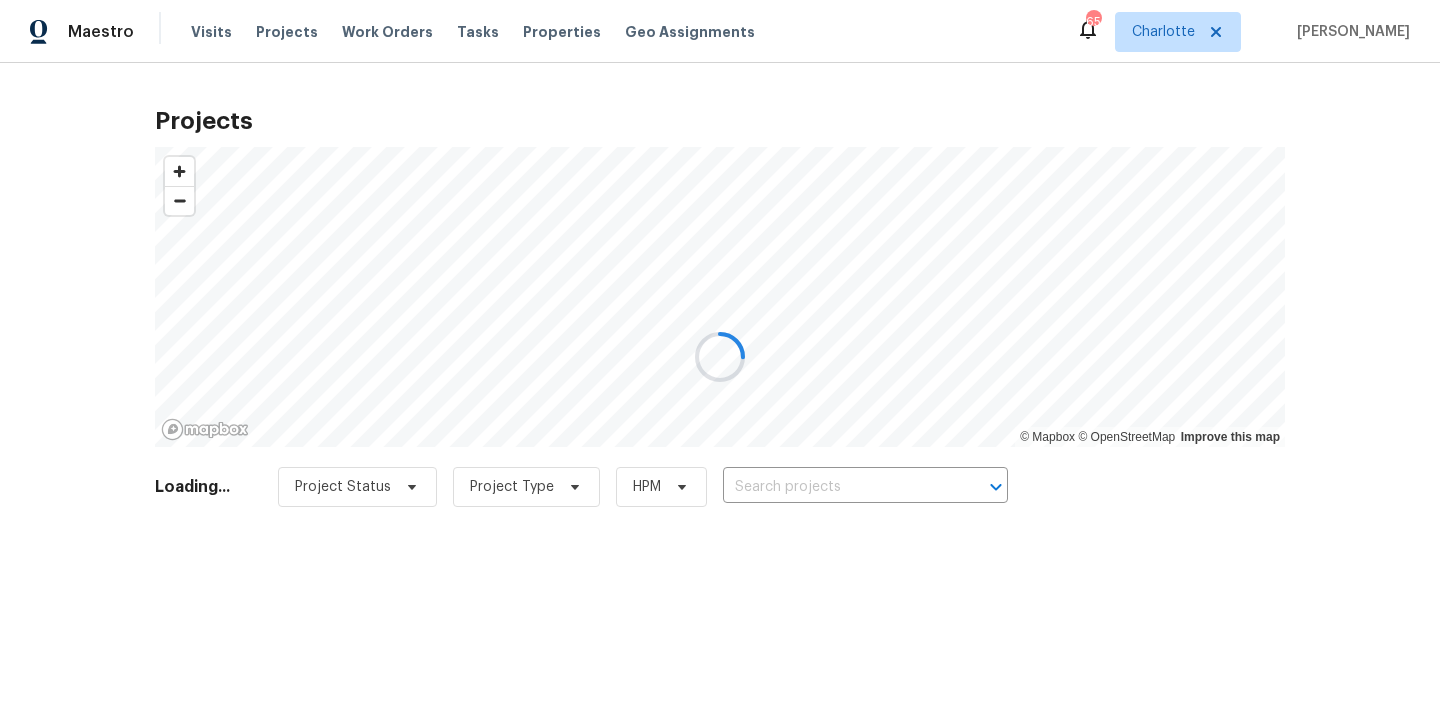 click at bounding box center [720, 357] 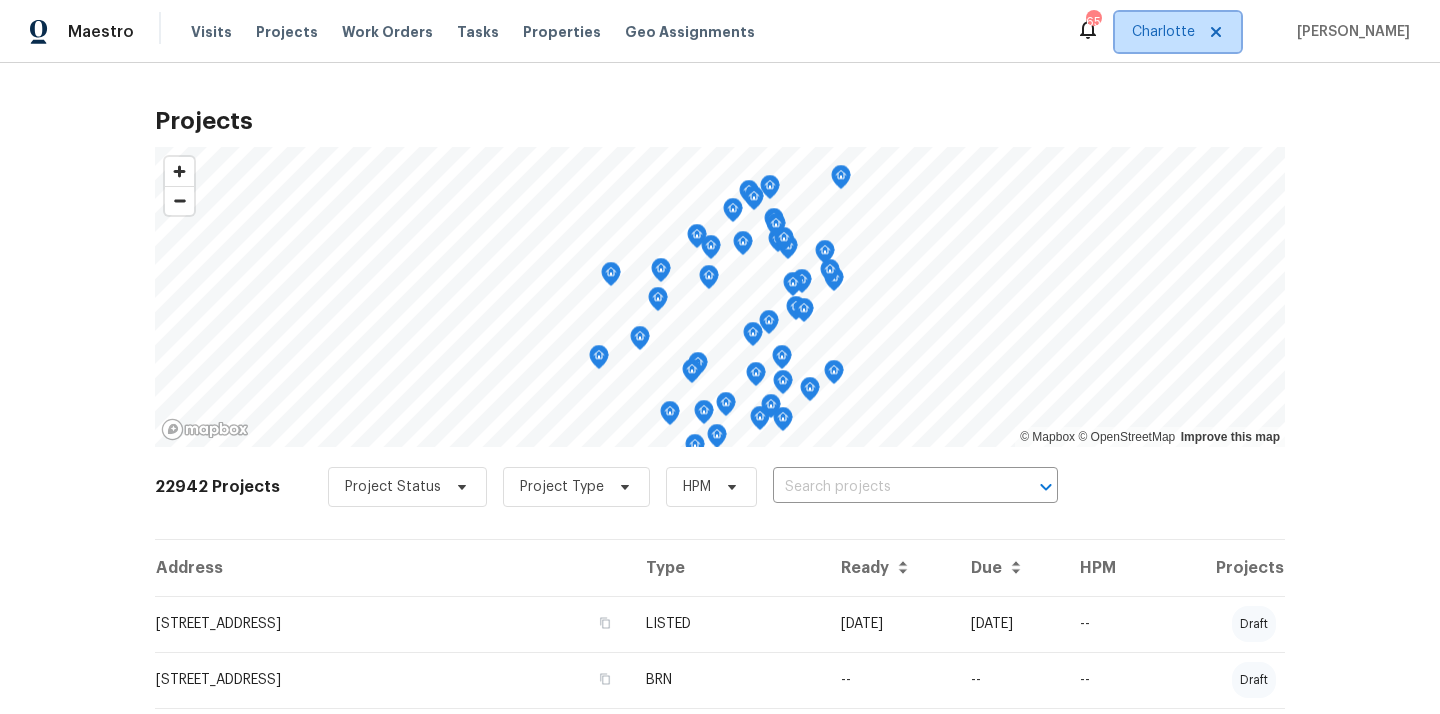 click on "Charlotte" at bounding box center (1163, 32) 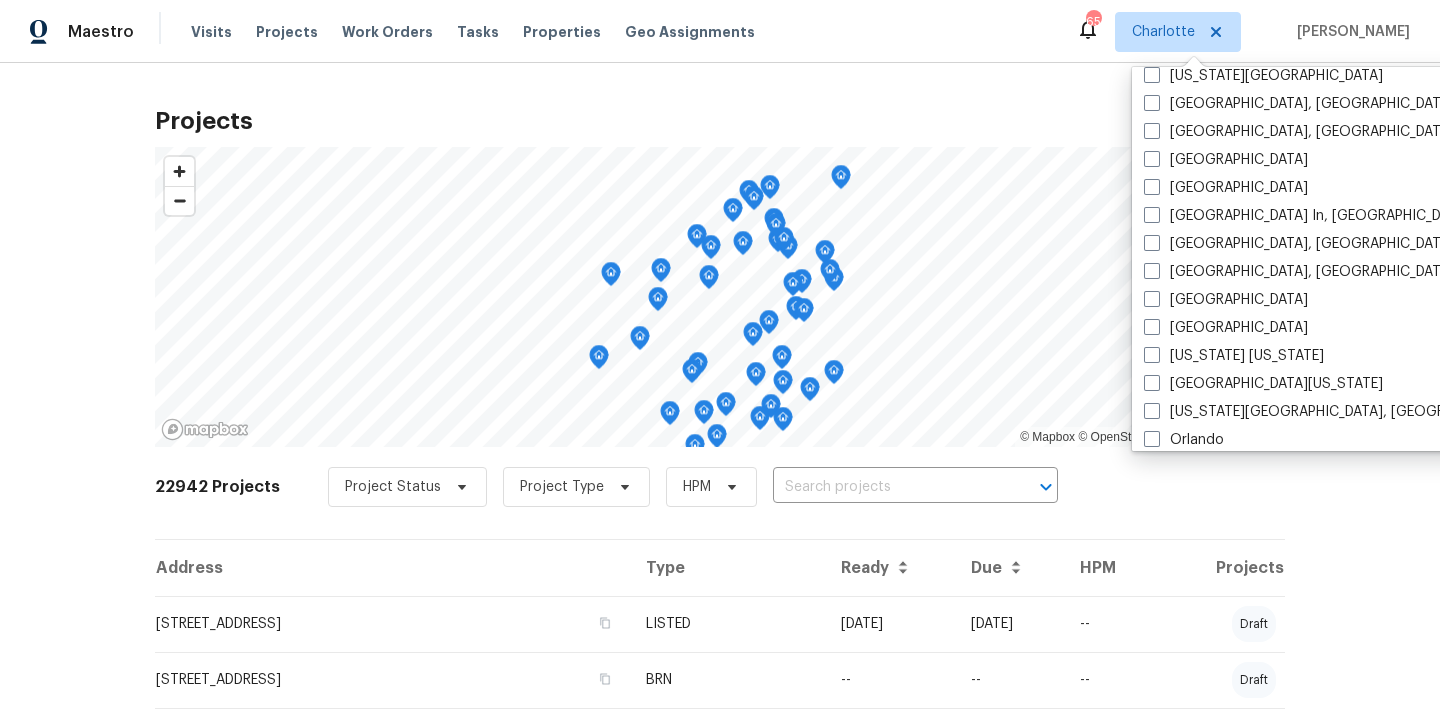scroll, scrollTop: 771, scrollLeft: 0, axis: vertical 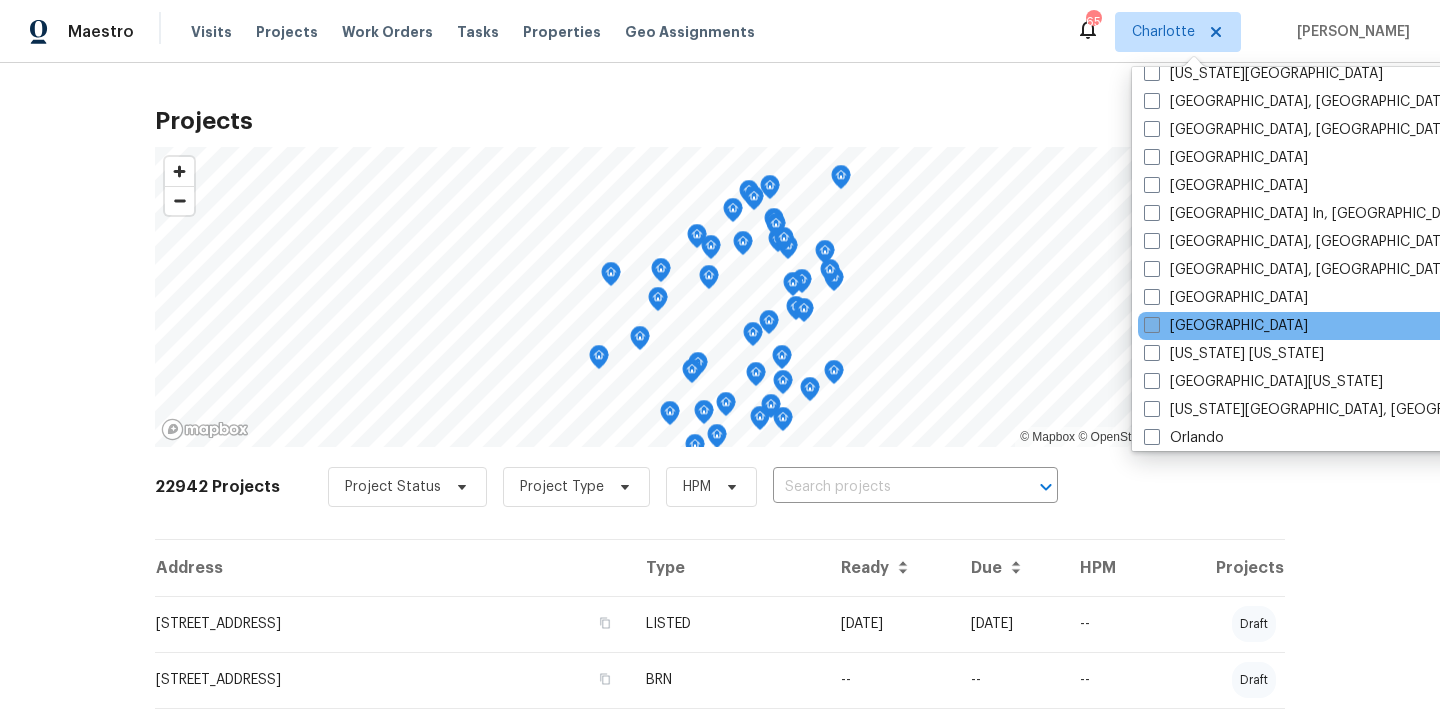 click on "Nashville" at bounding box center (1226, 326) 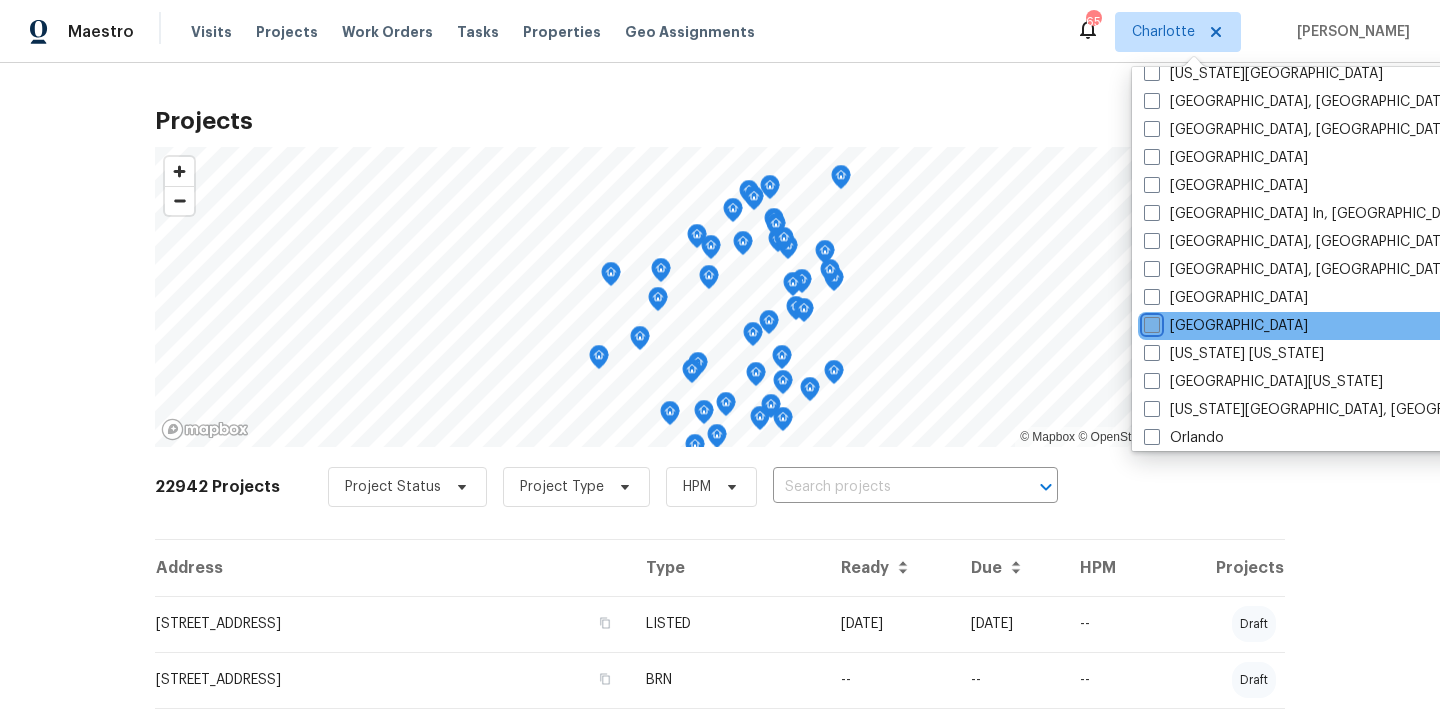 click on "Nashville" at bounding box center (1150, 322) 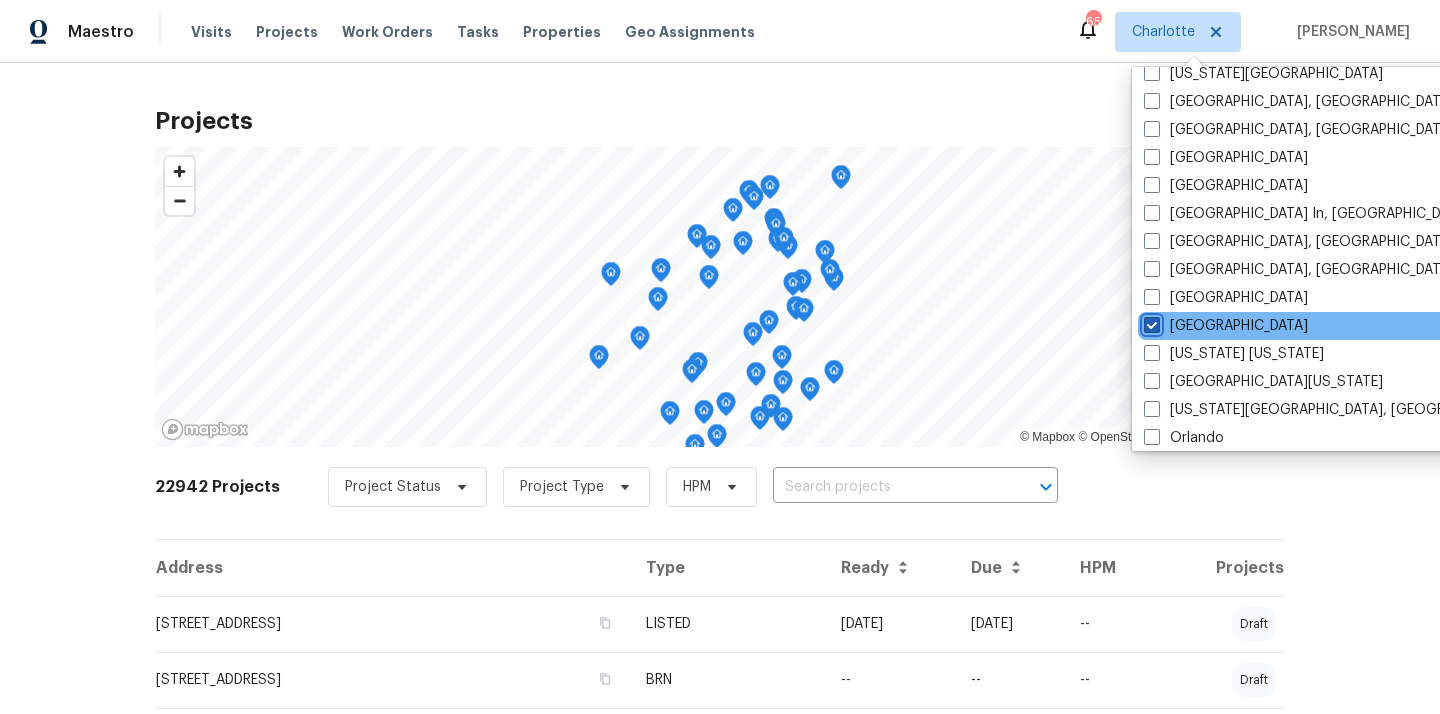 checkbox on "true" 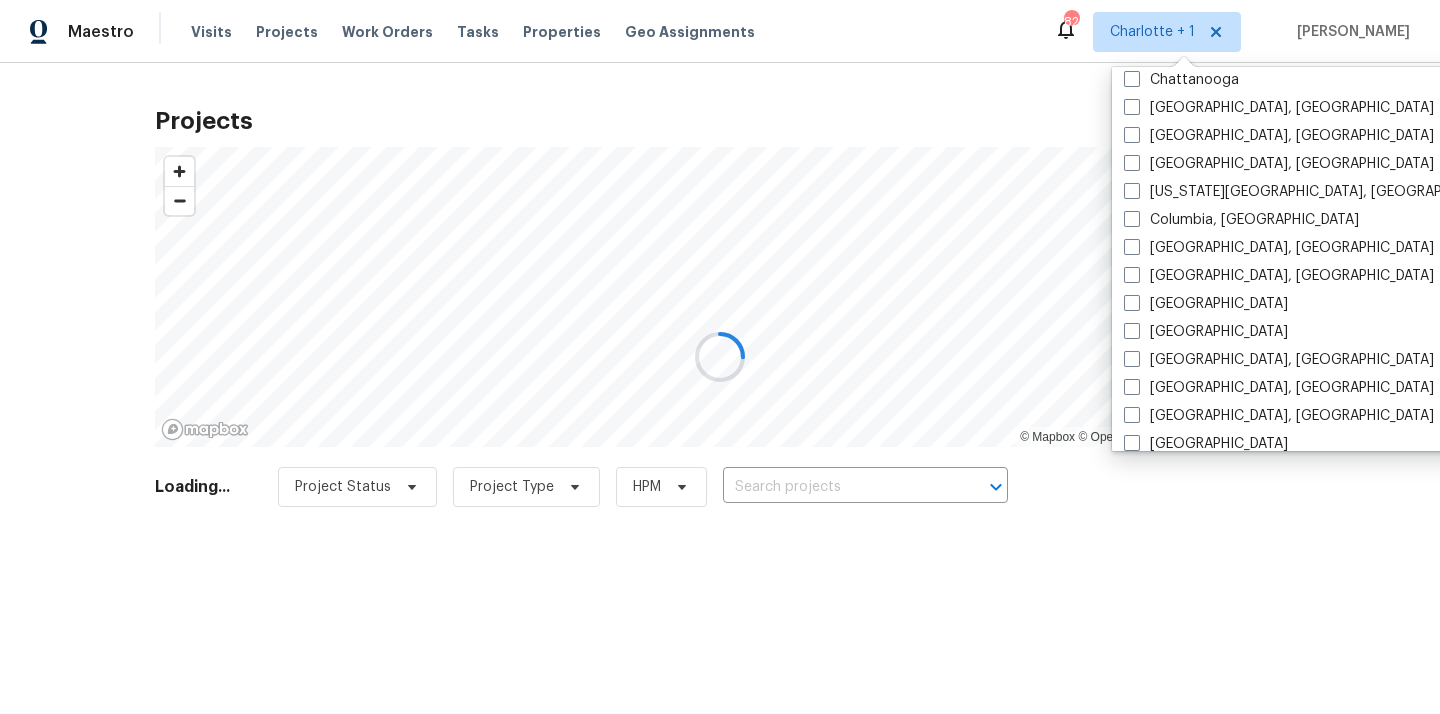 scroll, scrollTop: 0, scrollLeft: 0, axis: both 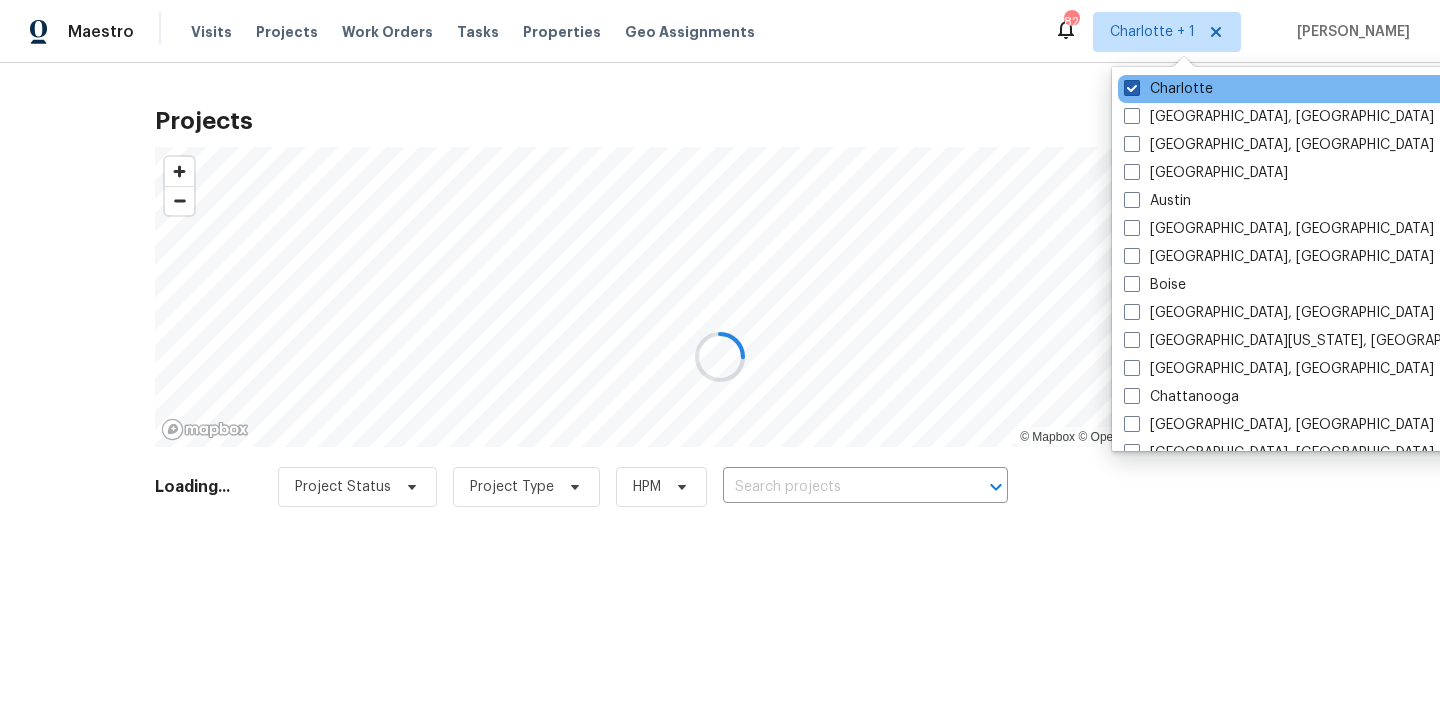 click on "Charlotte" at bounding box center [1168, 89] 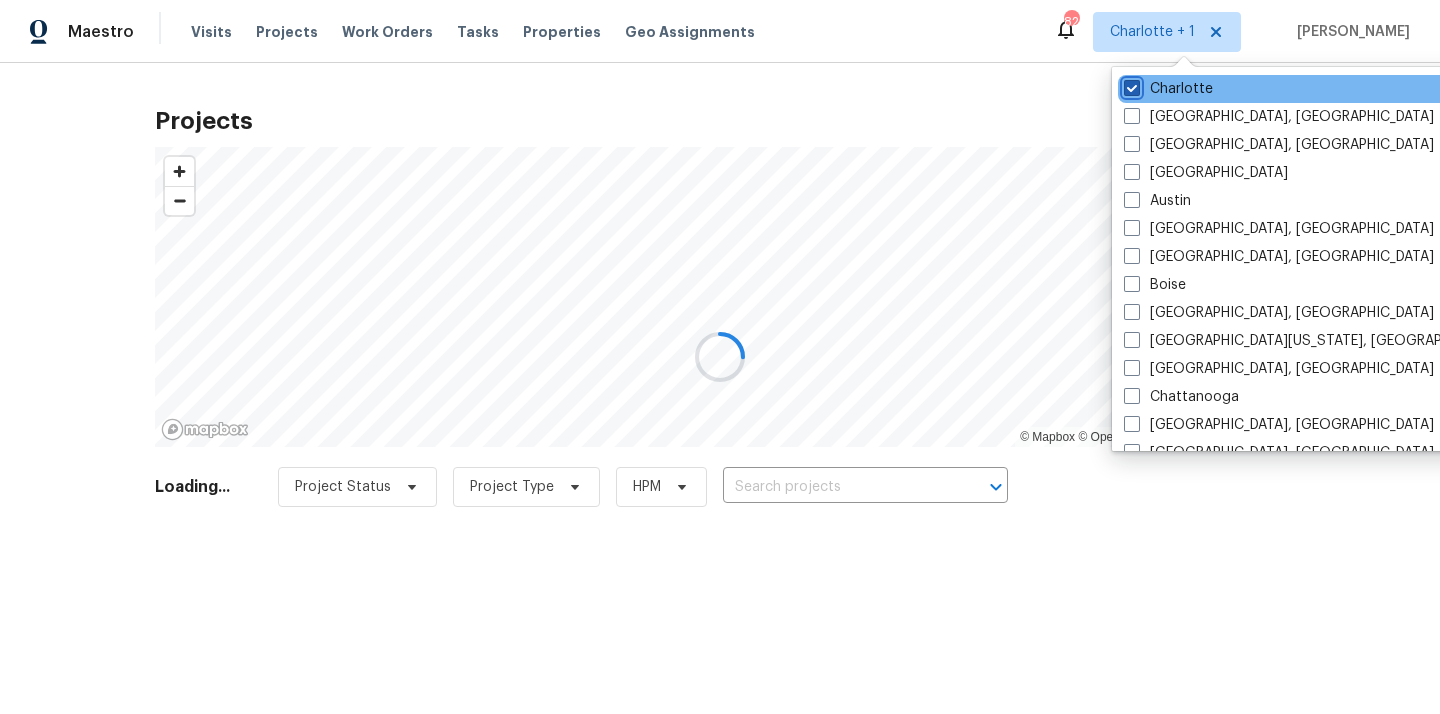 click on "Charlotte" at bounding box center (1130, 85) 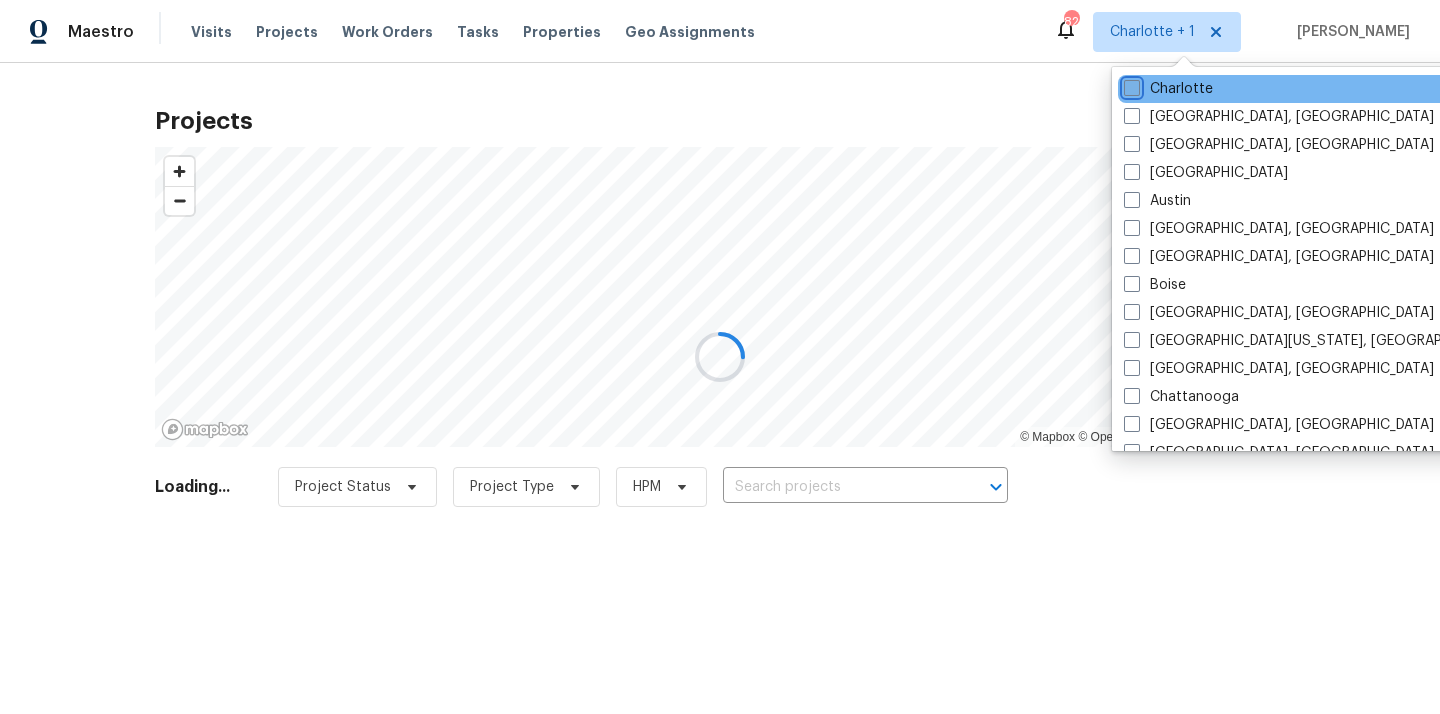 checkbox on "false" 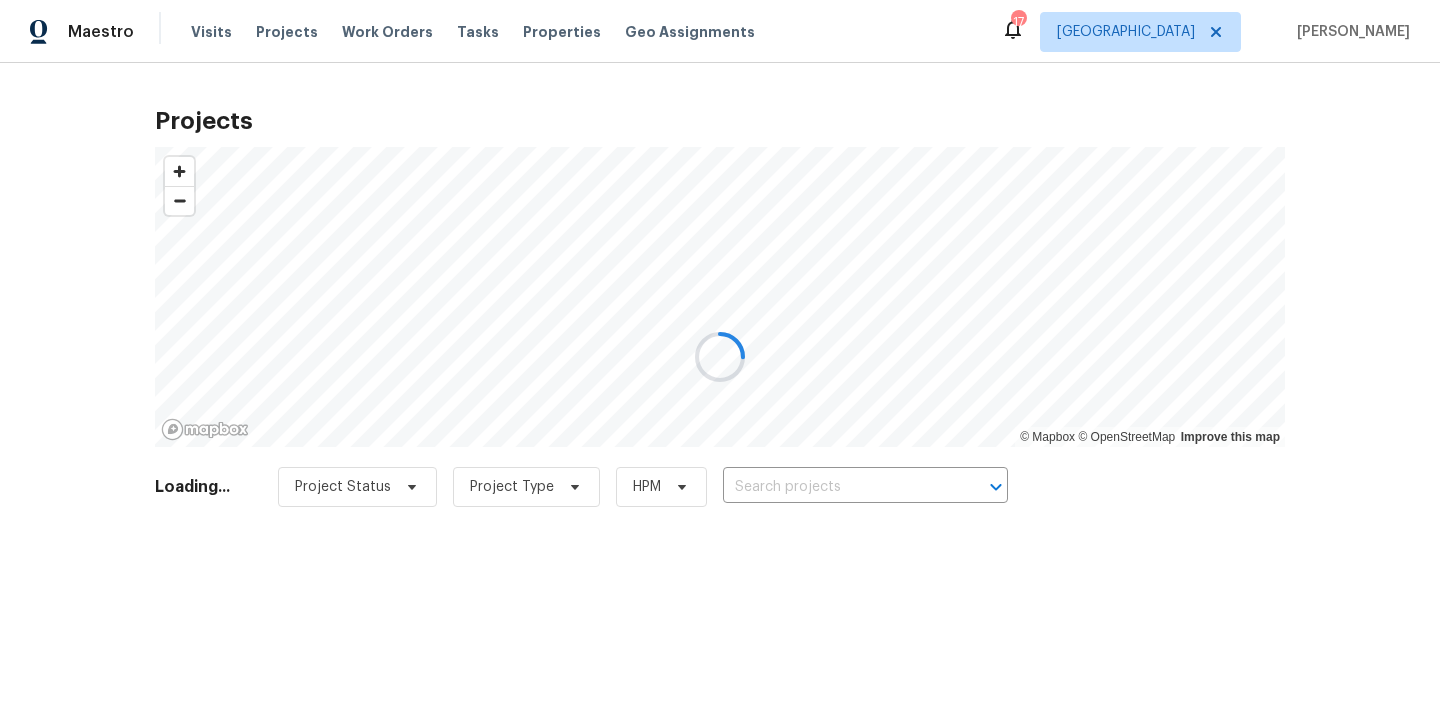 click at bounding box center (720, 357) 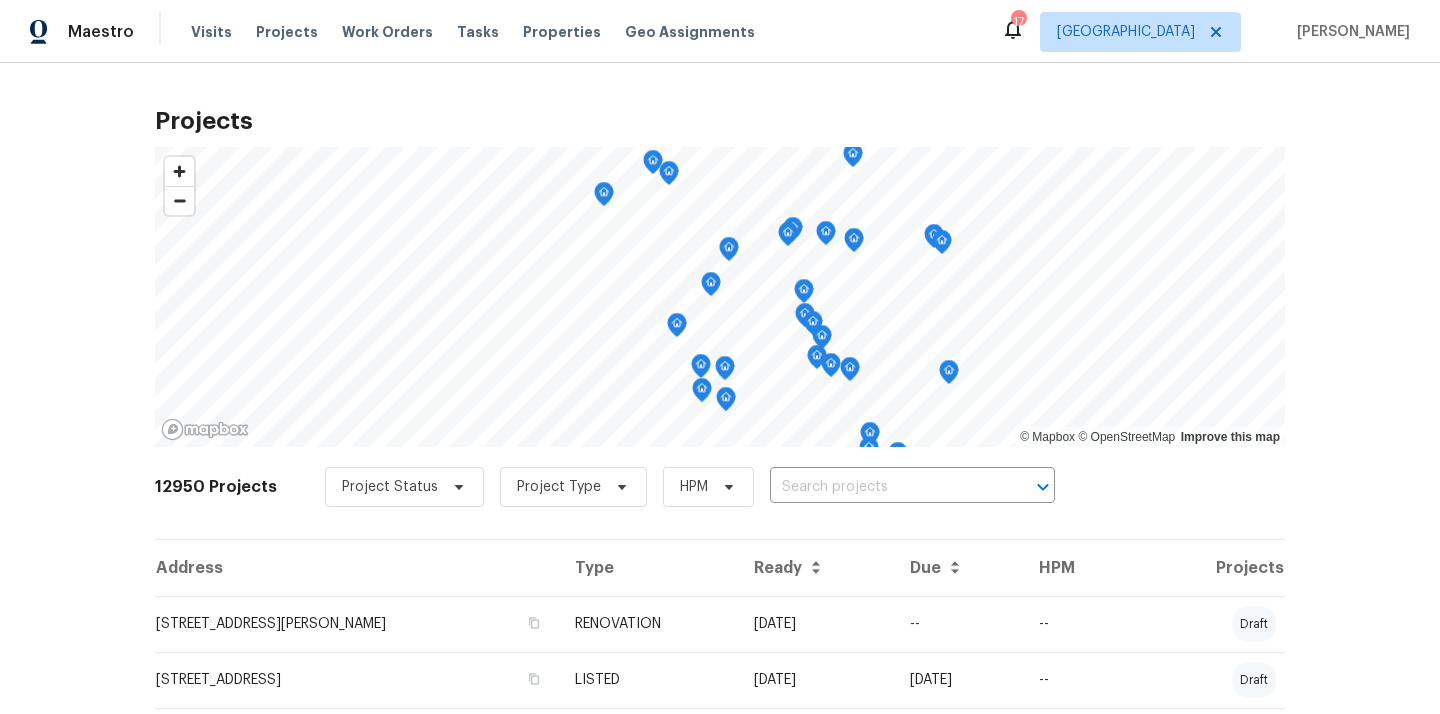 click at bounding box center (884, 487) 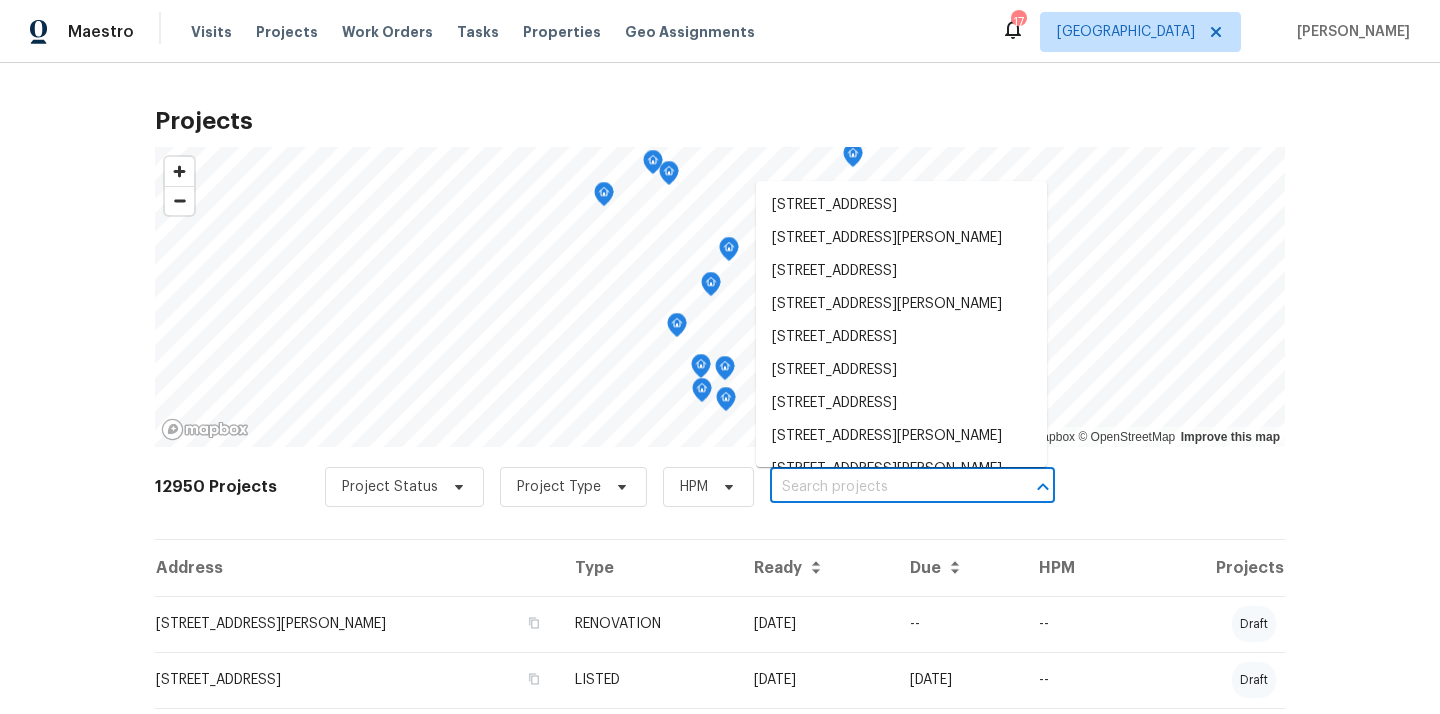 paste on "238 Windmeade Cir, Clarksville, TN 37042" 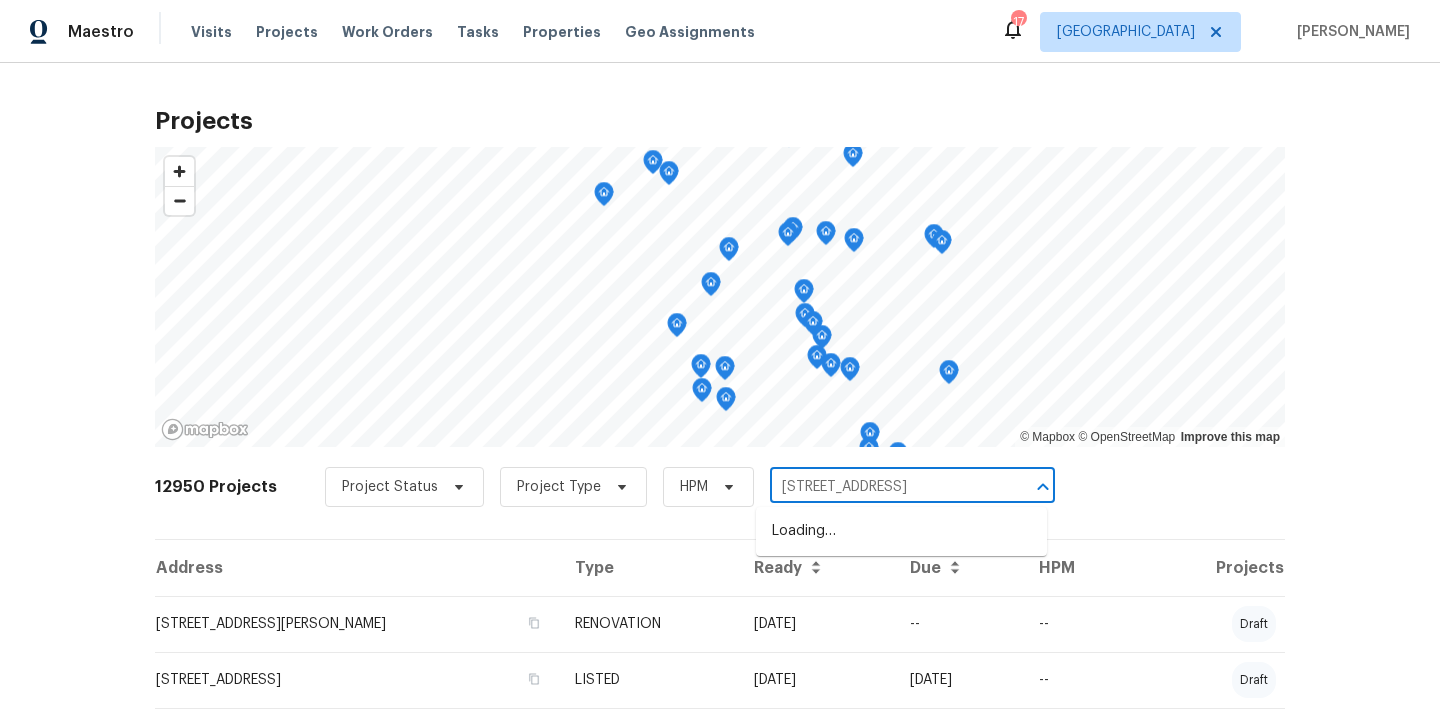 scroll, scrollTop: 0, scrollLeft: 51, axis: horizontal 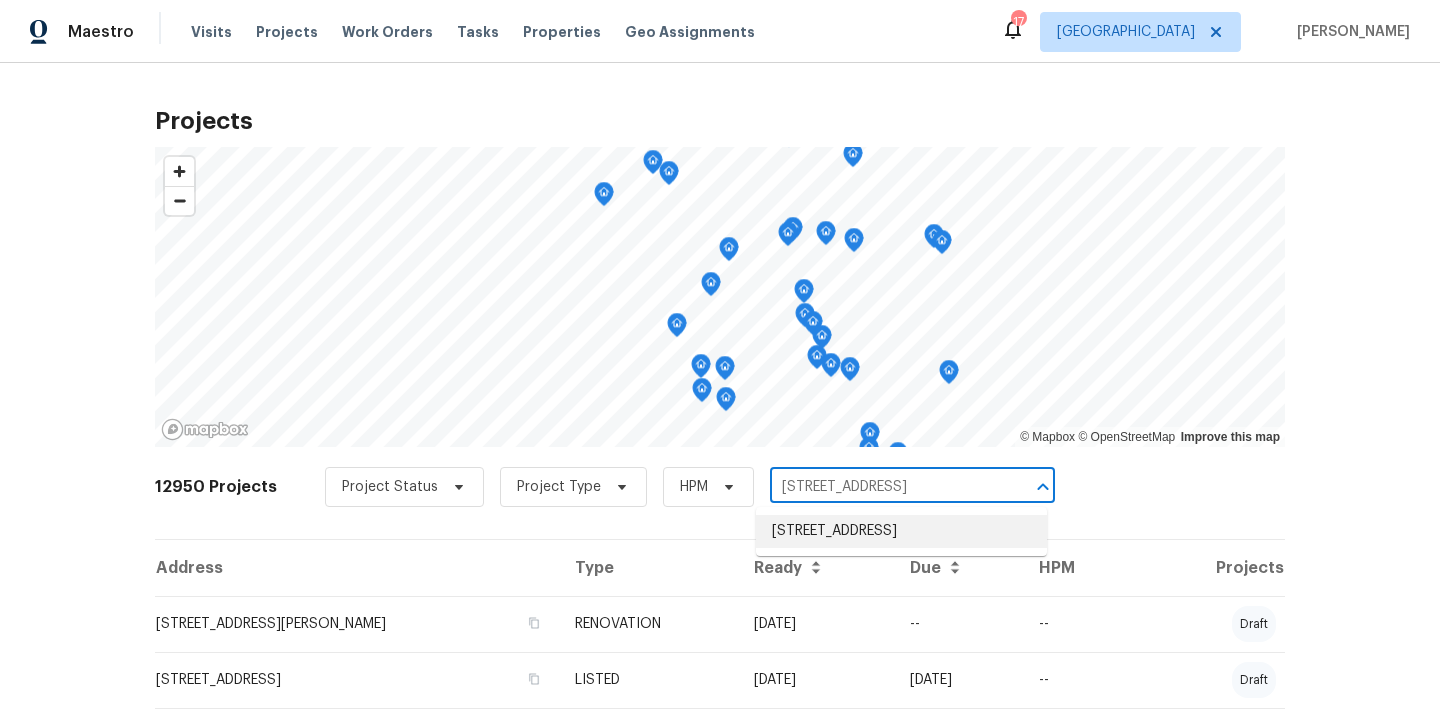 click on "238 Windmeade Cir, Clarksville, TN 37042" at bounding box center [901, 531] 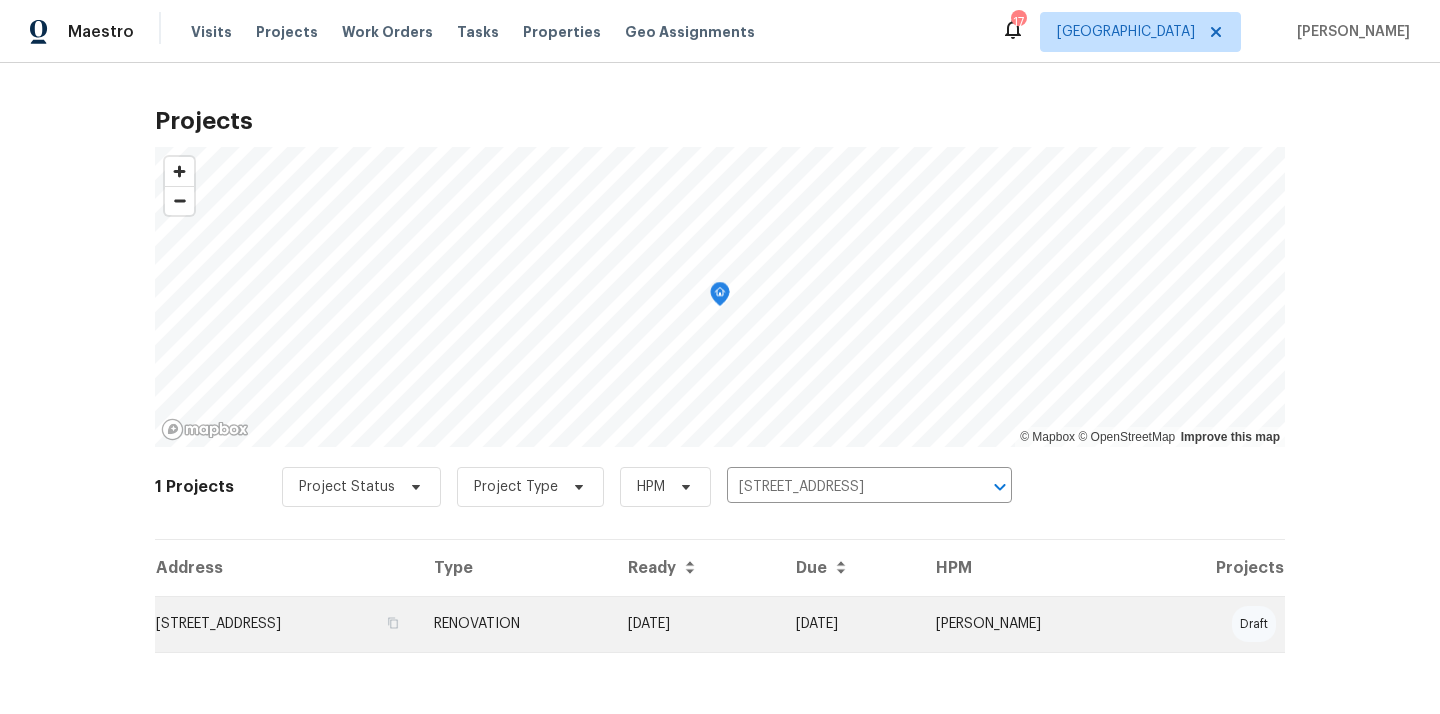 click on "RENOVATION" at bounding box center [515, 624] 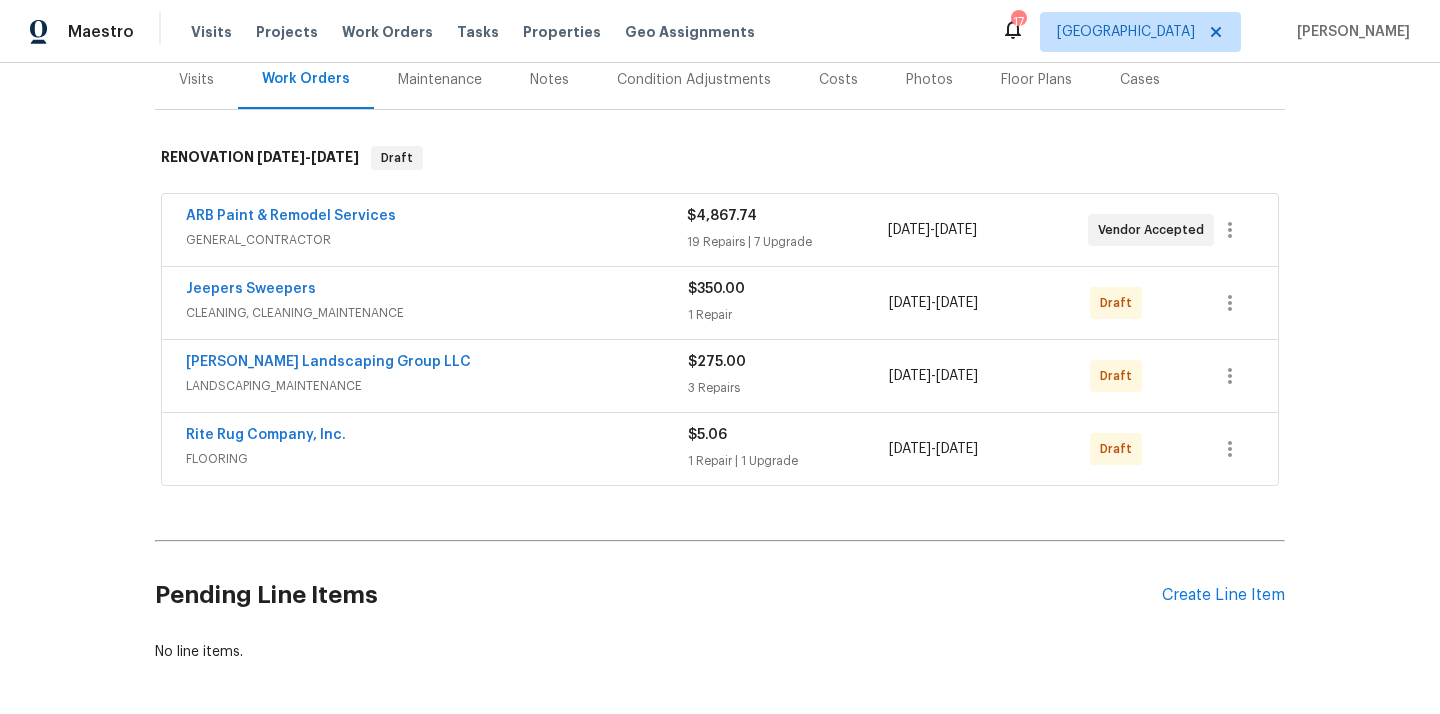 scroll, scrollTop: 337, scrollLeft: 0, axis: vertical 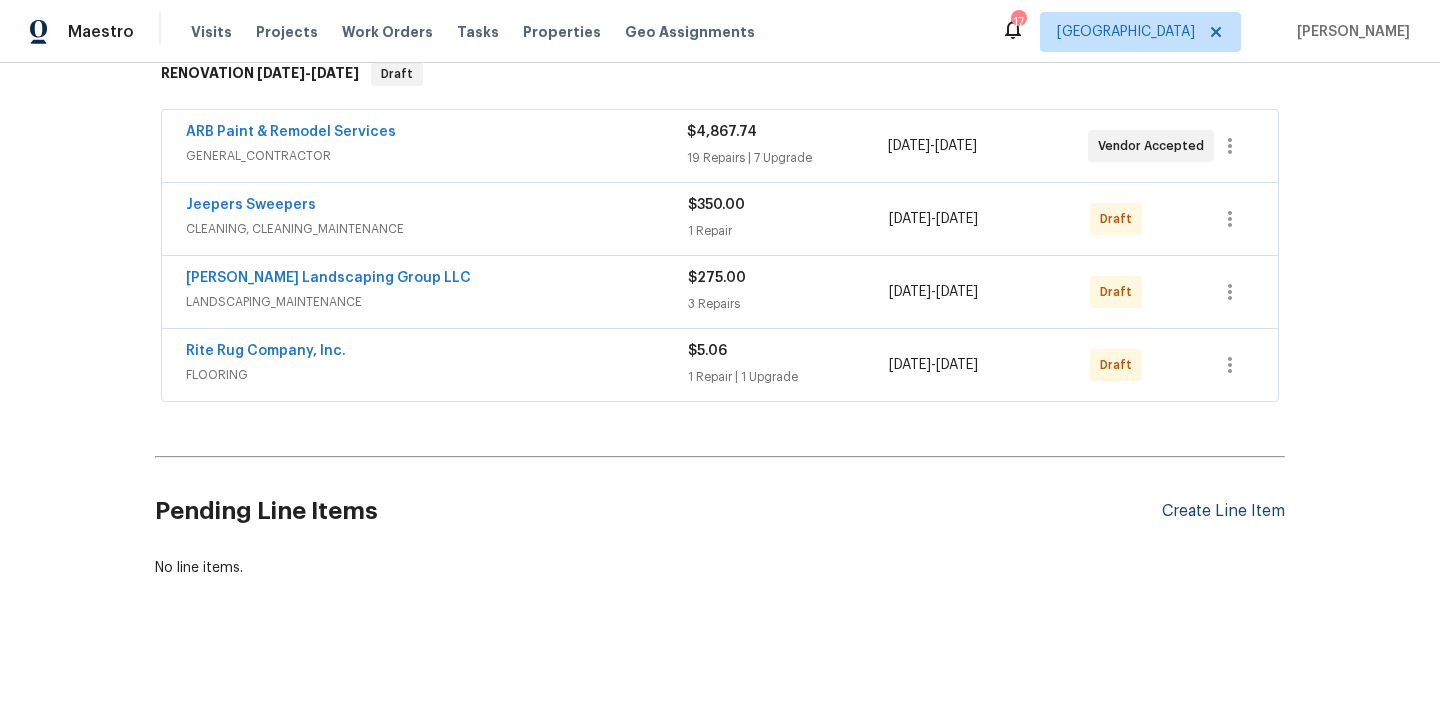 click on "Create Line Item" at bounding box center [1223, 511] 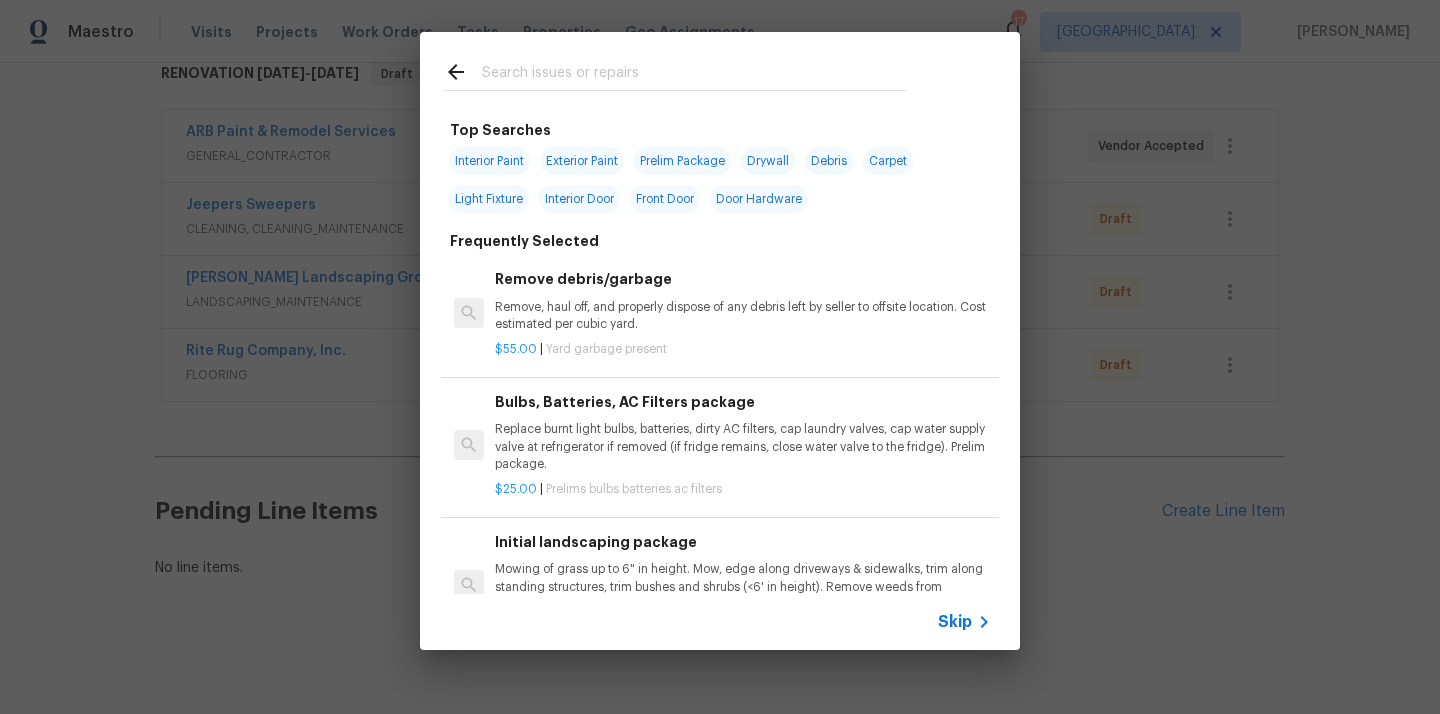 click at bounding box center [694, 75] 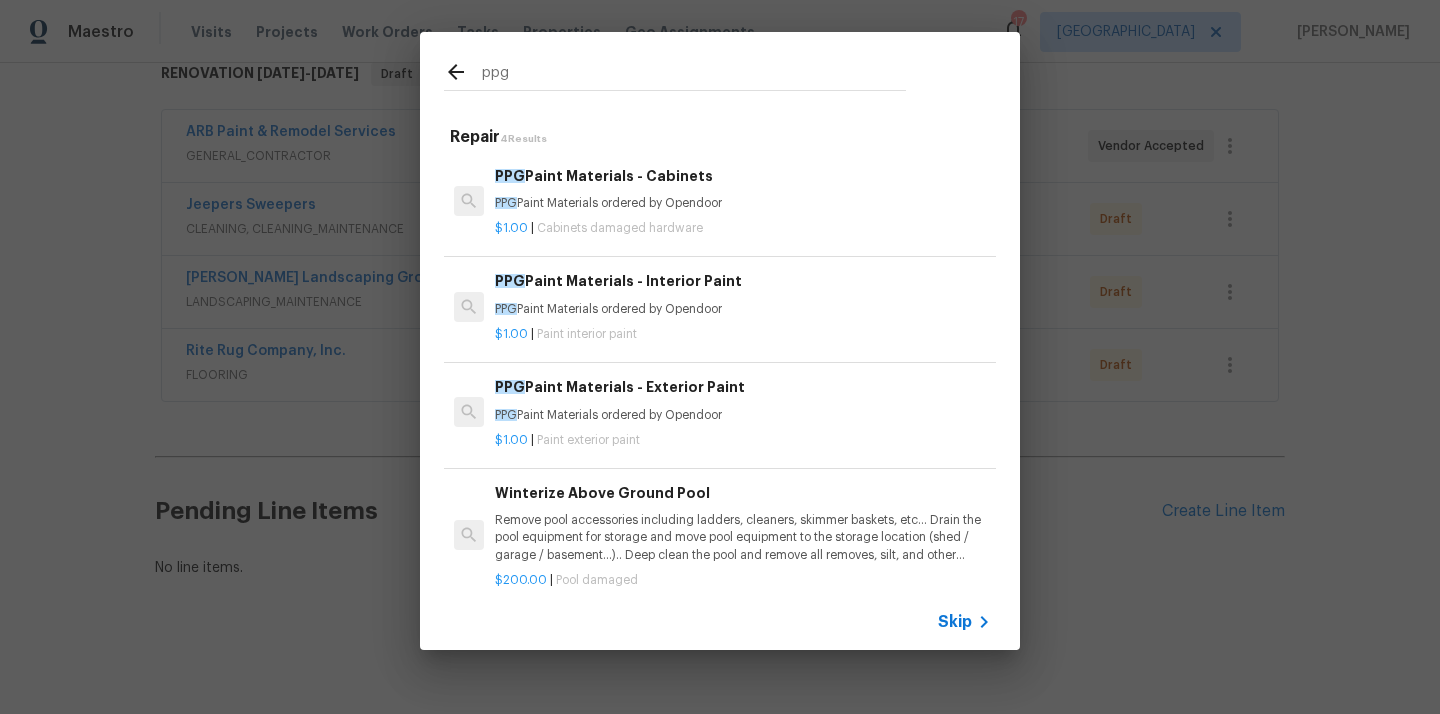 type on "ppg" 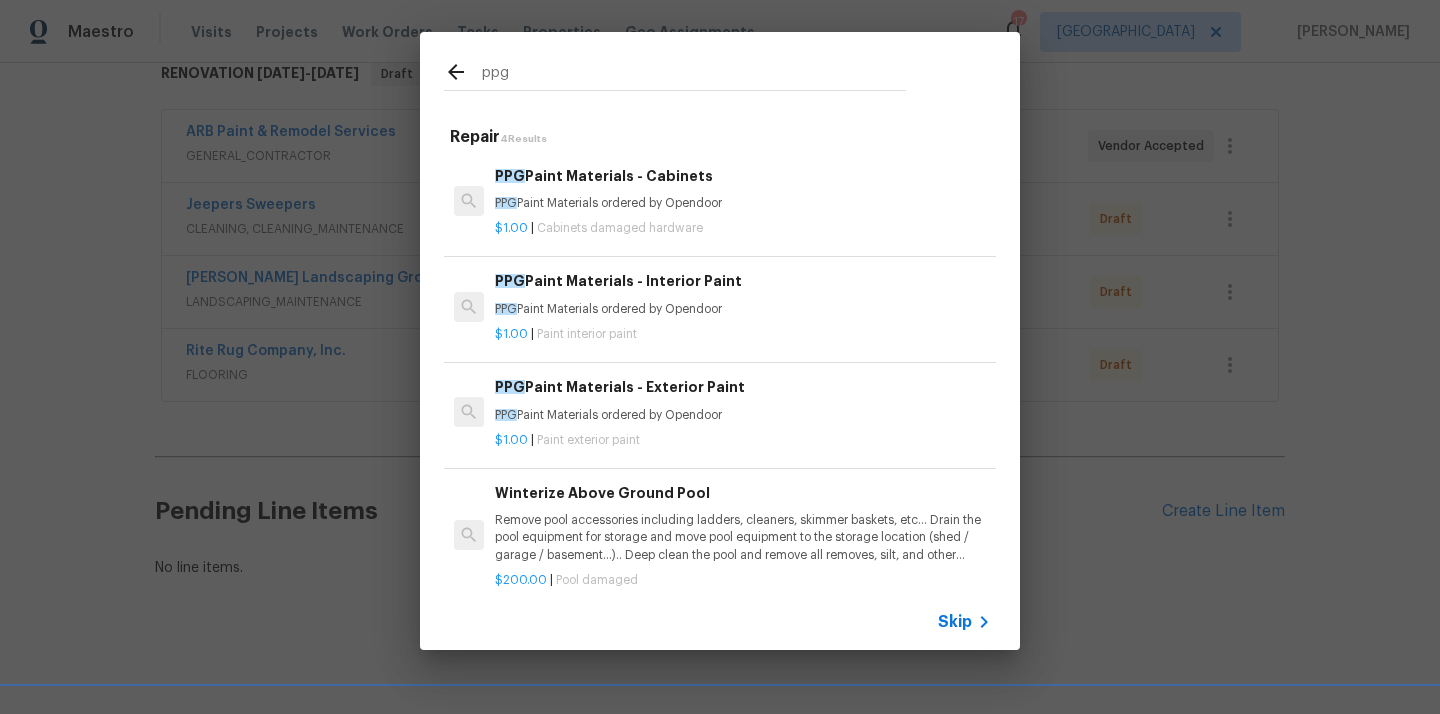 click on "PPG  Paint Materials - Cabinets PPG  Paint Materials ordered by Opendoor" at bounding box center (743, 189) 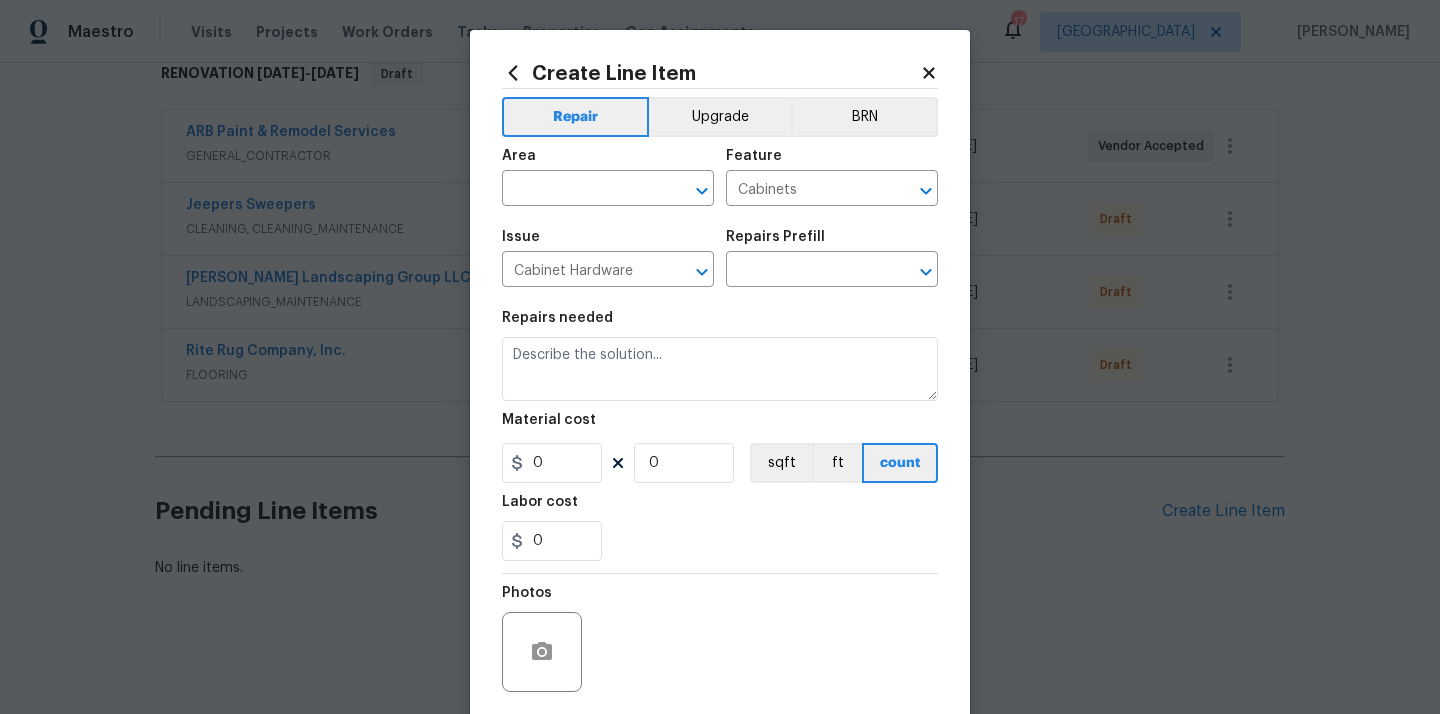 type on "PPG Paint Materials ordered by Opendoor" 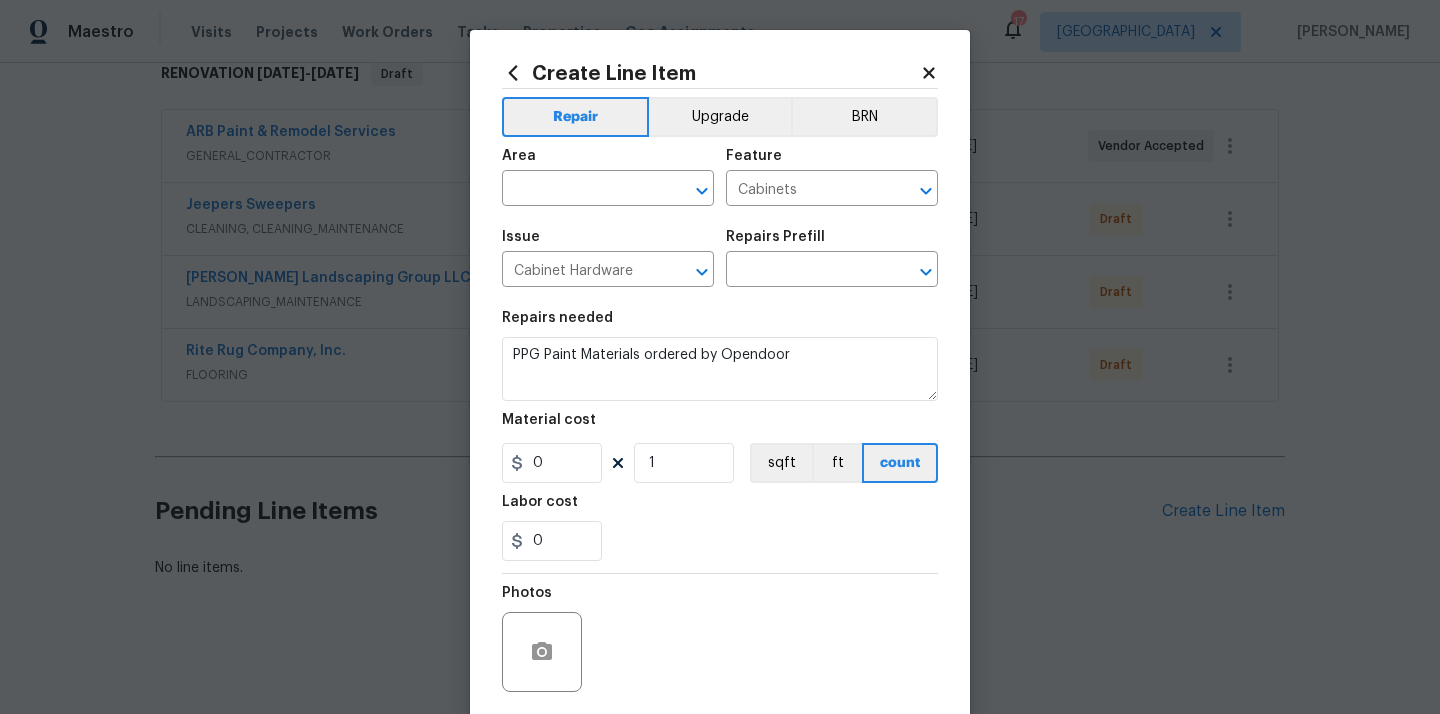 type on "PPG Paint Materials - Cabinets $1.00" 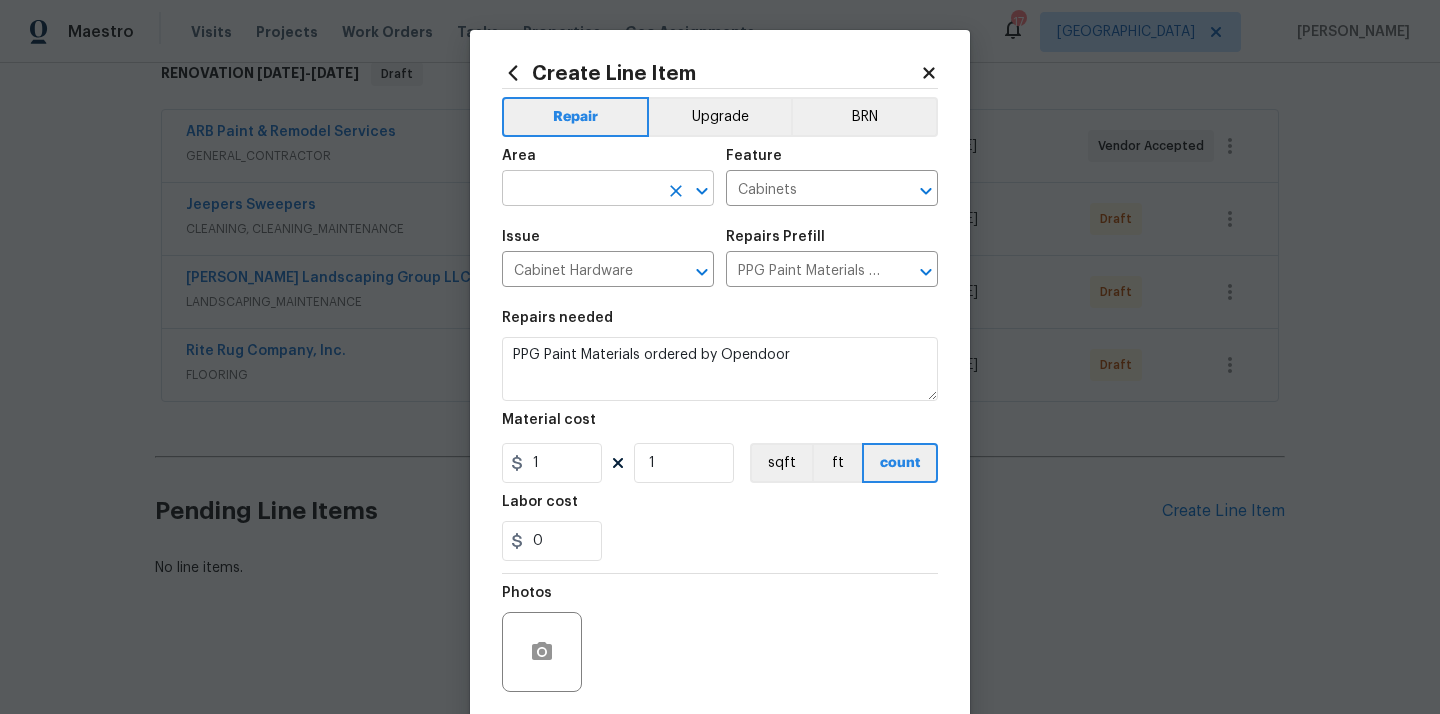 click at bounding box center [580, 190] 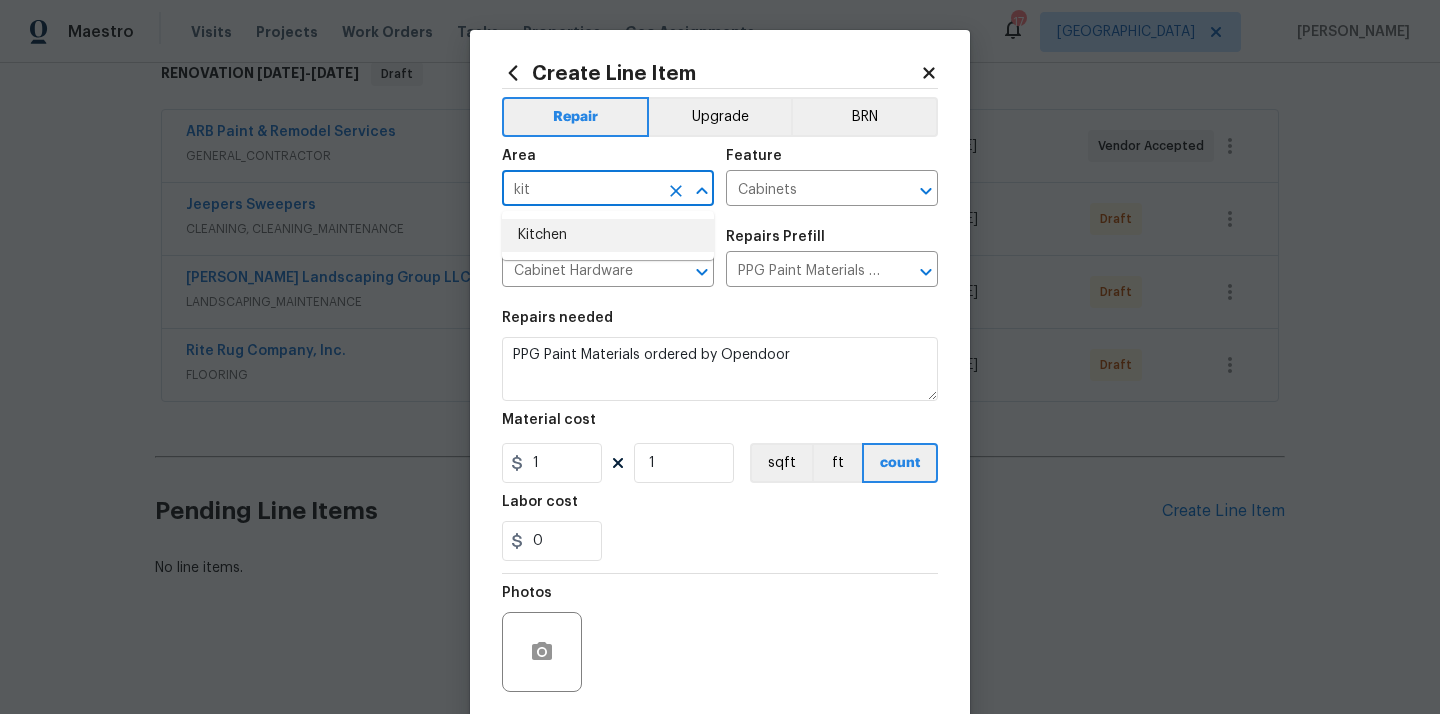 click on "Kitchen" at bounding box center [608, 235] 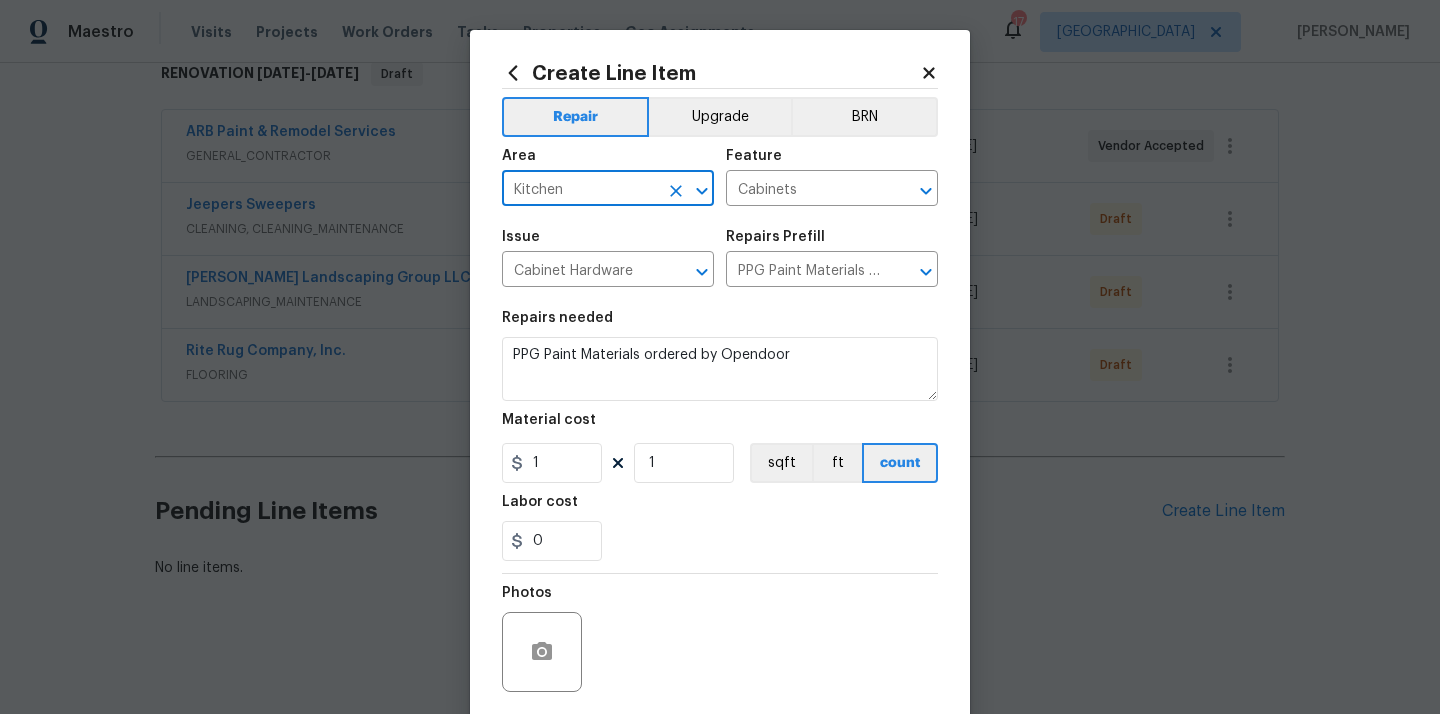 type on "Kitchen" 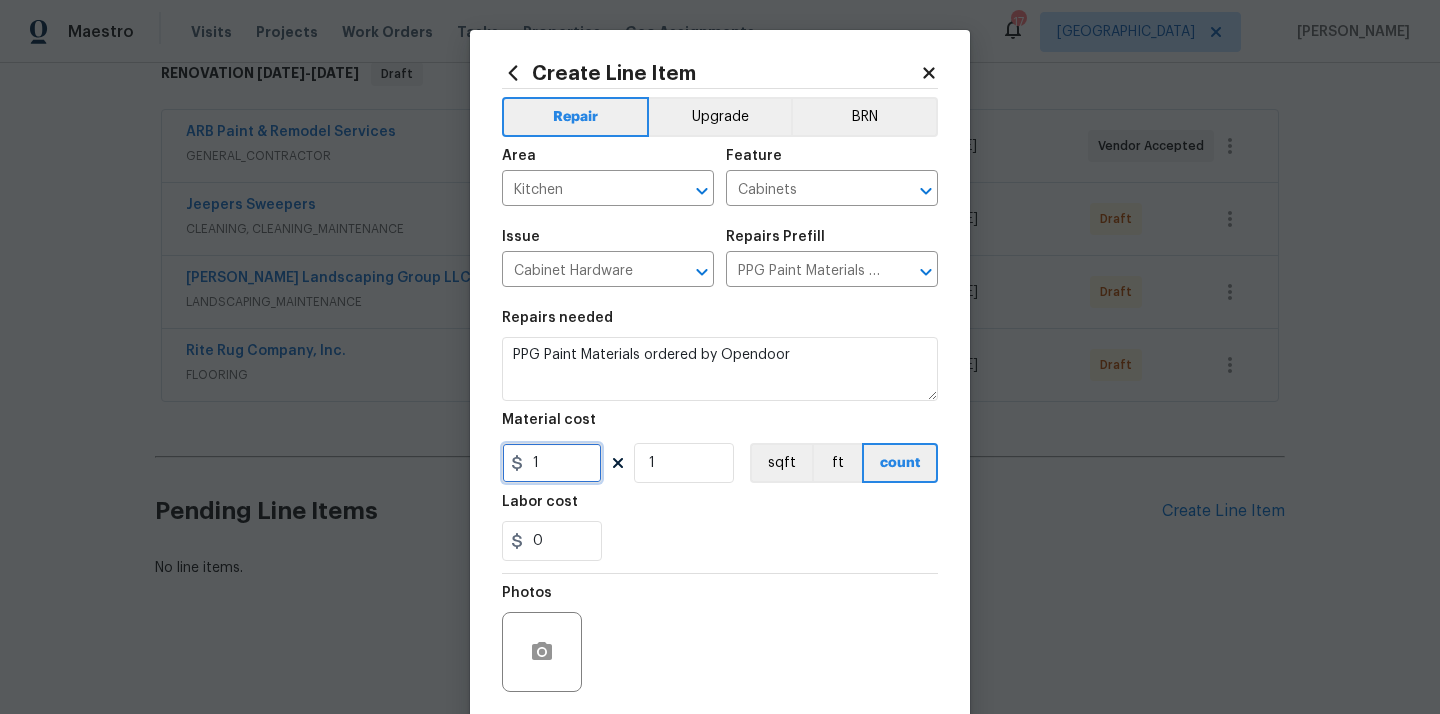 drag, startPoint x: 559, startPoint y: 475, endPoint x: 492, endPoint y: 469, distance: 67.26812 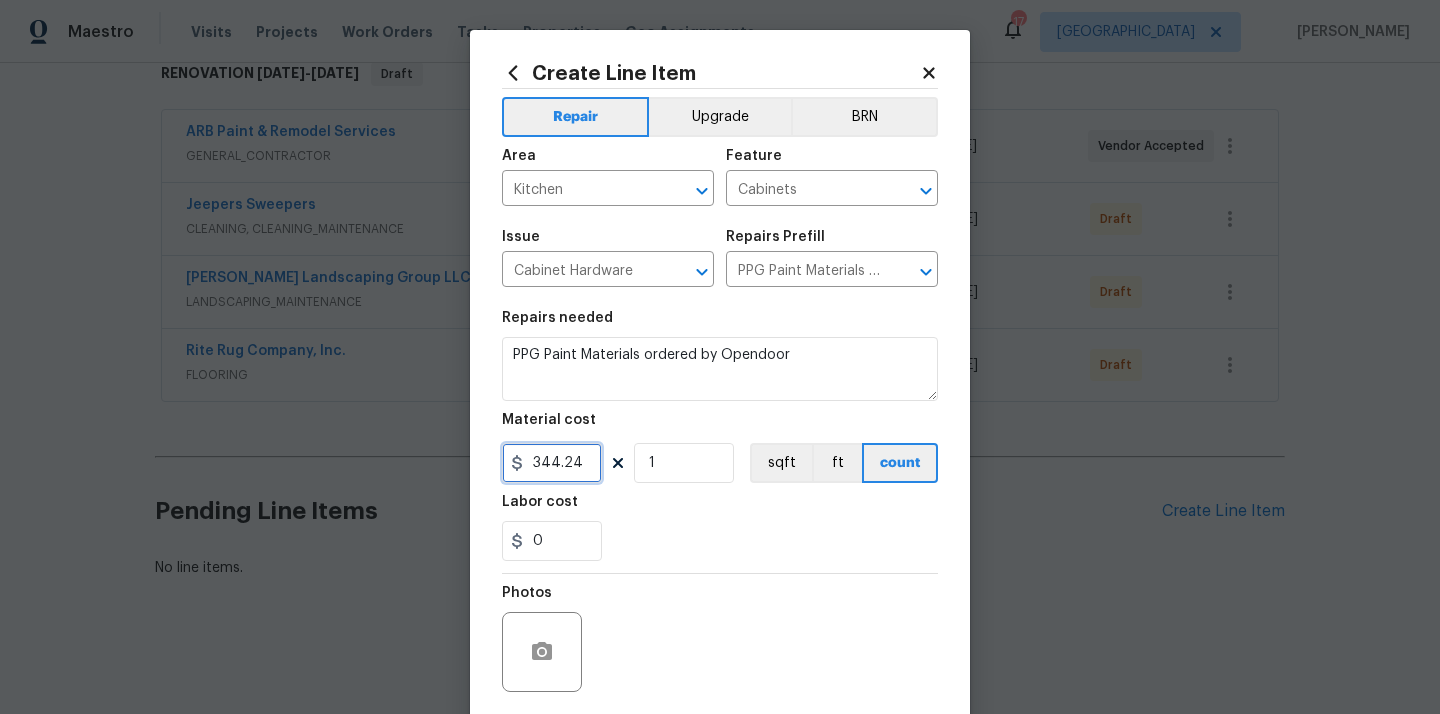 type on "344.24" 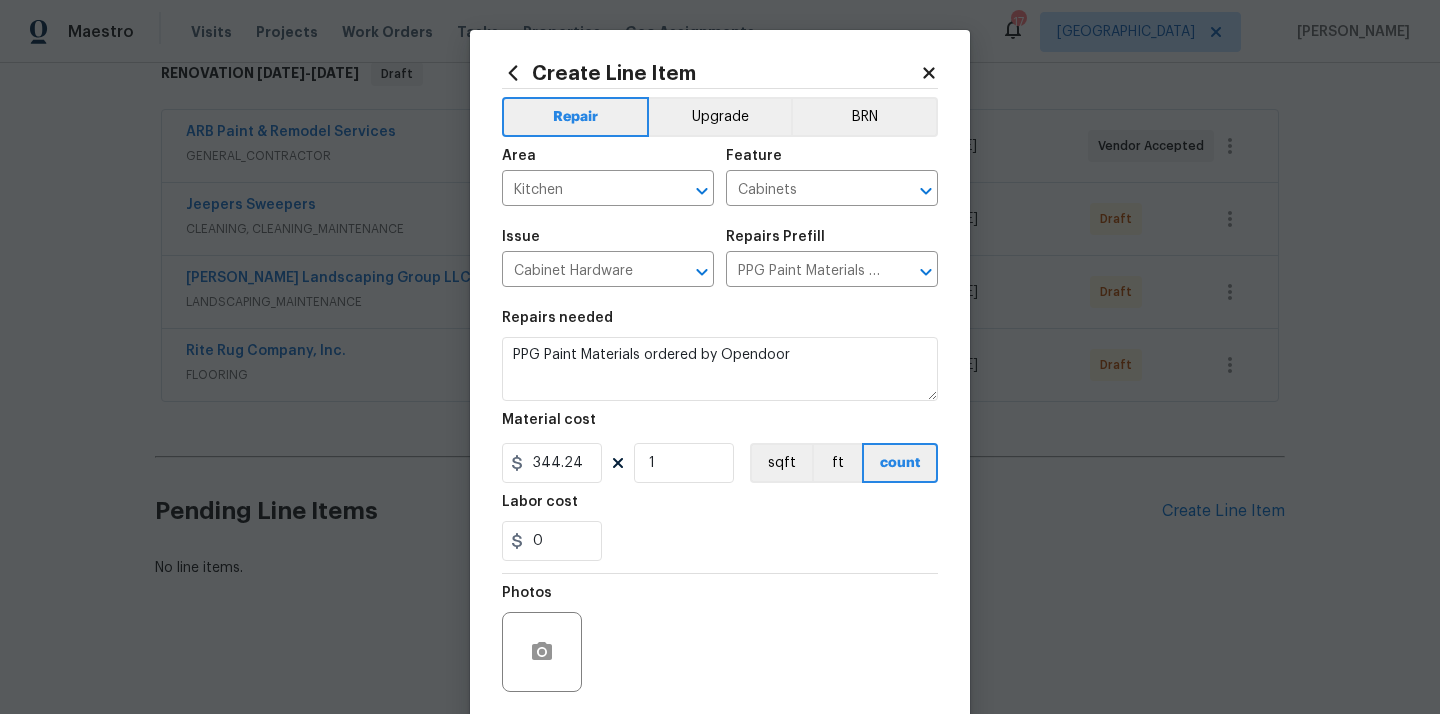 click on "Repairs needed PPG Paint Materials ordered by Opendoor Material cost 344.24 1 sqft ft count Labor cost 0" at bounding box center [720, 436] 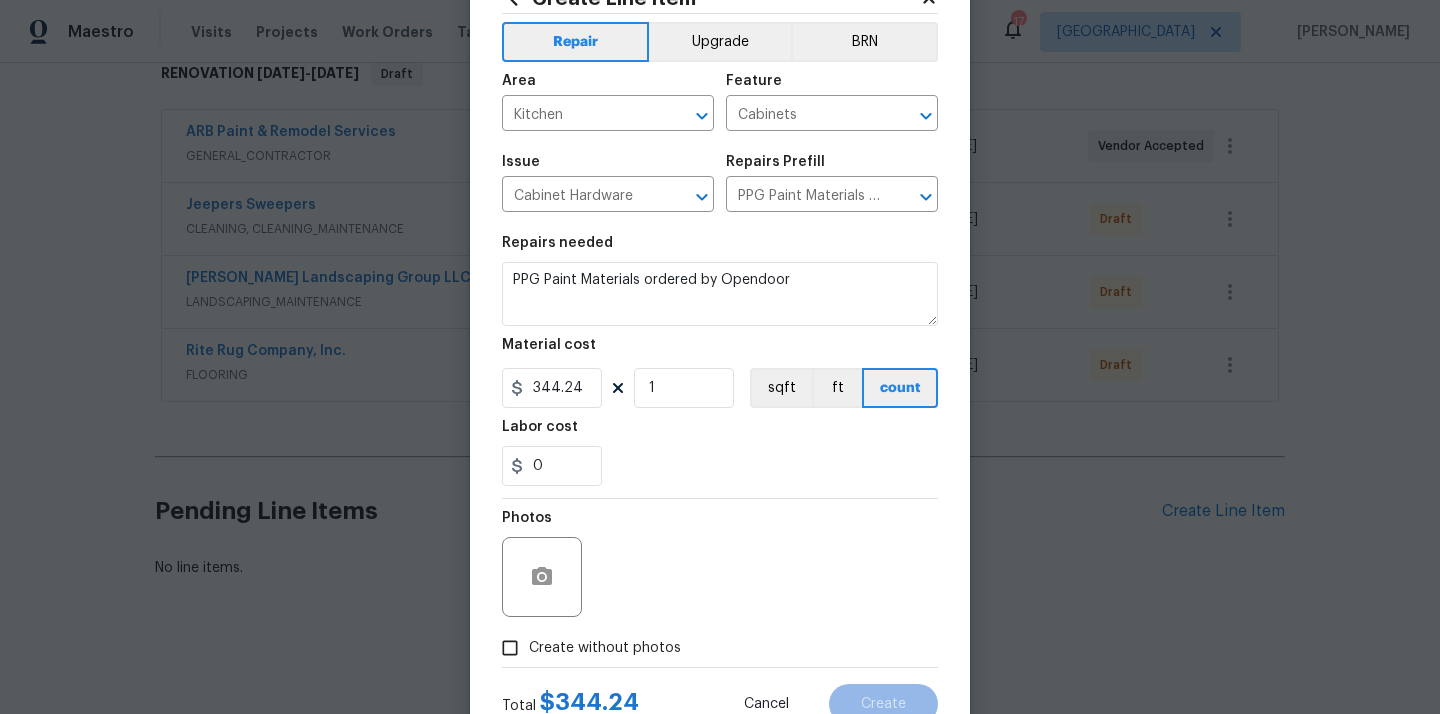scroll, scrollTop: 95, scrollLeft: 0, axis: vertical 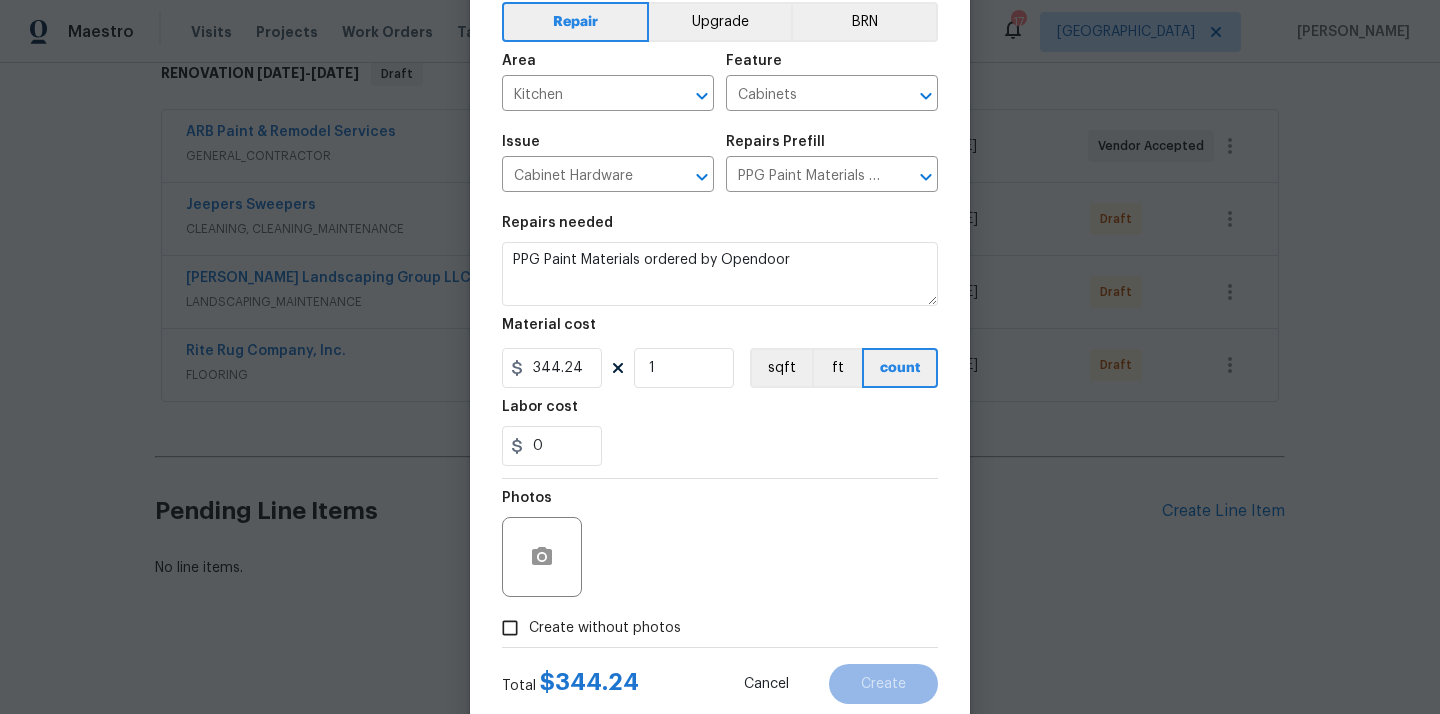 click on "Create without photos" at bounding box center (605, 628) 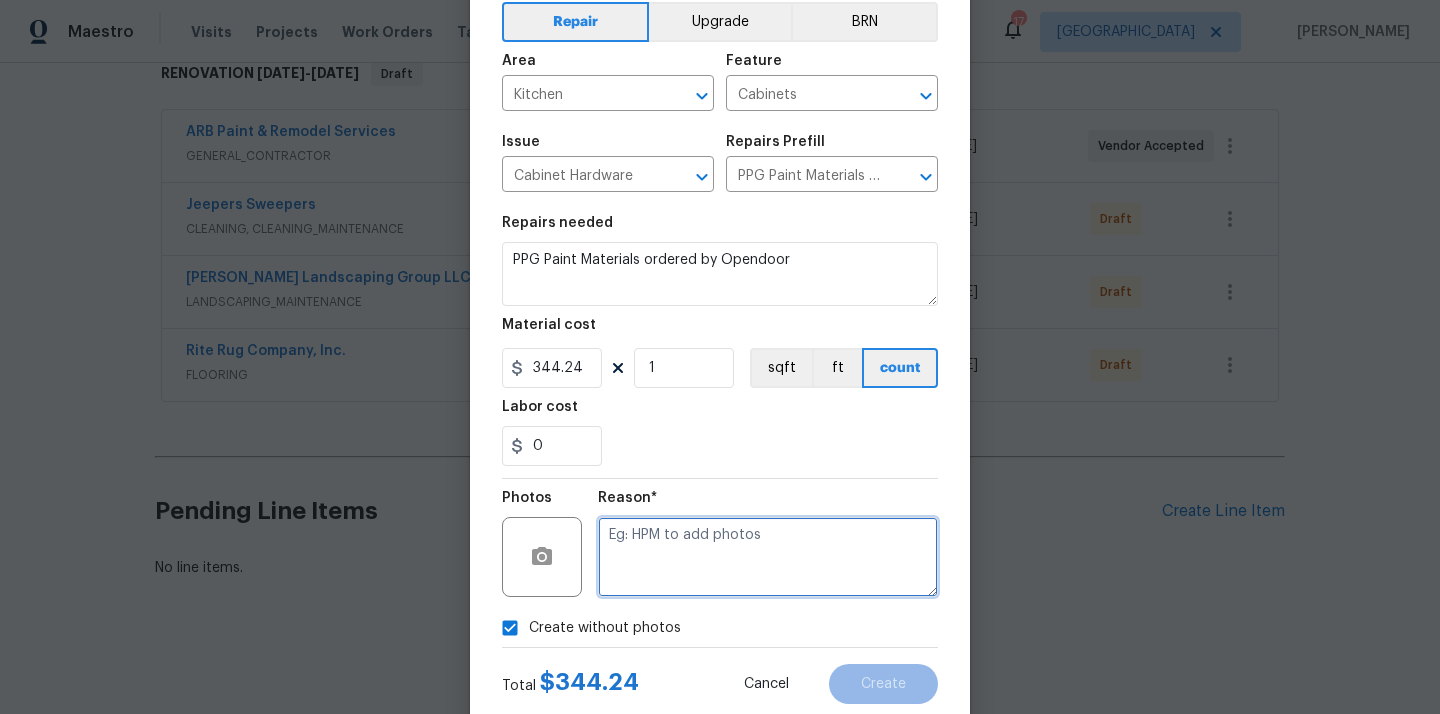 click at bounding box center (768, 557) 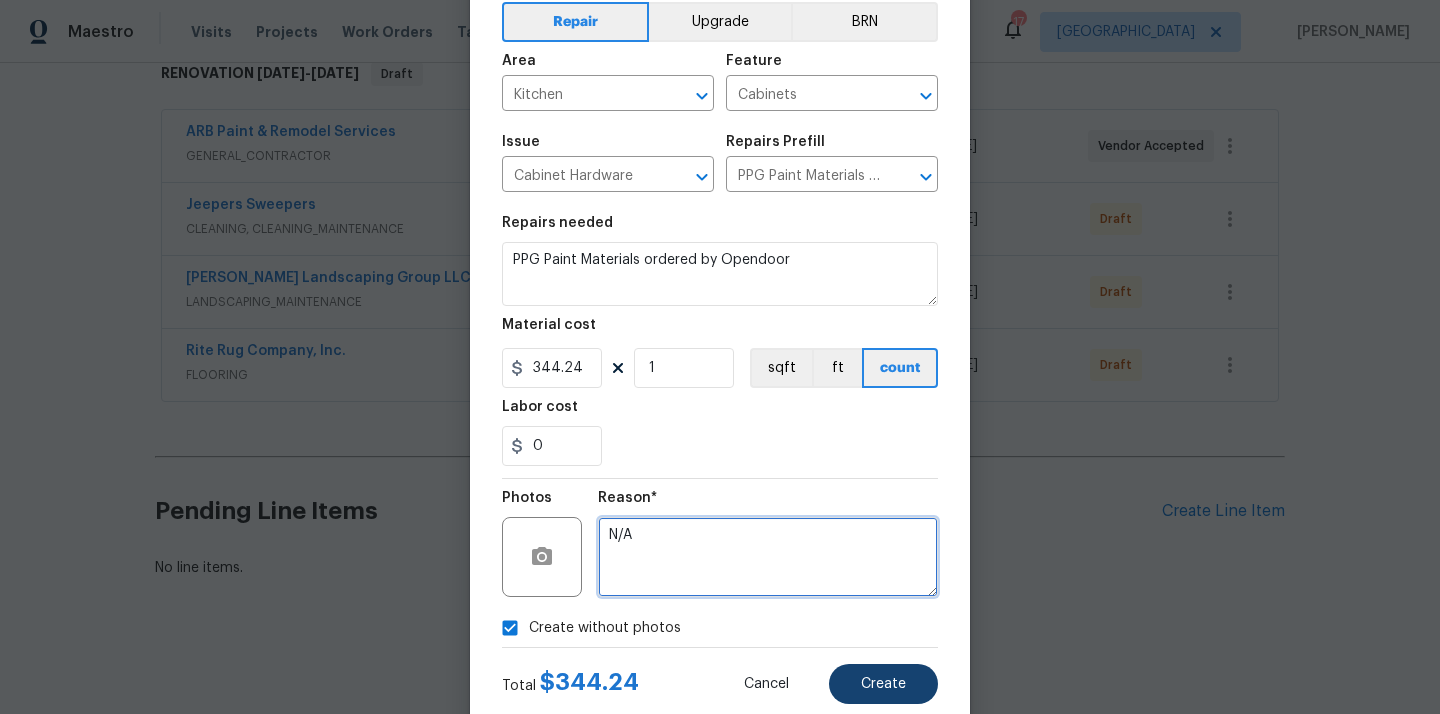 type on "N/A" 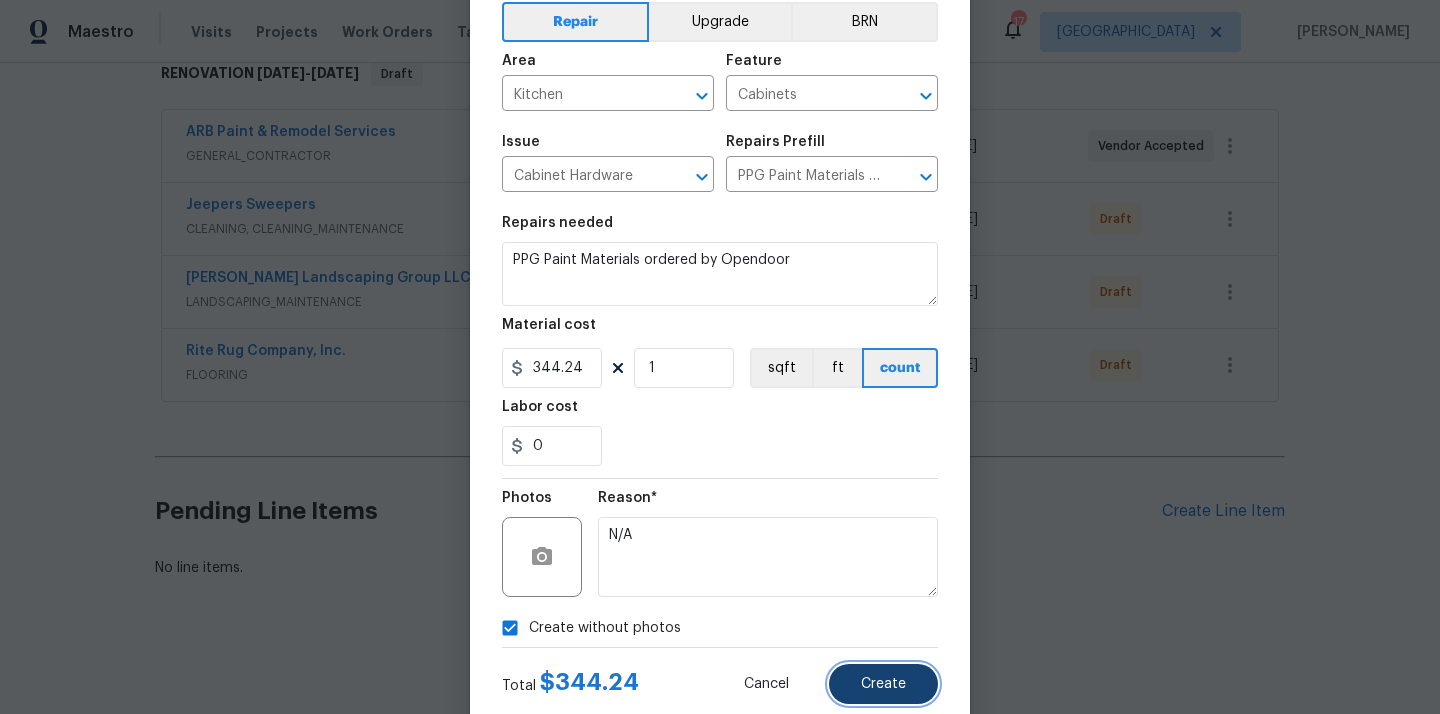 click on "Create" at bounding box center [883, 684] 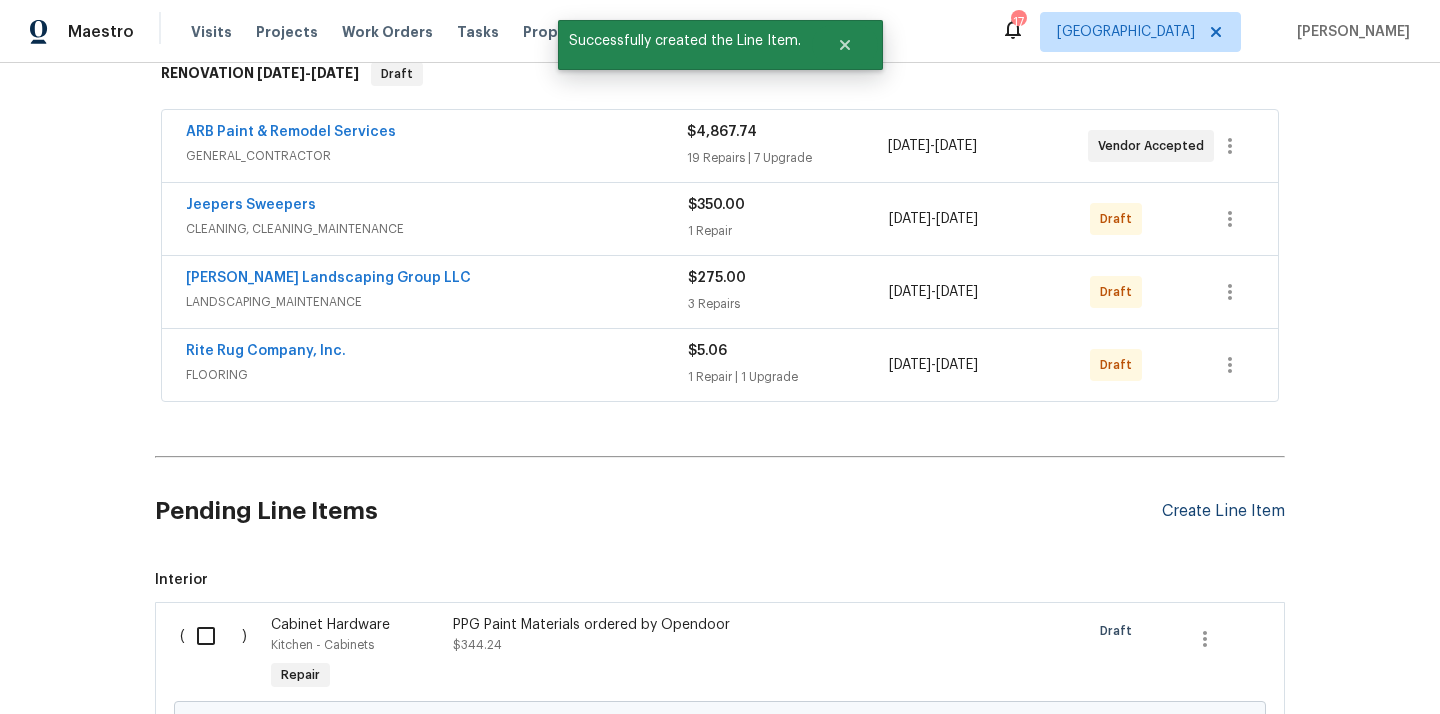 click on "Create Line Item" at bounding box center (1223, 511) 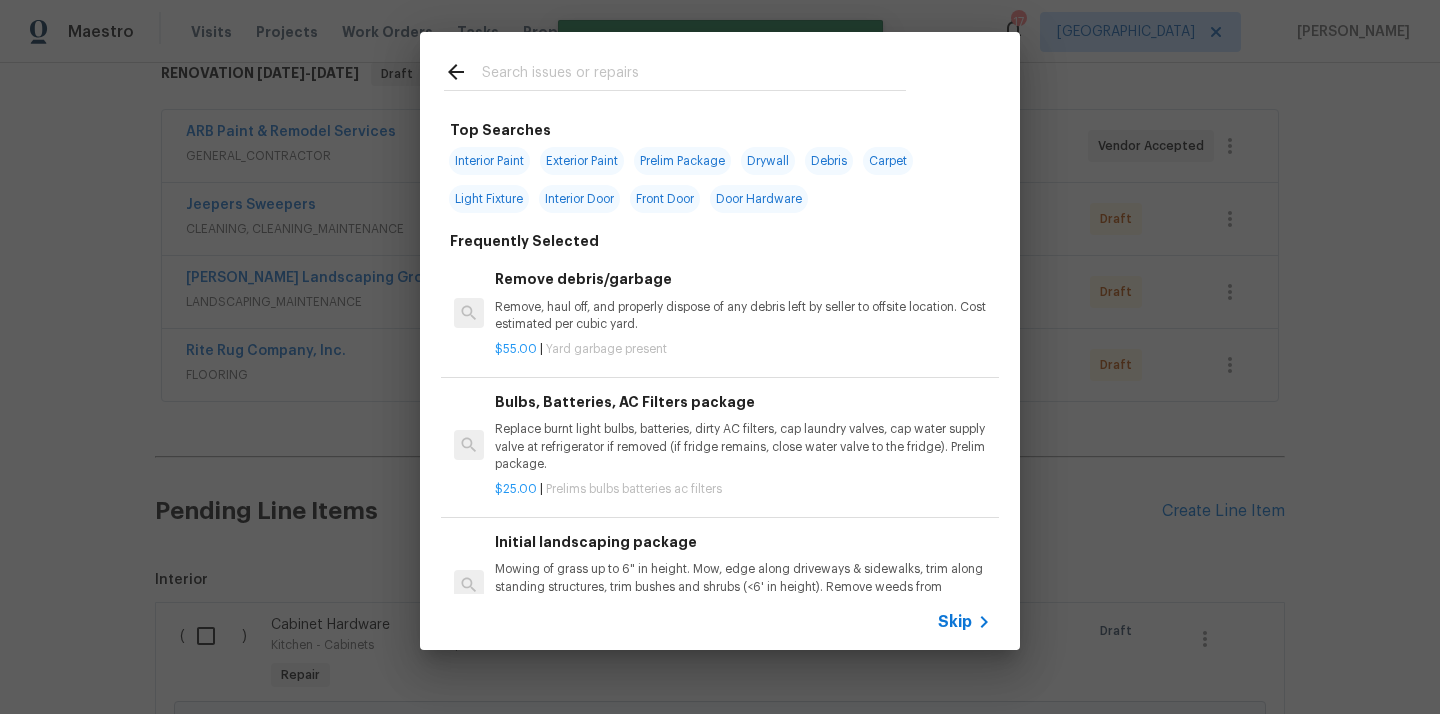 click at bounding box center (694, 75) 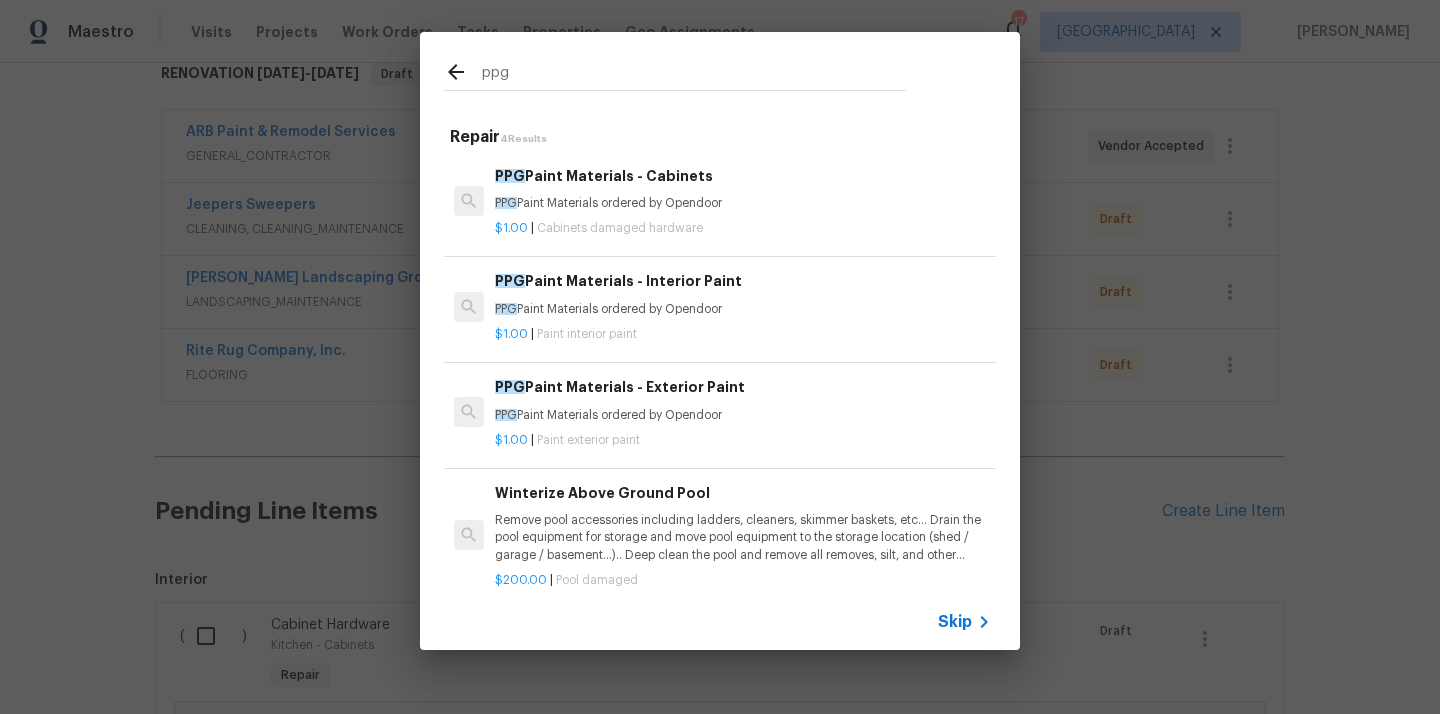 type on "ppg" 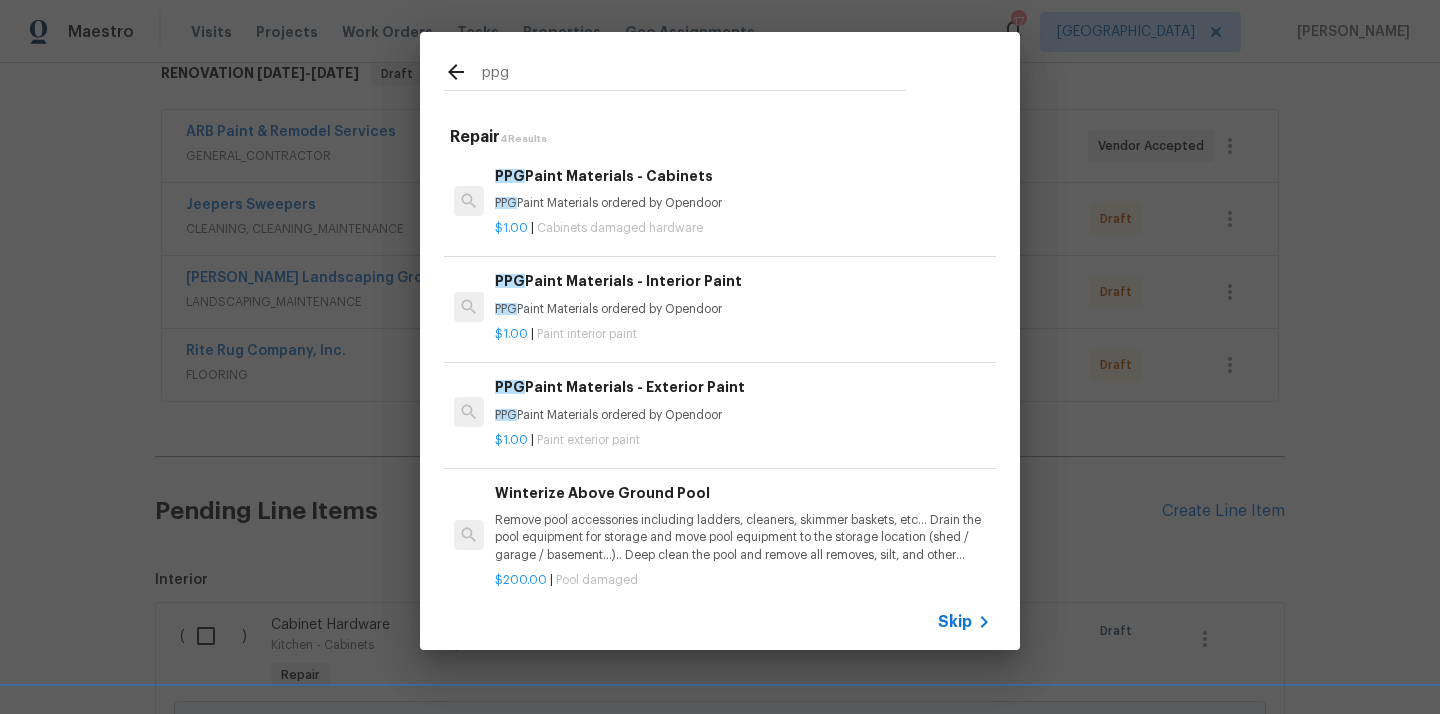 click on "PPG  Paint Materials ordered by Opendoor" at bounding box center [743, 309] 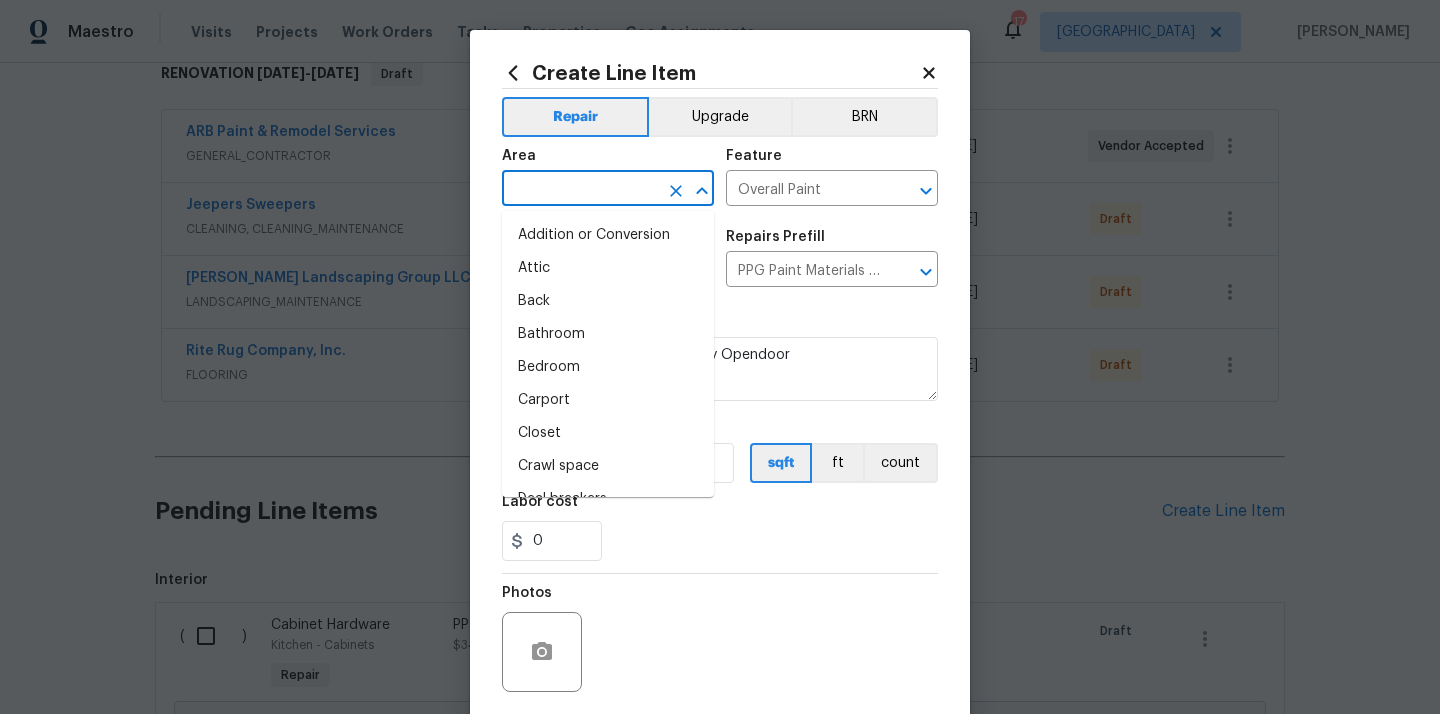 click at bounding box center (580, 190) 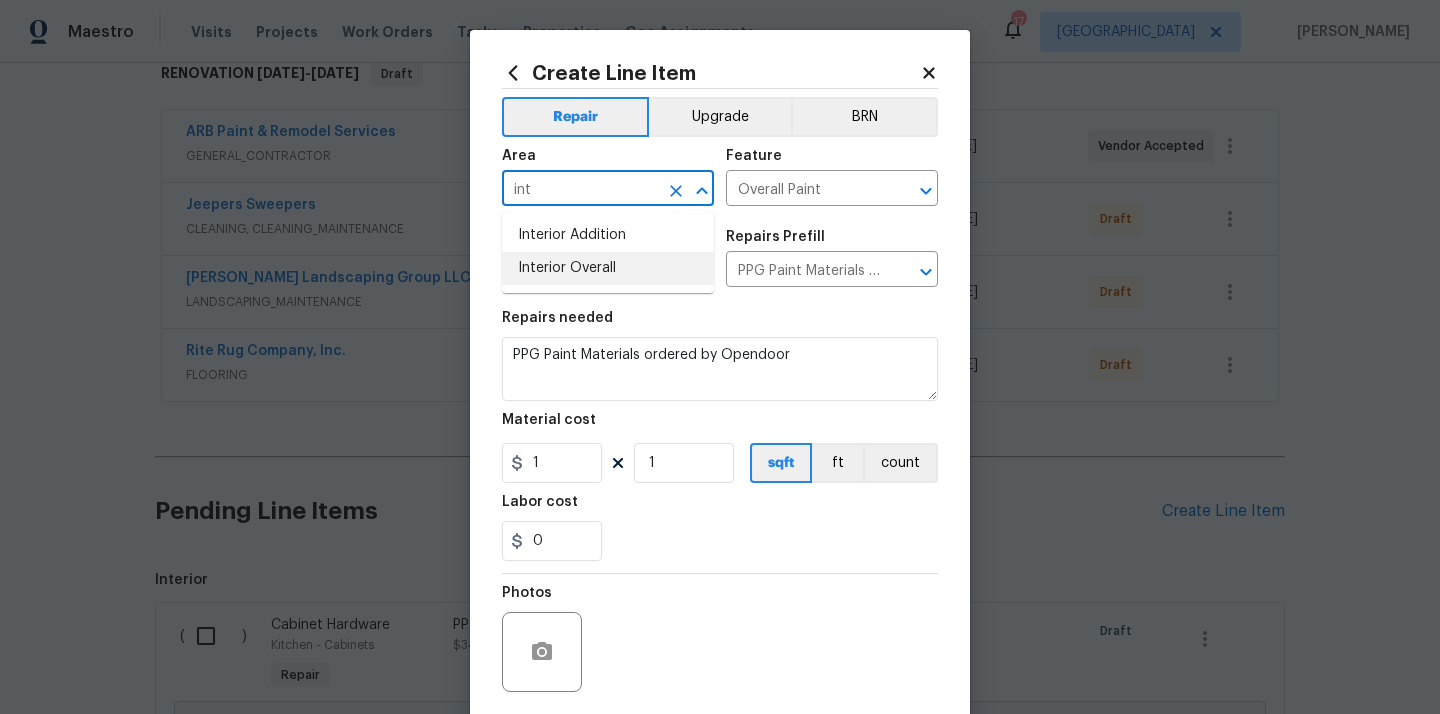 click on "Interior Overall" at bounding box center [608, 268] 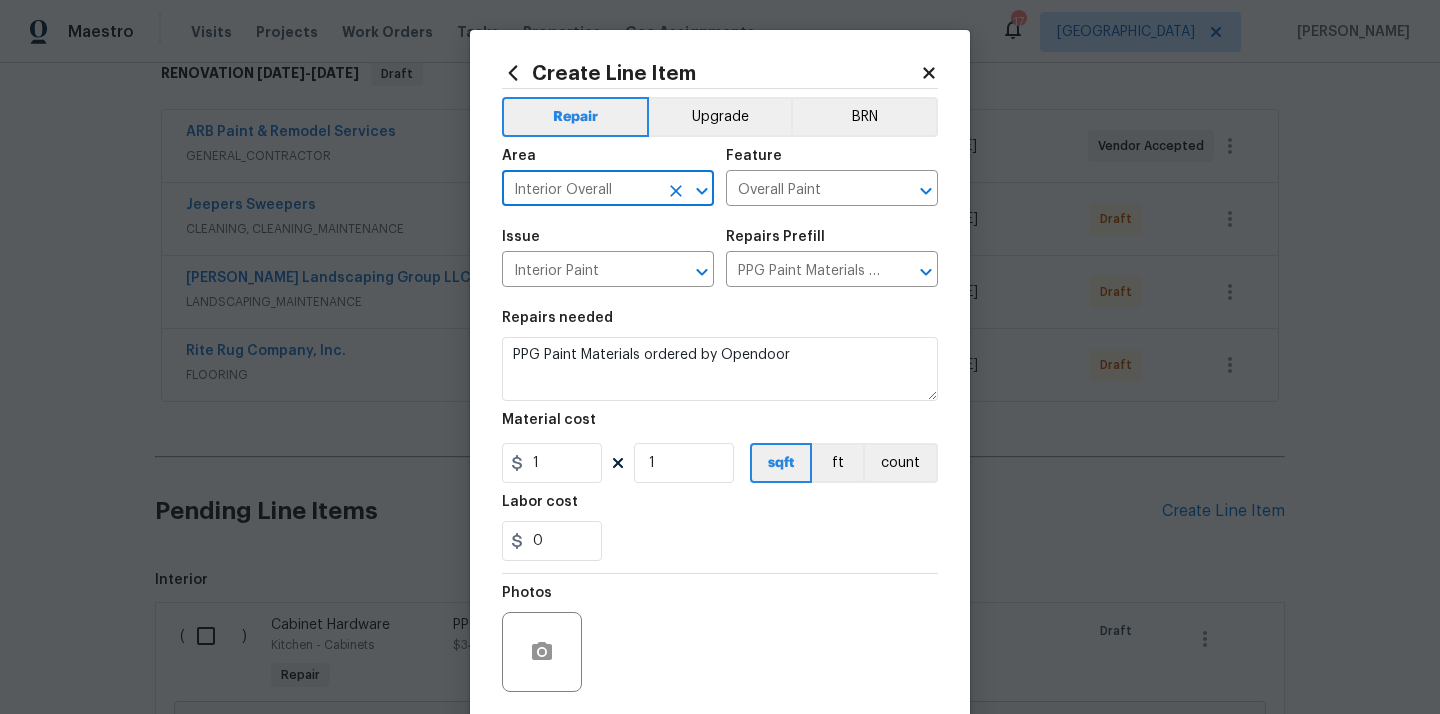 type on "Interior Overall" 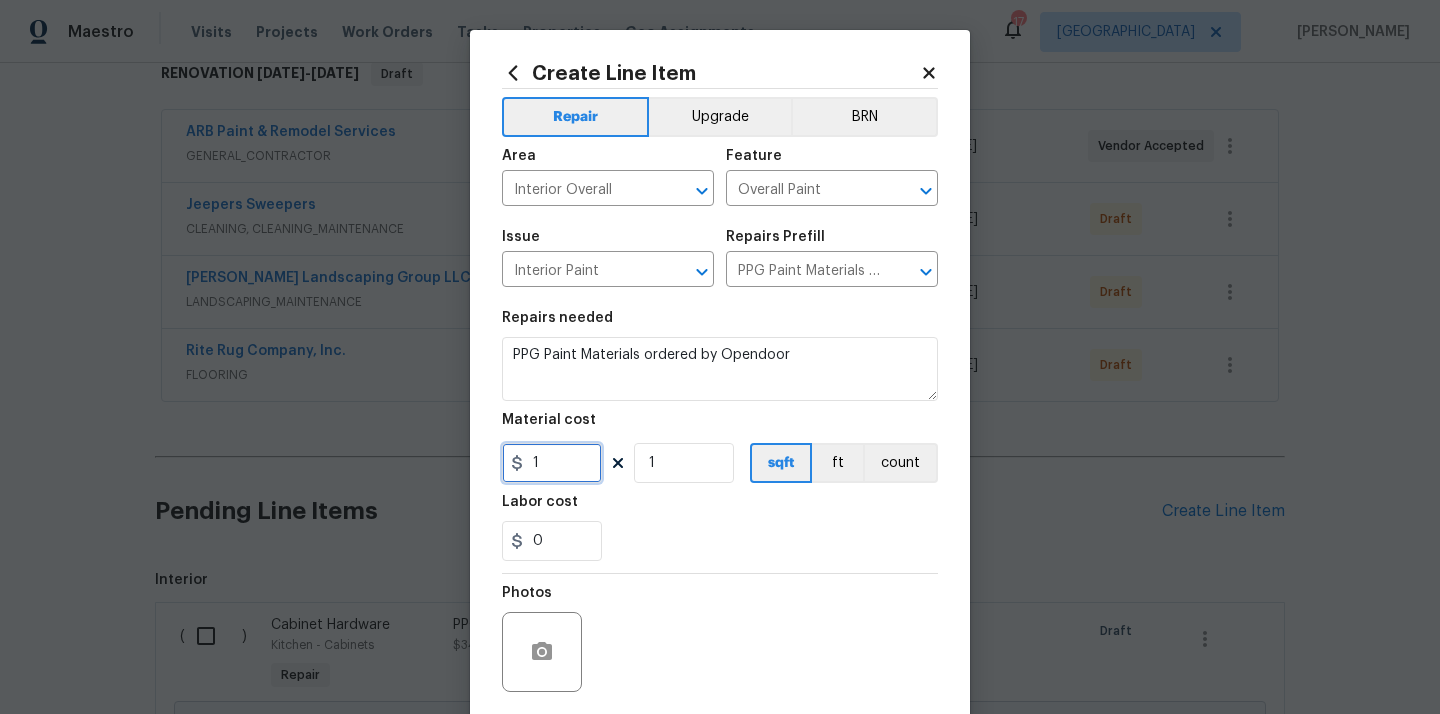 drag, startPoint x: 560, startPoint y: 460, endPoint x: 494, endPoint y: 460, distance: 66 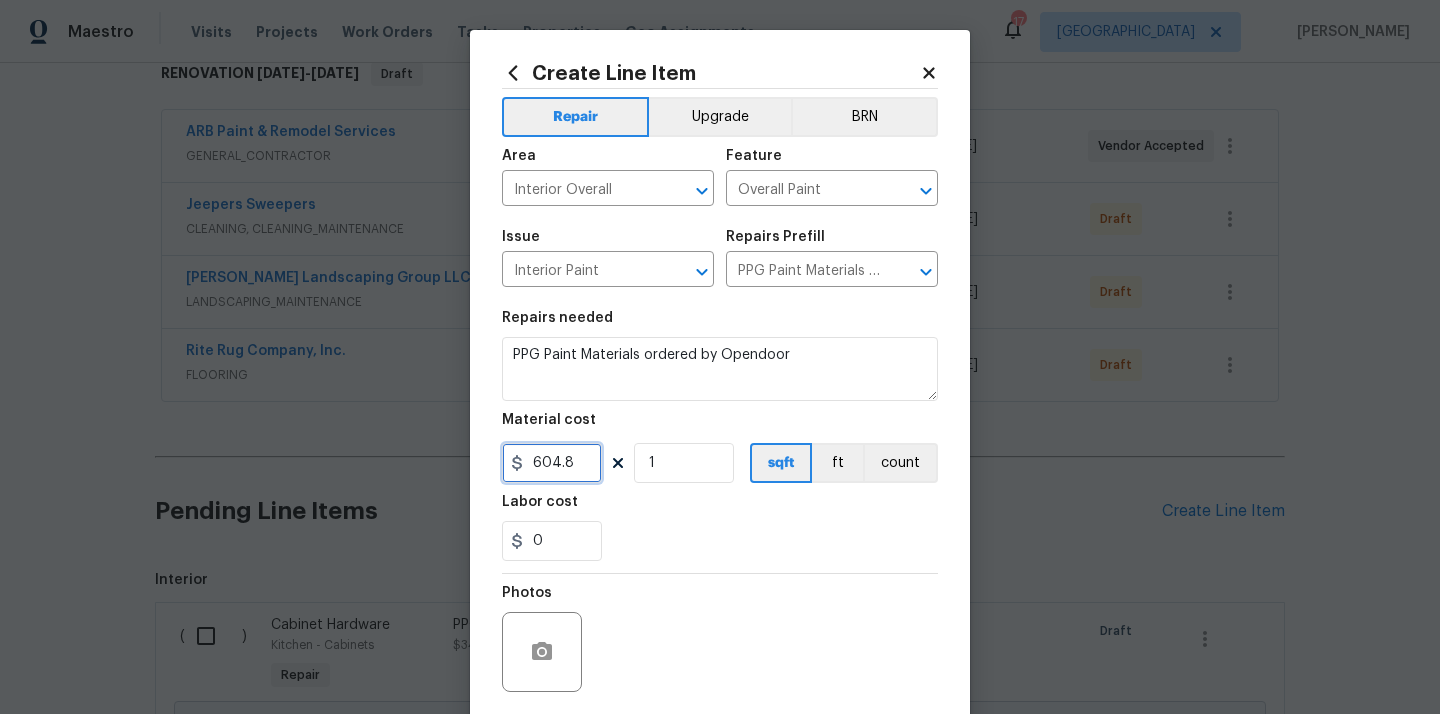 type on "604.8" 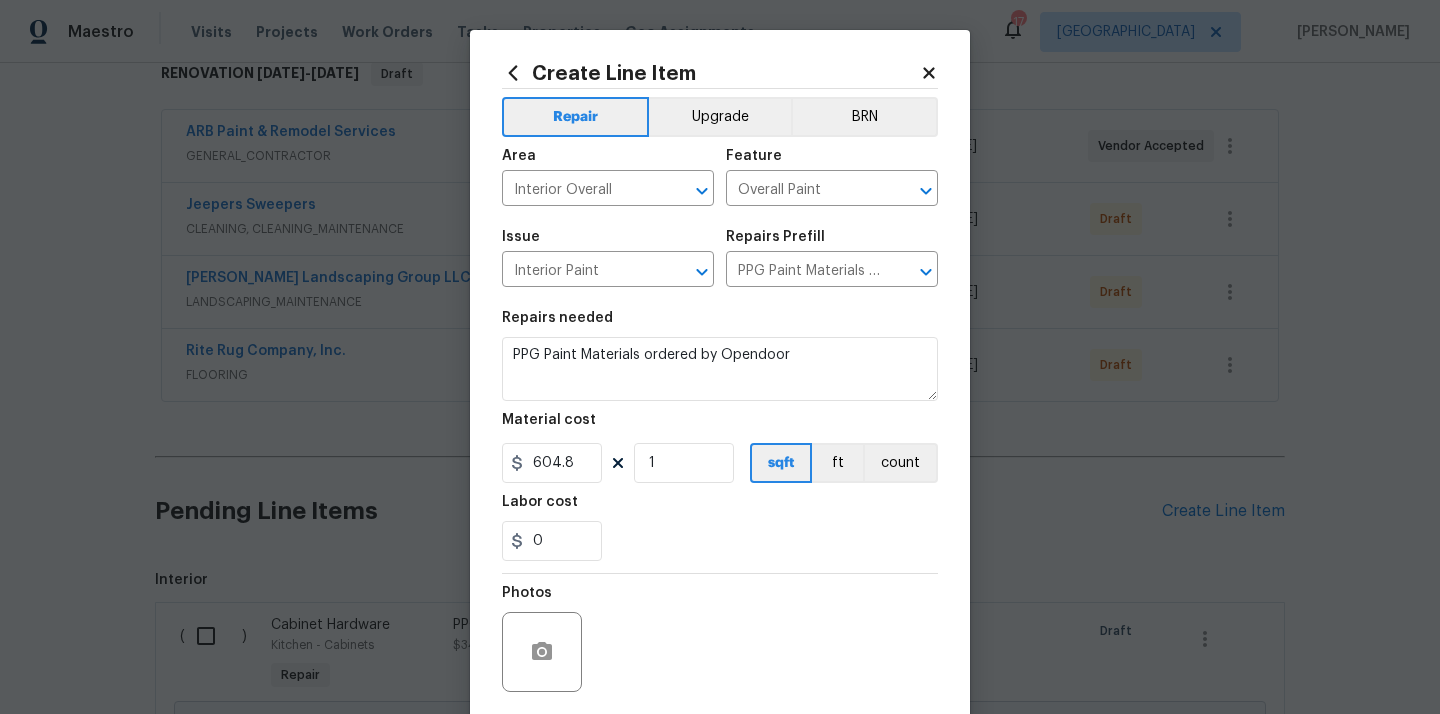 click on "0" at bounding box center (720, 541) 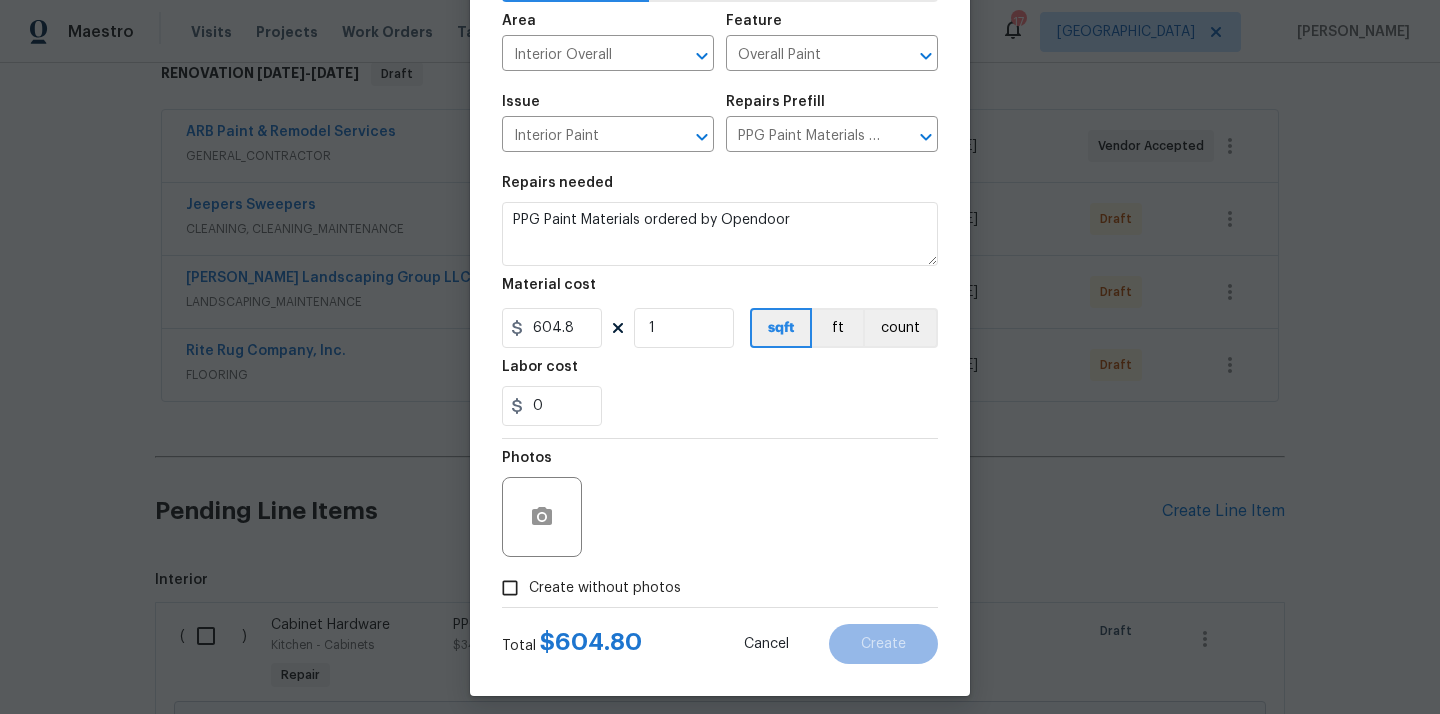 click on "Create without photos" at bounding box center (605, 588) 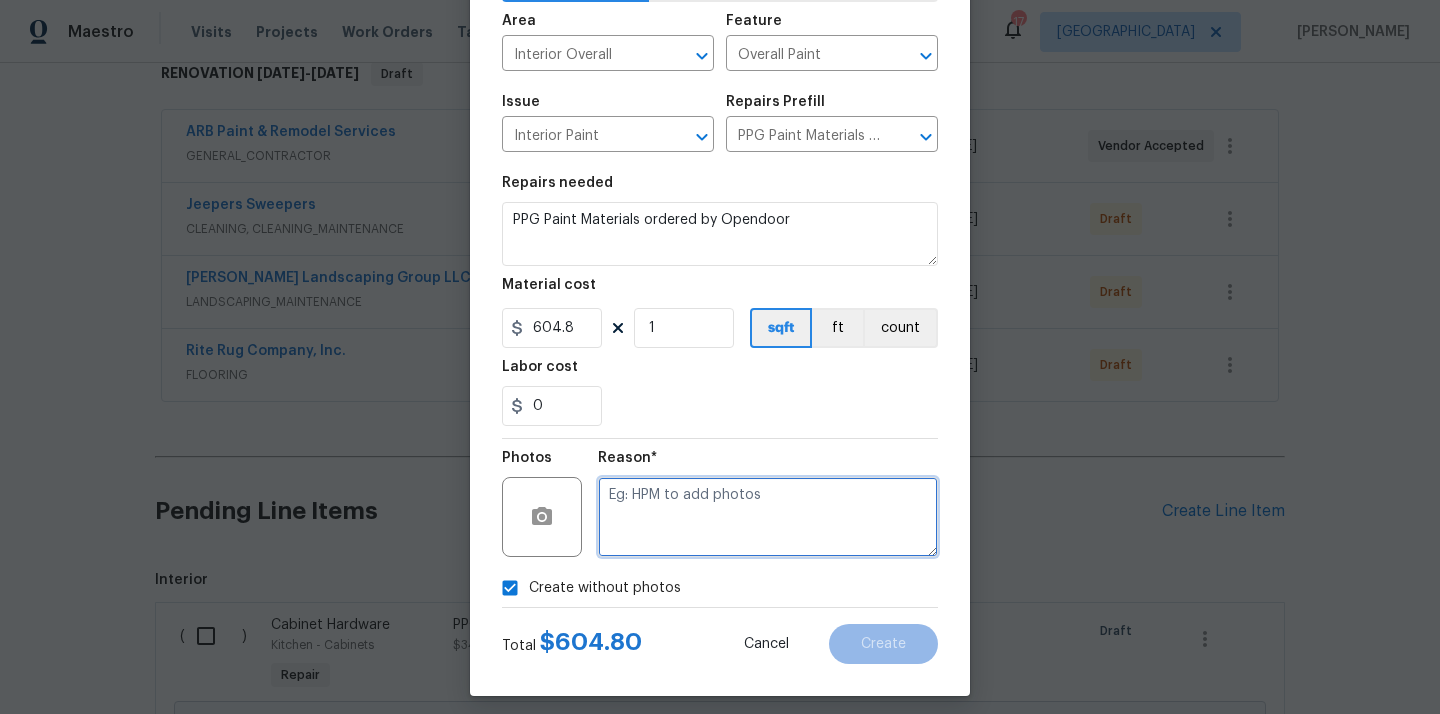 click at bounding box center (768, 517) 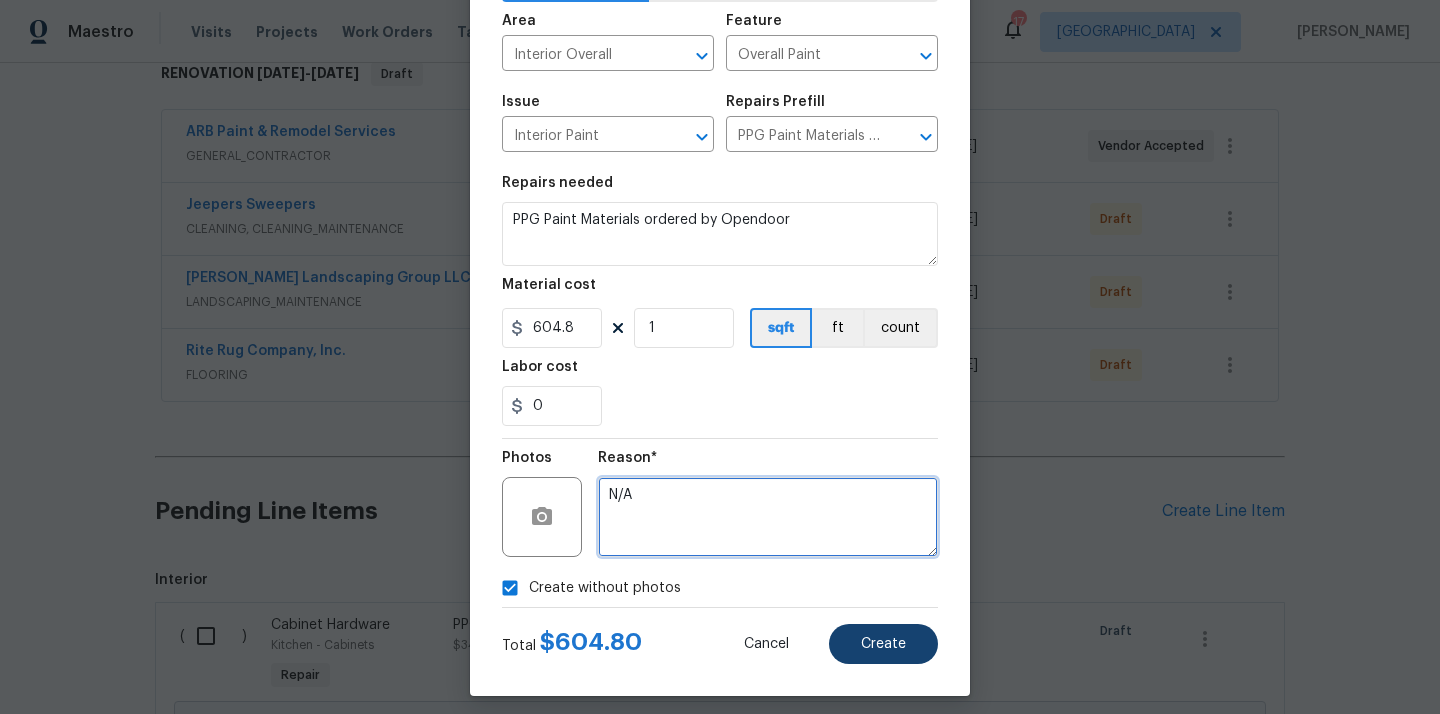 type on "N/A" 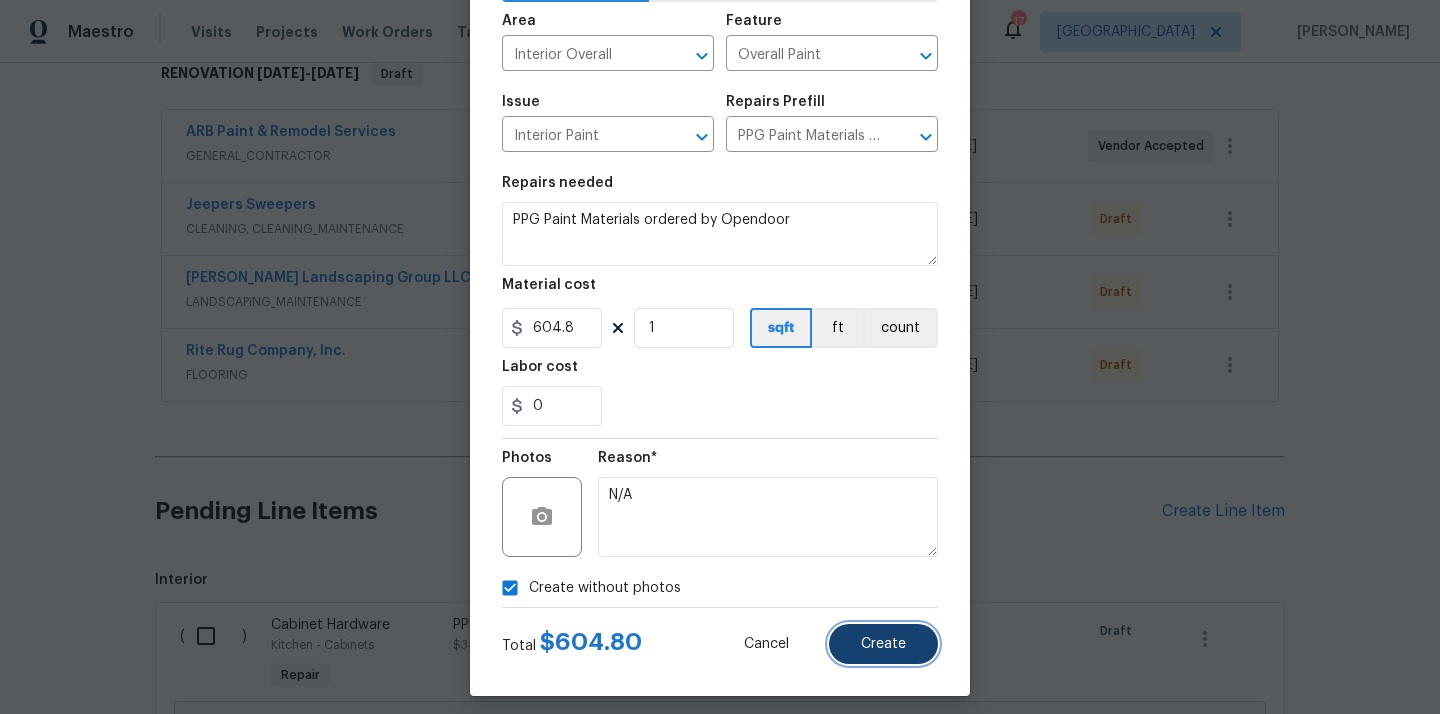 click on "Create" at bounding box center [883, 644] 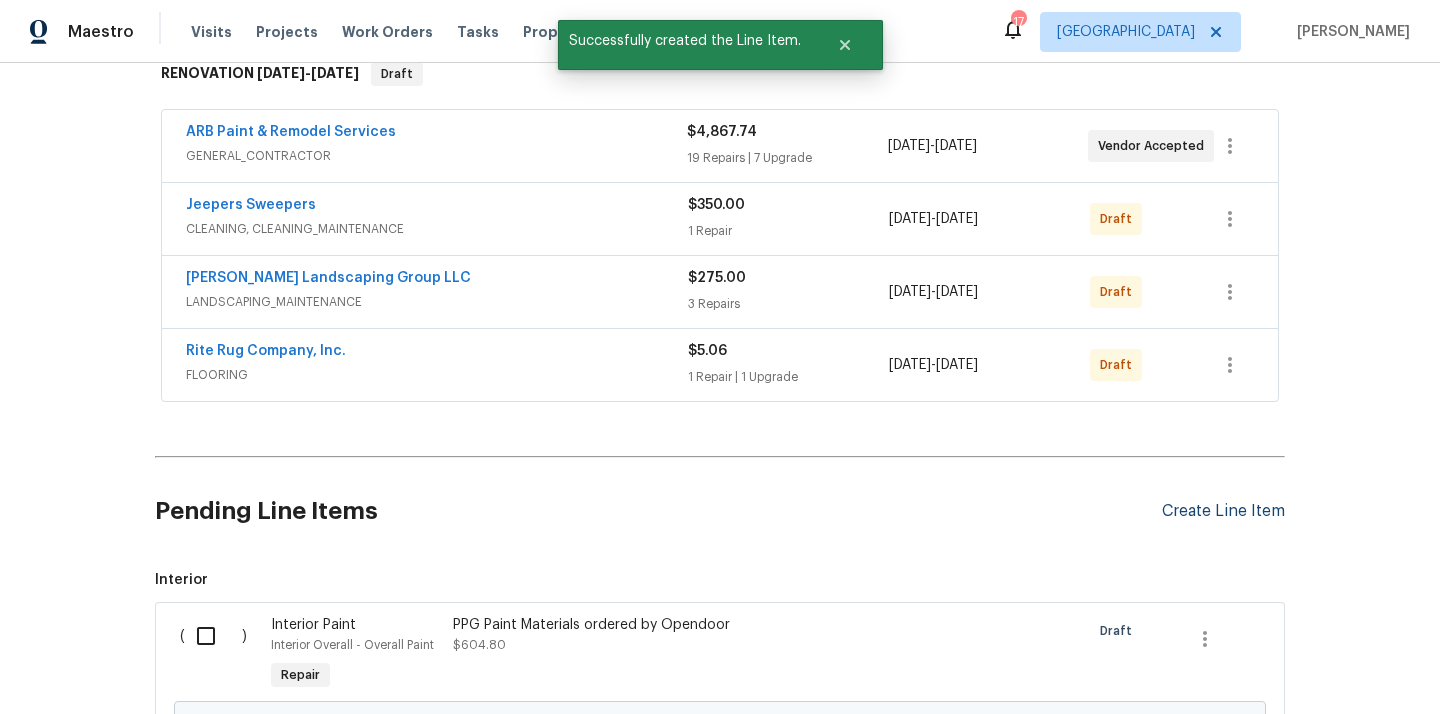 click on "Create Line Item" at bounding box center [1223, 511] 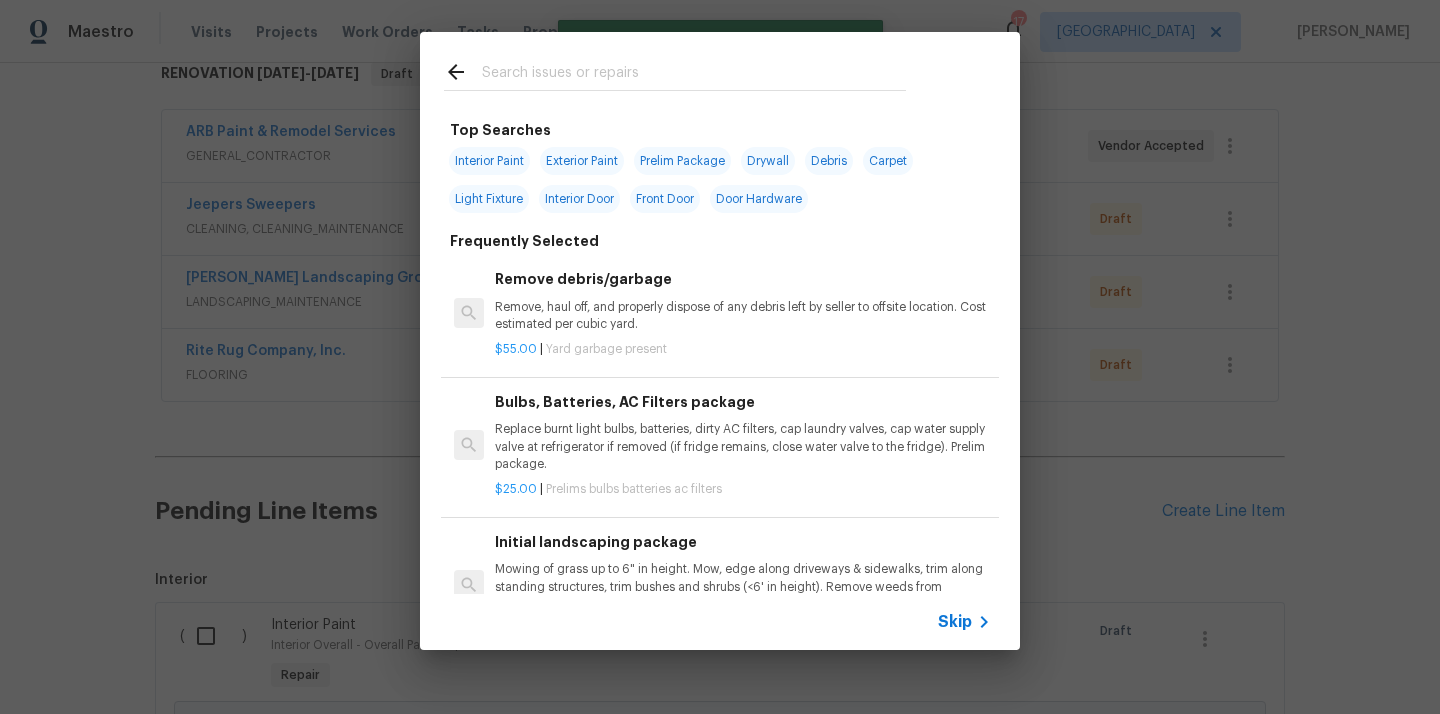click at bounding box center [694, 75] 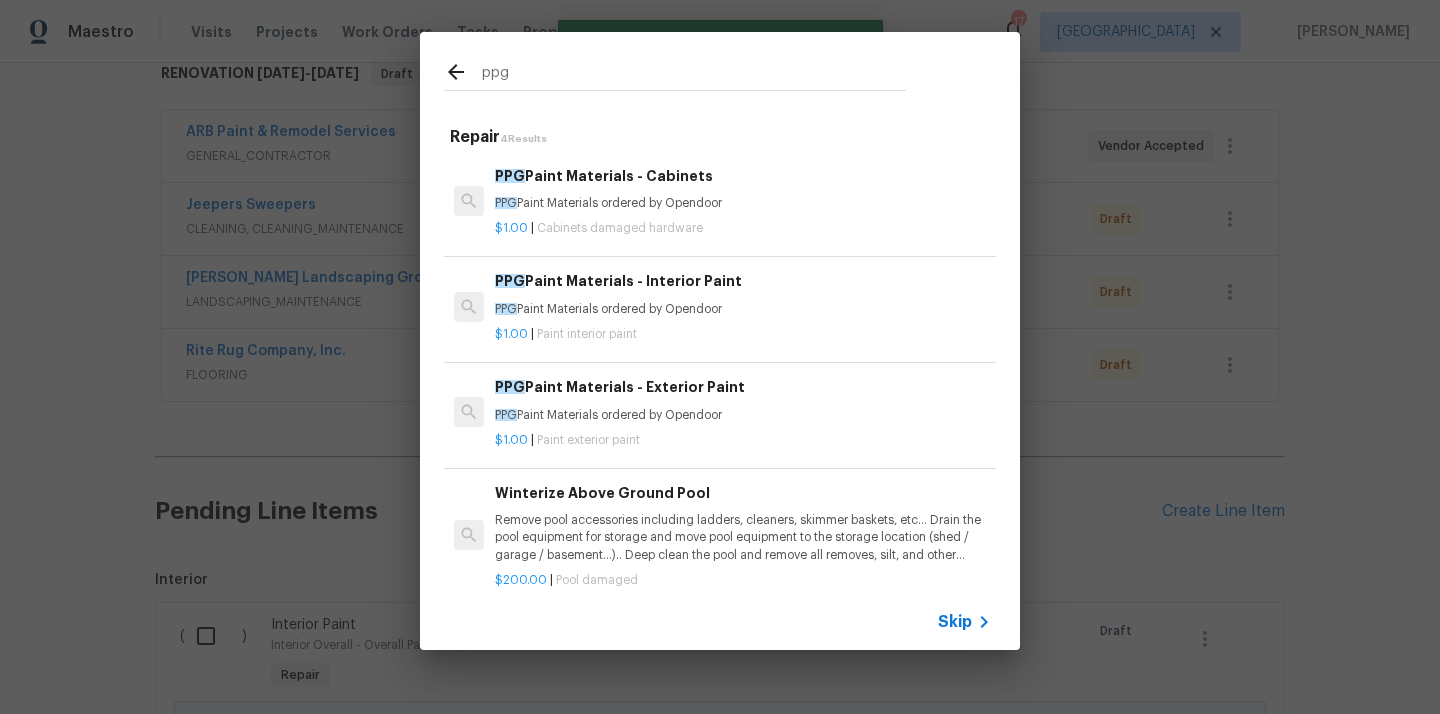 type on "ppg" 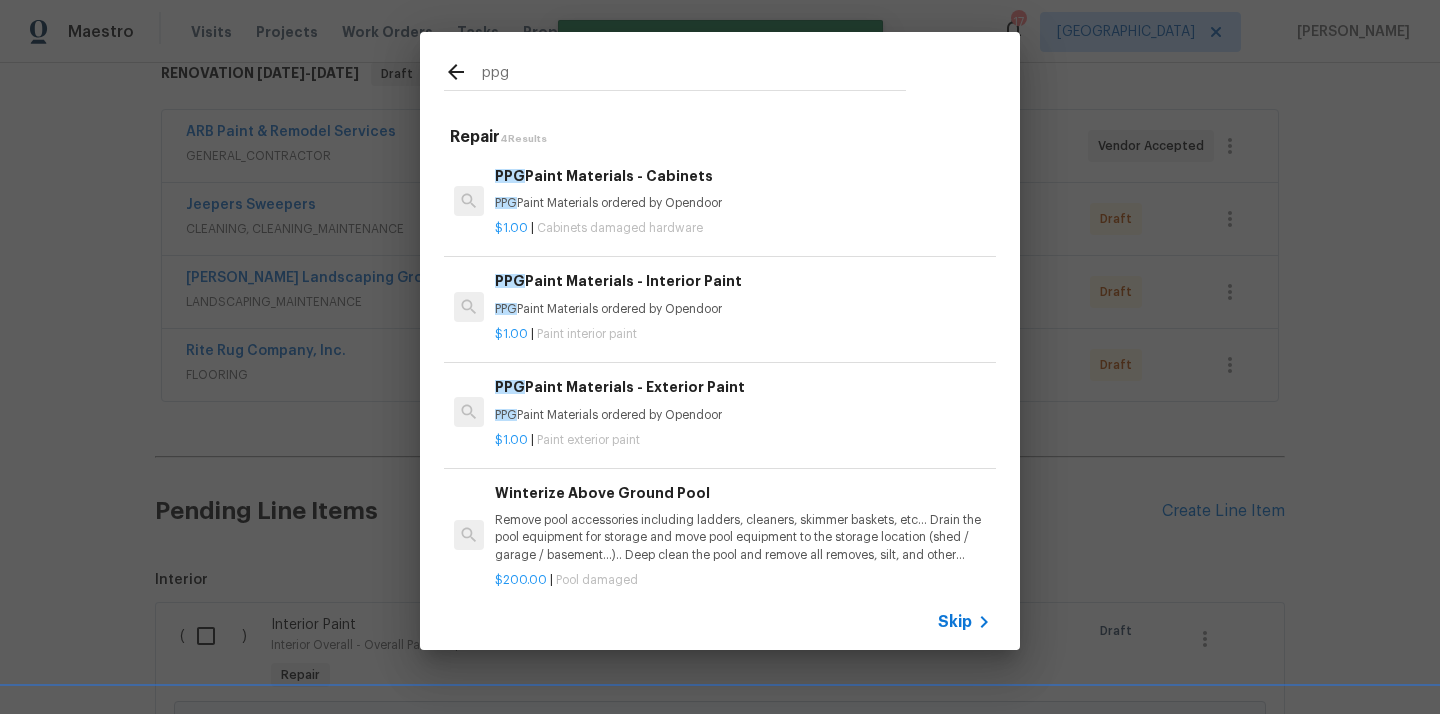 click on "PPG  Paint Materials - Exterior Paint" at bounding box center [743, 387] 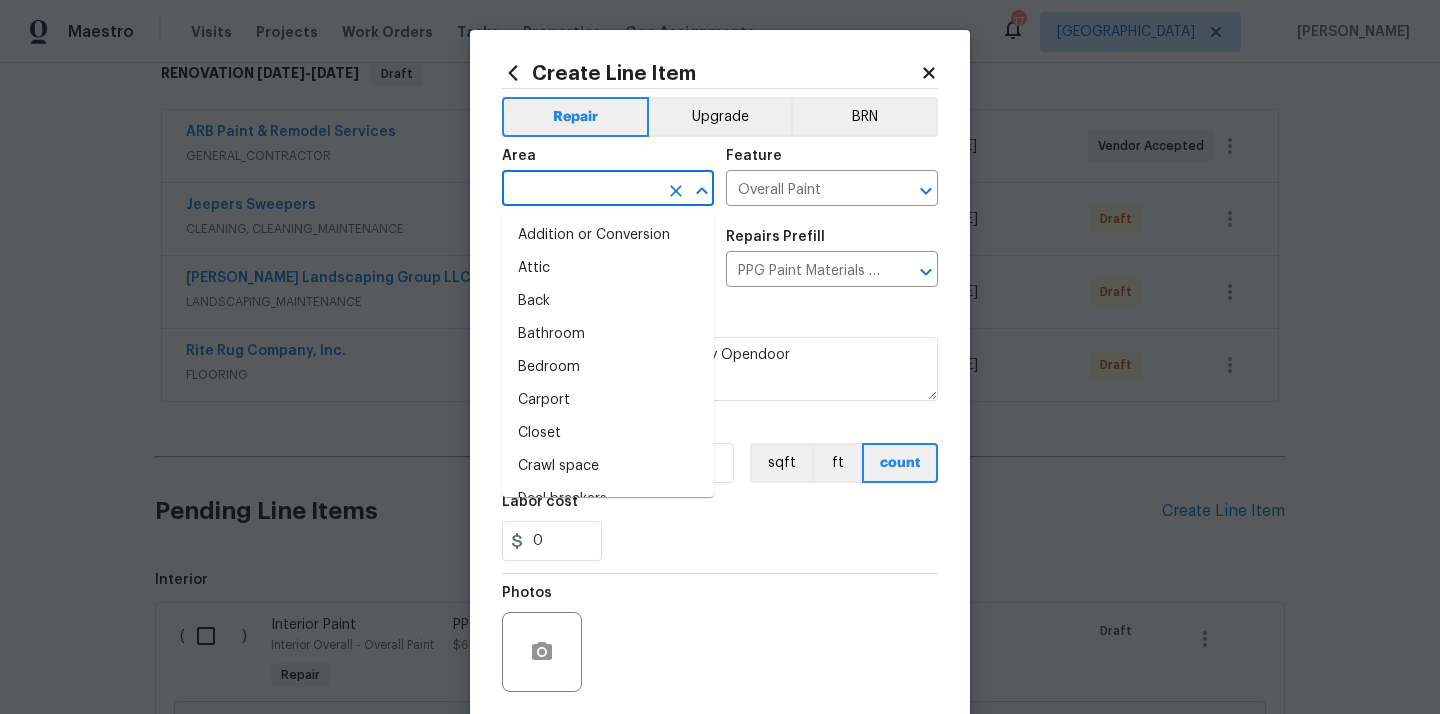 click at bounding box center [580, 190] 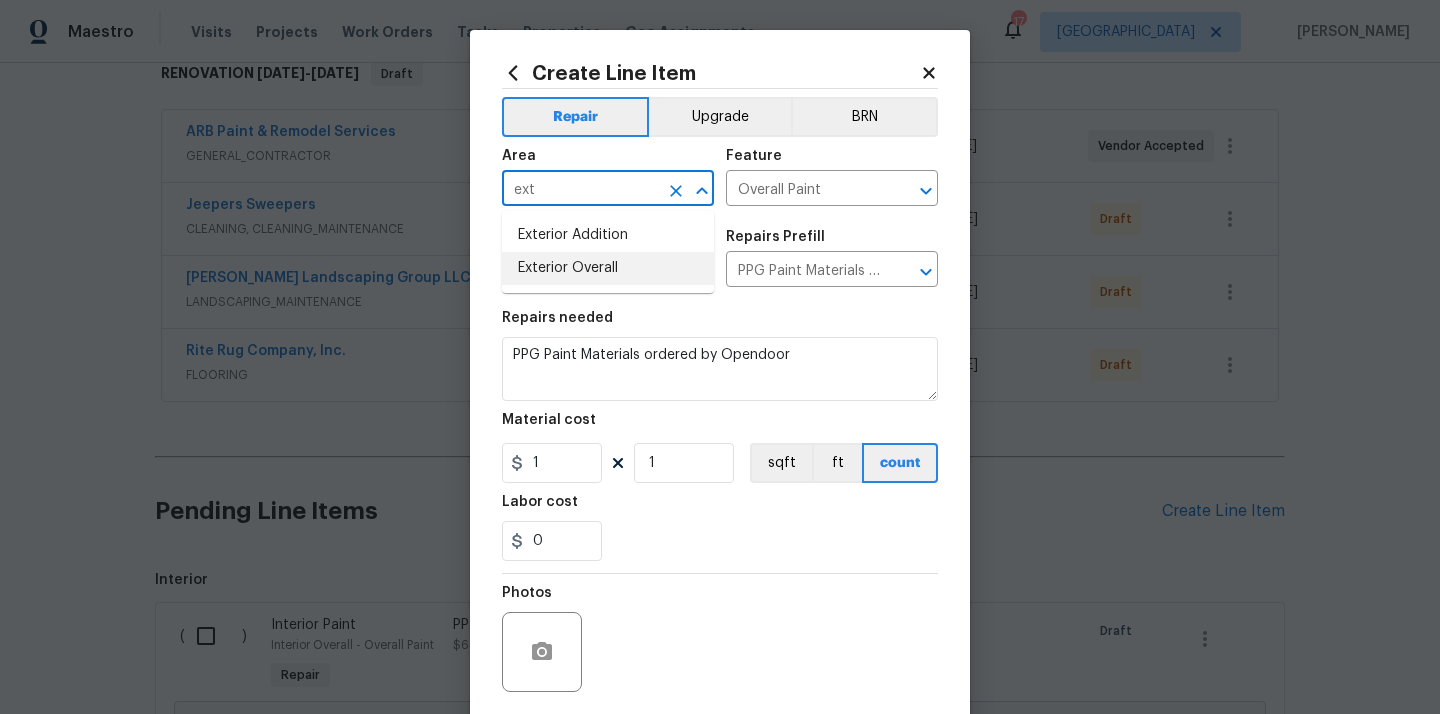 click on "Exterior Overall" at bounding box center (608, 268) 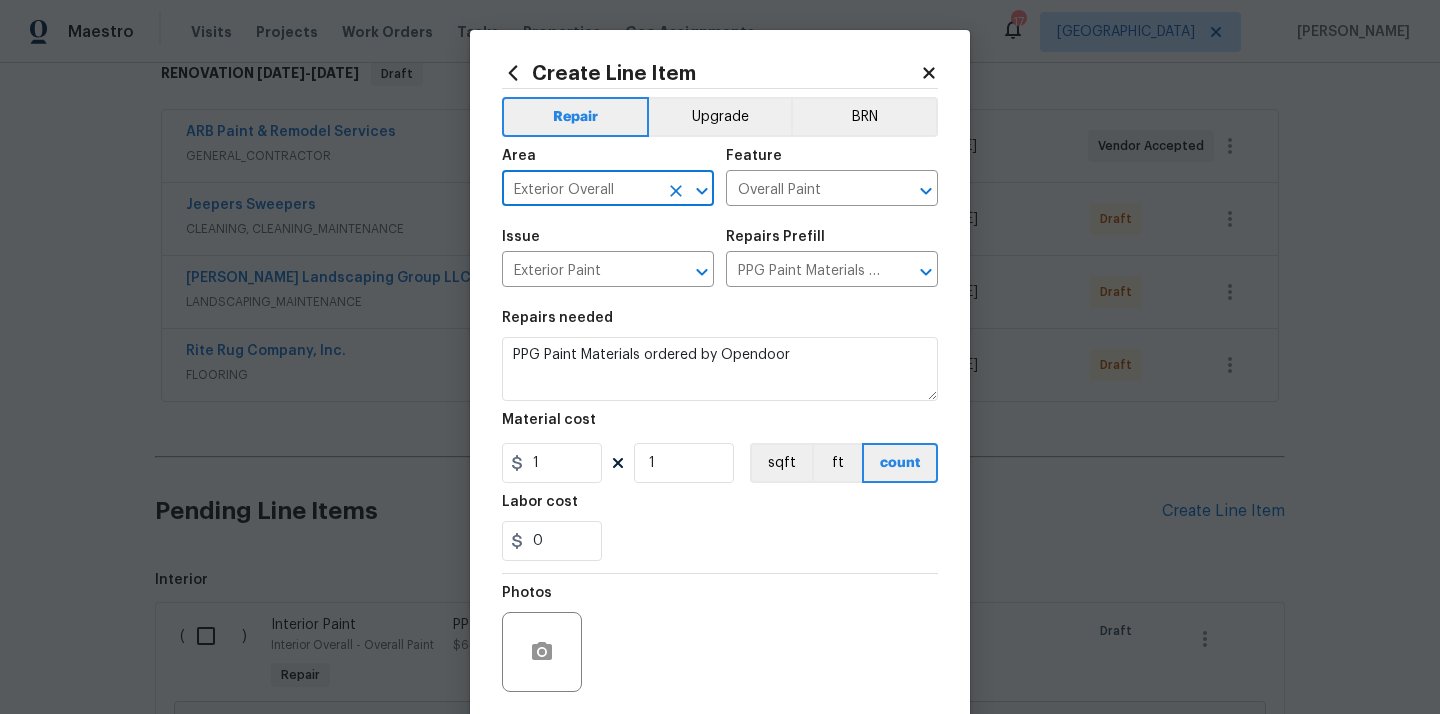 type on "Exterior Overall" 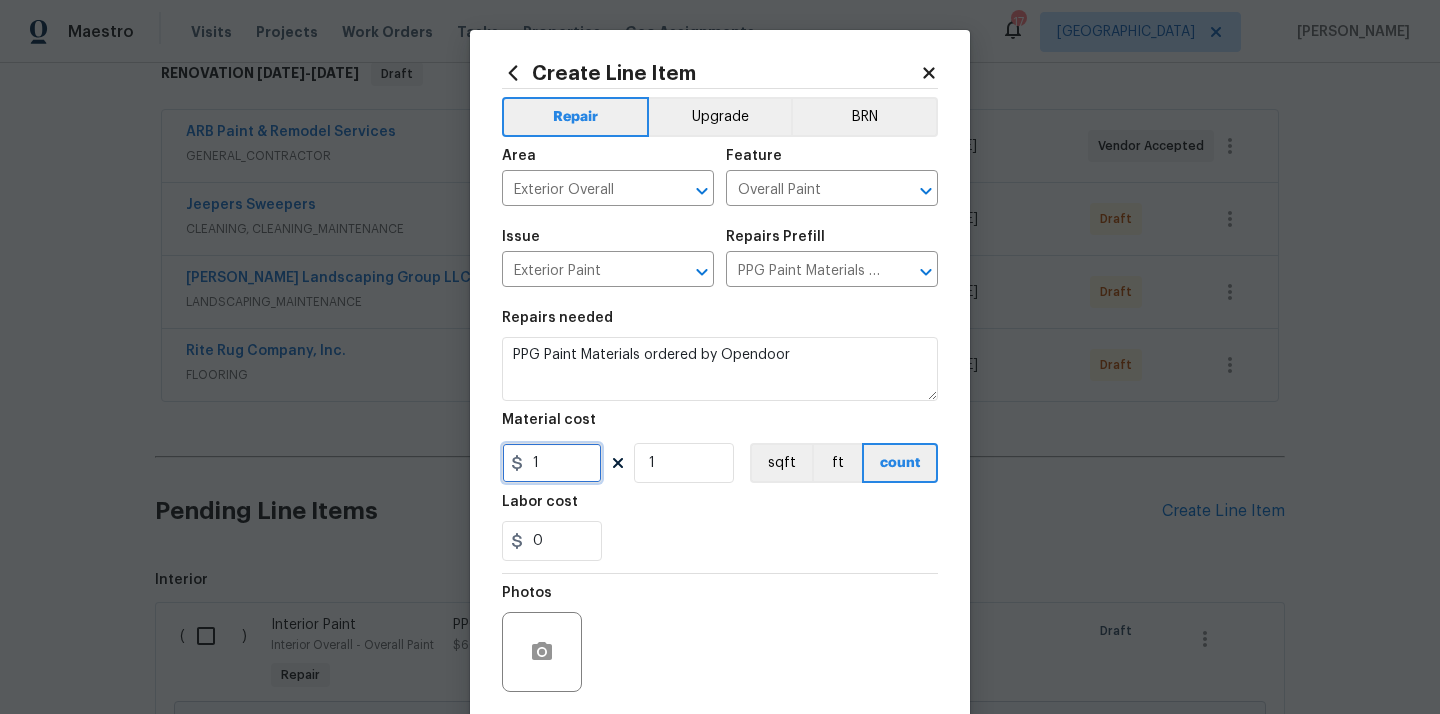 drag, startPoint x: 550, startPoint y: 463, endPoint x: 470, endPoint y: 457, distance: 80.224686 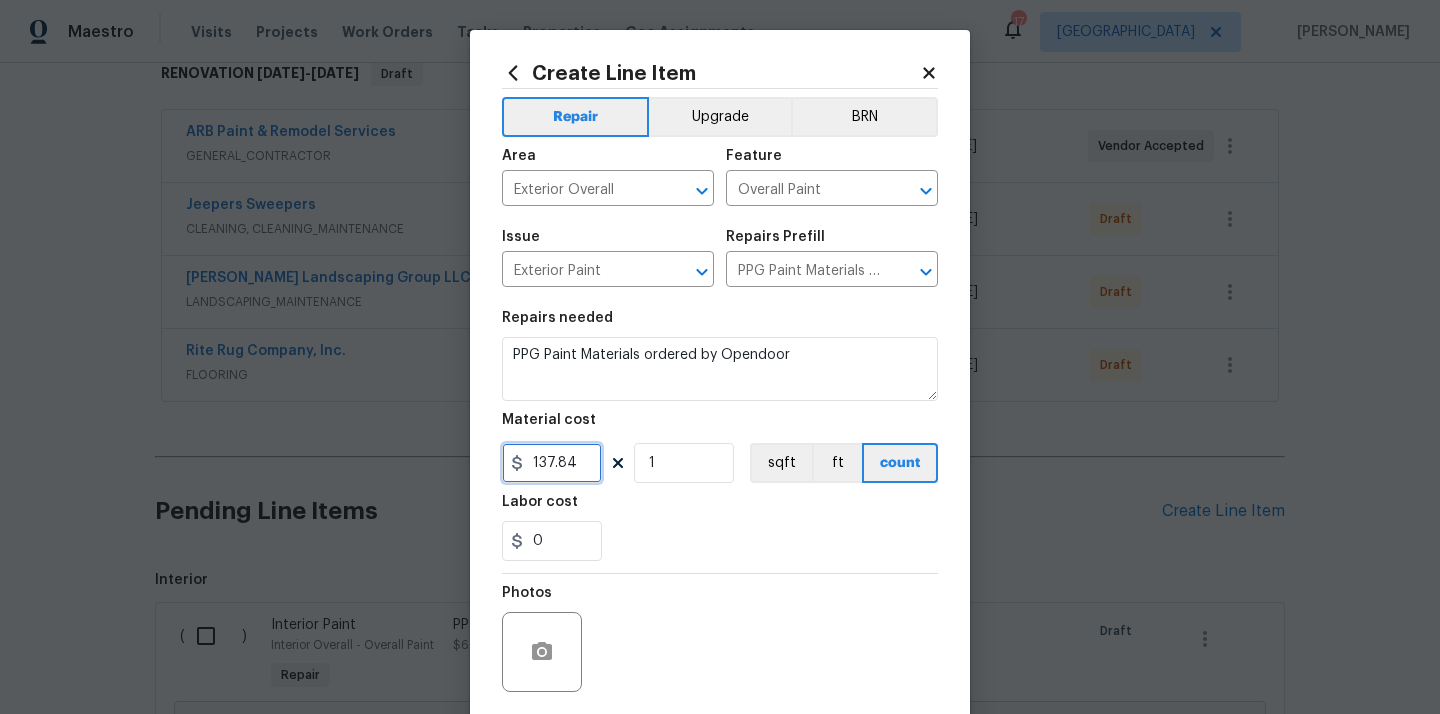 type on "137.84" 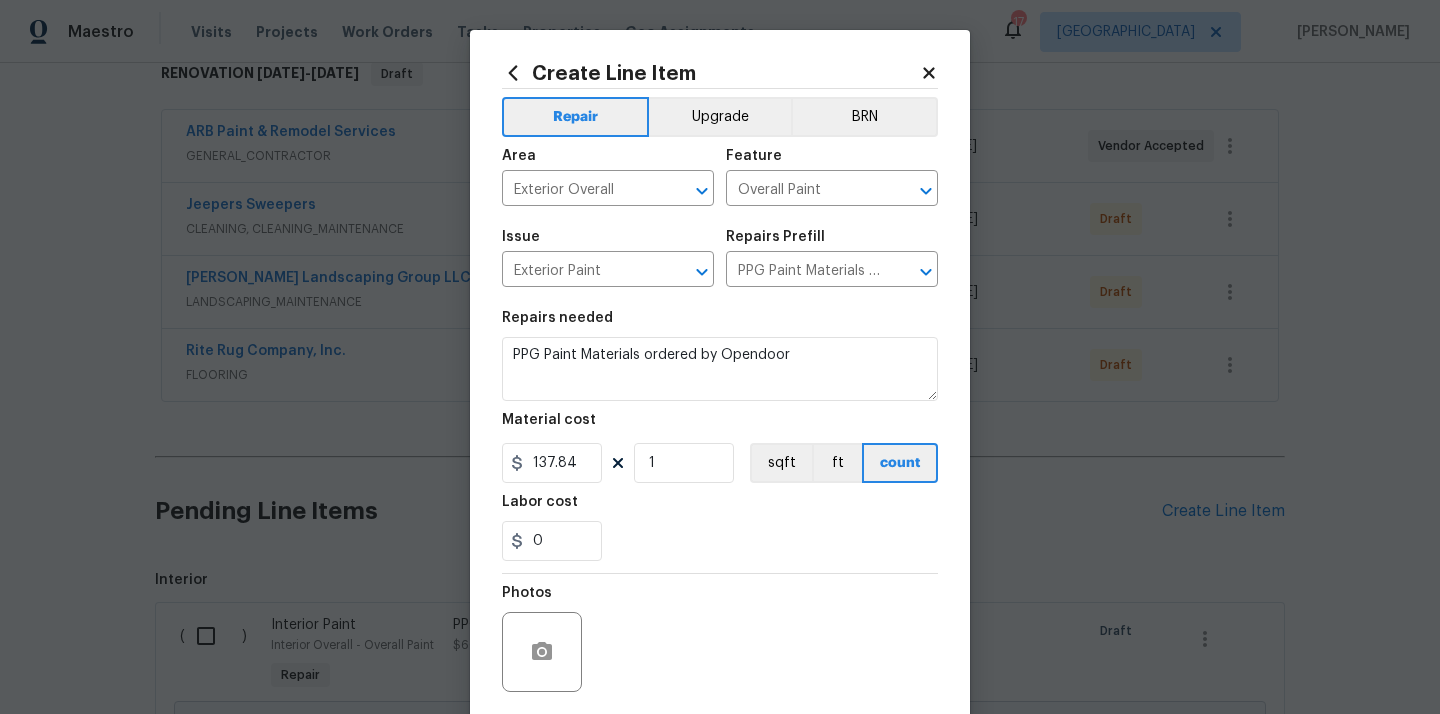 click on "Labor cost" at bounding box center (720, 508) 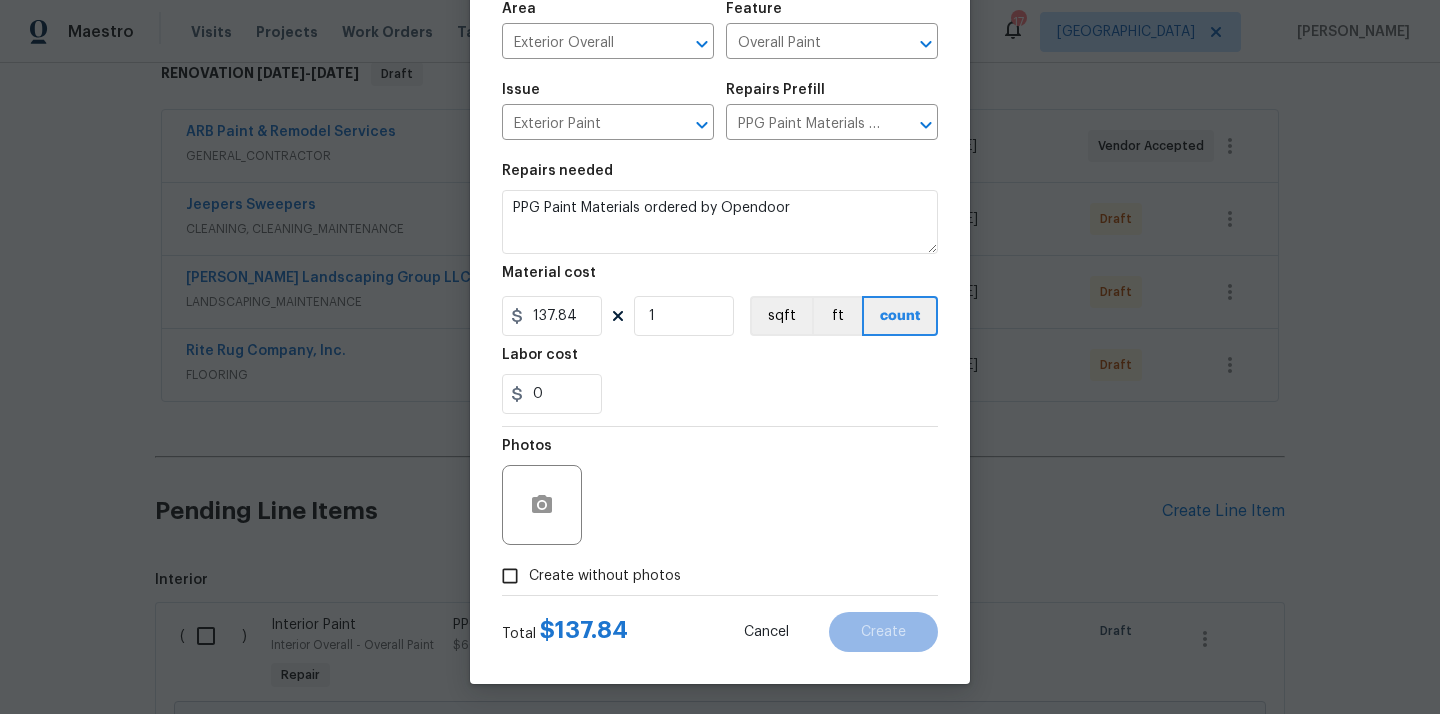 click on "Create without photos" at bounding box center [605, 576] 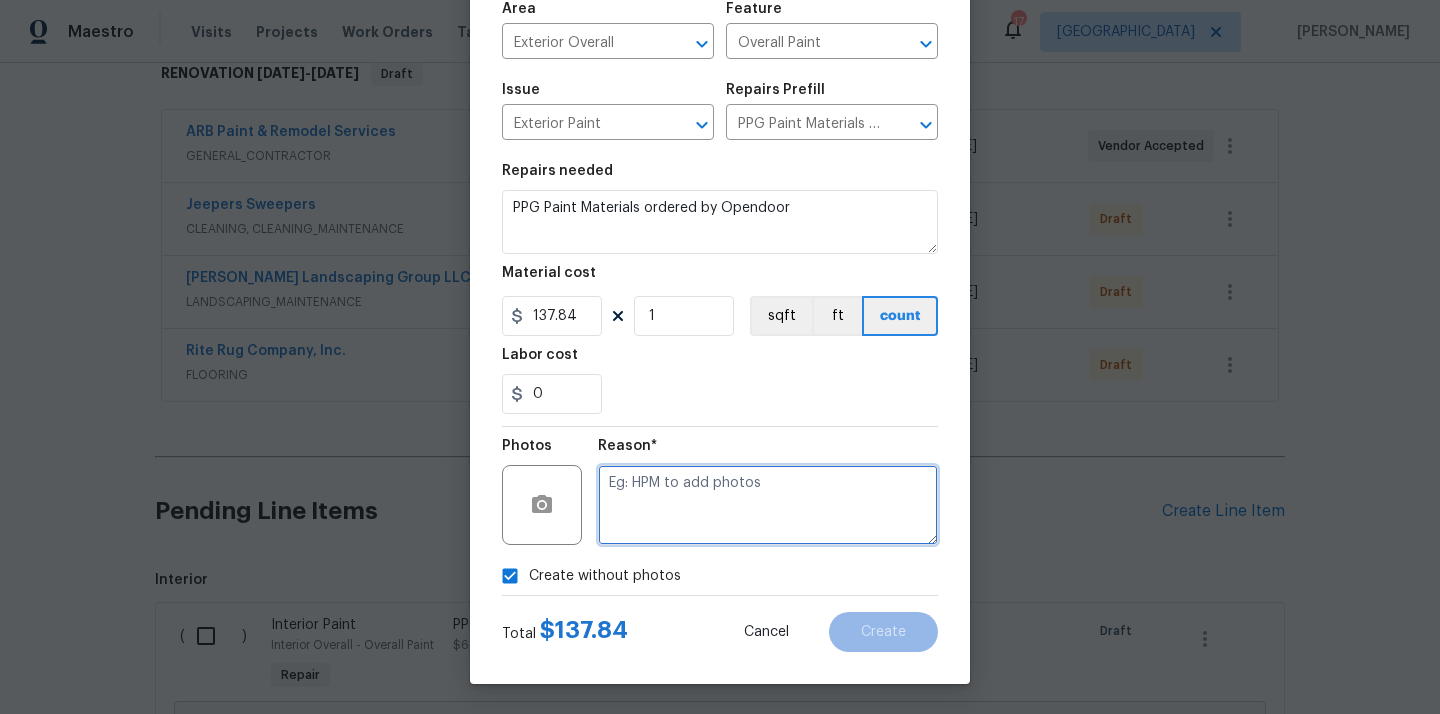 click at bounding box center [768, 505] 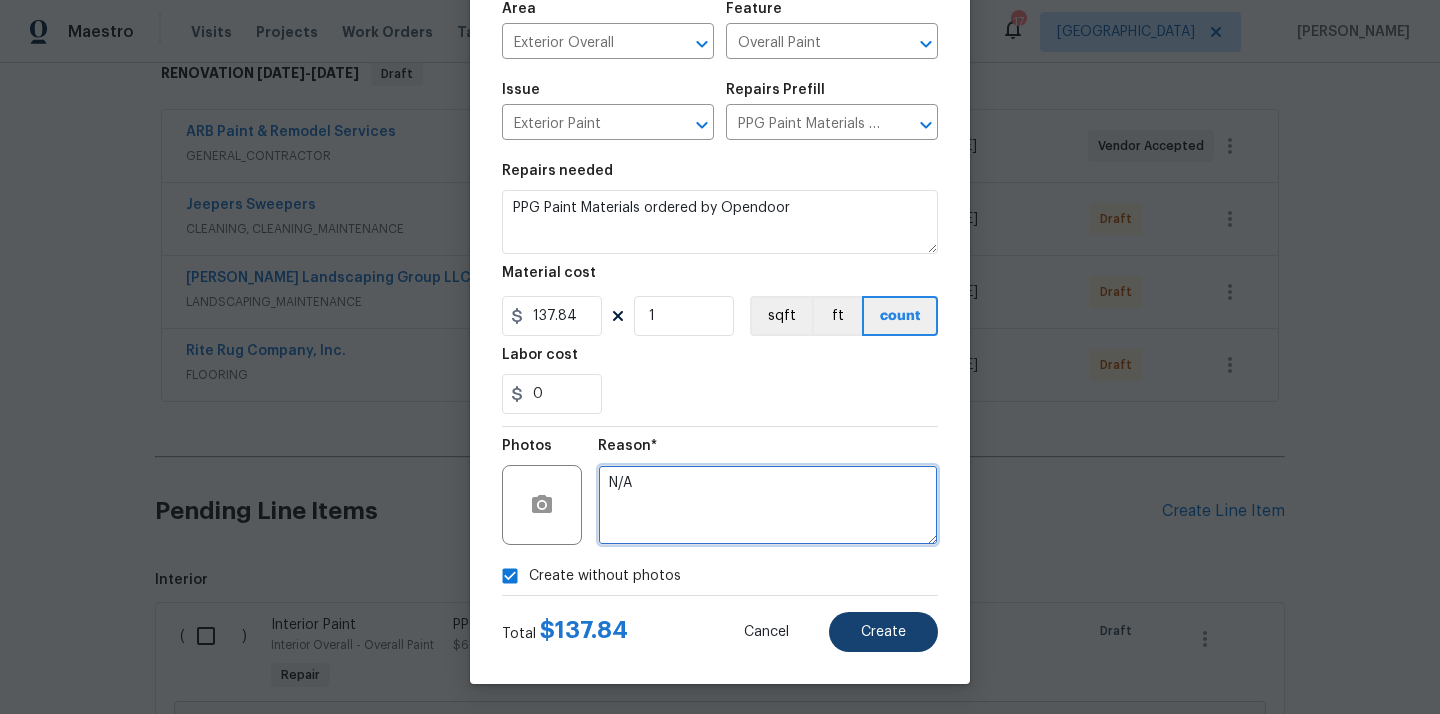 type on "N/A" 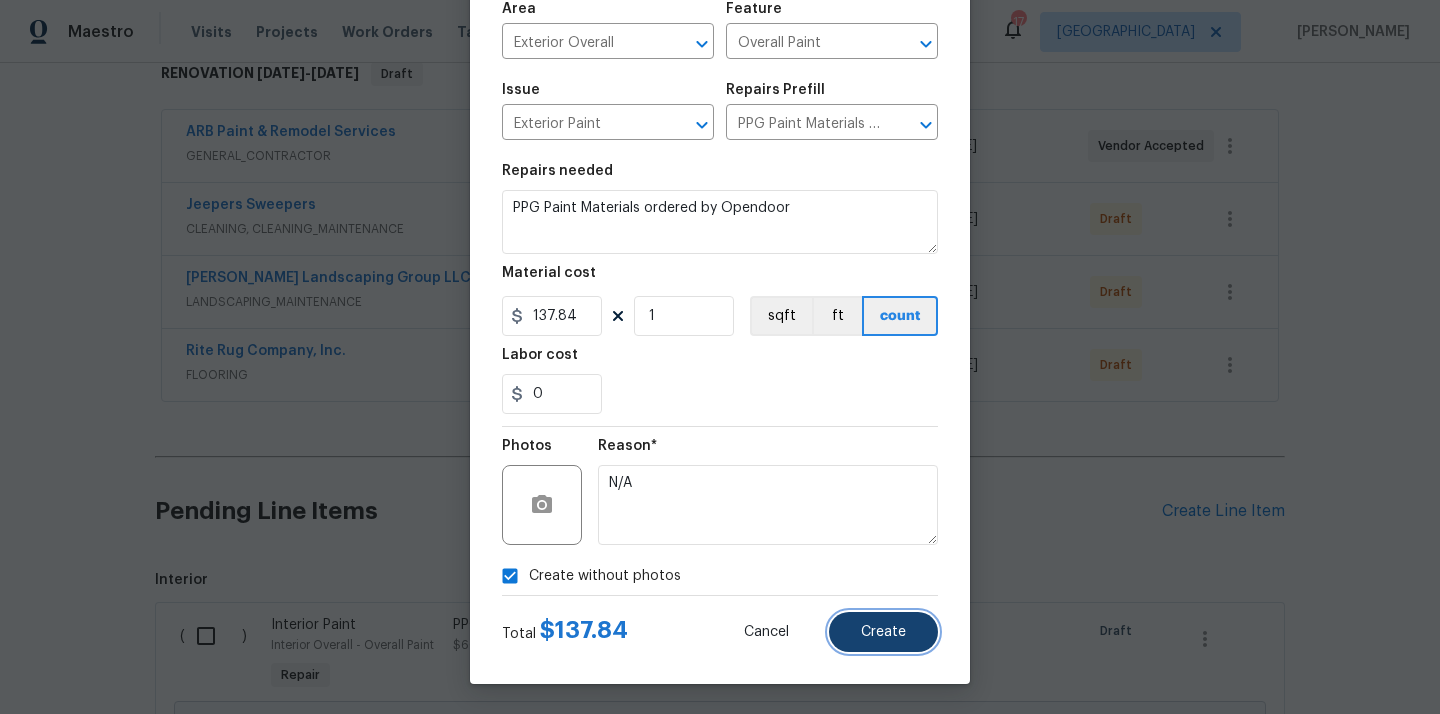 click on "Create" at bounding box center (883, 632) 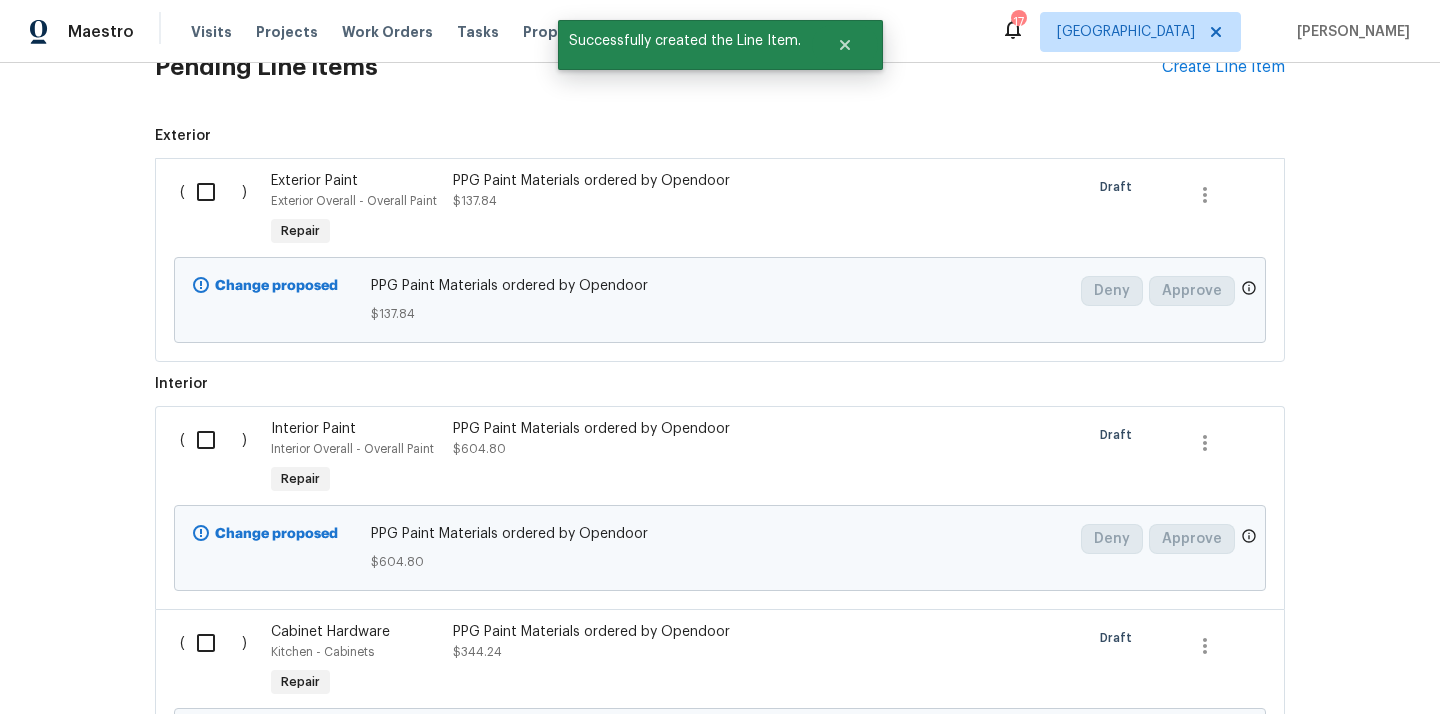 scroll, scrollTop: 857, scrollLeft: 0, axis: vertical 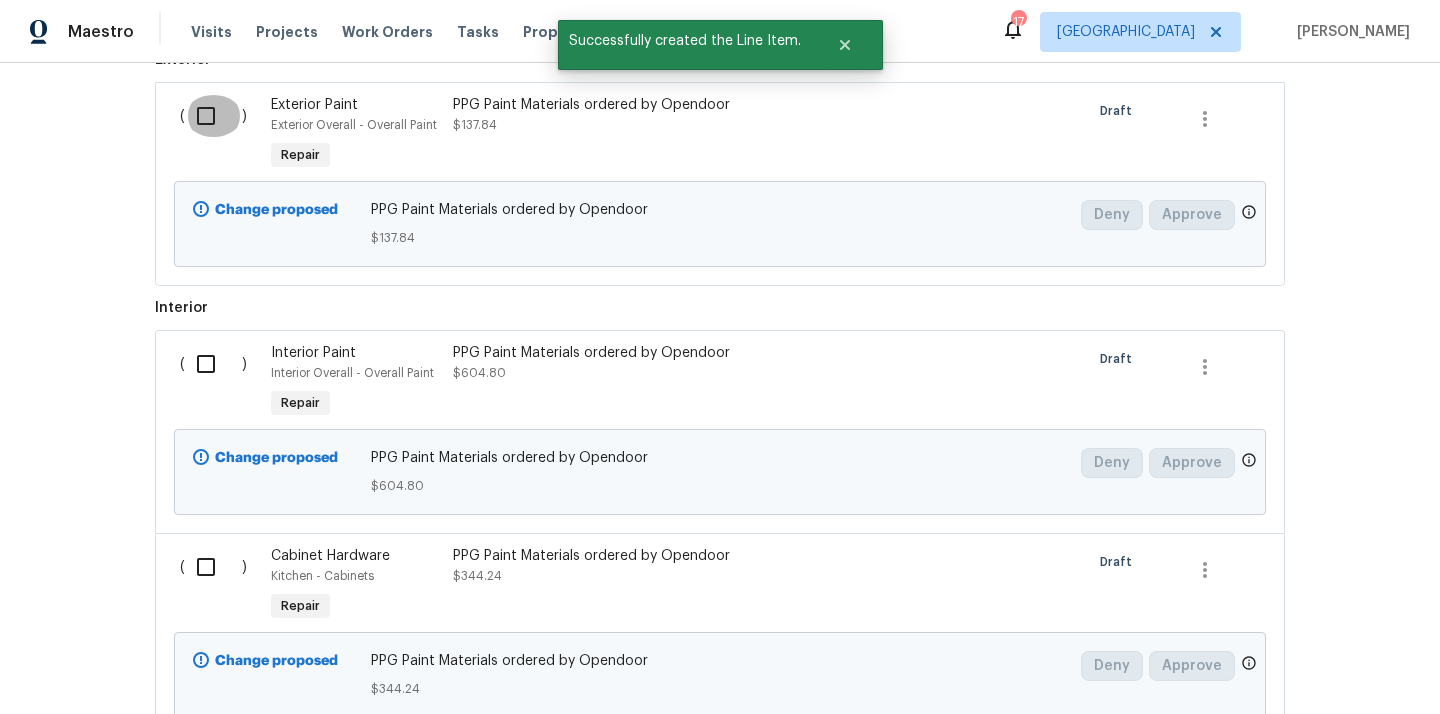 click at bounding box center [213, 116] 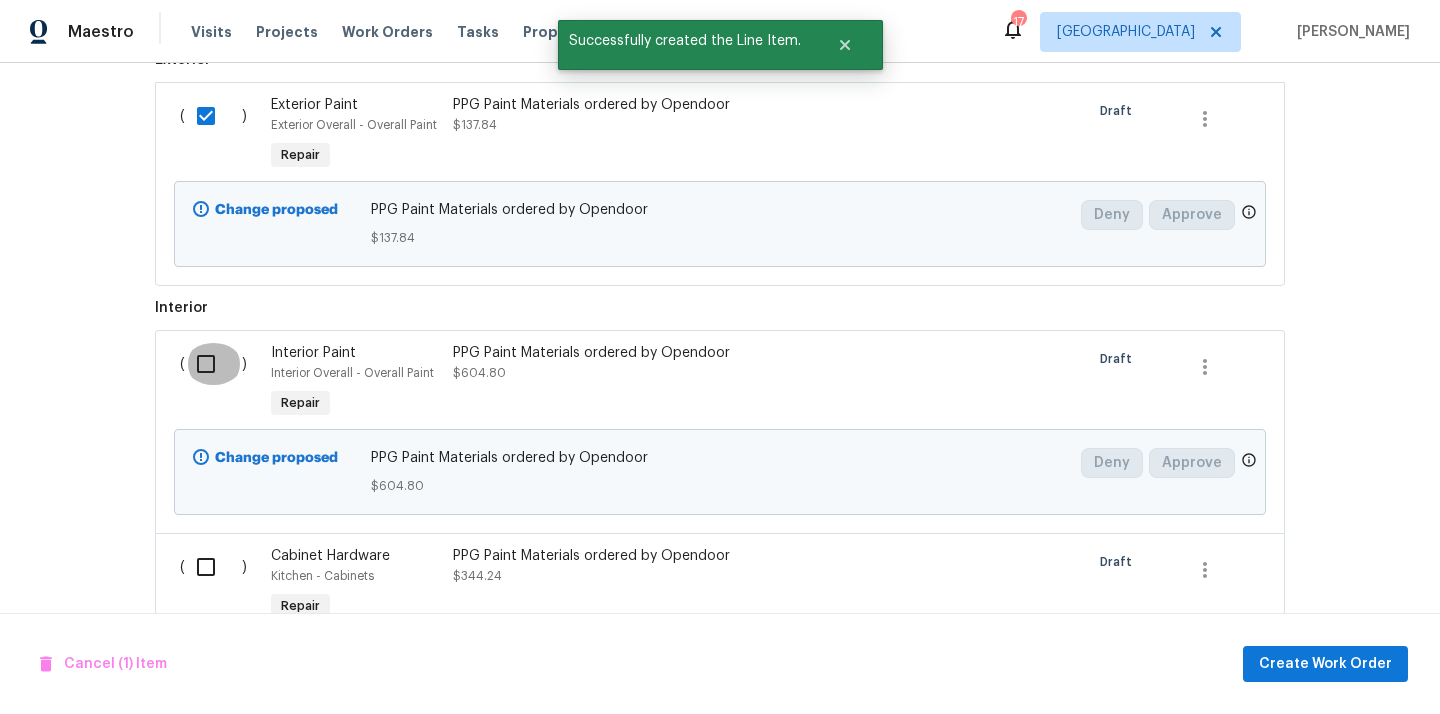 click at bounding box center [213, 364] 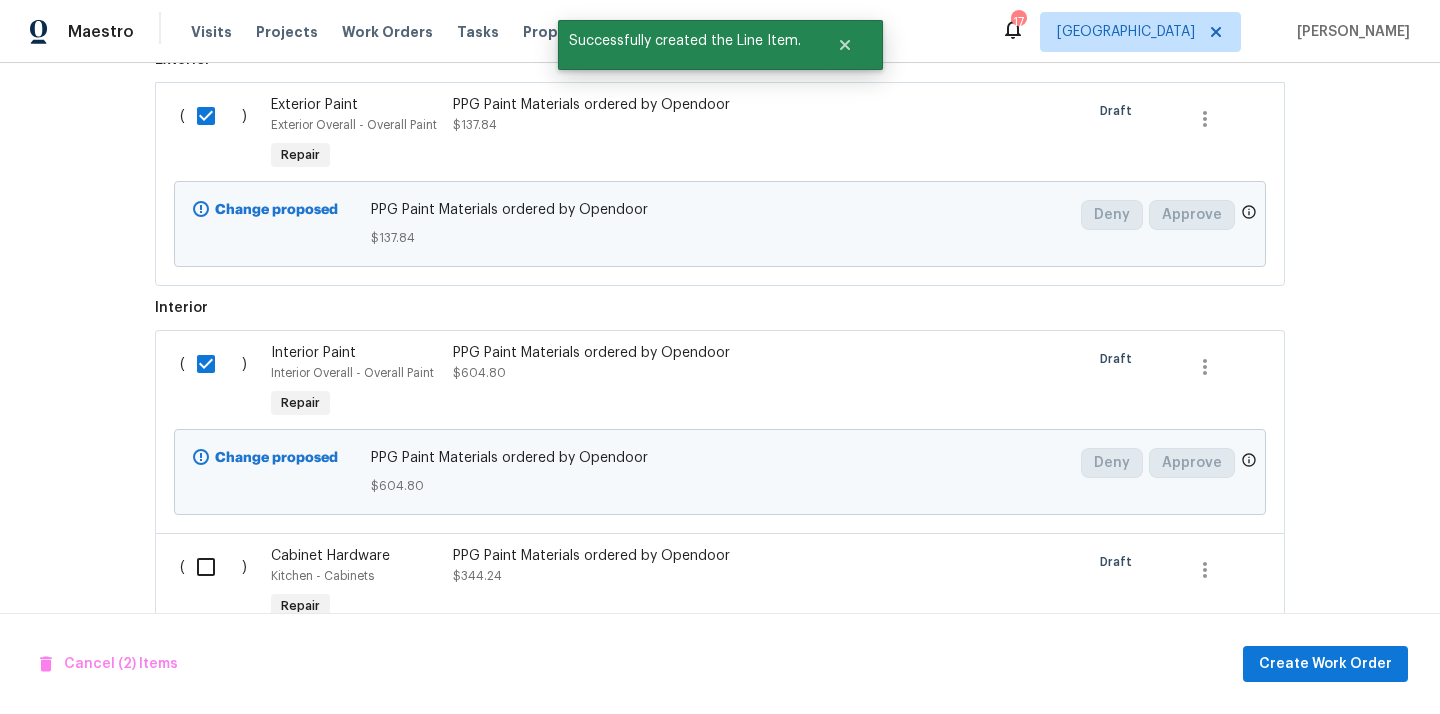 click at bounding box center (213, 567) 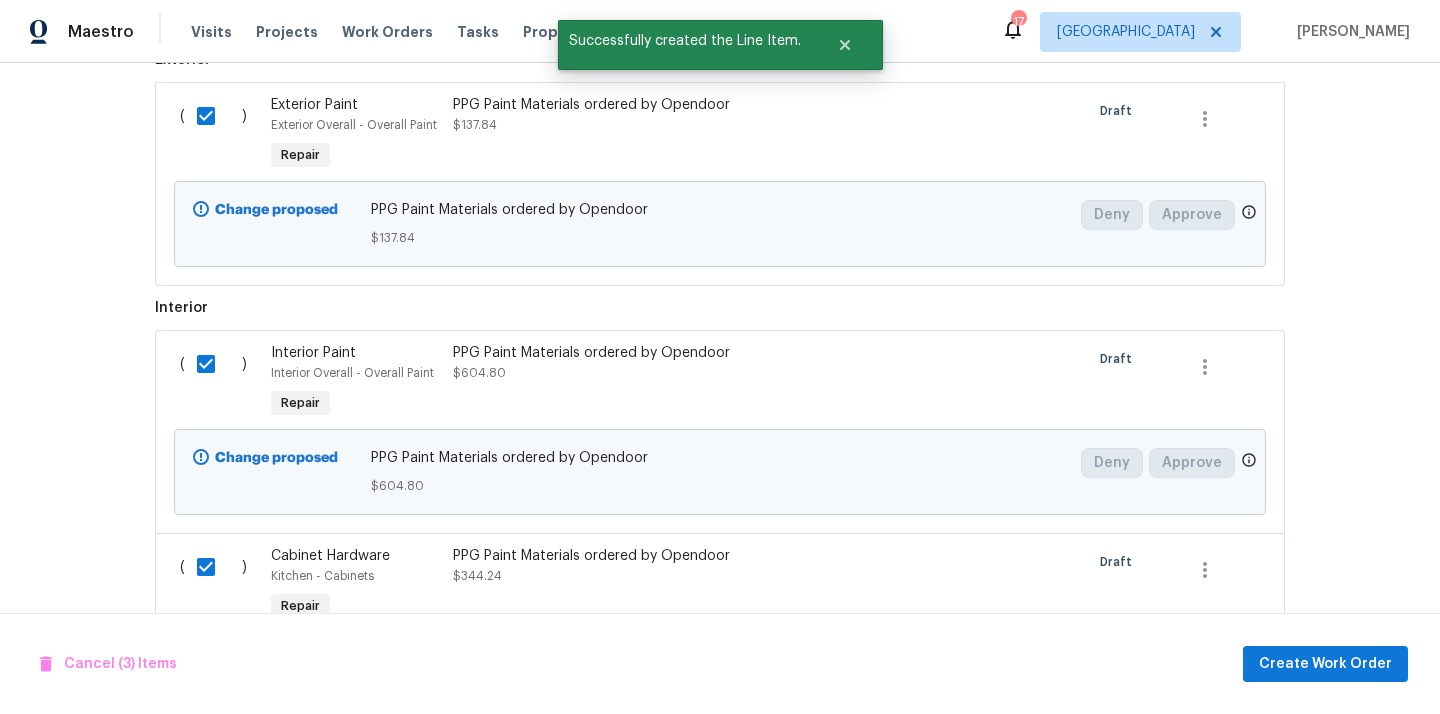 scroll, scrollTop: 1017, scrollLeft: 0, axis: vertical 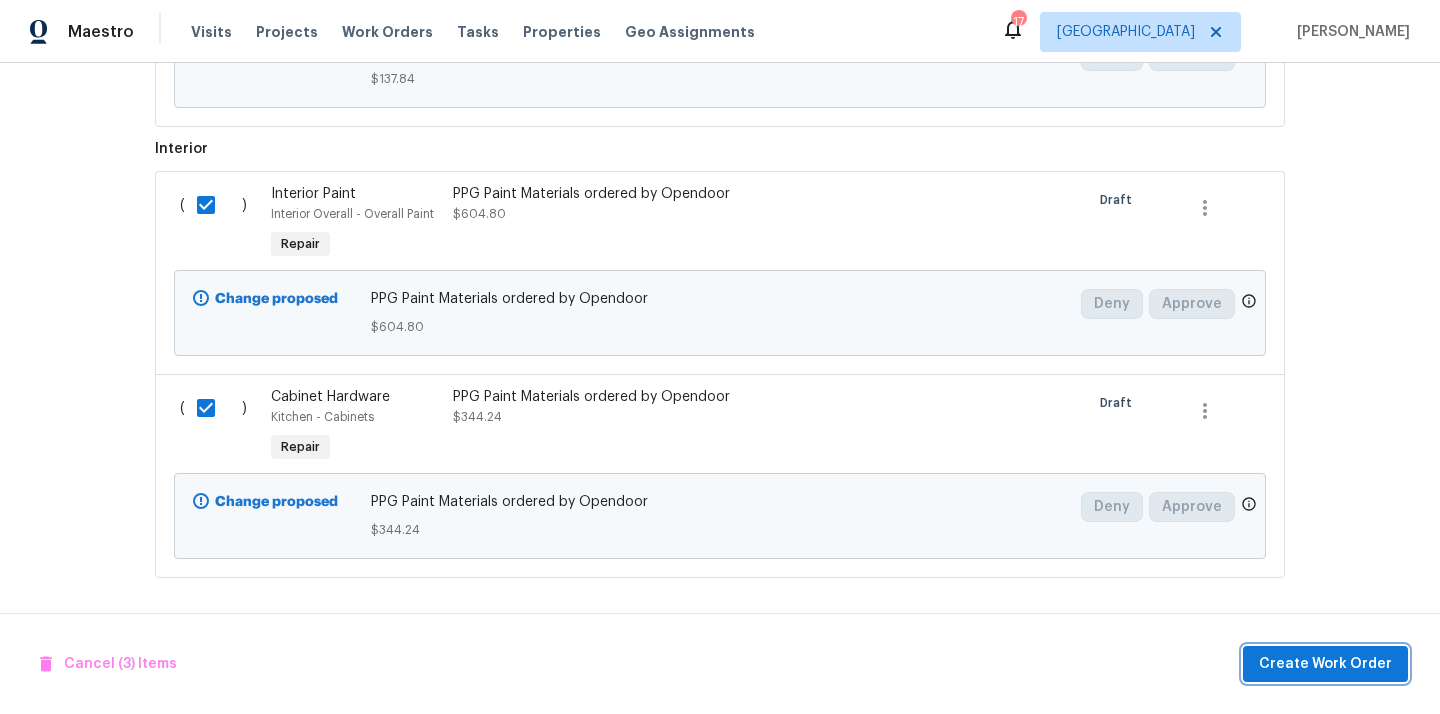 click on "Create Work Order" at bounding box center [1325, 664] 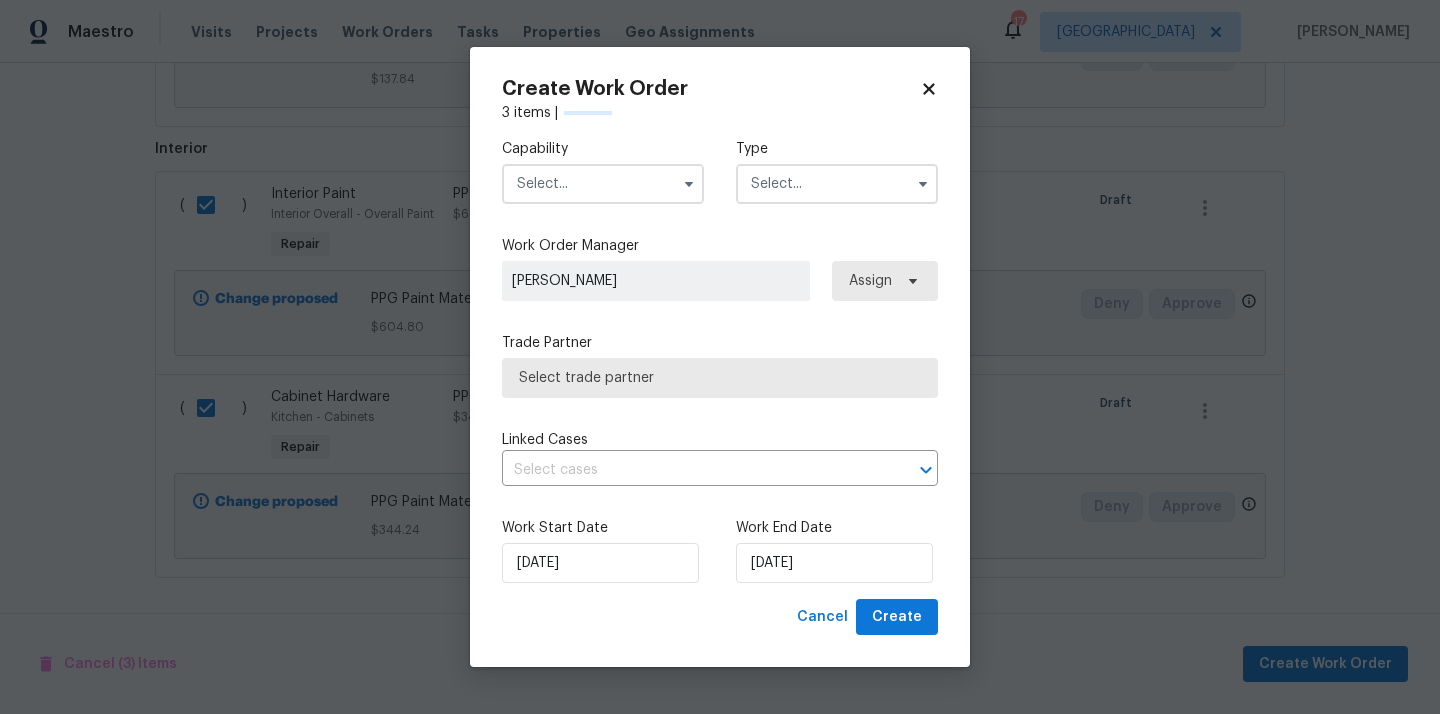 checkbox on "false" 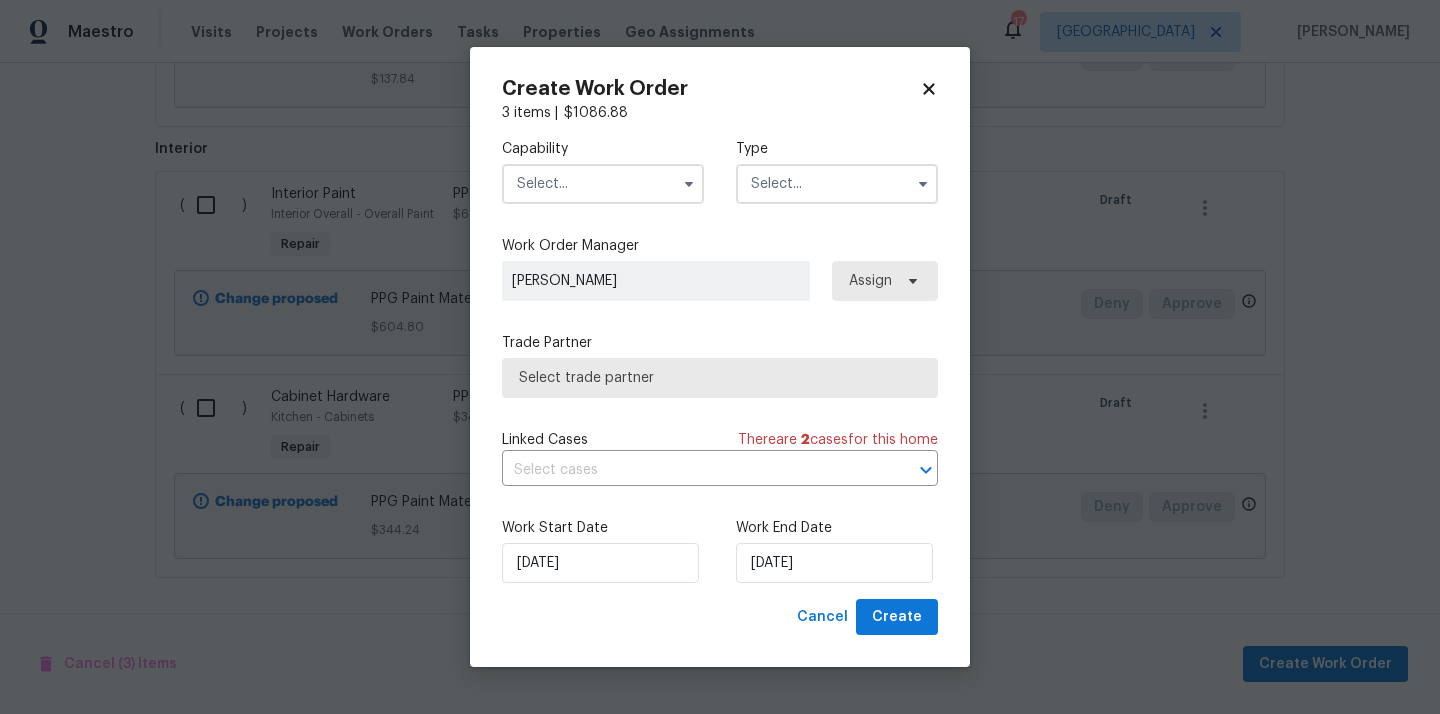 click at bounding box center (603, 184) 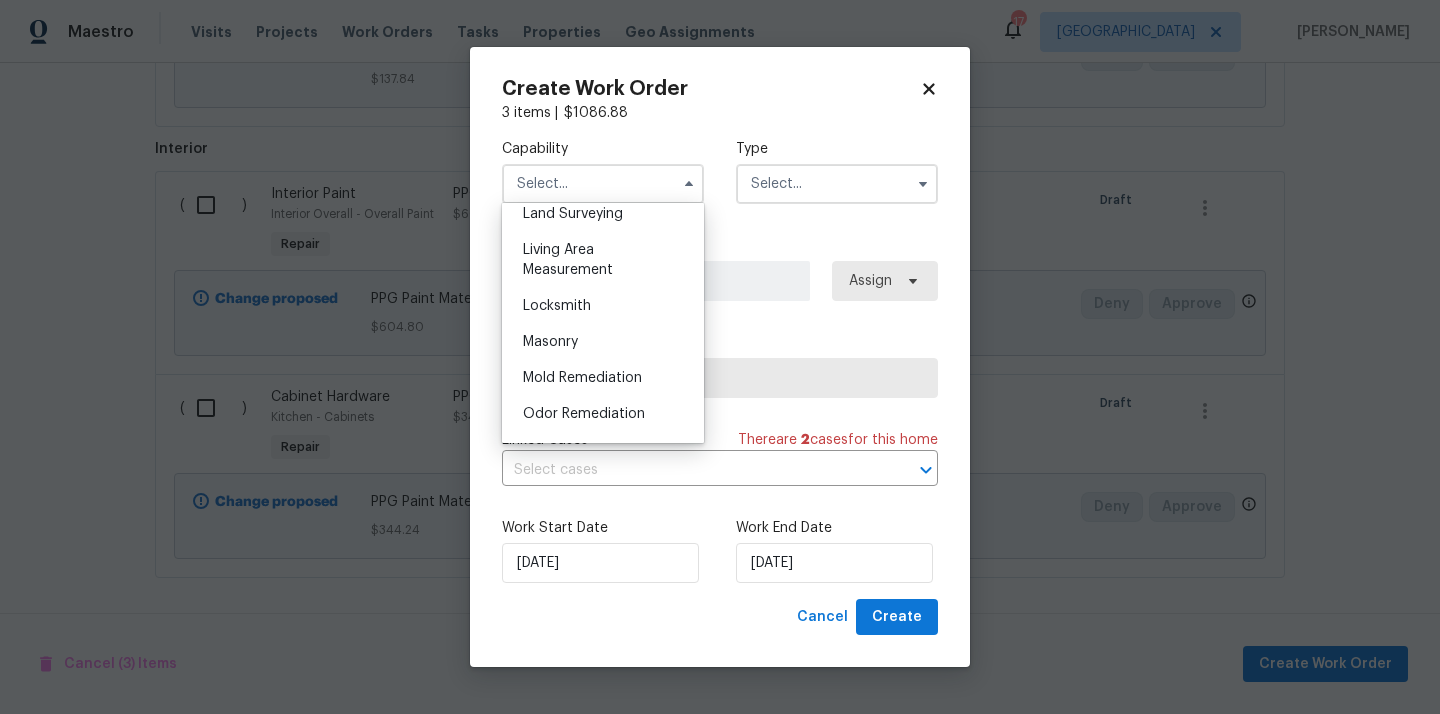 scroll, scrollTop: 1500, scrollLeft: 0, axis: vertical 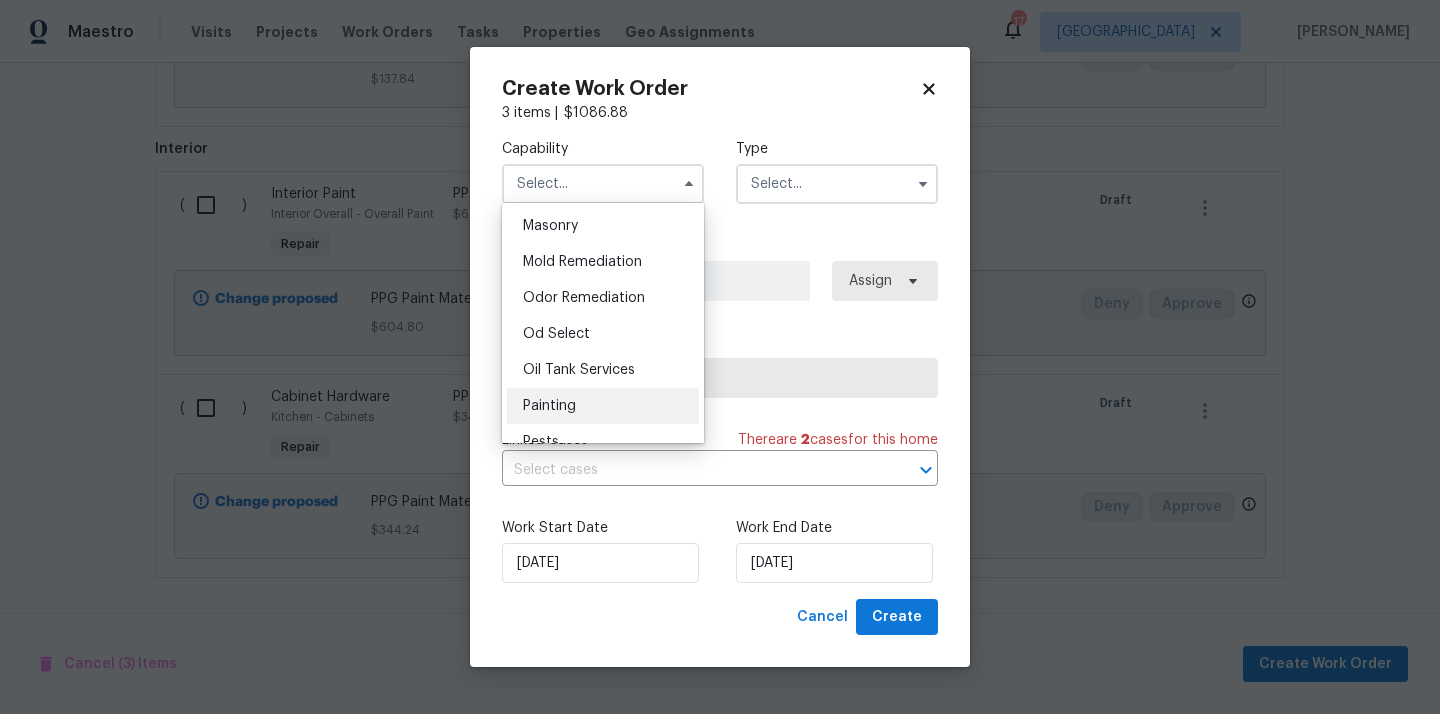 click on "Painting" at bounding box center [603, 406] 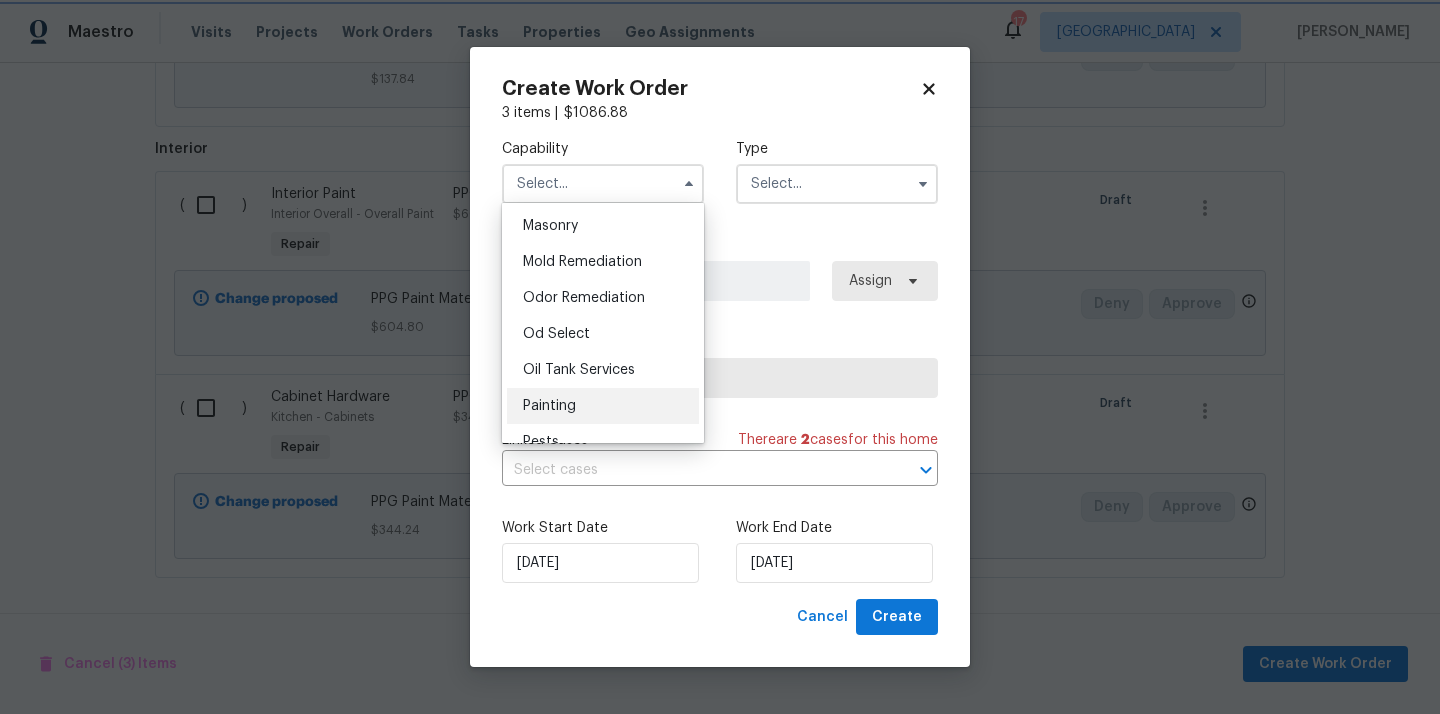 type on "Painting" 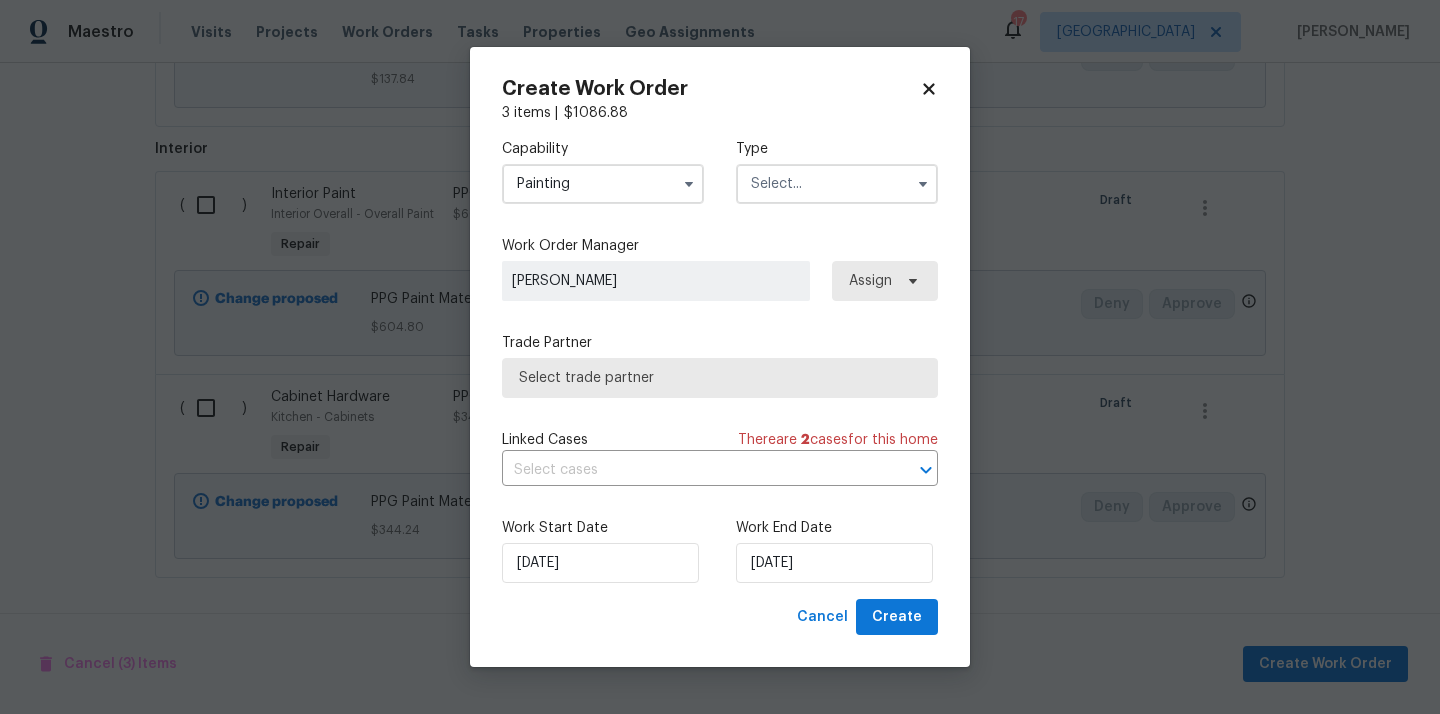 click at bounding box center (837, 184) 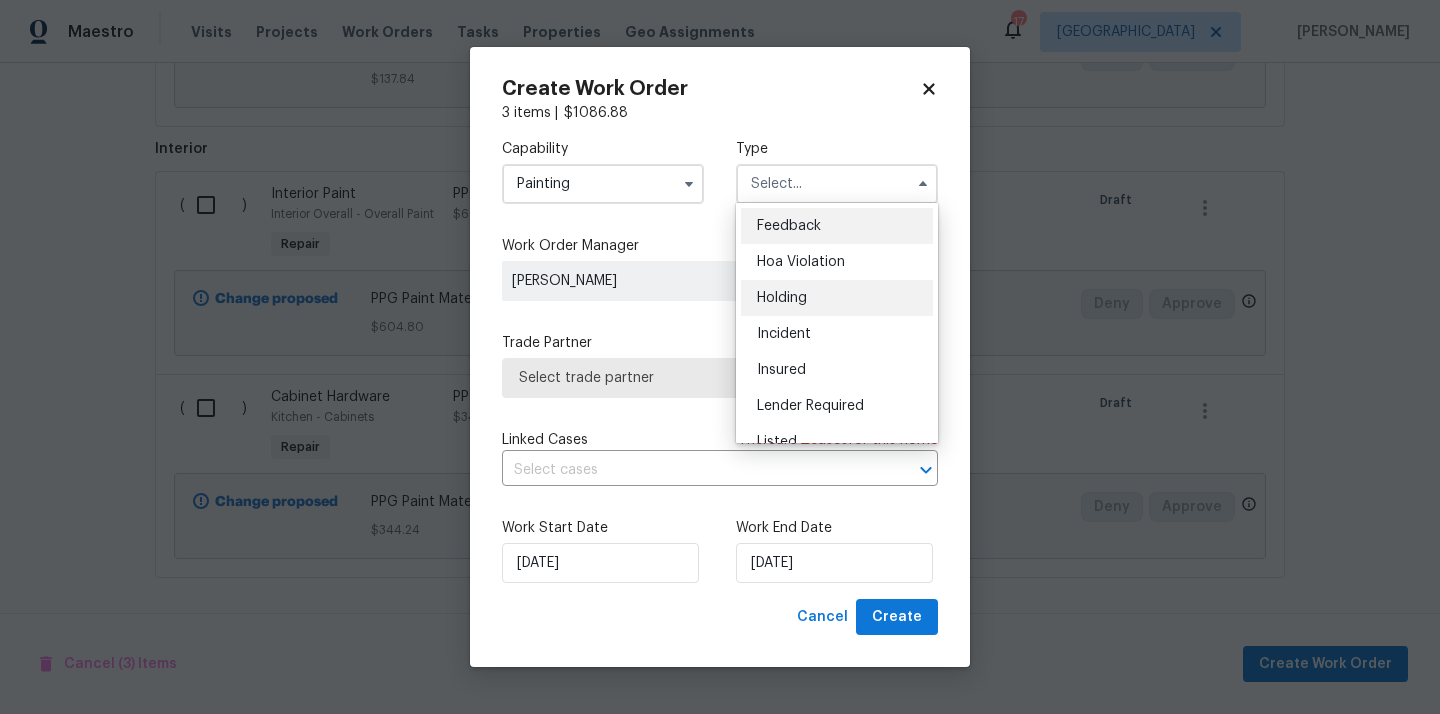 scroll, scrollTop: 454, scrollLeft: 0, axis: vertical 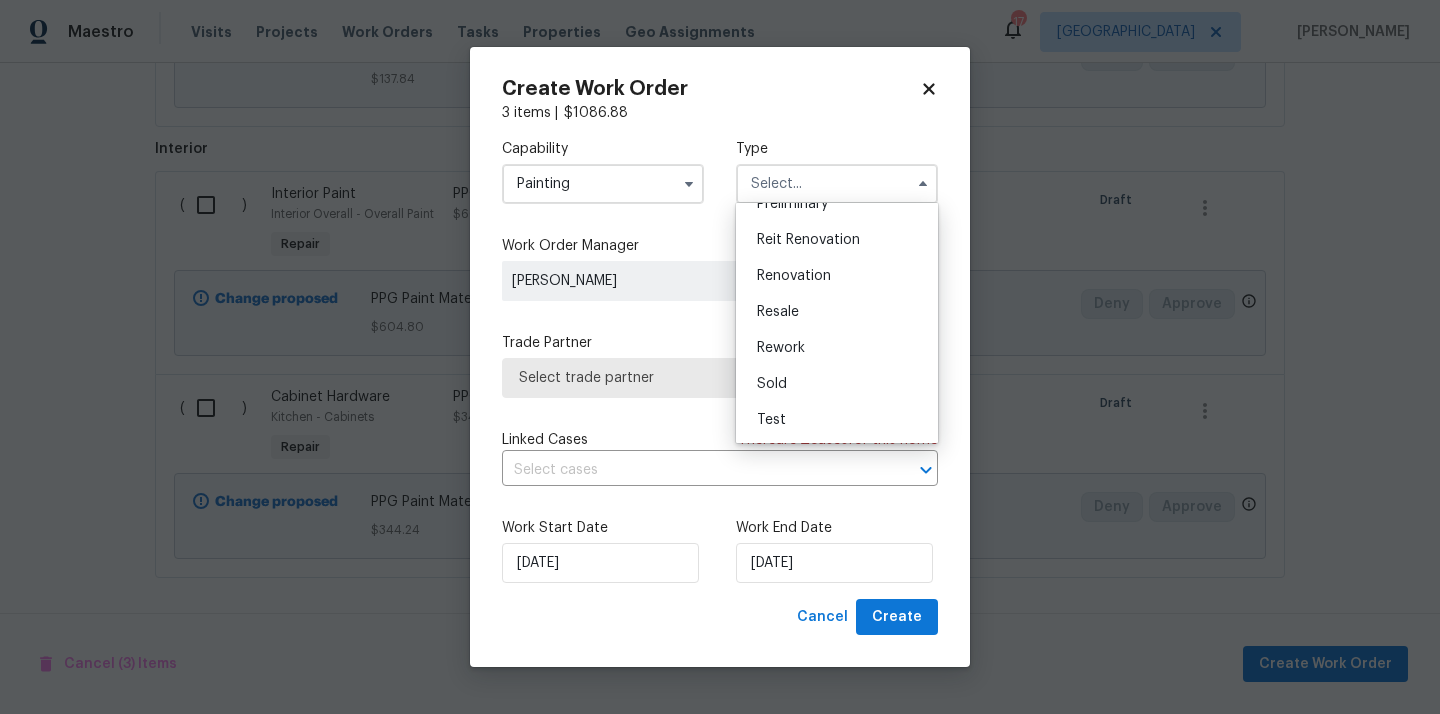click on "Renovation" at bounding box center (837, 276) 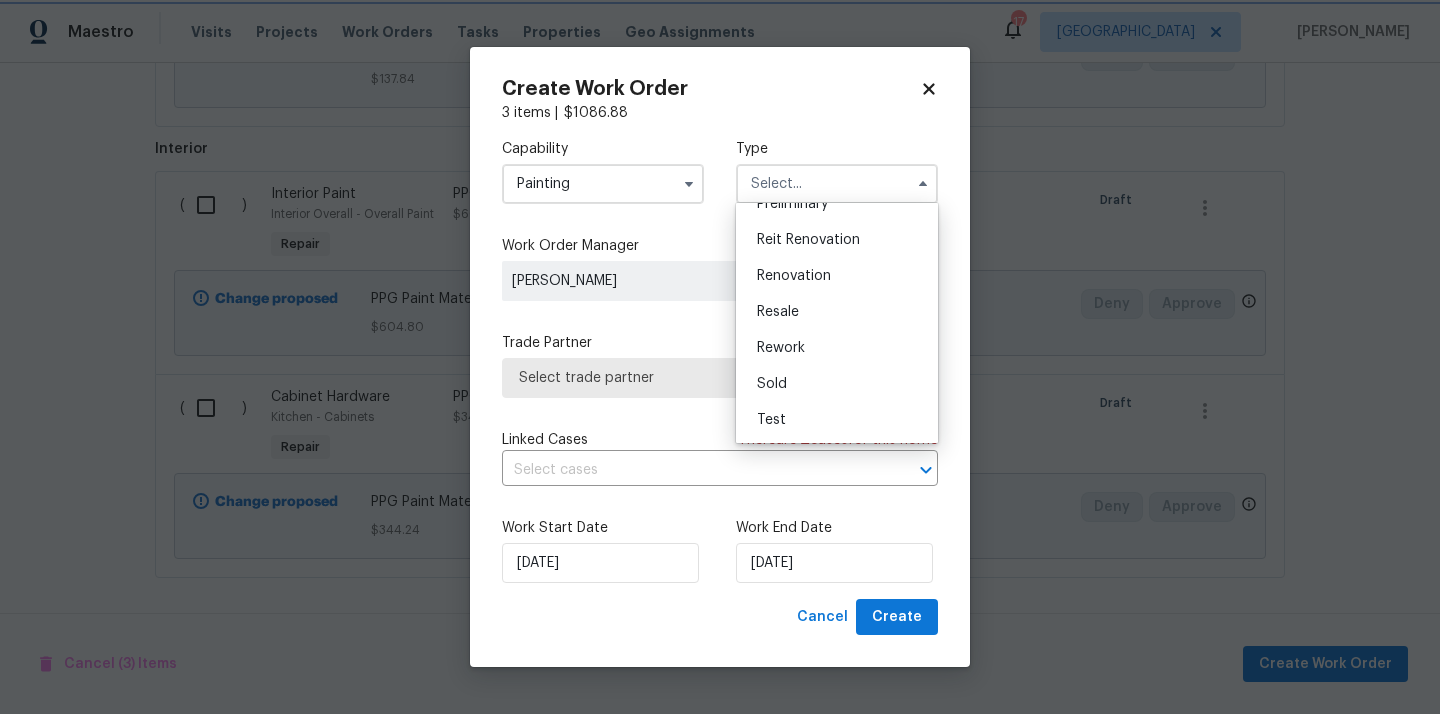 type on "Renovation" 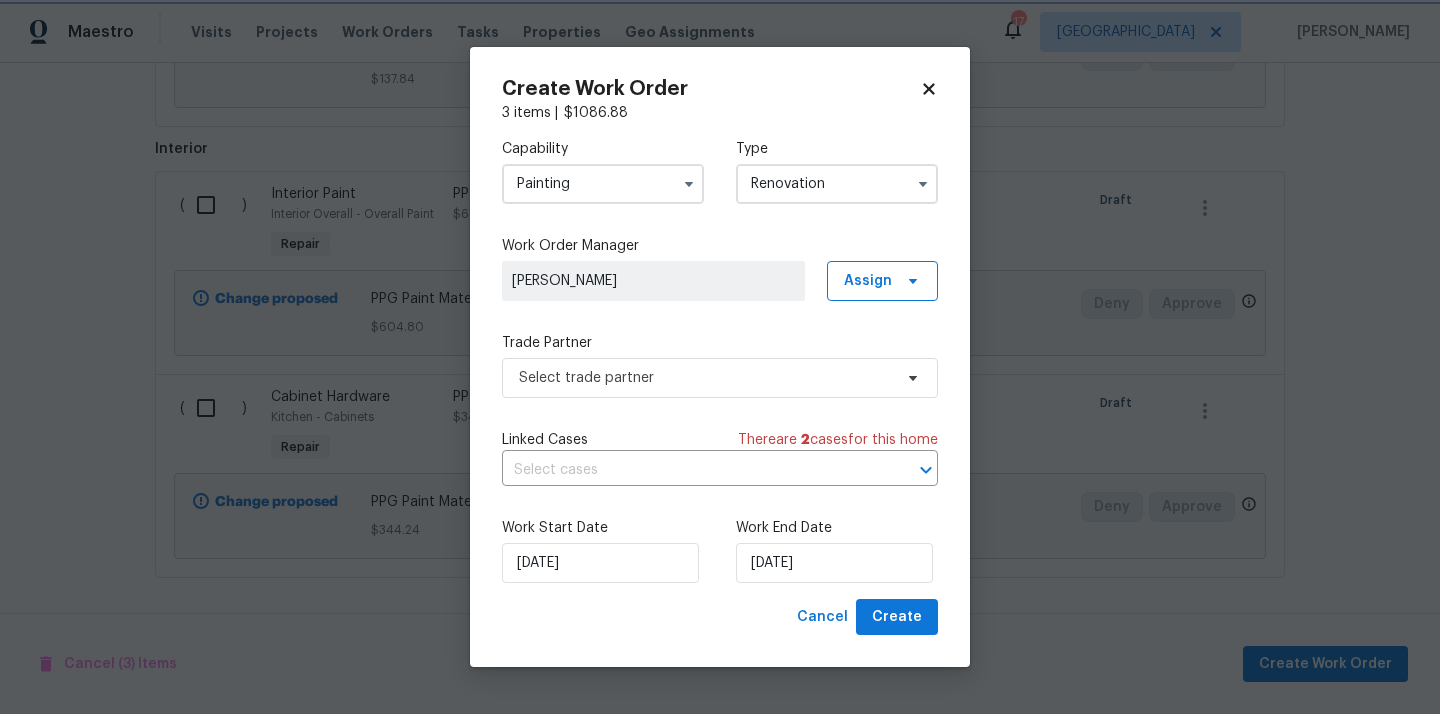 scroll, scrollTop: 0, scrollLeft: 0, axis: both 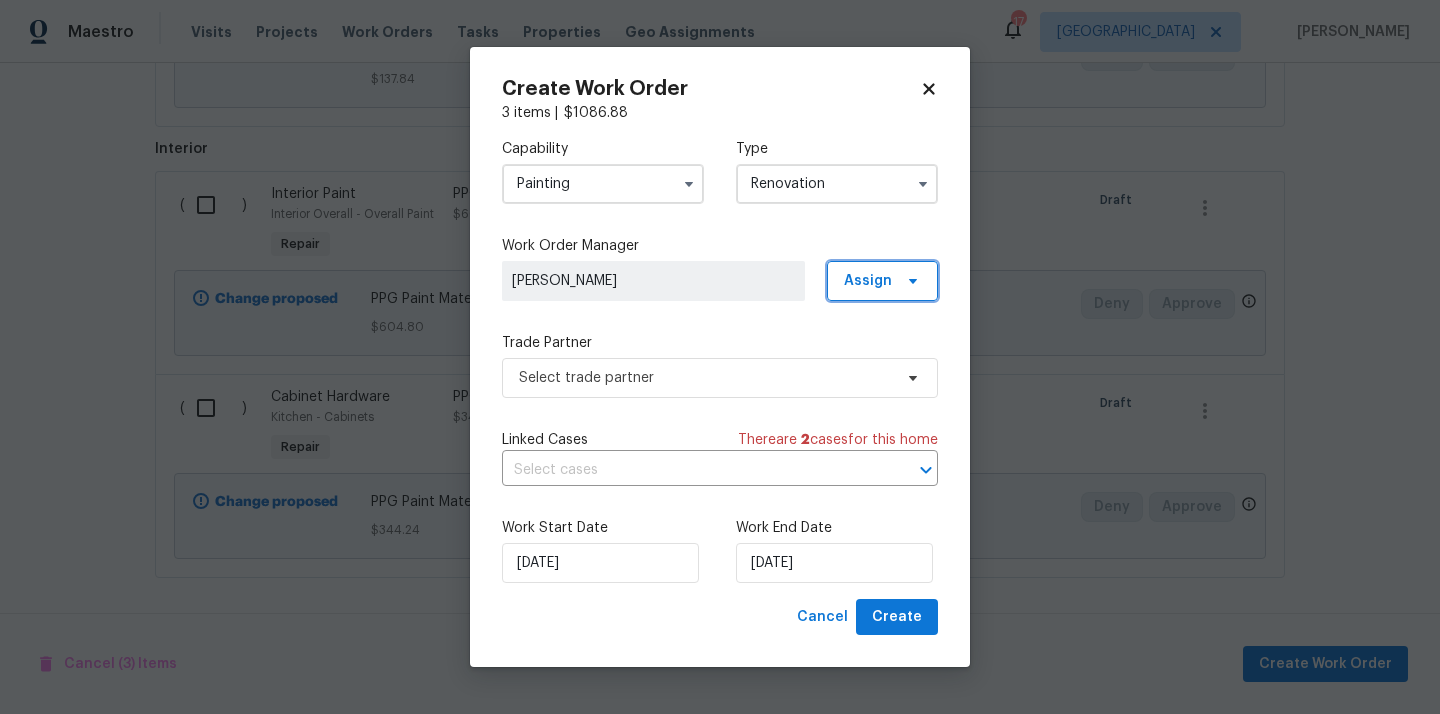 click on "Assign" at bounding box center [868, 281] 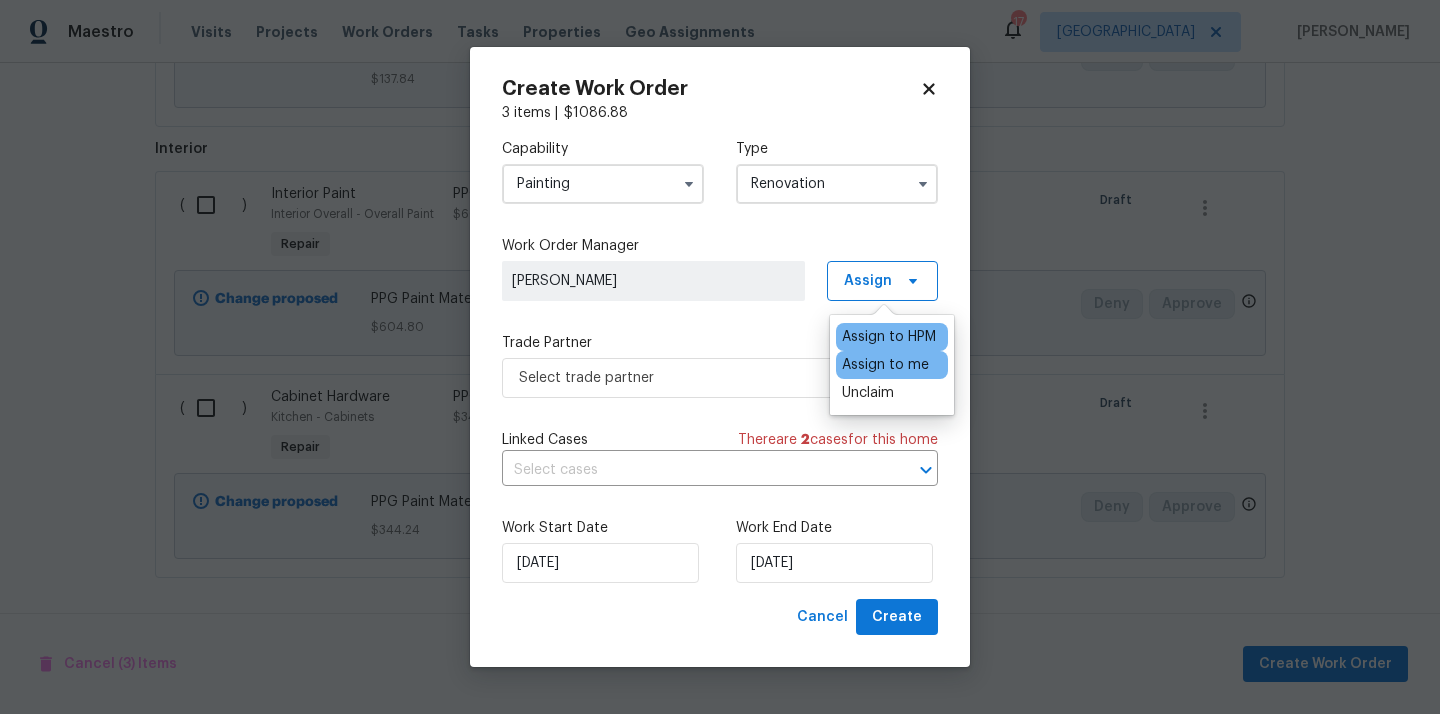 click on "Assign to me" at bounding box center [885, 365] 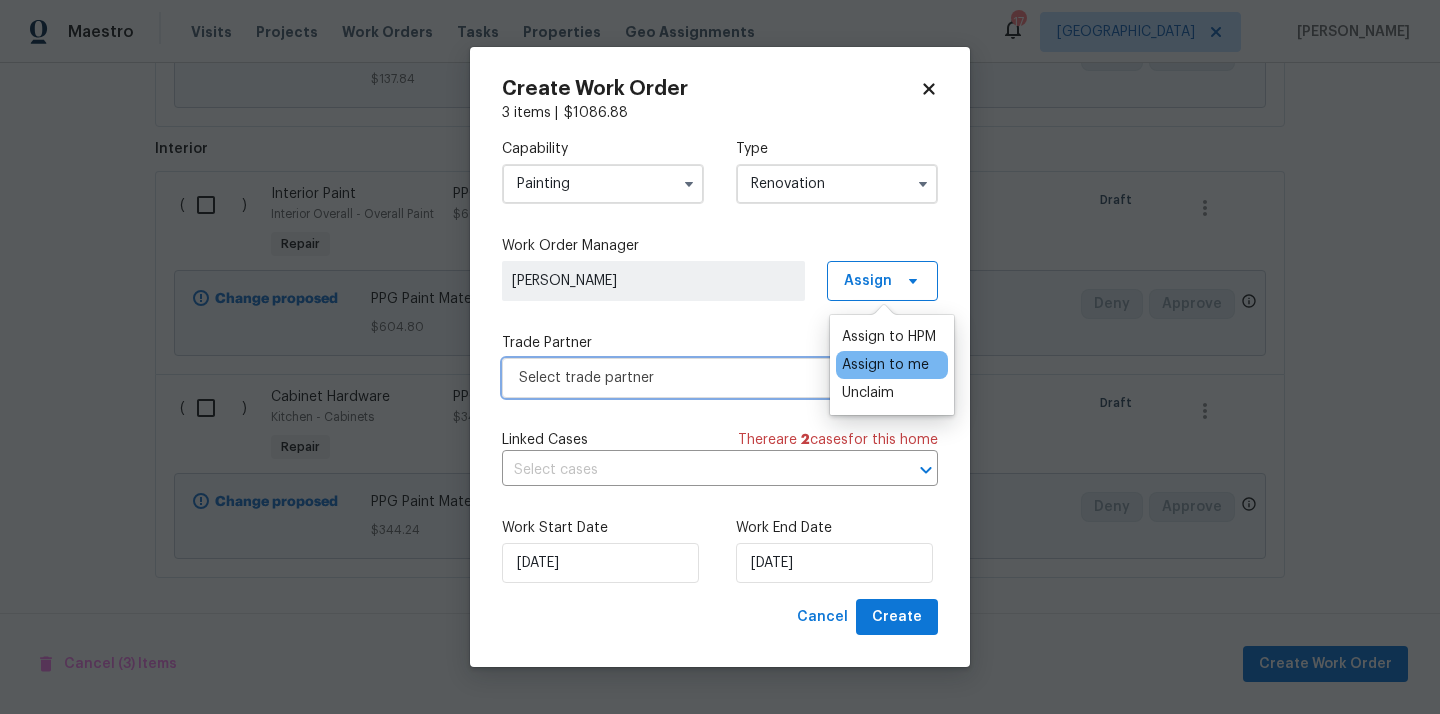 click on "Select trade partner" at bounding box center [705, 378] 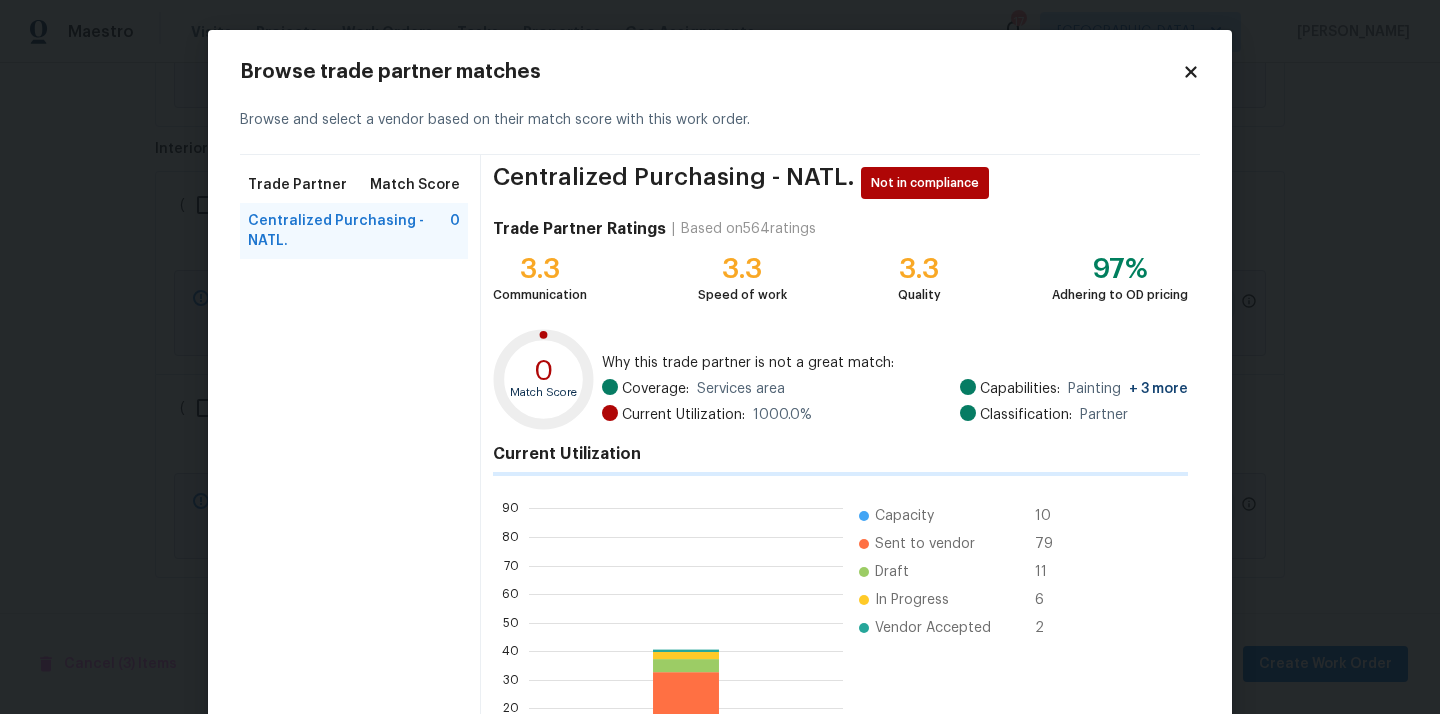 scroll, scrollTop: 2, scrollLeft: 2, axis: both 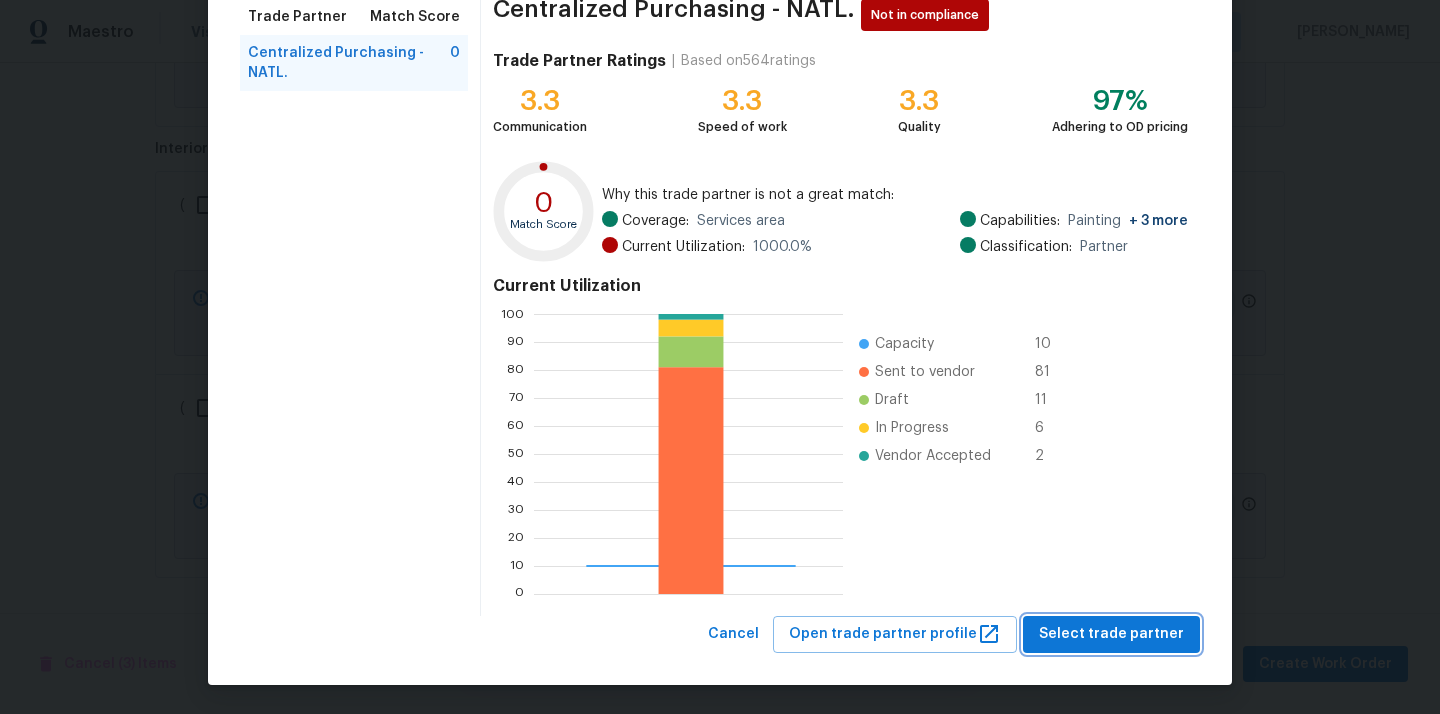 click on "Select trade partner" at bounding box center [1111, 634] 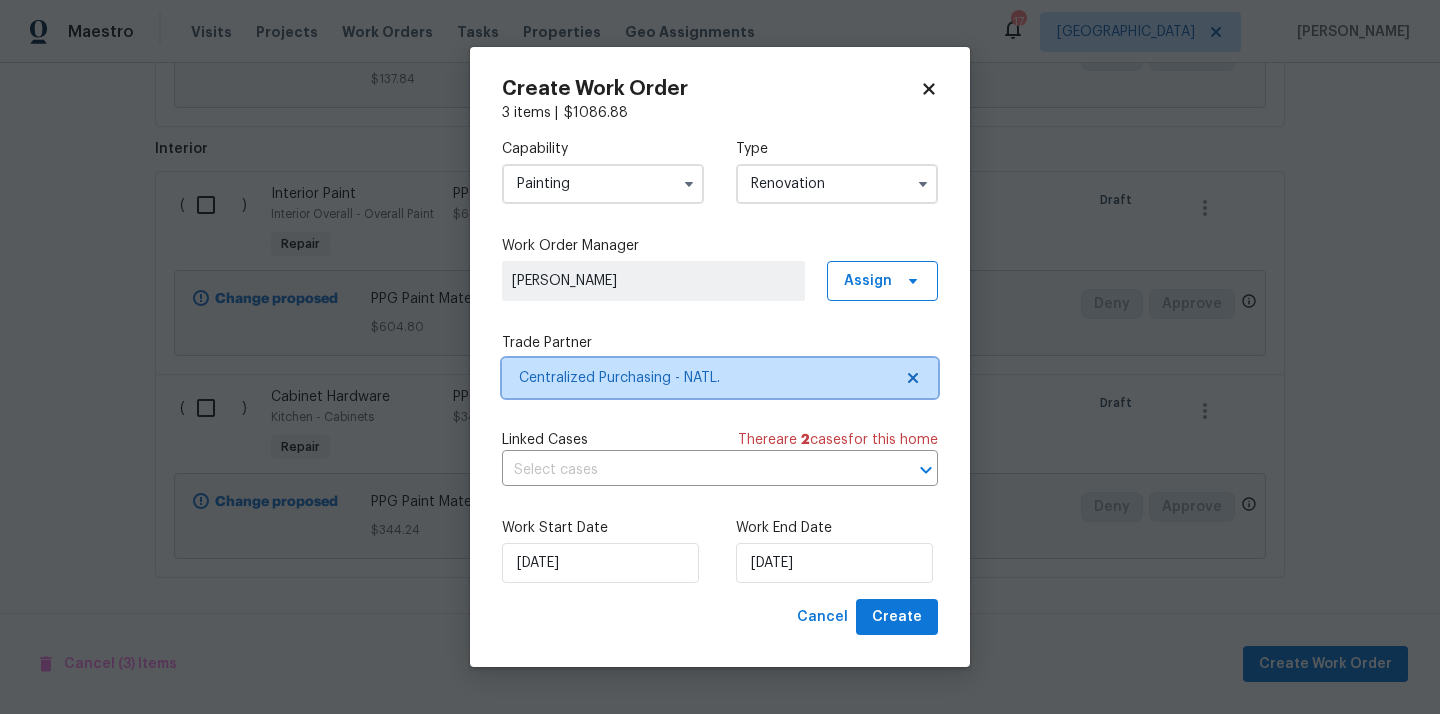 scroll, scrollTop: 0, scrollLeft: 0, axis: both 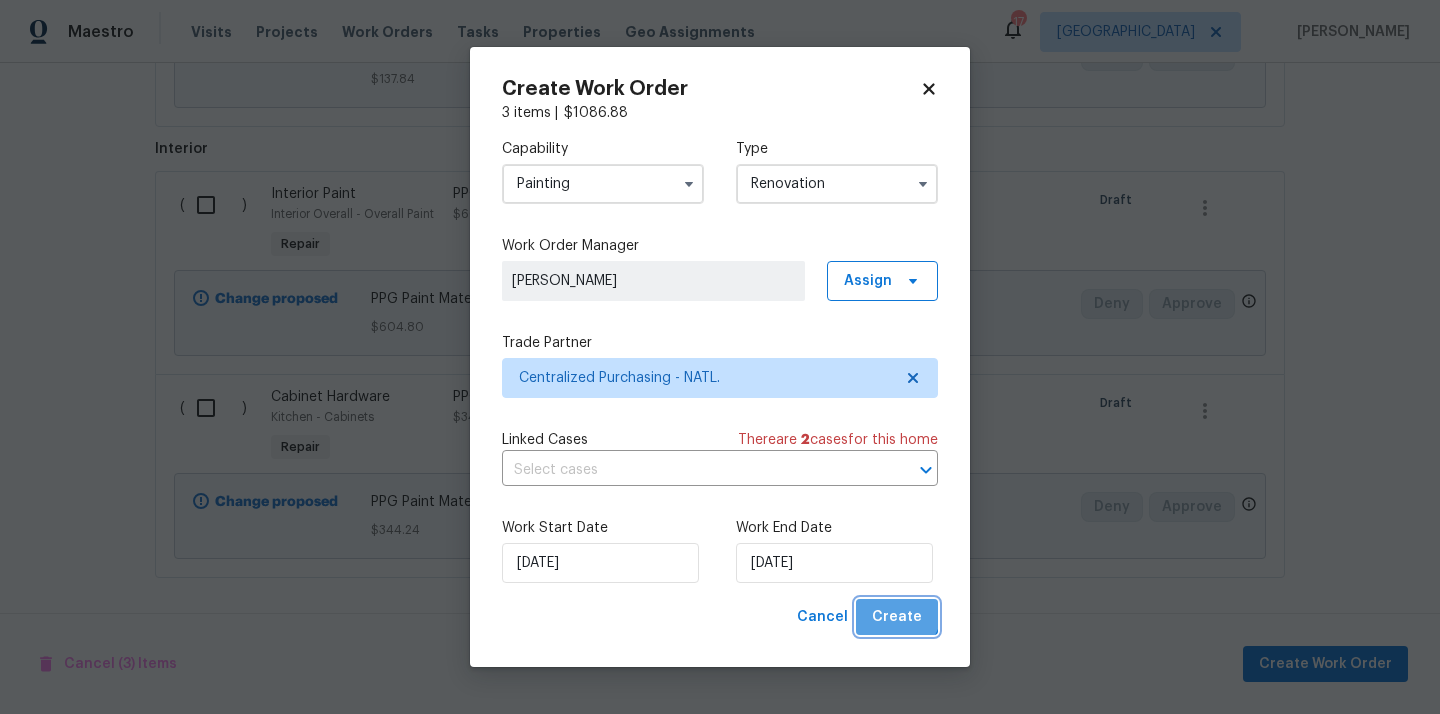 click on "Create" at bounding box center (897, 617) 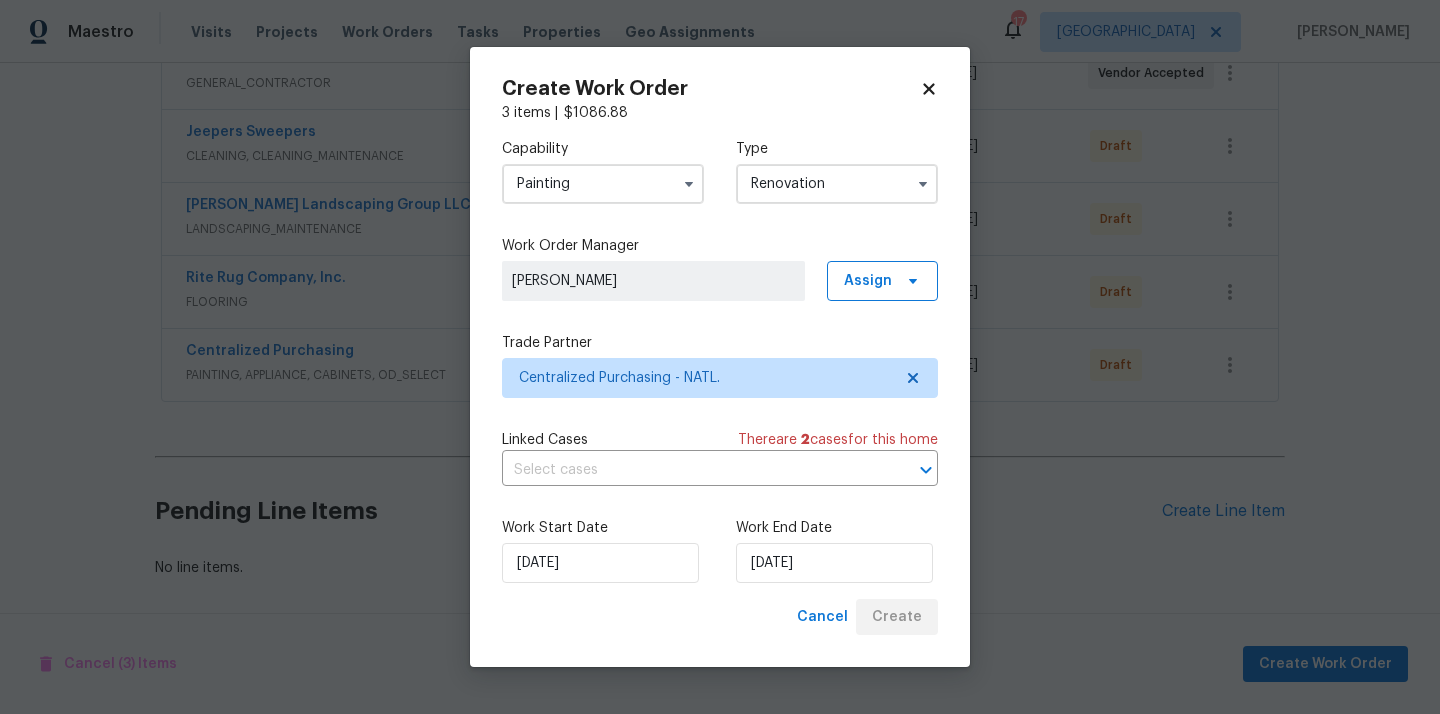 scroll, scrollTop: 410, scrollLeft: 0, axis: vertical 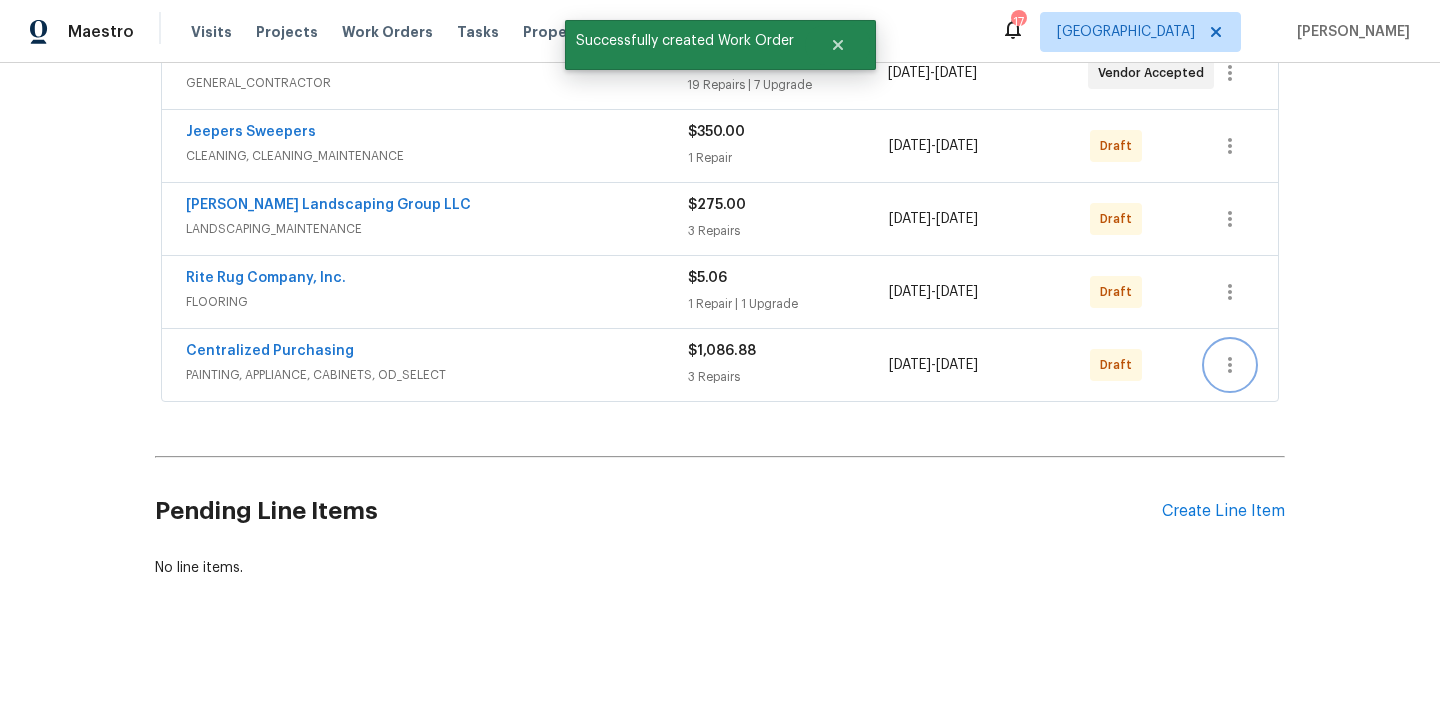 click 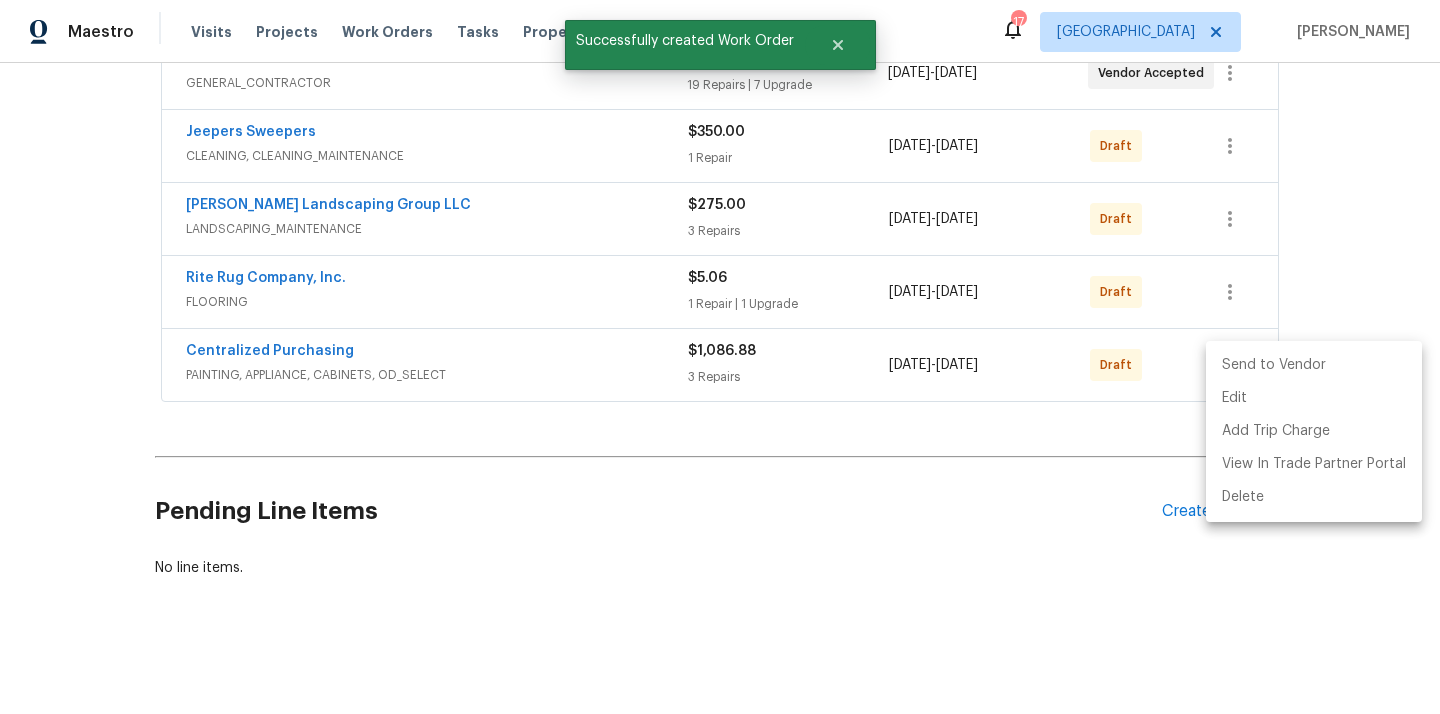 click on "Send to Vendor" at bounding box center (1314, 365) 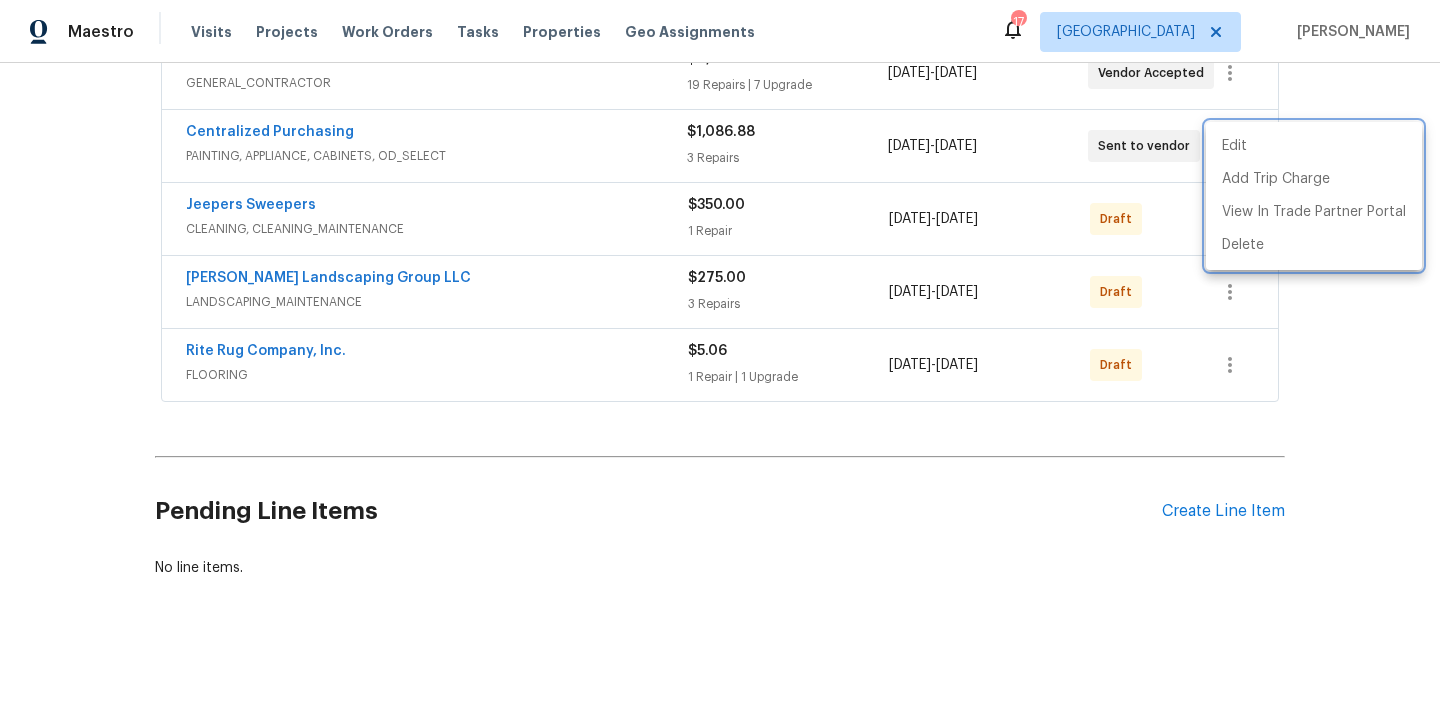 click at bounding box center [720, 357] 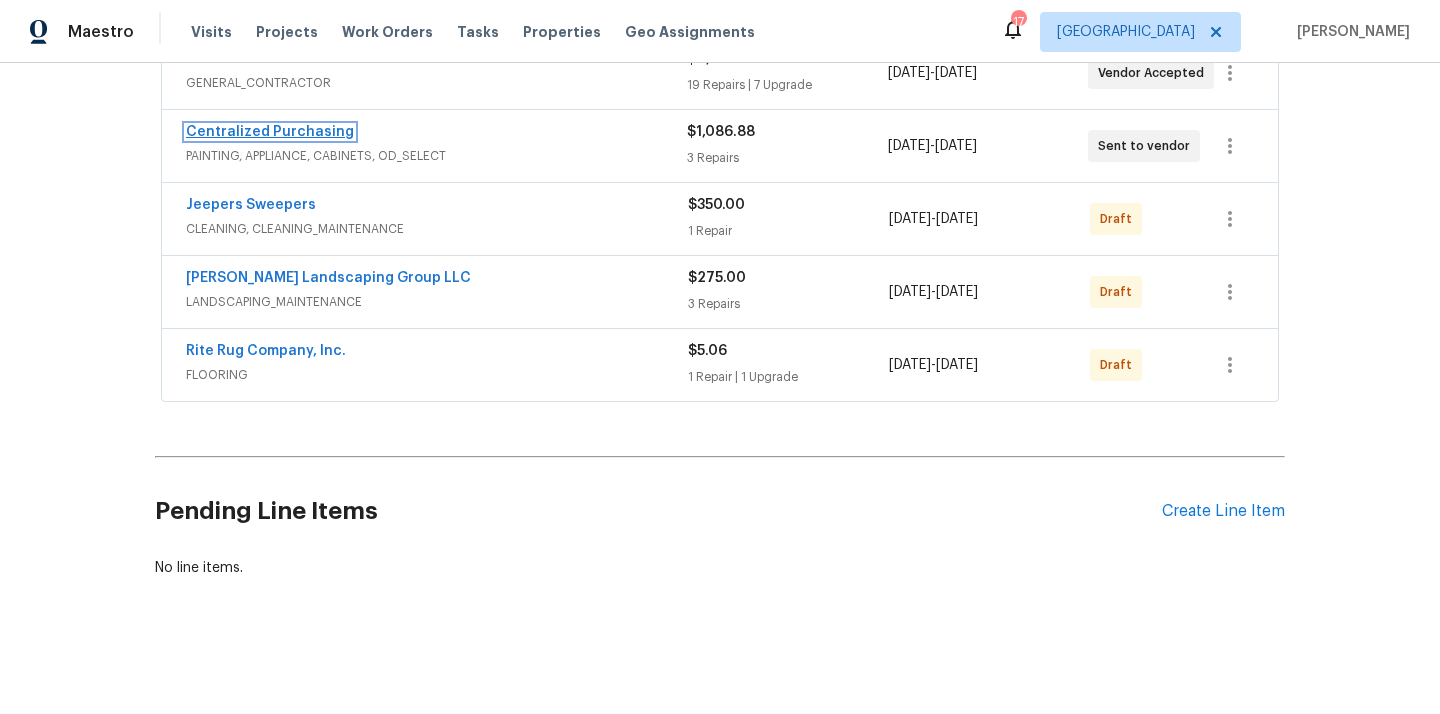 click on "Centralized Purchasing" at bounding box center (270, 132) 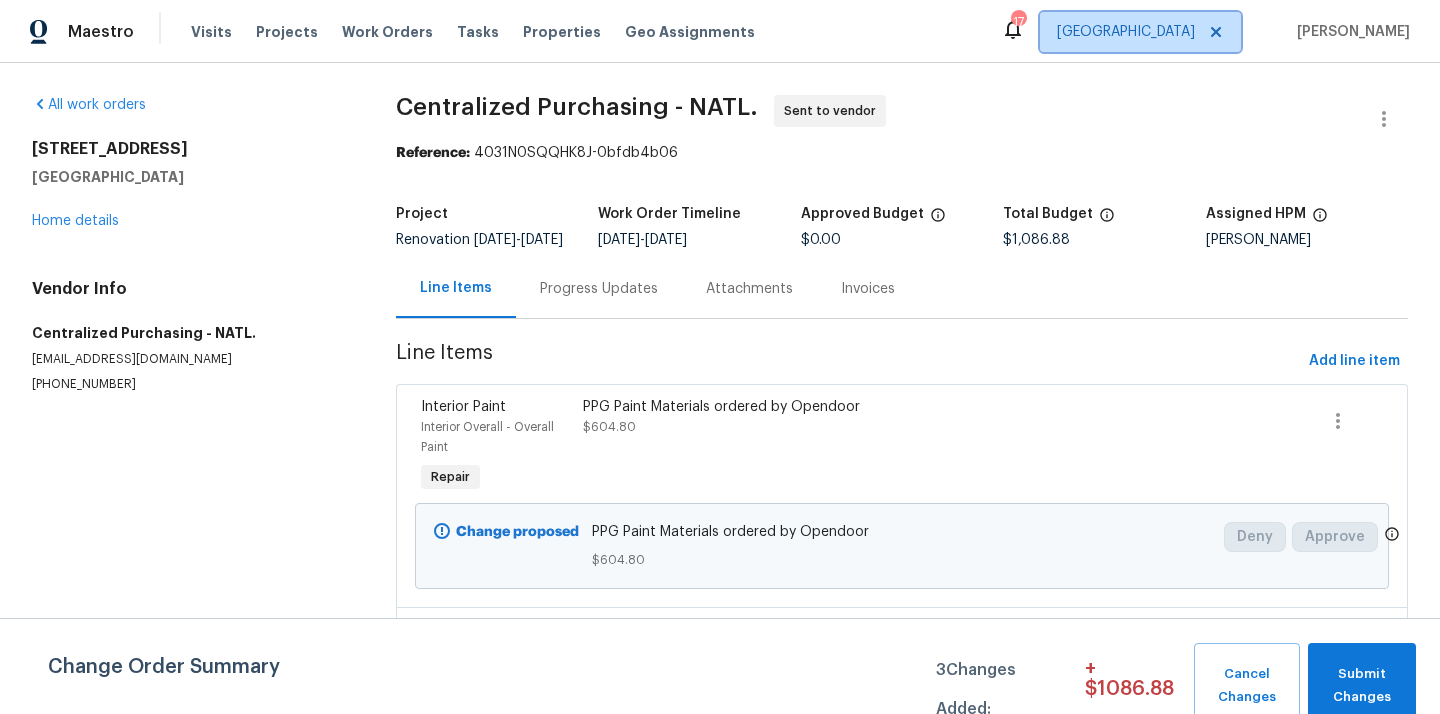 click on "Nashville" at bounding box center (1126, 32) 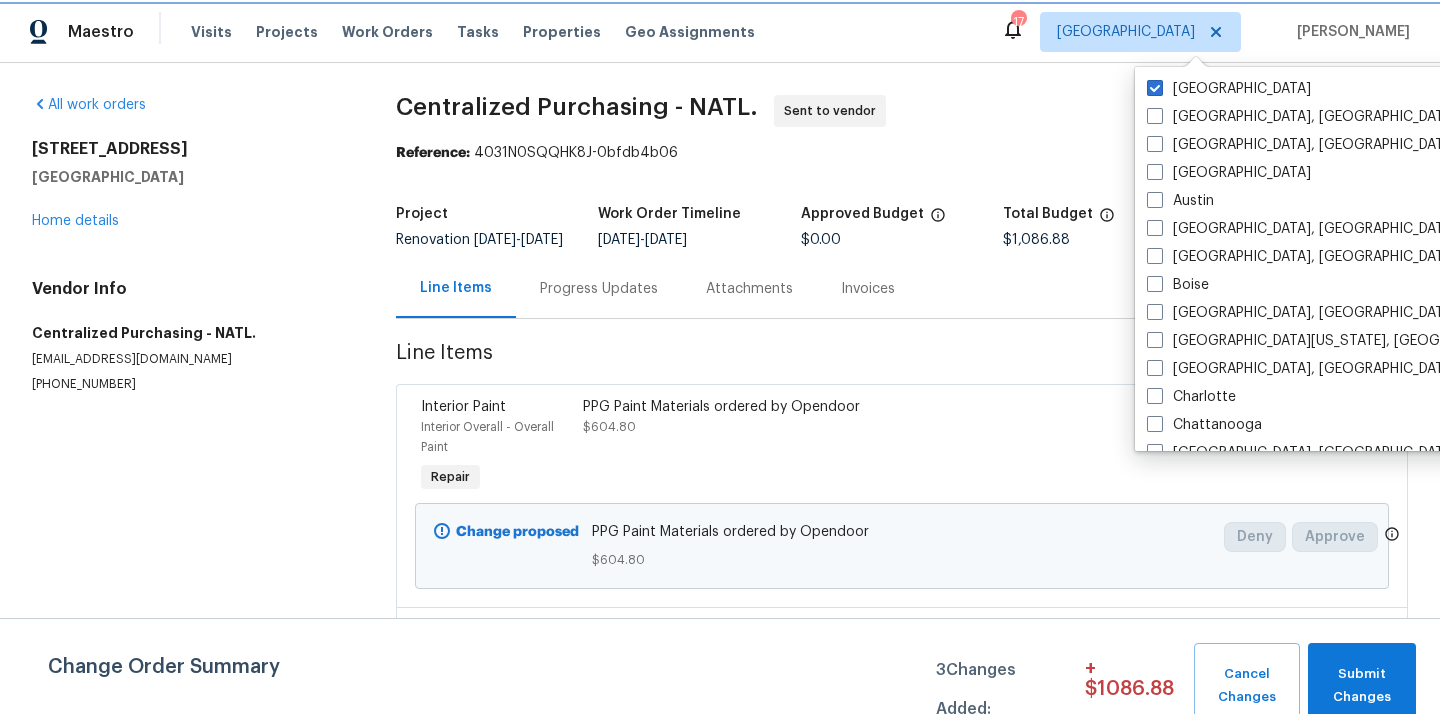 click 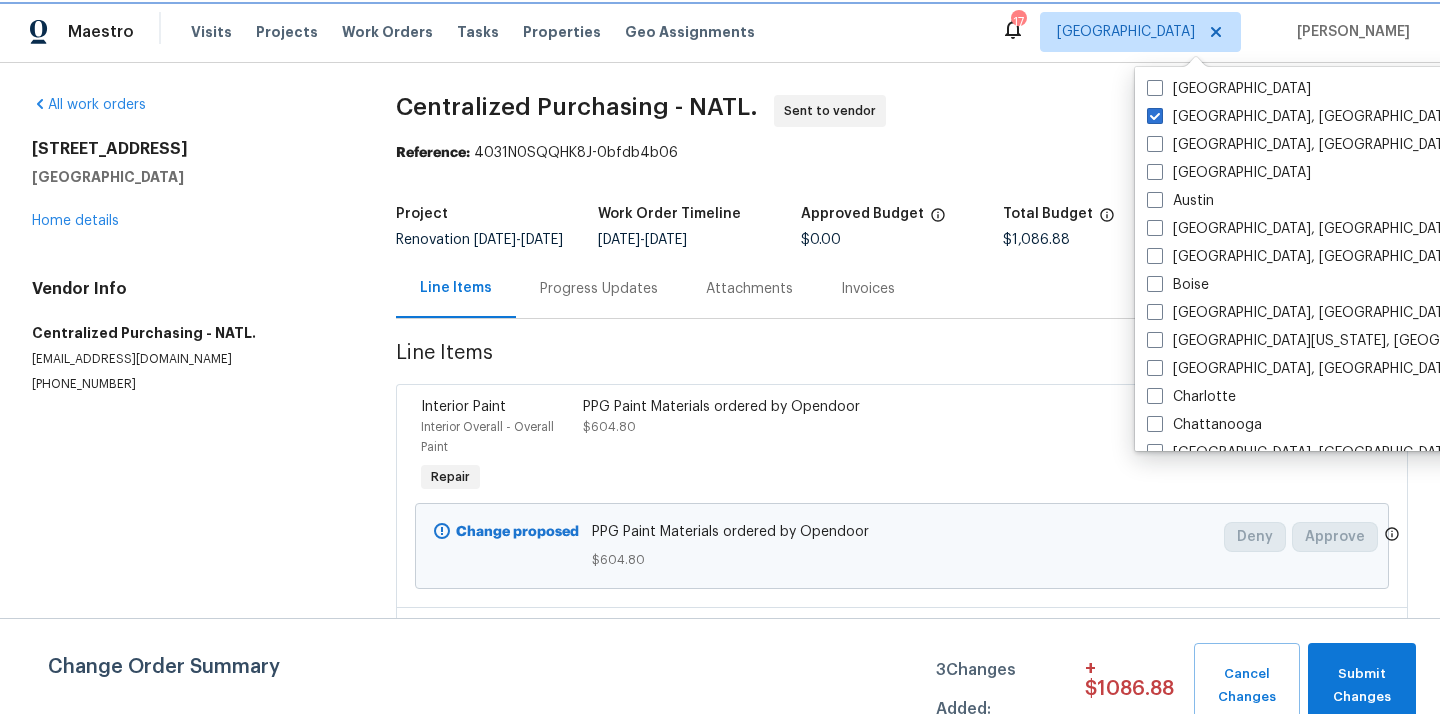 checkbox on "false" 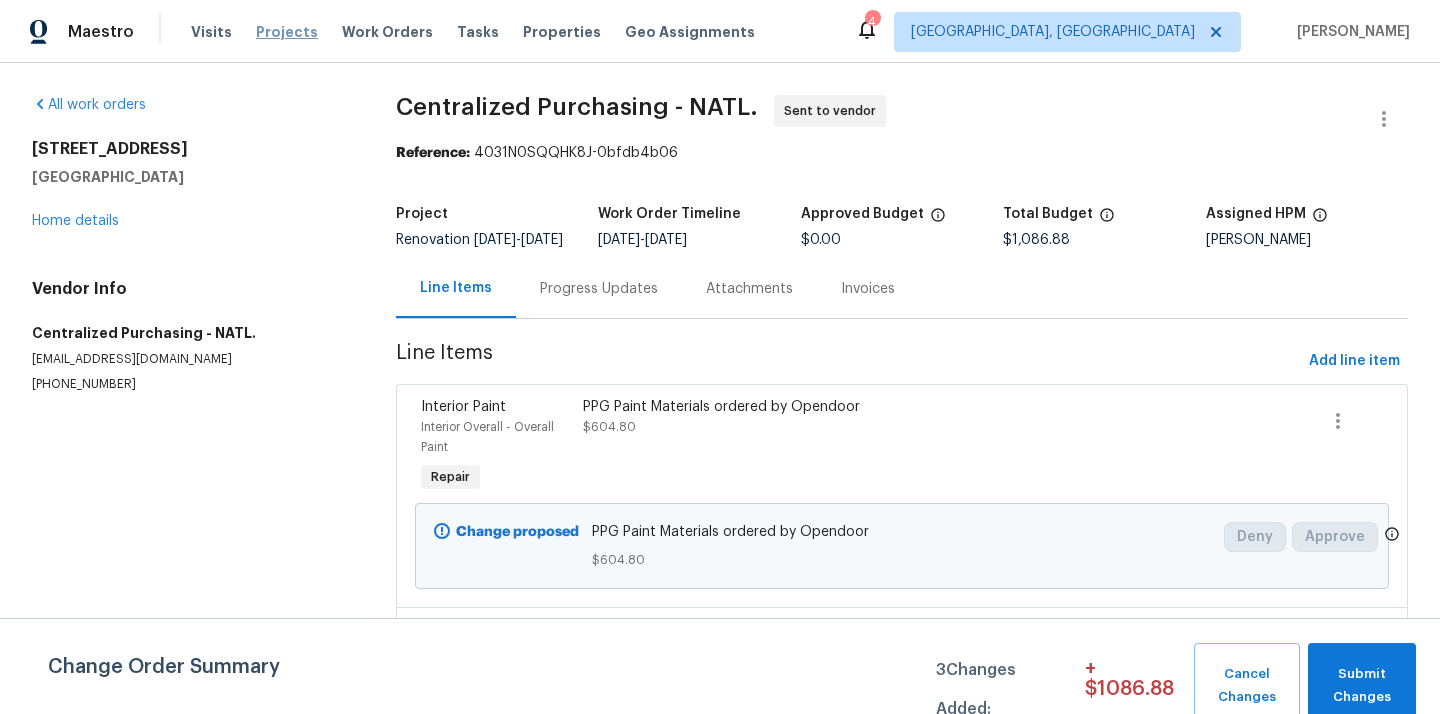 click on "Projects" at bounding box center (287, 32) 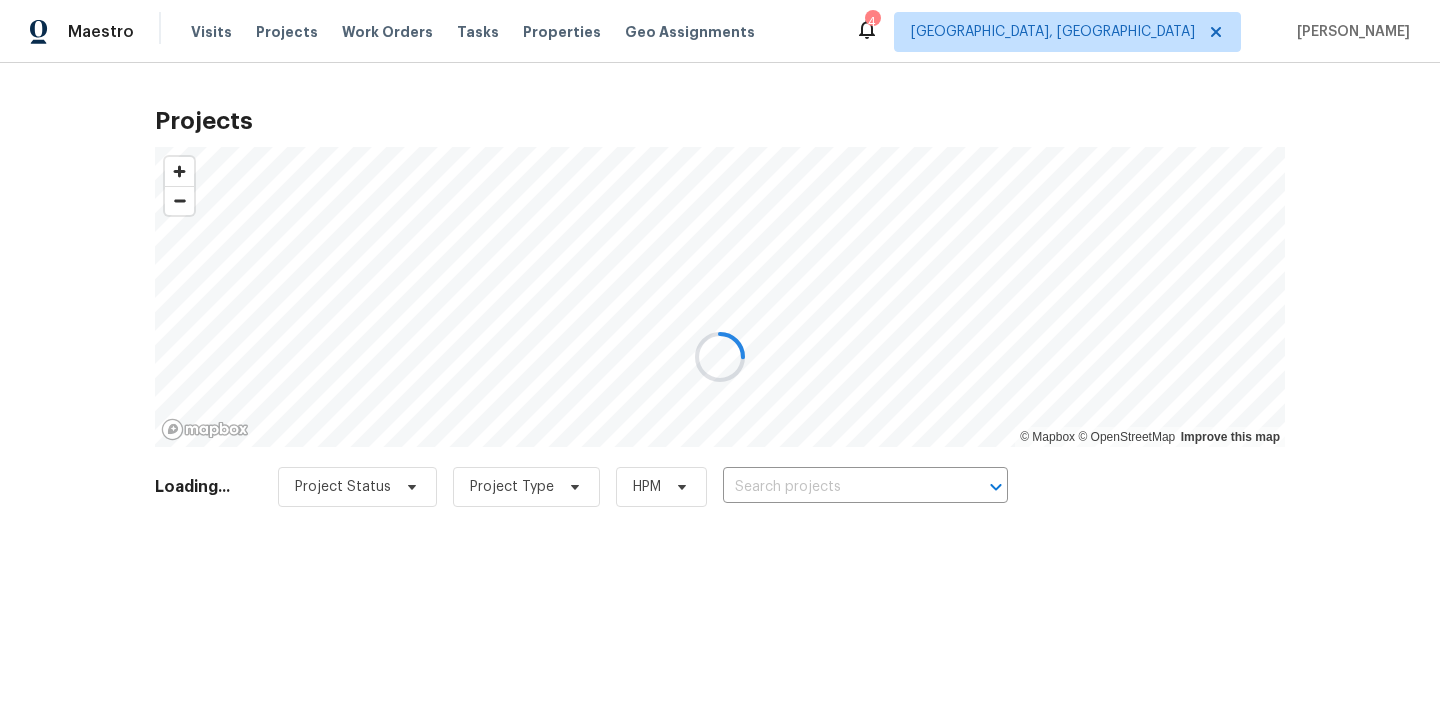 click at bounding box center [720, 357] 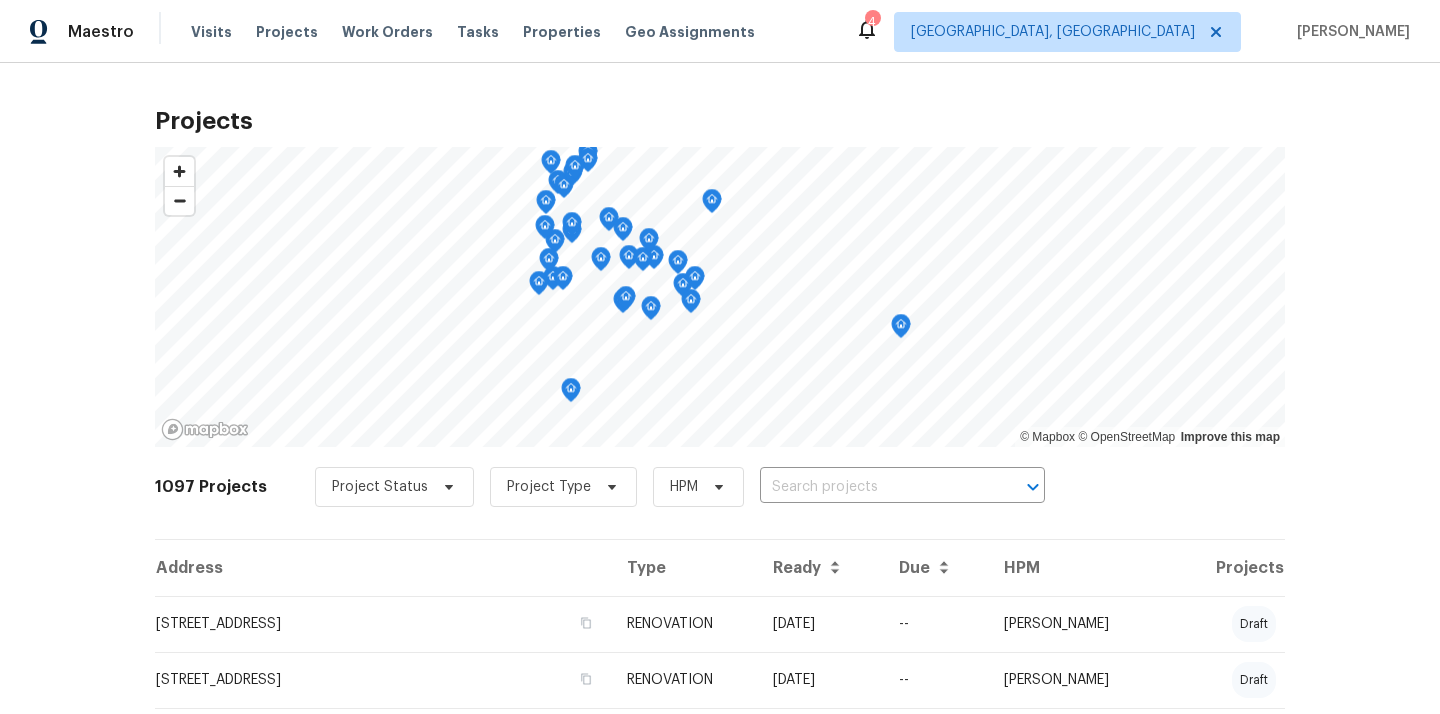 click at bounding box center [874, 487] 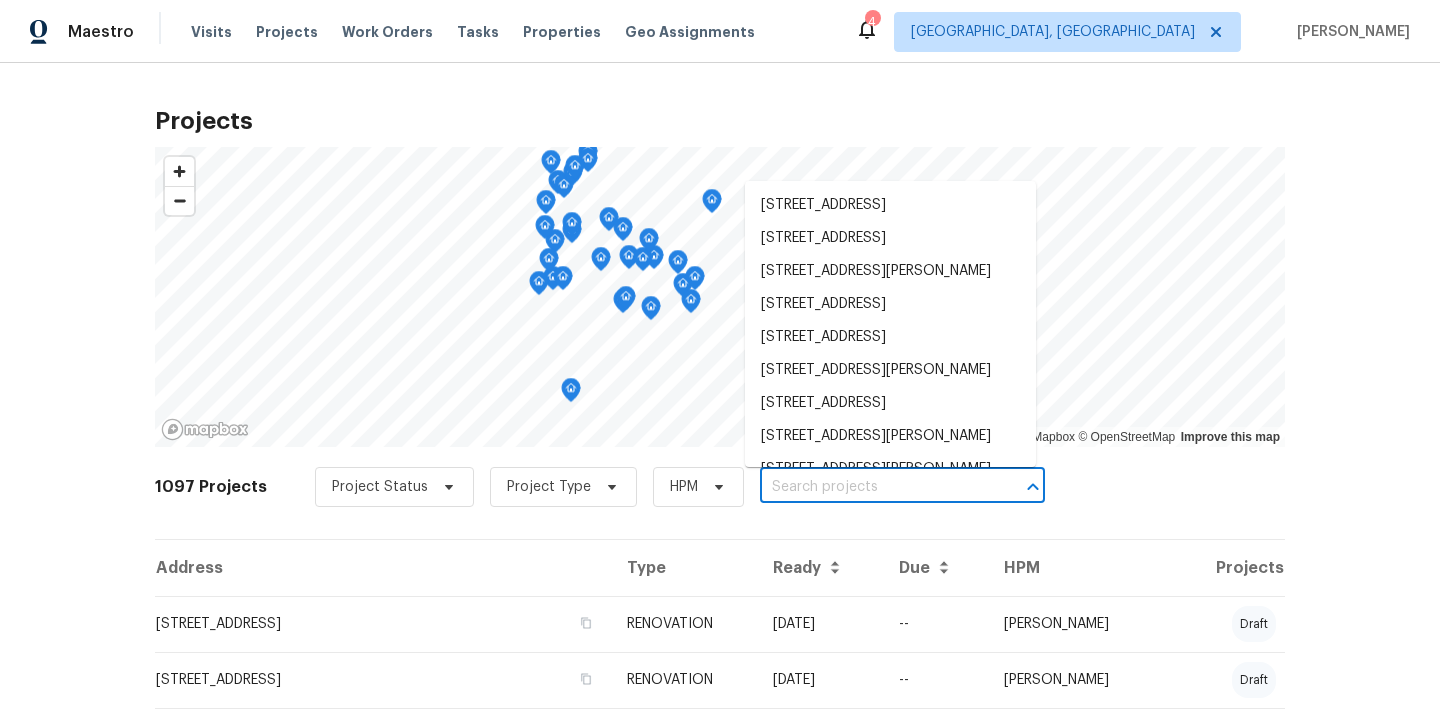paste on "5009 Ian Ave NW, Albuquerque, NM 87120" 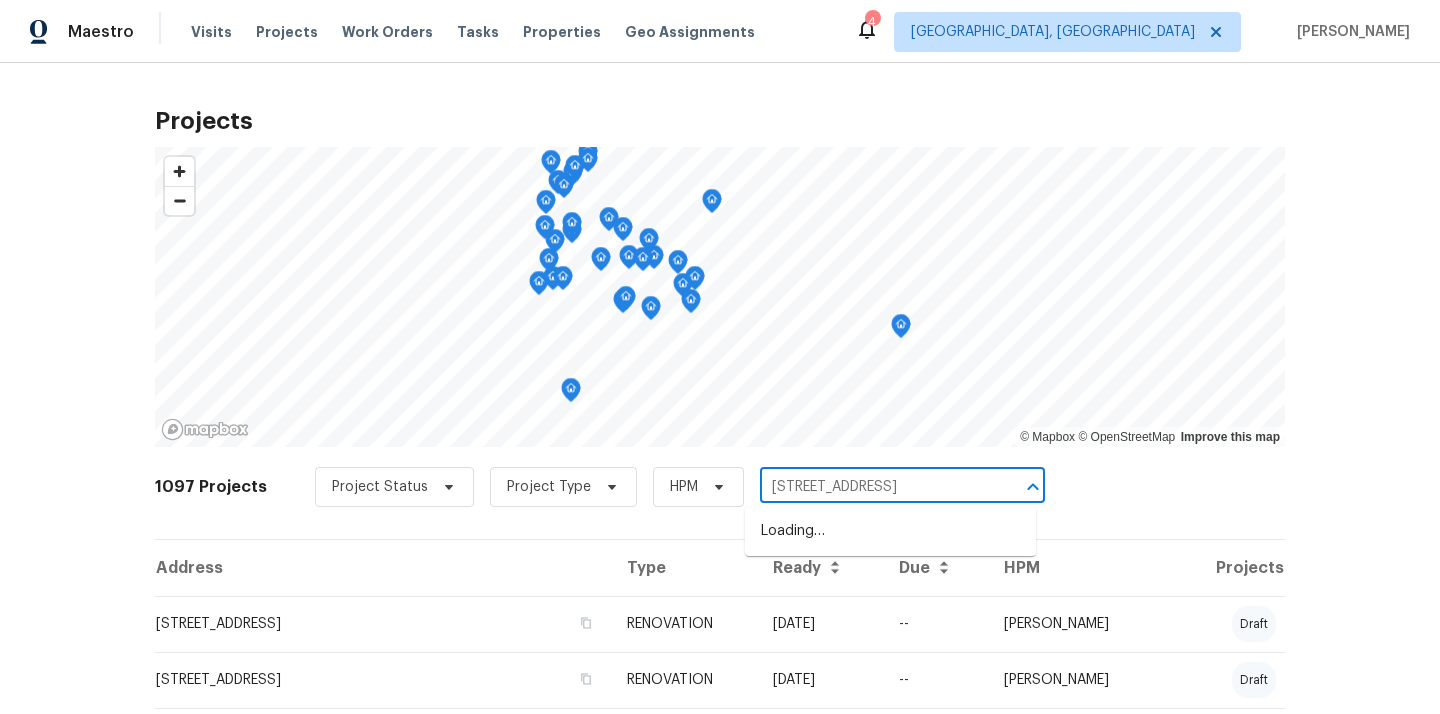 scroll, scrollTop: 0, scrollLeft: 55, axis: horizontal 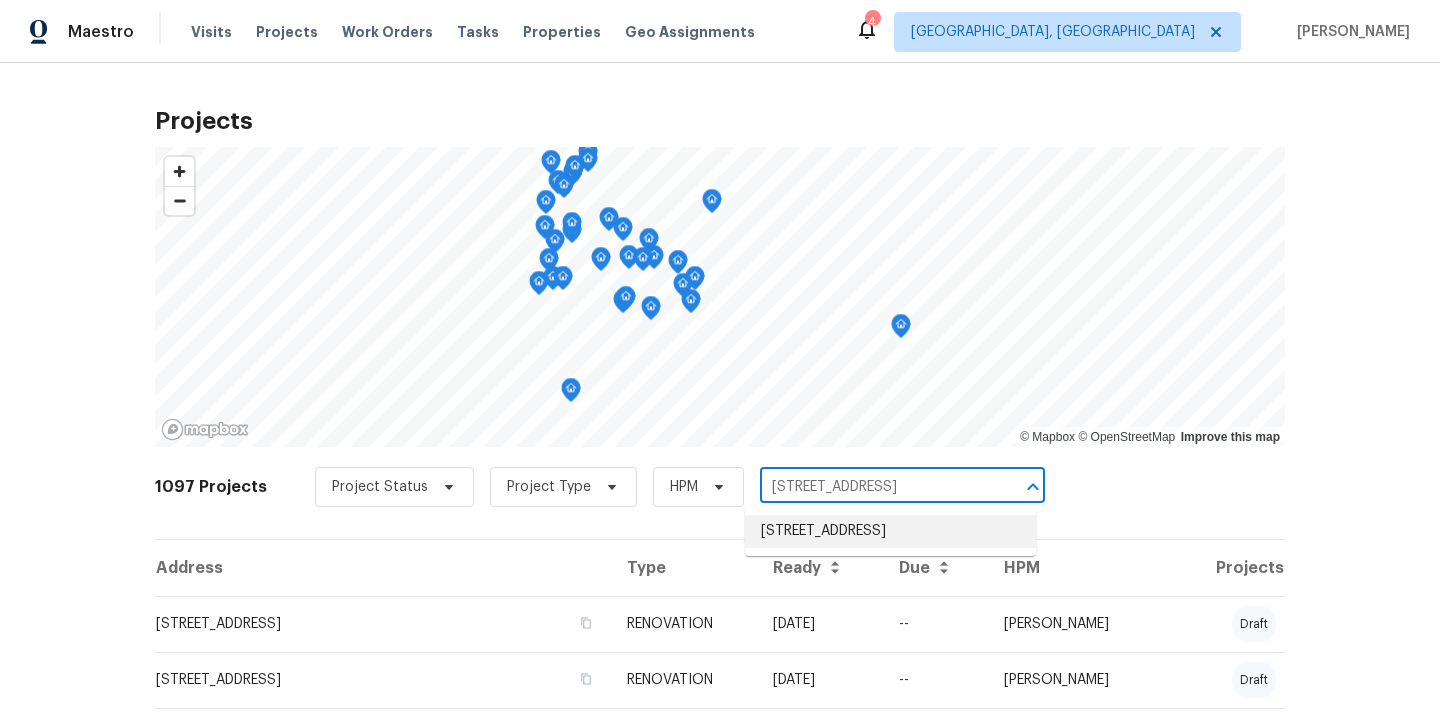 click on "5009 Ian Ave NW, Albuquerque, NM 87120" at bounding box center (890, 531) 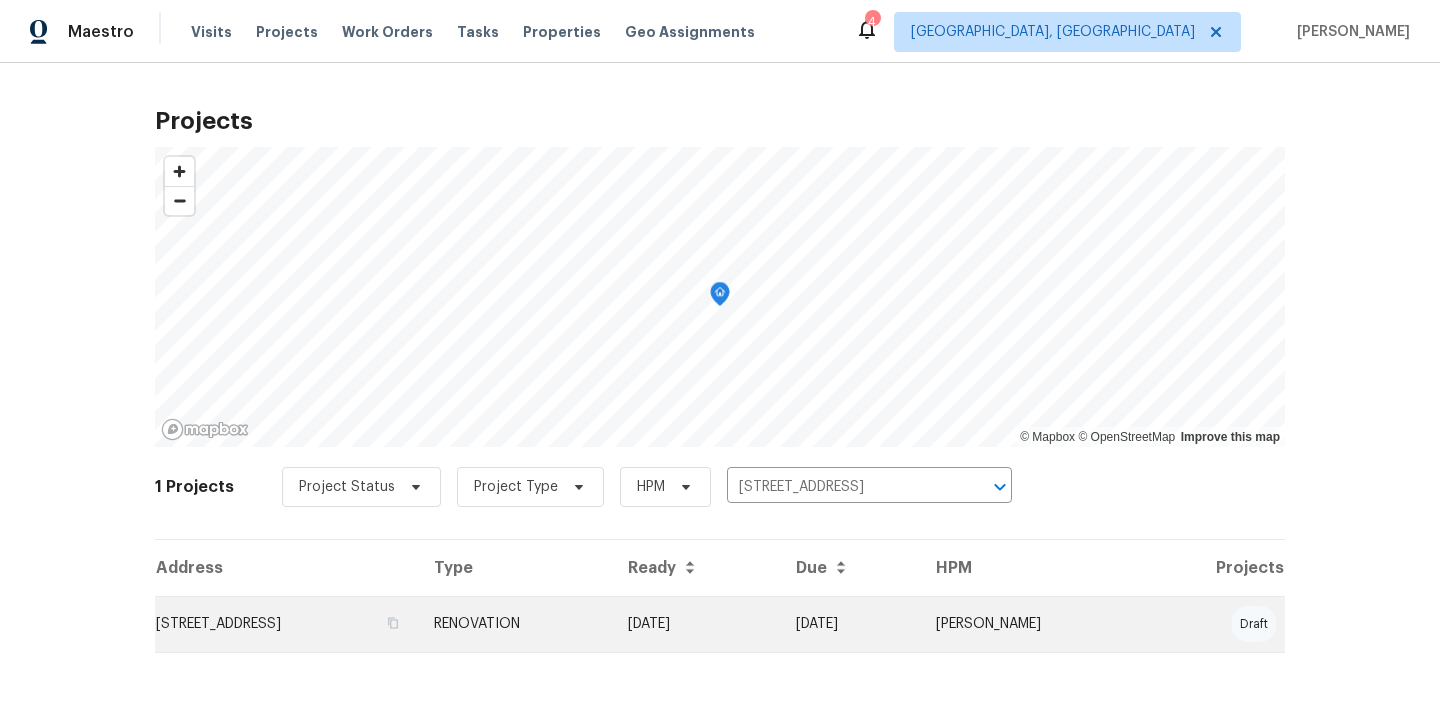click on "RENOVATION" at bounding box center [515, 624] 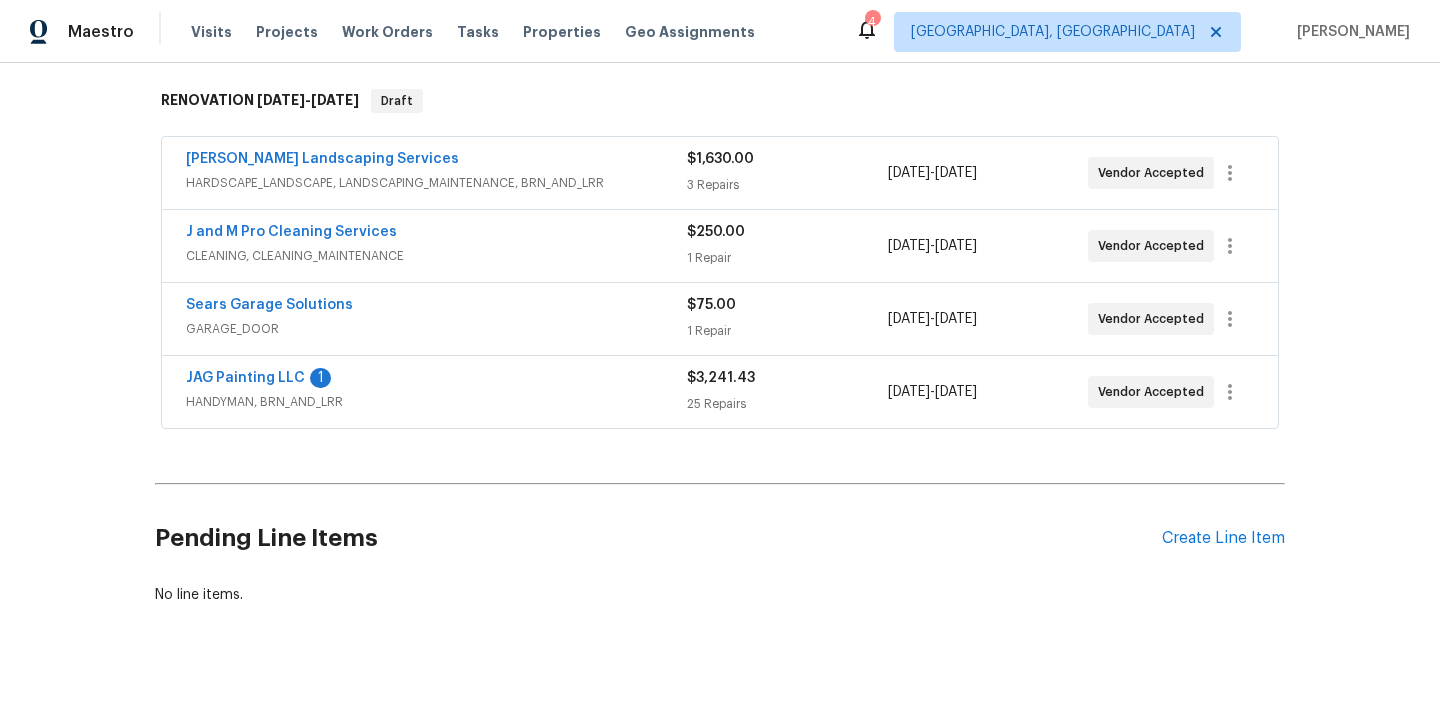 scroll, scrollTop: 337, scrollLeft: 0, axis: vertical 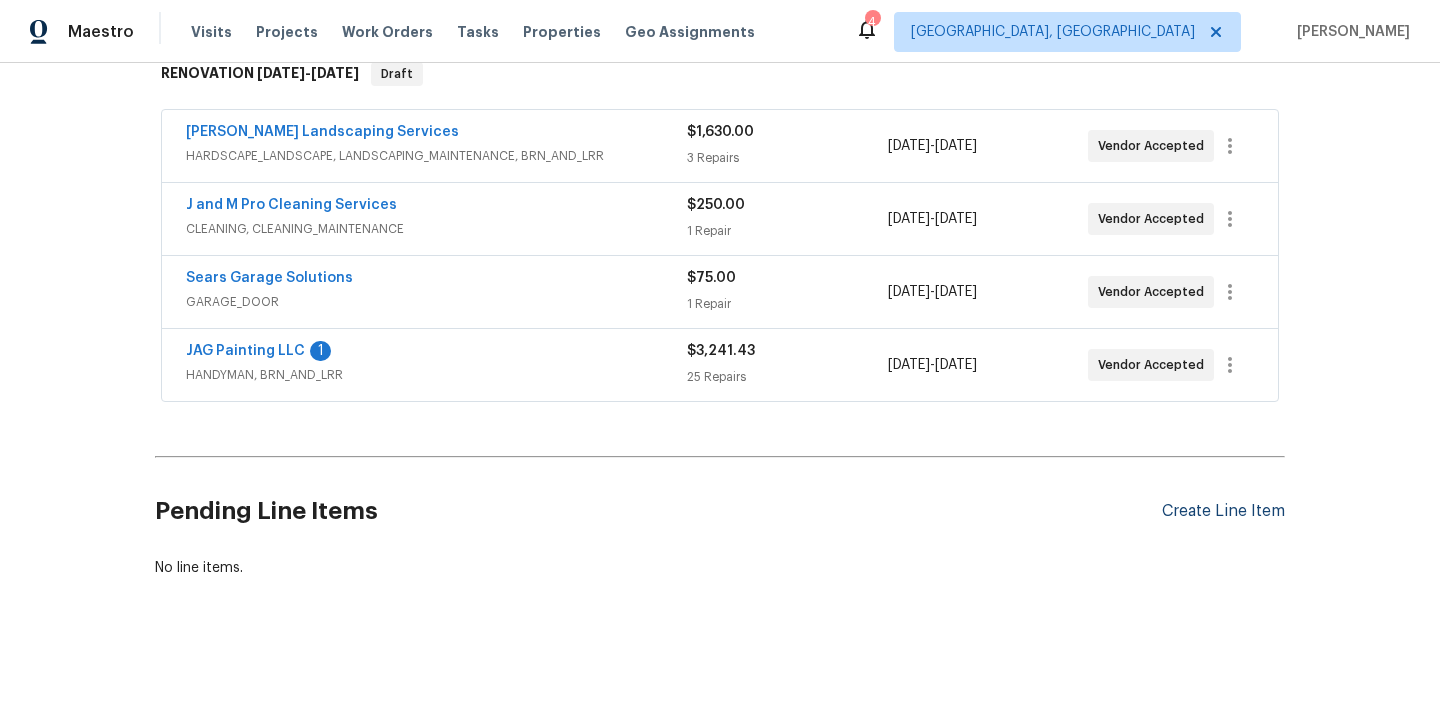 click on "Create Line Item" at bounding box center (1223, 511) 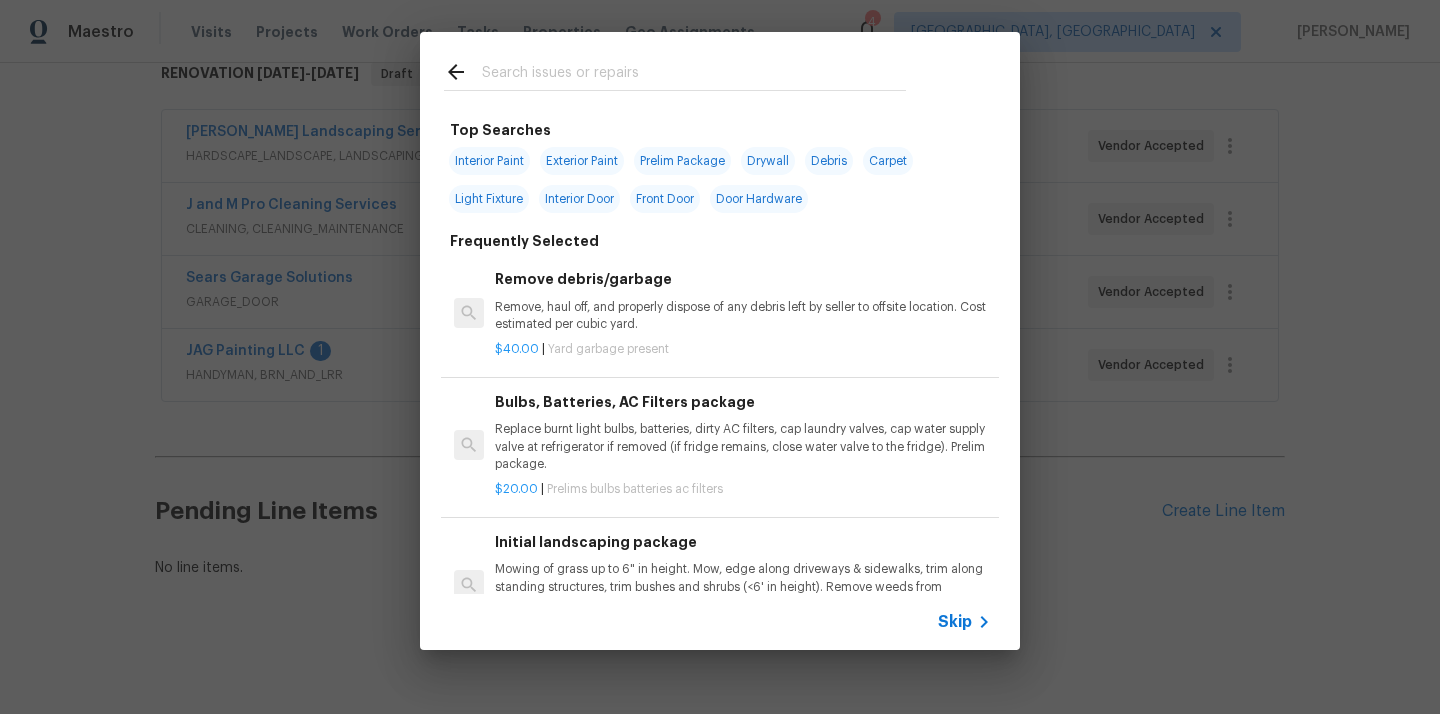 click at bounding box center [694, 75] 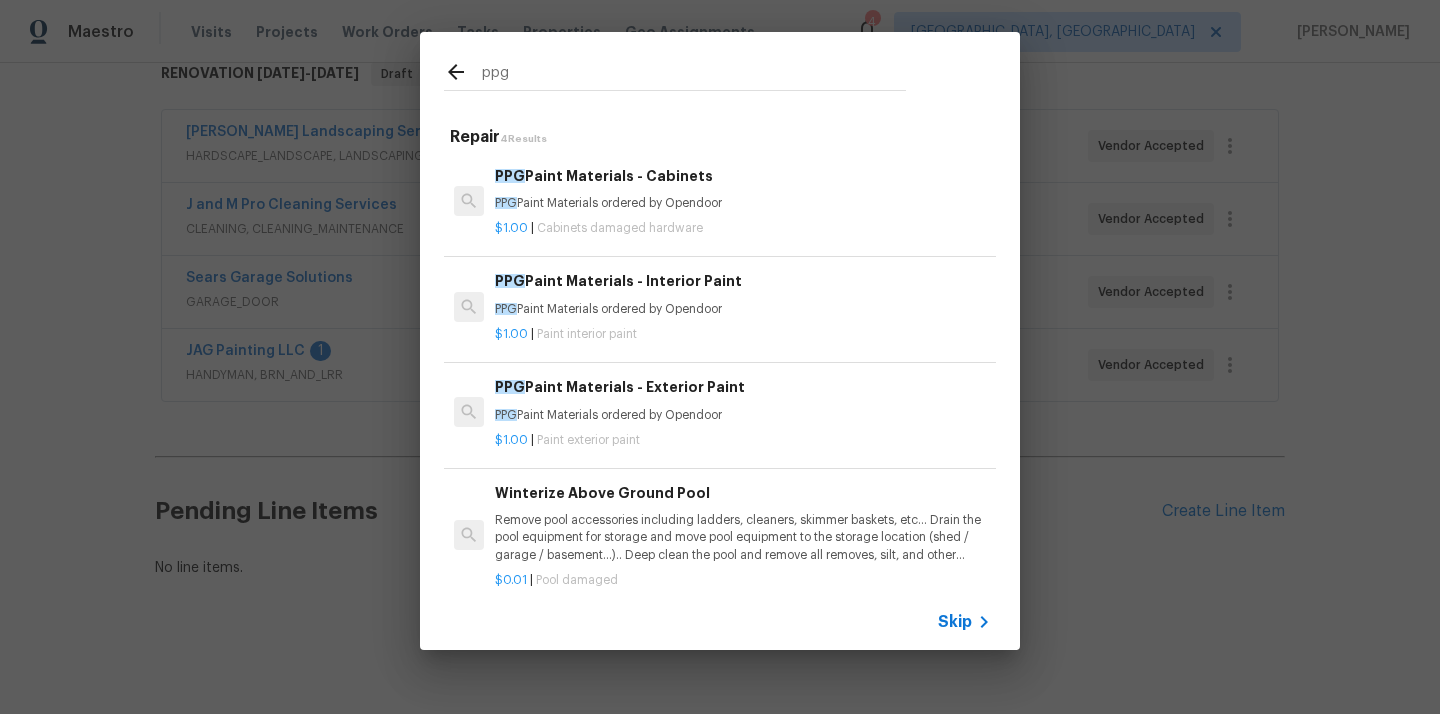 type on "ppg" 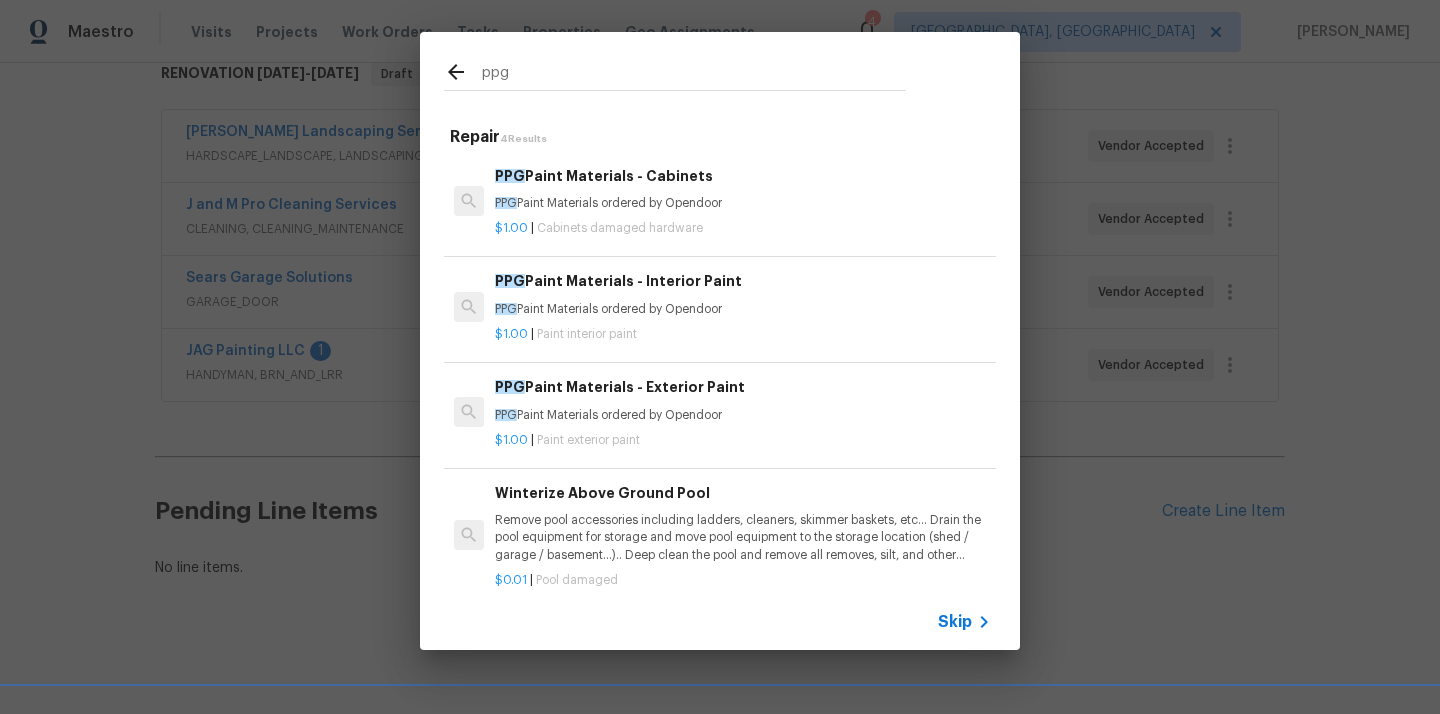 click on "PPG  Paint Materials ordered by Opendoor" at bounding box center [743, 309] 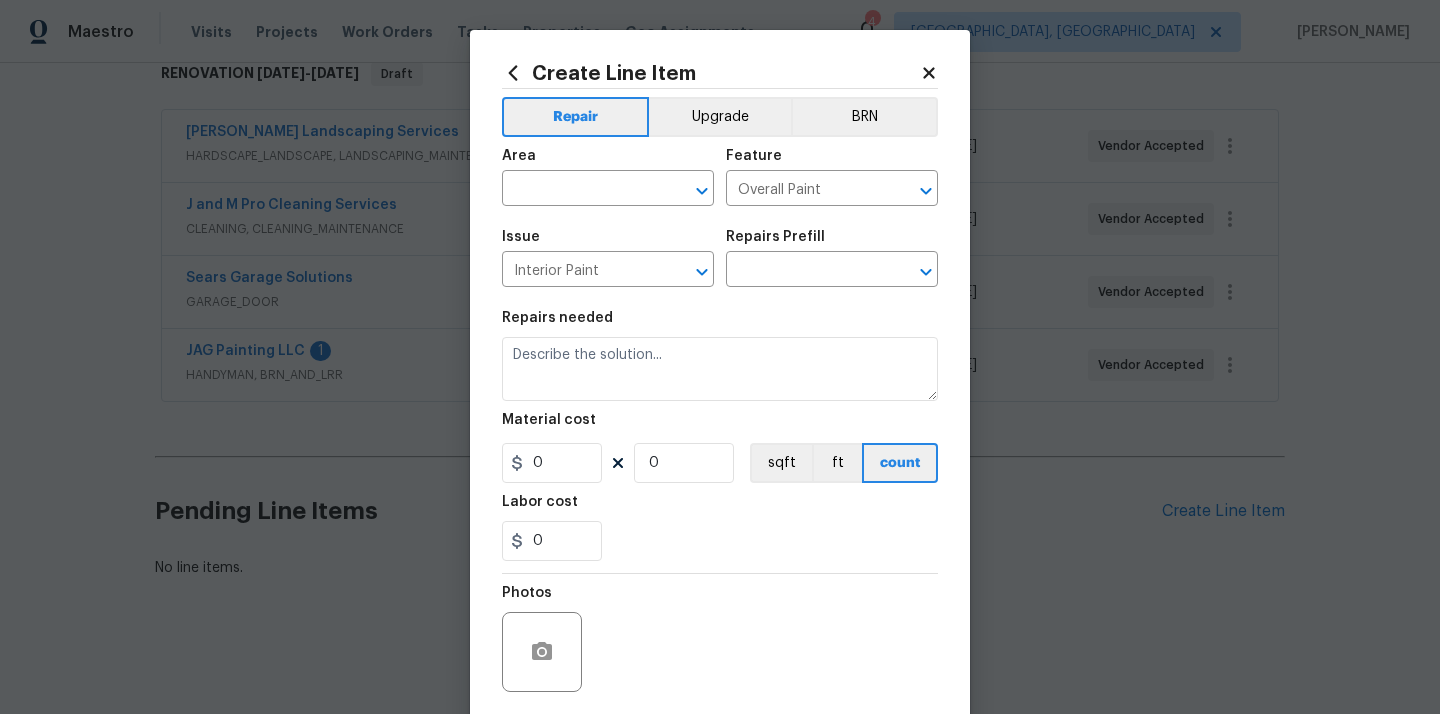 type on "PPG Paint Materials - Interior Paint $1.00" 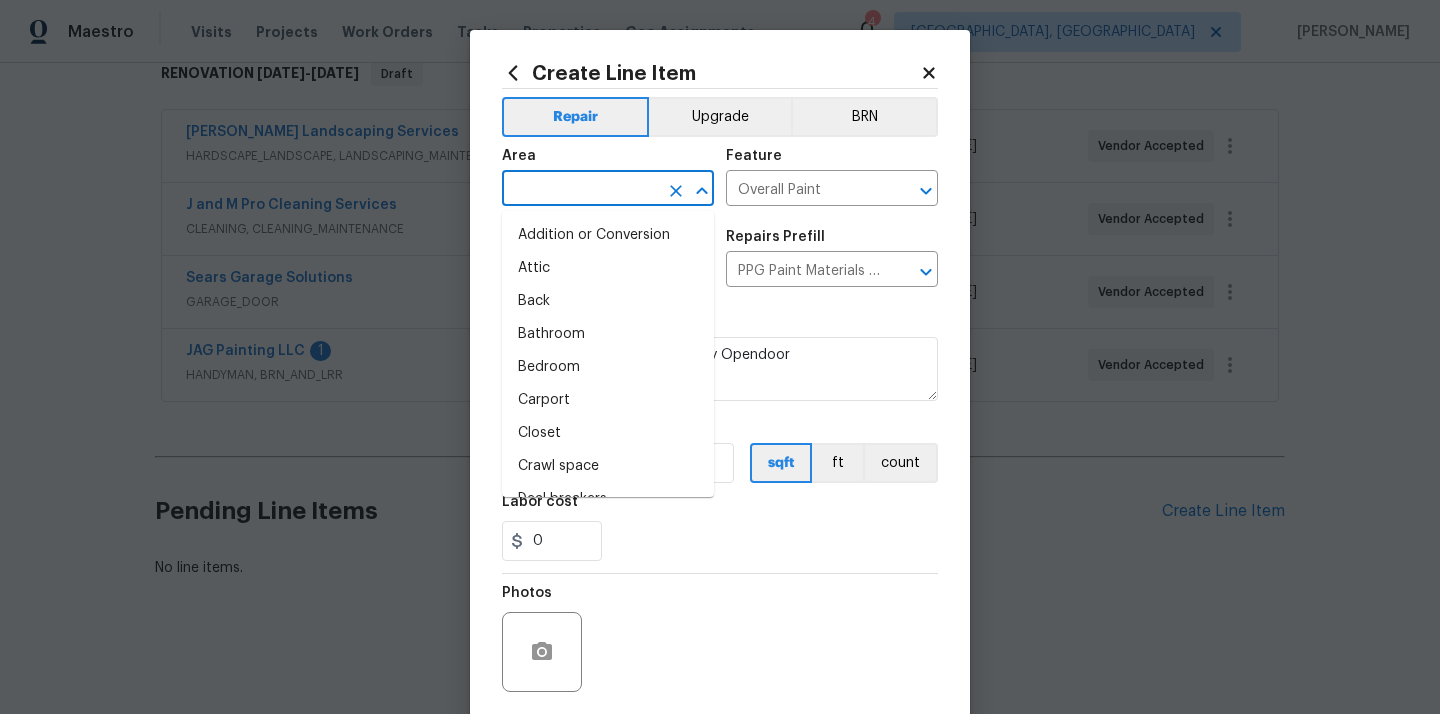click at bounding box center [580, 190] 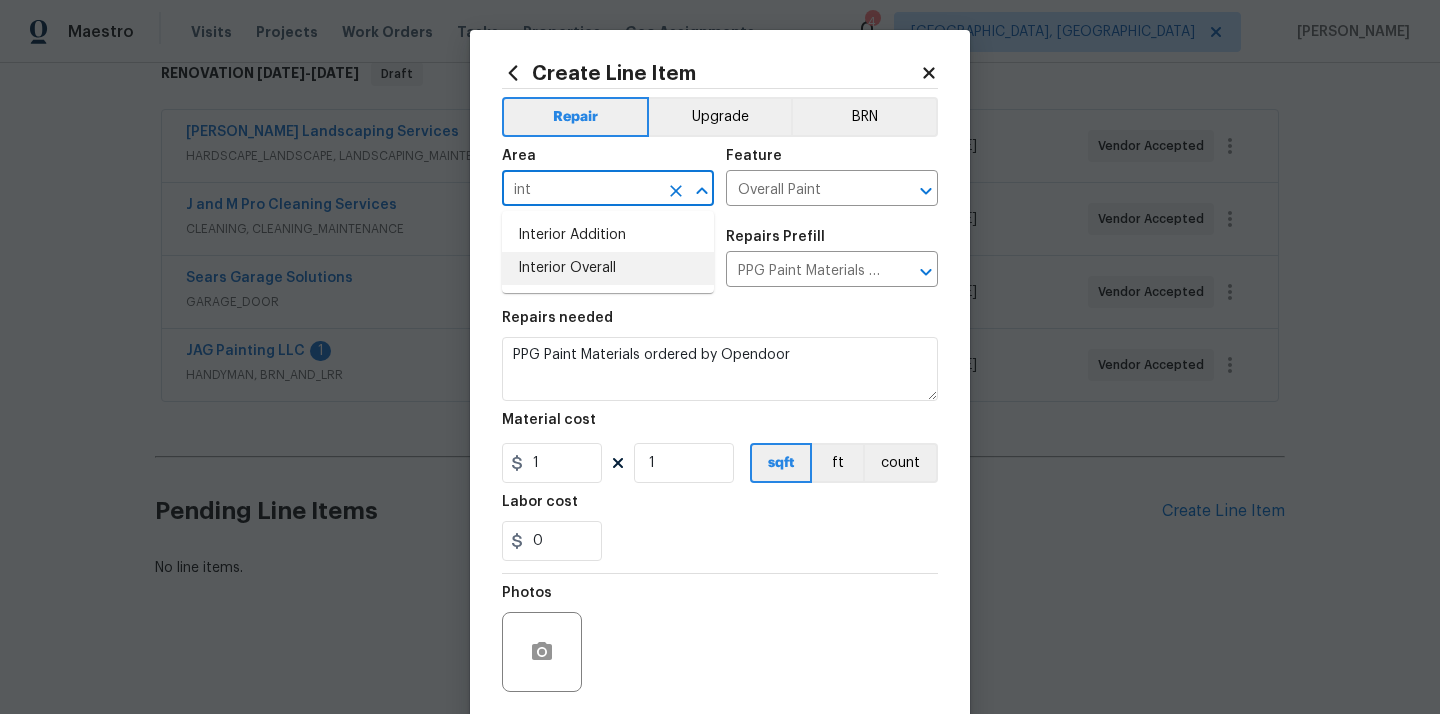 click on "Interior Overall" at bounding box center [608, 268] 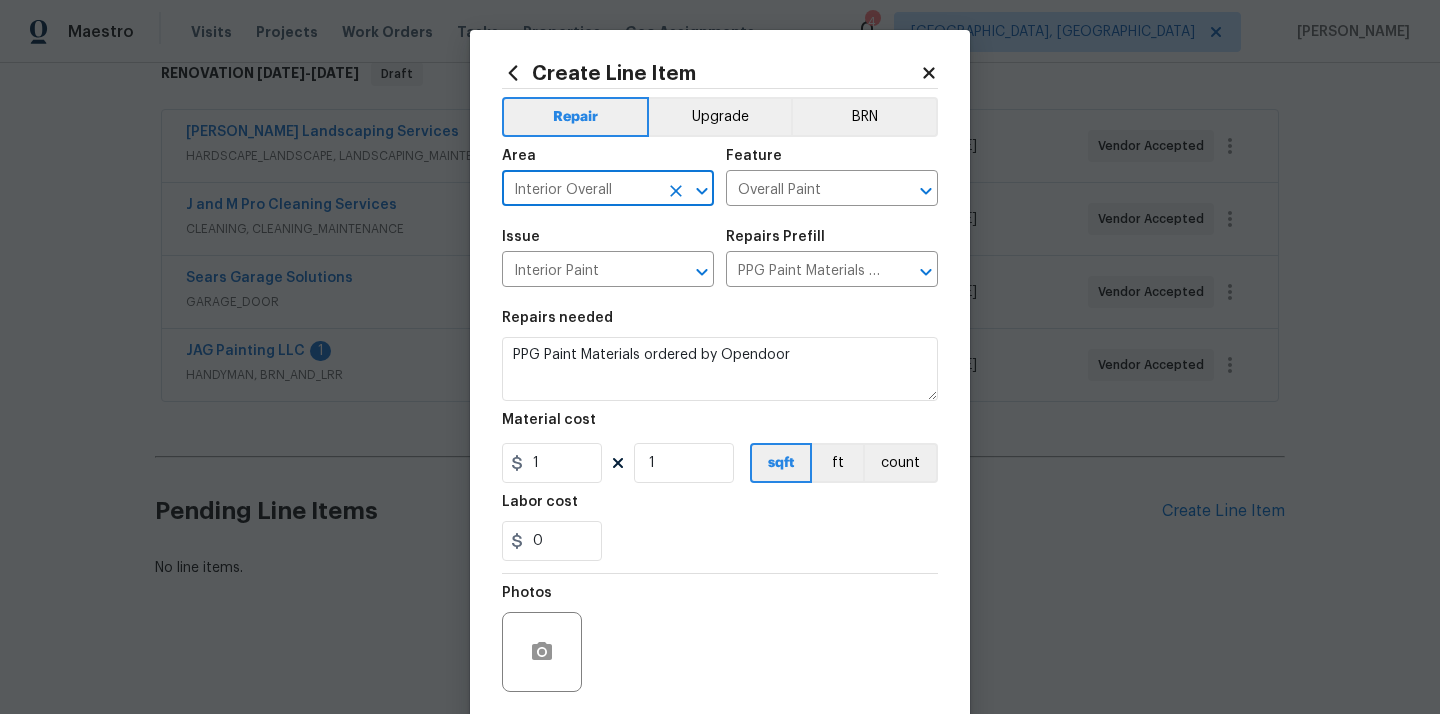 type on "Interior Overall" 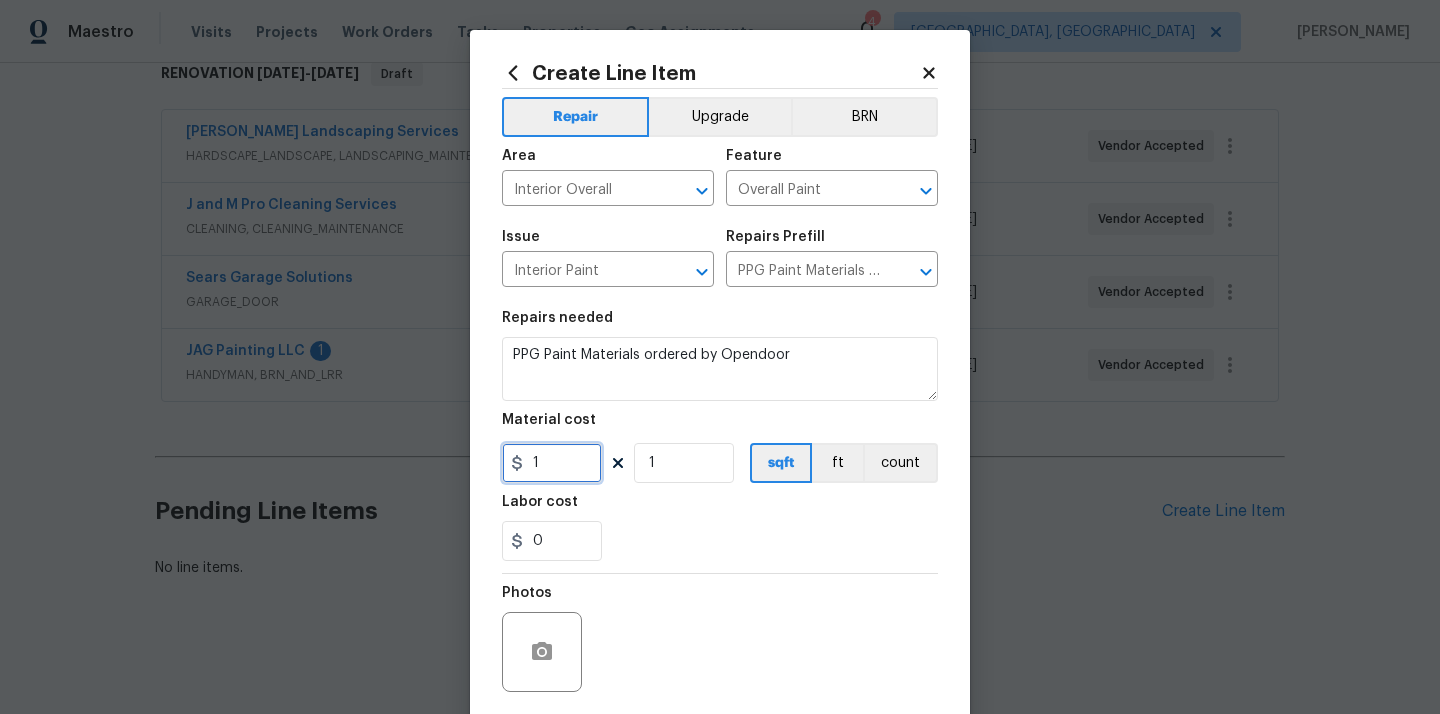 drag, startPoint x: 557, startPoint y: 472, endPoint x: 483, endPoint y: 454, distance: 76.15773 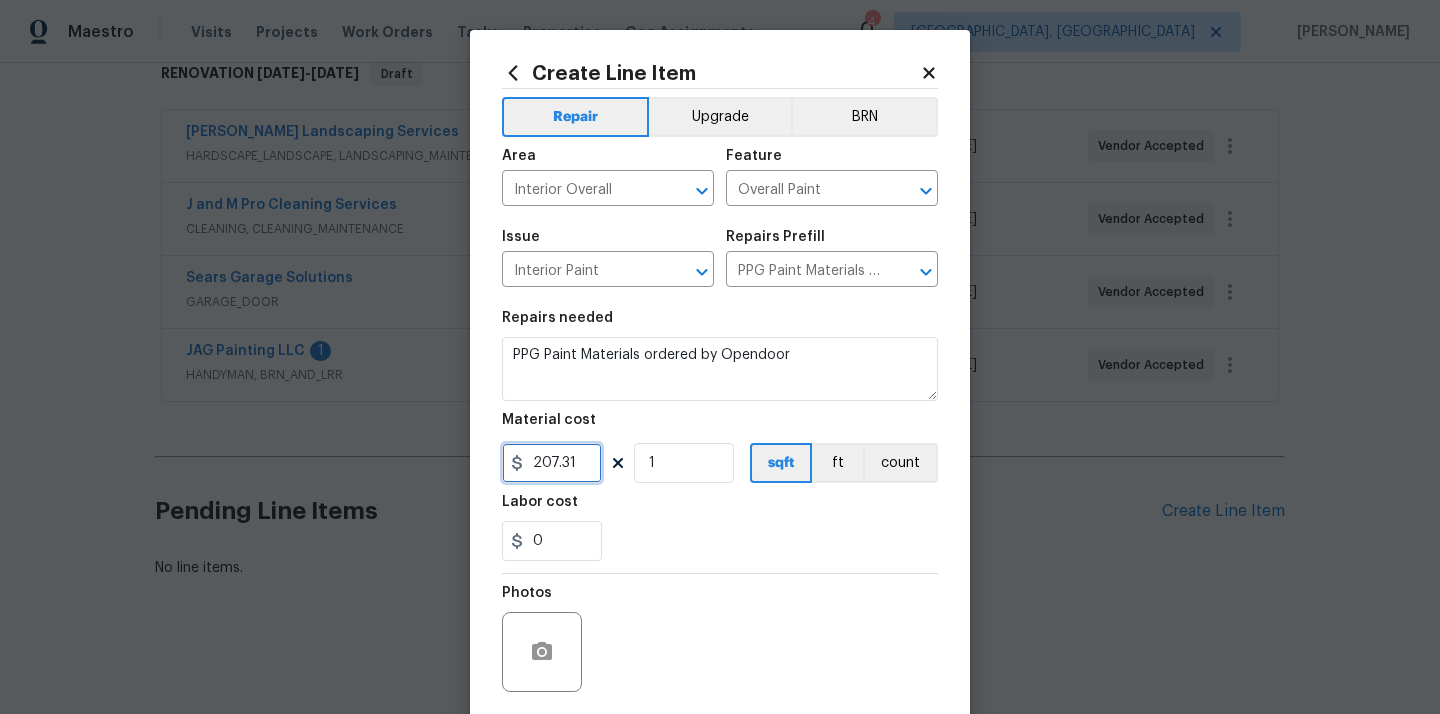 type on "207.31" 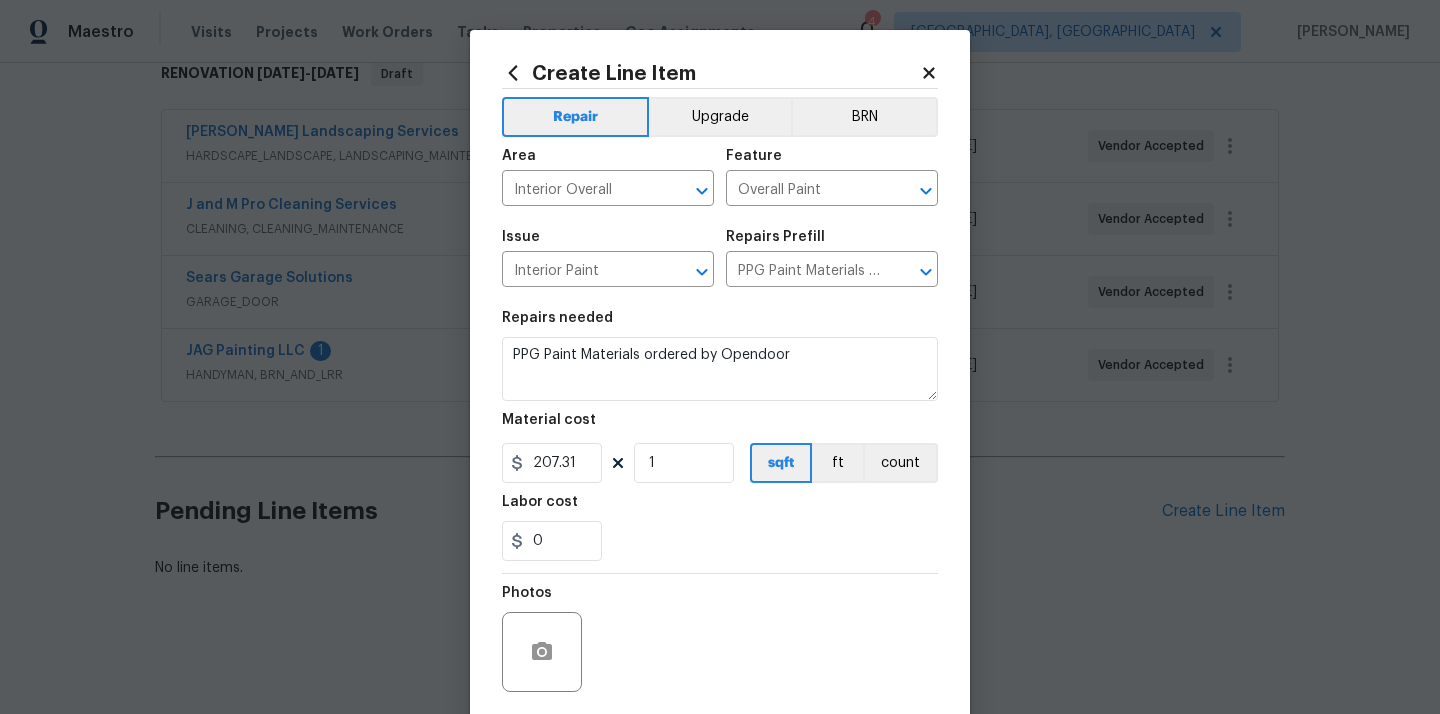 click on "0" at bounding box center (720, 541) 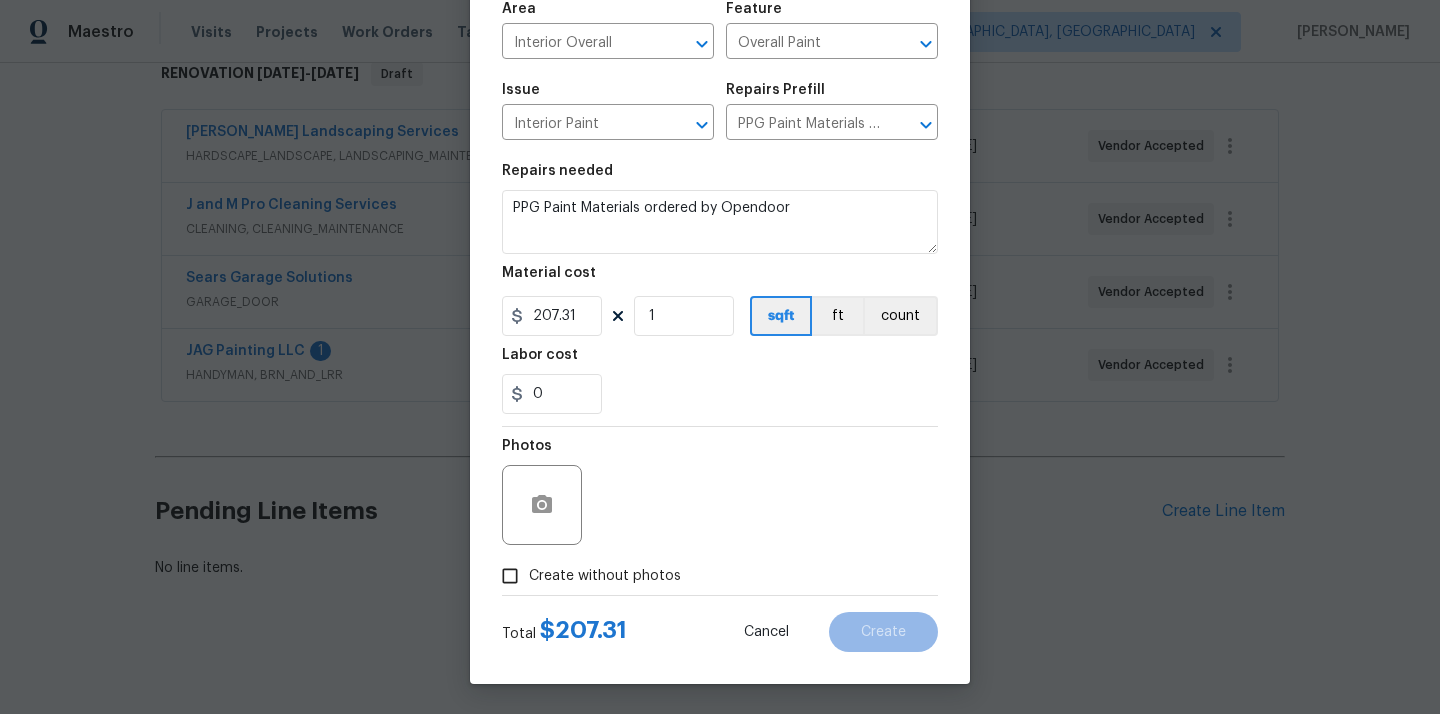click on "Create without photos" at bounding box center [605, 576] 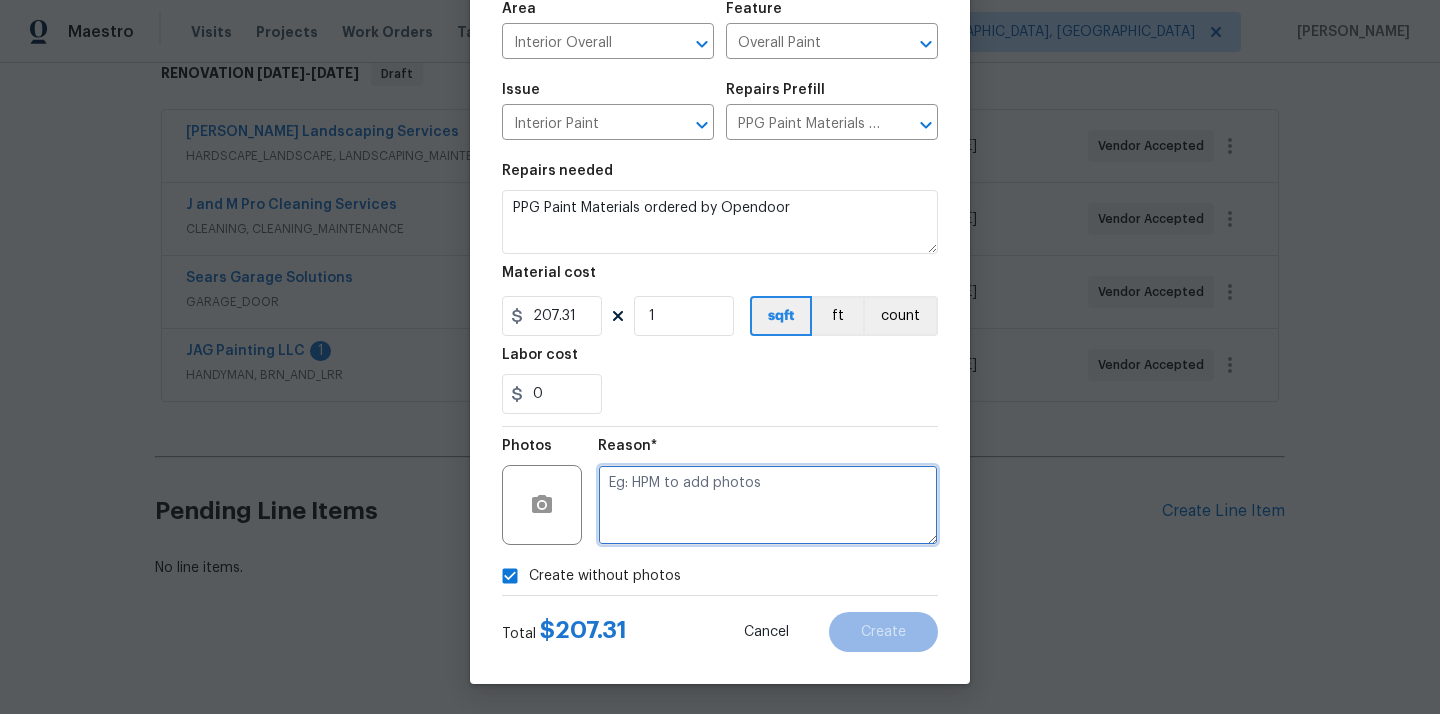 click at bounding box center (768, 505) 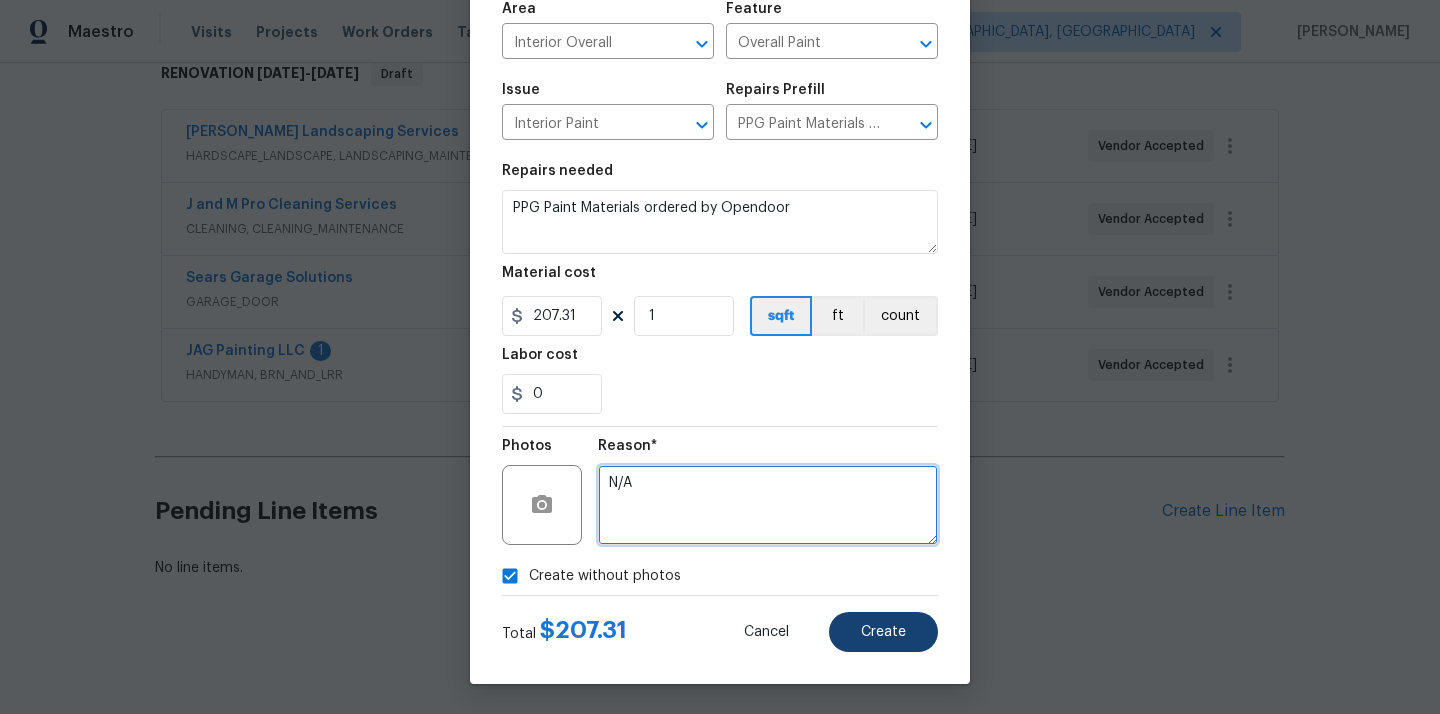 type on "N/A" 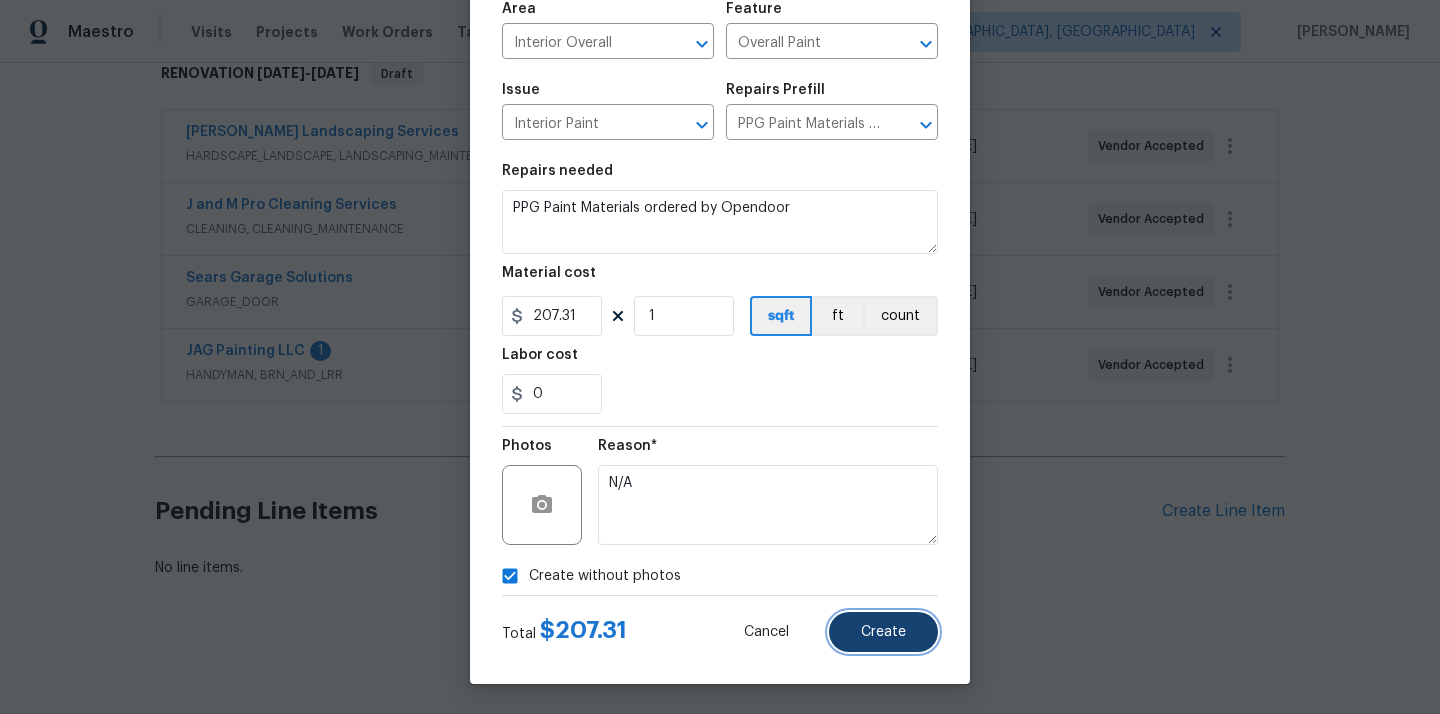click on "Create" at bounding box center (883, 632) 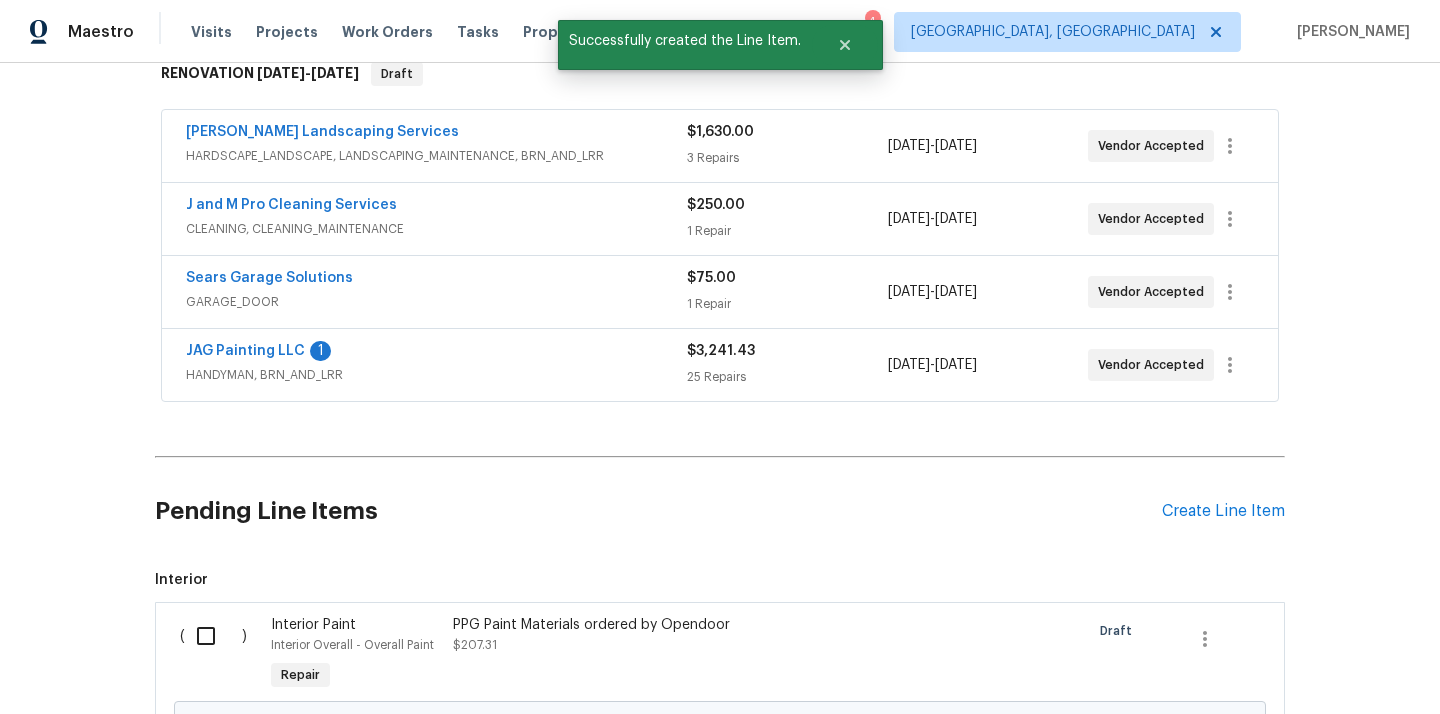 click at bounding box center [213, 636] 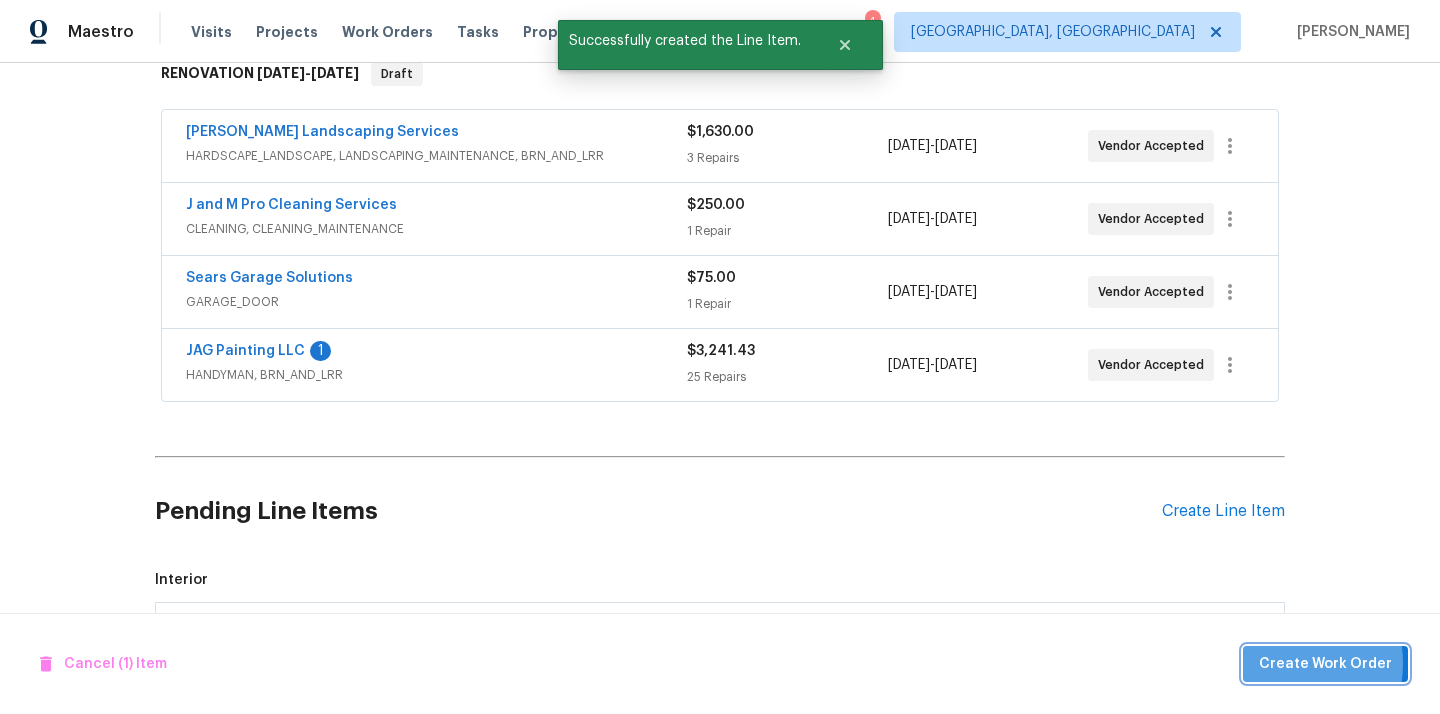 click on "Create Work Order" at bounding box center [1325, 664] 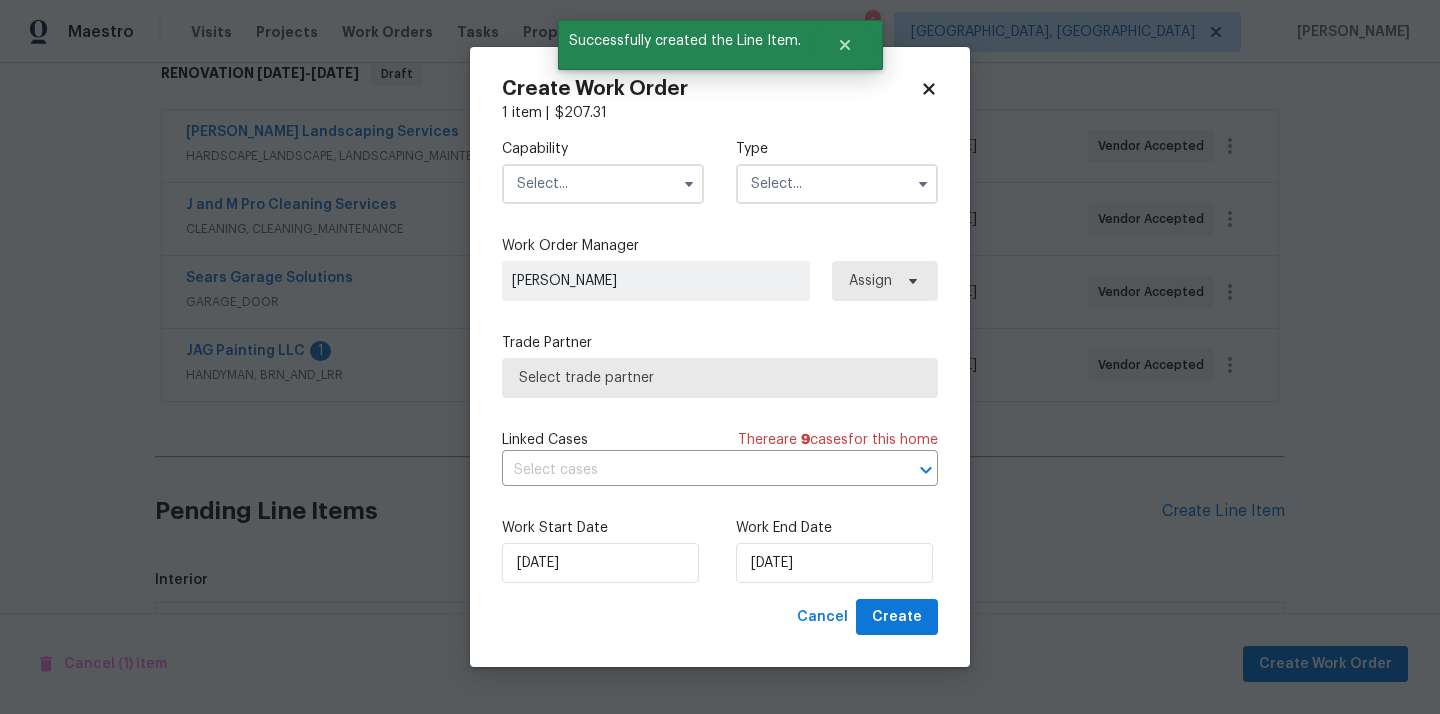 click at bounding box center (603, 184) 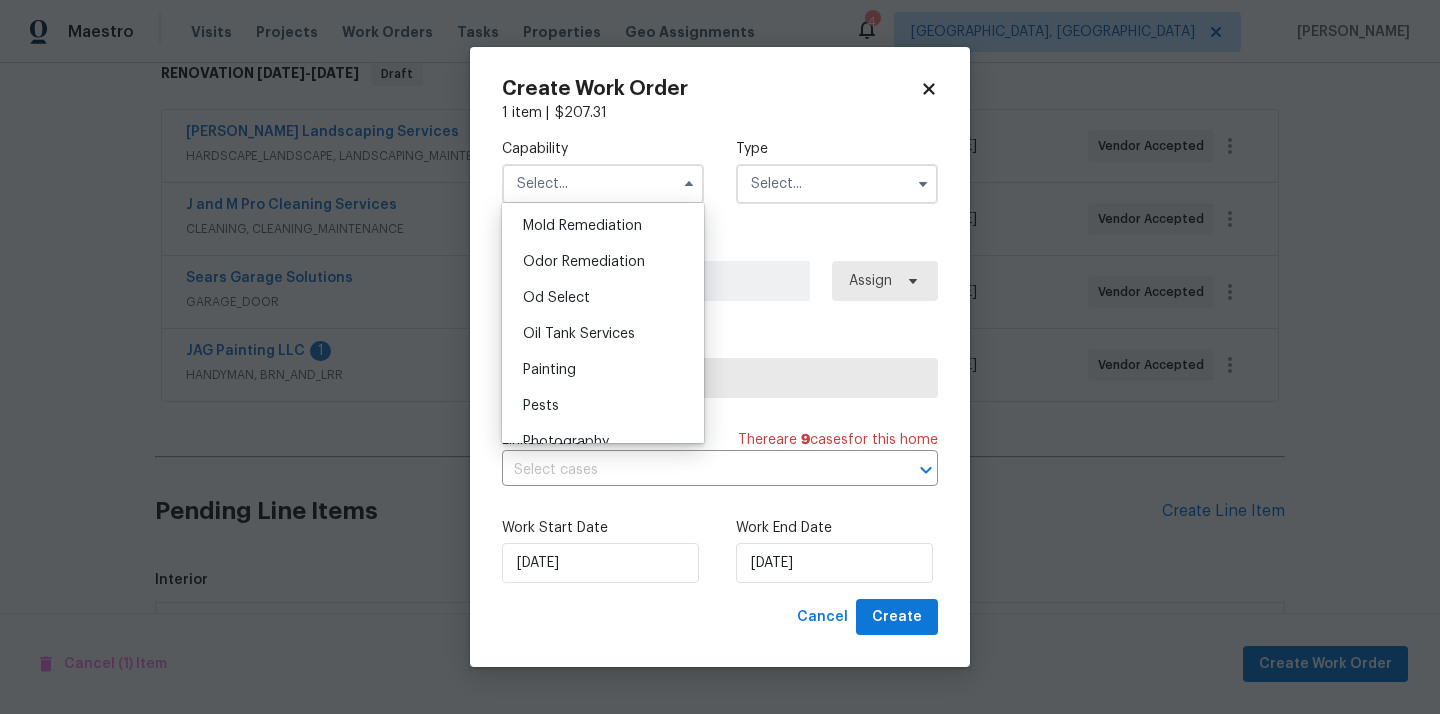 scroll, scrollTop: 1622, scrollLeft: 0, axis: vertical 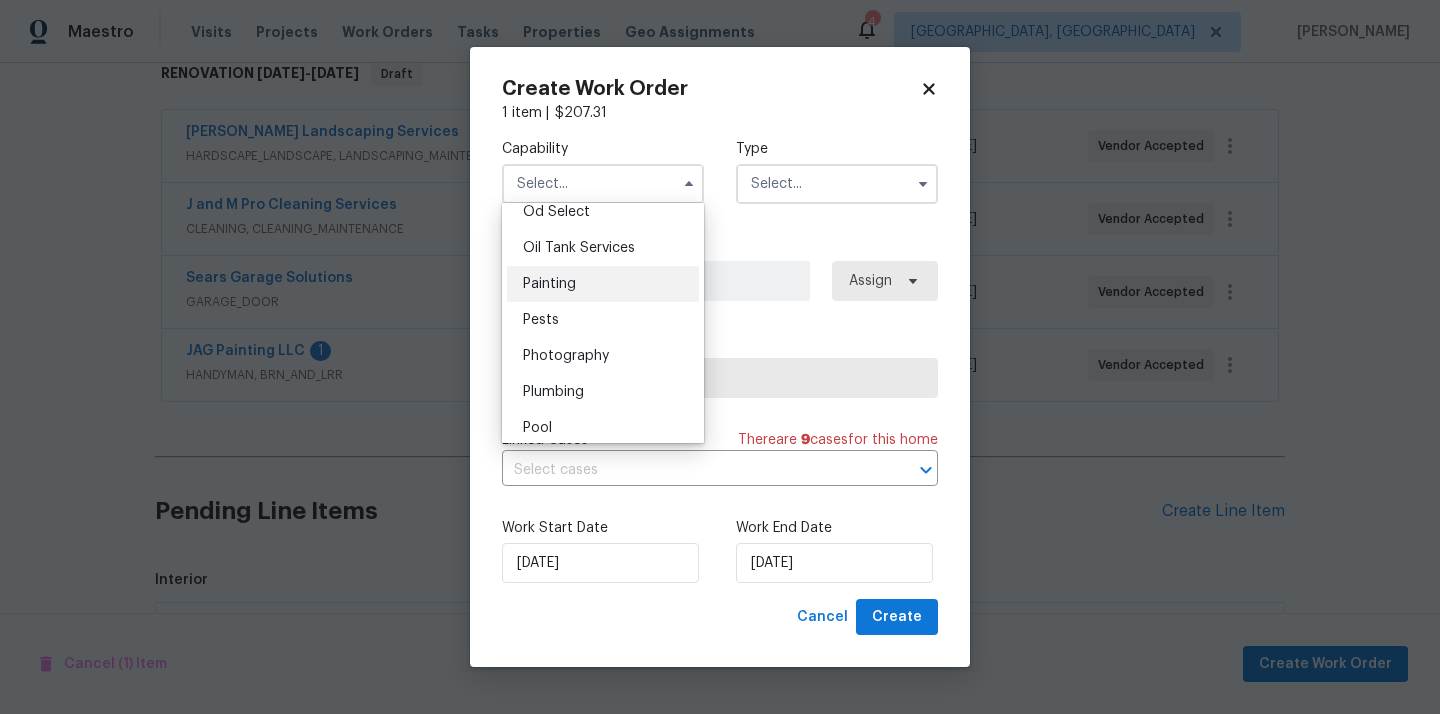 click on "Painting" at bounding box center [603, 284] 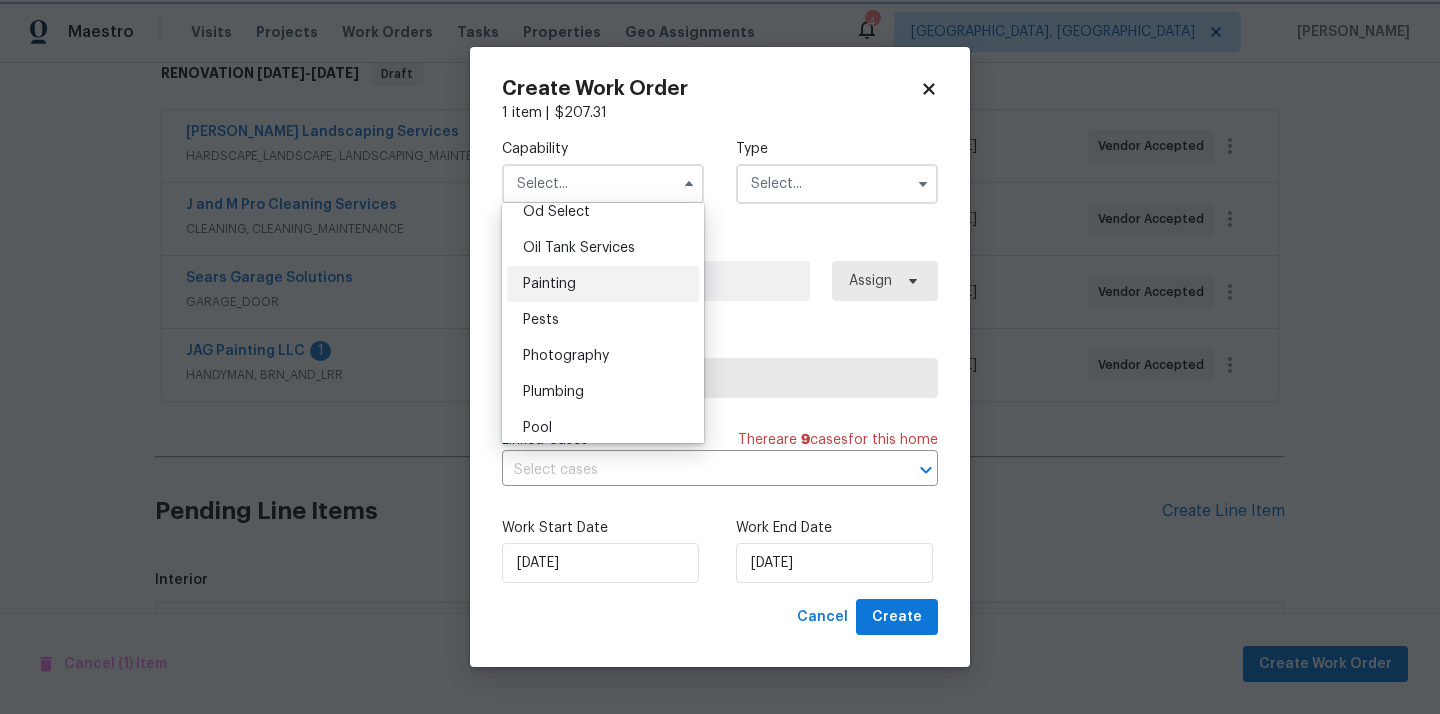 type on "Painting" 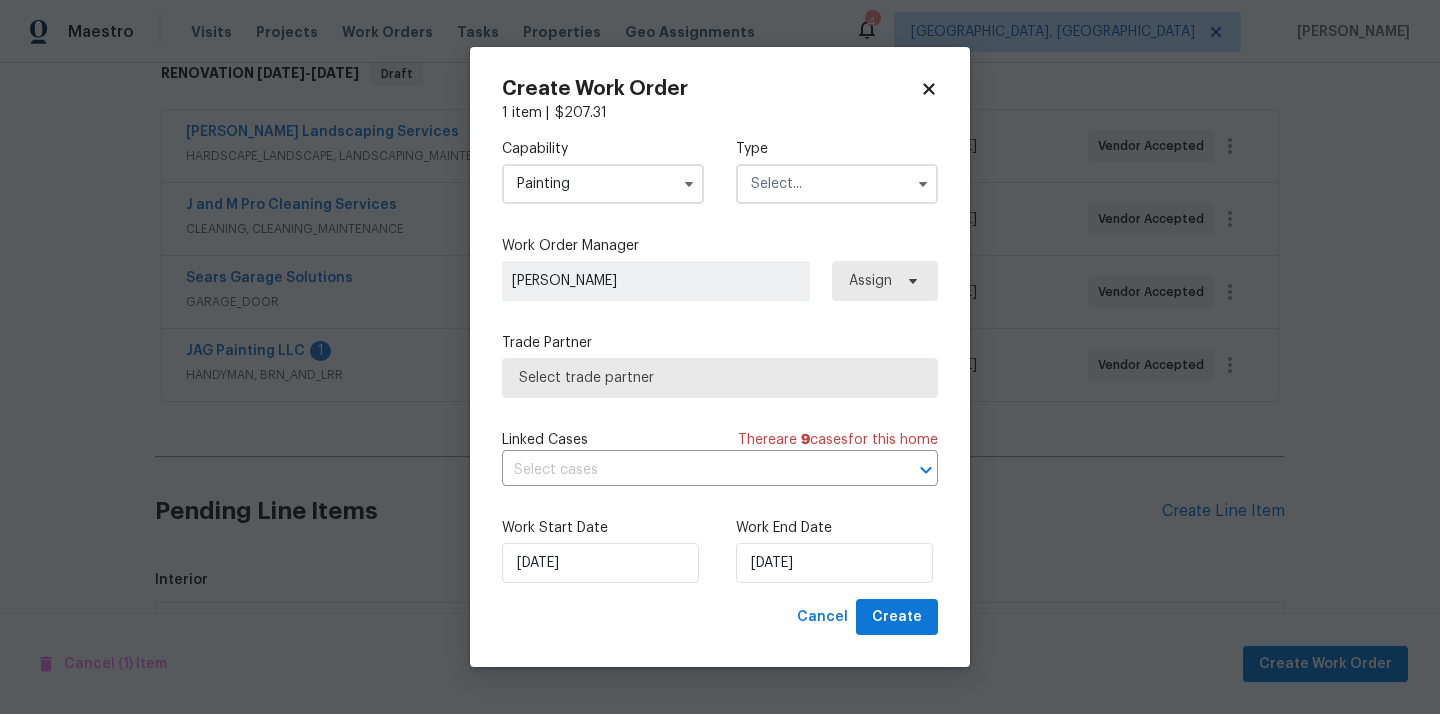click at bounding box center (837, 184) 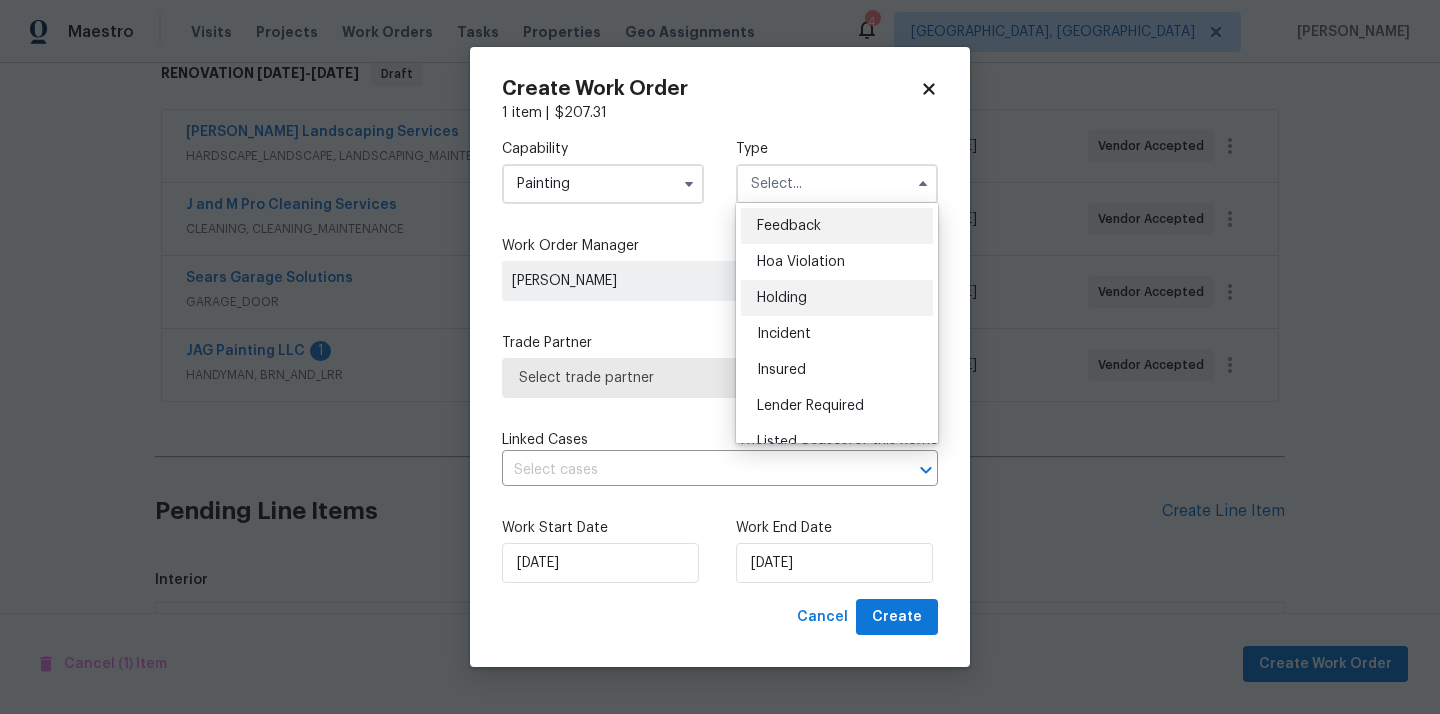 scroll, scrollTop: 454, scrollLeft: 0, axis: vertical 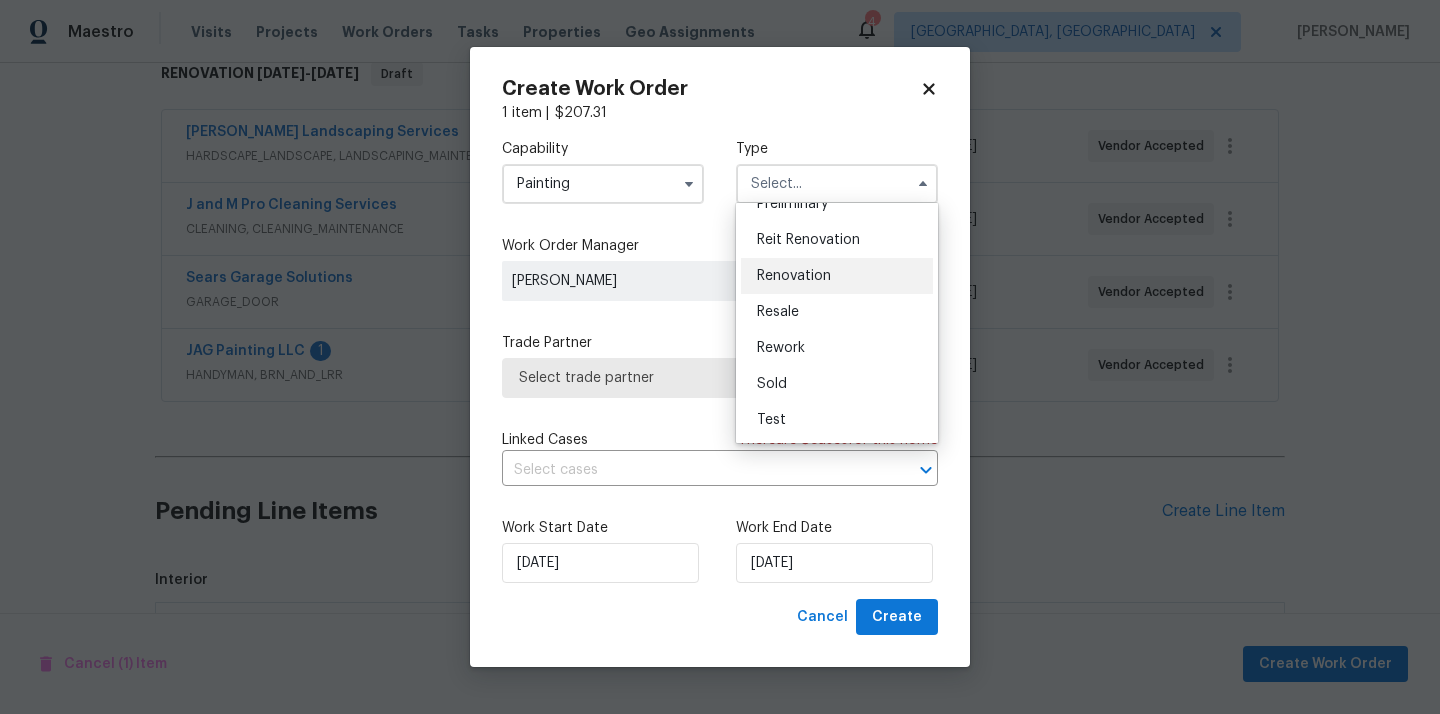 click on "Renovation" at bounding box center (794, 276) 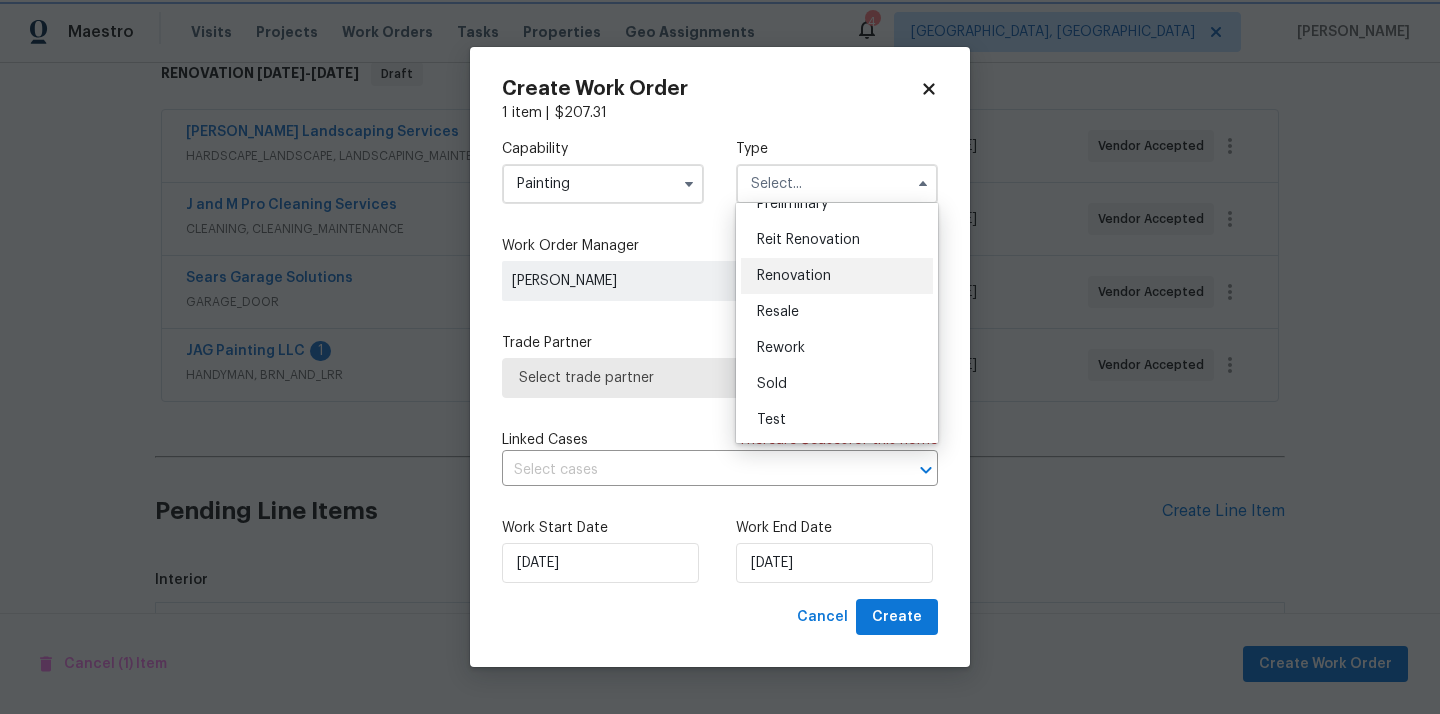 type on "Renovation" 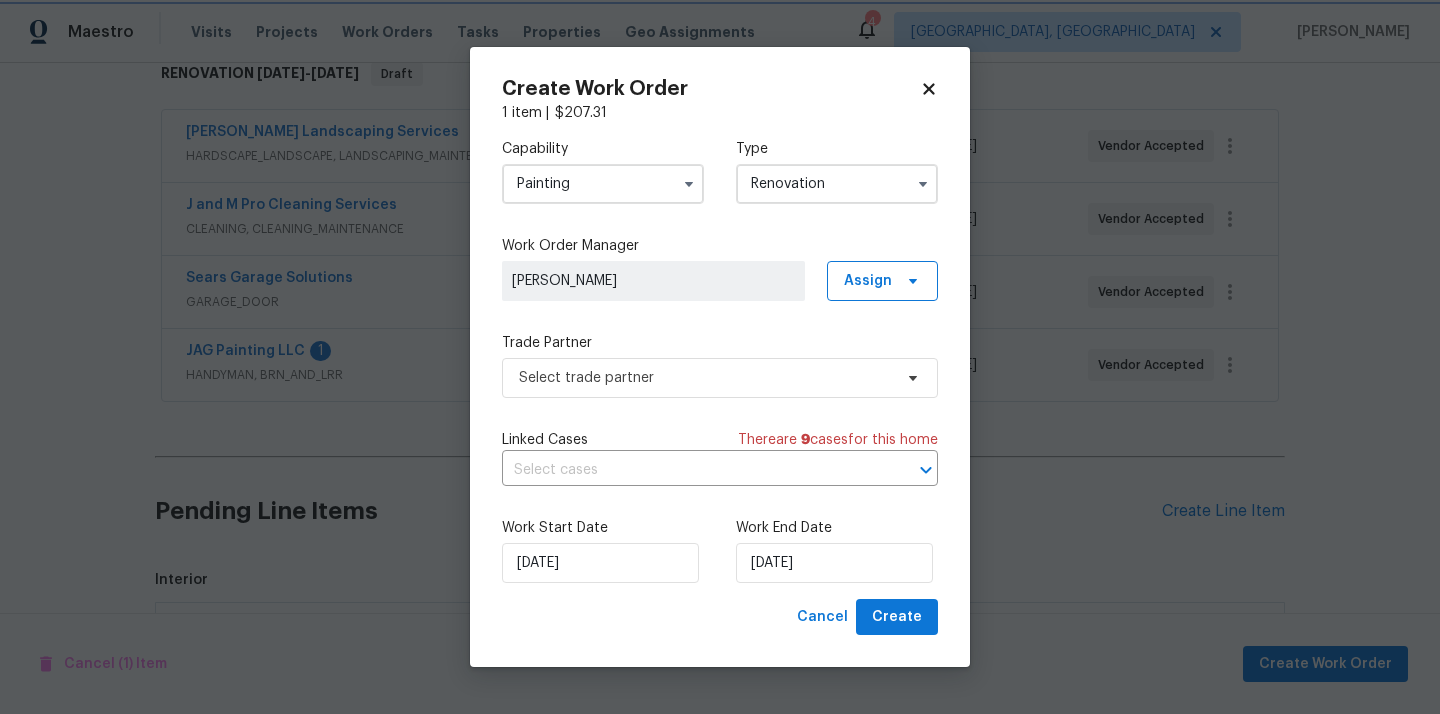 scroll, scrollTop: 0, scrollLeft: 0, axis: both 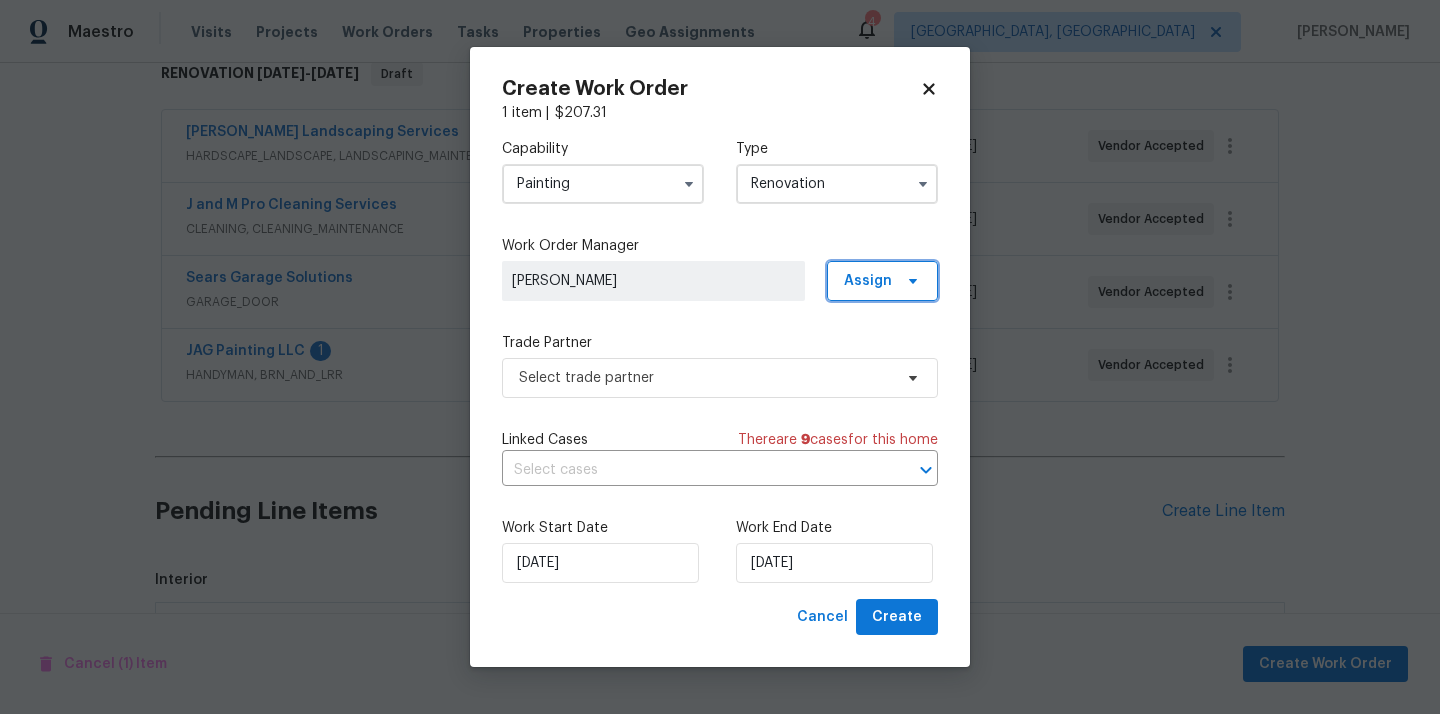 click on "Assign" at bounding box center (882, 281) 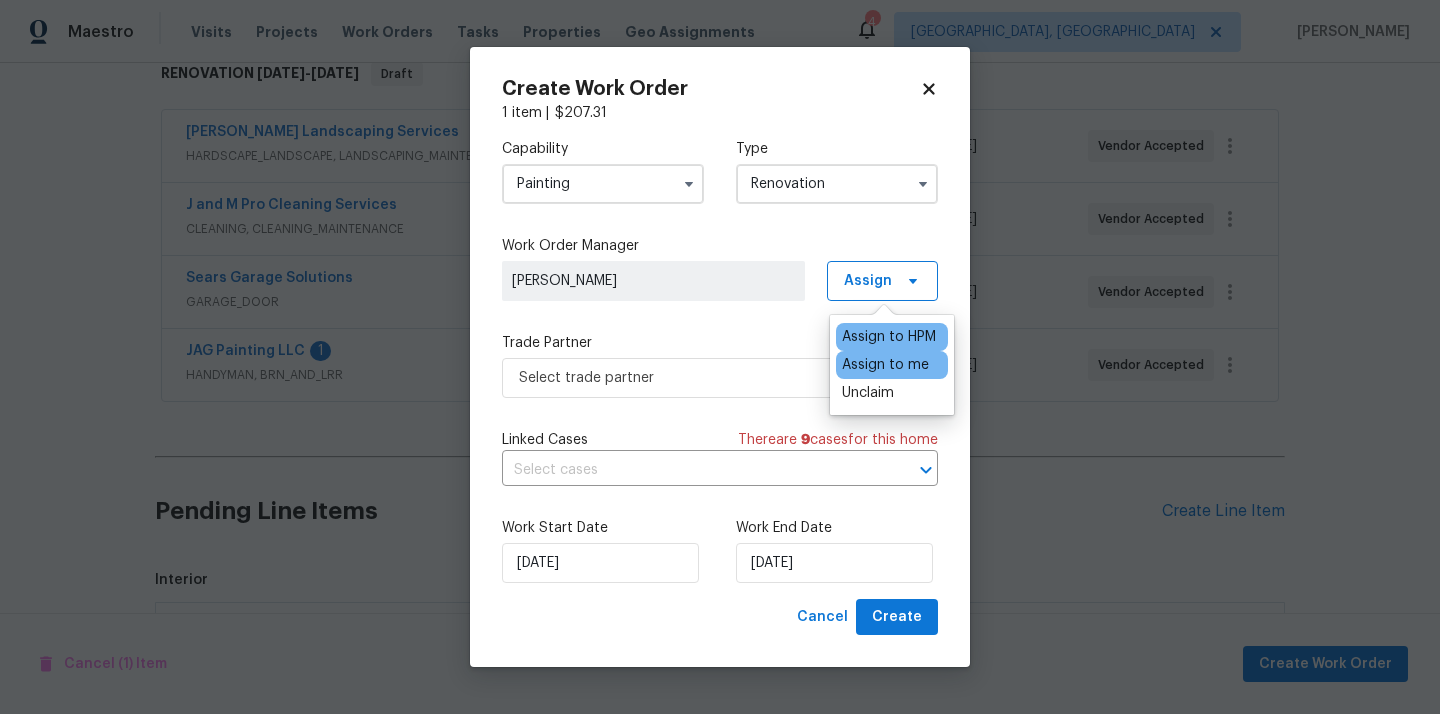 click on "Assign to me" at bounding box center (885, 365) 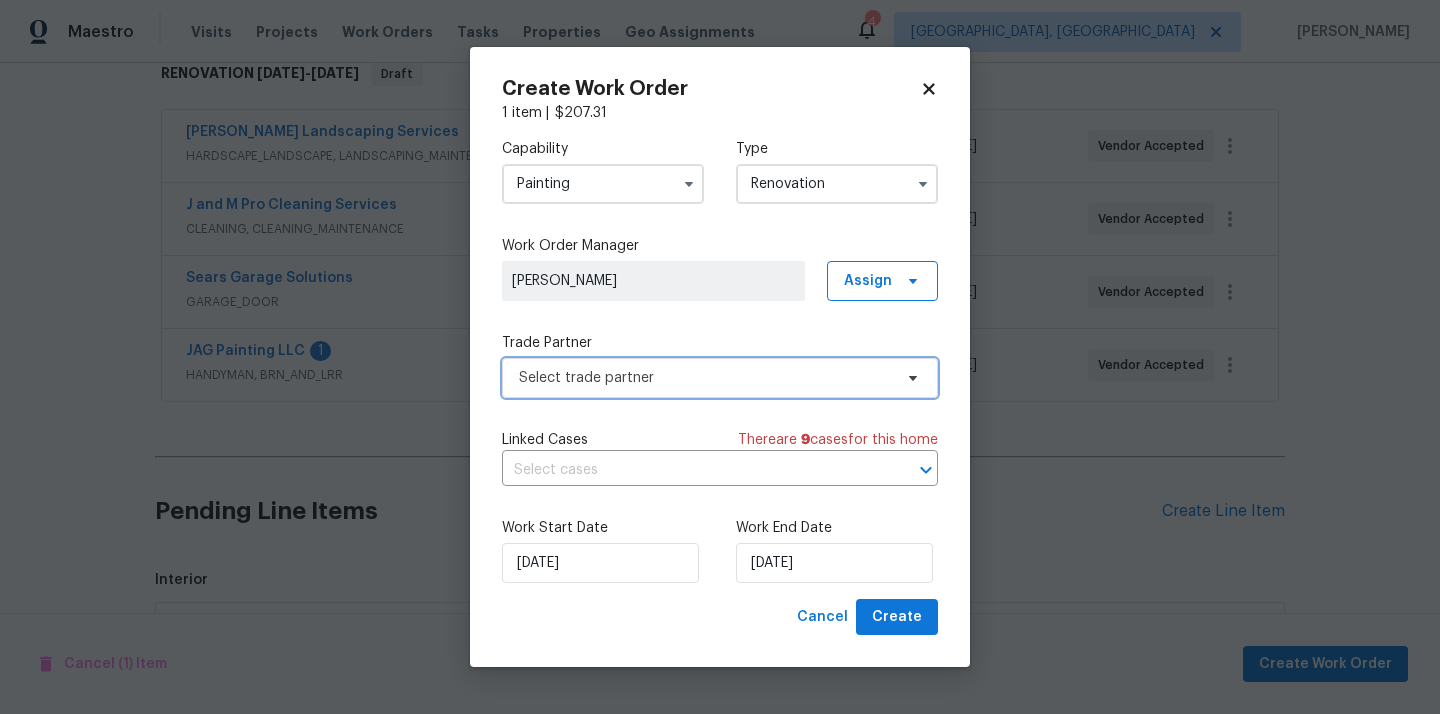 click on "Select trade partner" at bounding box center [720, 378] 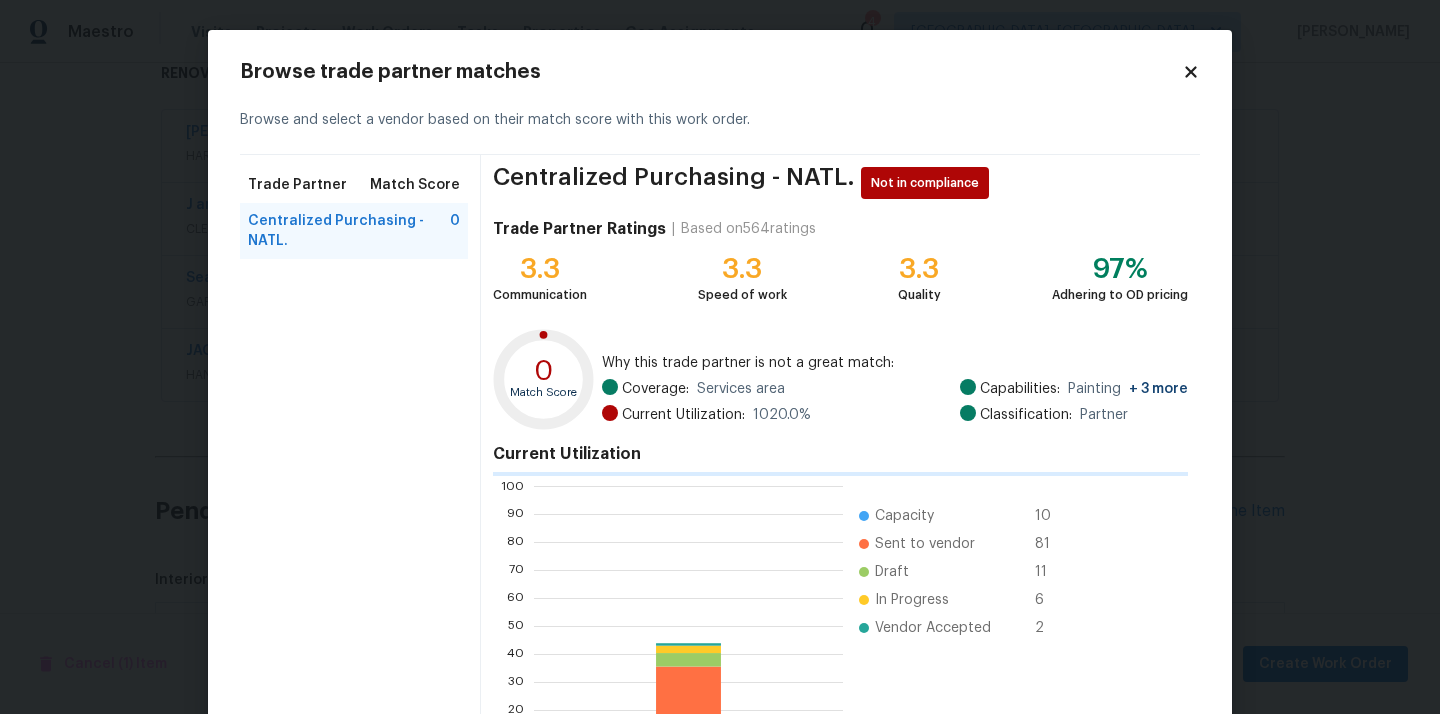 scroll, scrollTop: 2, scrollLeft: 2, axis: both 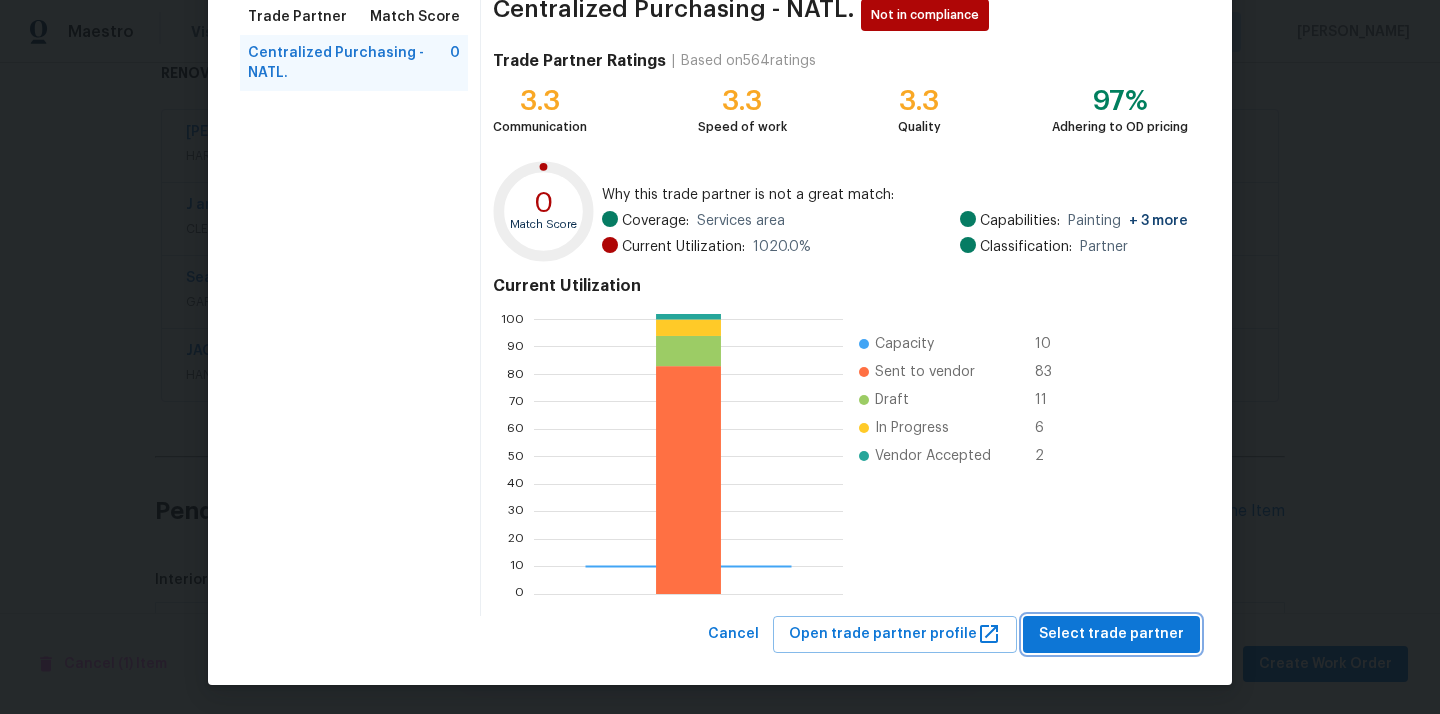 click on "Select trade partner" at bounding box center [1111, 634] 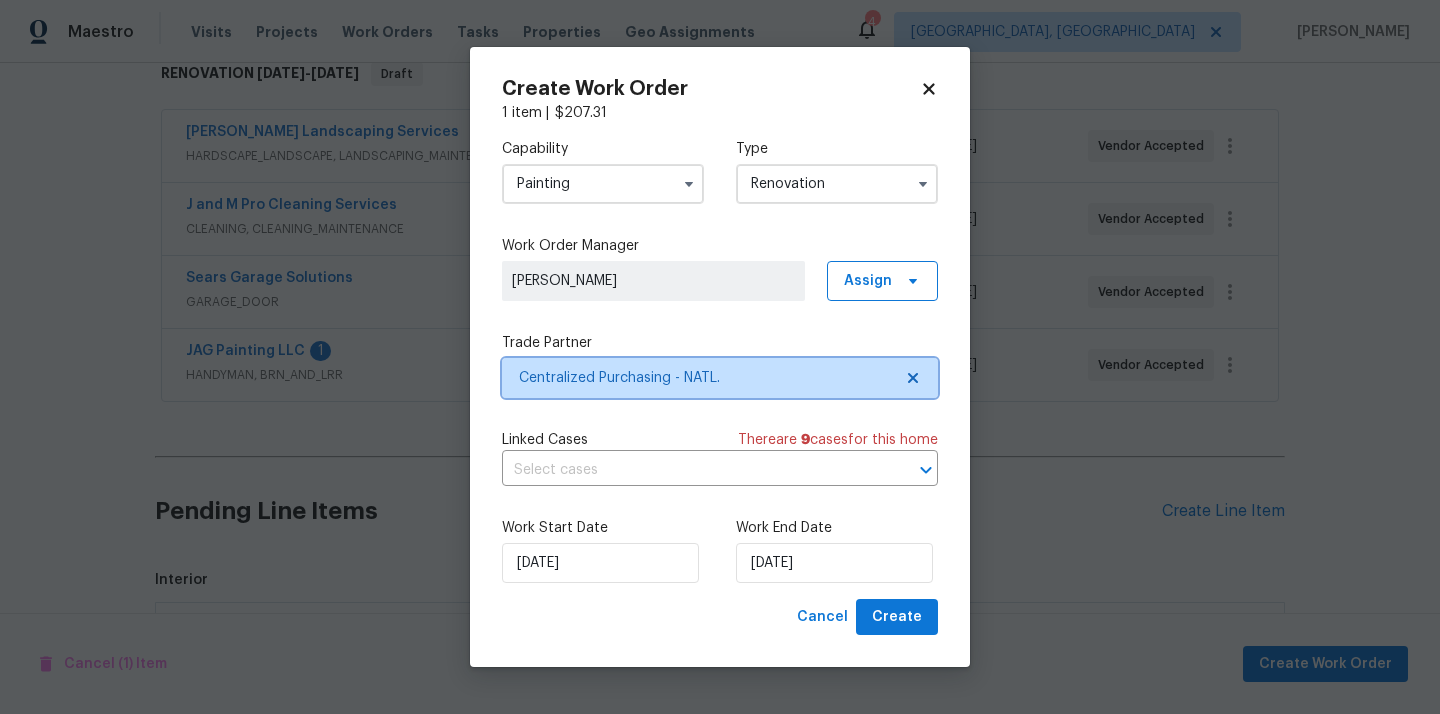 scroll, scrollTop: 0, scrollLeft: 0, axis: both 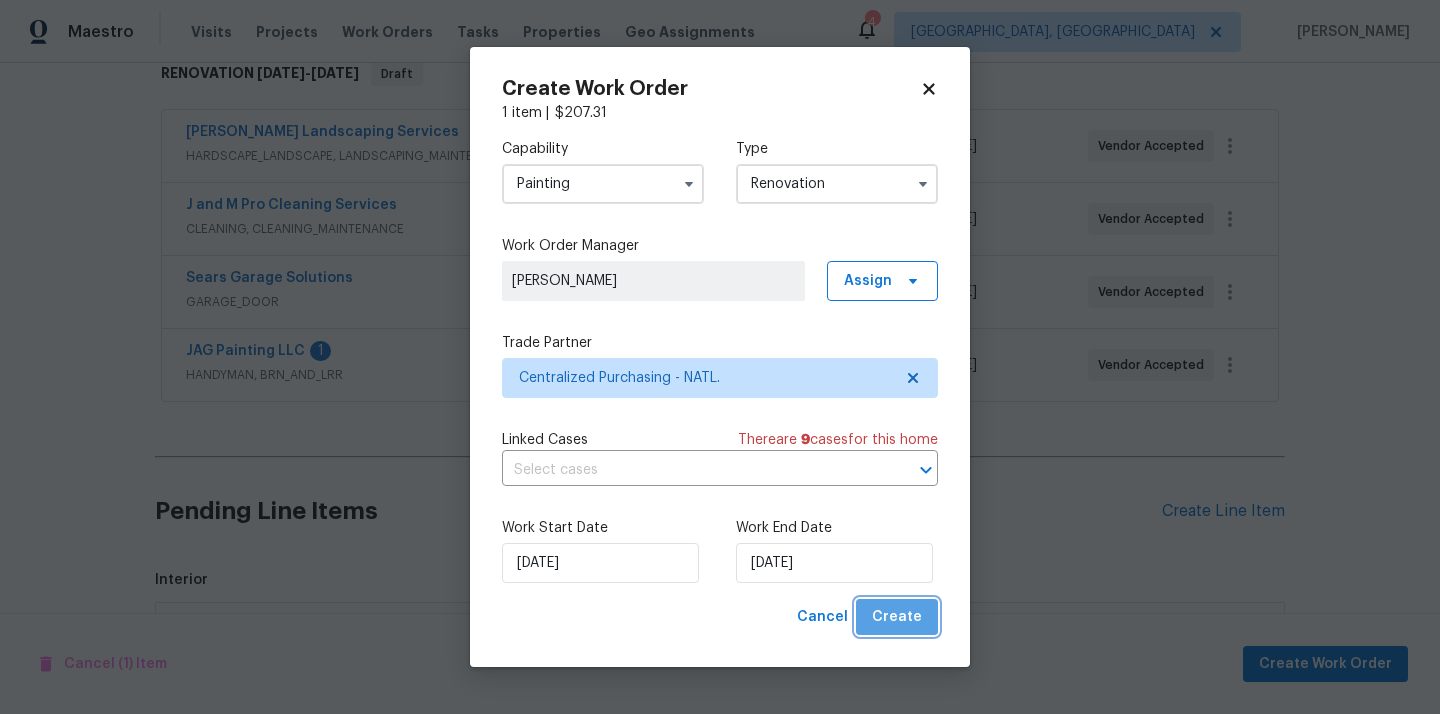click on "Create" at bounding box center (897, 617) 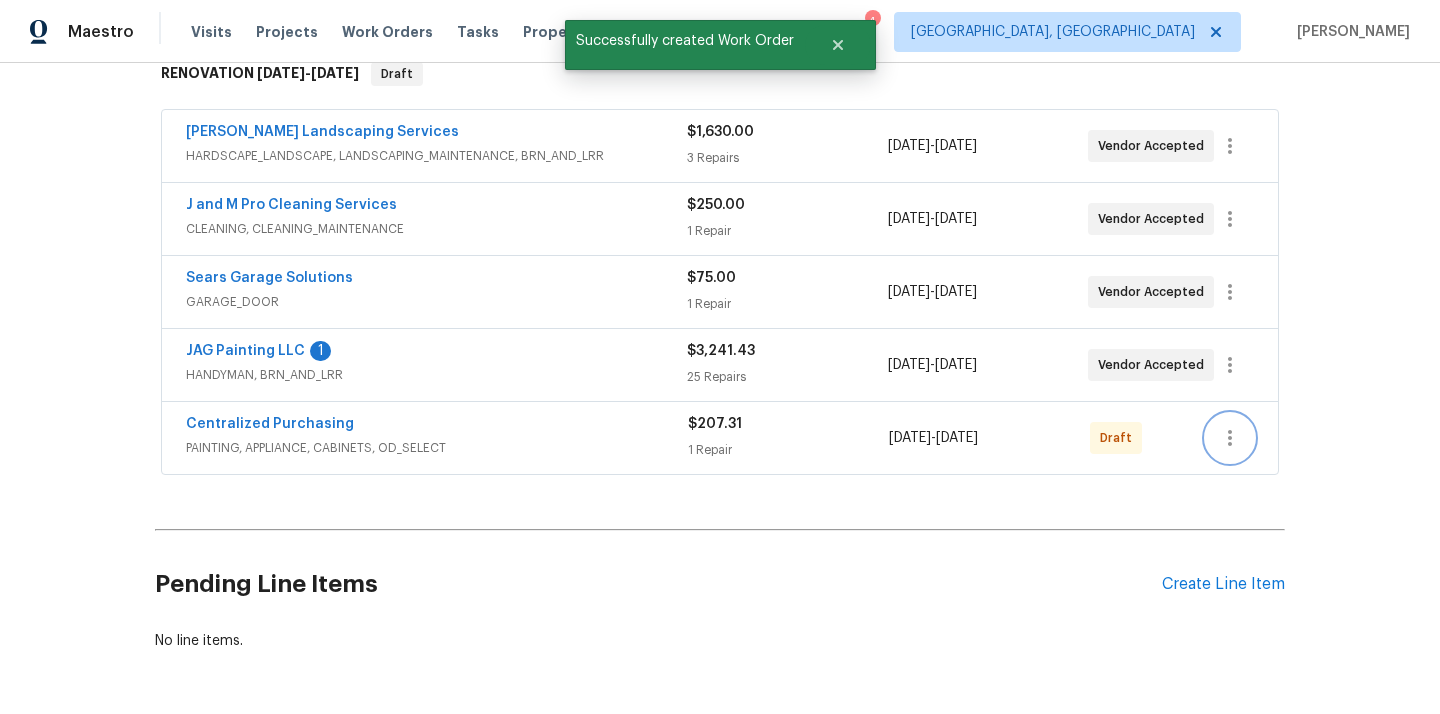 click 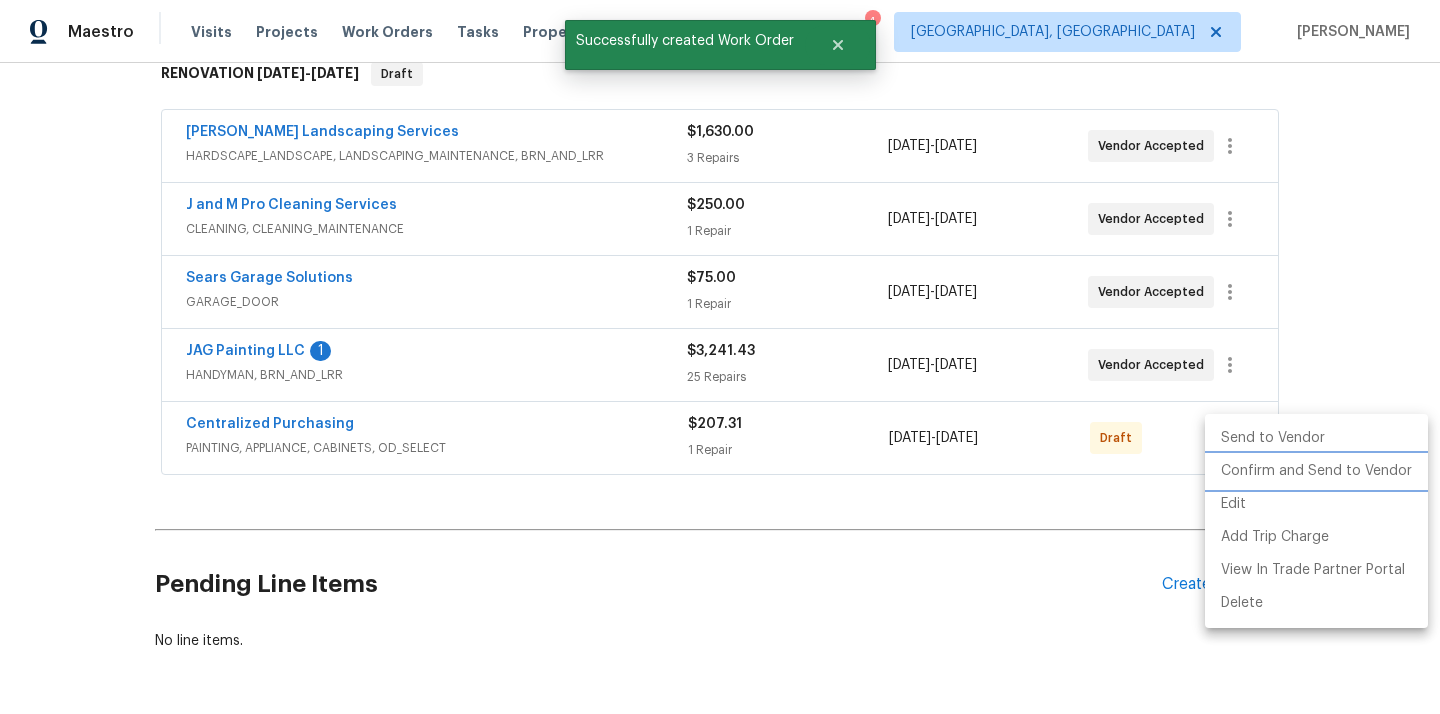 click on "Confirm and Send to Vendor" at bounding box center (1316, 471) 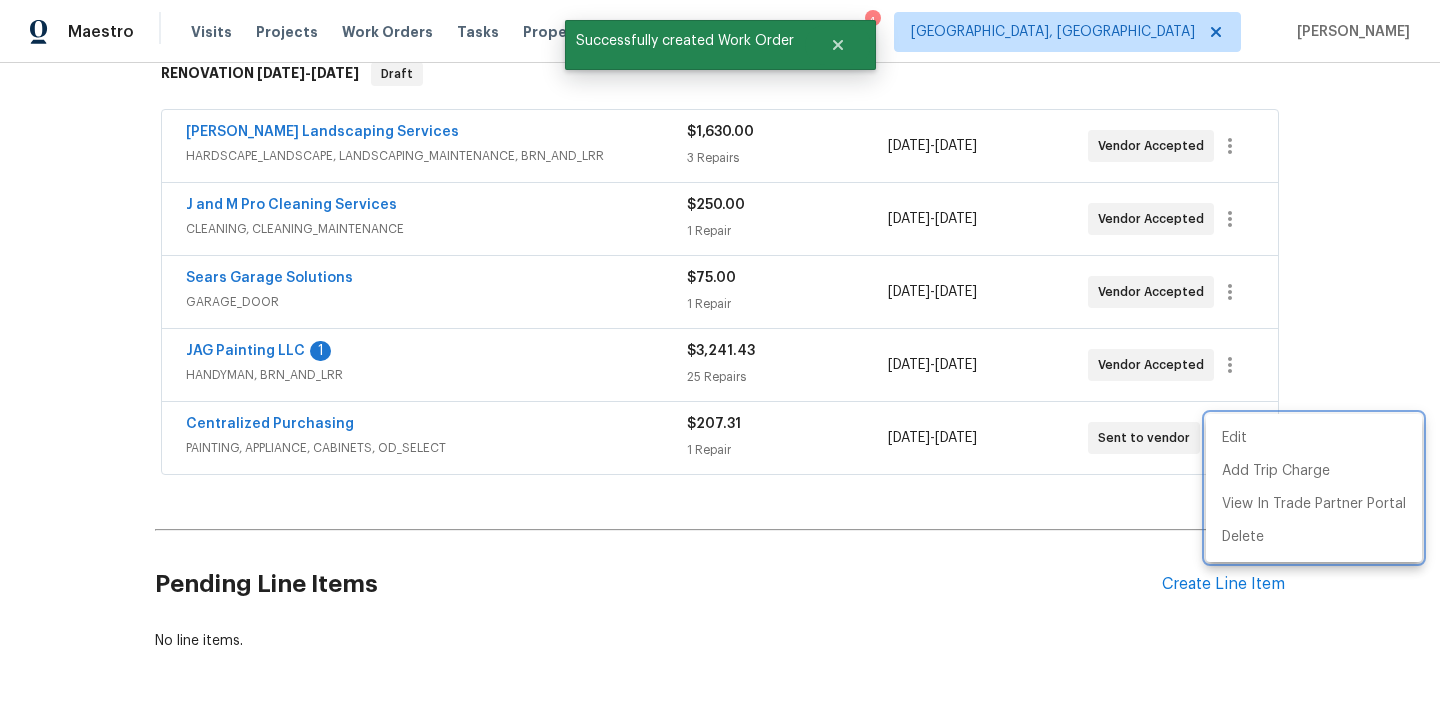 click at bounding box center (720, 357) 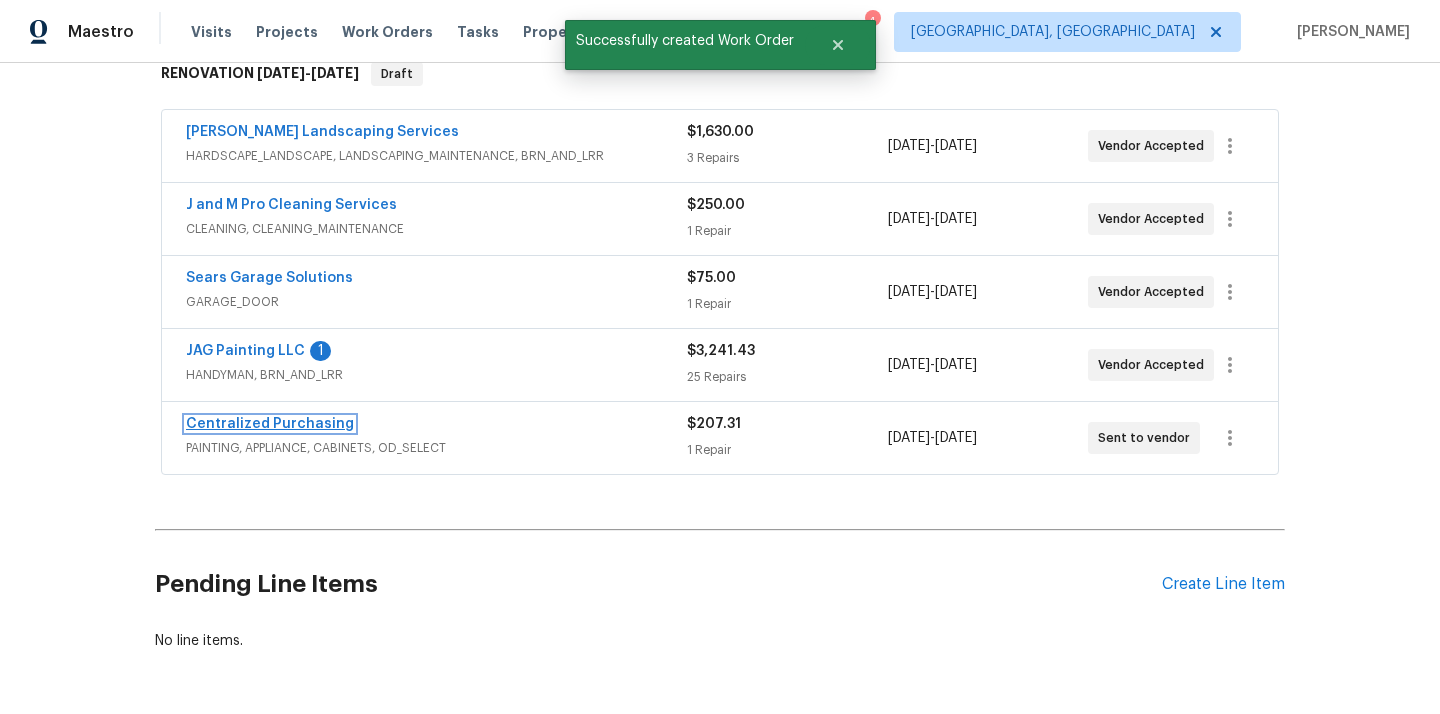 click on "Centralized Purchasing" at bounding box center (270, 424) 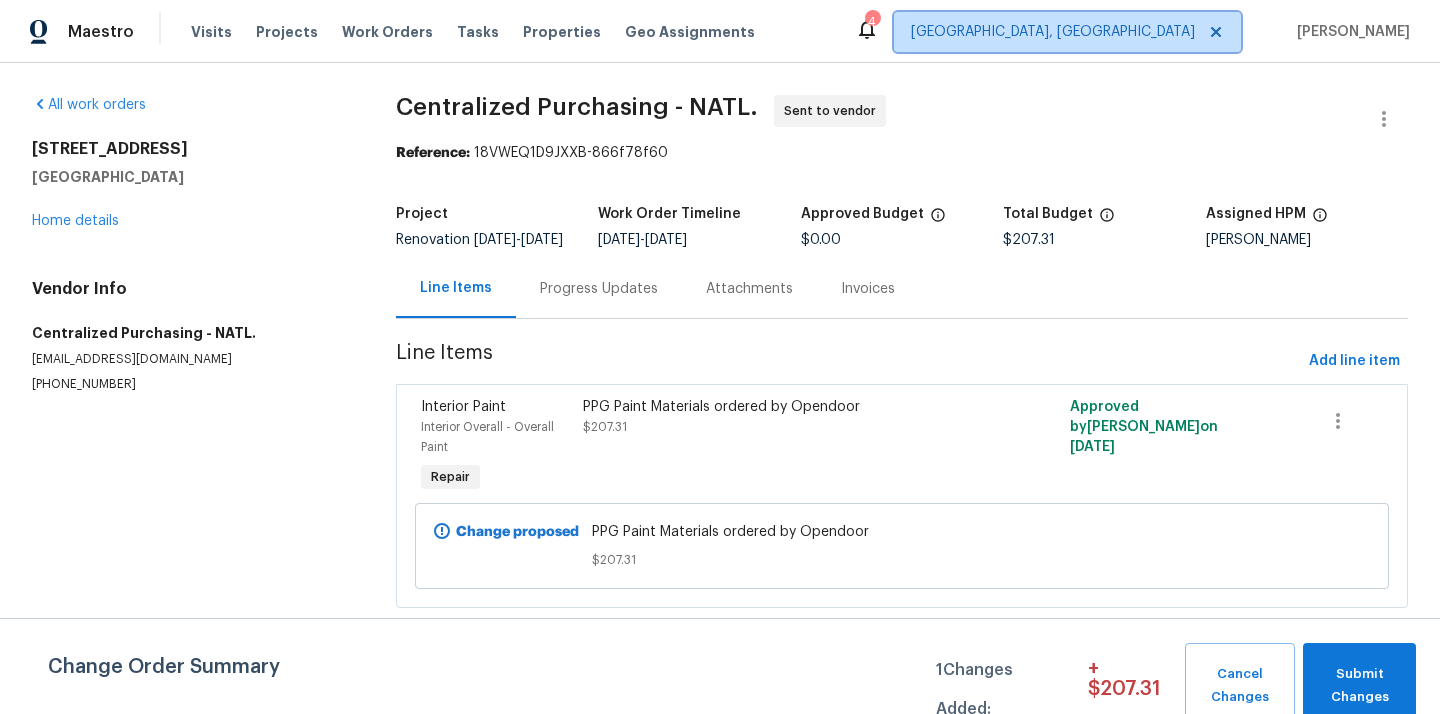 click on "Albuquerque, NM" at bounding box center [1053, 32] 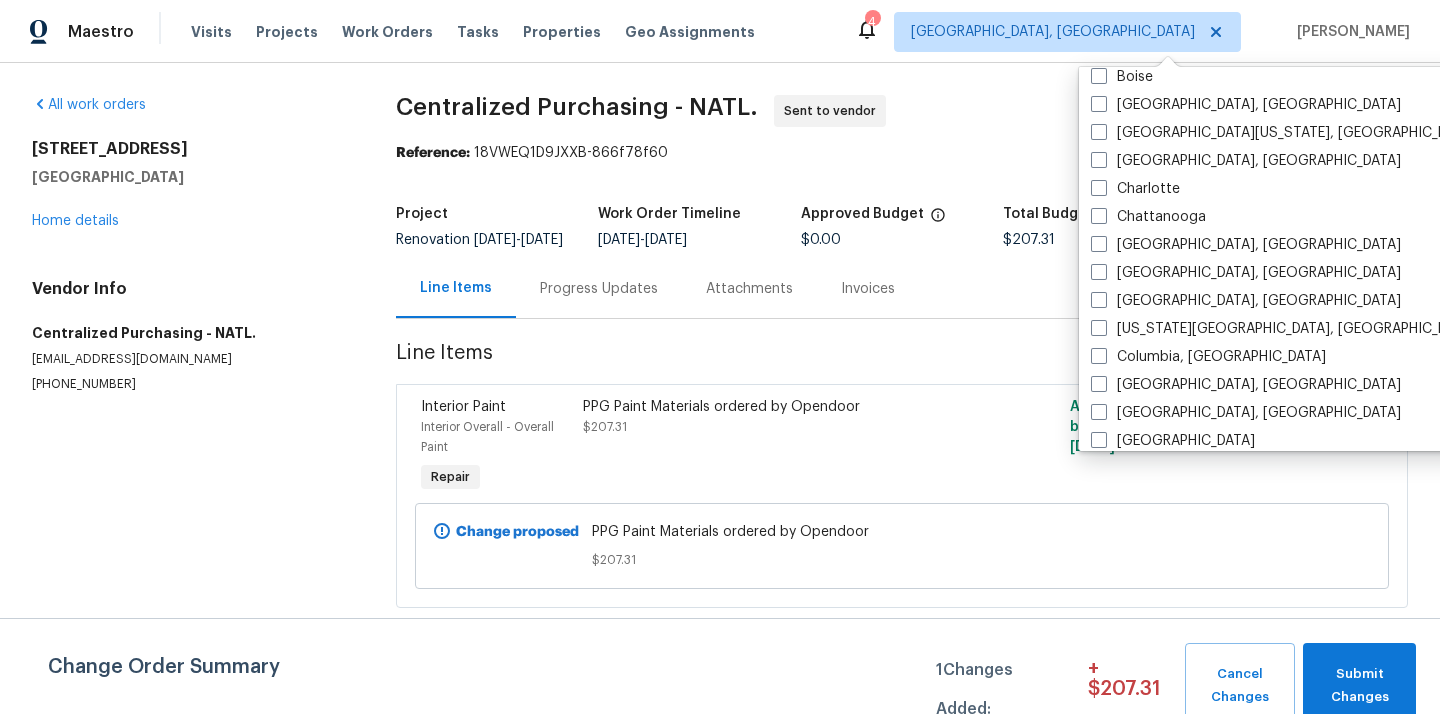 scroll, scrollTop: 182, scrollLeft: 0, axis: vertical 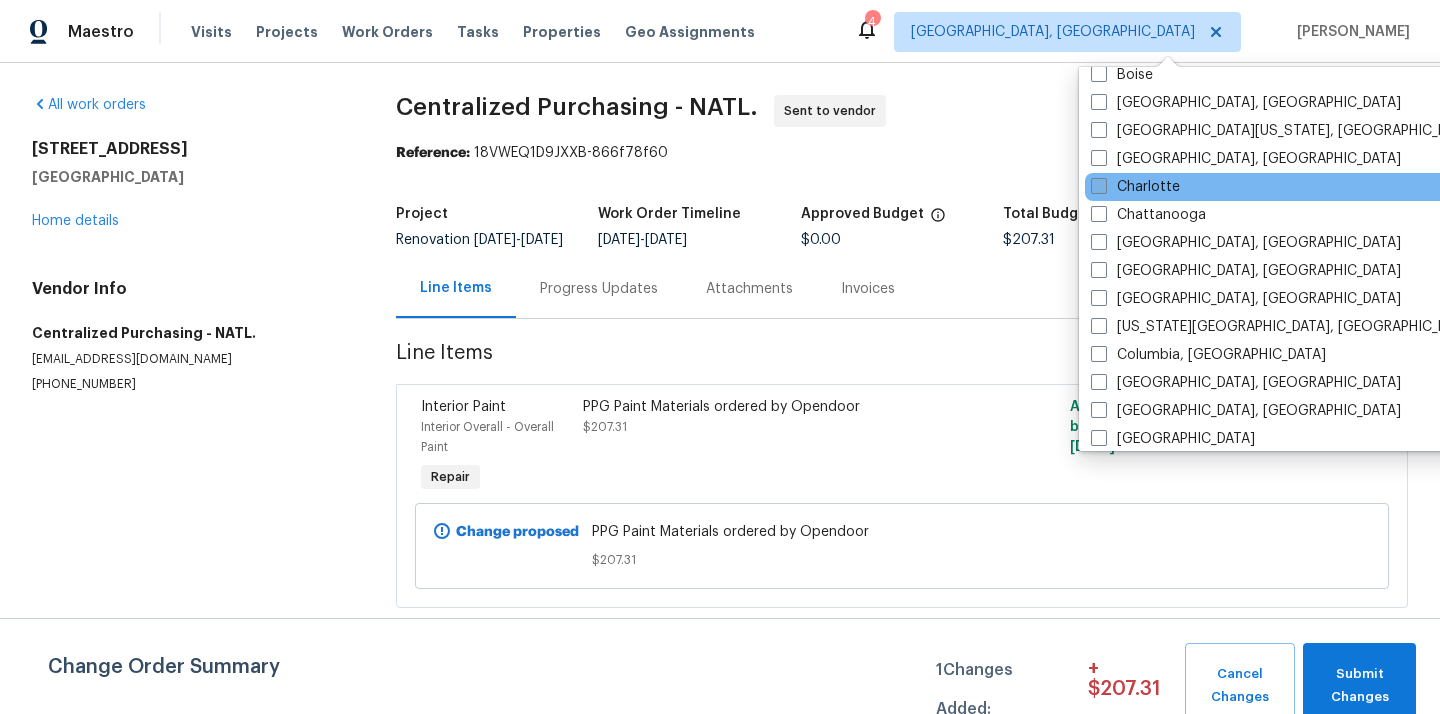 click on "Charlotte" at bounding box center (1135, 187) 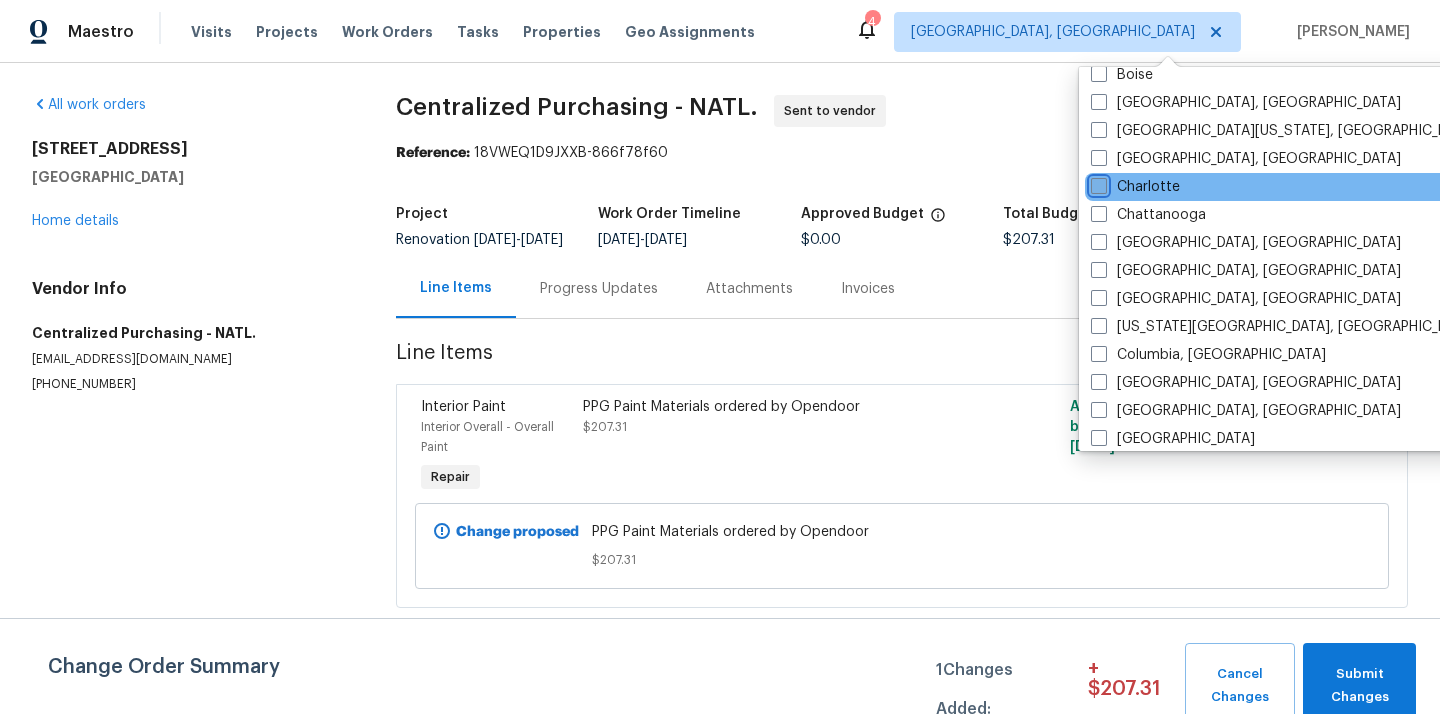 click on "Charlotte" at bounding box center (1097, 183) 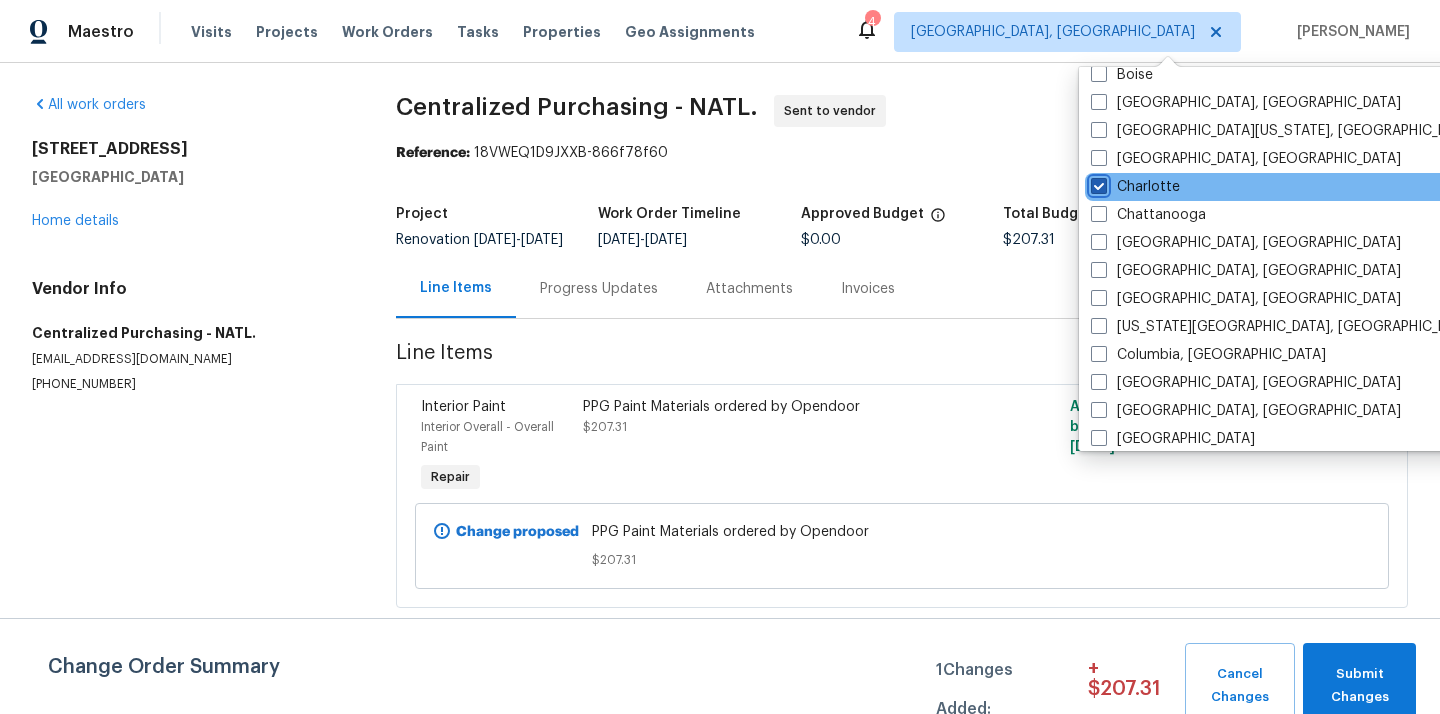 checkbox on "true" 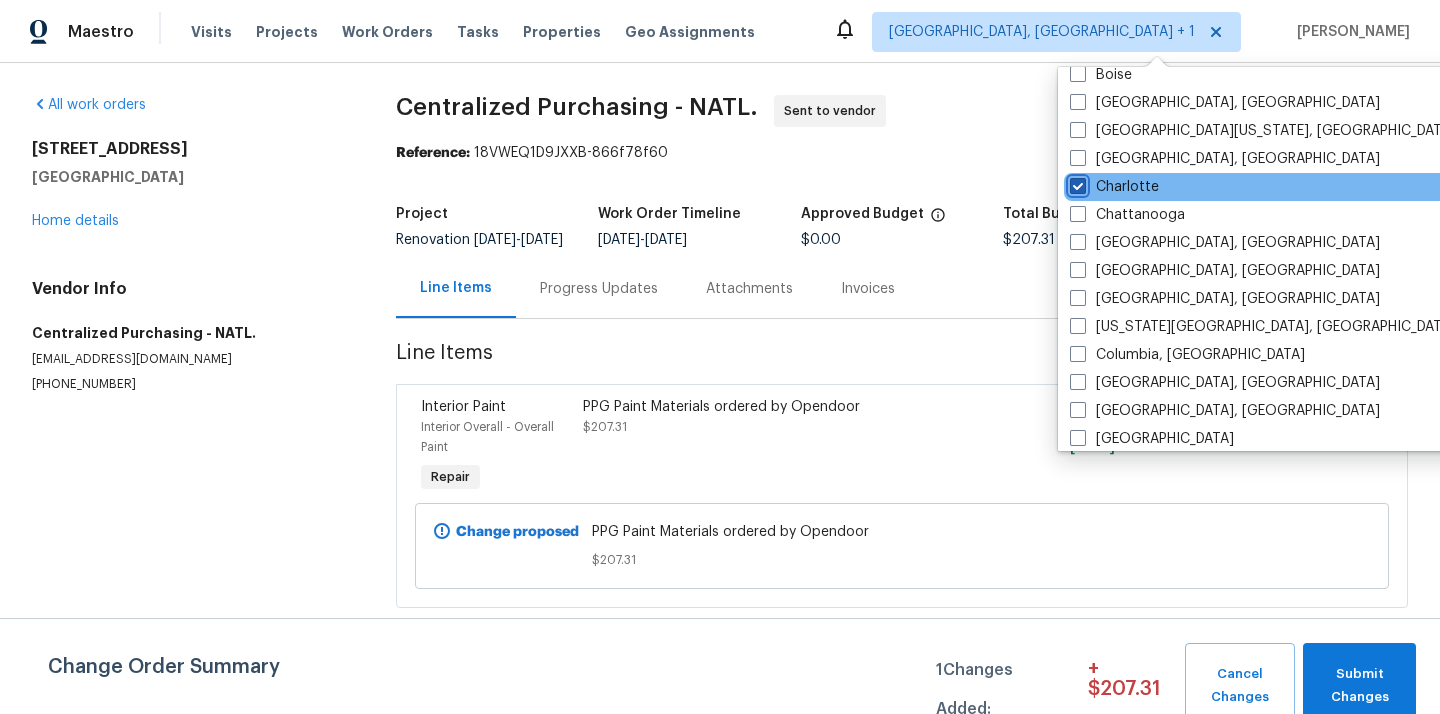 scroll, scrollTop: 0, scrollLeft: 0, axis: both 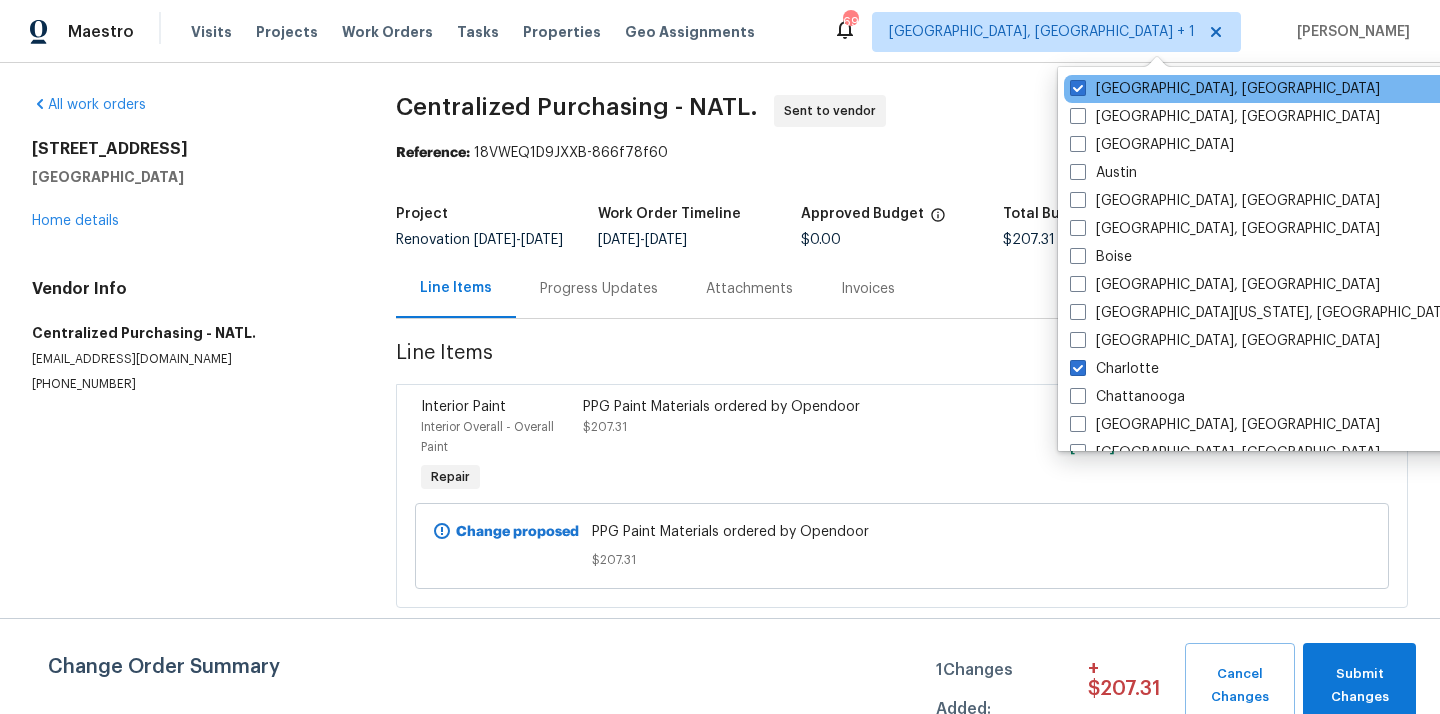 click on "Albuquerque, NM" at bounding box center [1265, 89] 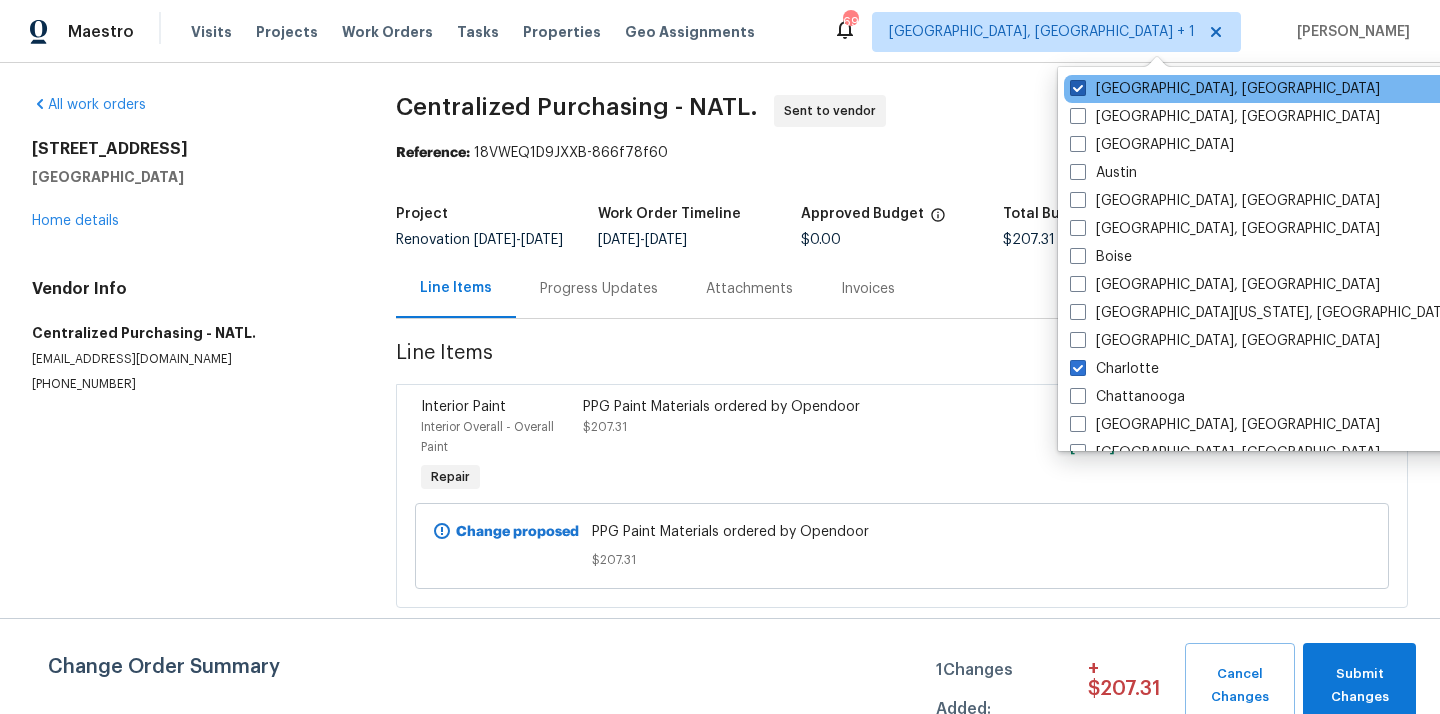 click on "Albuquerque, NM" at bounding box center [1225, 89] 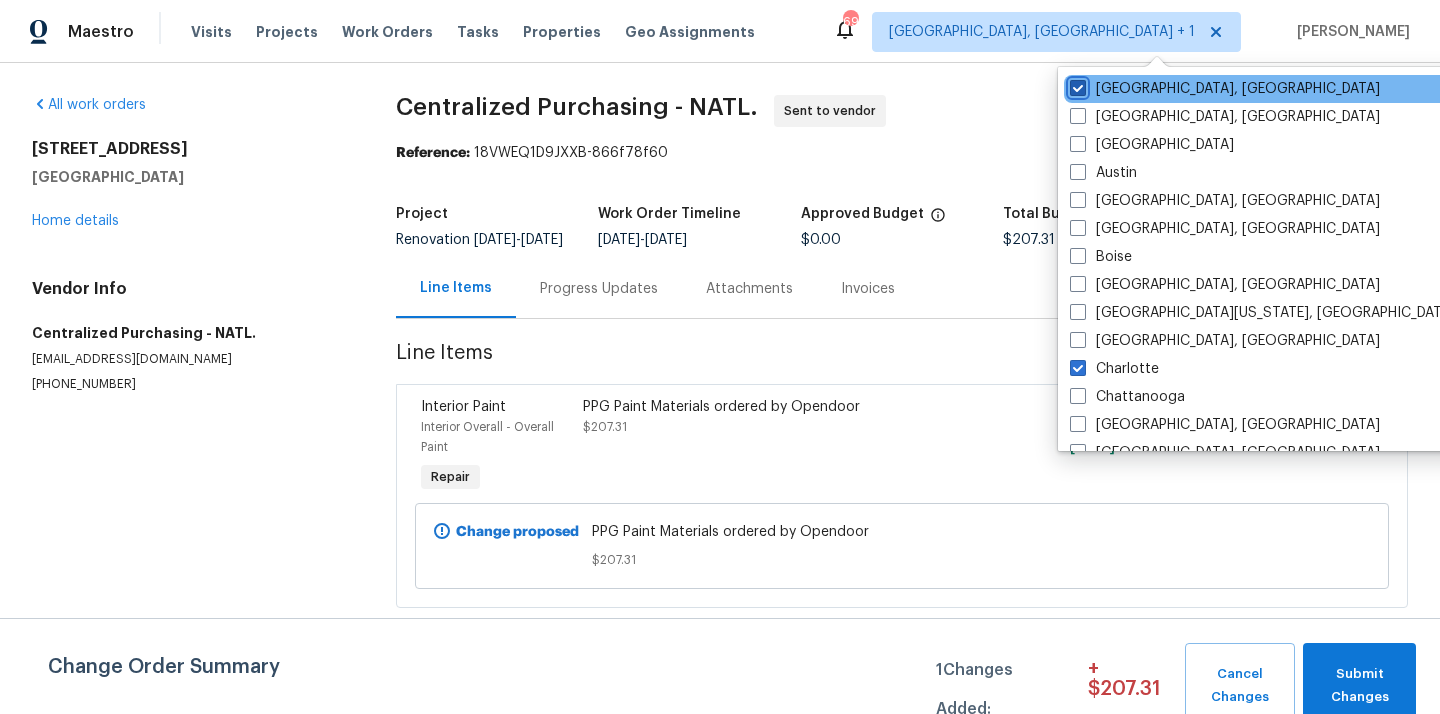 click on "Albuquerque, NM" at bounding box center [1076, 85] 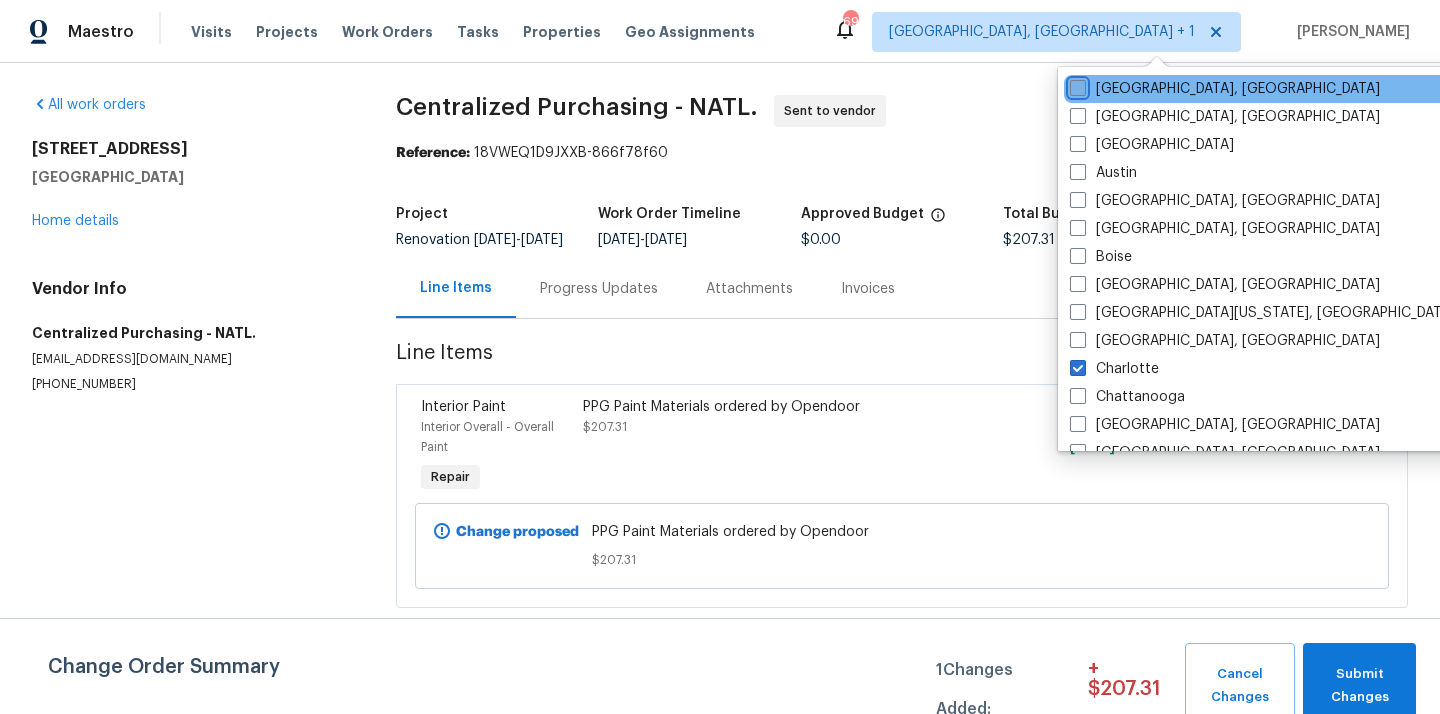 checkbox on "false" 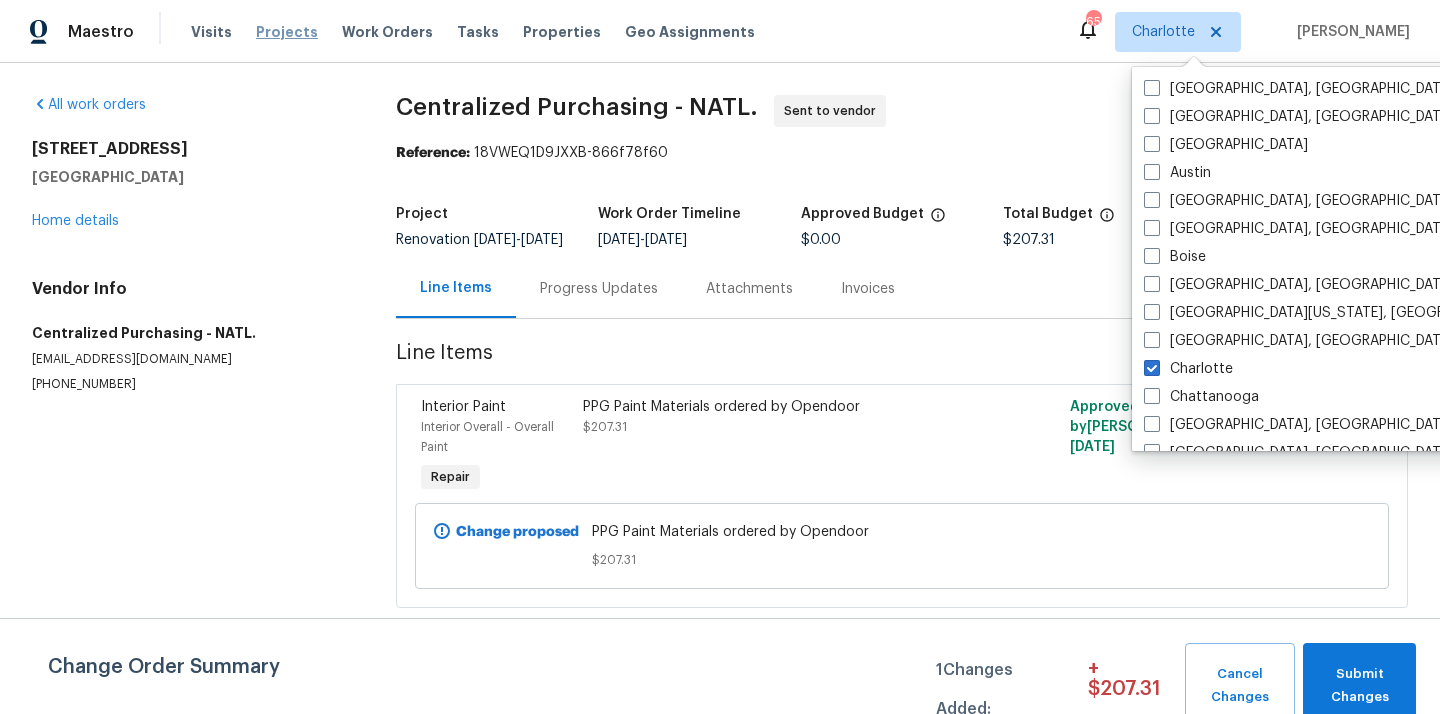 click on "Projects" at bounding box center (287, 32) 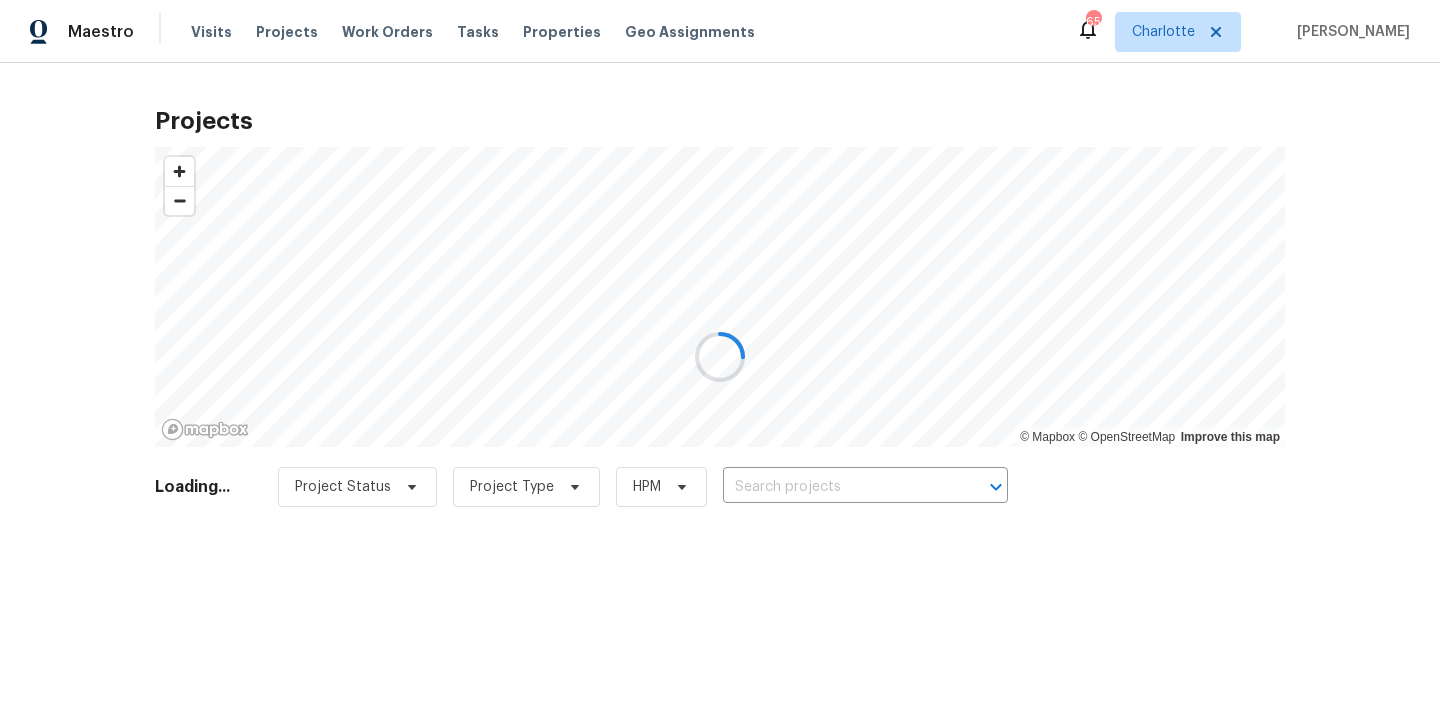 click at bounding box center [720, 357] 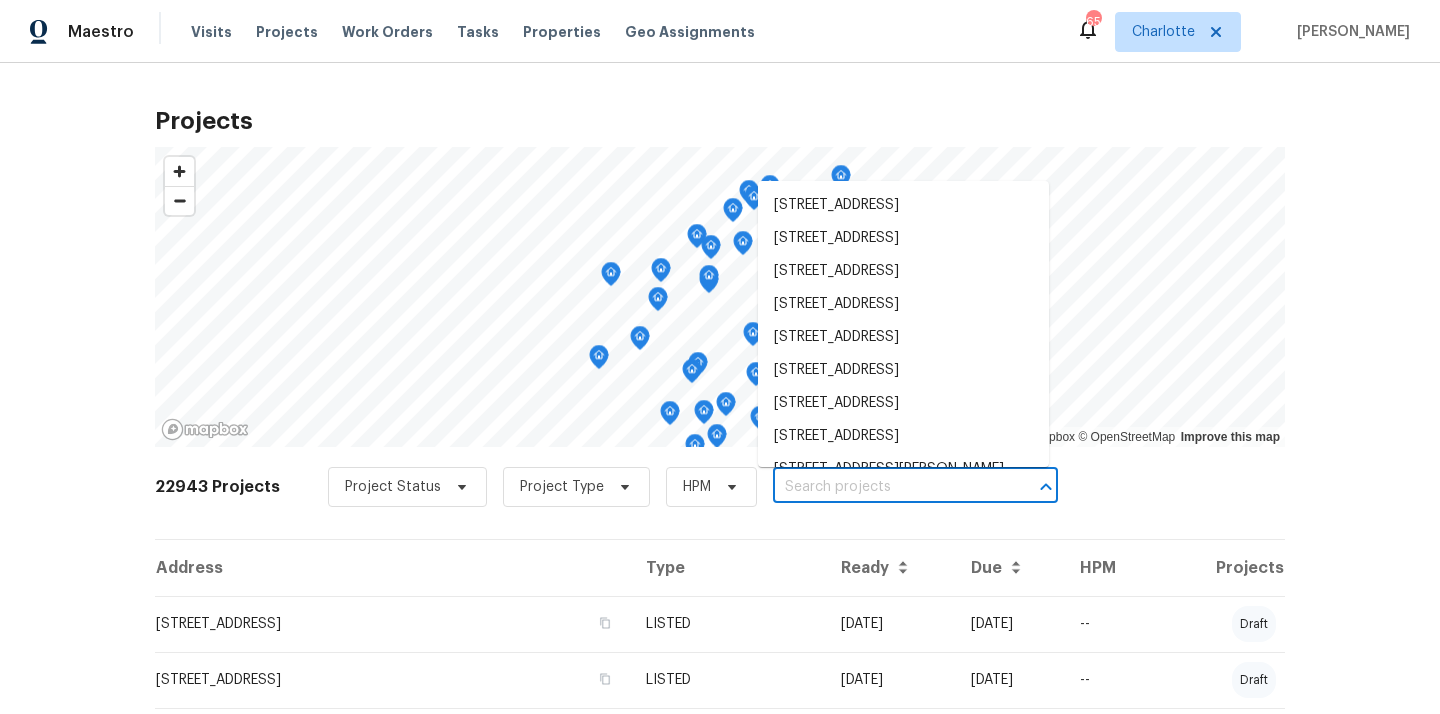 click at bounding box center [887, 487] 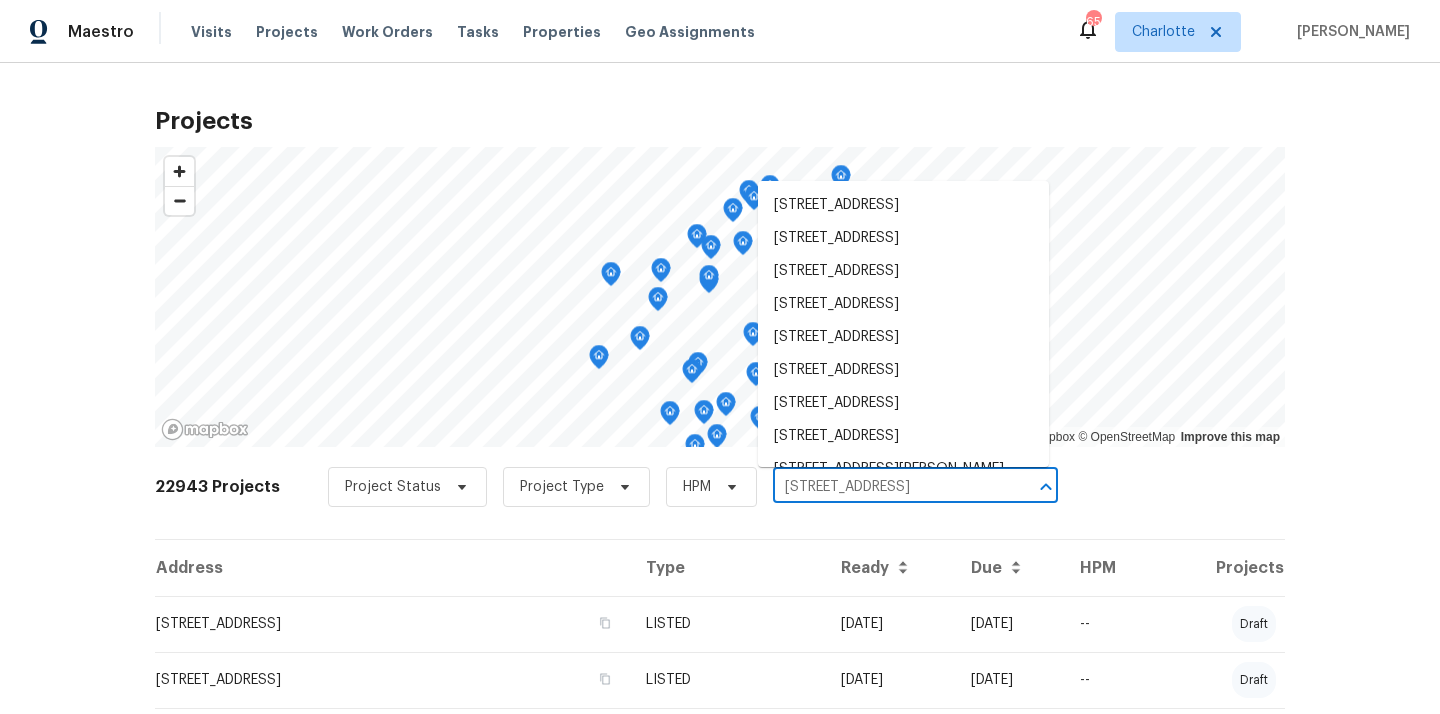 scroll, scrollTop: 0, scrollLeft: 25, axis: horizontal 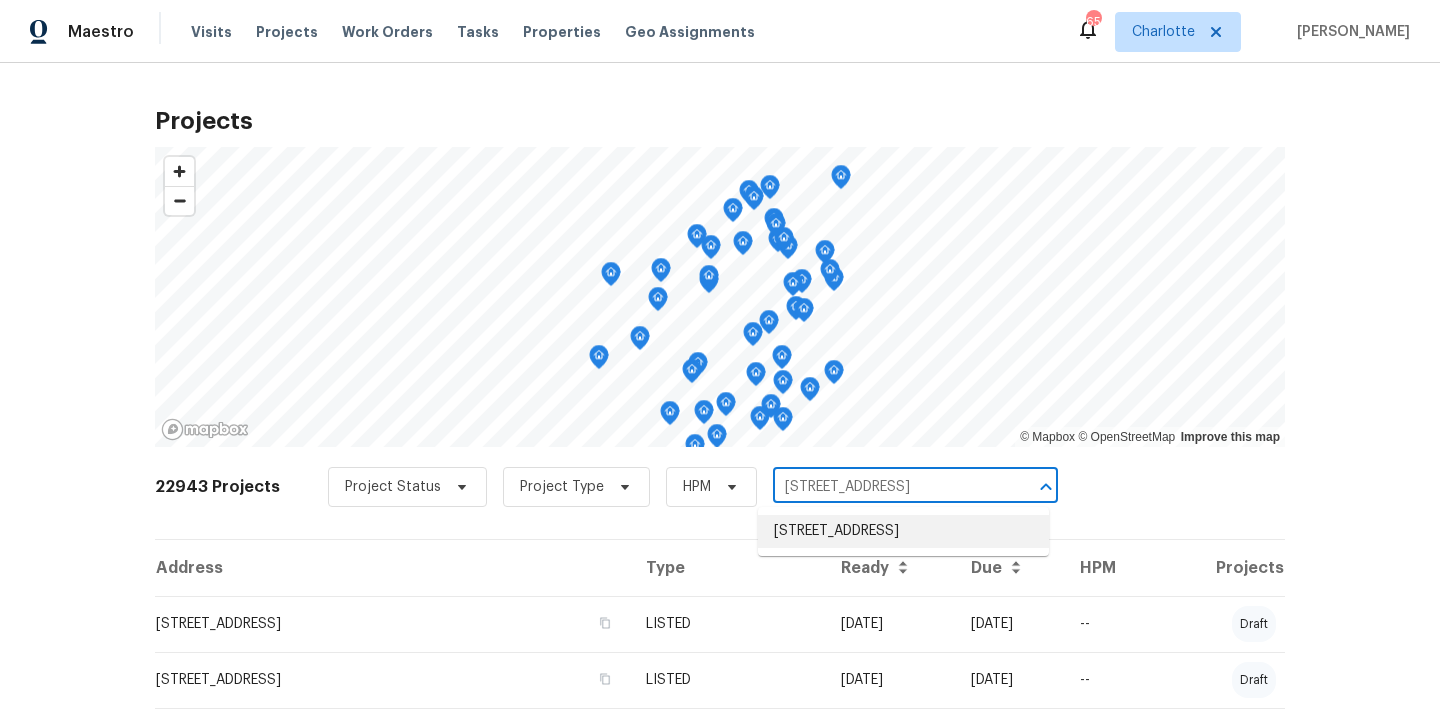 click on "8212 Merryvale Ln, Charlotte, NC 28214" at bounding box center [903, 531] 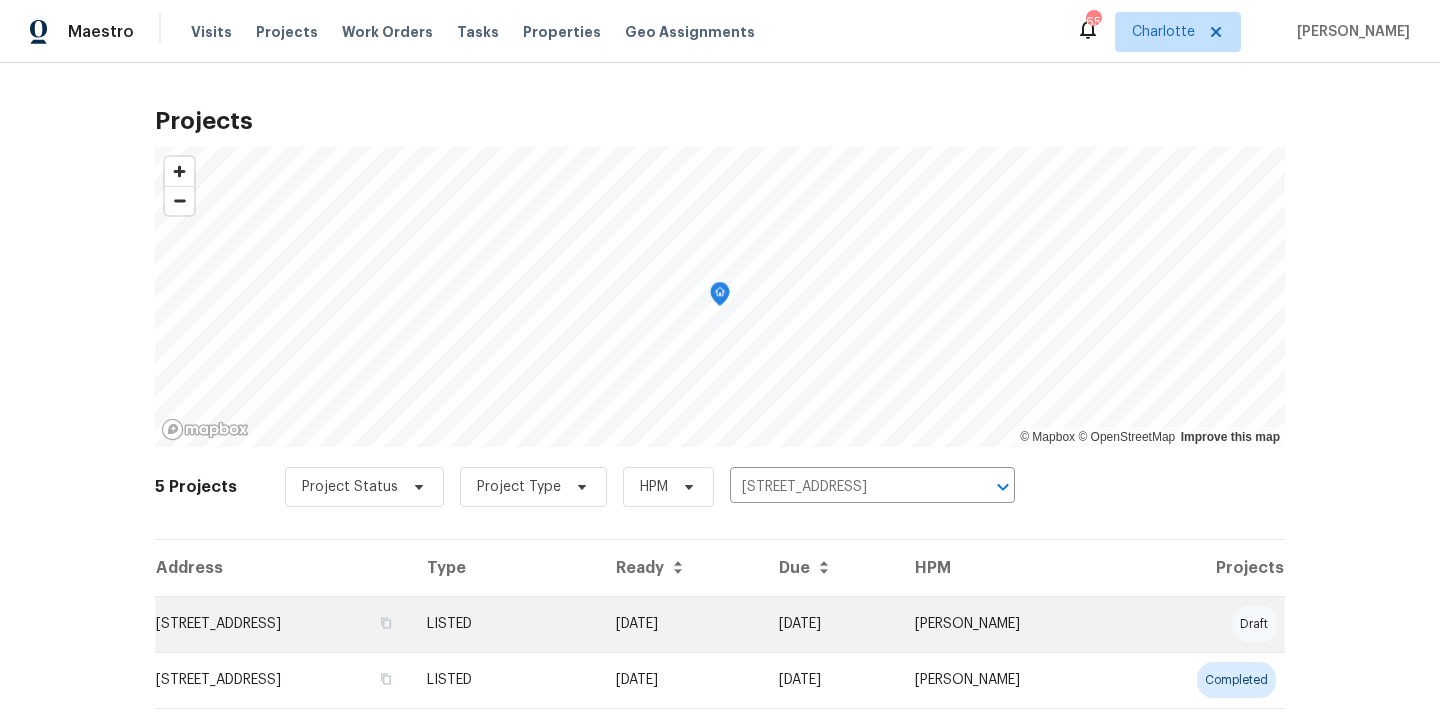 click on "8212 Merryvale Ln, Charlotte, NC 28214" at bounding box center [283, 624] 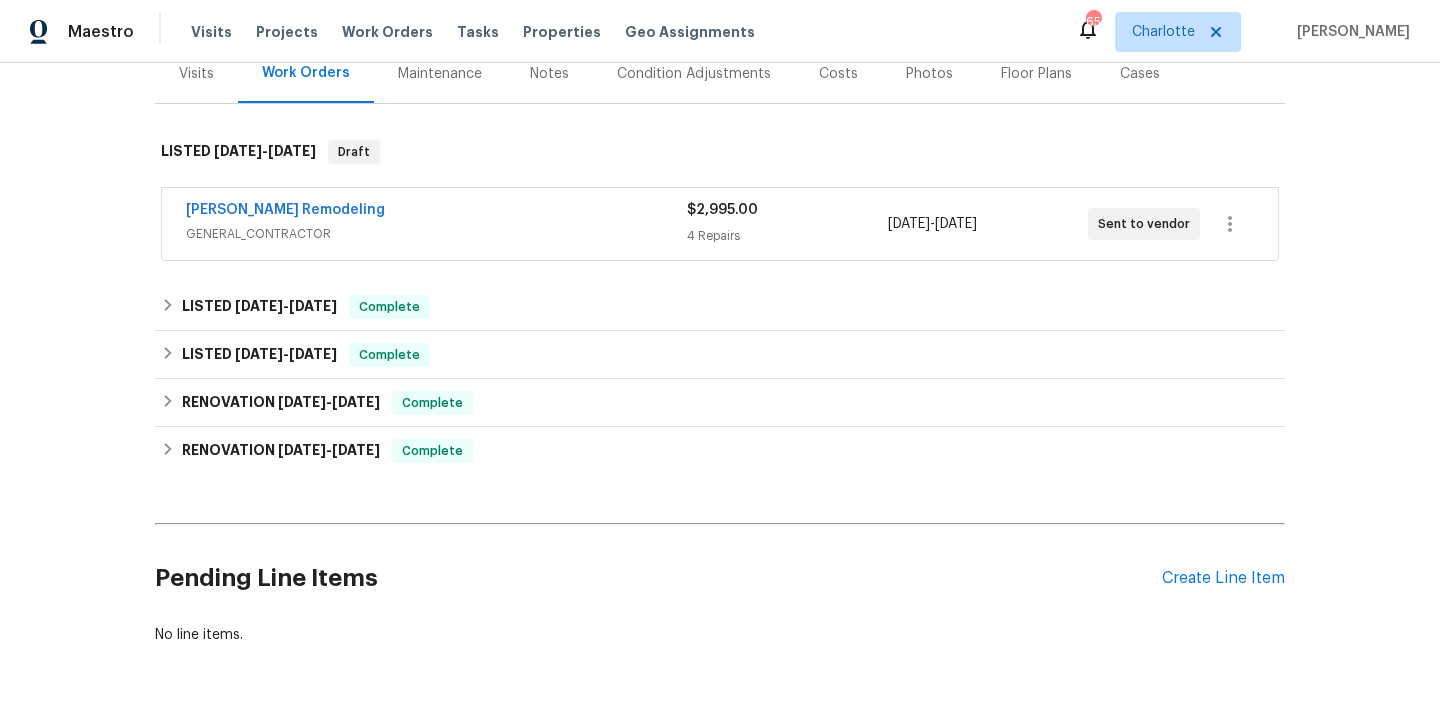 scroll, scrollTop: 274, scrollLeft: 0, axis: vertical 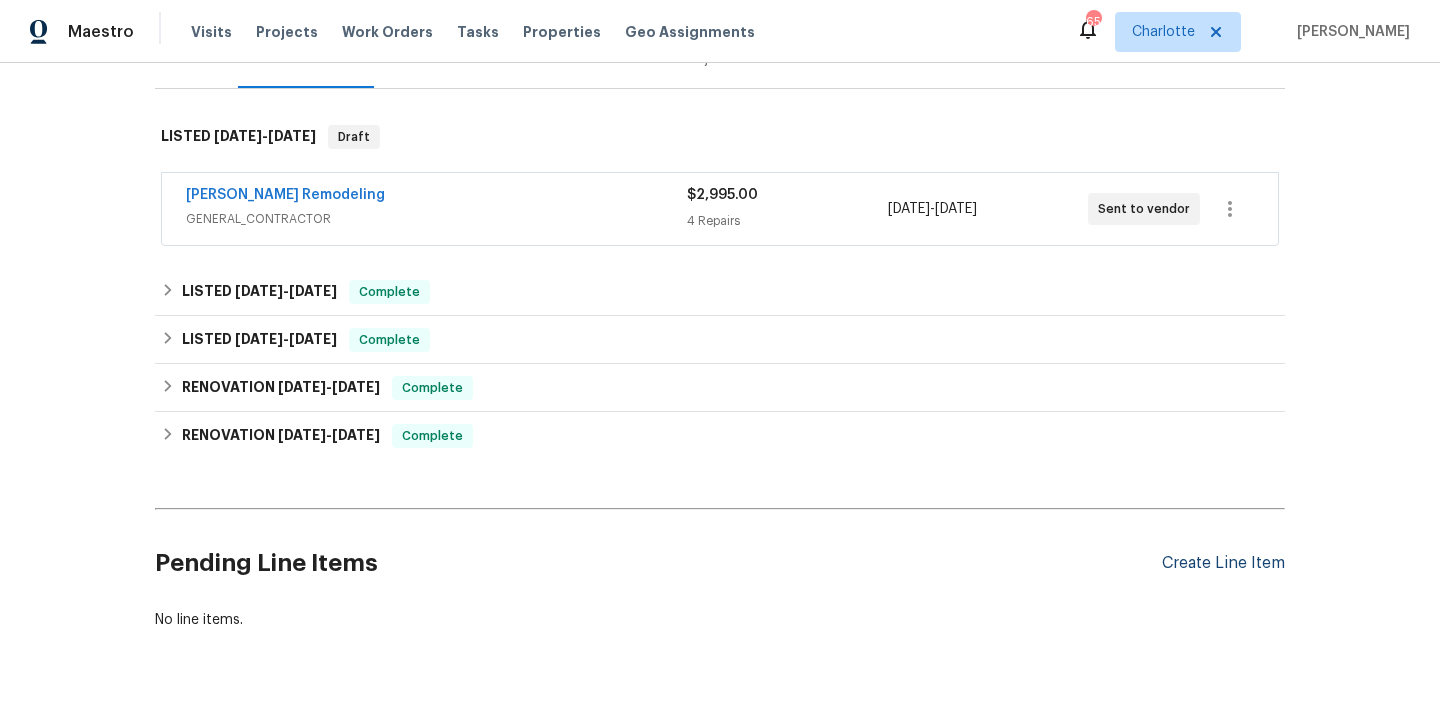 click on "Create Line Item" at bounding box center (1223, 563) 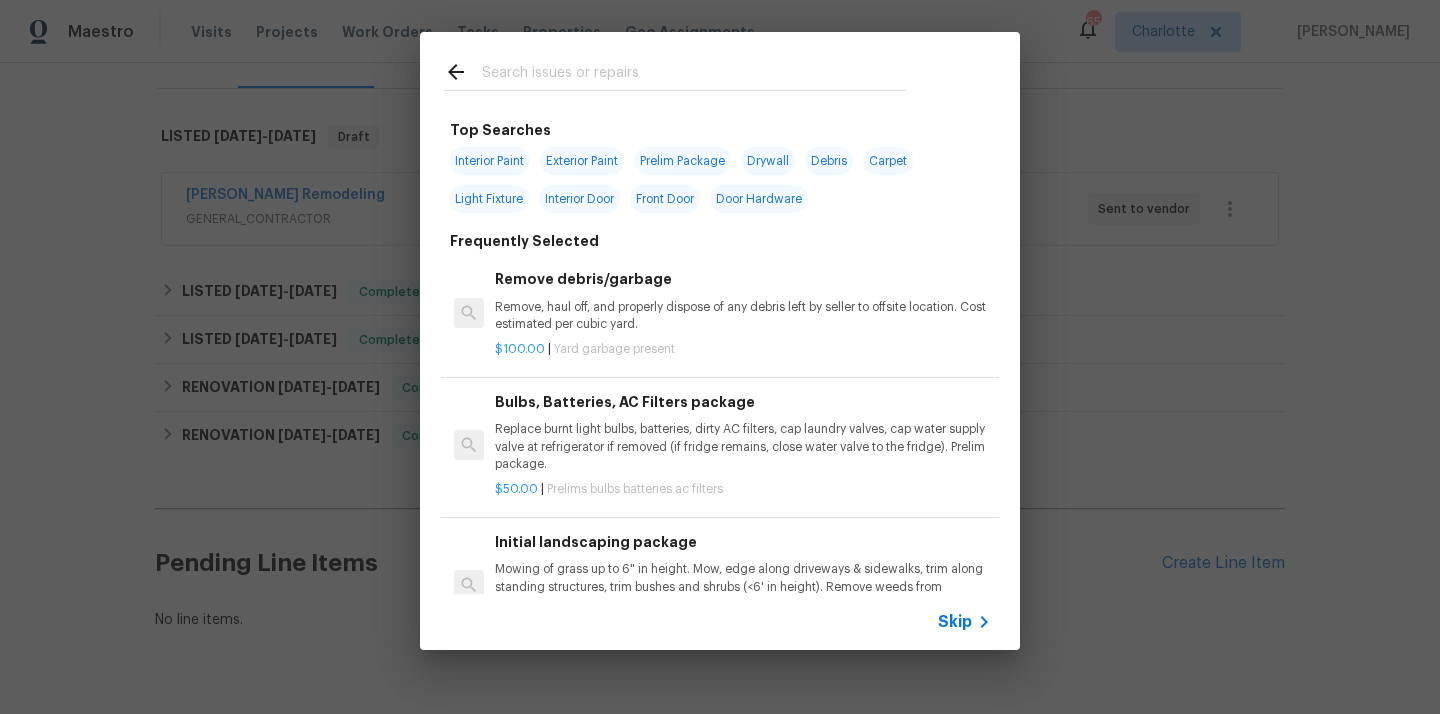 click at bounding box center [694, 75] 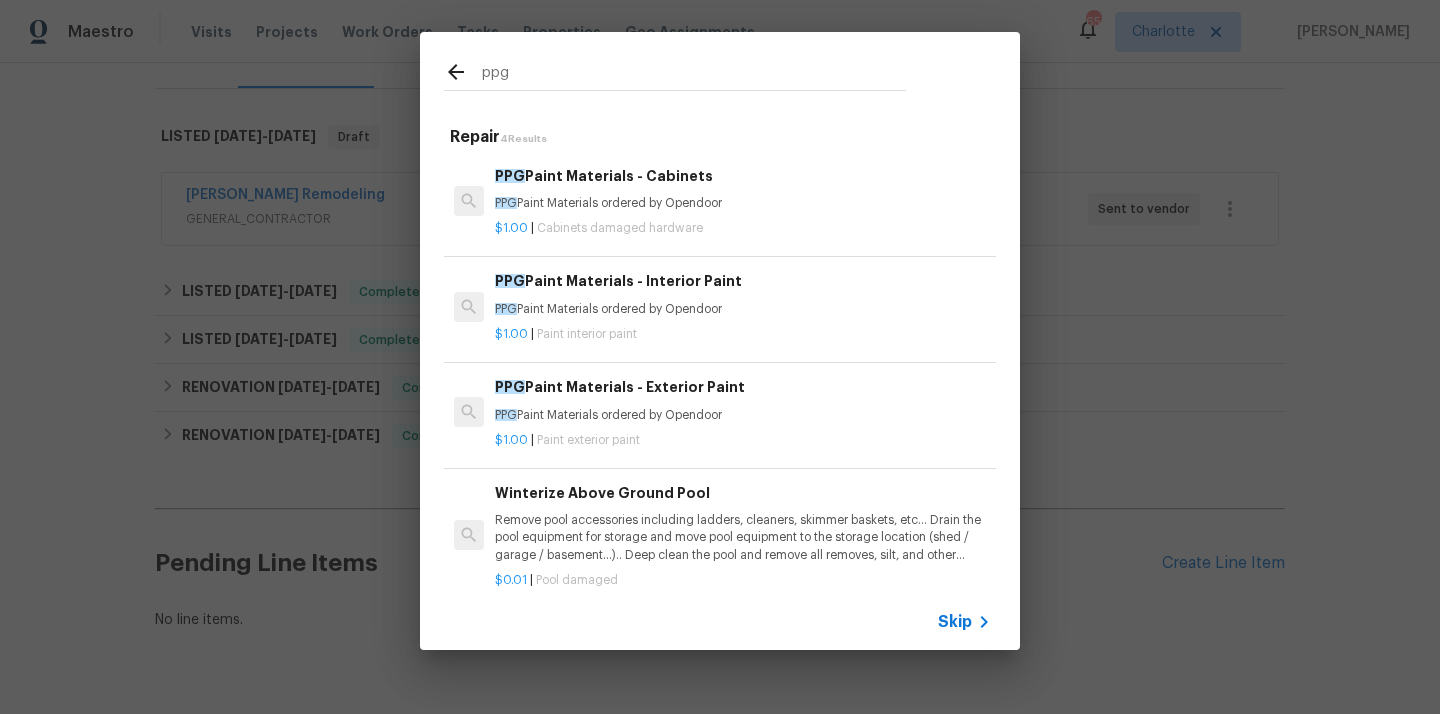 type on "ppg" 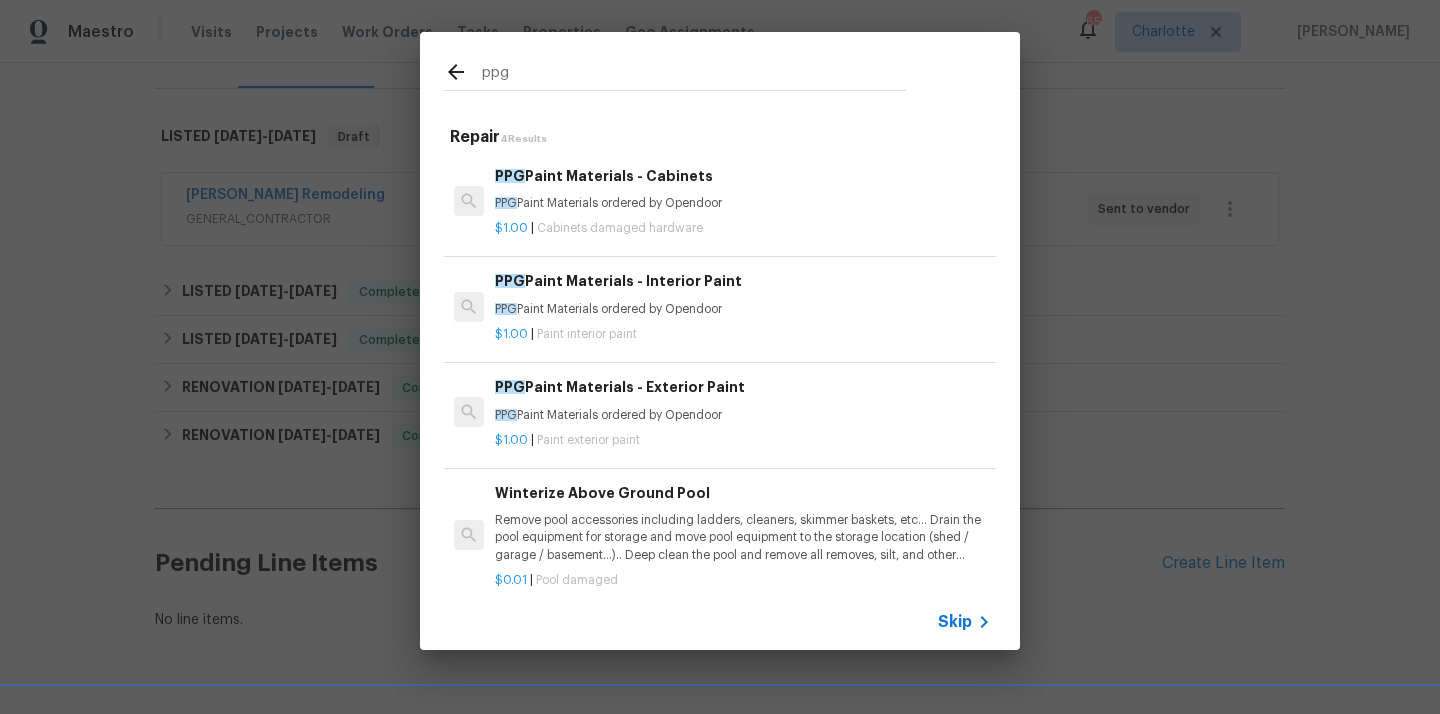 click on "PPG  Paint Materials - Interior Paint" at bounding box center (743, 281) 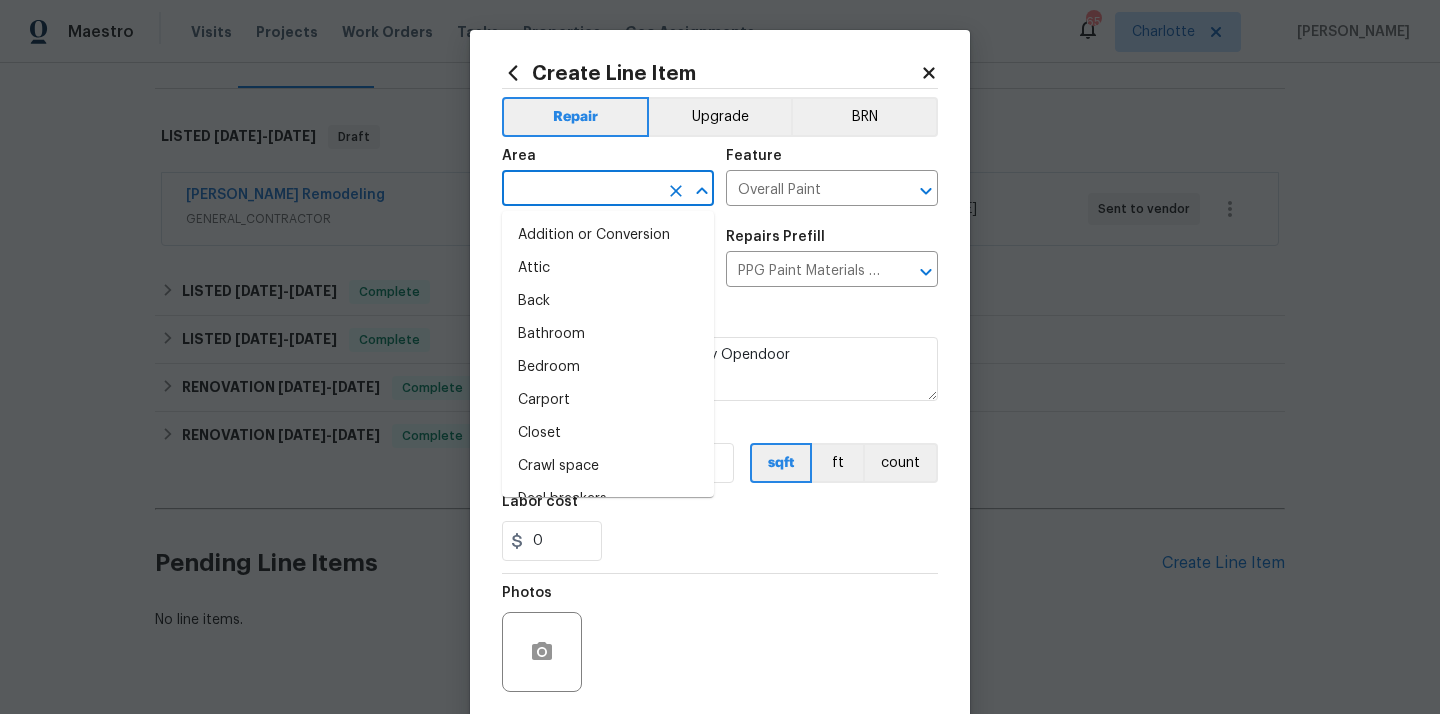 click at bounding box center (580, 190) 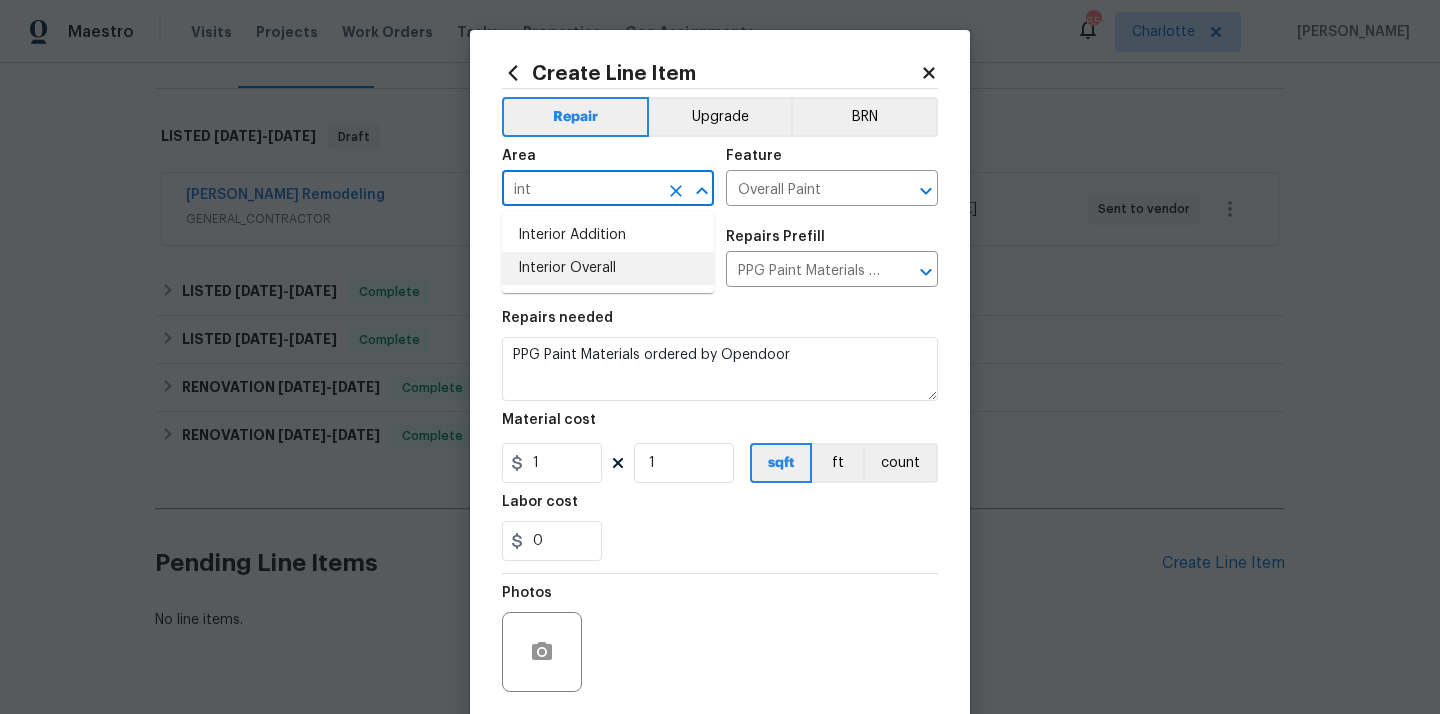 click on "Interior Overall" at bounding box center [608, 268] 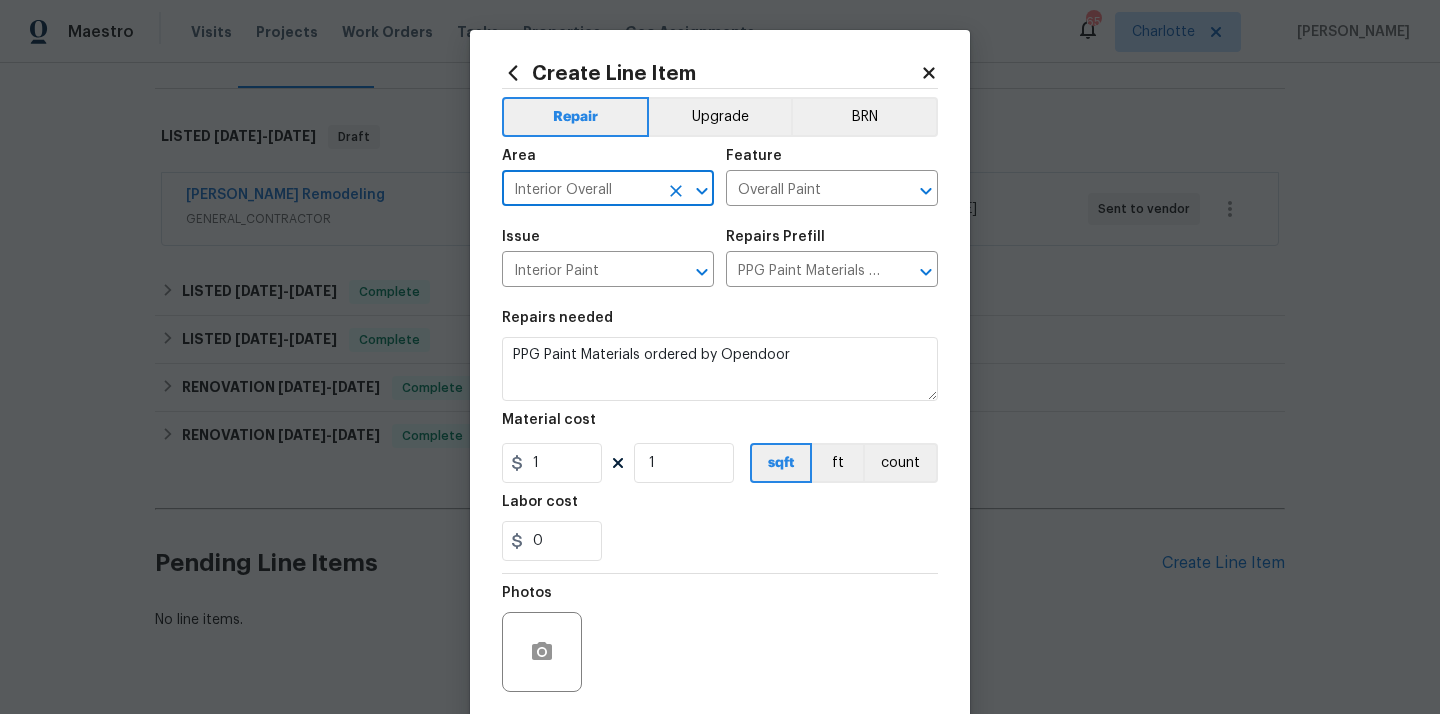 type on "Interior Overall" 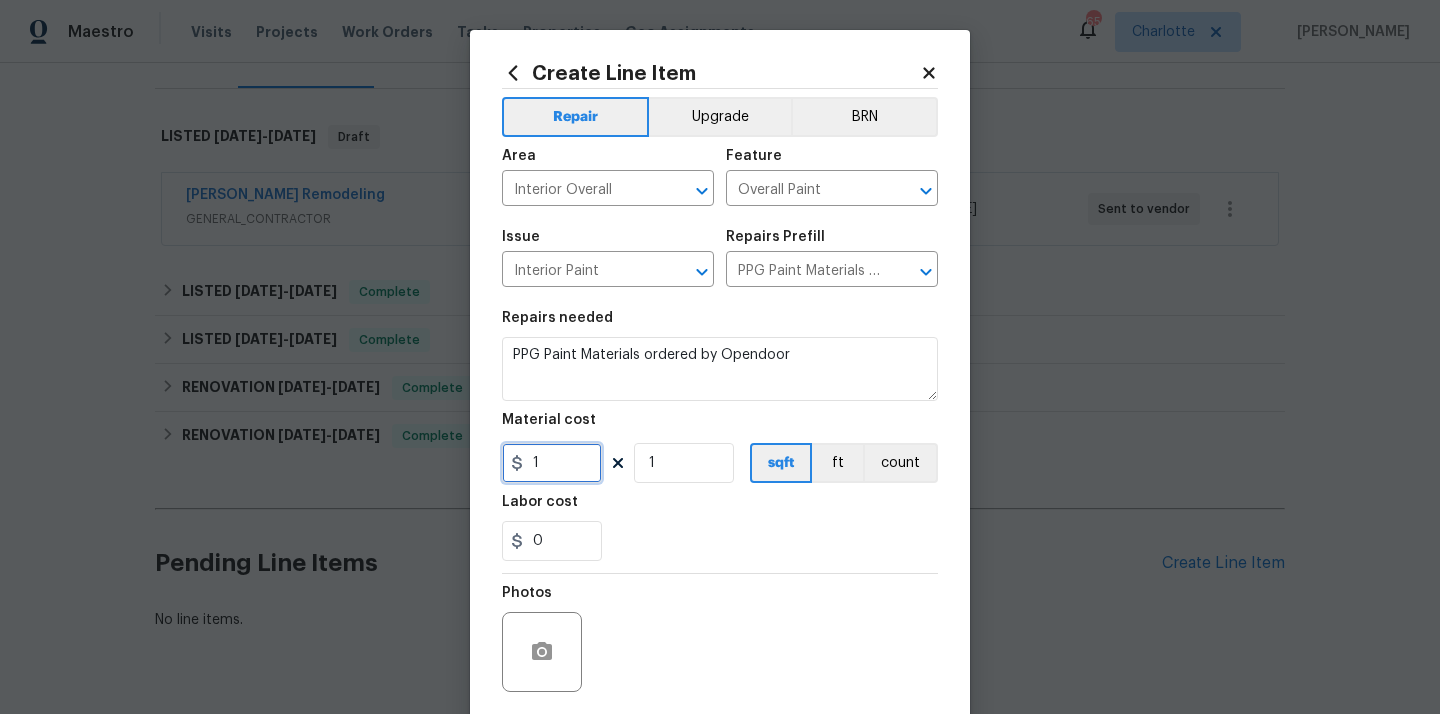 drag, startPoint x: 550, startPoint y: 470, endPoint x: 494, endPoint y: 464, distance: 56.32051 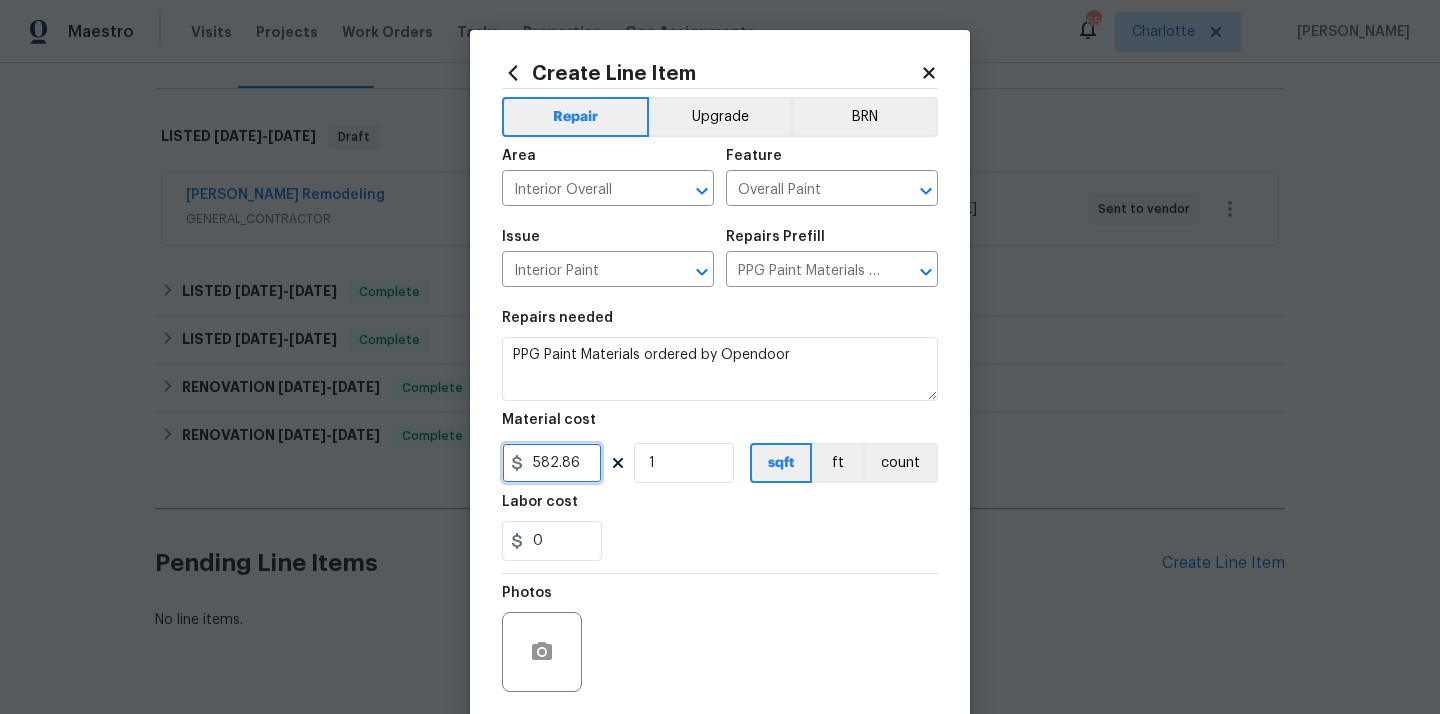 type on "582.86" 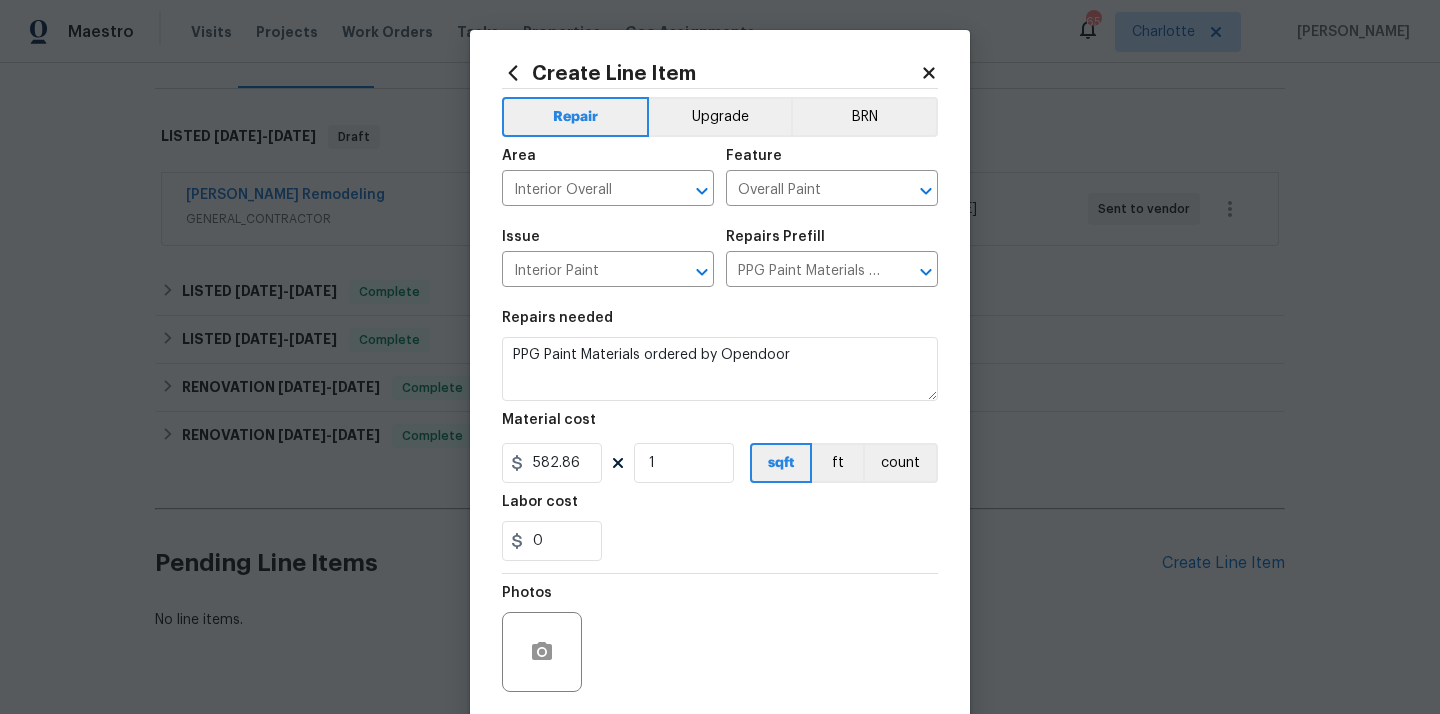 click on "0" at bounding box center [720, 541] 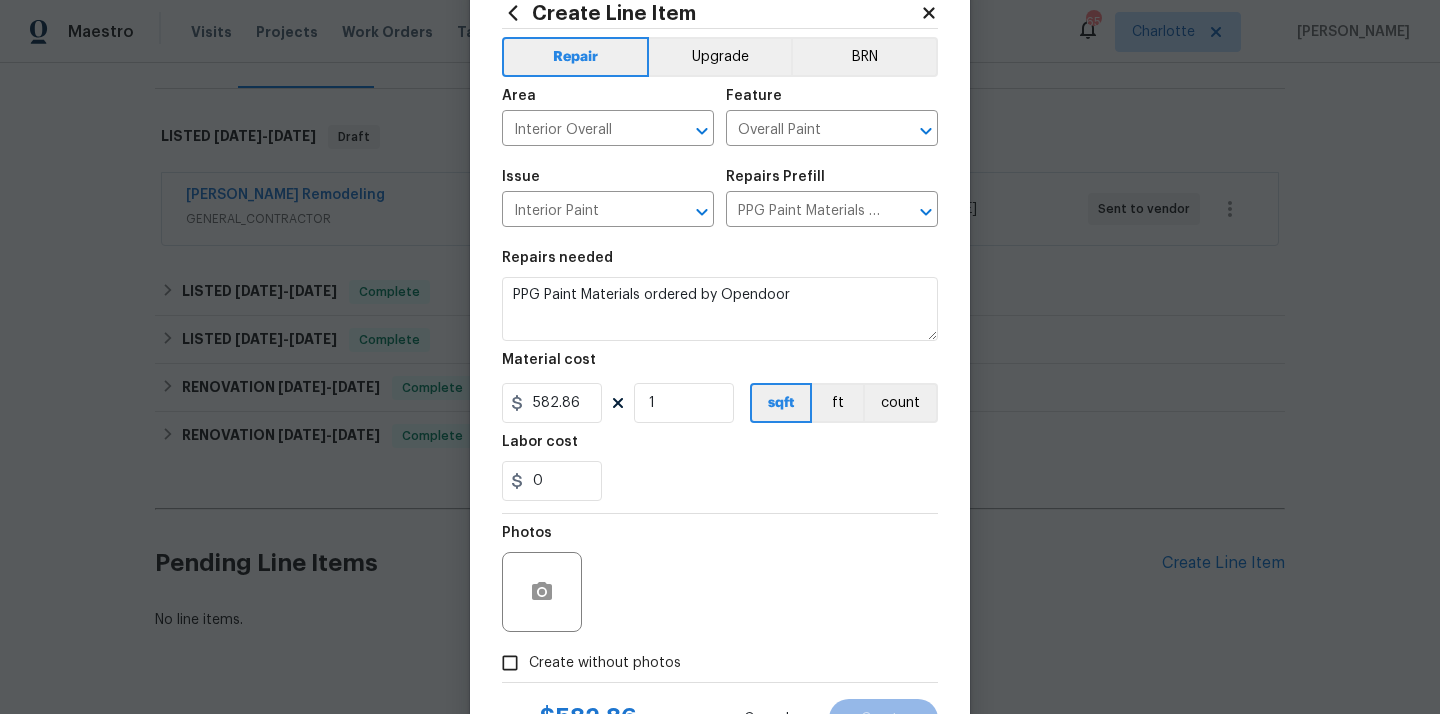 scroll, scrollTop: 112, scrollLeft: 0, axis: vertical 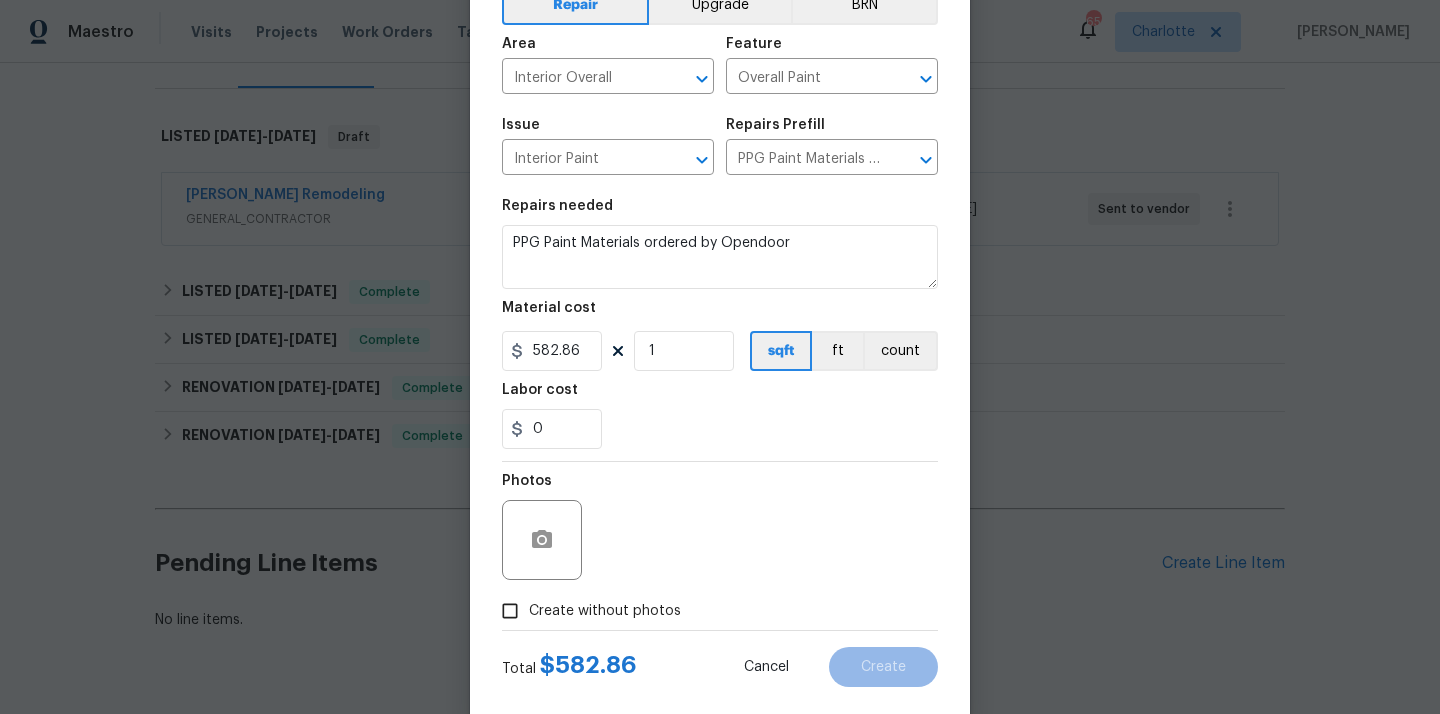 click on "Create without photos" at bounding box center (605, 611) 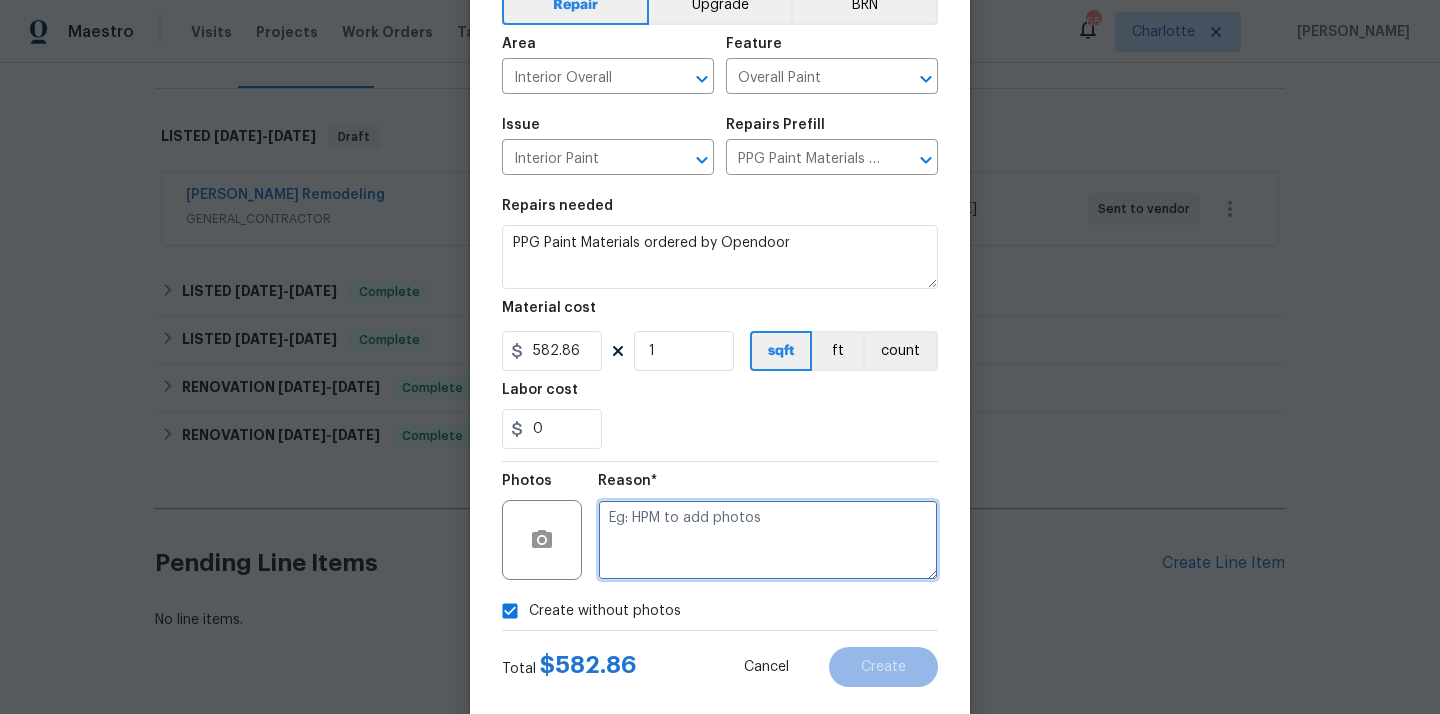 click at bounding box center [768, 540] 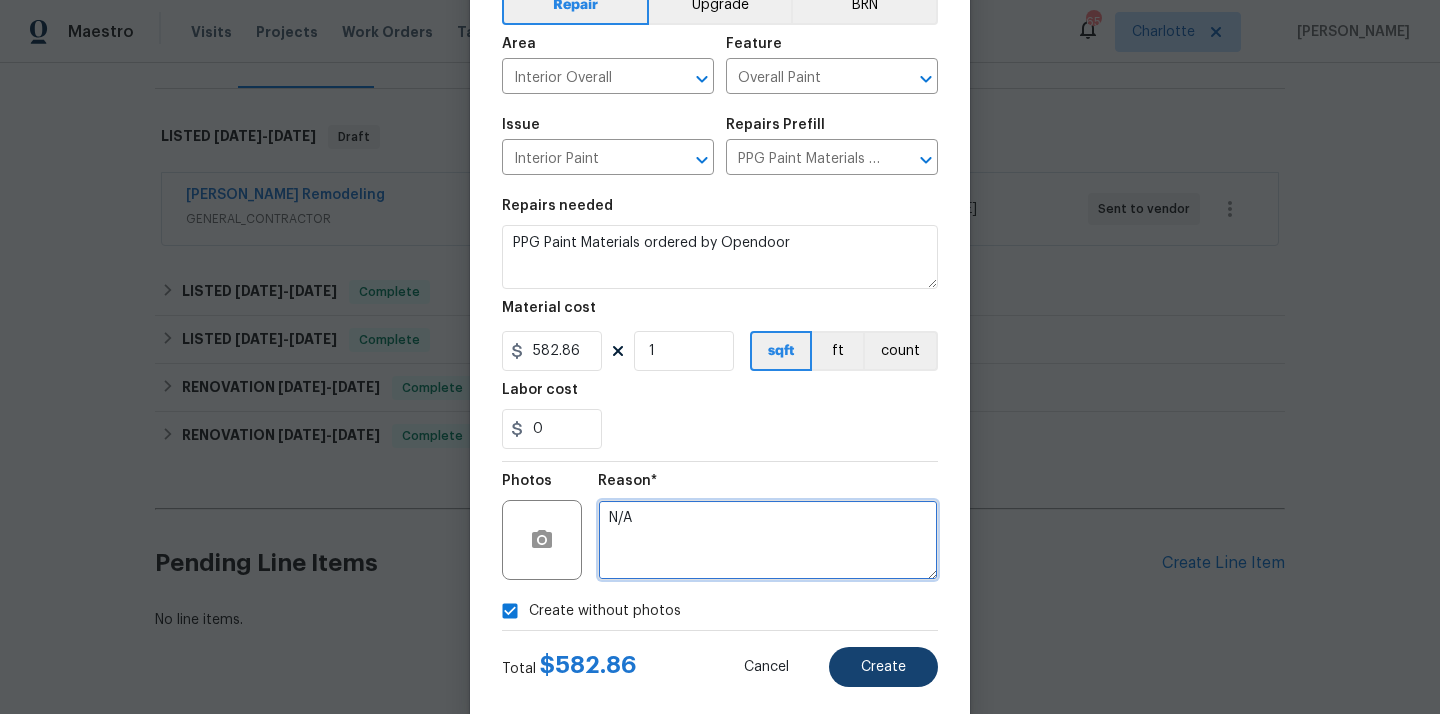 type on "N/A" 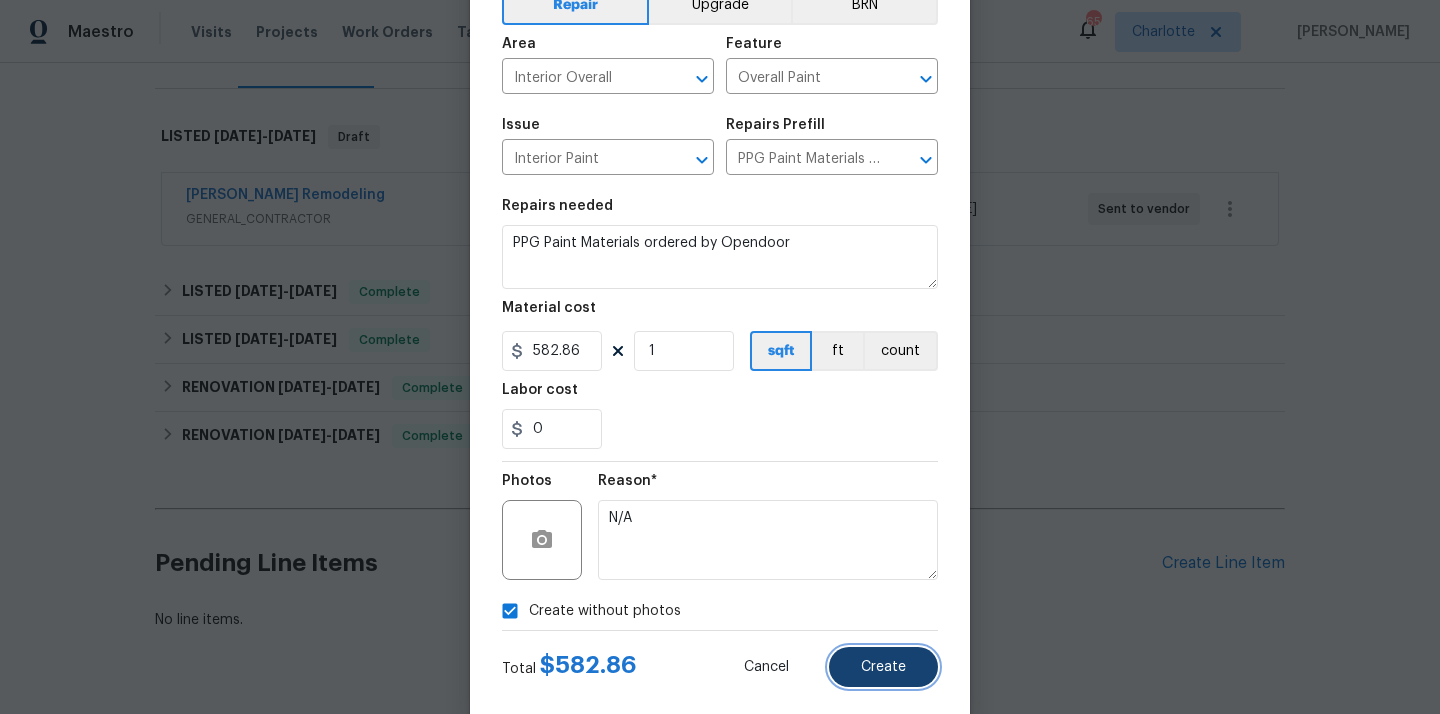click on "Create" at bounding box center [883, 667] 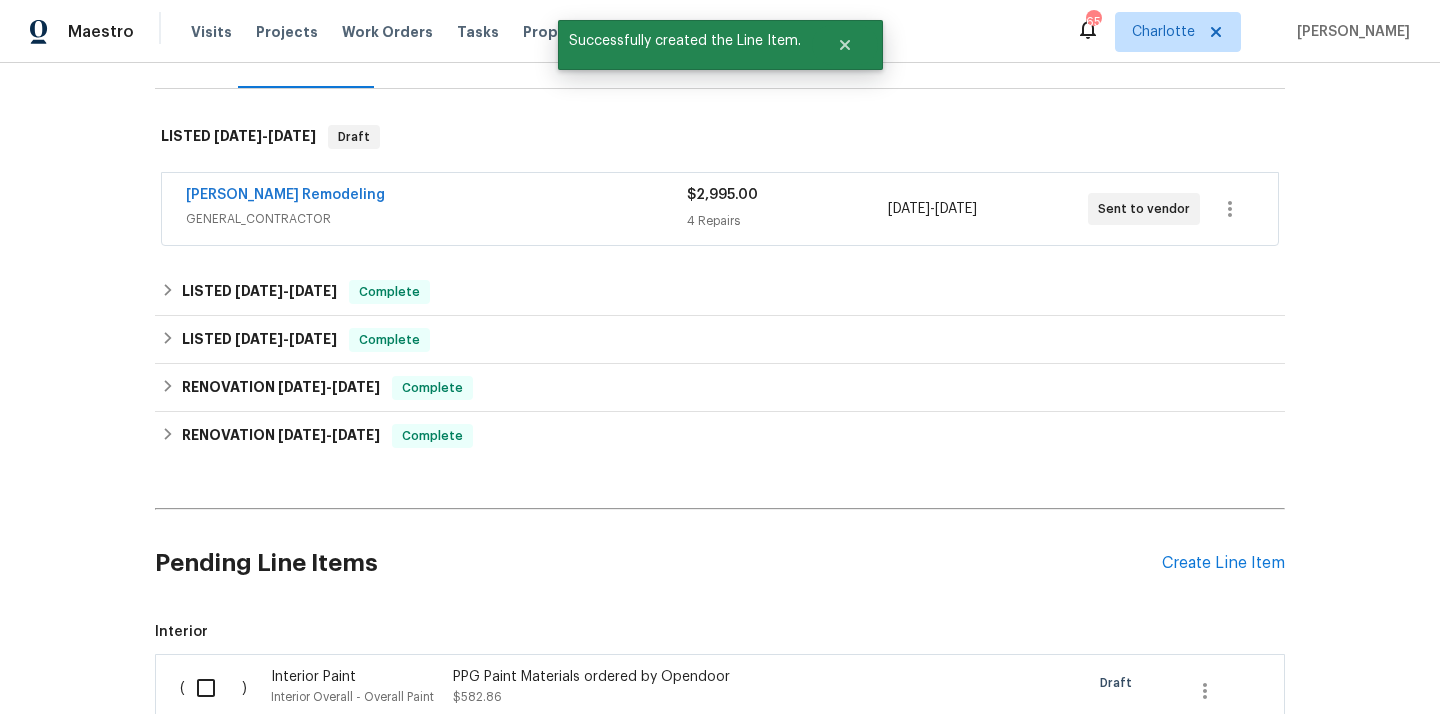 scroll, scrollTop: 459, scrollLeft: 0, axis: vertical 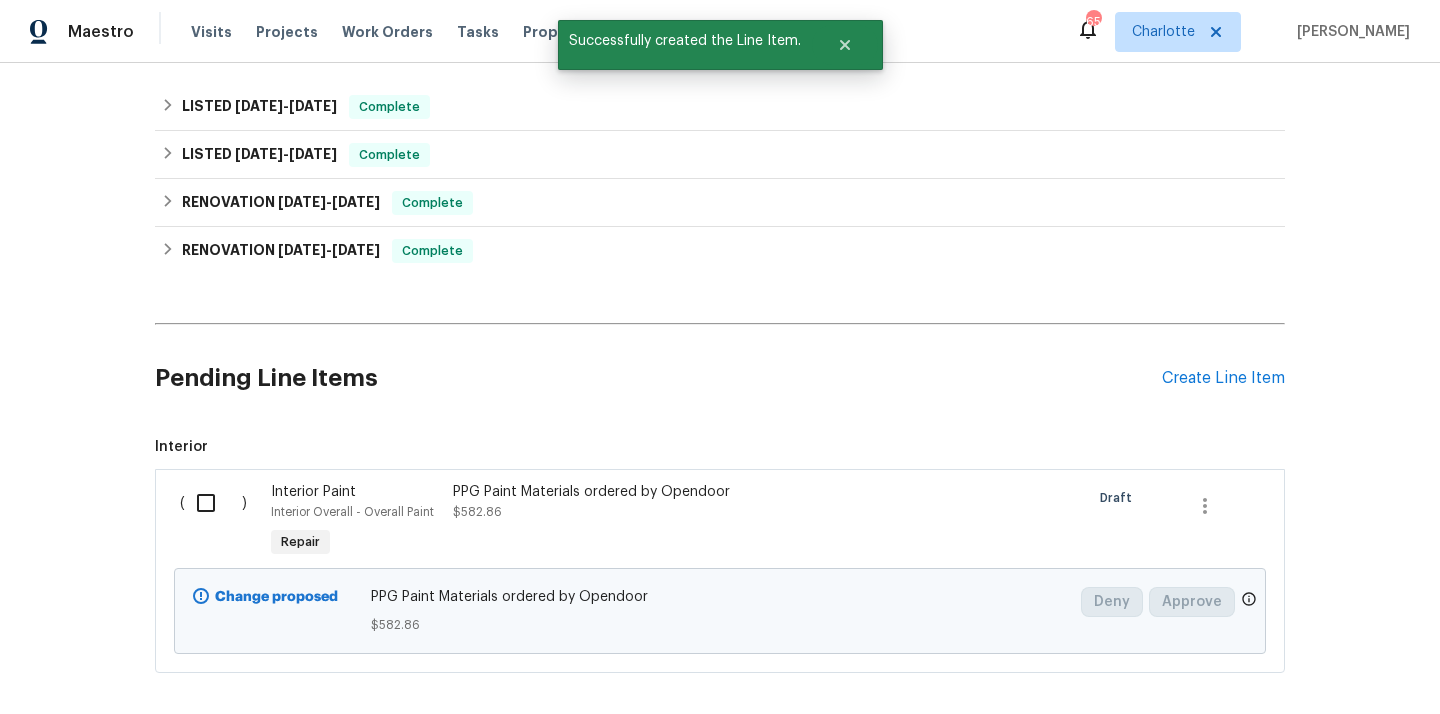 click at bounding box center [213, 503] 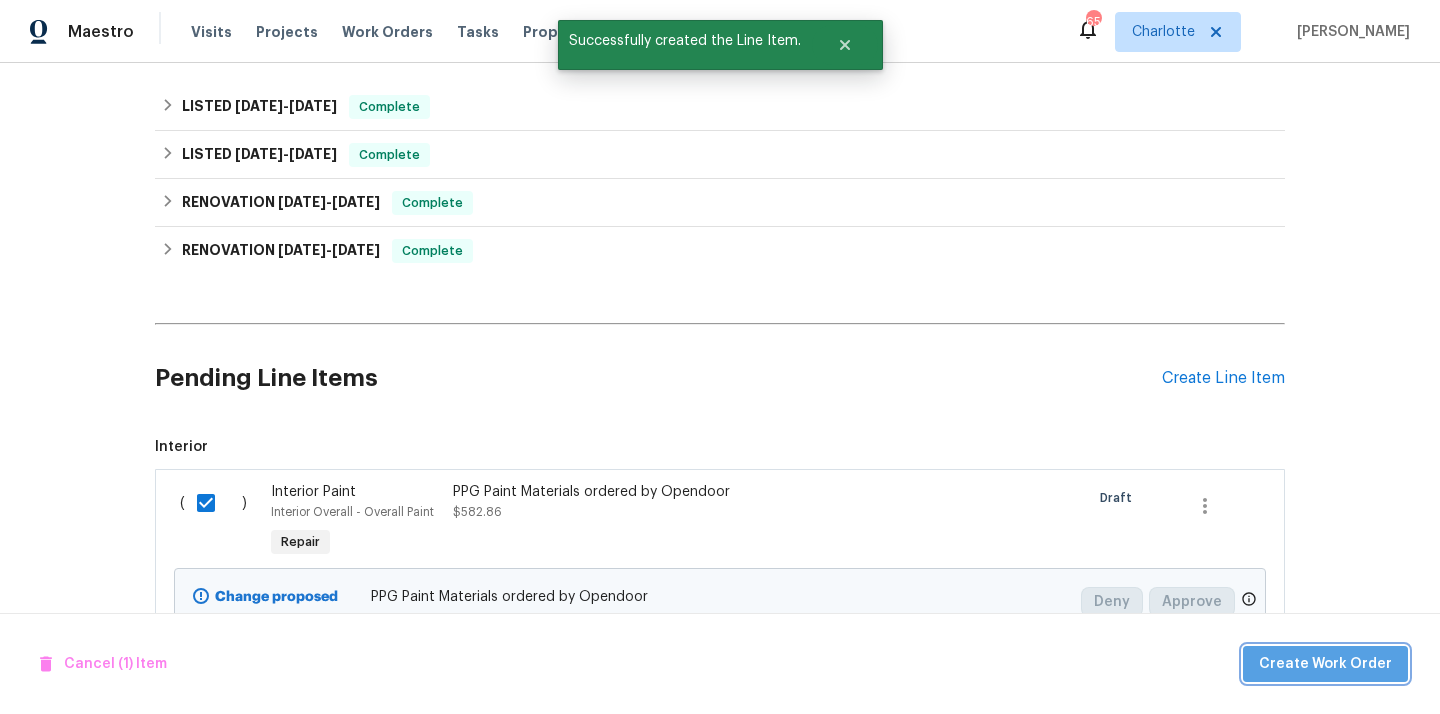 click on "Create Work Order" at bounding box center (1325, 664) 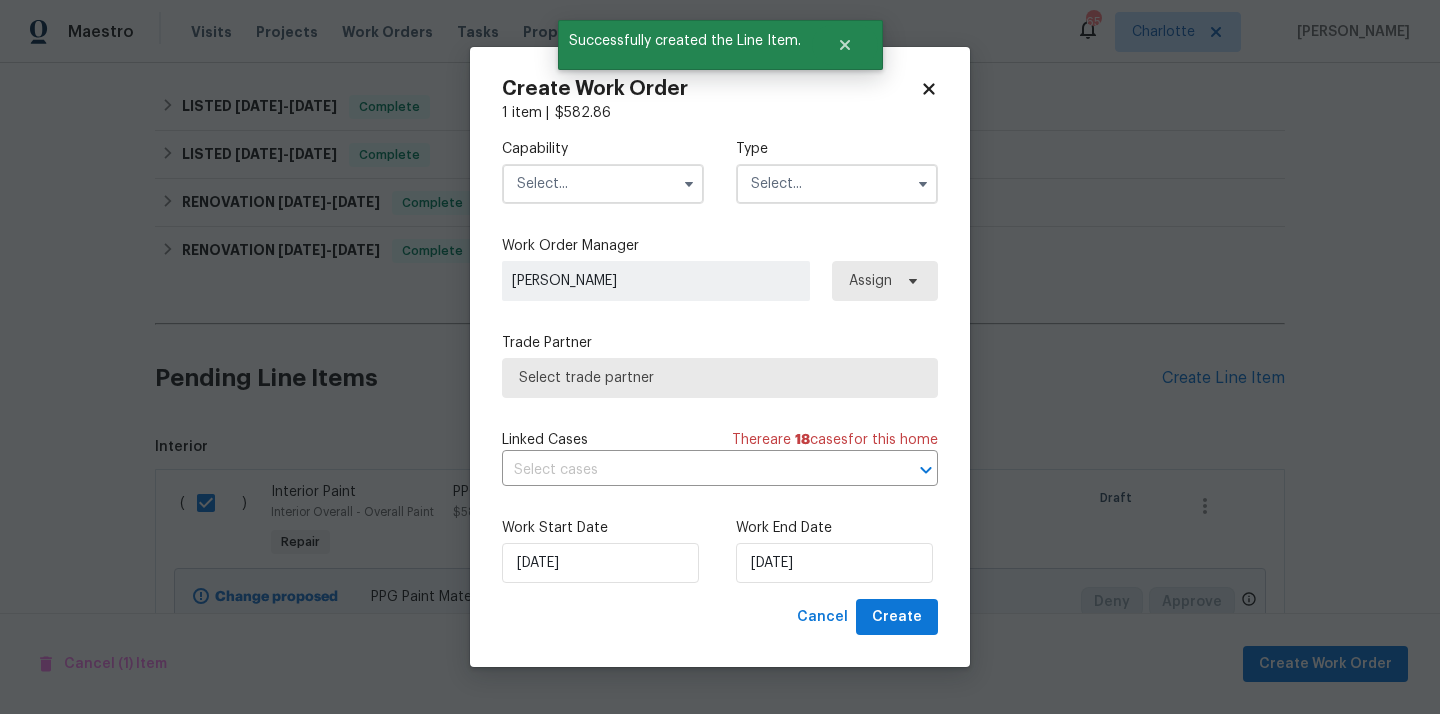 click at bounding box center (603, 184) 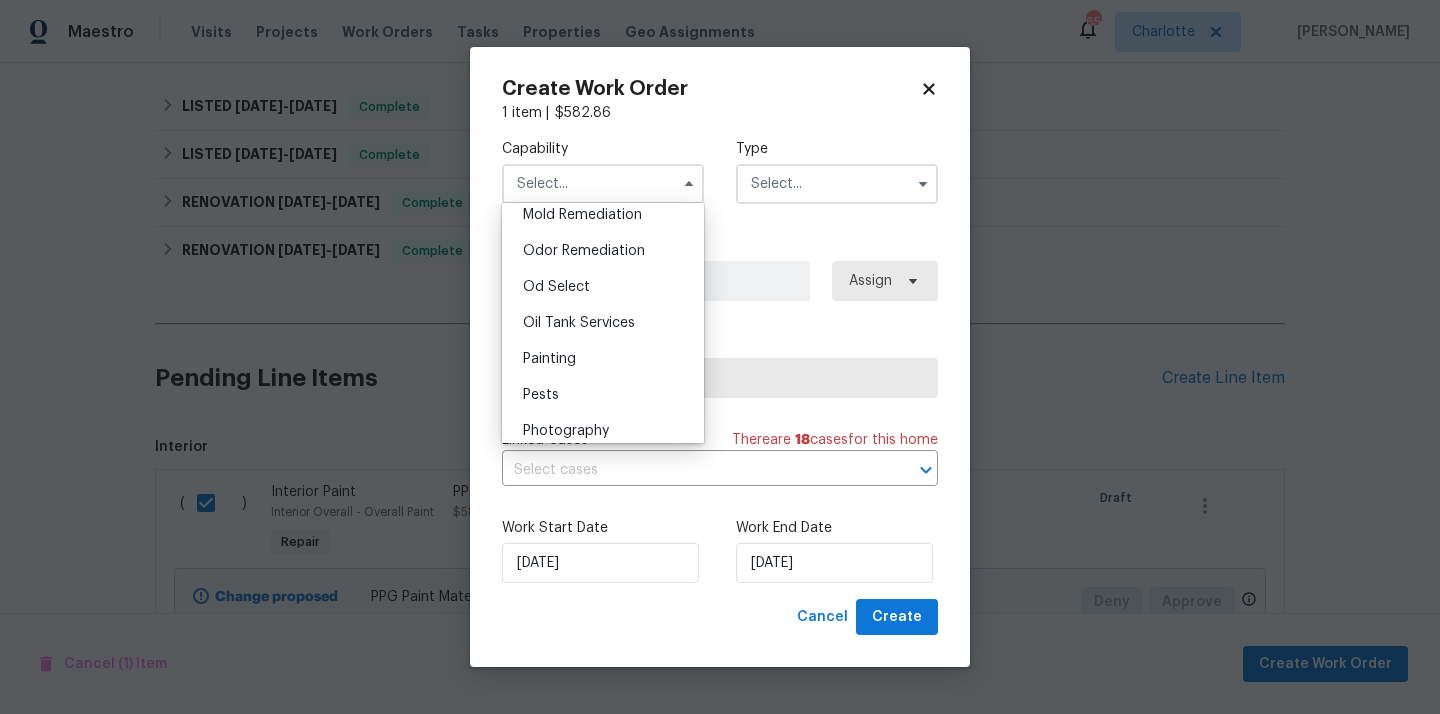 scroll, scrollTop: 1553, scrollLeft: 0, axis: vertical 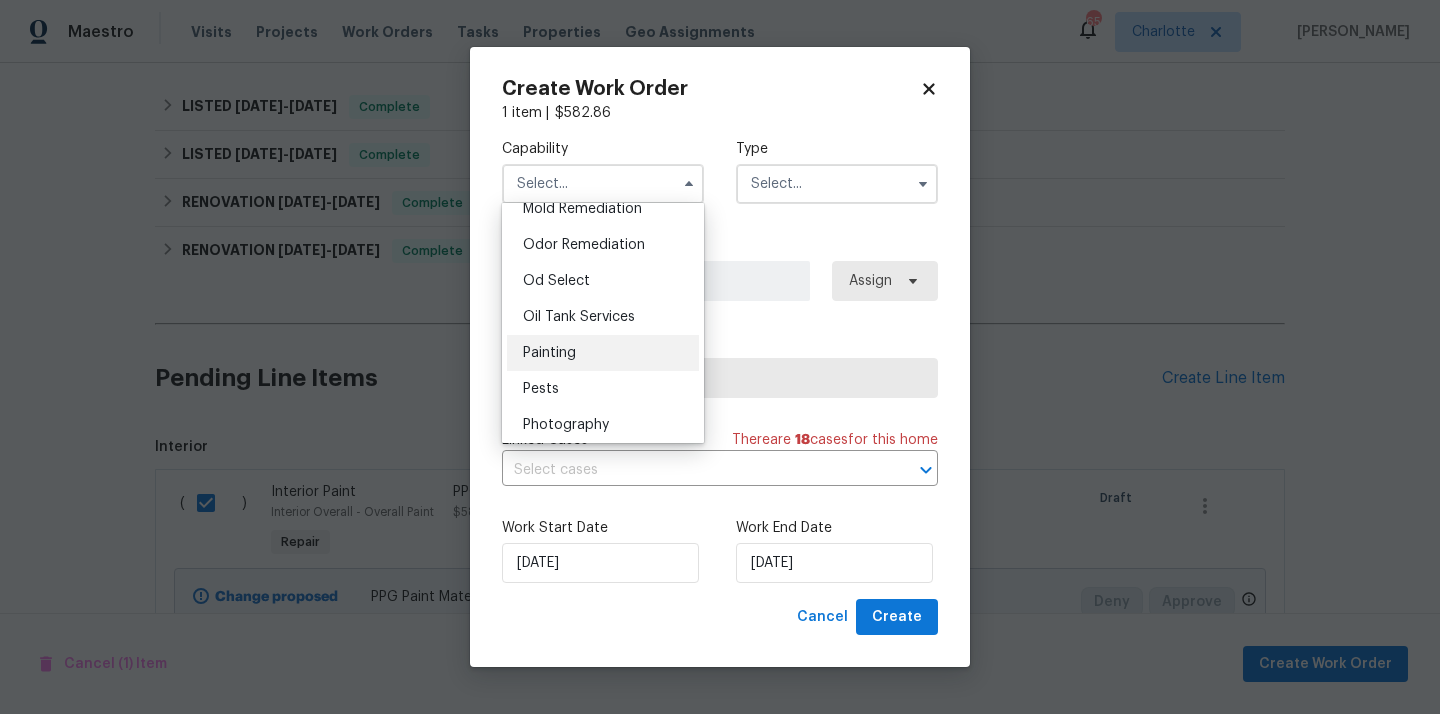 click on "Painting" at bounding box center (603, 353) 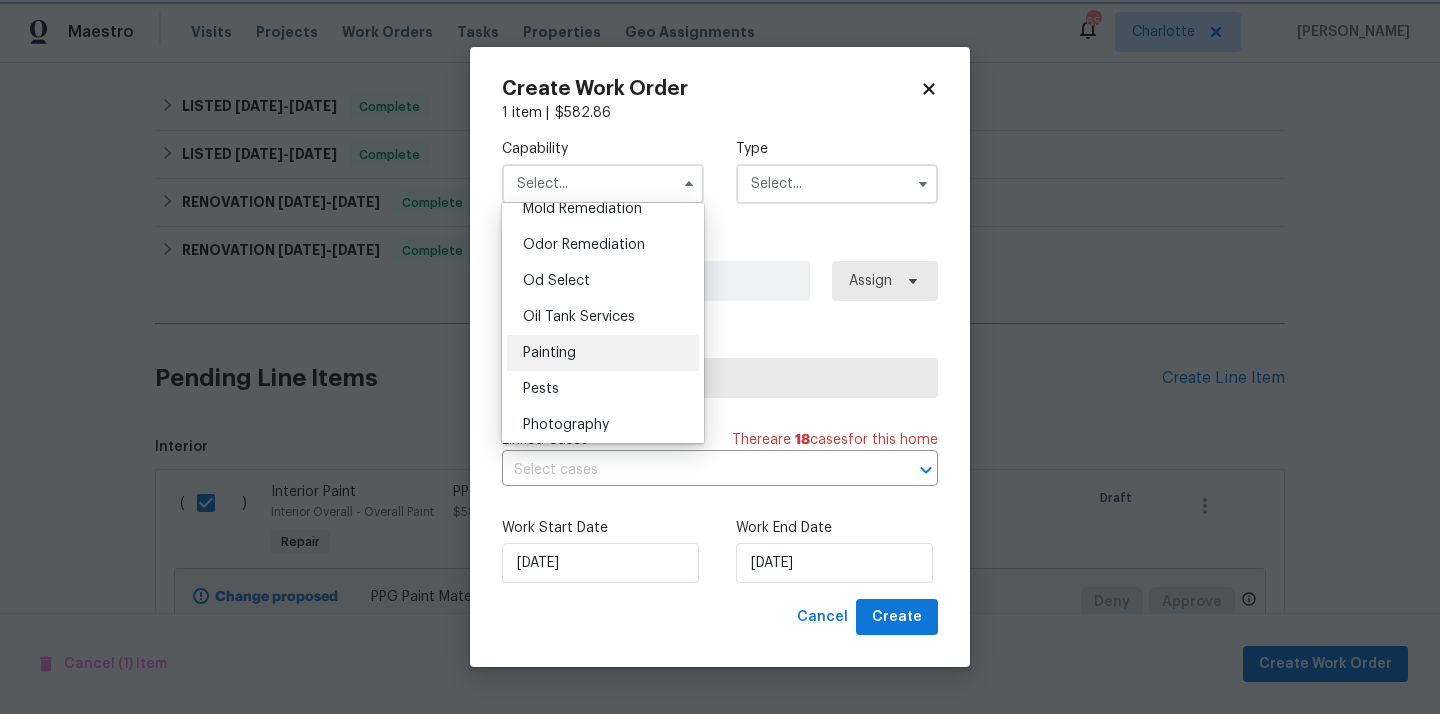 type on "Painting" 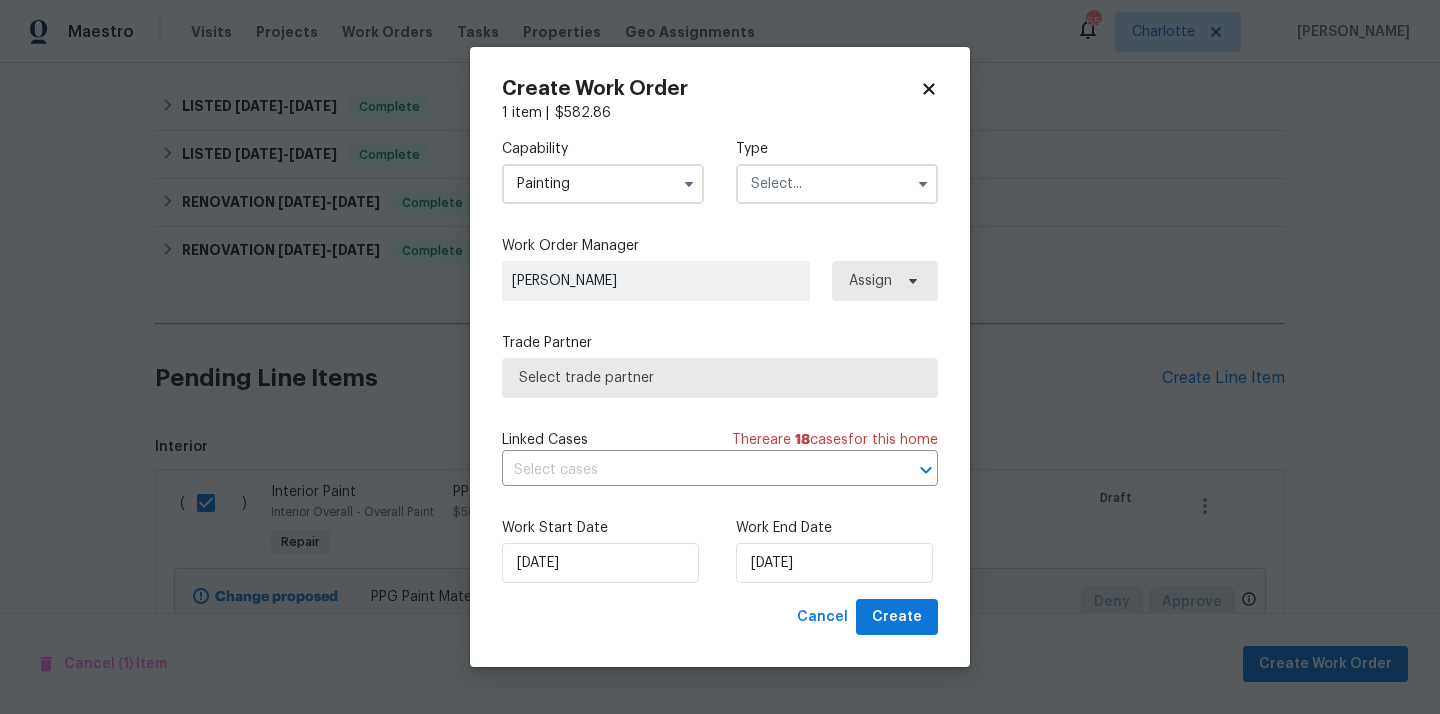 click at bounding box center (837, 184) 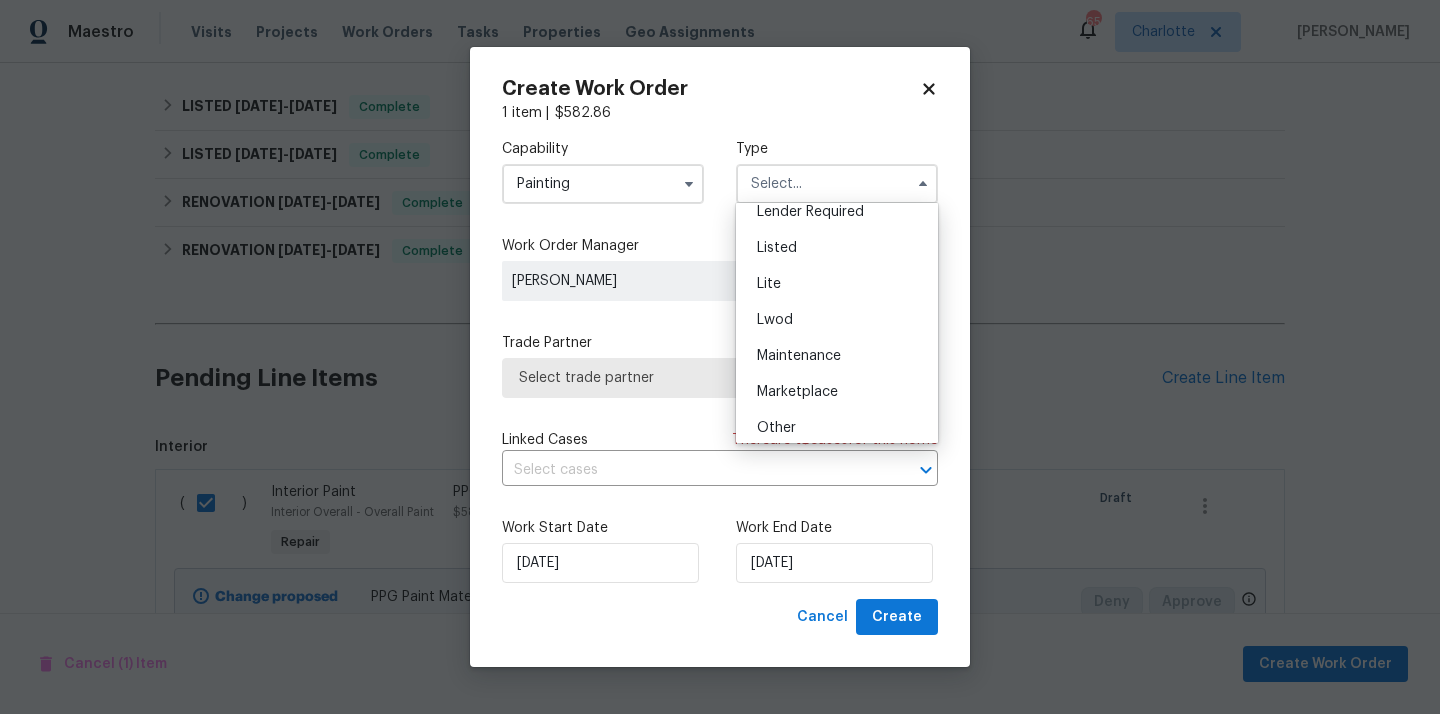 scroll, scrollTop: 144, scrollLeft: 0, axis: vertical 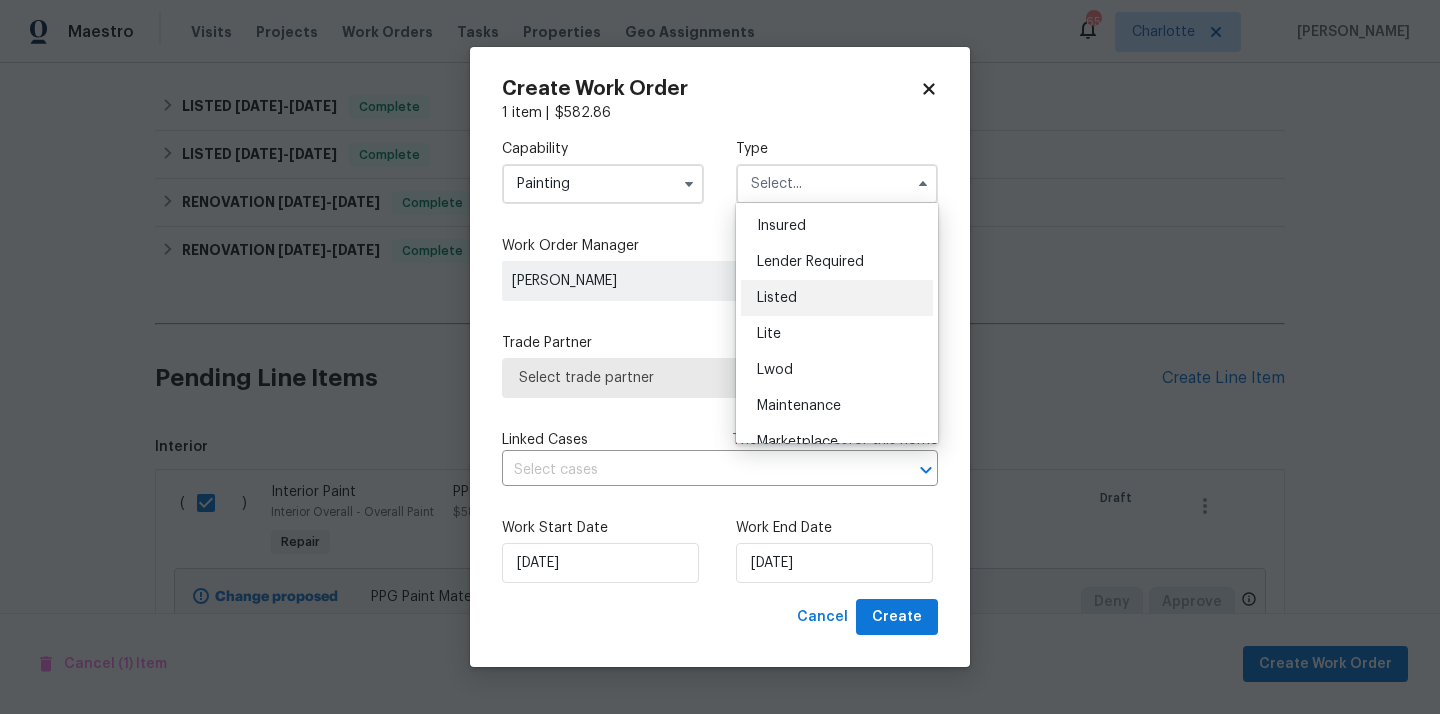 click on "Listed" at bounding box center [837, 298] 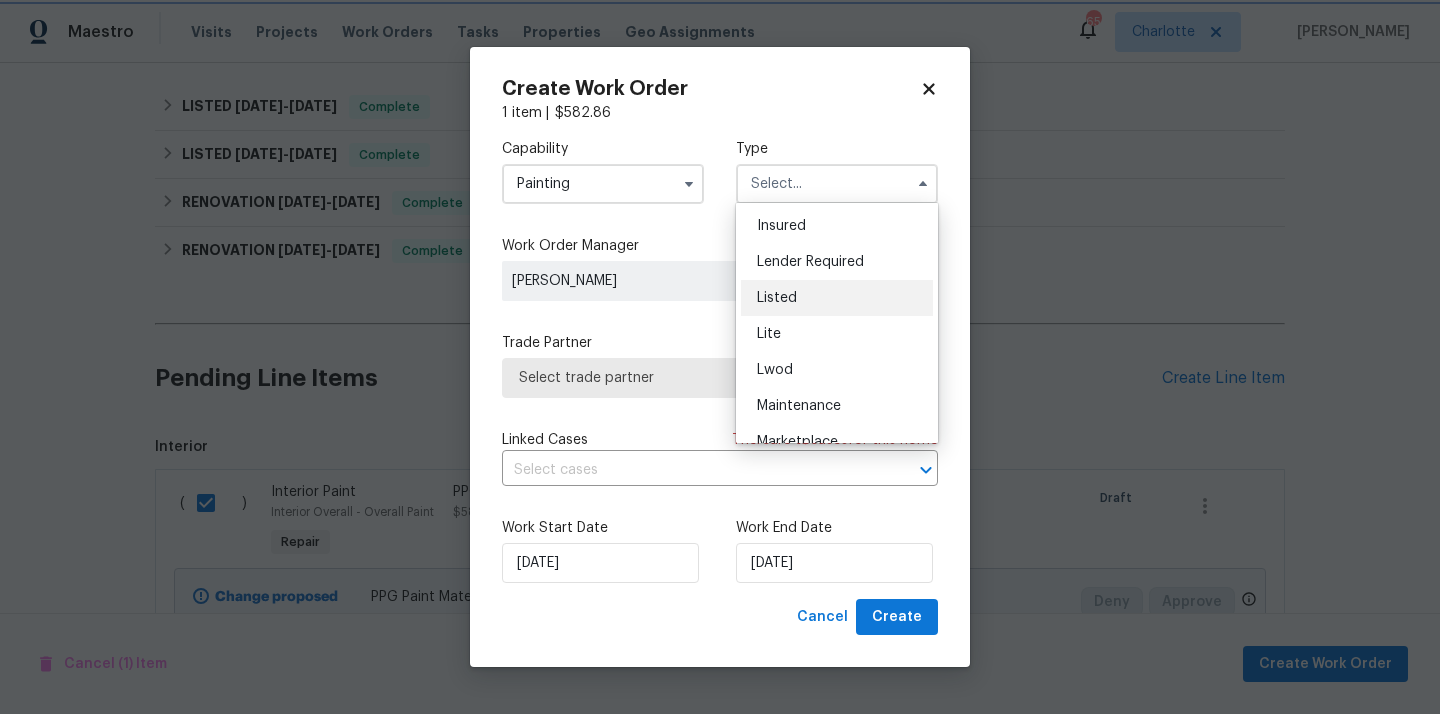 type on "Listed" 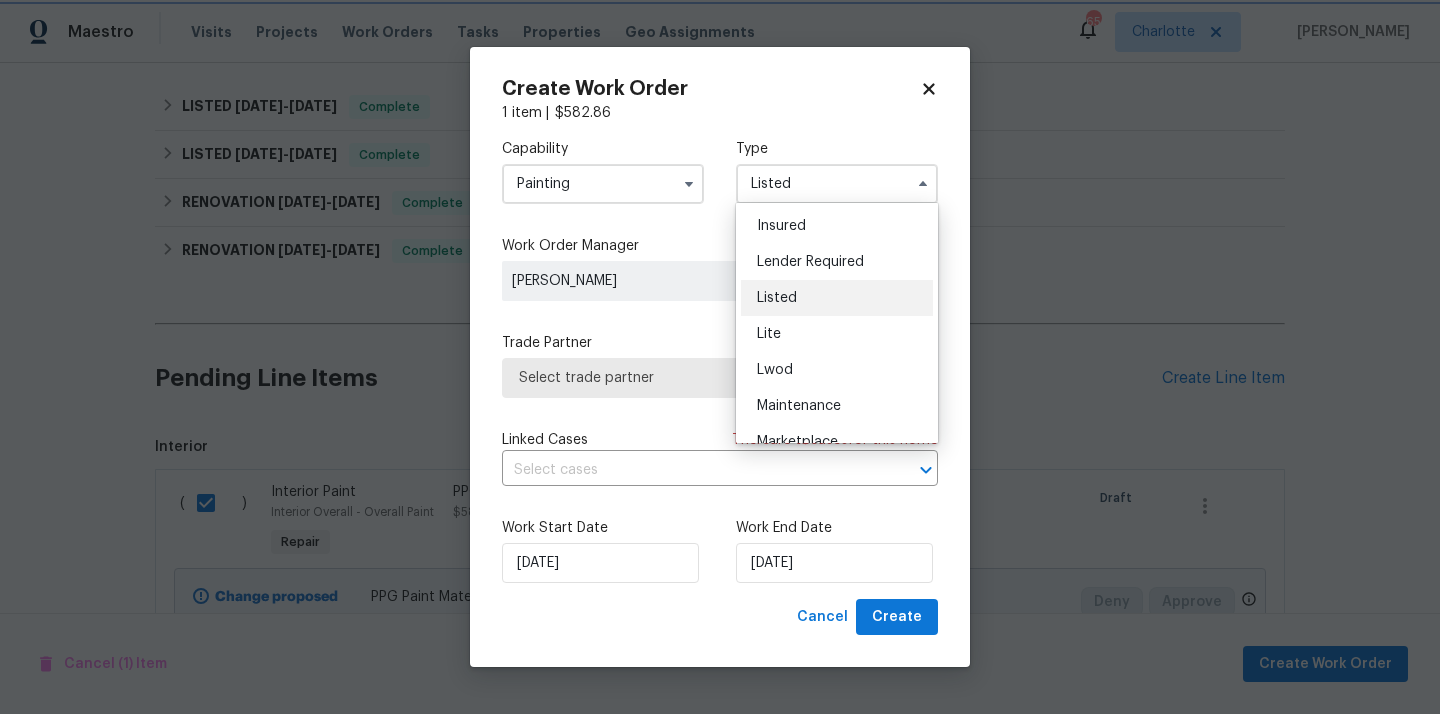 scroll, scrollTop: 0, scrollLeft: 0, axis: both 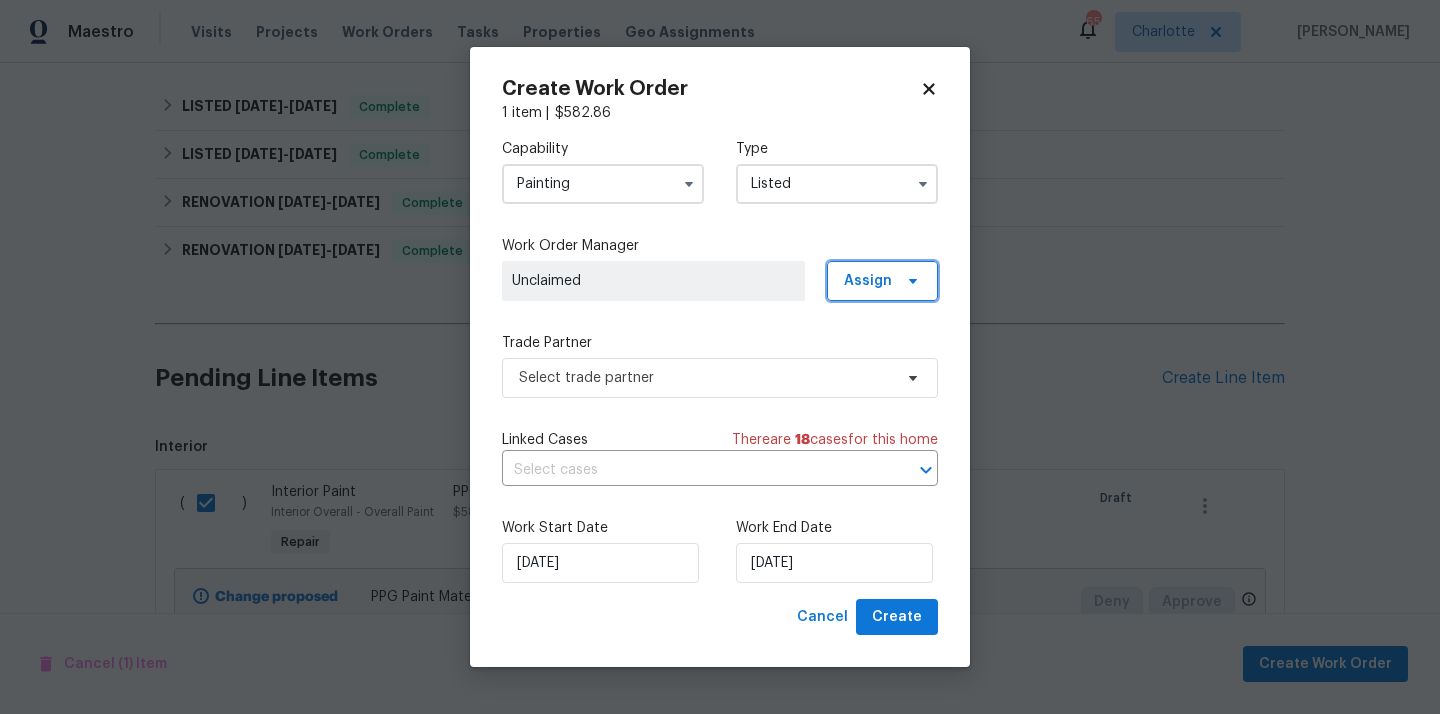 click on "Assign" at bounding box center [868, 281] 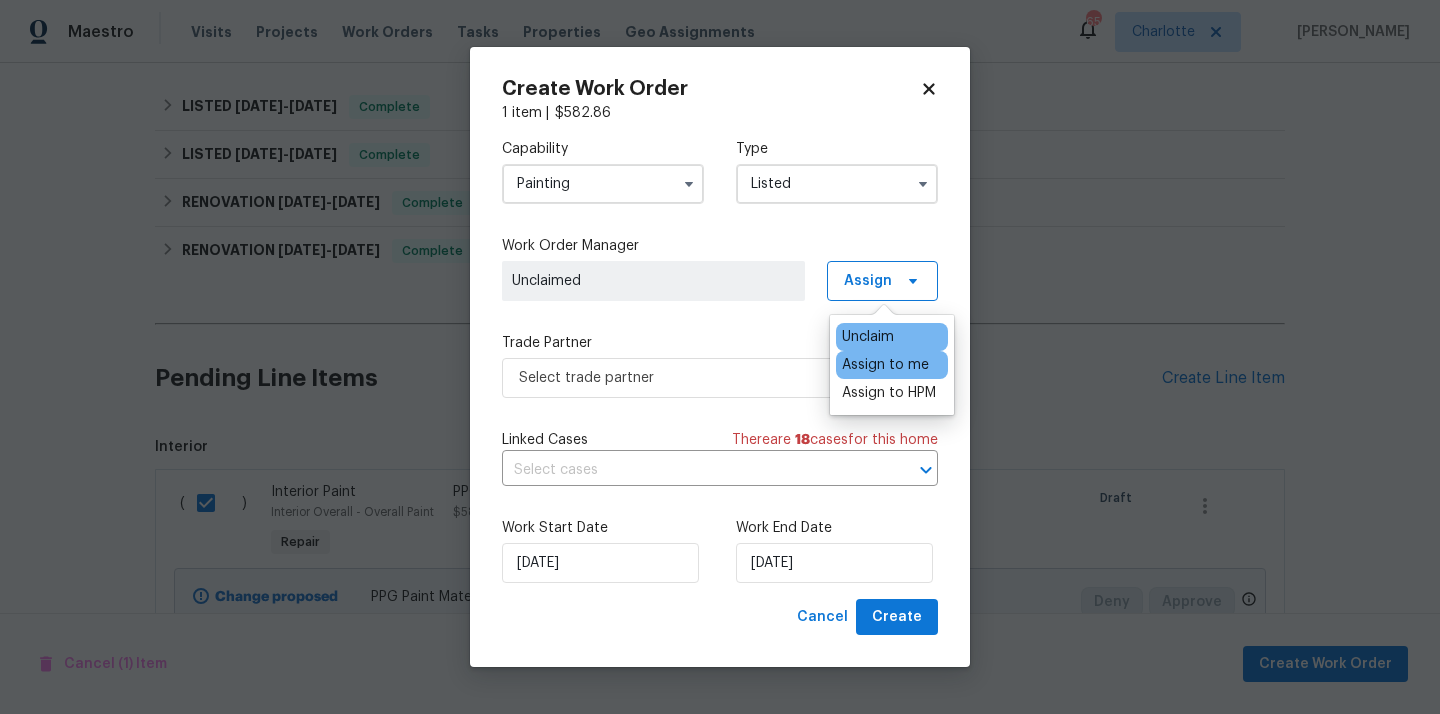 click on "Assign to me" at bounding box center (892, 365) 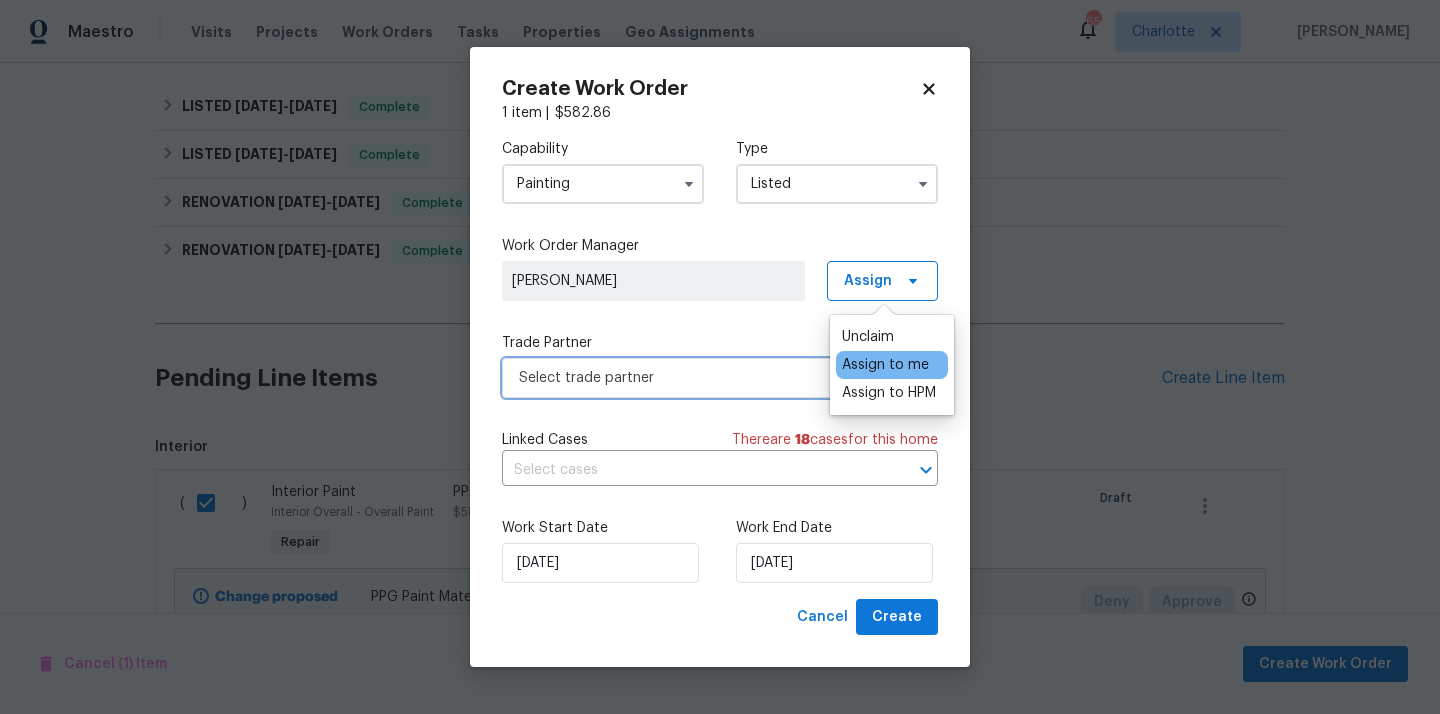 click on "Select trade partner" at bounding box center [705, 378] 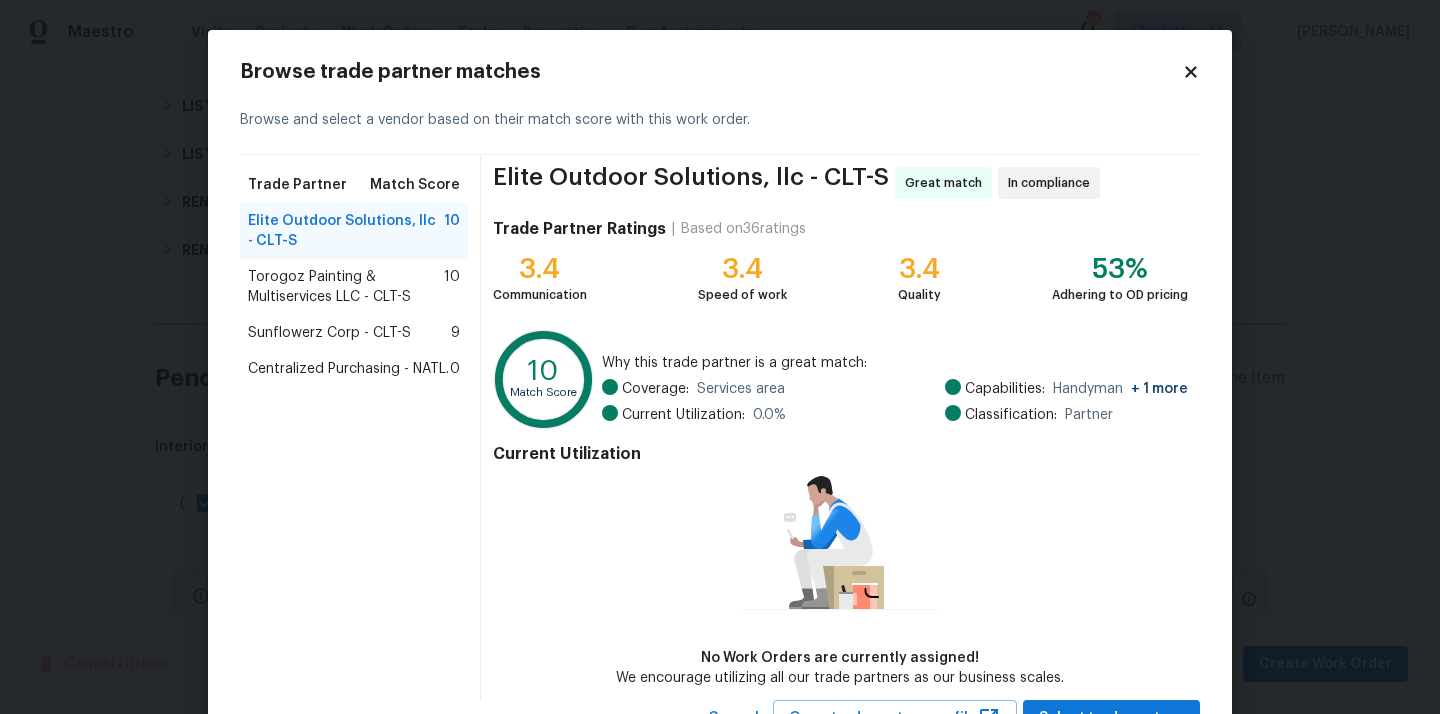 click on "Centralized Purchasing - NATL." at bounding box center [348, 369] 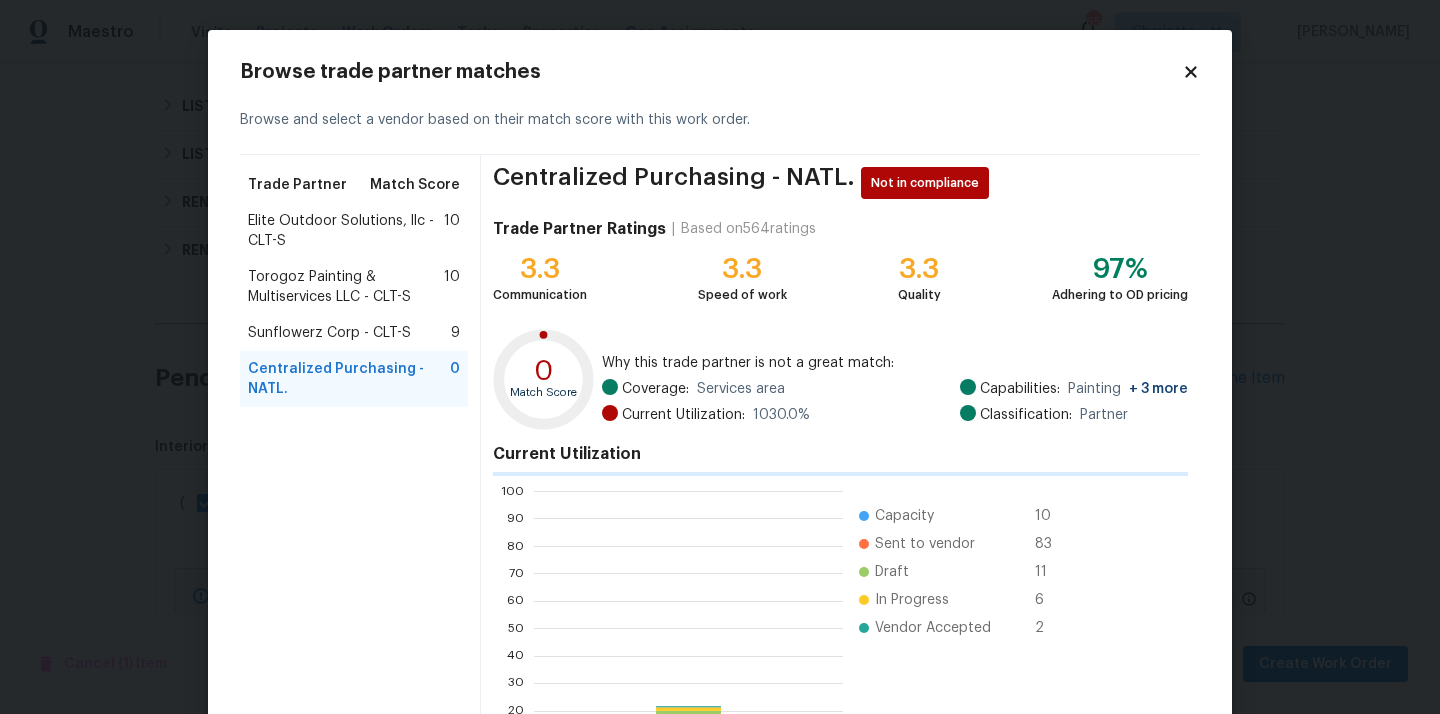 scroll, scrollTop: 2, scrollLeft: 2, axis: both 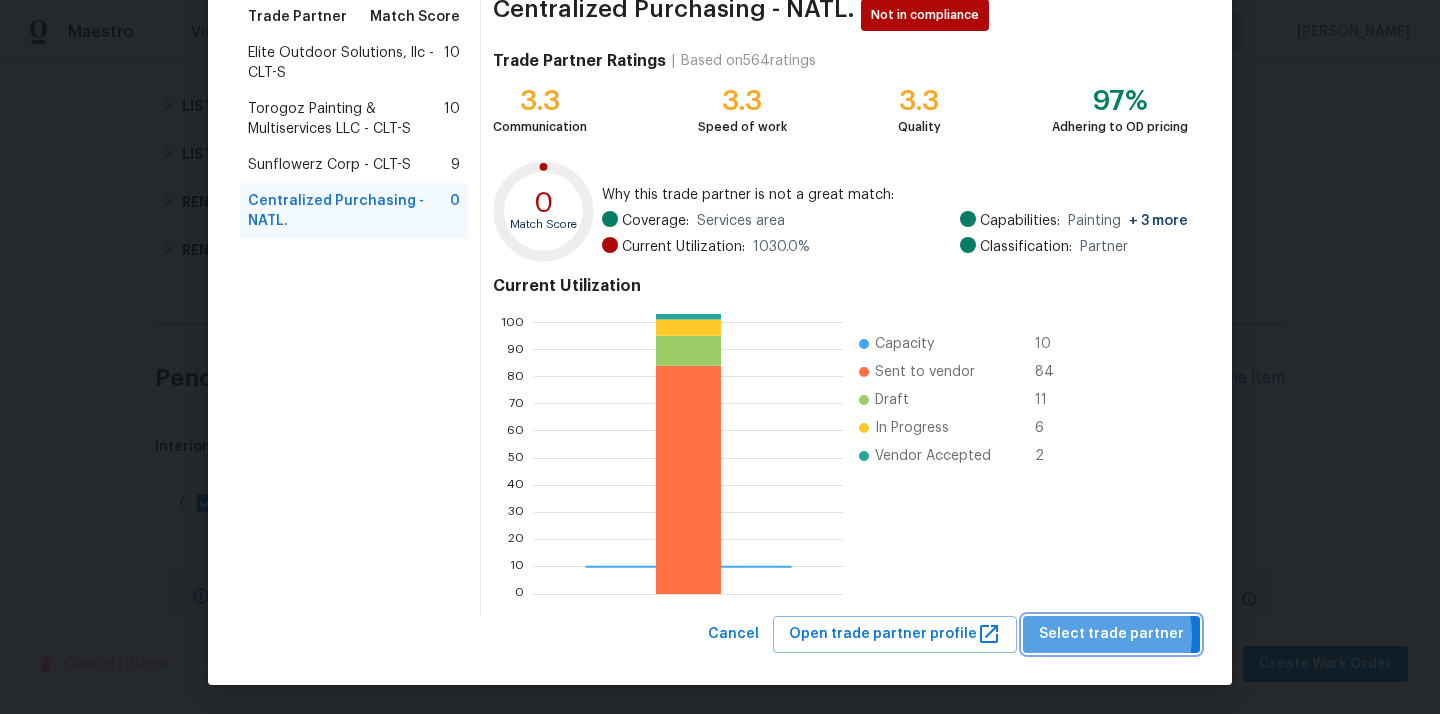 click on "Select trade partner" at bounding box center (1111, 634) 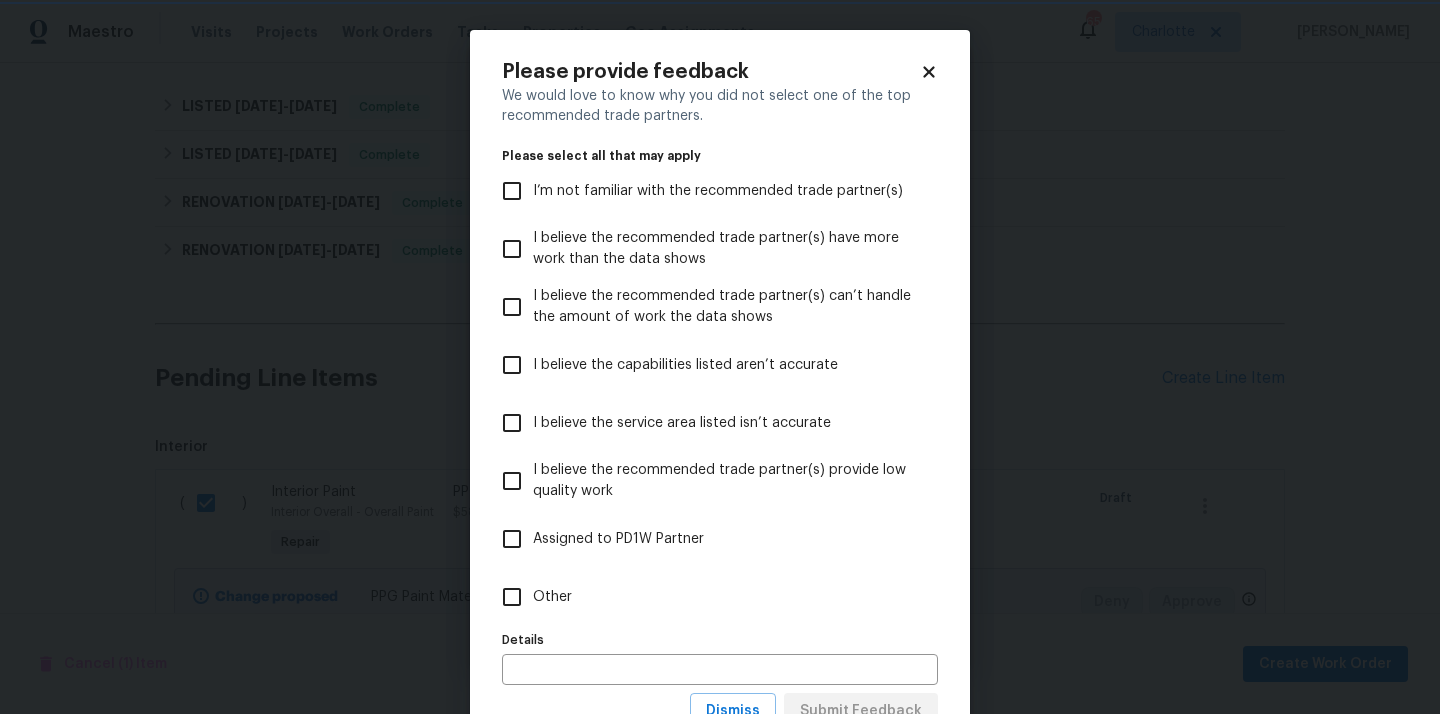 scroll, scrollTop: 0, scrollLeft: 0, axis: both 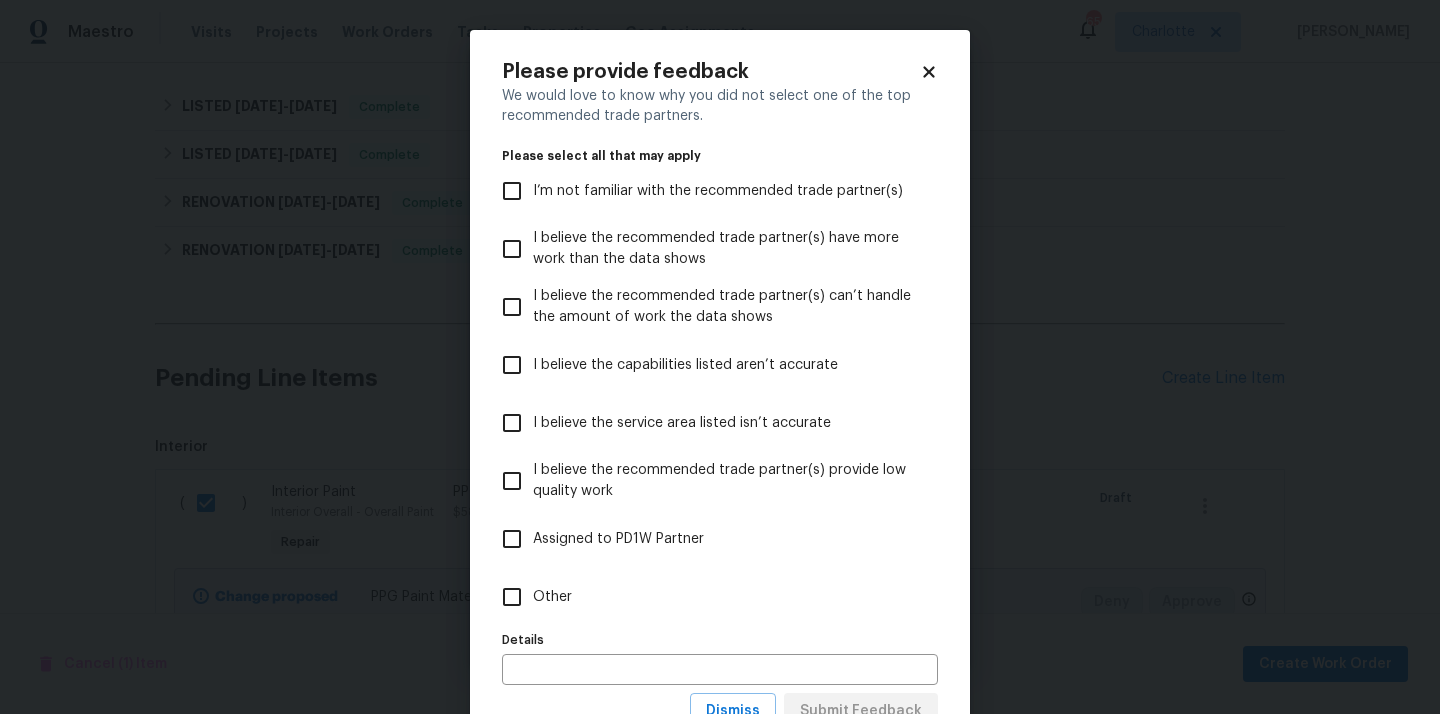click on "Other" at bounding box center (706, 597) 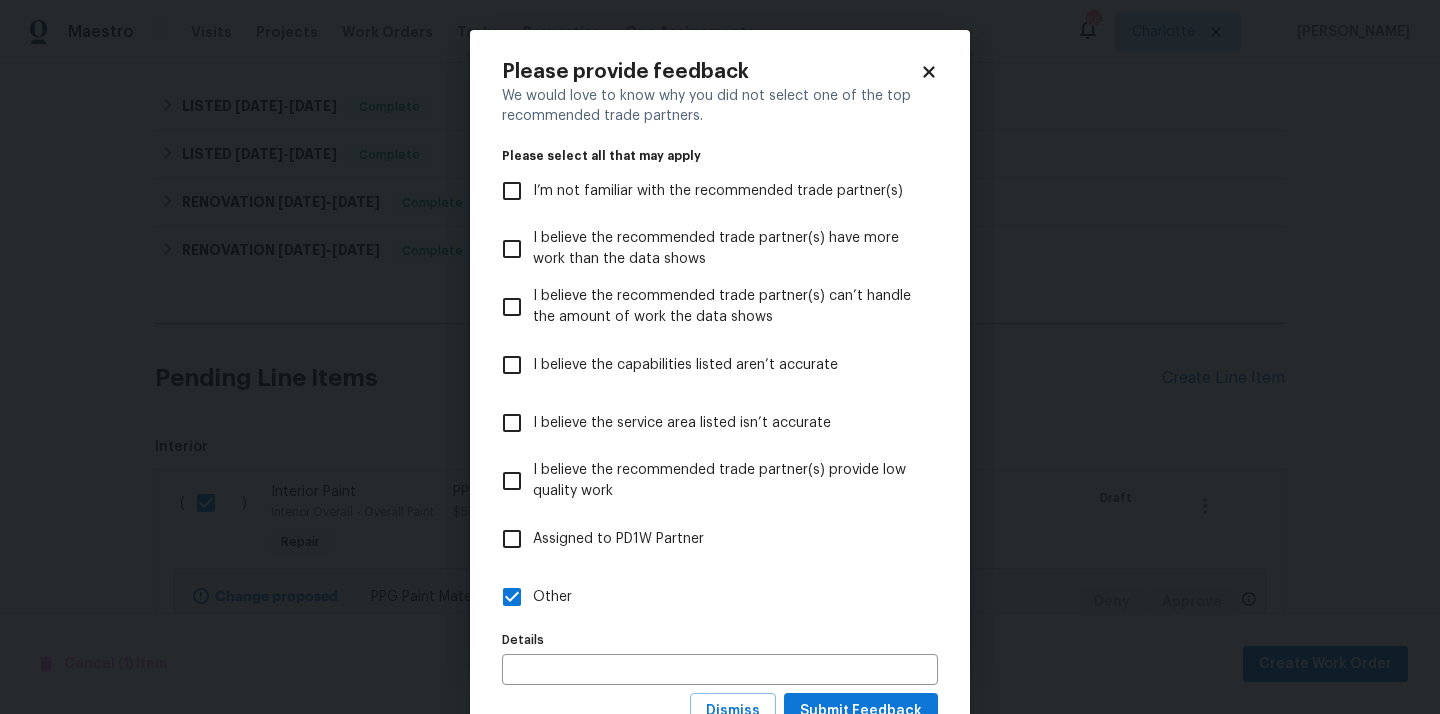 scroll, scrollTop: 78, scrollLeft: 0, axis: vertical 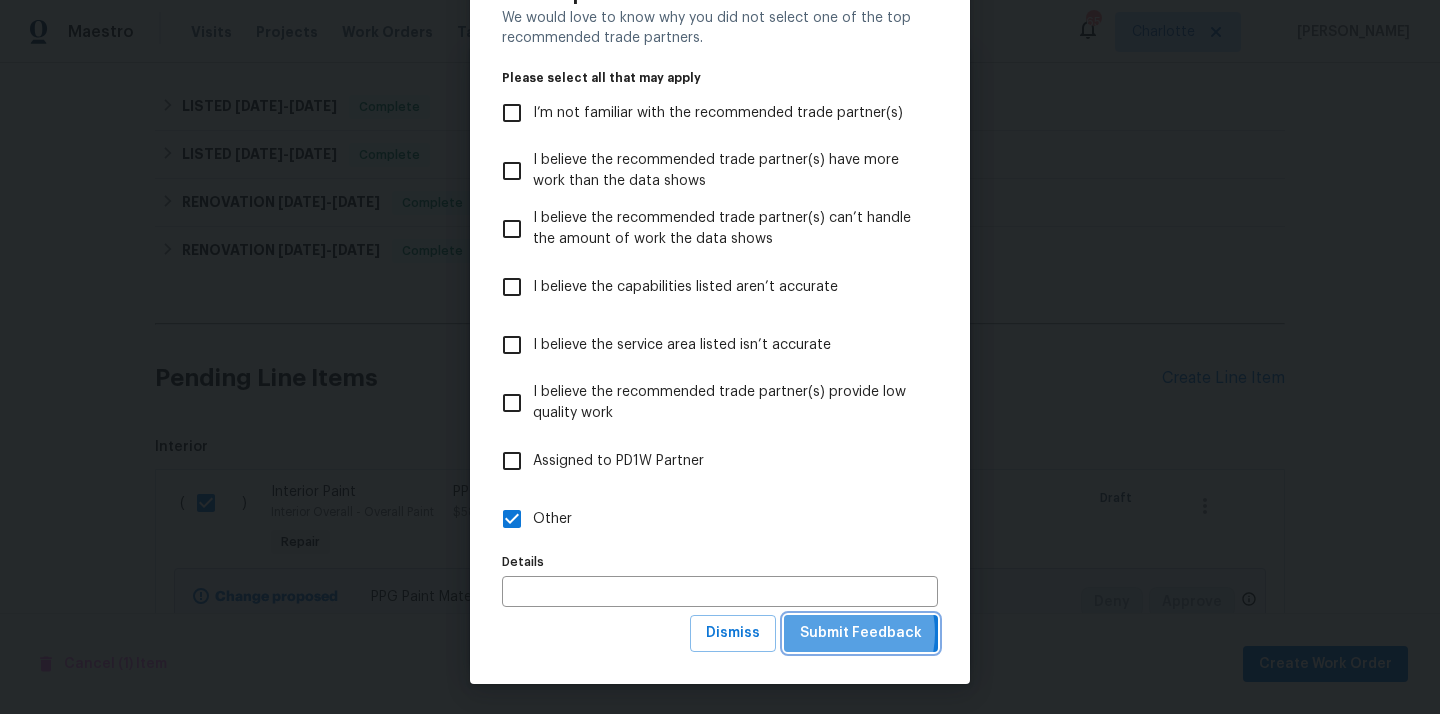 click on "Submit Feedback" at bounding box center (861, 633) 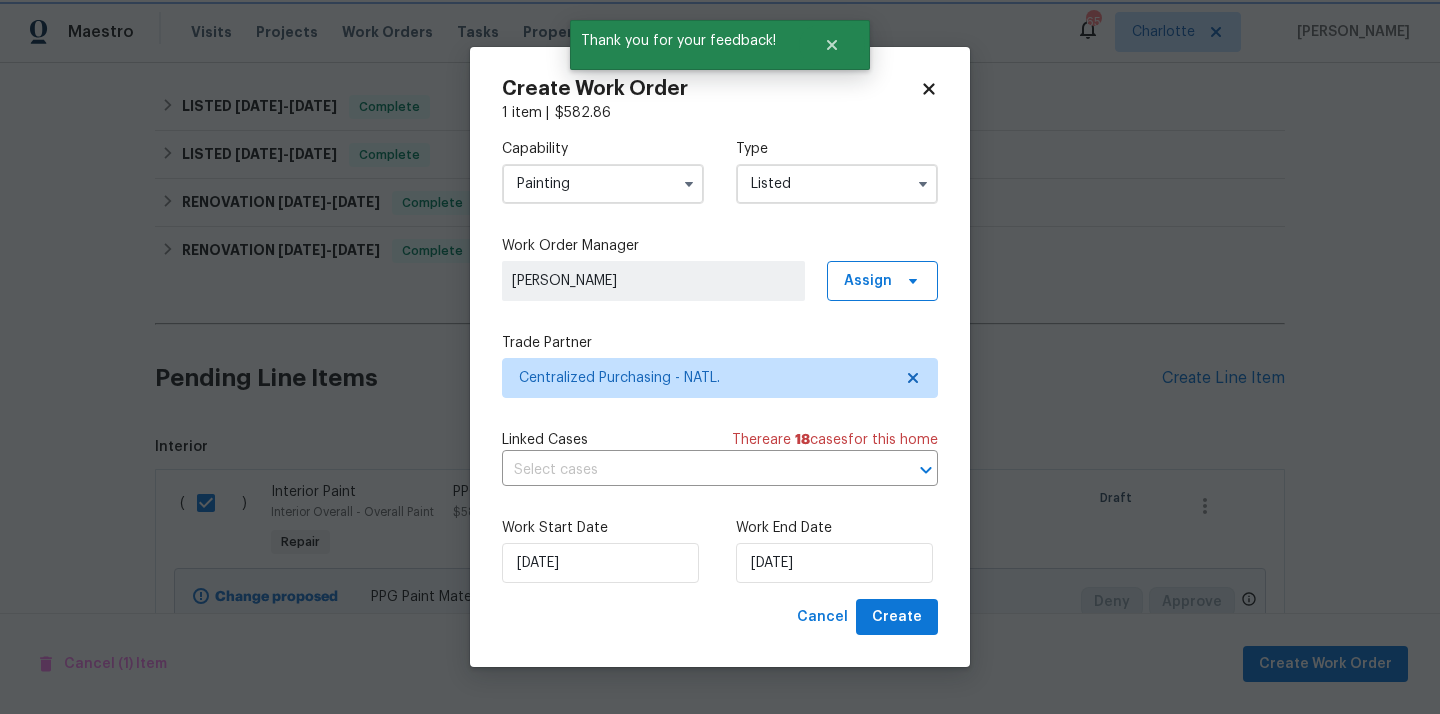 scroll, scrollTop: 0, scrollLeft: 0, axis: both 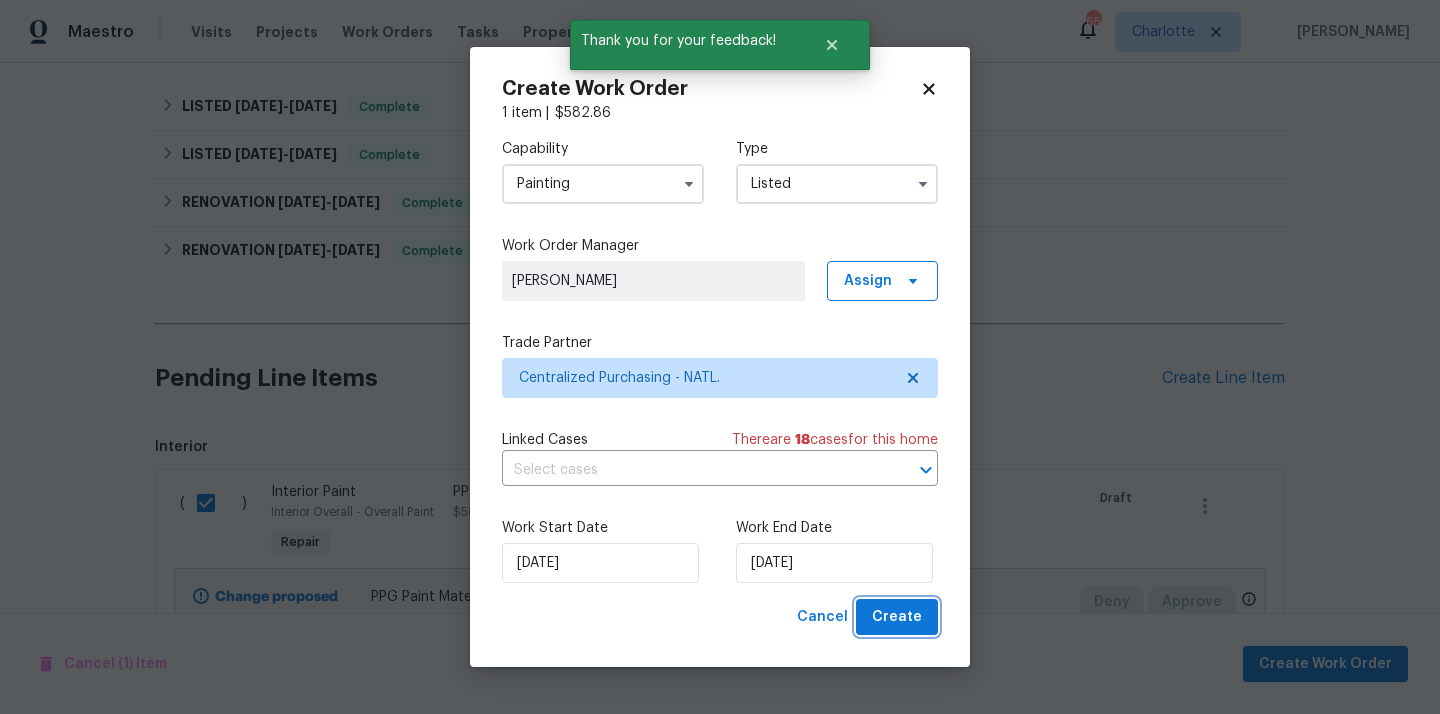 click on "Create" at bounding box center [897, 617] 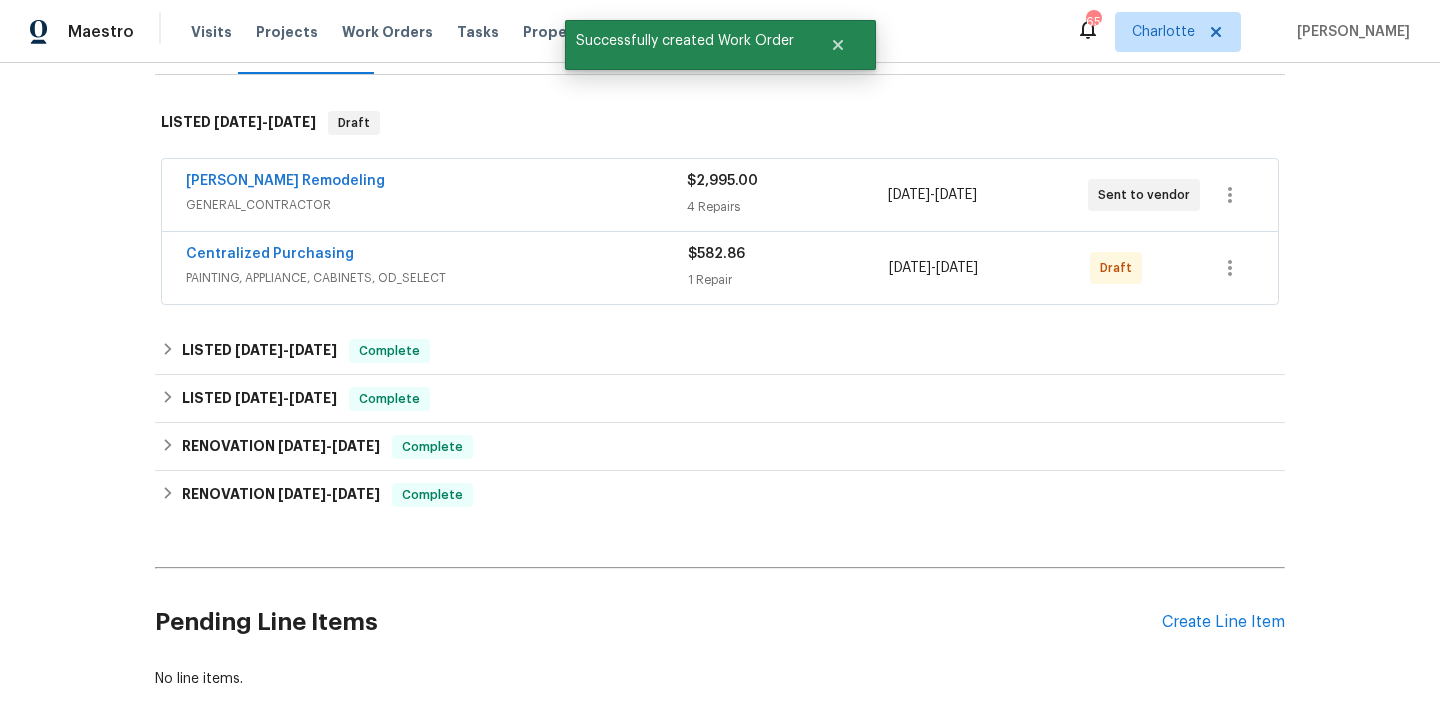 scroll, scrollTop: 250, scrollLeft: 0, axis: vertical 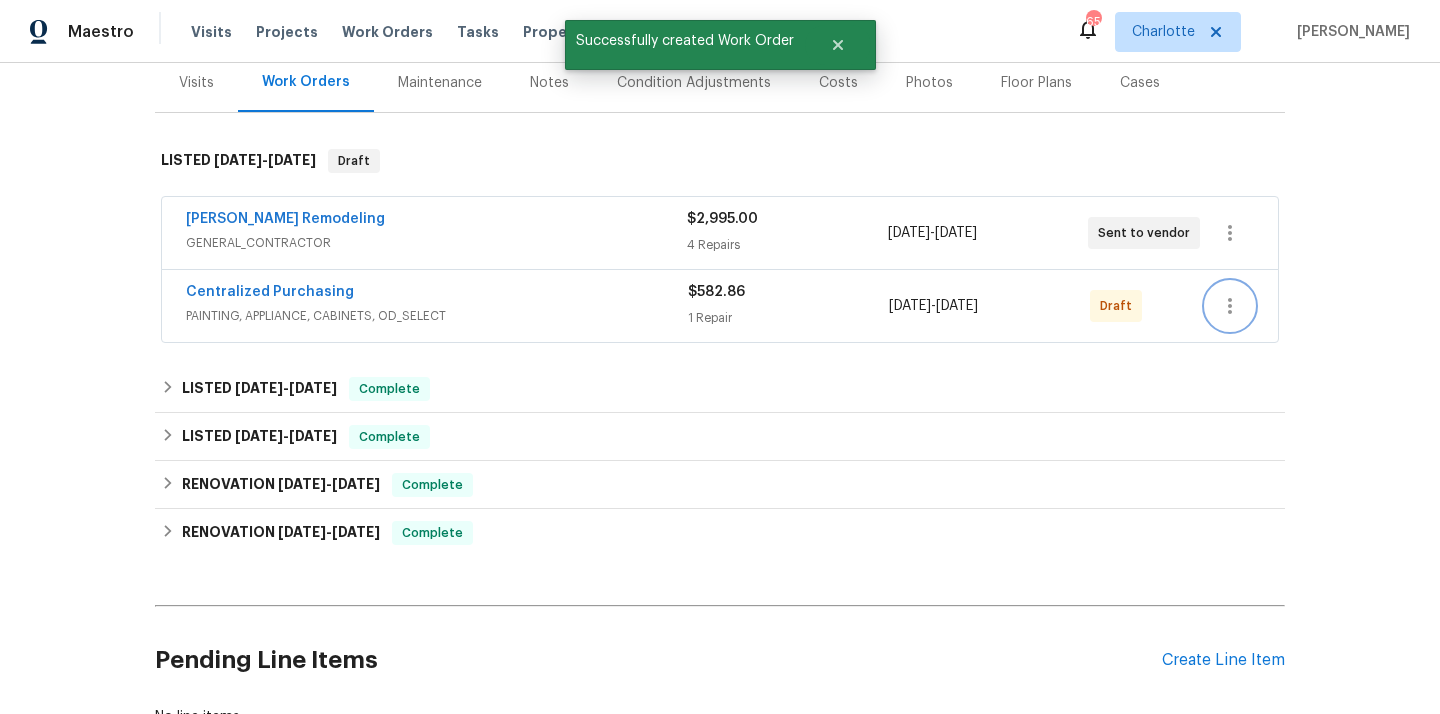 click at bounding box center (1230, 306) 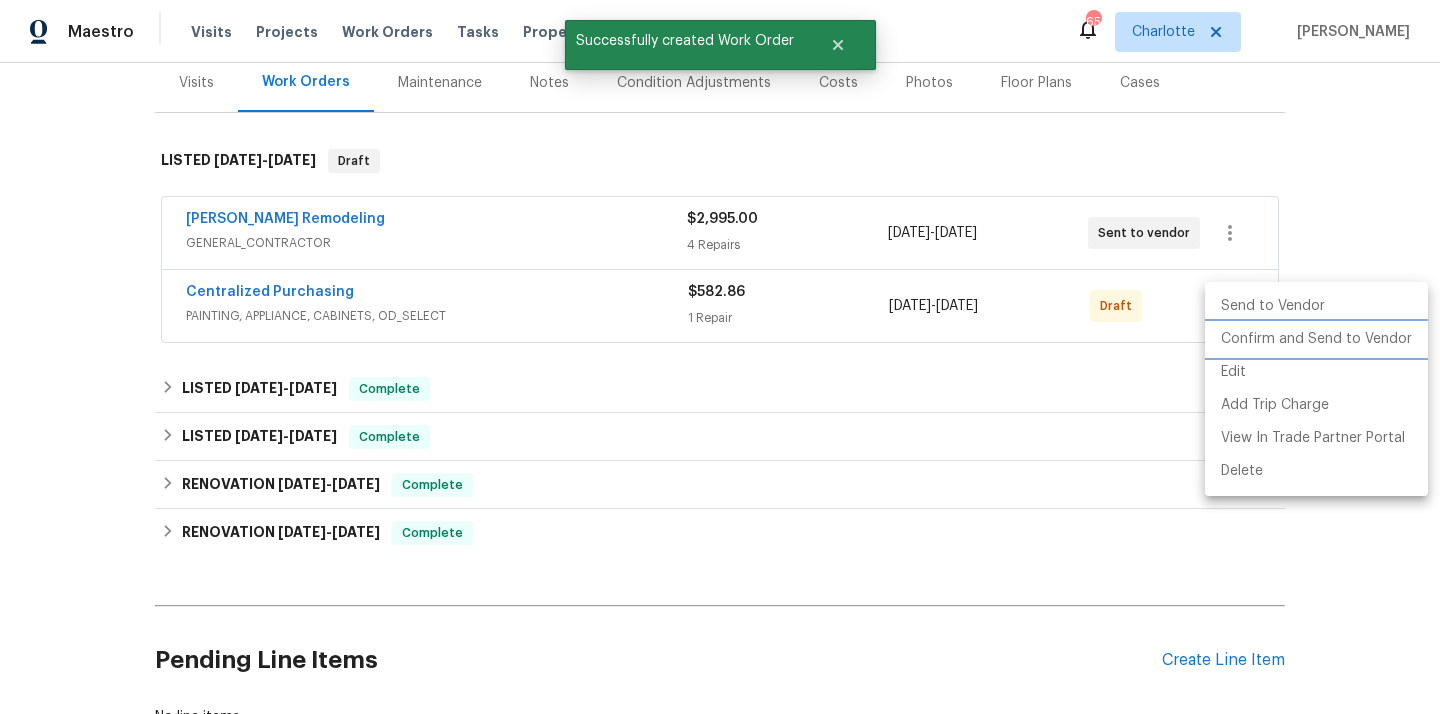 click on "Confirm and Send to Vendor" at bounding box center (1316, 339) 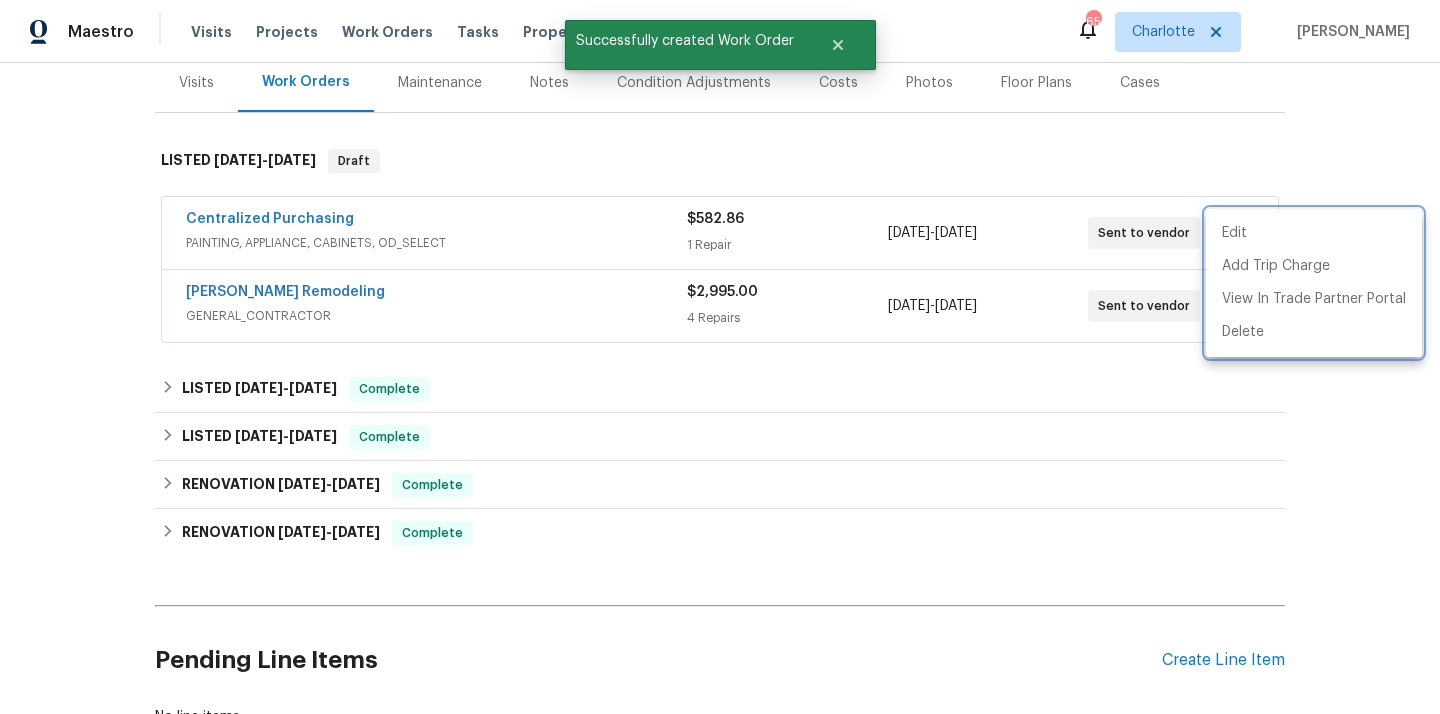 click at bounding box center [720, 357] 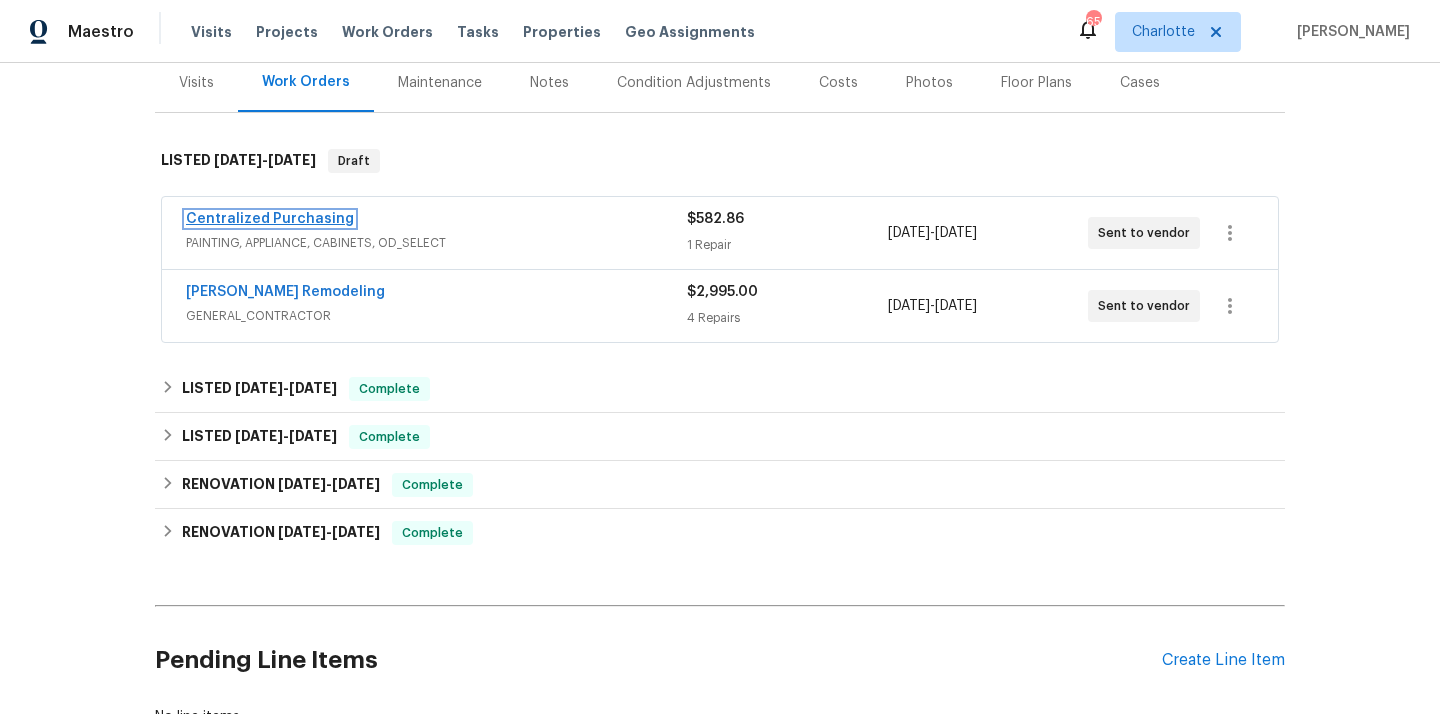 click on "Centralized Purchasing" at bounding box center (270, 219) 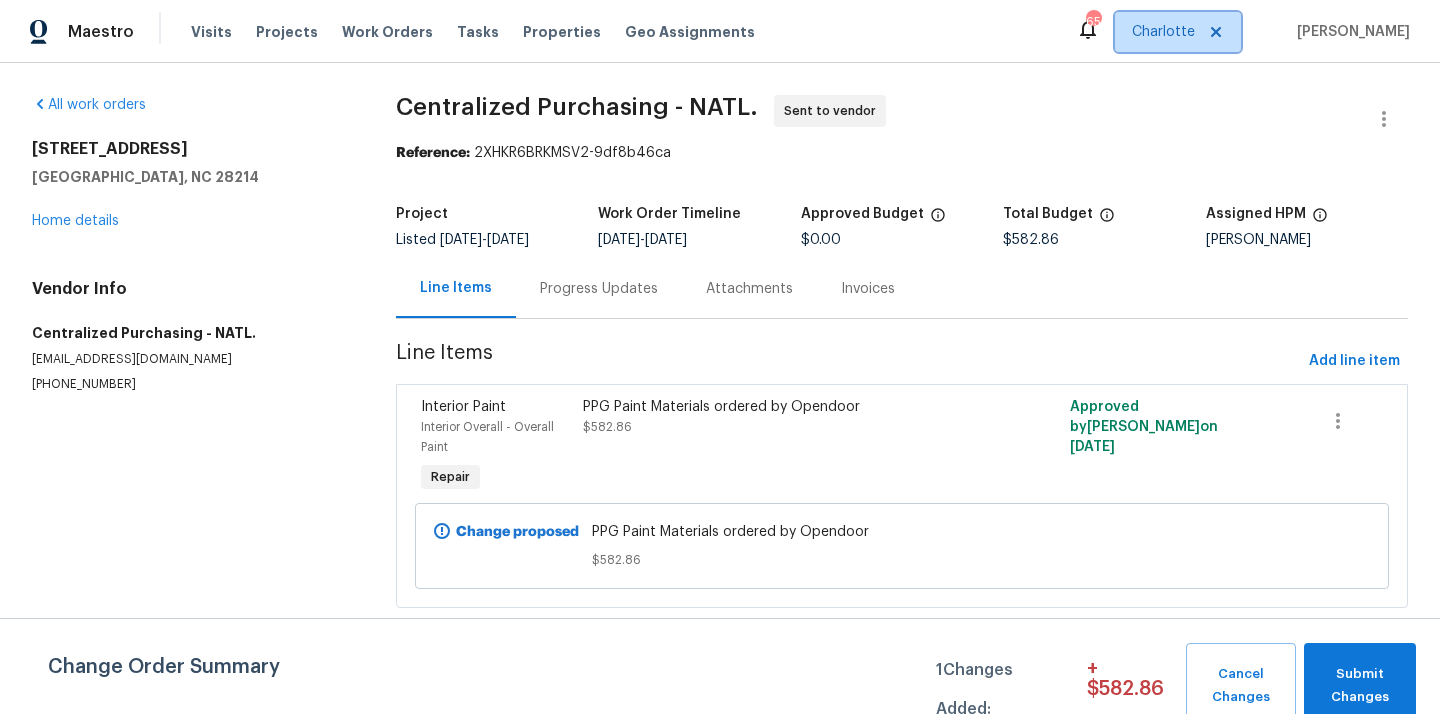 click on "Charlotte" at bounding box center (1163, 32) 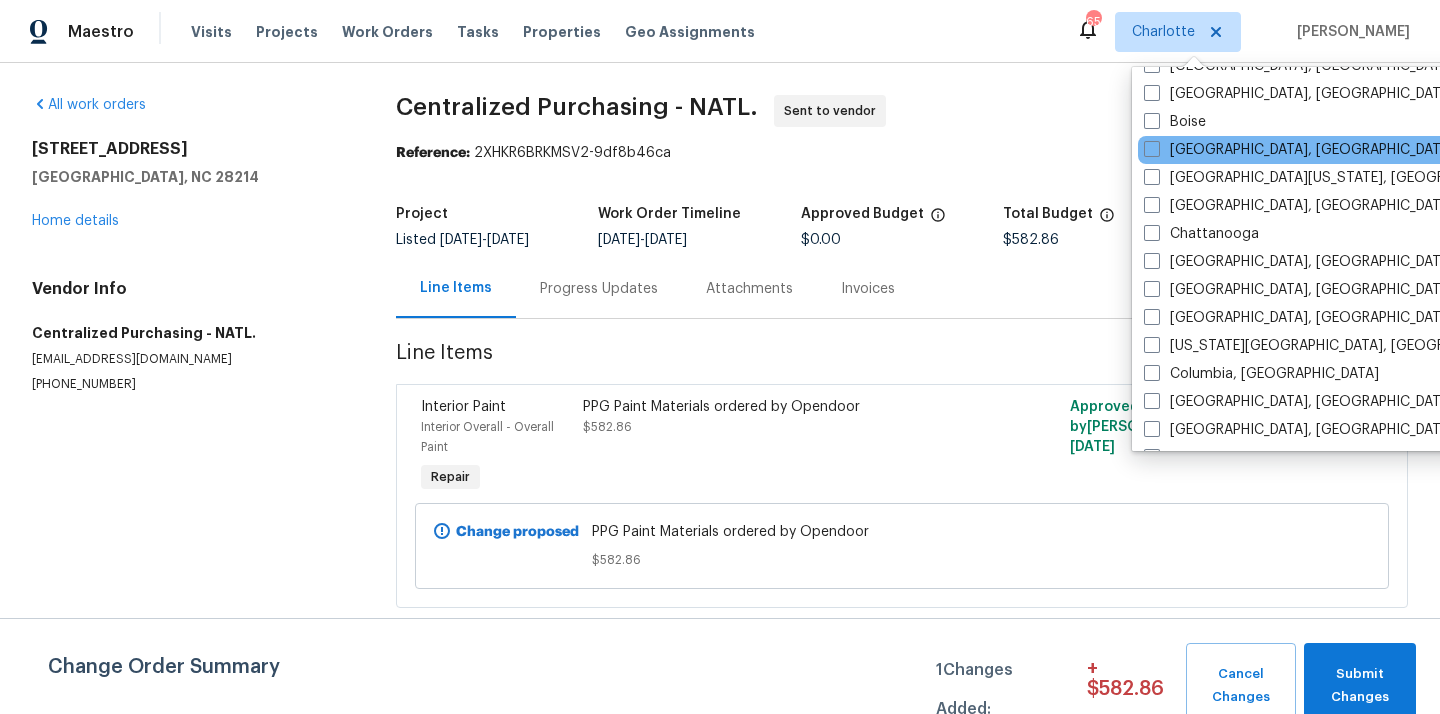 scroll, scrollTop: 207, scrollLeft: 0, axis: vertical 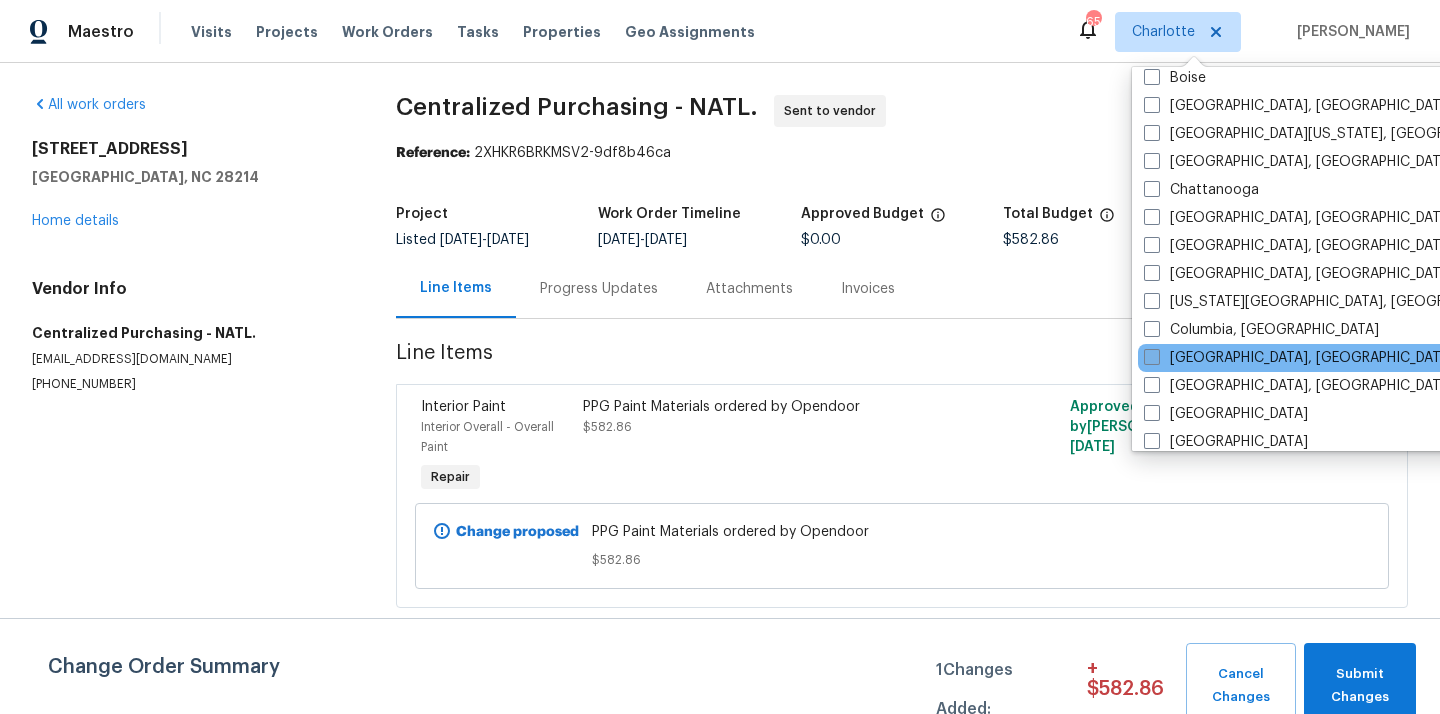 click on "Columbus, OH" at bounding box center [1299, 358] 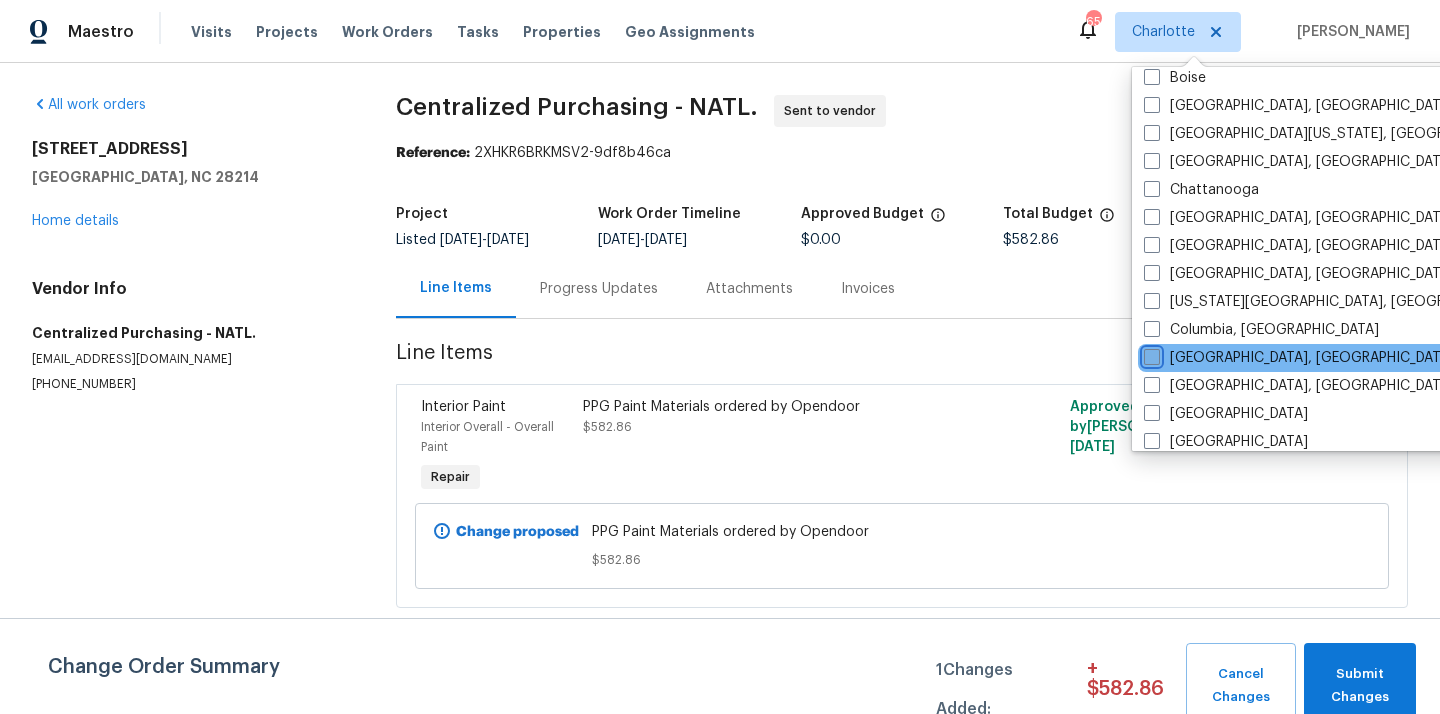 click on "Columbus, OH" at bounding box center [1150, 354] 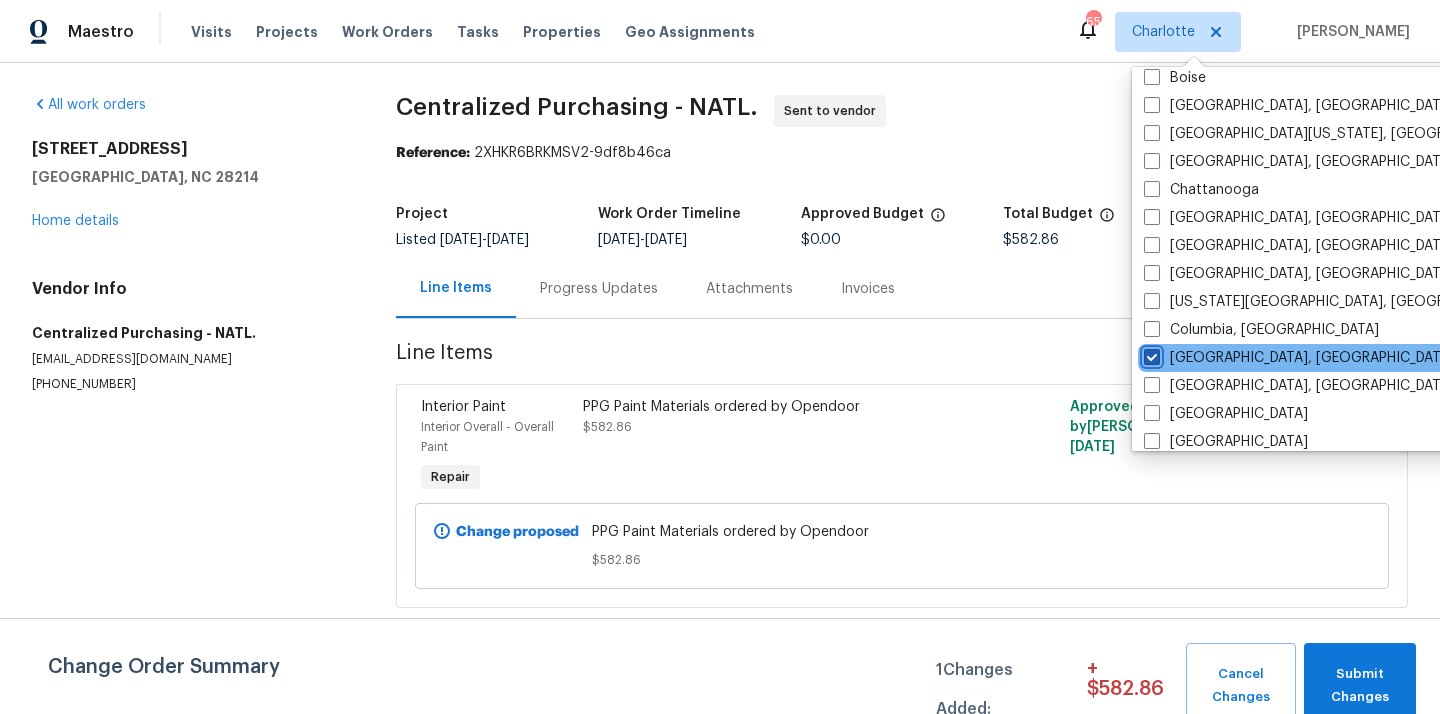 checkbox on "true" 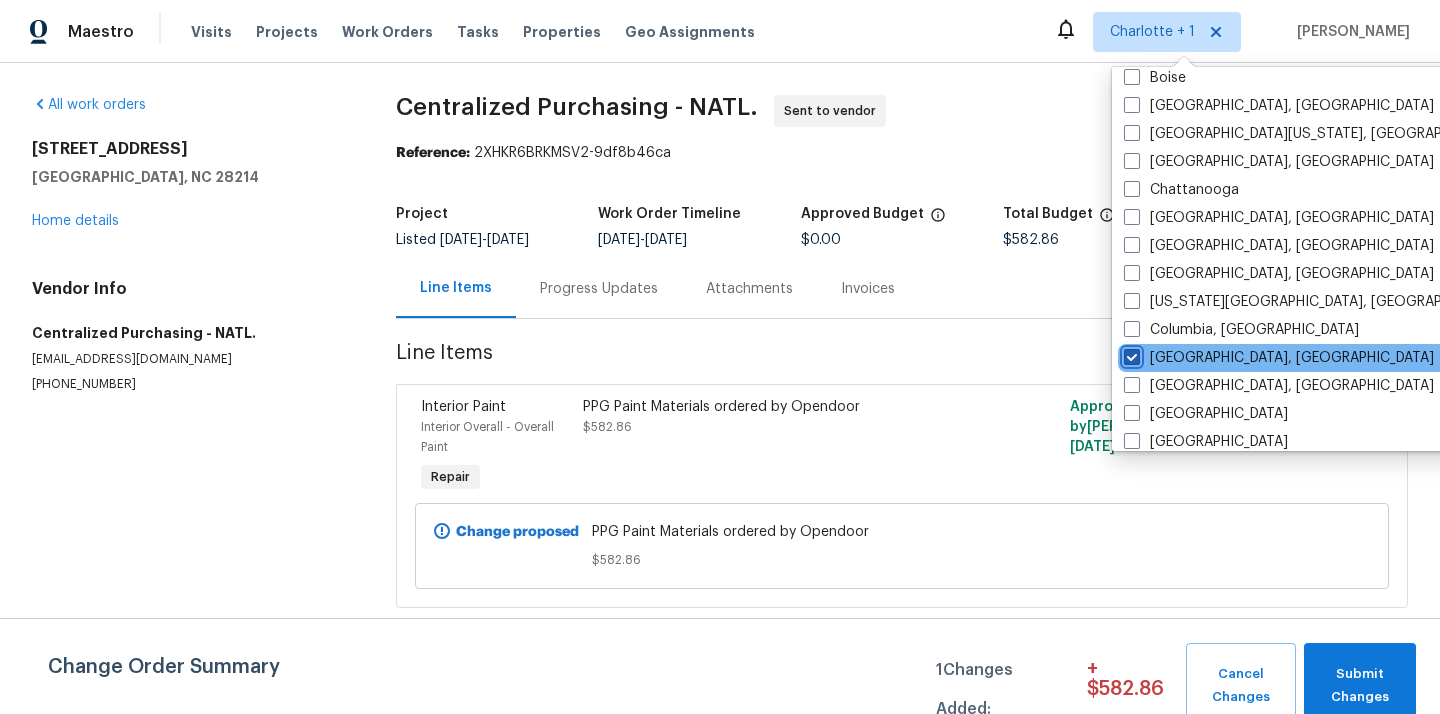 scroll, scrollTop: 0, scrollLeft: 0, axis: both 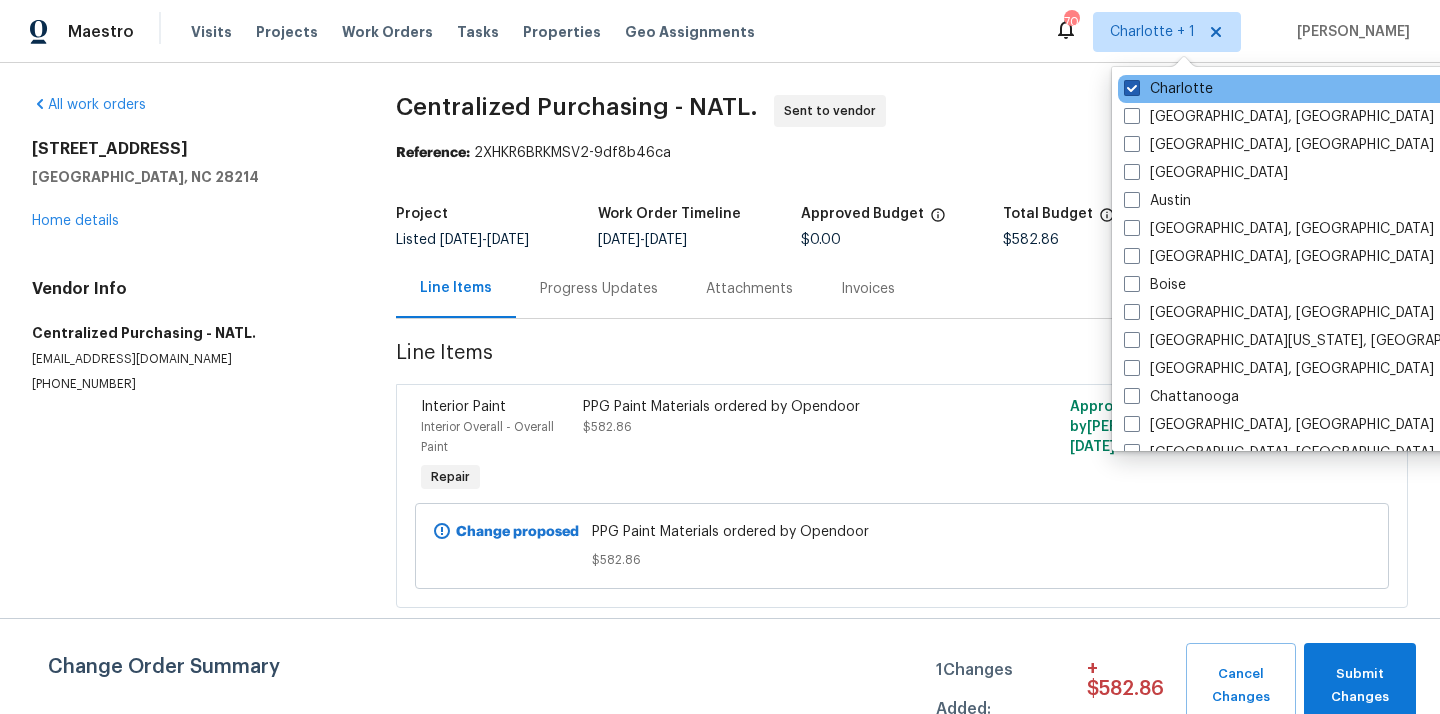 click on "Charlotte" at bounding box center [1168, 89] 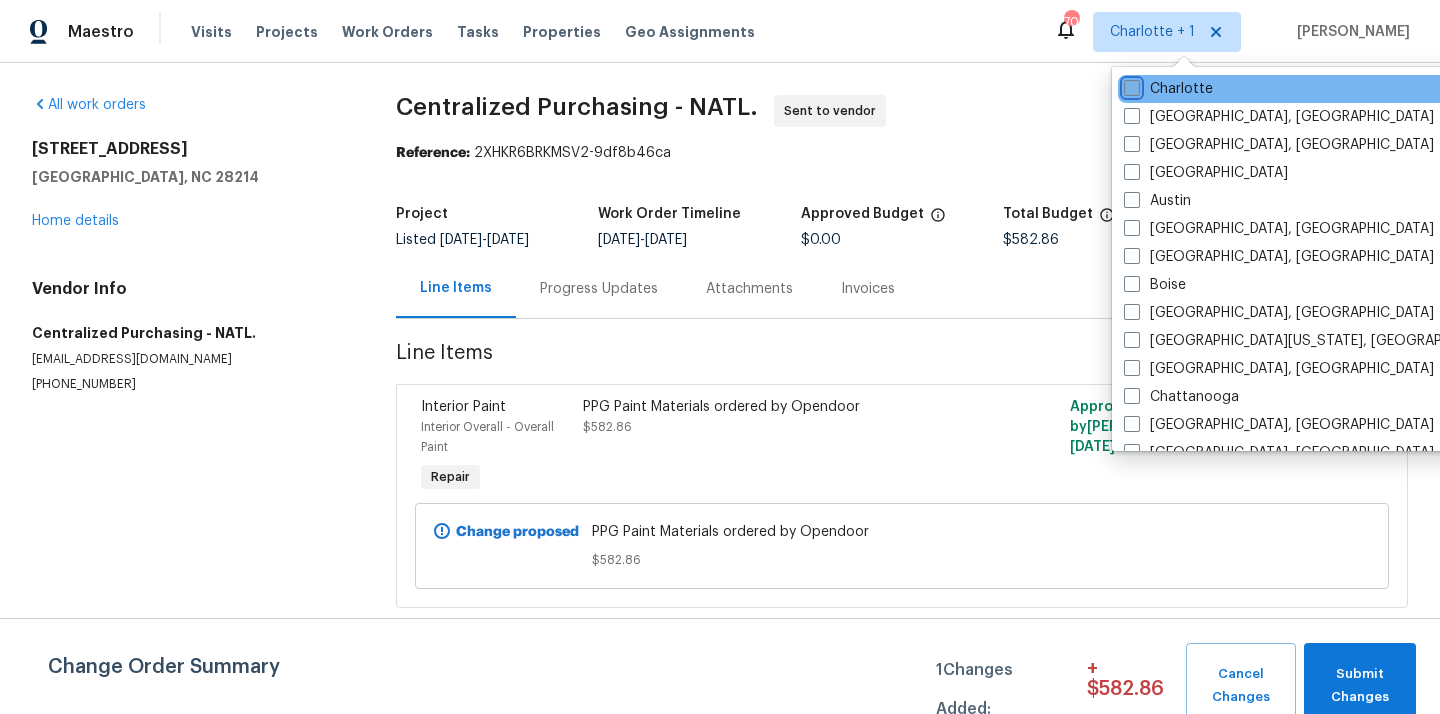 checkbox on "false" 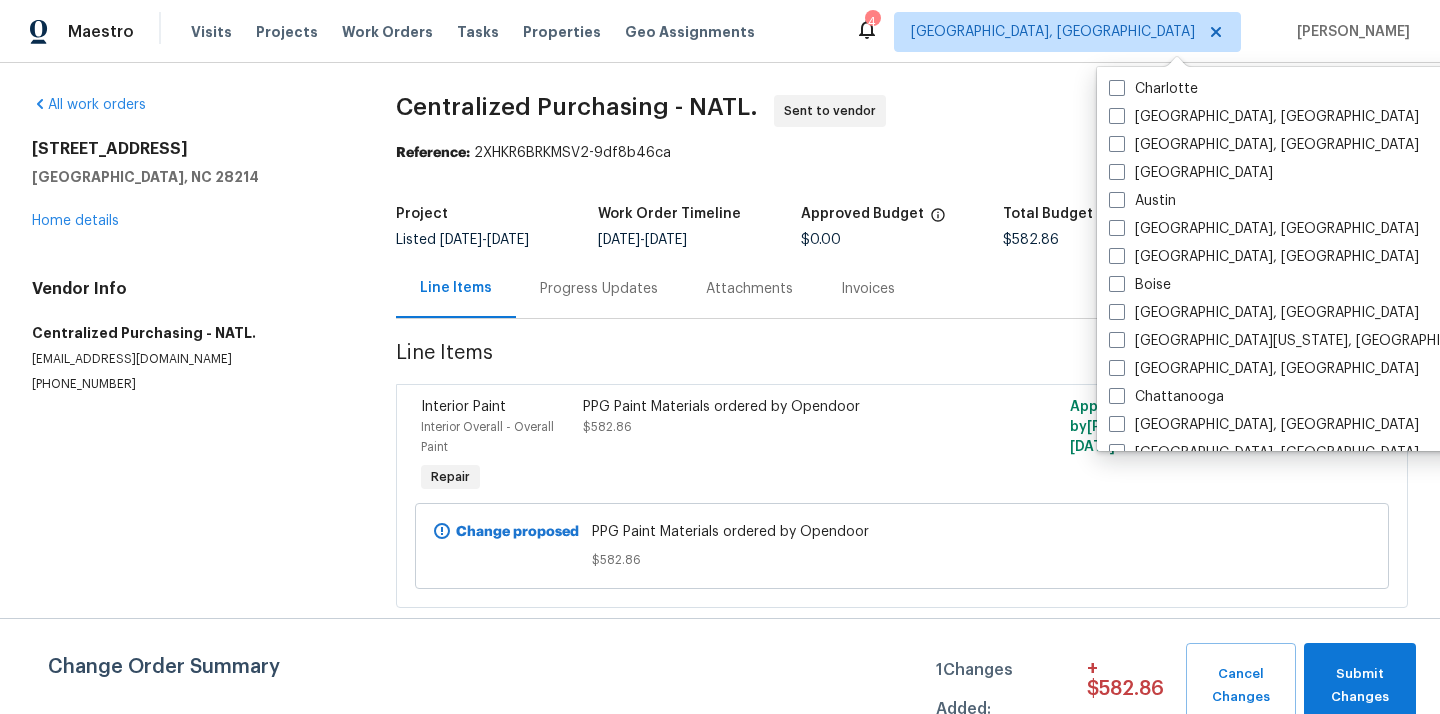 click on "Visits Projects Work Orders Tasks Properties Geo Assignments" at bounding box center [485, 32] 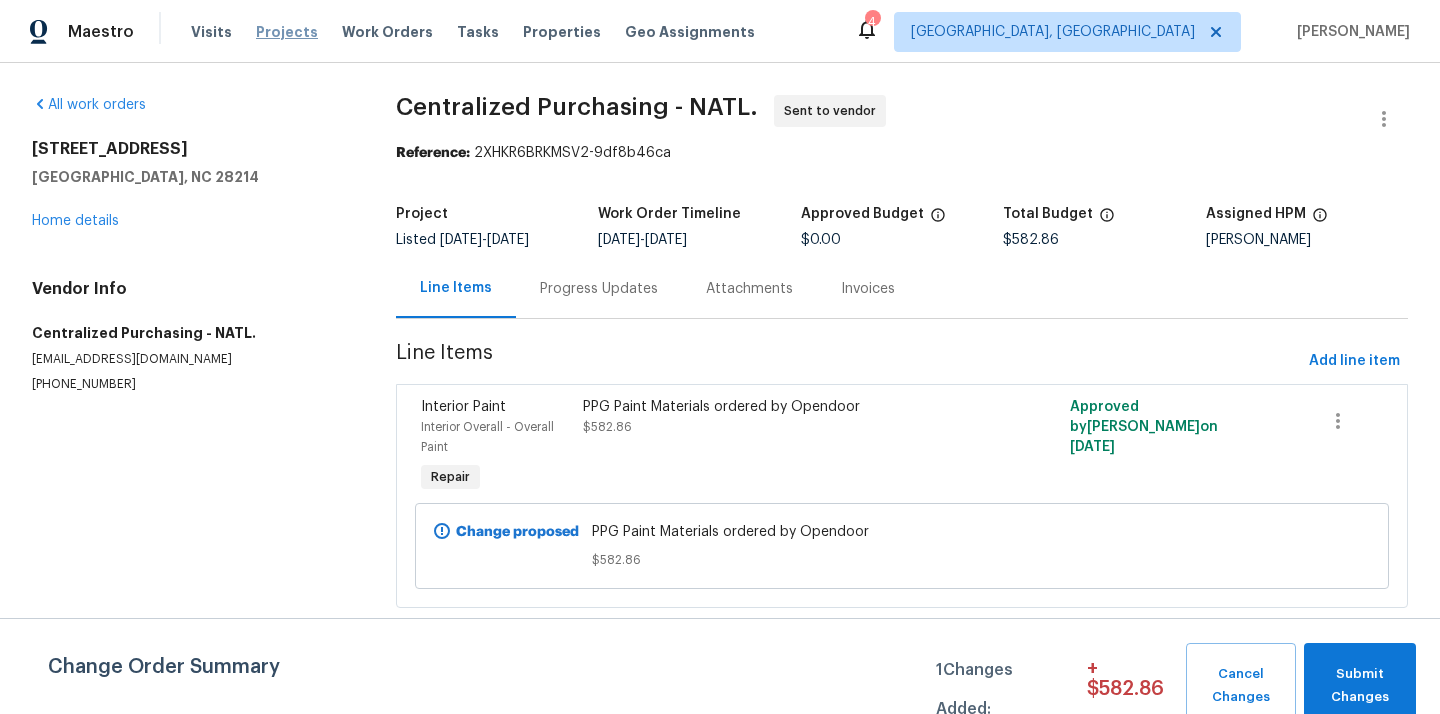 click on "Projects" at bounding box center (287, 32) 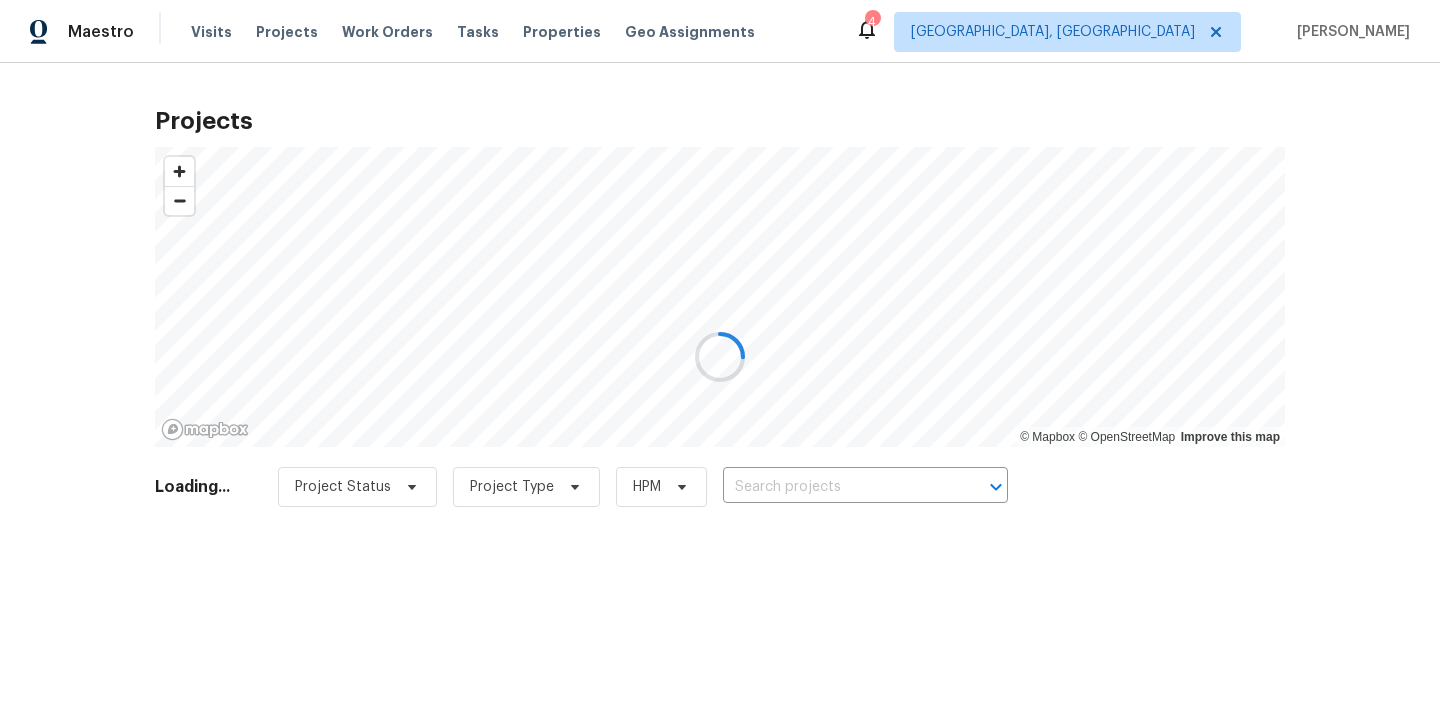 click at bounding box center [720, 357] 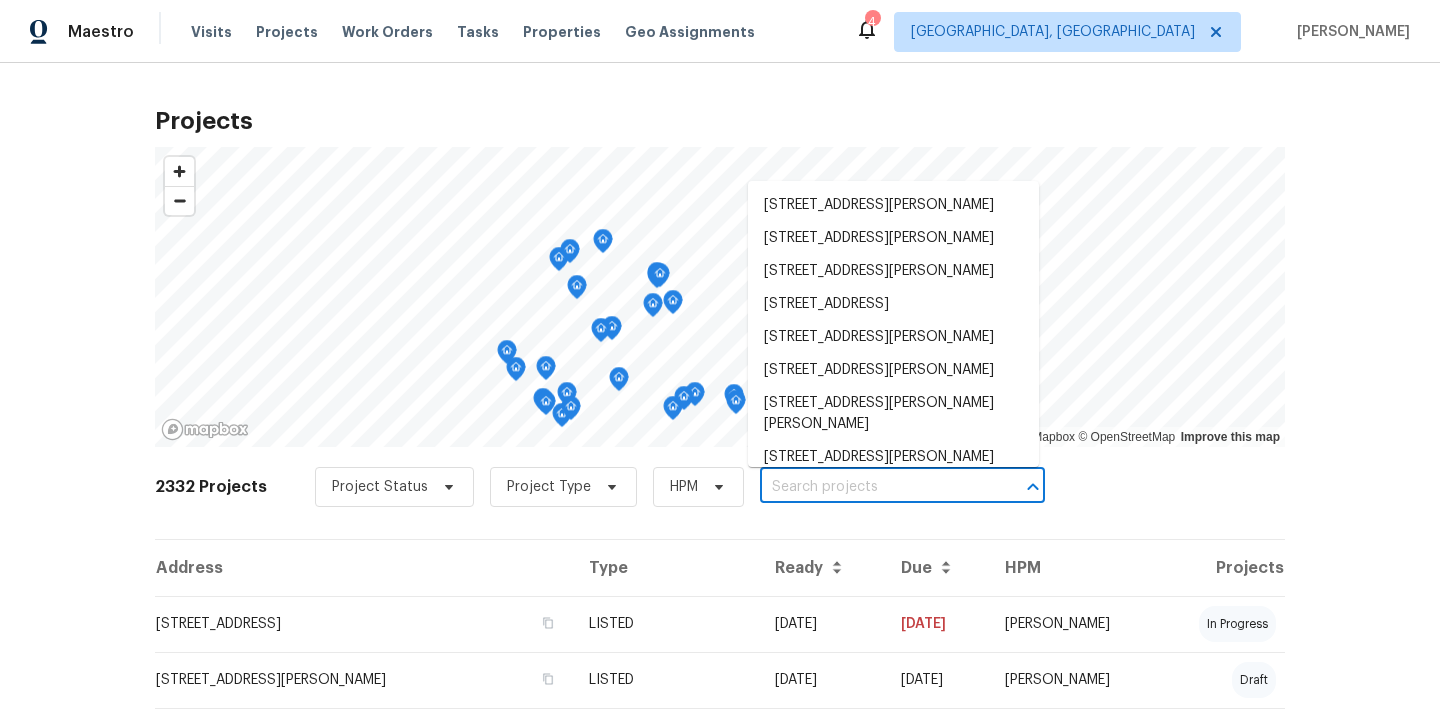 click at bounding box center [874, 487] 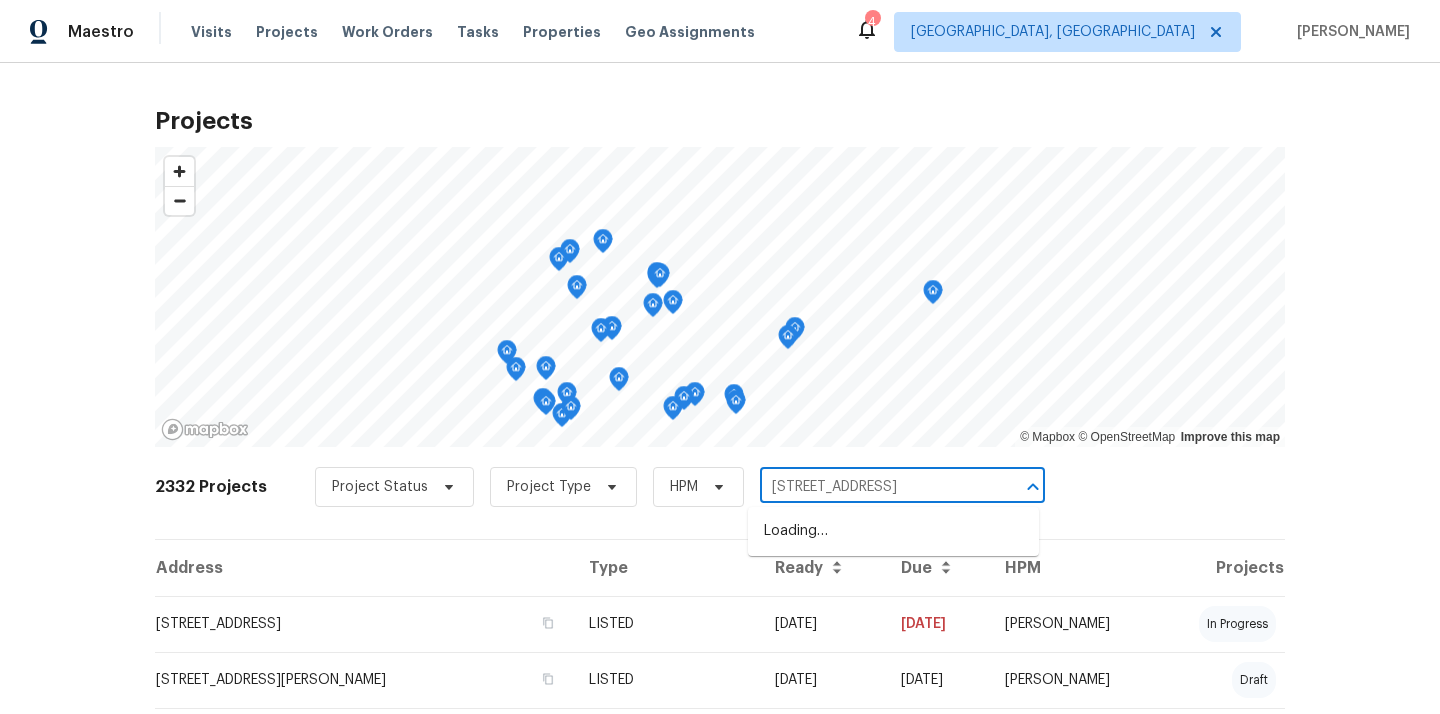 scroll, scrollTop: 0, scrollLeft: 76, axis: horizontal 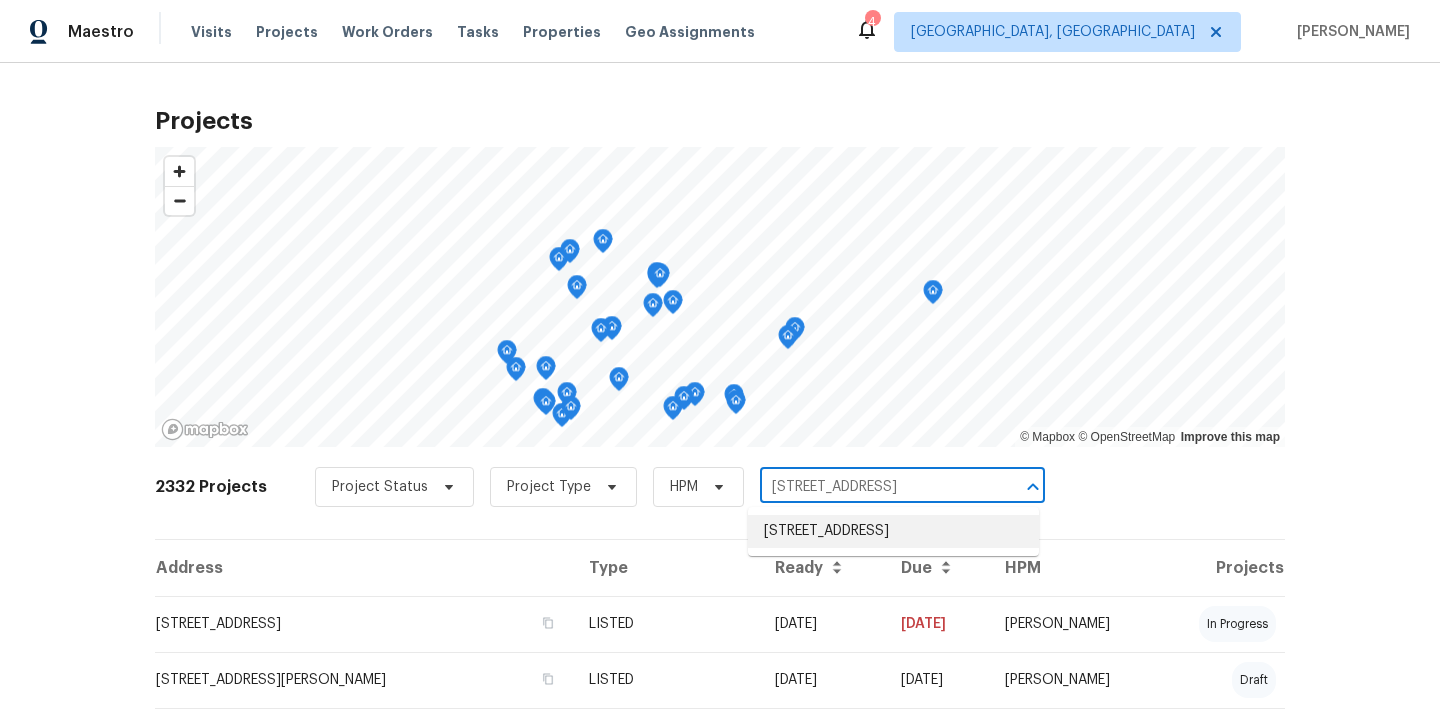 click on "3692 Fountain Cove Ln, Grove City, OH 43123" at bounding box center (893, 531) 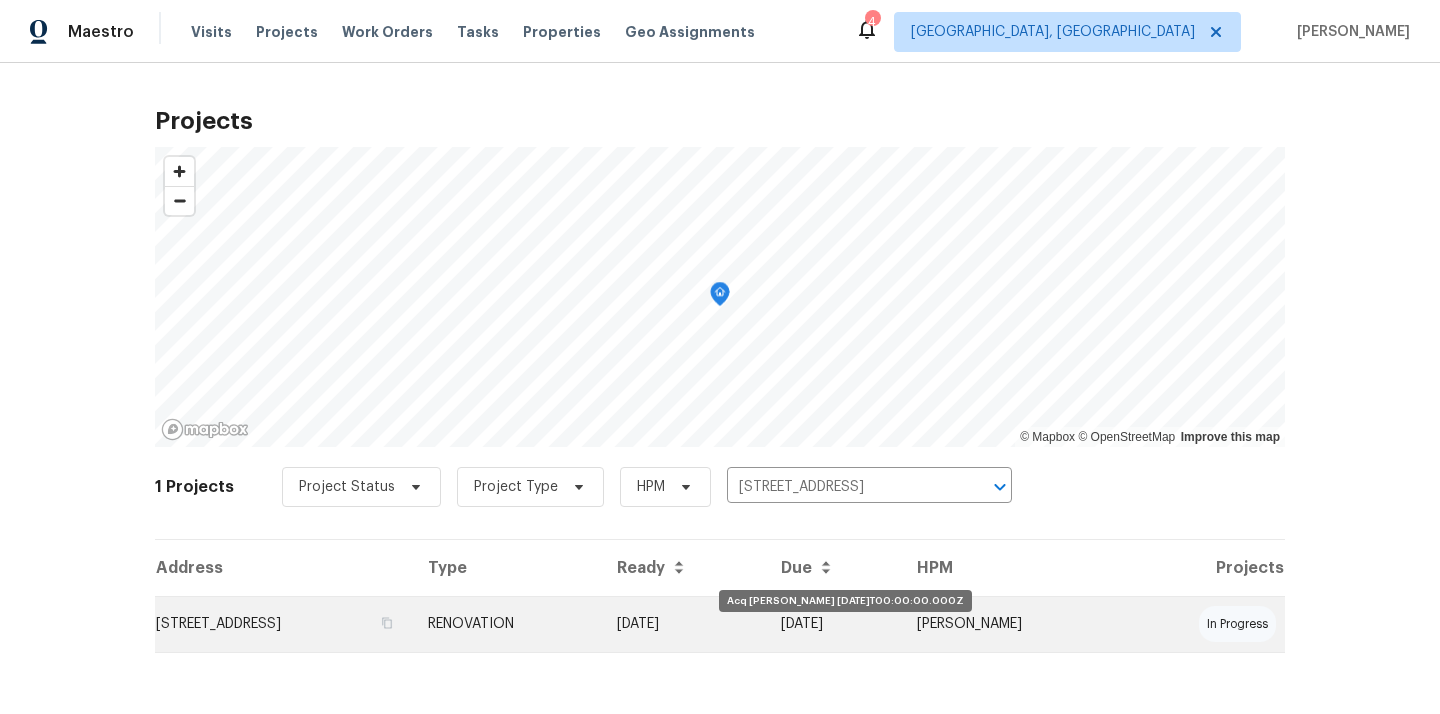 click on "07/18/25" at bounding box center [683, 624] 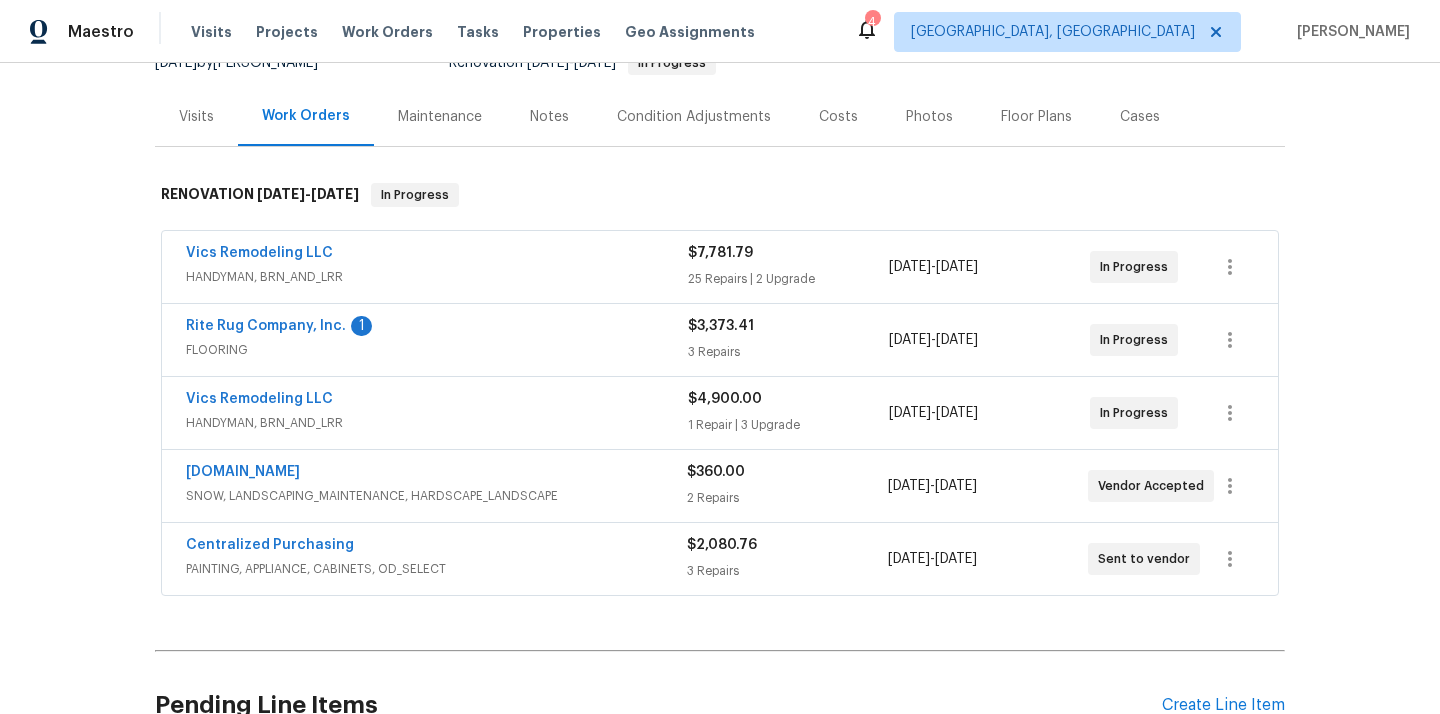 scroll, scrollTop: 218, scrollLeft: 0, axis: vertical 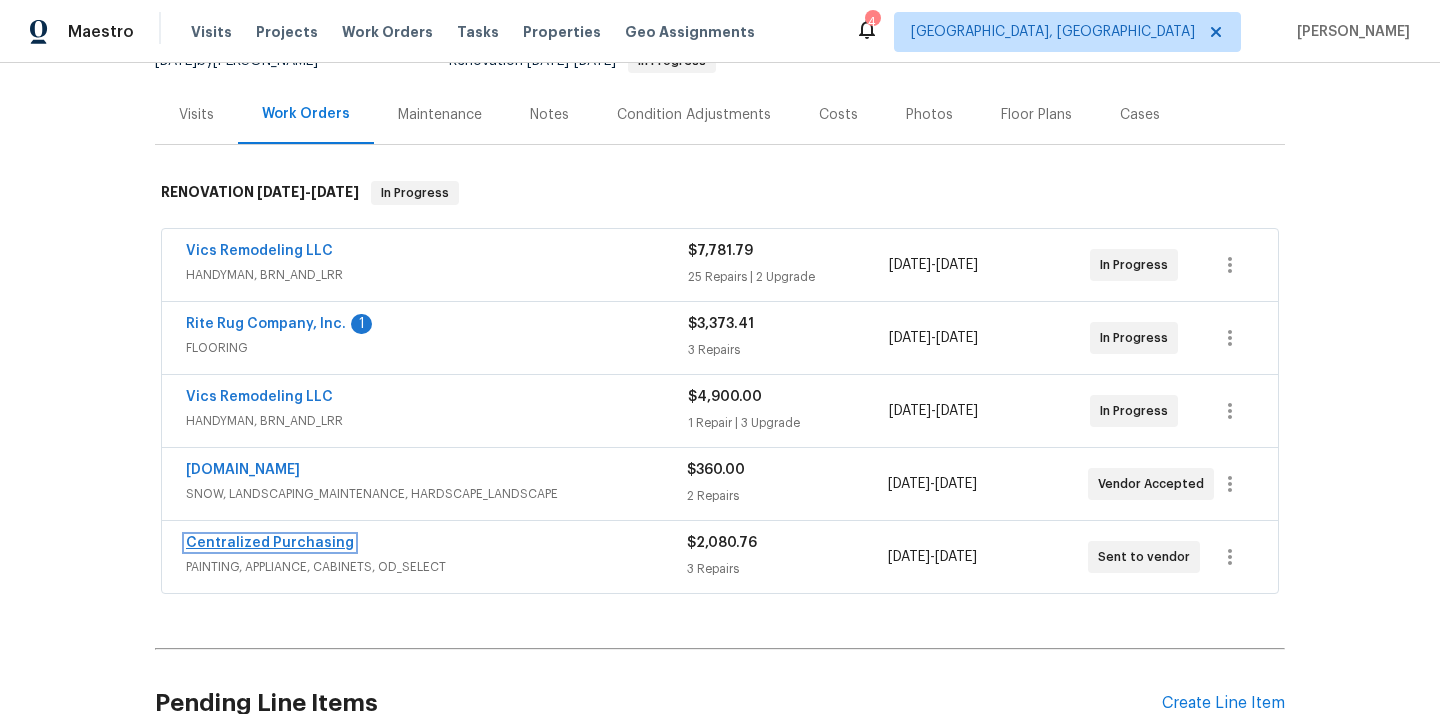 click on "Centralized Purchasing" at bounding box center [270, 543] 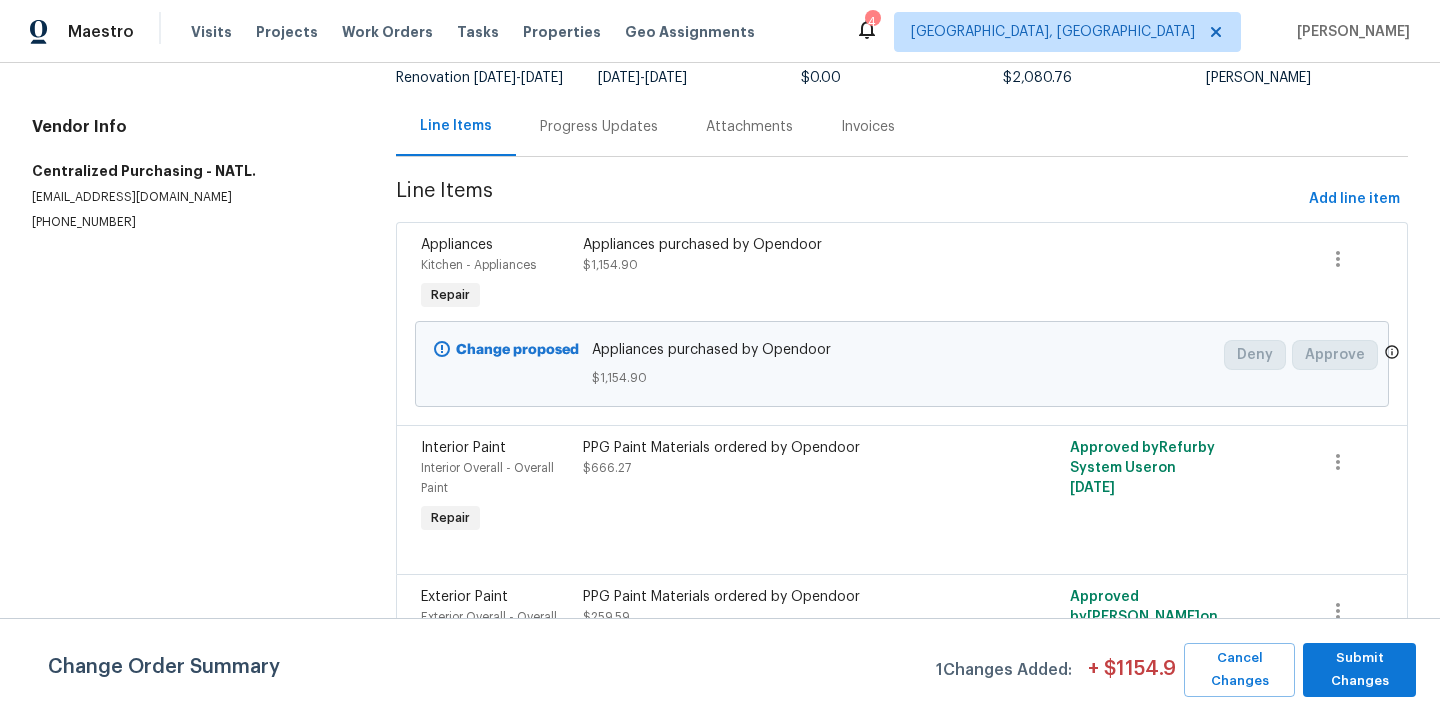 scroll, scrollTop: 244, scrollLeft: 0, axis: vertical 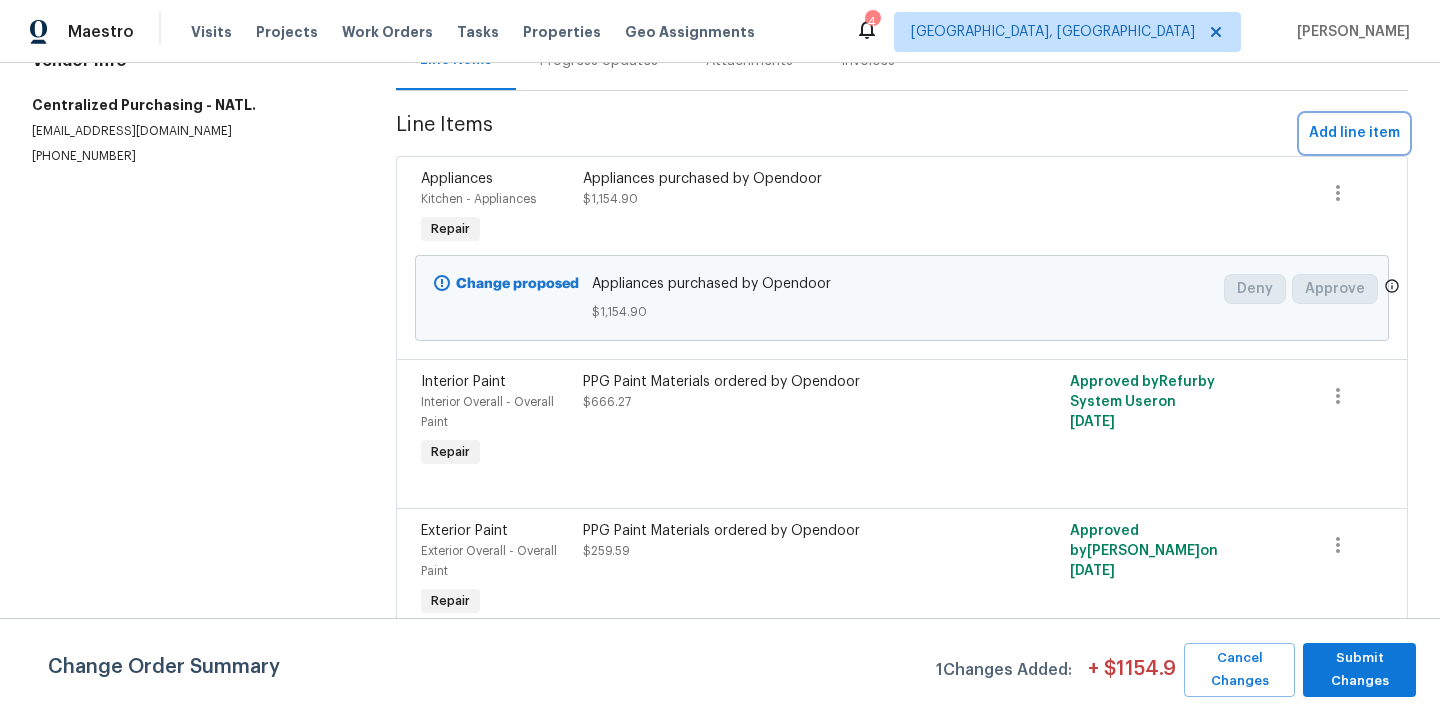 click on "Add line item" at bounding box center (1354, 133) 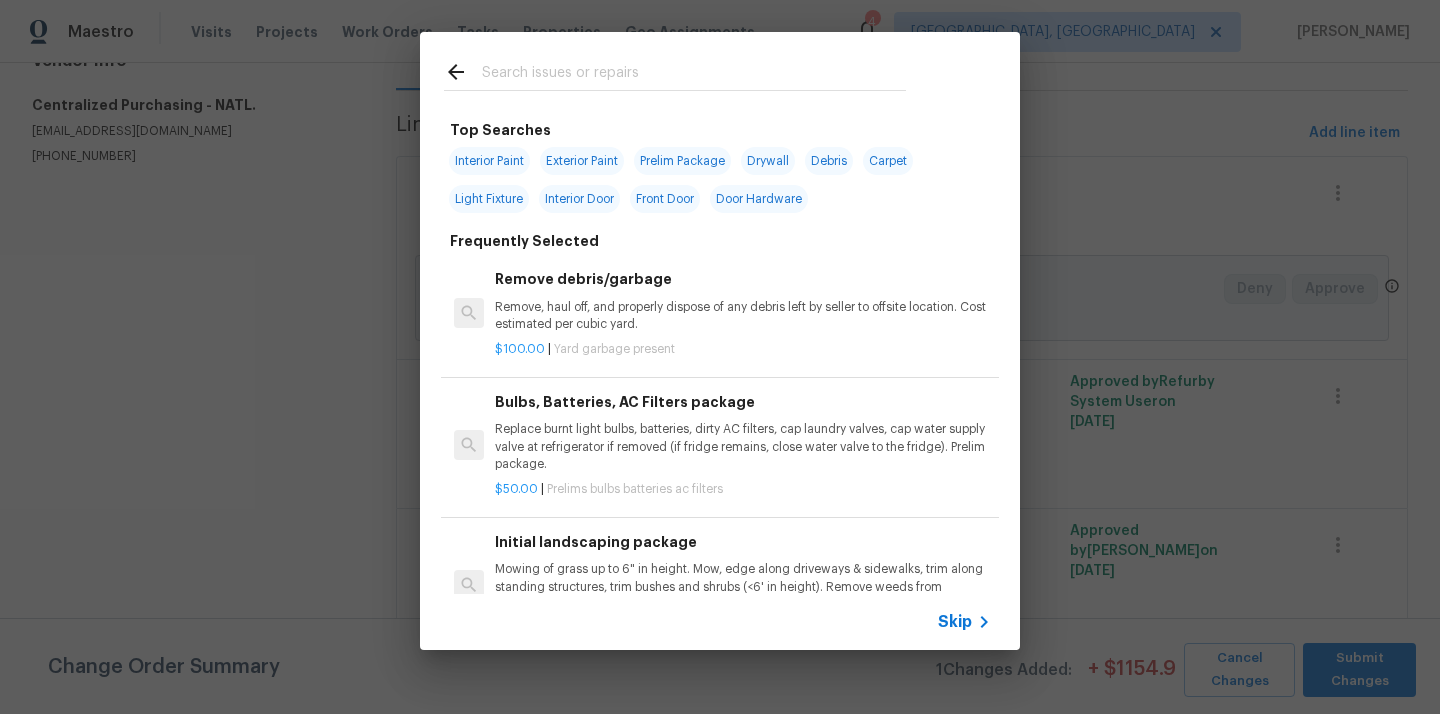 click at bounding box center [694, 75] 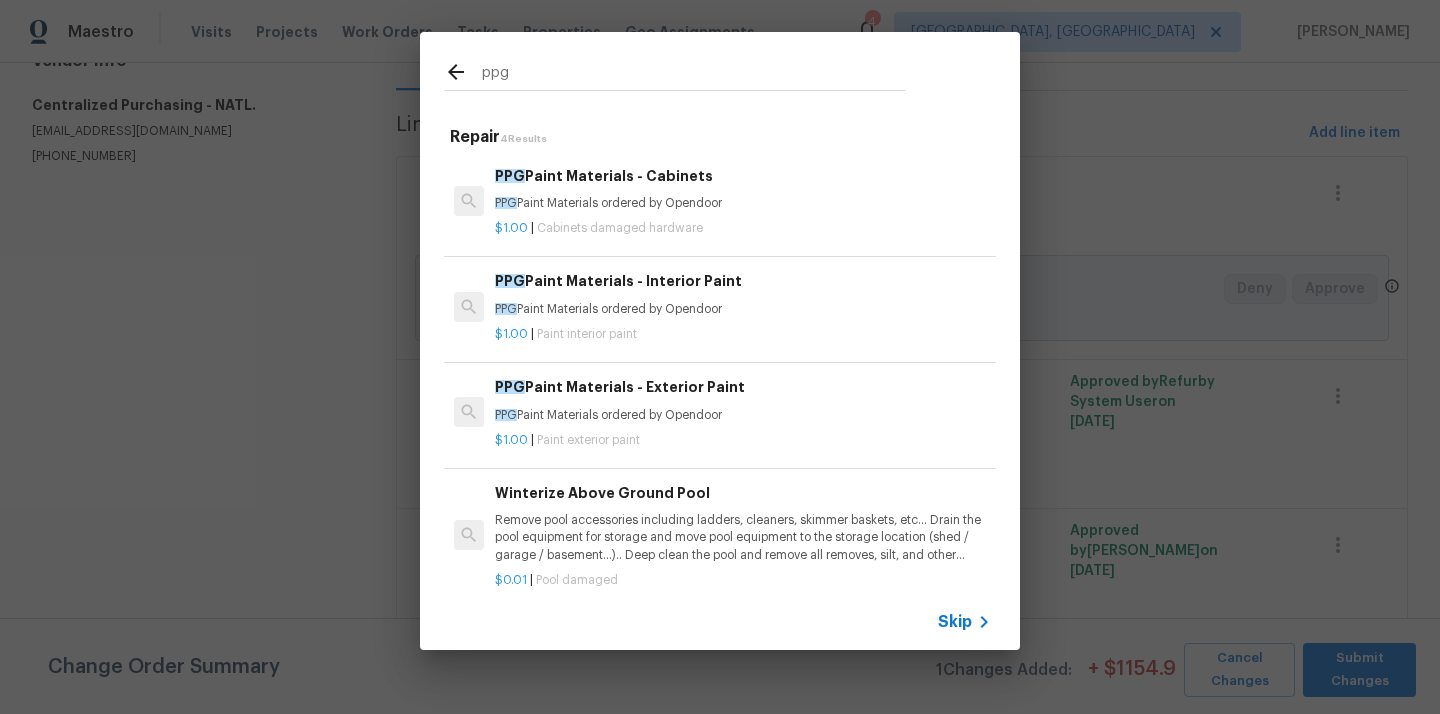 type on "ppg" 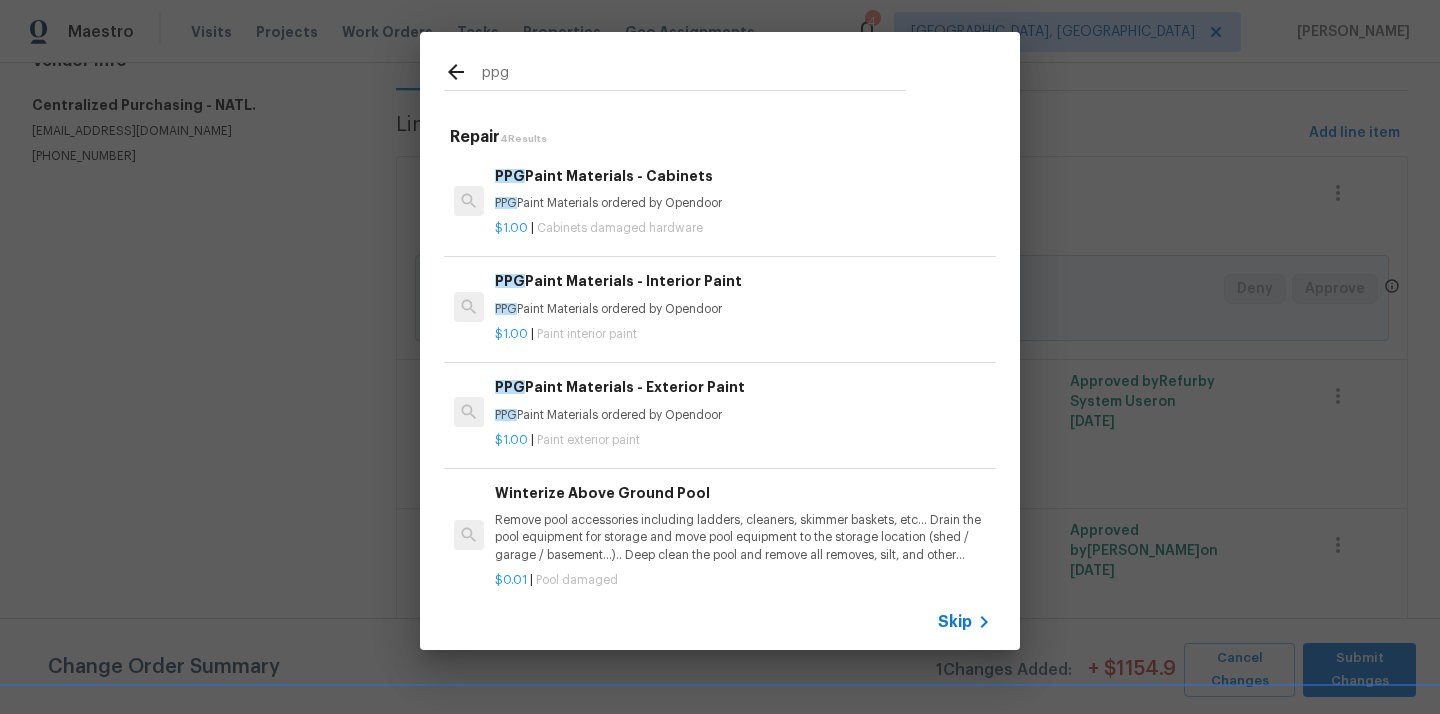click on "PPG  Paint Materials - Cabinets PPG  Paint Materials ordered by Opendoor" at bounding box center [743, 189] 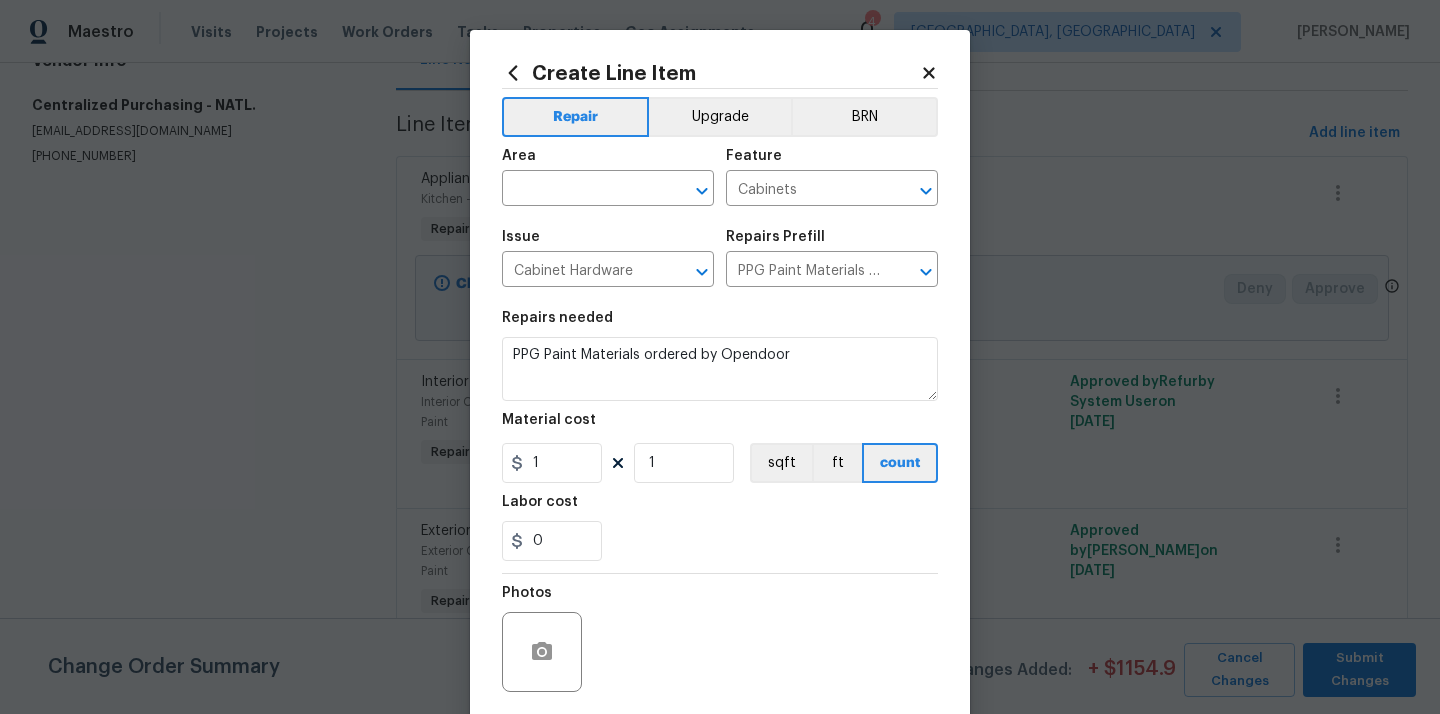 click on "Area ​" at bounding box center (608, 177) 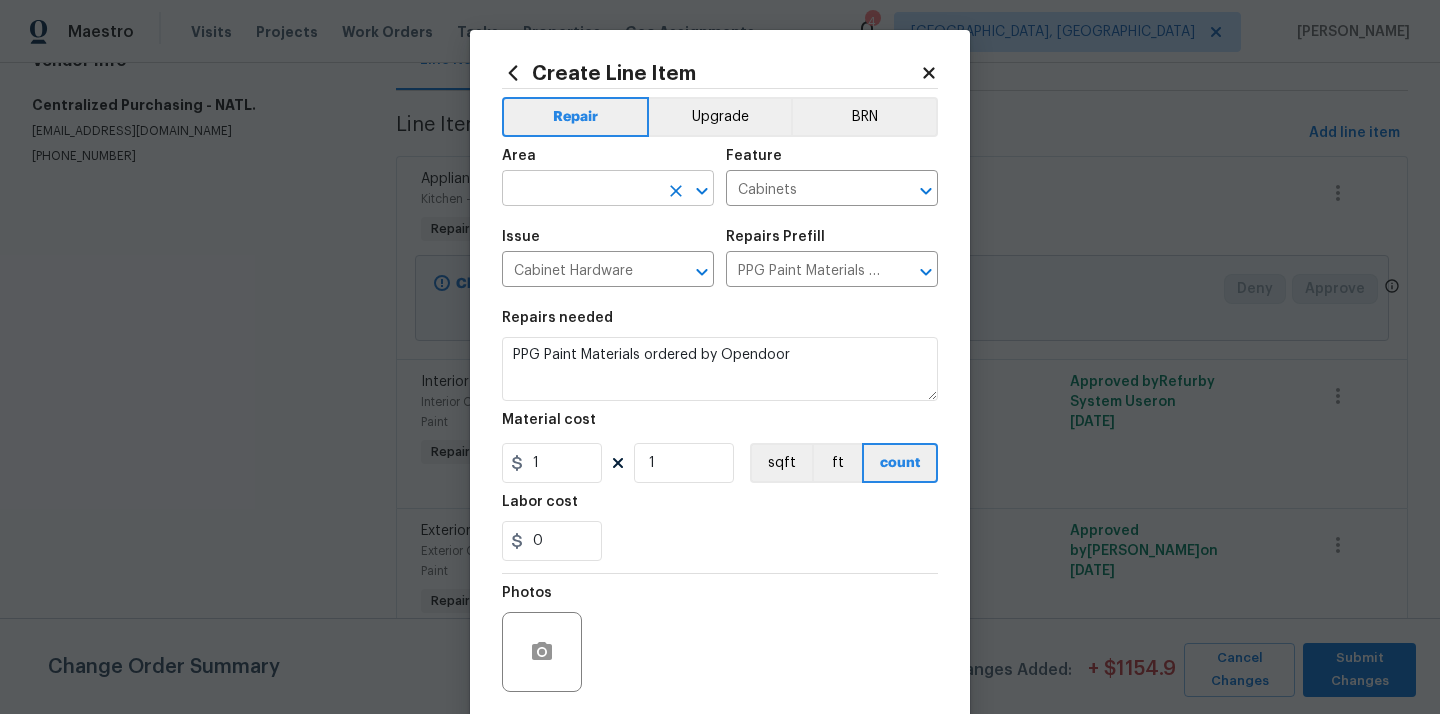 click at bounding box center (580, 190) 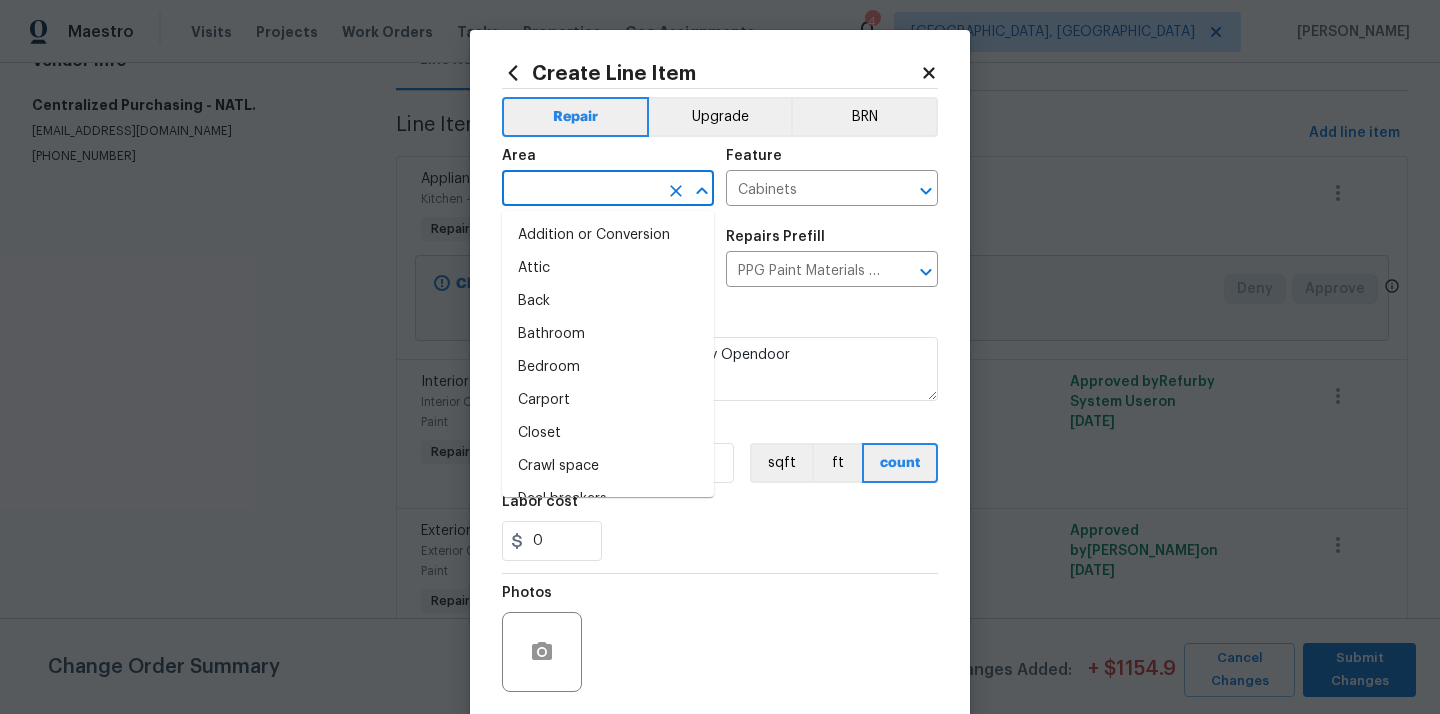 type on "e" 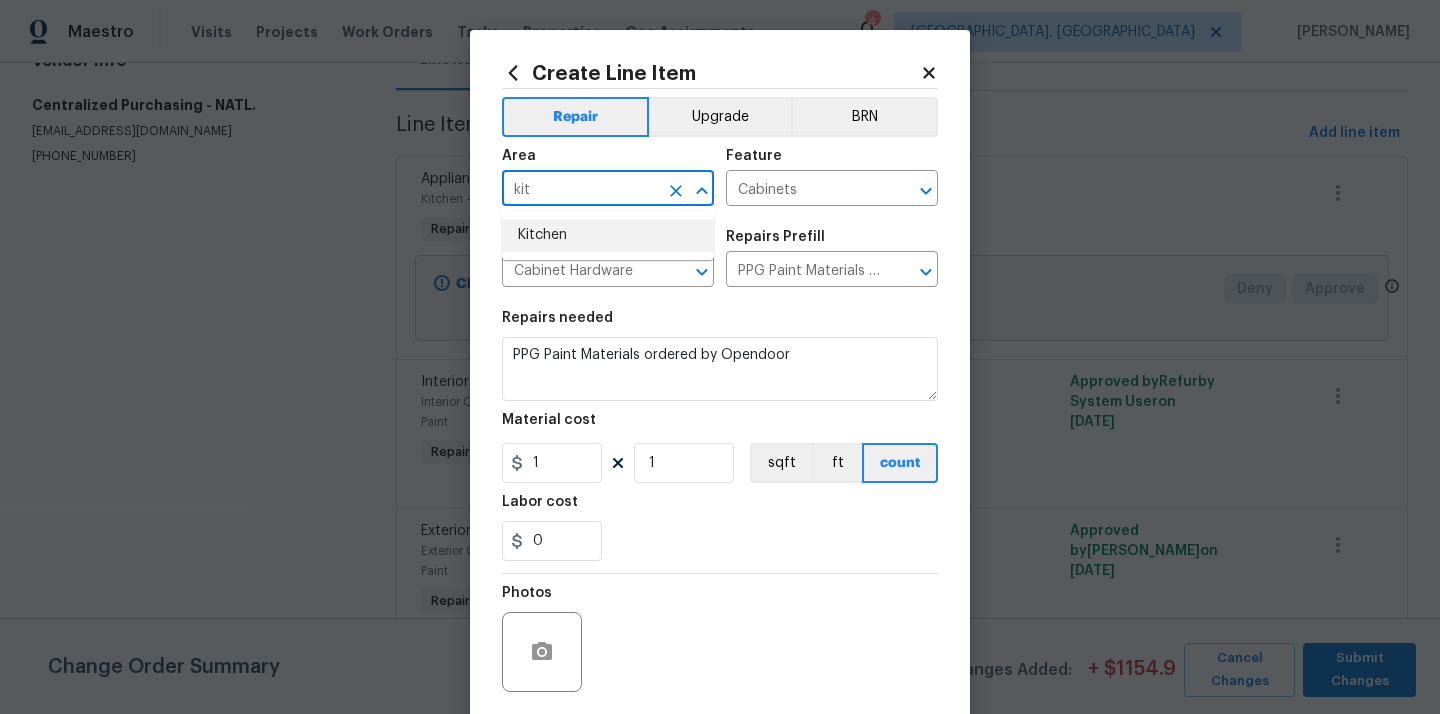 click on "Kitchen" at bounding box center [608, 235] 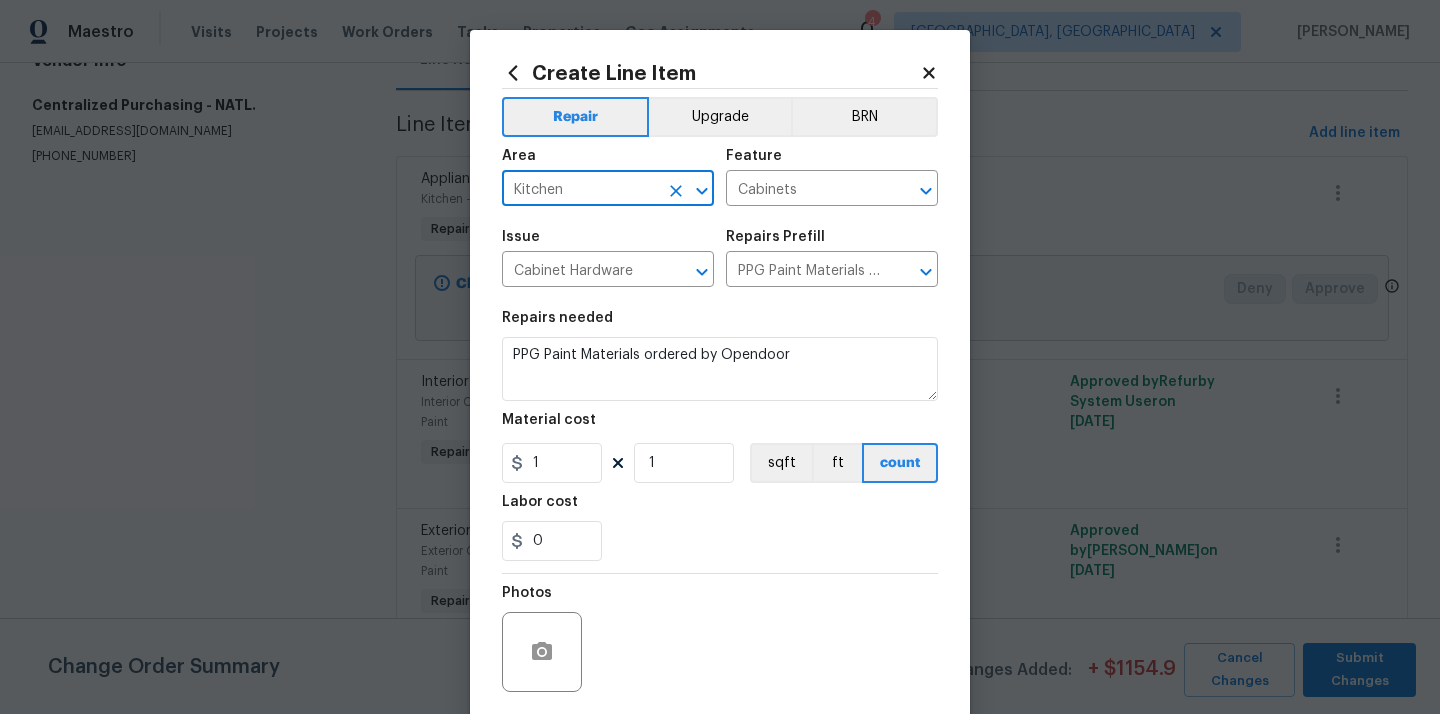 type on "Kitchen" 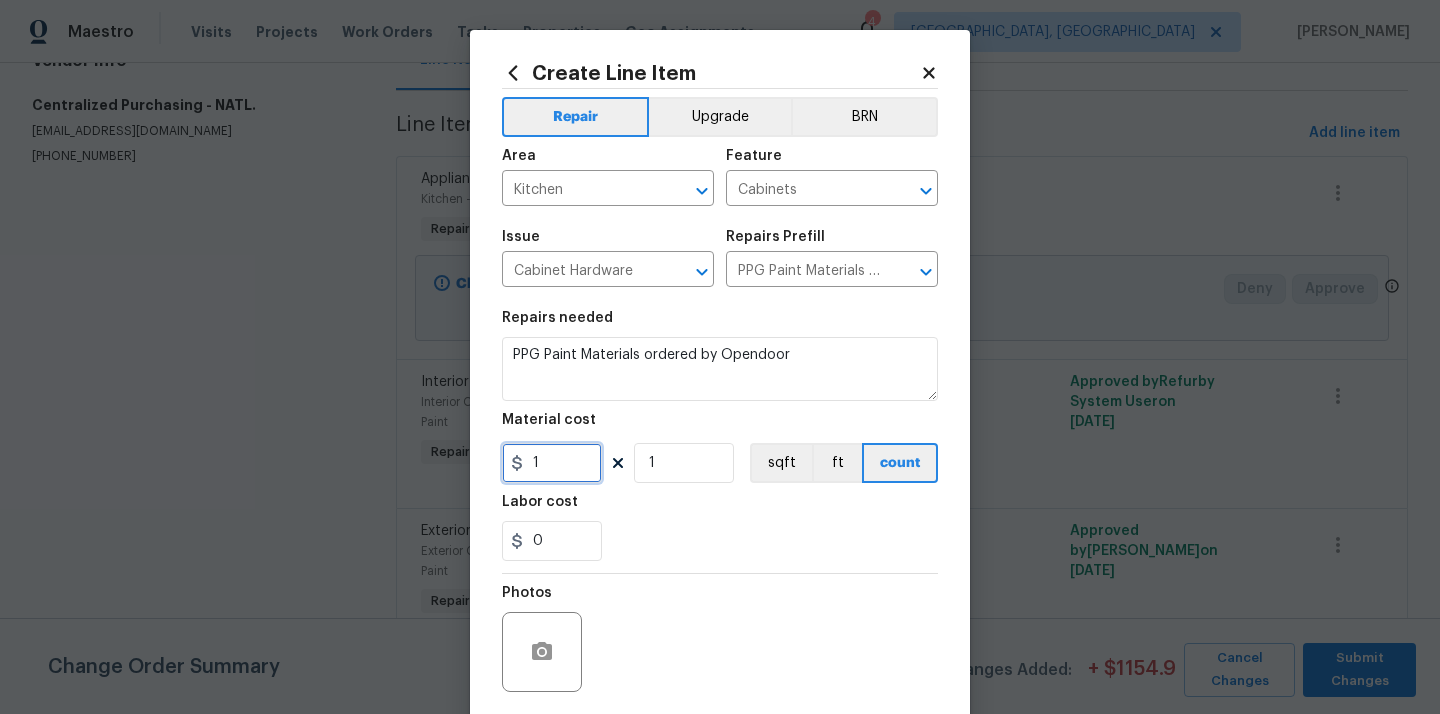 drag, startPoint x: 551, startPoint y: 459, endPoint x: 505, endPoint y: 459, distance: 46 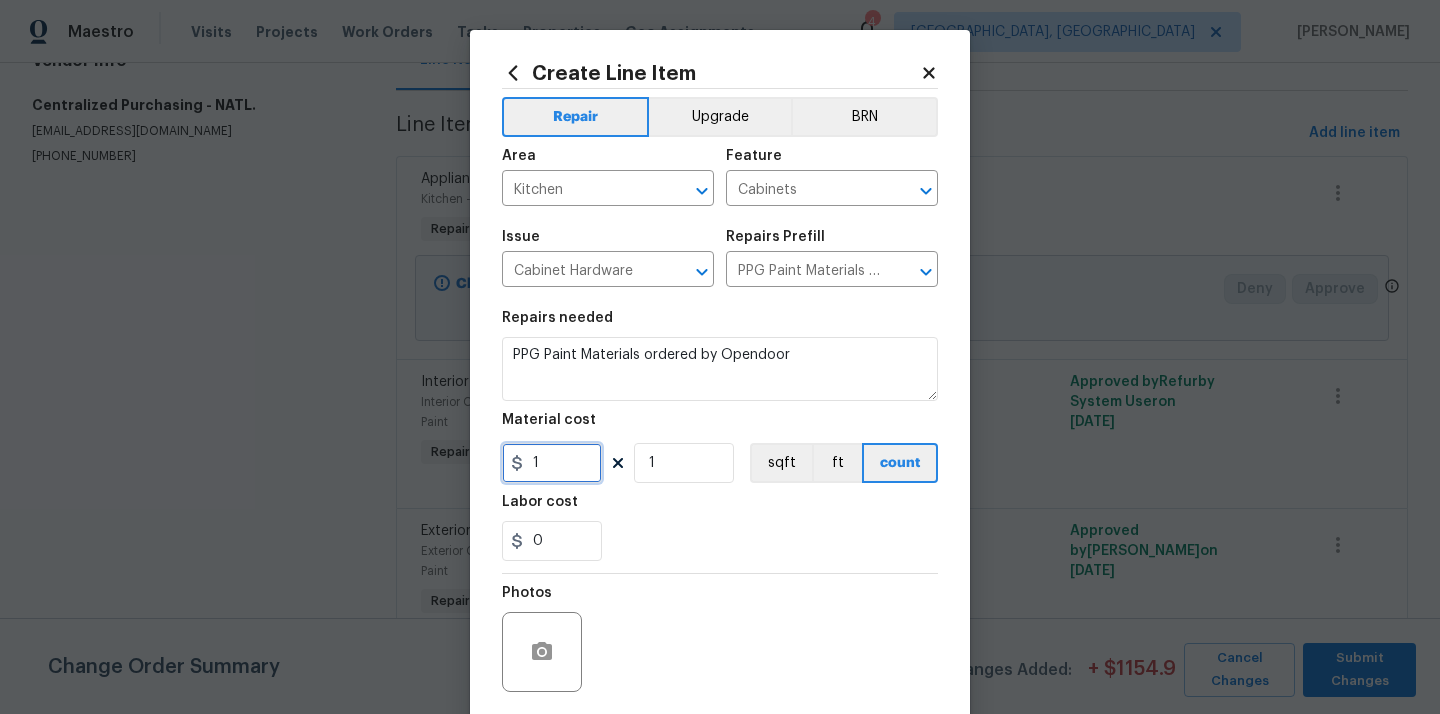 click on "1" at bounding box center [552, 463] 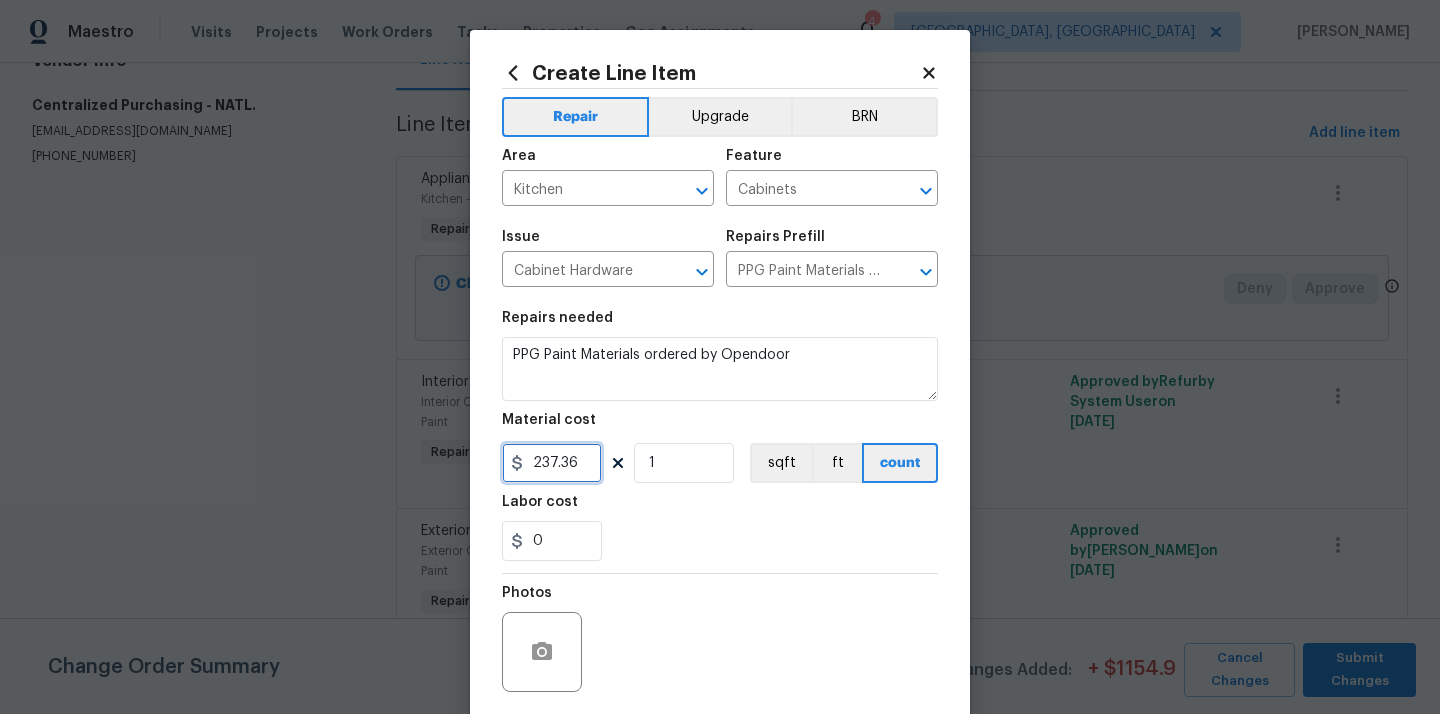 type on "237.36" 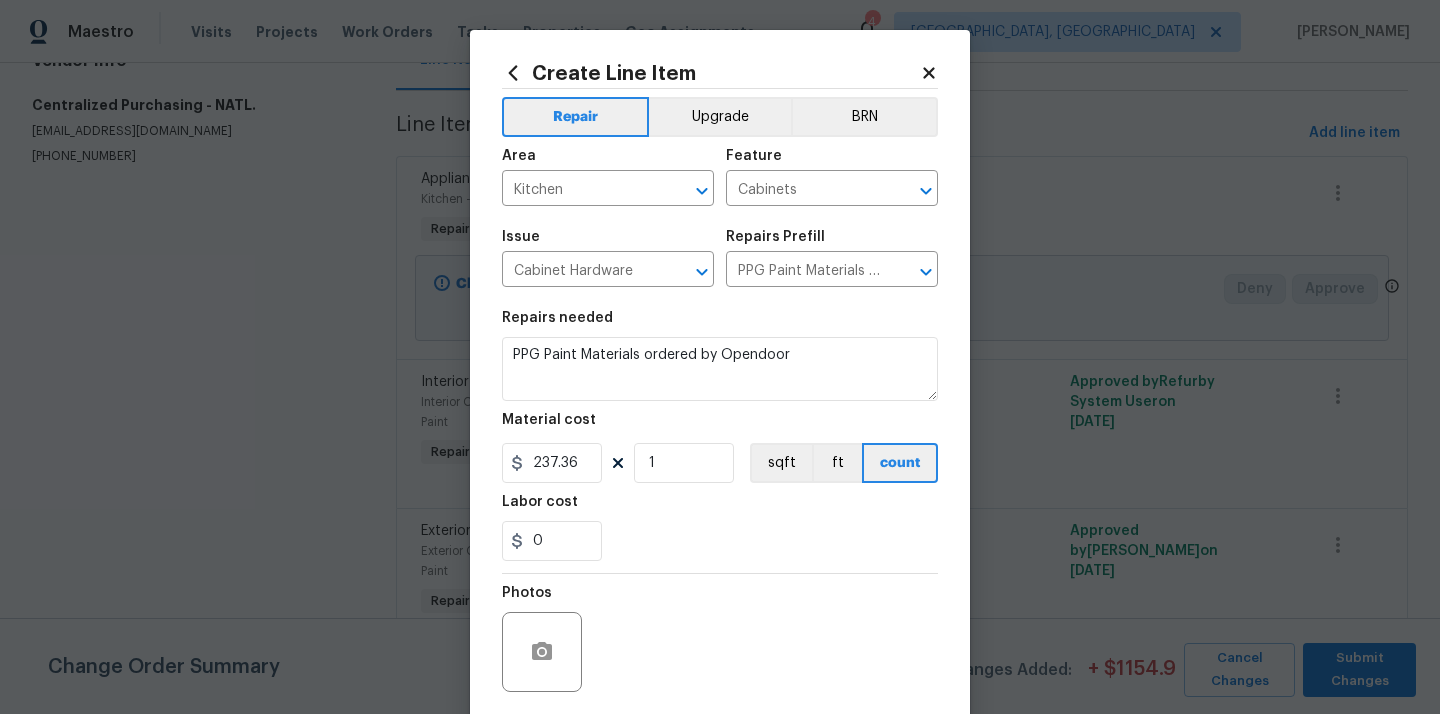 click on "Labor cost" at bounding box center [720, 508] 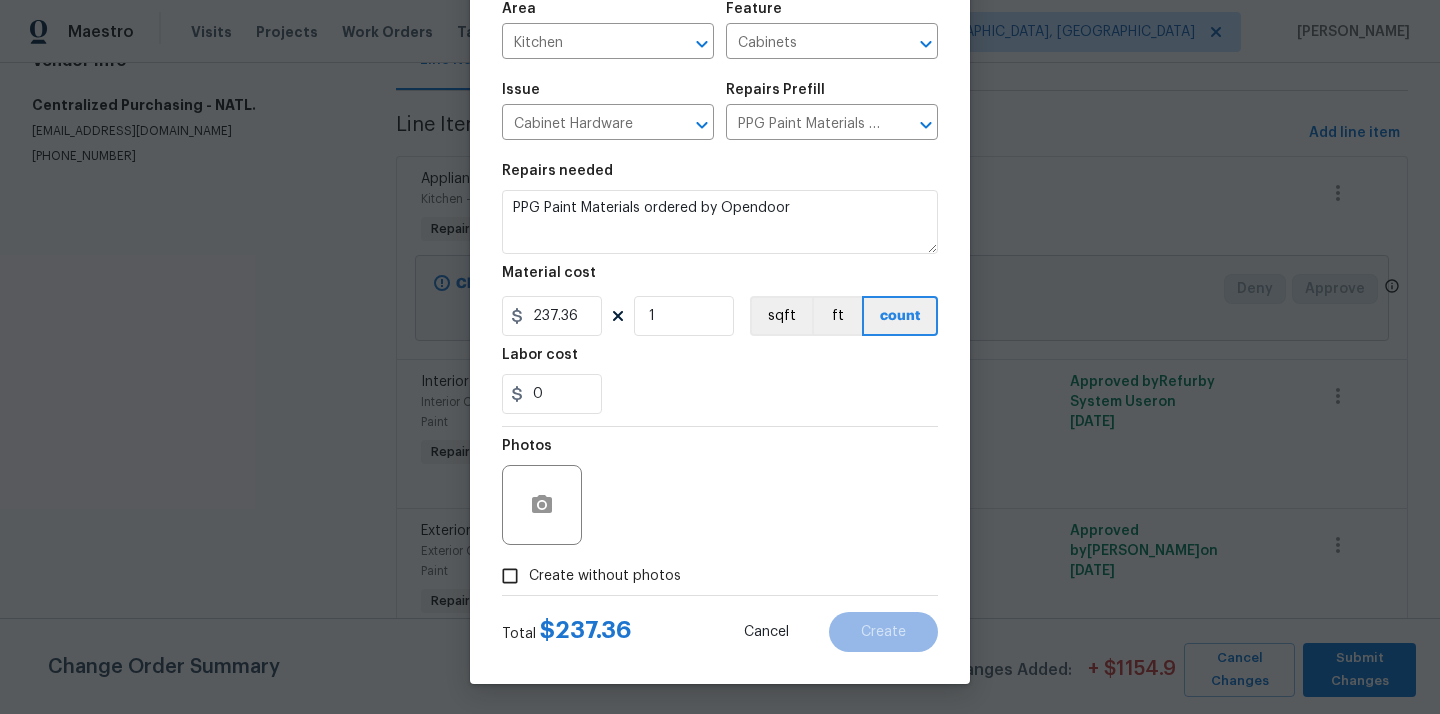 click on "Create without photos" at bounding box center [605, 576] 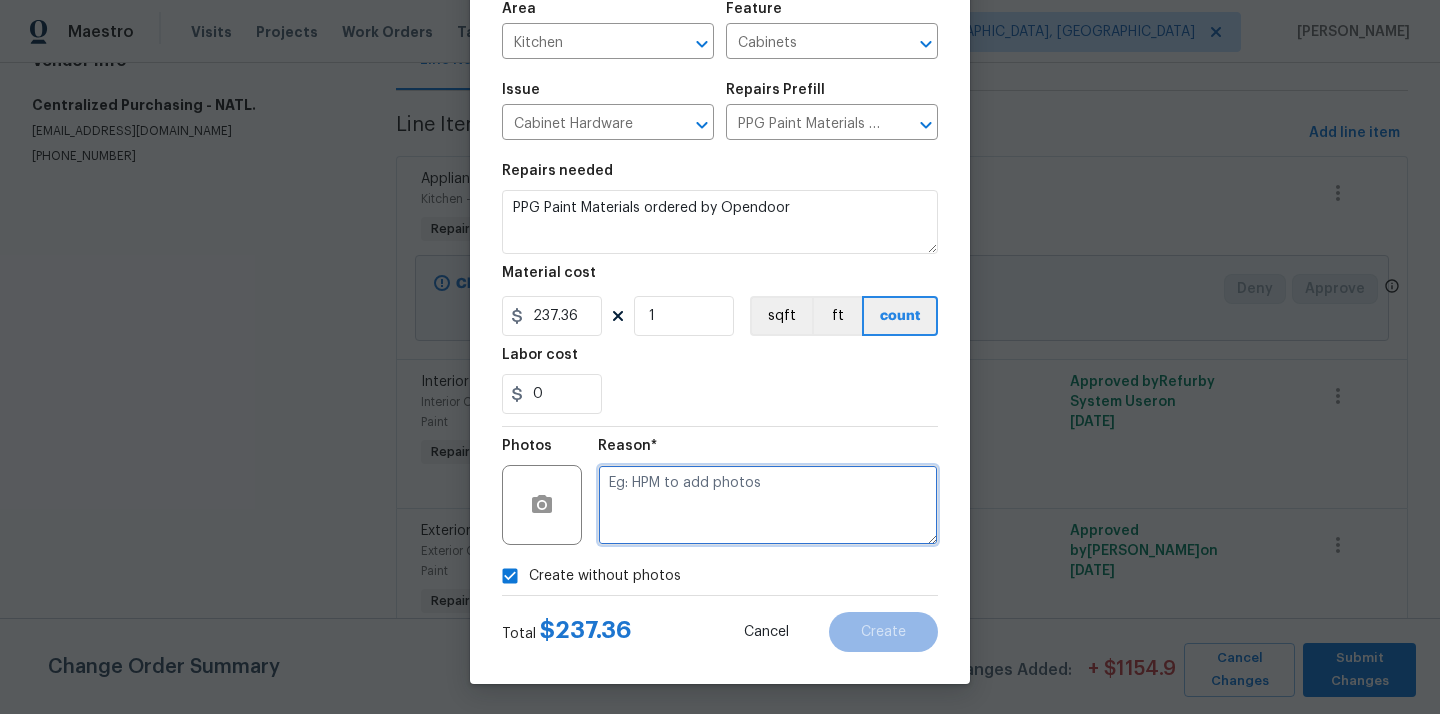 click at bounding box center [768, 505] 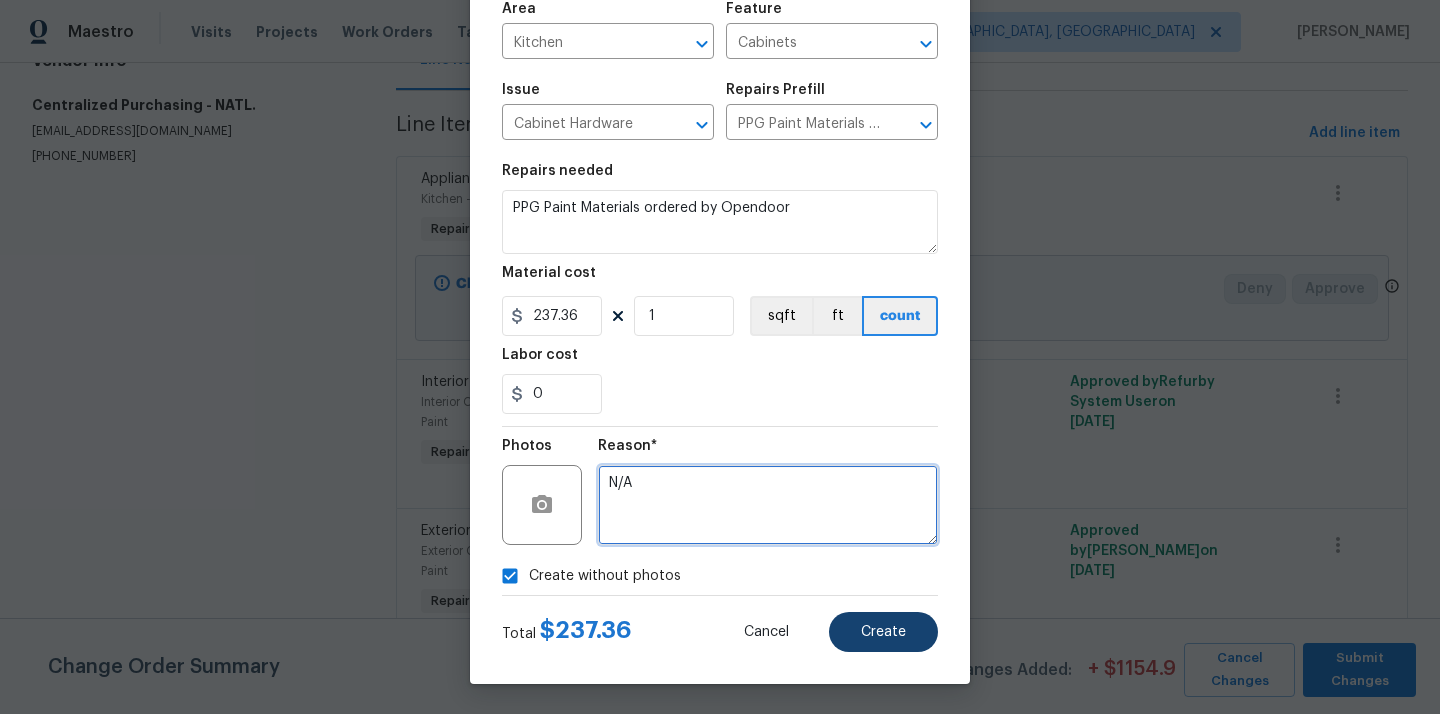 type on "N/A" 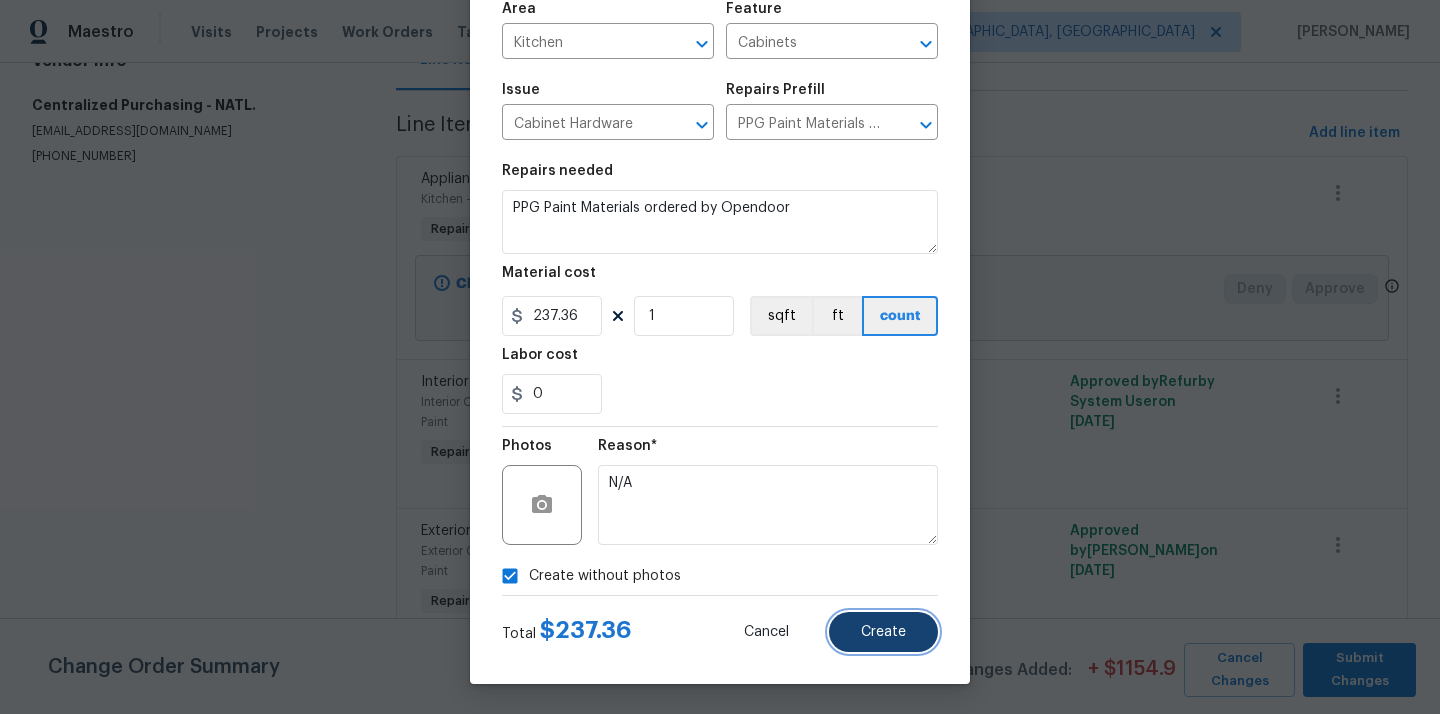 click on "Create" at bounding box center [883, 632] 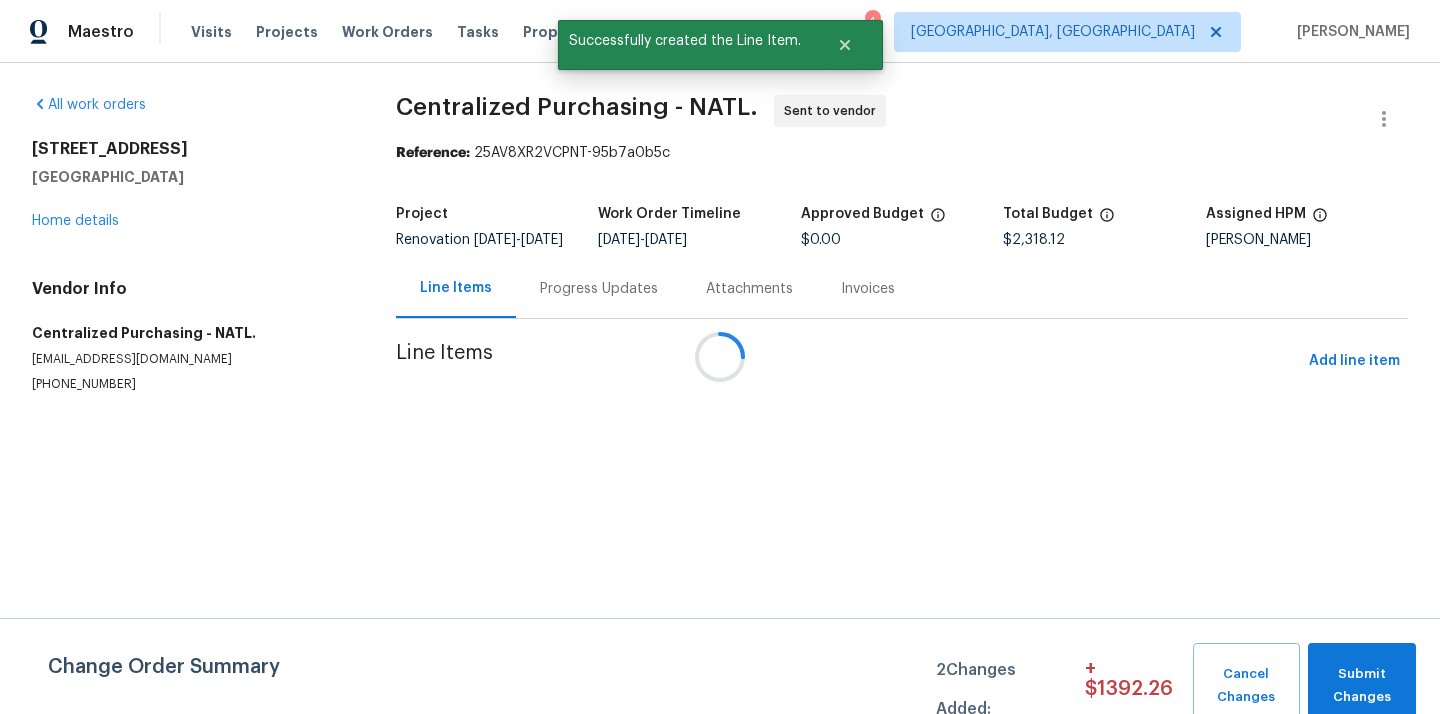 scroll, scrollTop: 0, scrollLeft: 0, axis: both 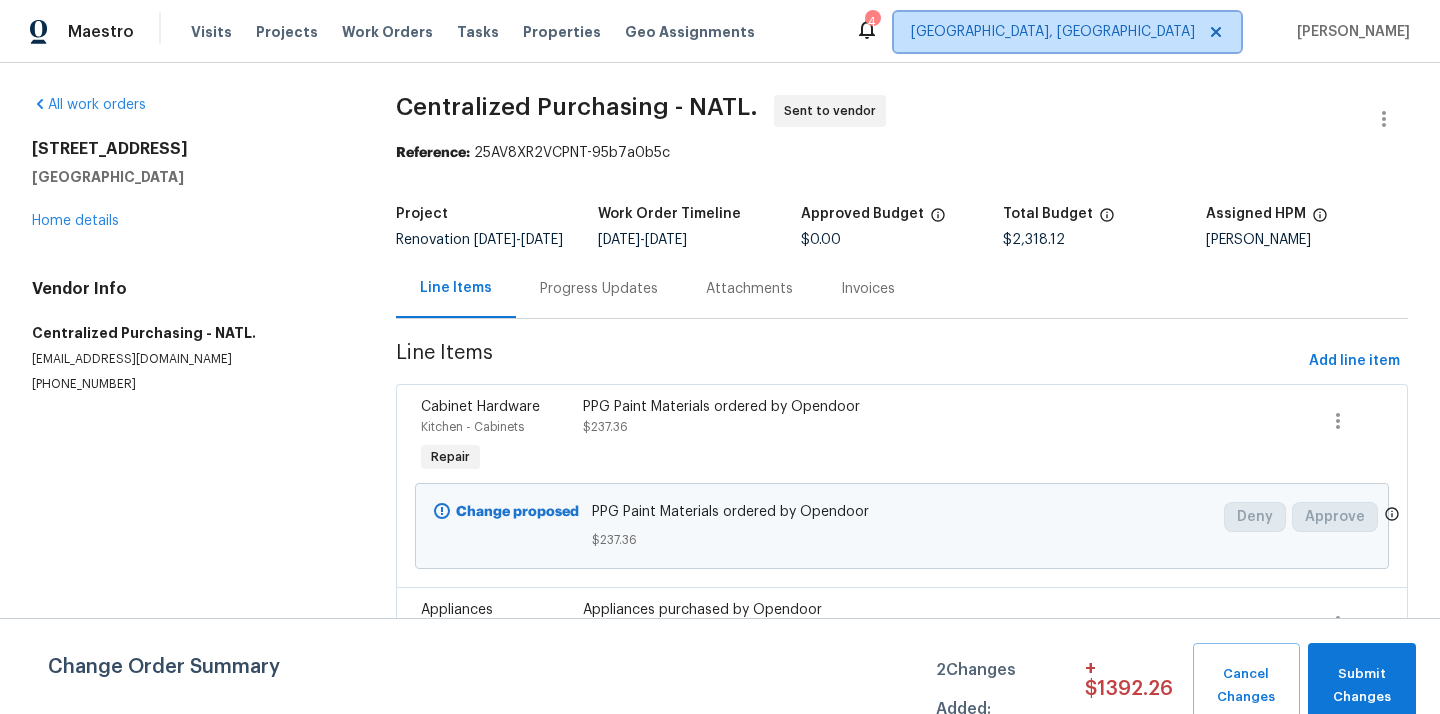 click on "Columbus, OH" at bounding box center [1067, 32] 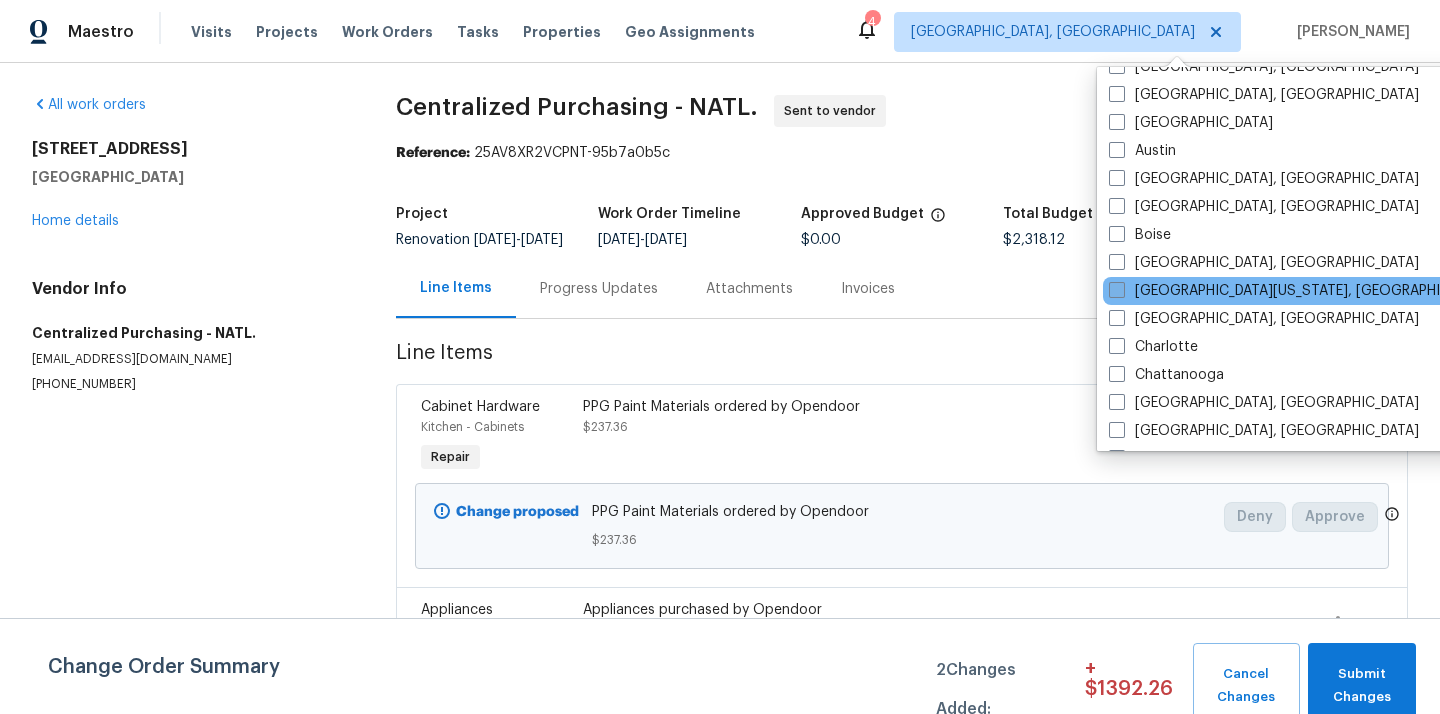 scroll, scrollTop: 0, scrollLeft: 0, axis: both 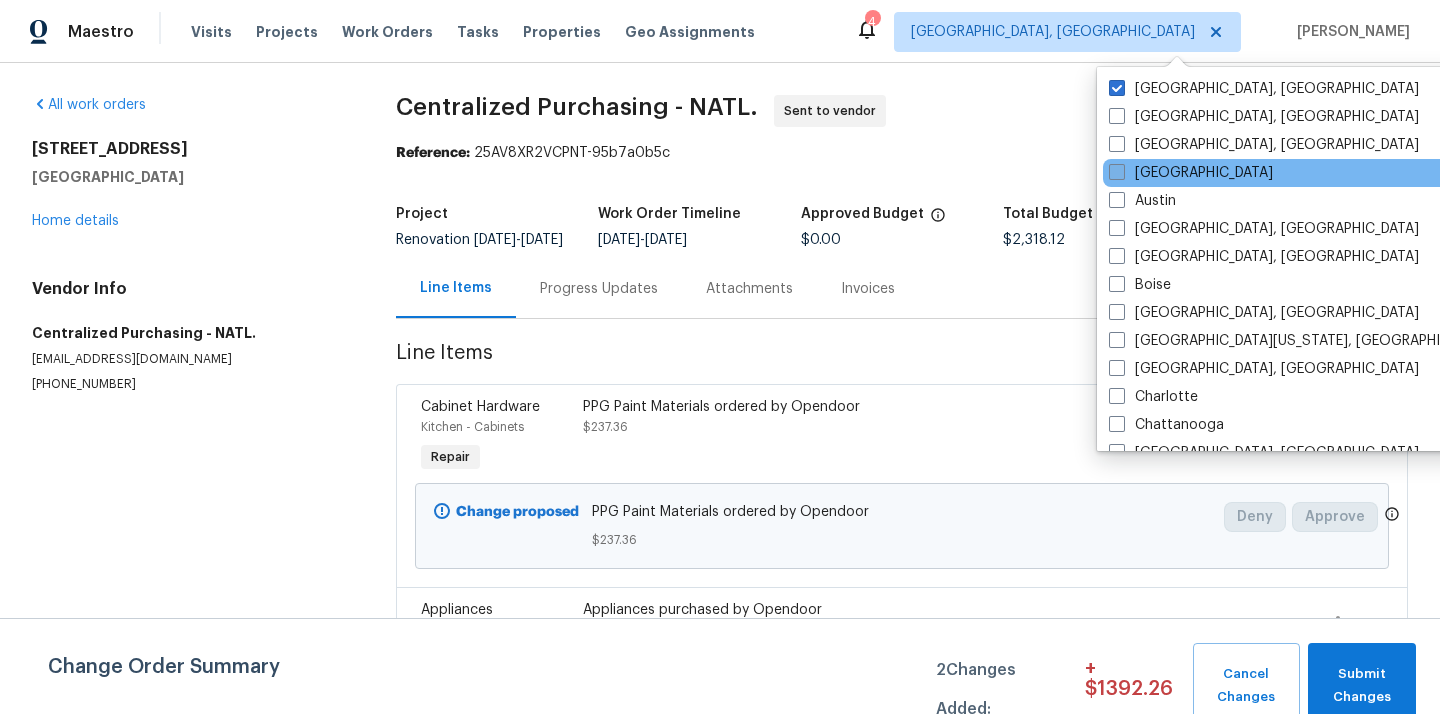 click on "Atlanta" at bounding box center (1191, 173) 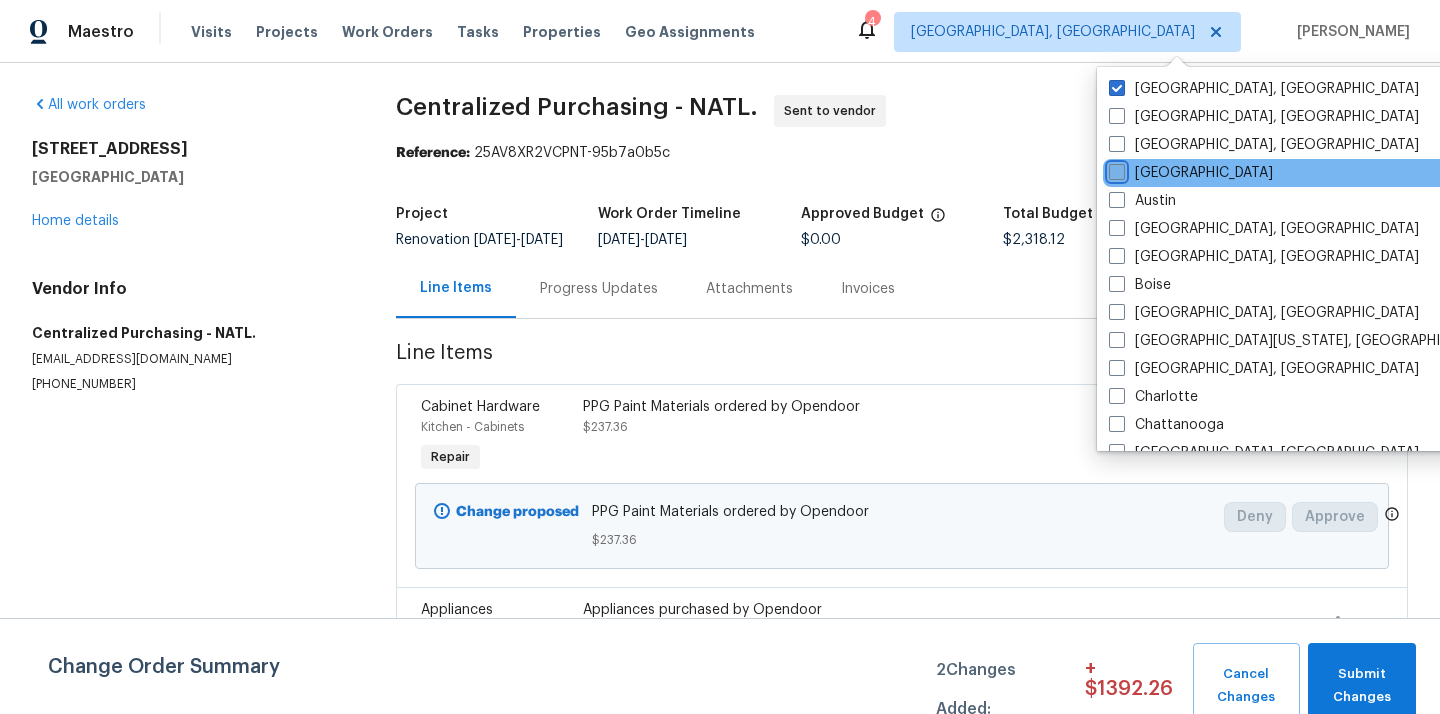 click on "Atlanta" at bounding box center [1115, 169] 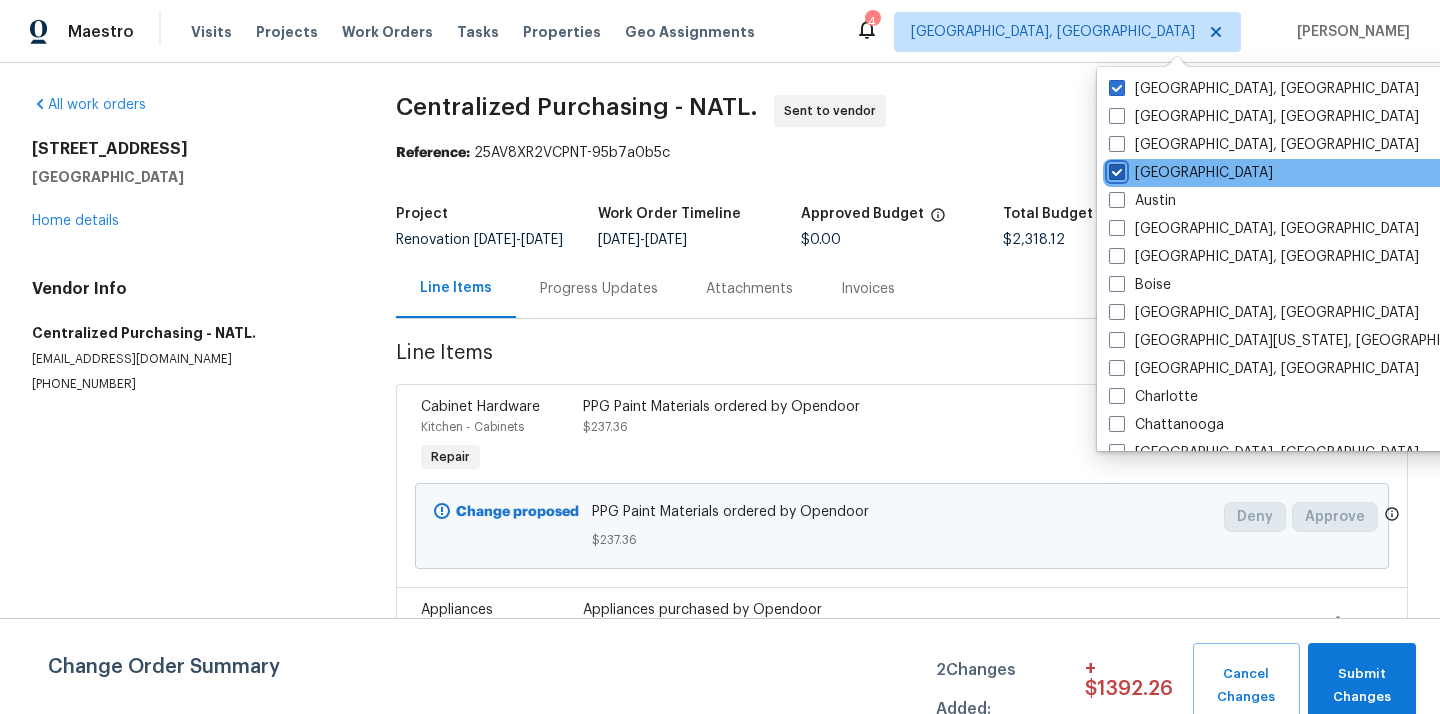 checkbox on "true" 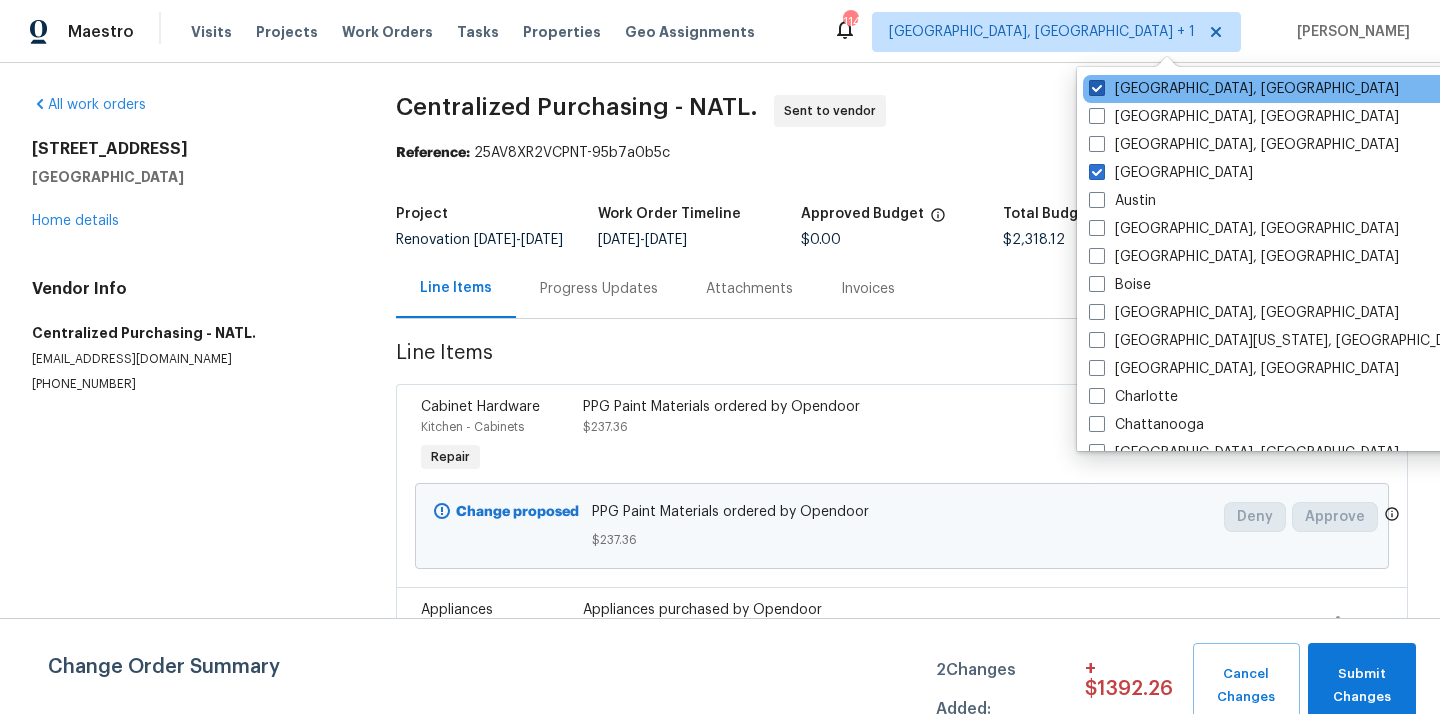 click on "Columbus, OH" at bounding box center [1244, 89] 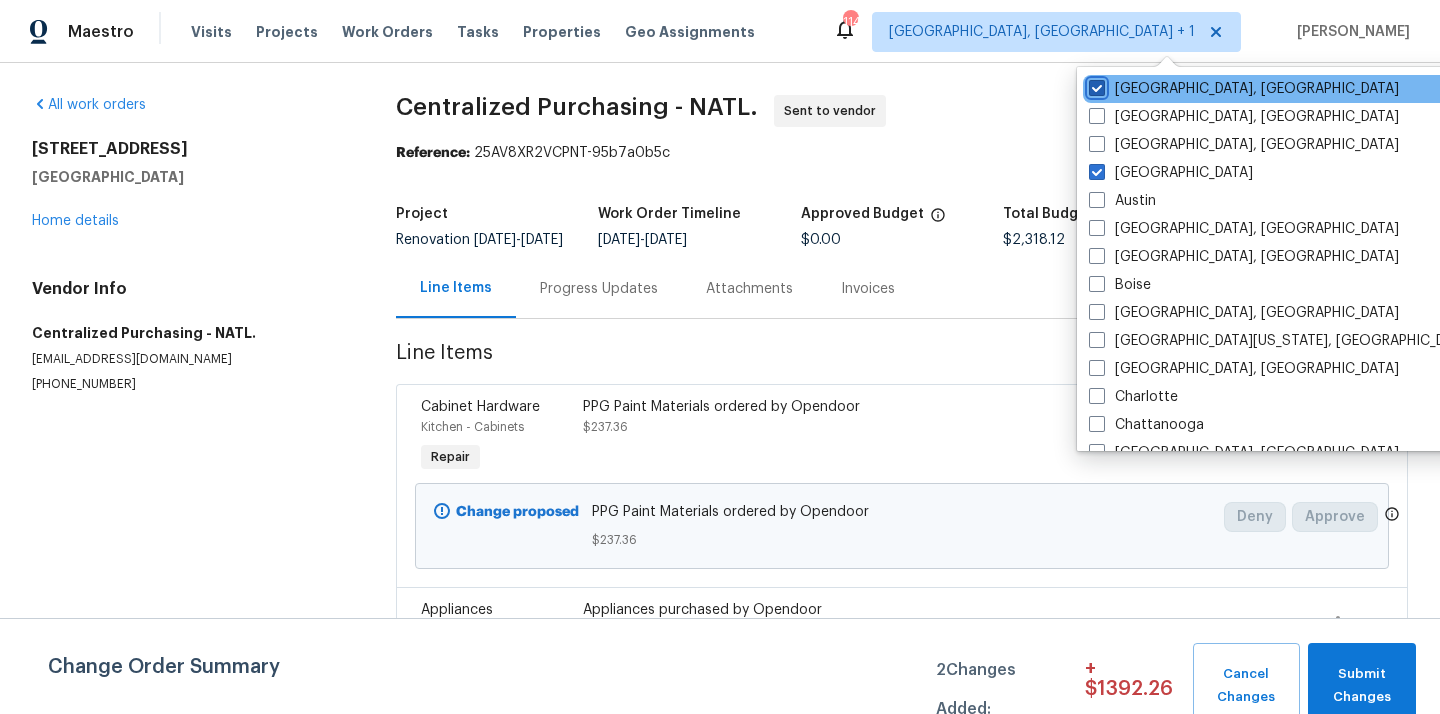 click on "Columbus, OH" at bounding box center [1095, 85] 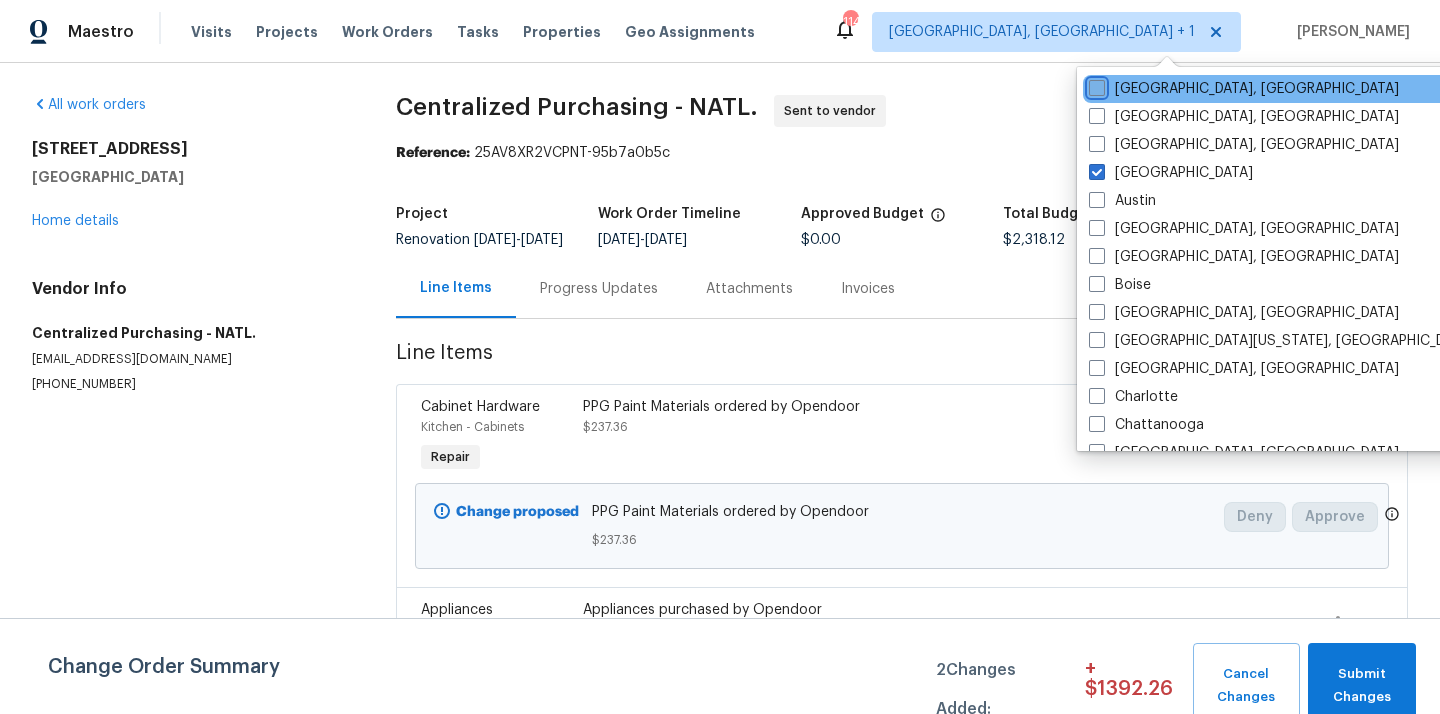 checkbox on "false" 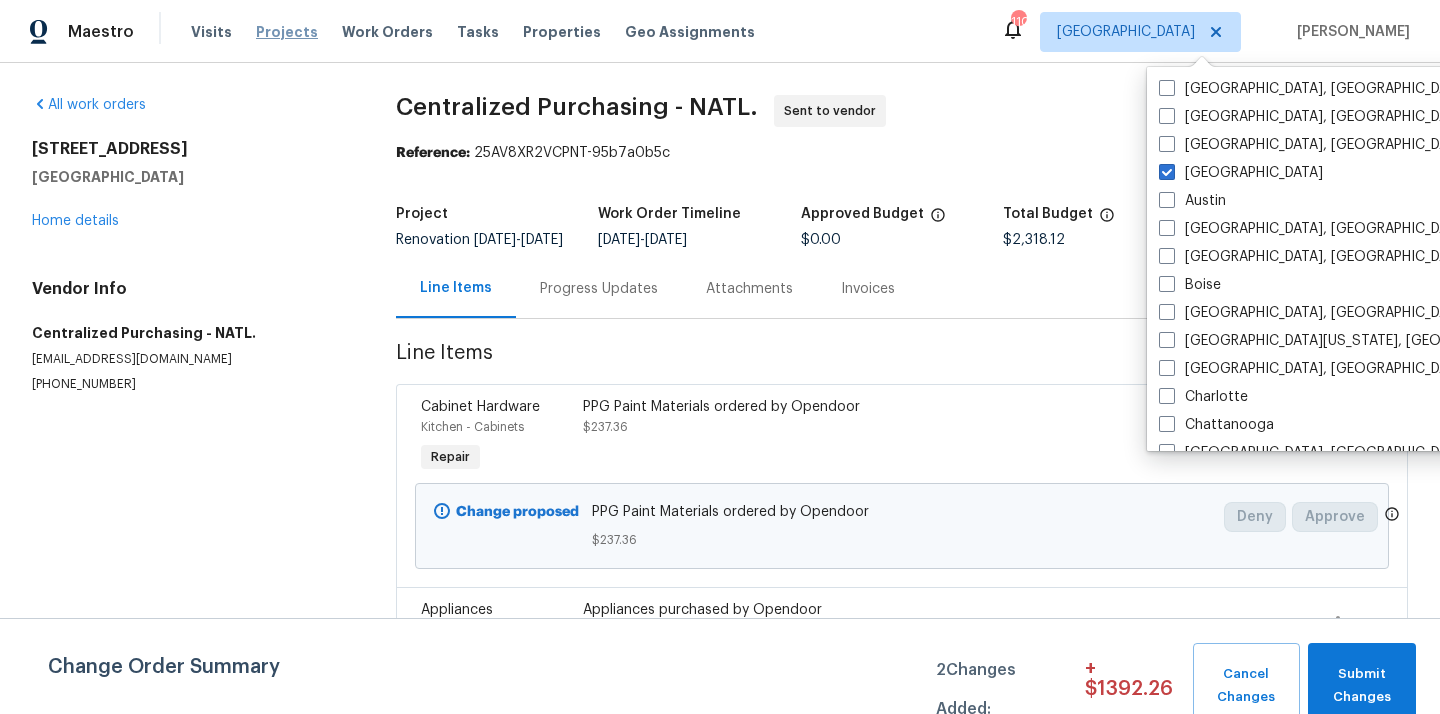 click on "Projects" at bounding box center (287, 32) 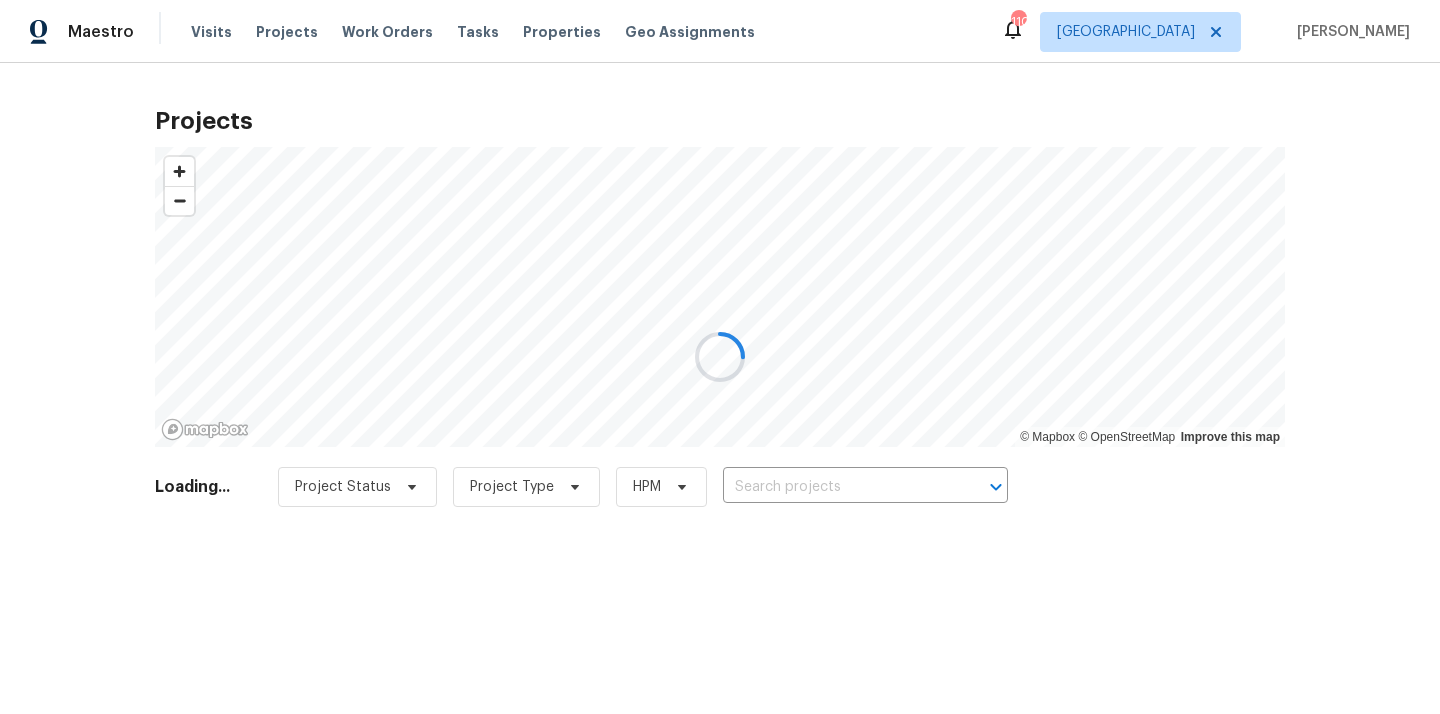 click at bounding box center (720, 357) 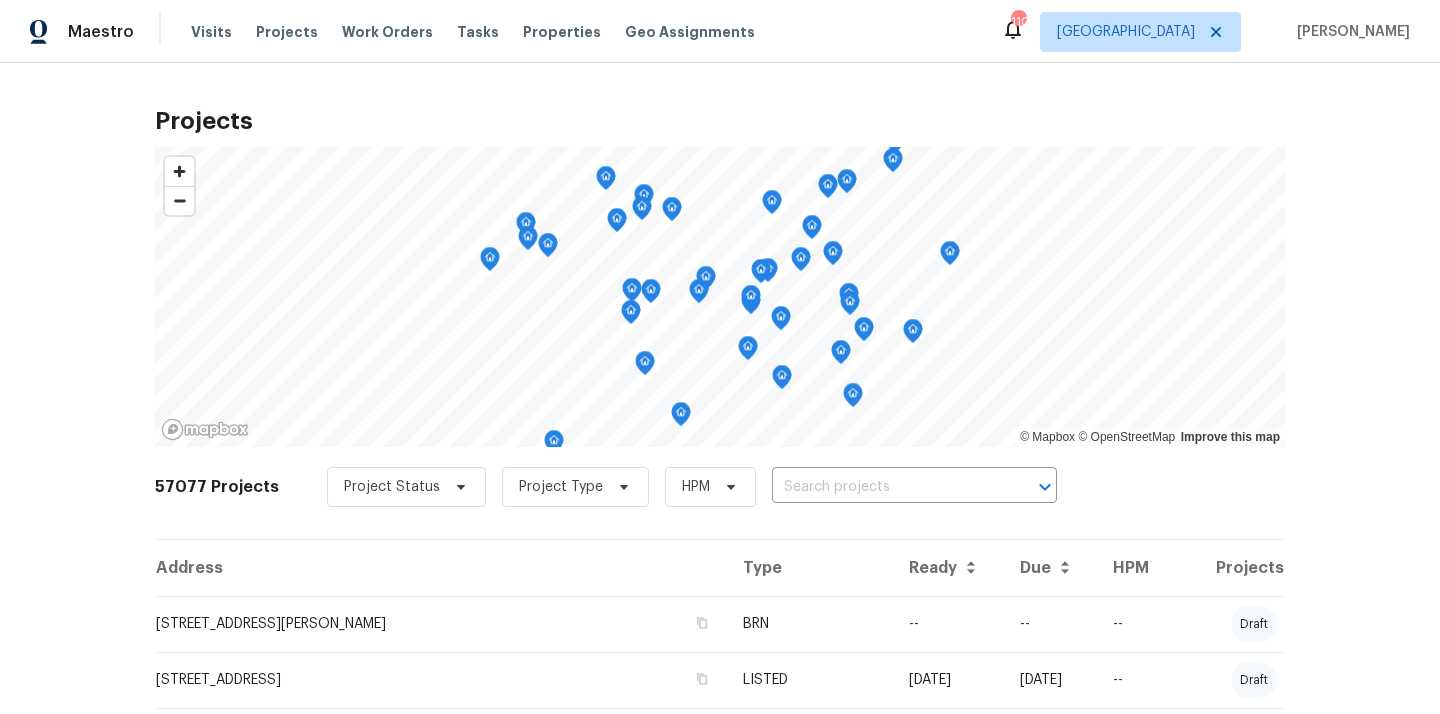 click at bounding box center (886, 487) 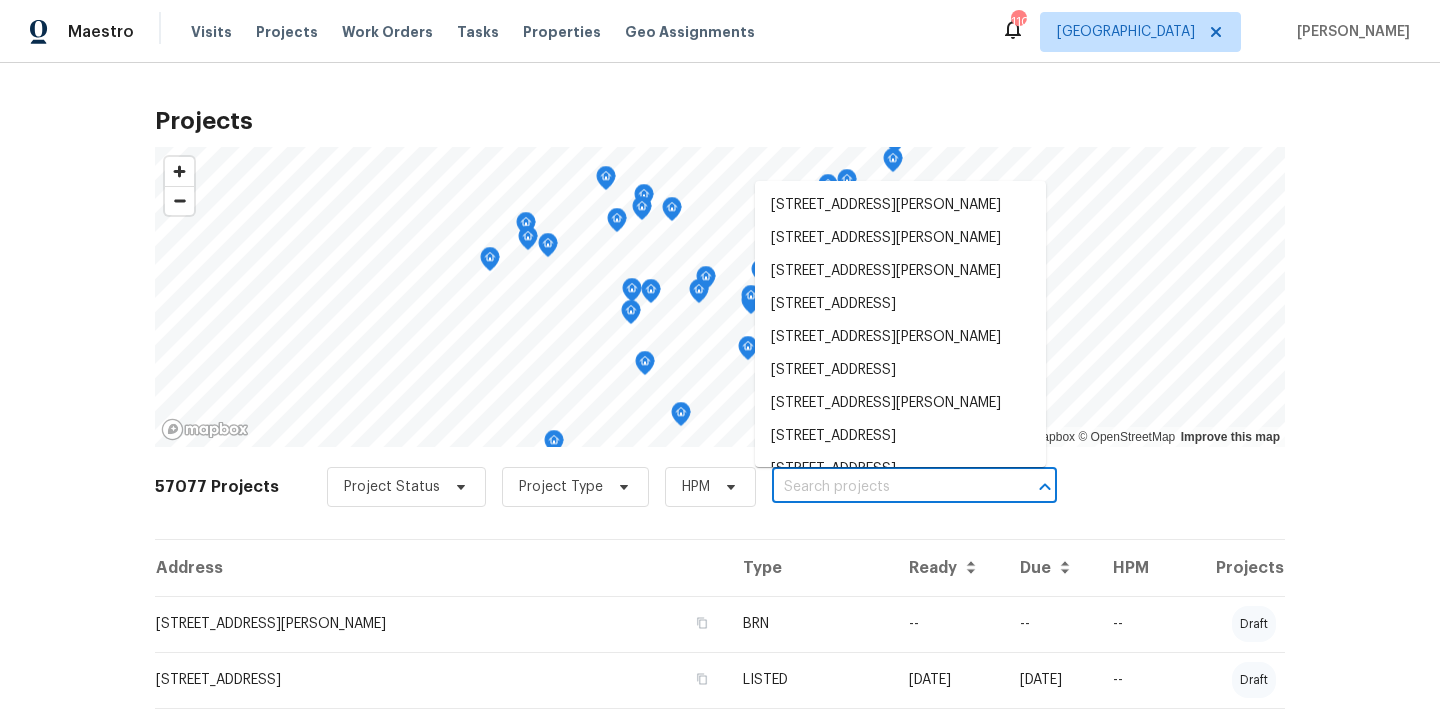 paste on "2864 Sudbury Ct, Marietta, GA 30062" 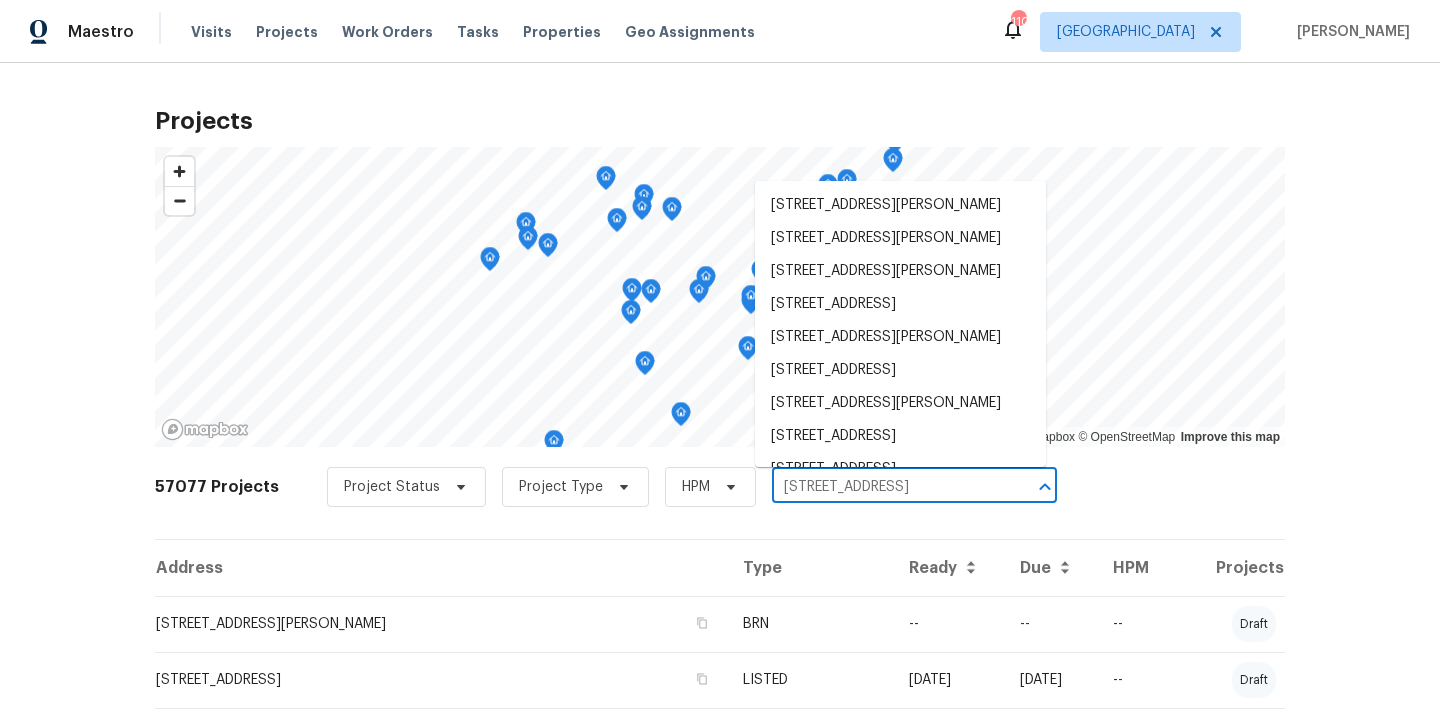 scroll, scrollTop: 0, scrollLeft: 25, axis: horizontal 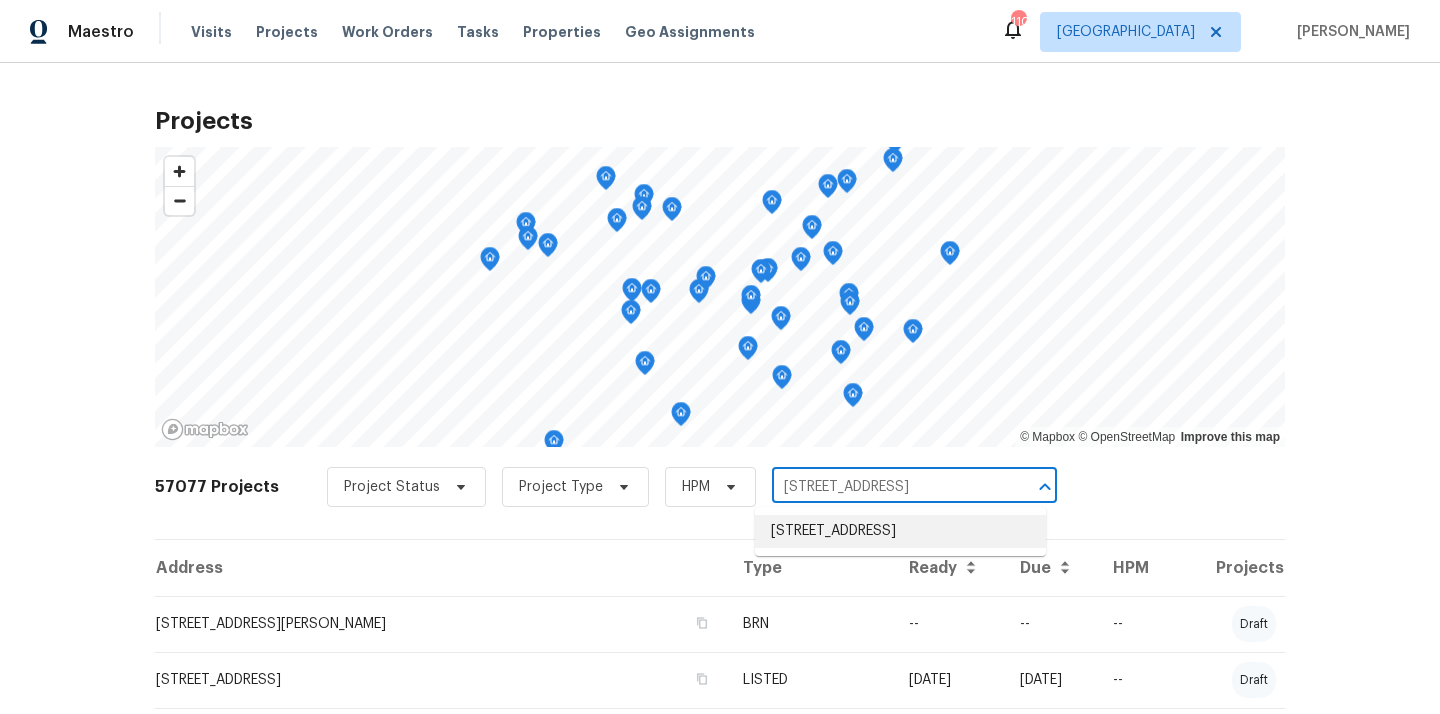 click on "2864 Sudbury Ct, Marietta, GA 30062" at bounding box center [900, 531] 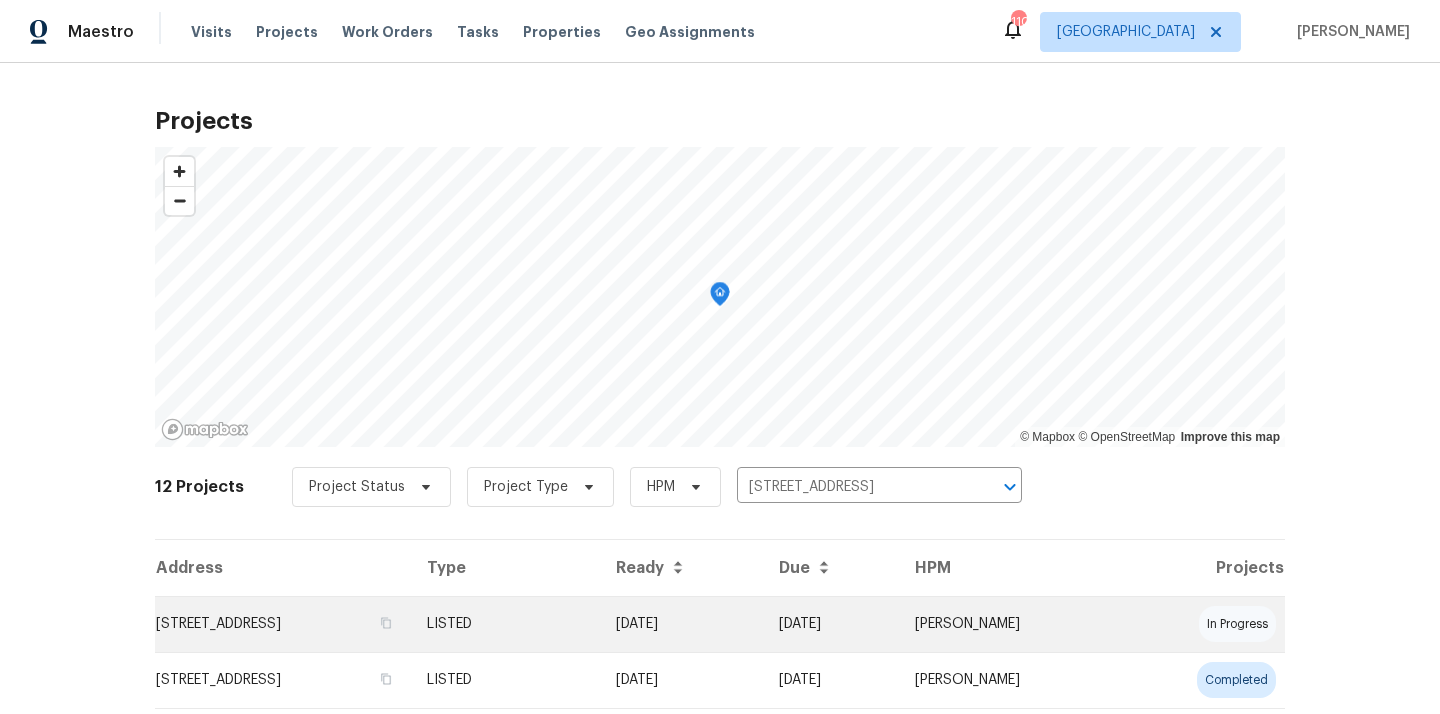 click on "LISTED" at bounding box center [505, 624] 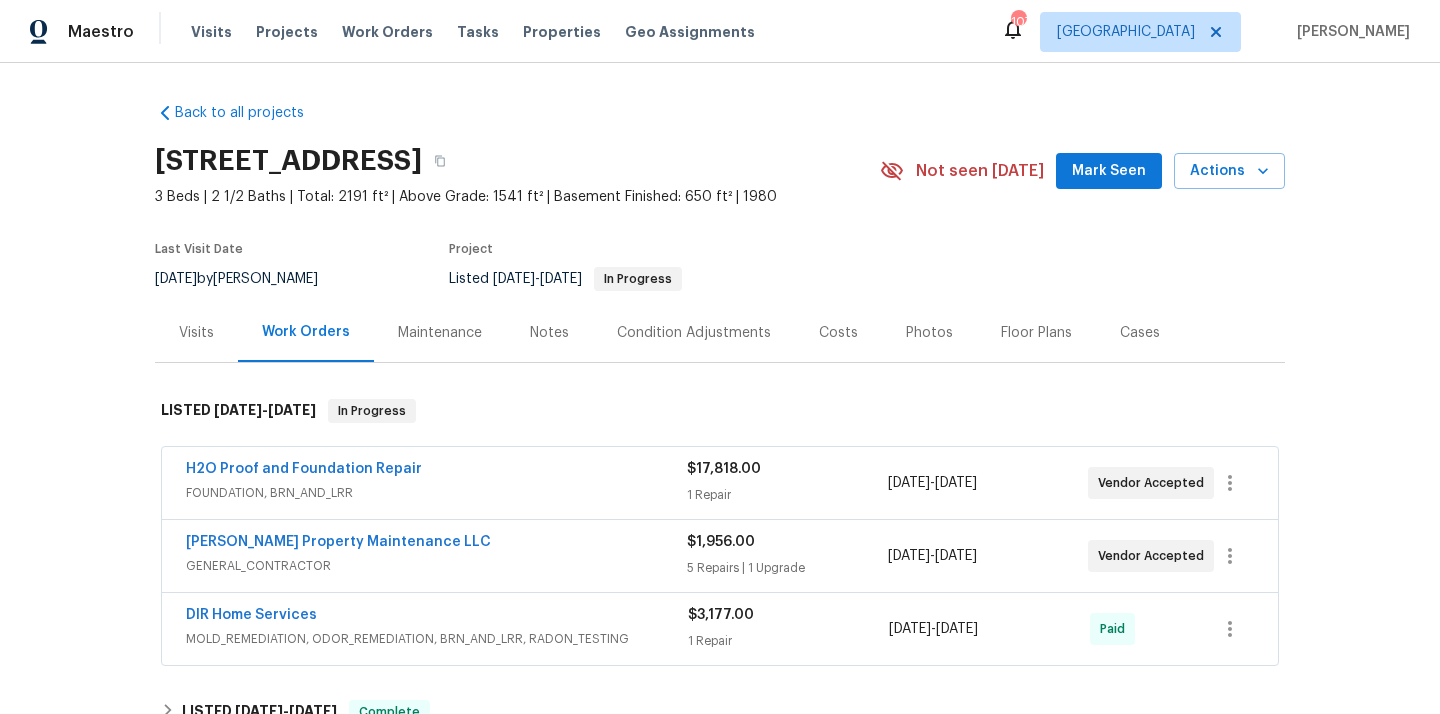 scroll, scrollTop: 856, scrollLeft: 0, axis: vertical 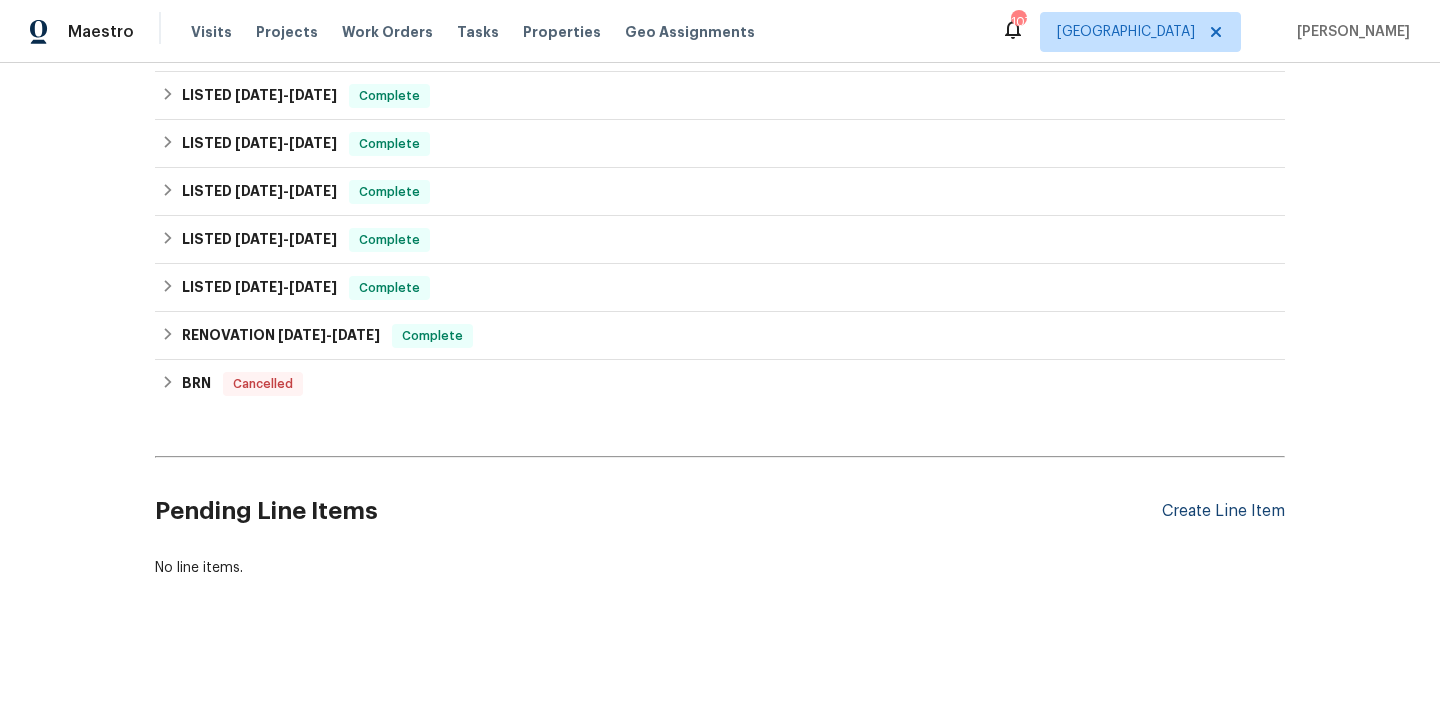 click on "Create Line Item" at bounding box center [1223, 511] 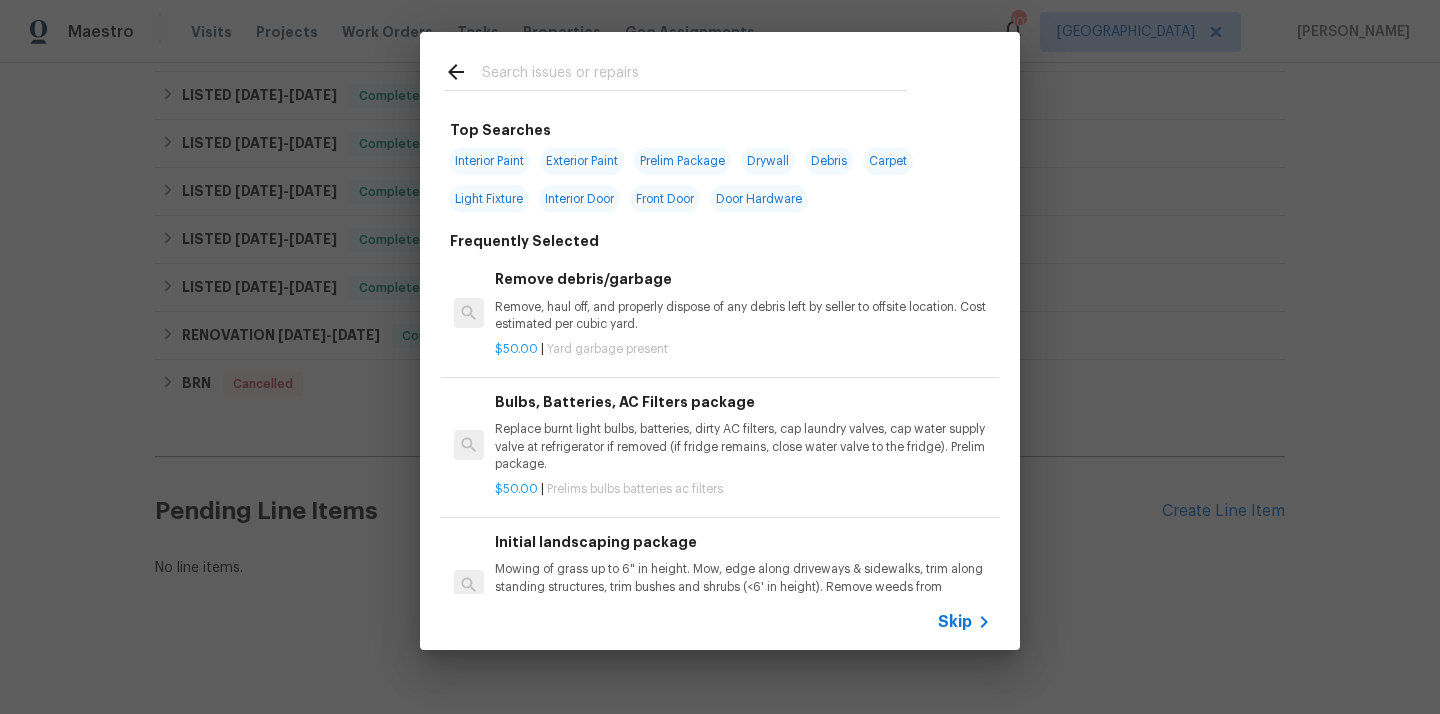 click at bounding box center (694, 75) 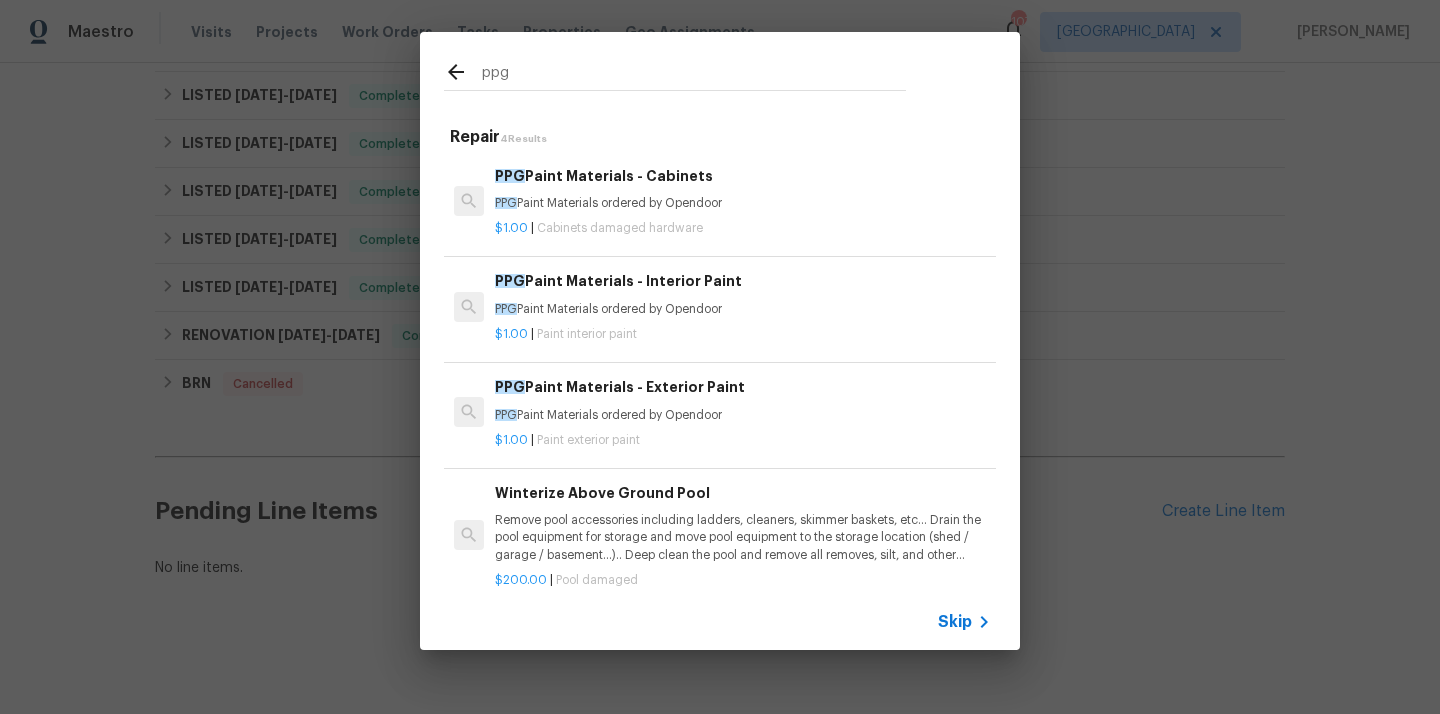 type on "ppg" 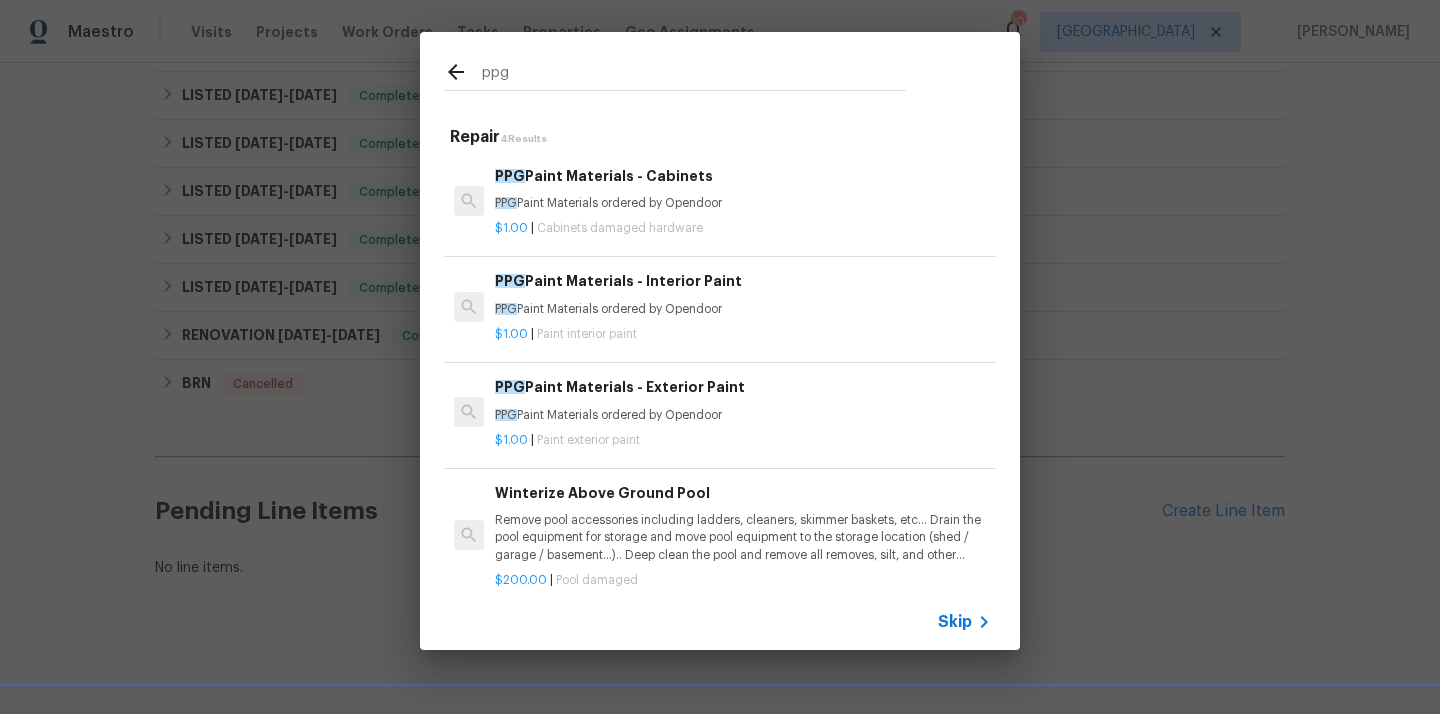 click on "PPG  Paint Materials ordered by Opendoor" at bounding box center (743, 309) 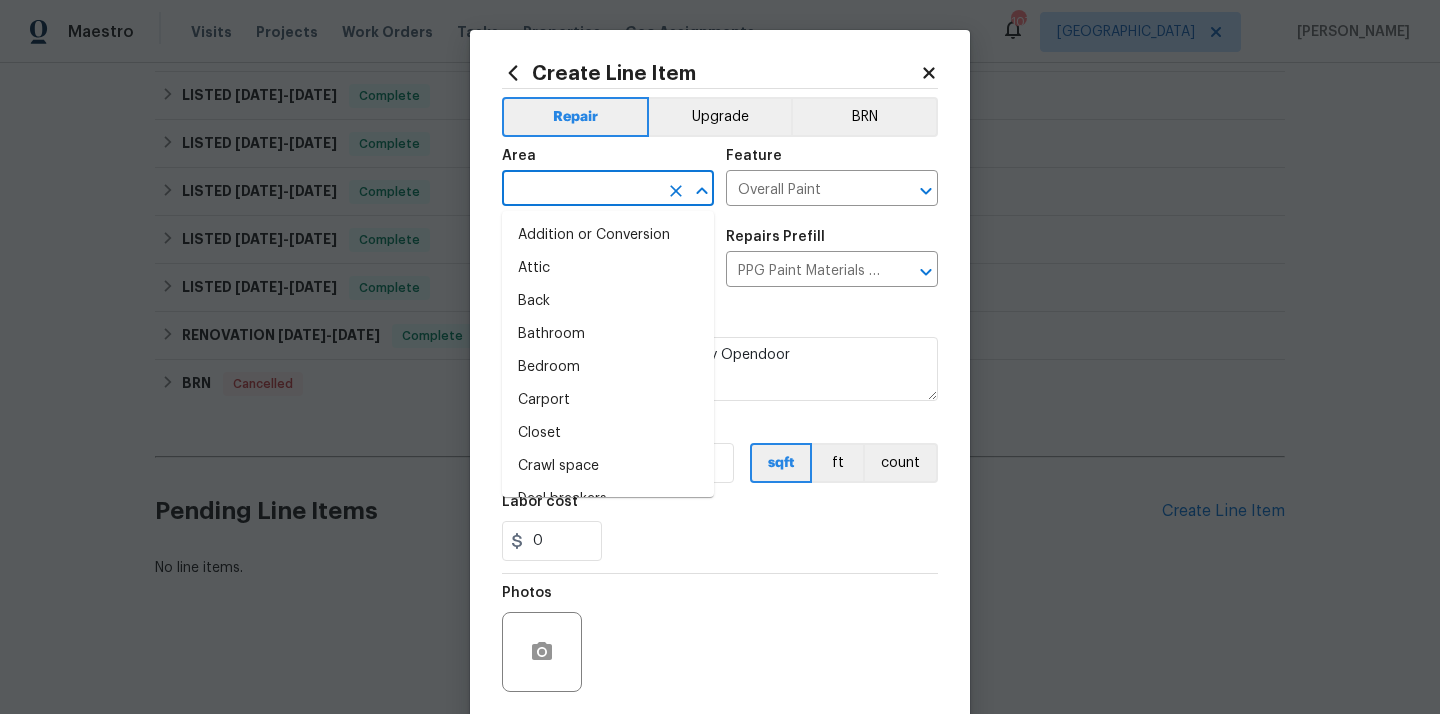 click at bounding box center (580, 190) 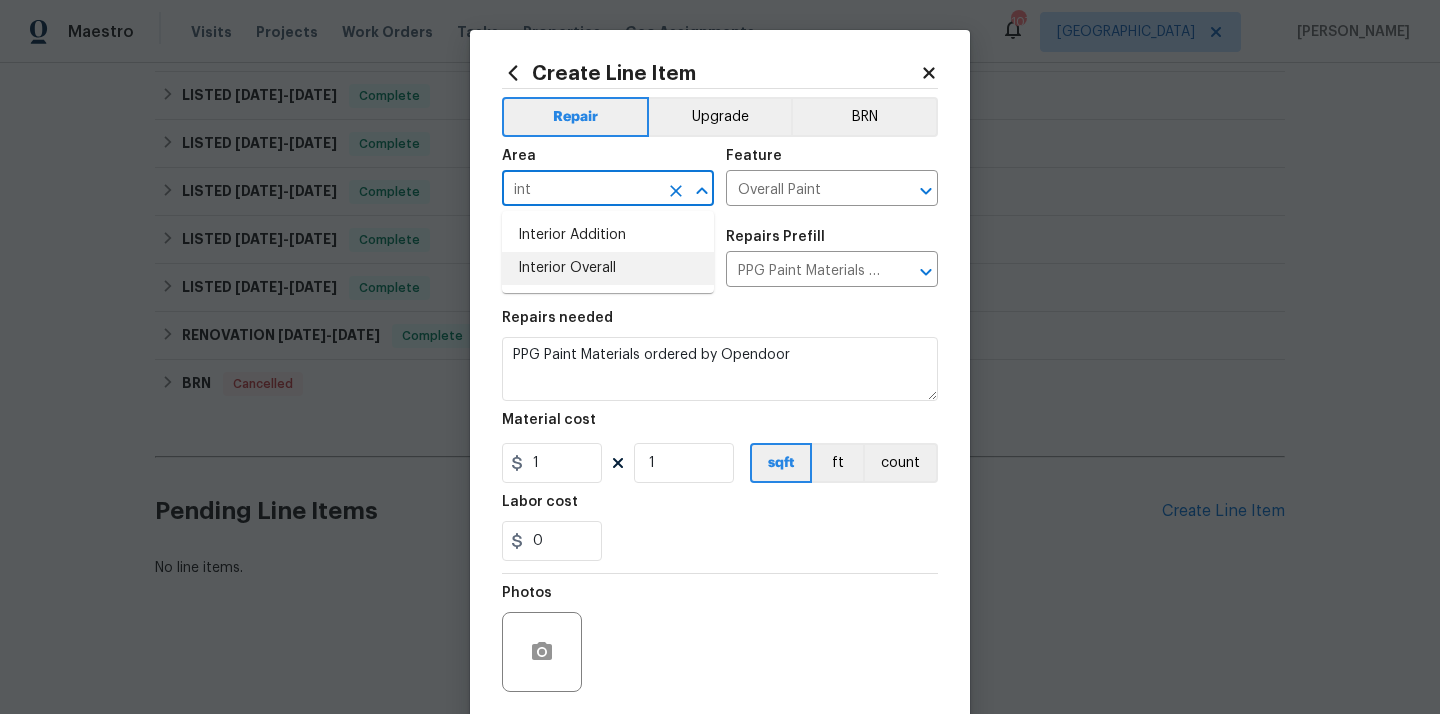 click on "Interior Overall" at bounding box center (608, 268) 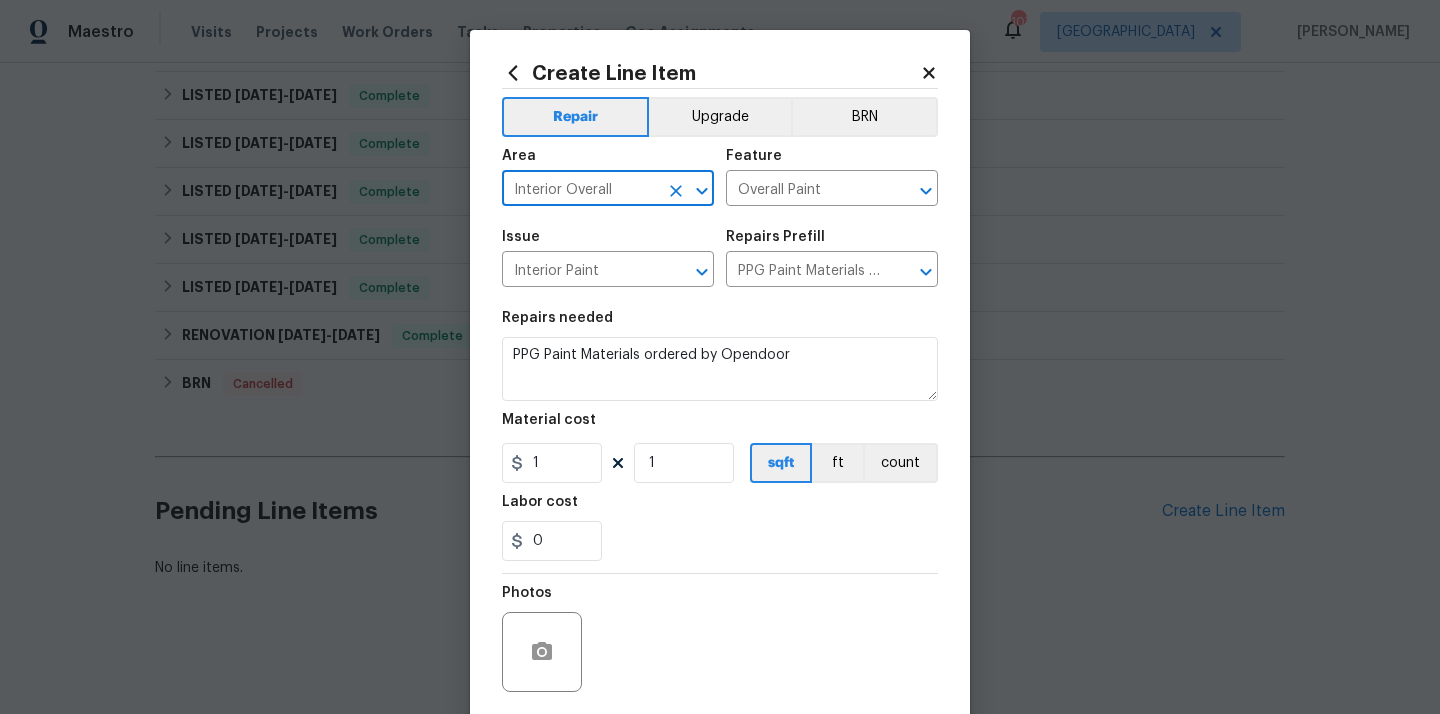 type on "Interior Overall" 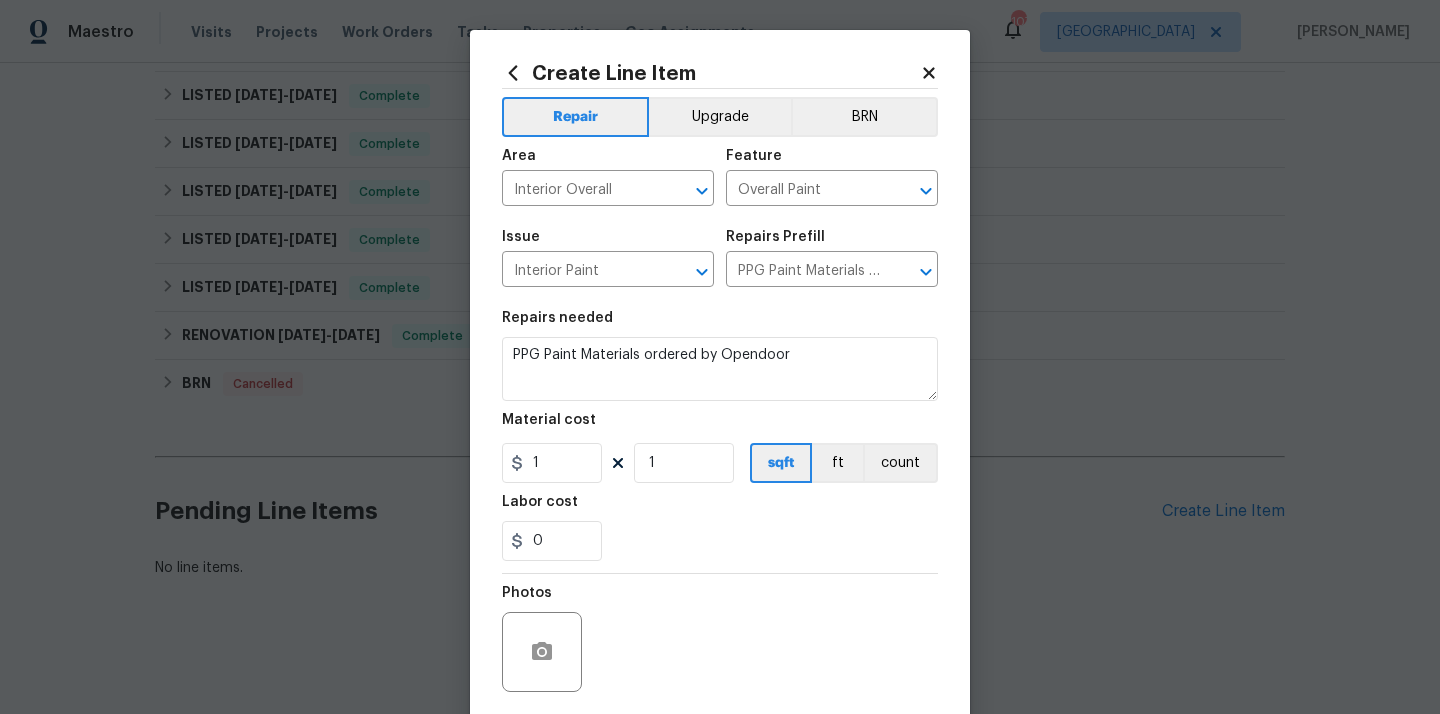 click on "Material cost" at bounding box center [720, 426] 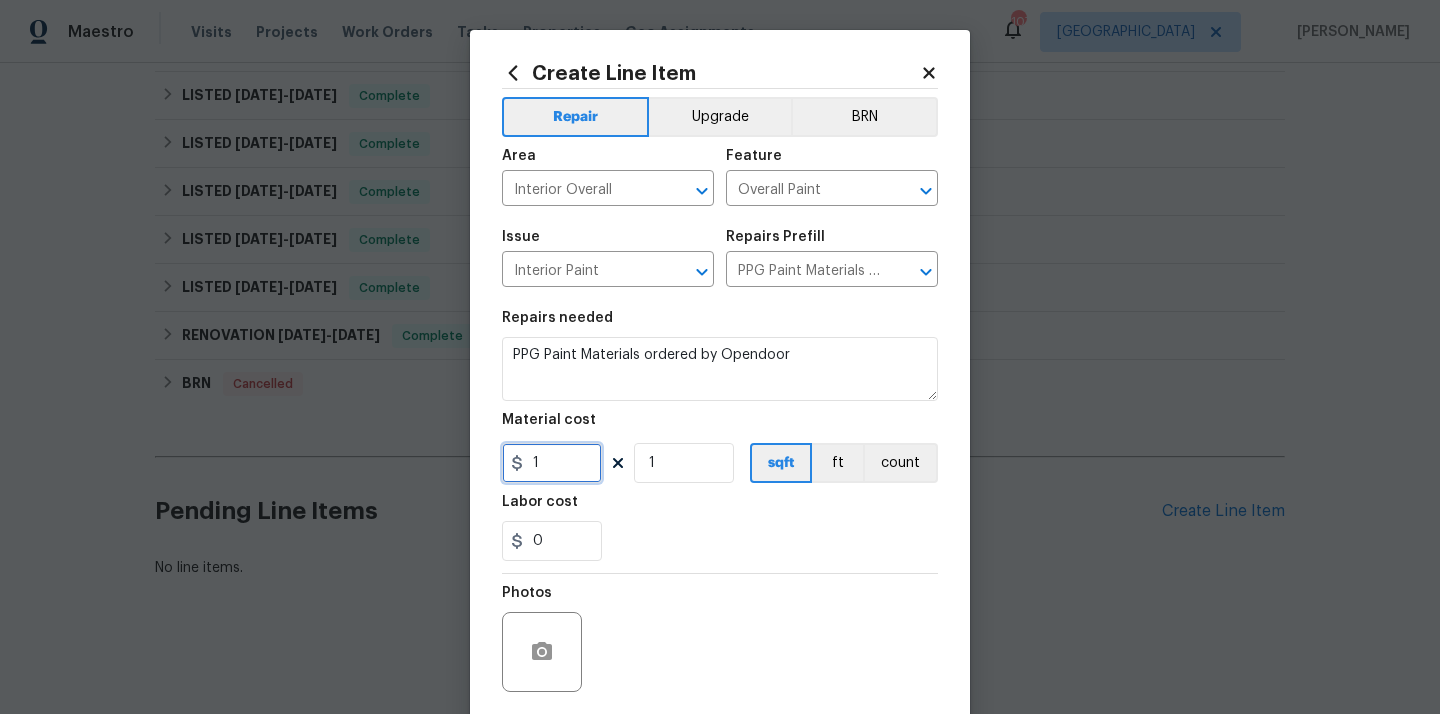 drag, startPoint x: 565, startPoint y: 459, endPoint x: 501, endPoint y: 459, distance: 64 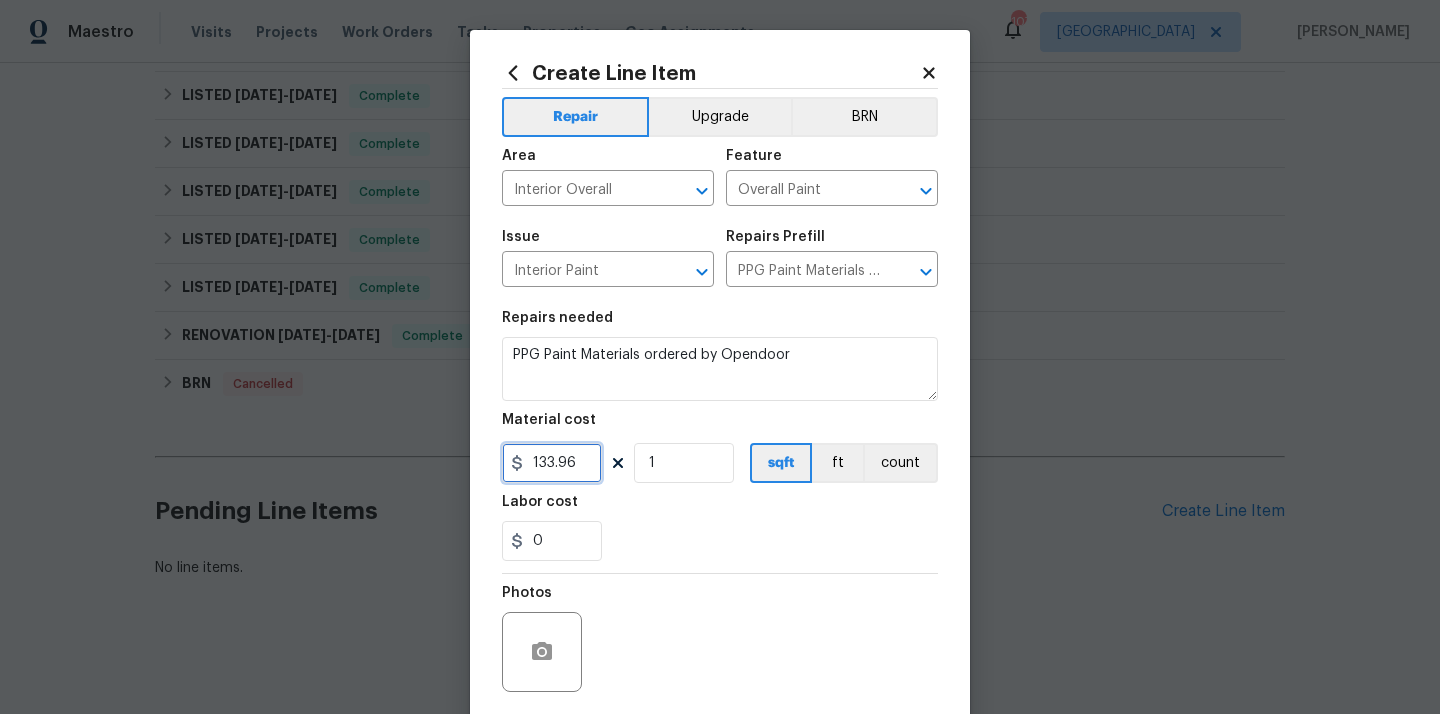 type on "133.96" 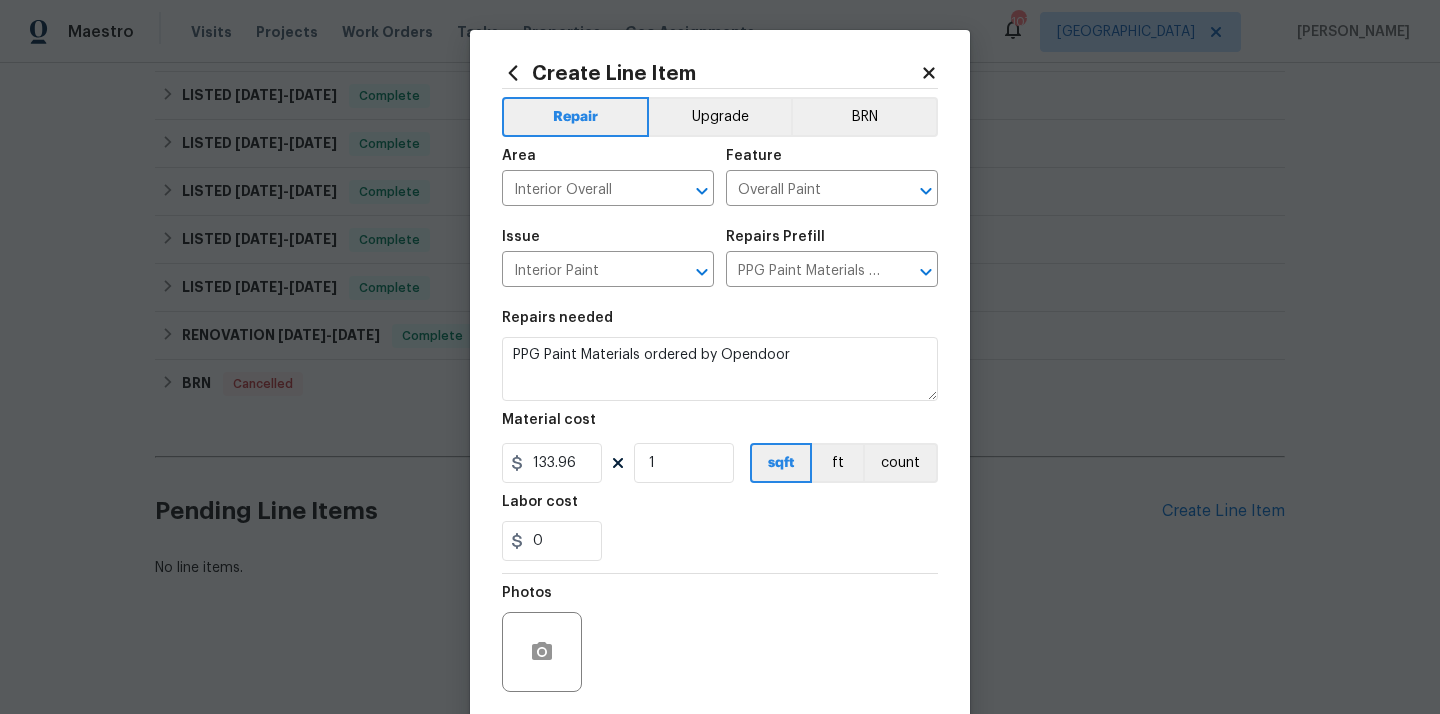 click on "0" at bounding box center (720, 541) 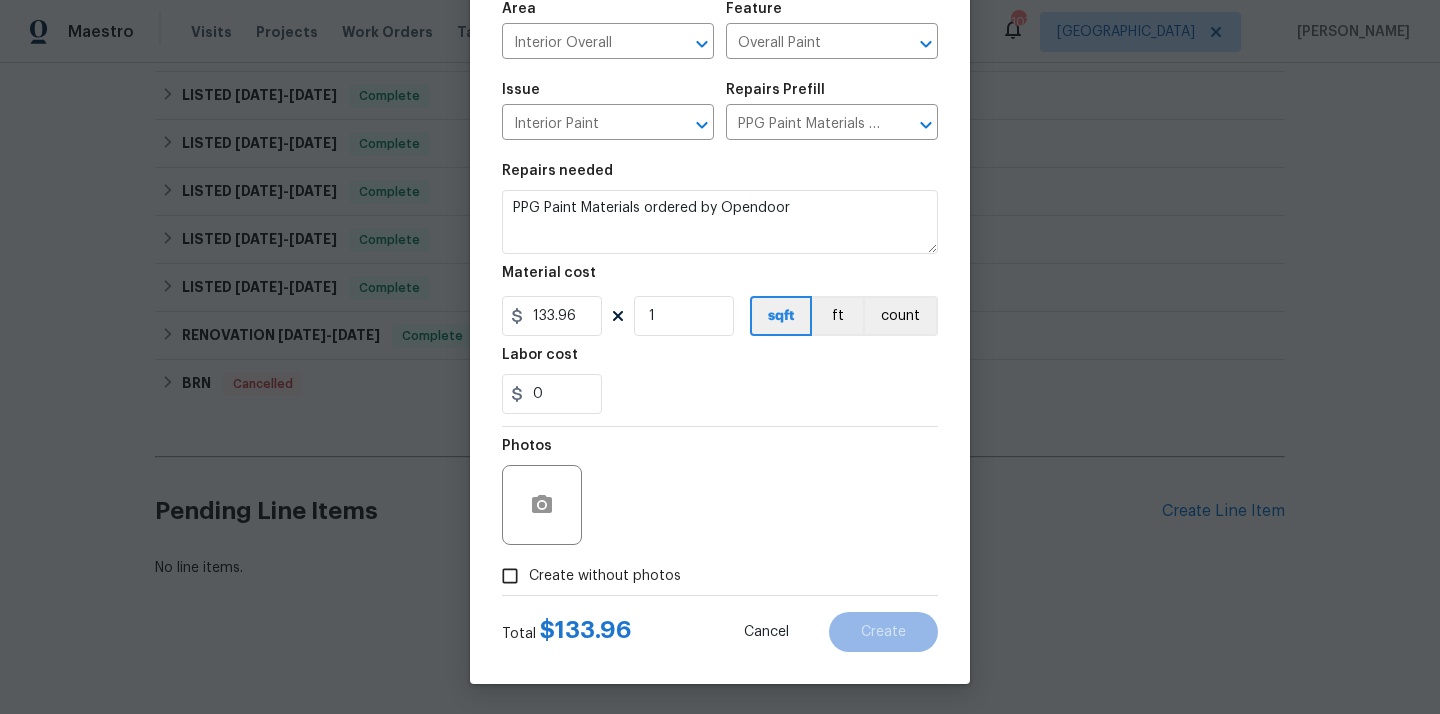 click on "Create without photos" at bounding box center (605, 576) 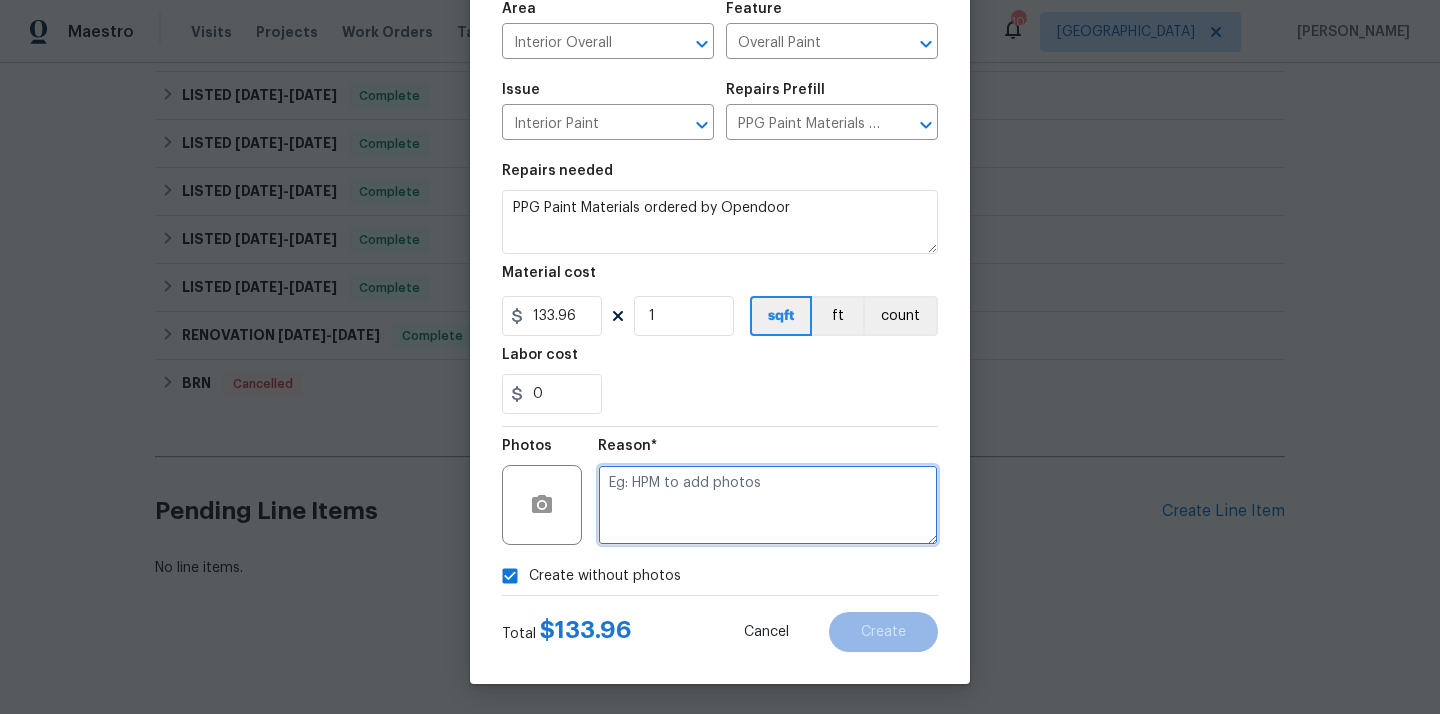 click at bounding box center [768, 505] 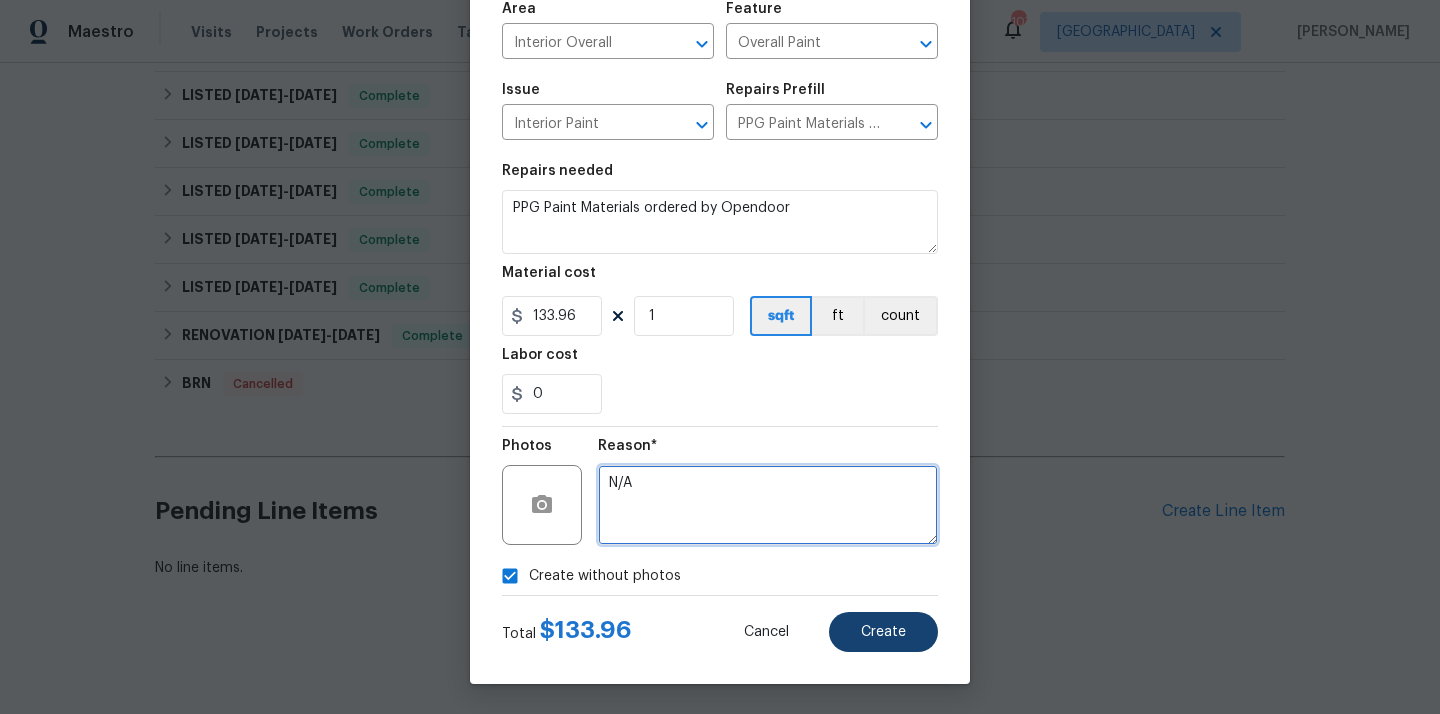 type on "N/A" 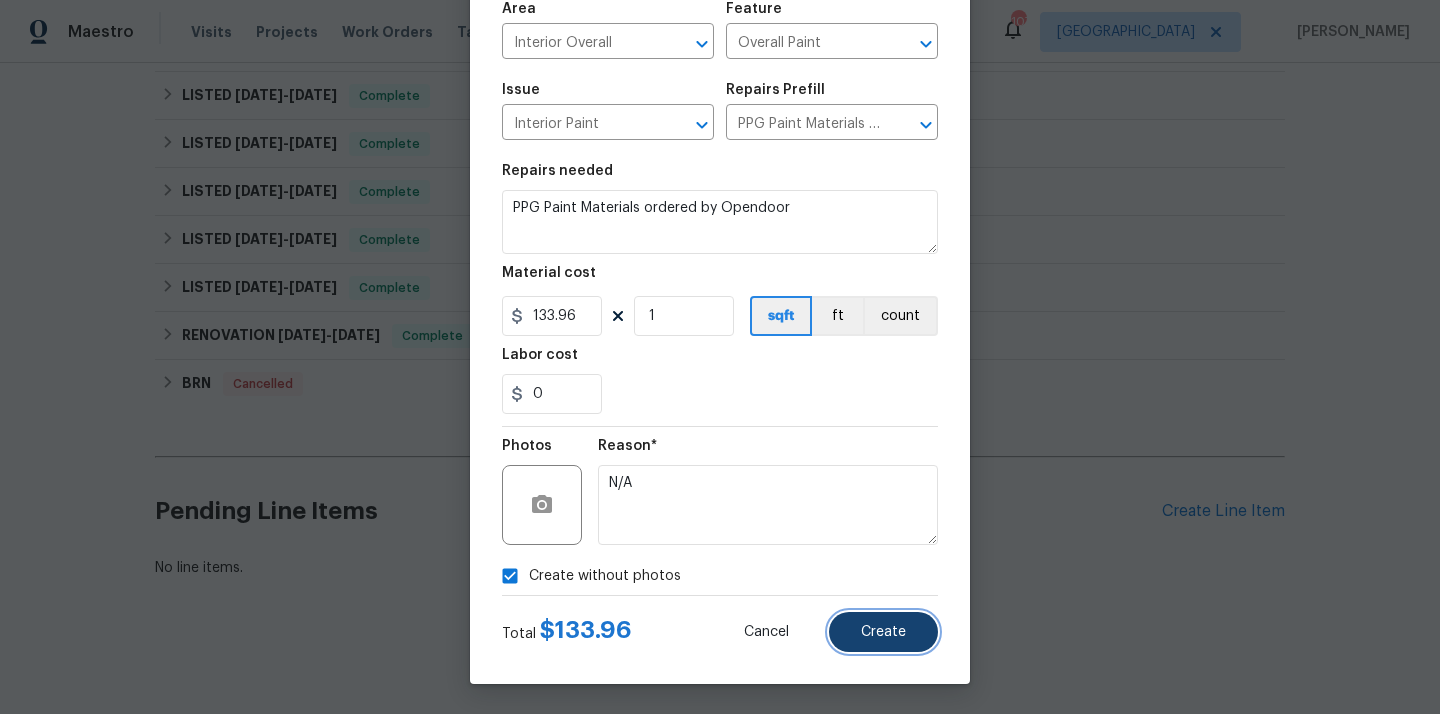 click on "Create" at bounding box center (883, 632) 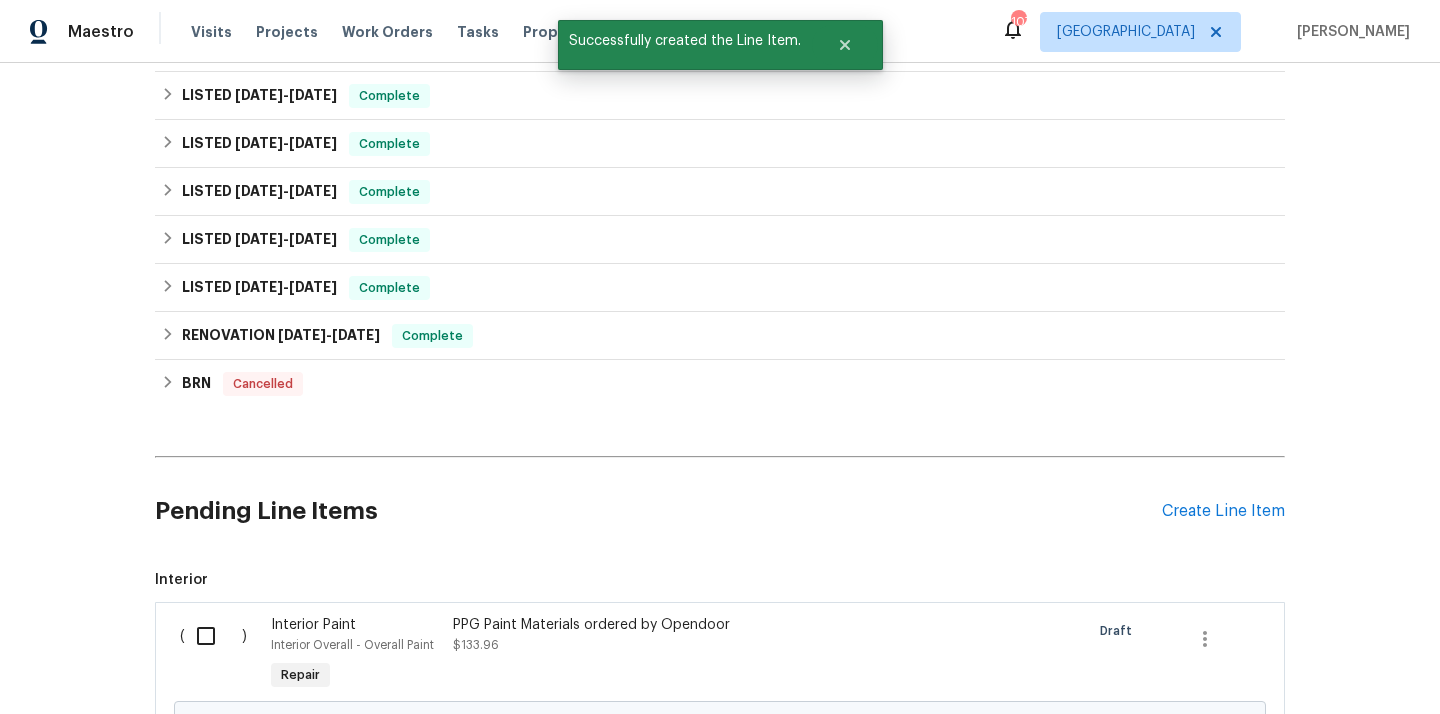 click at bounding box center (213, 636) 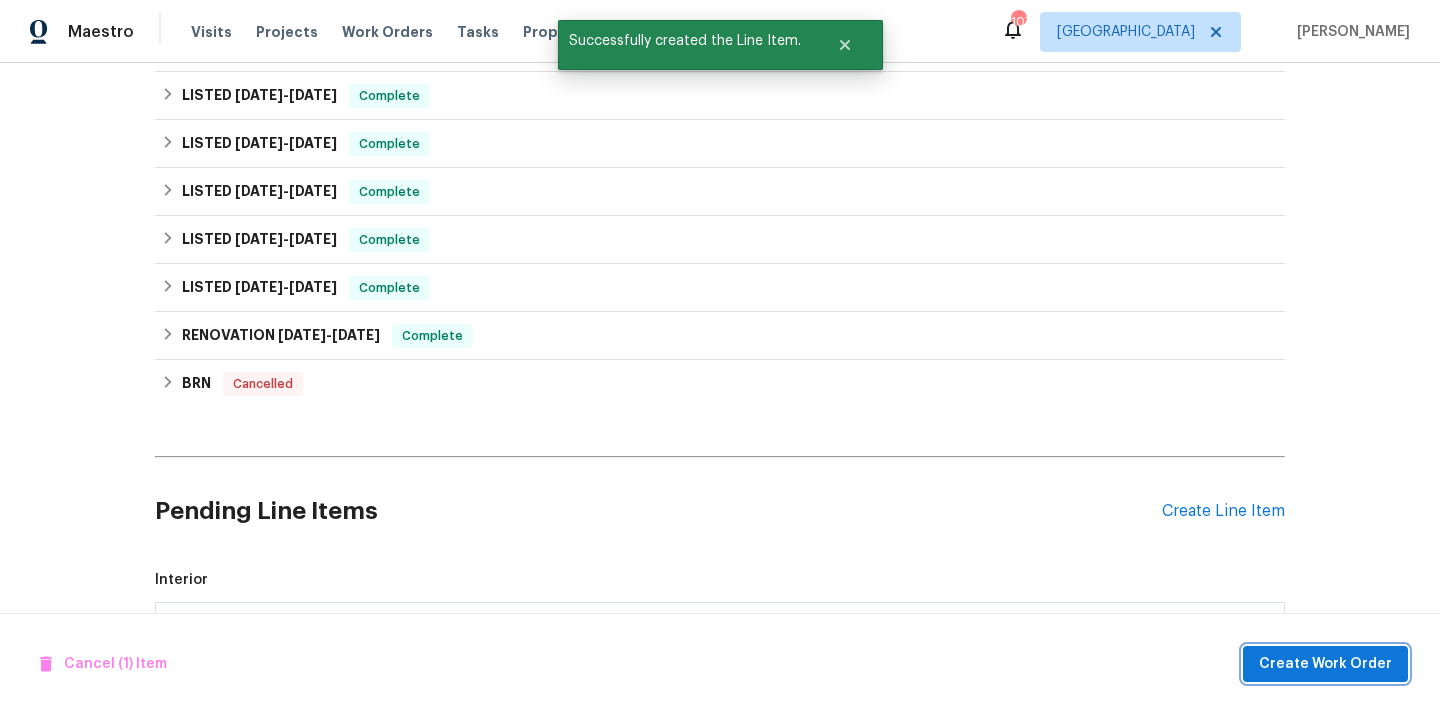 click on "Create Work Order" at bounding box center [1325, 664] 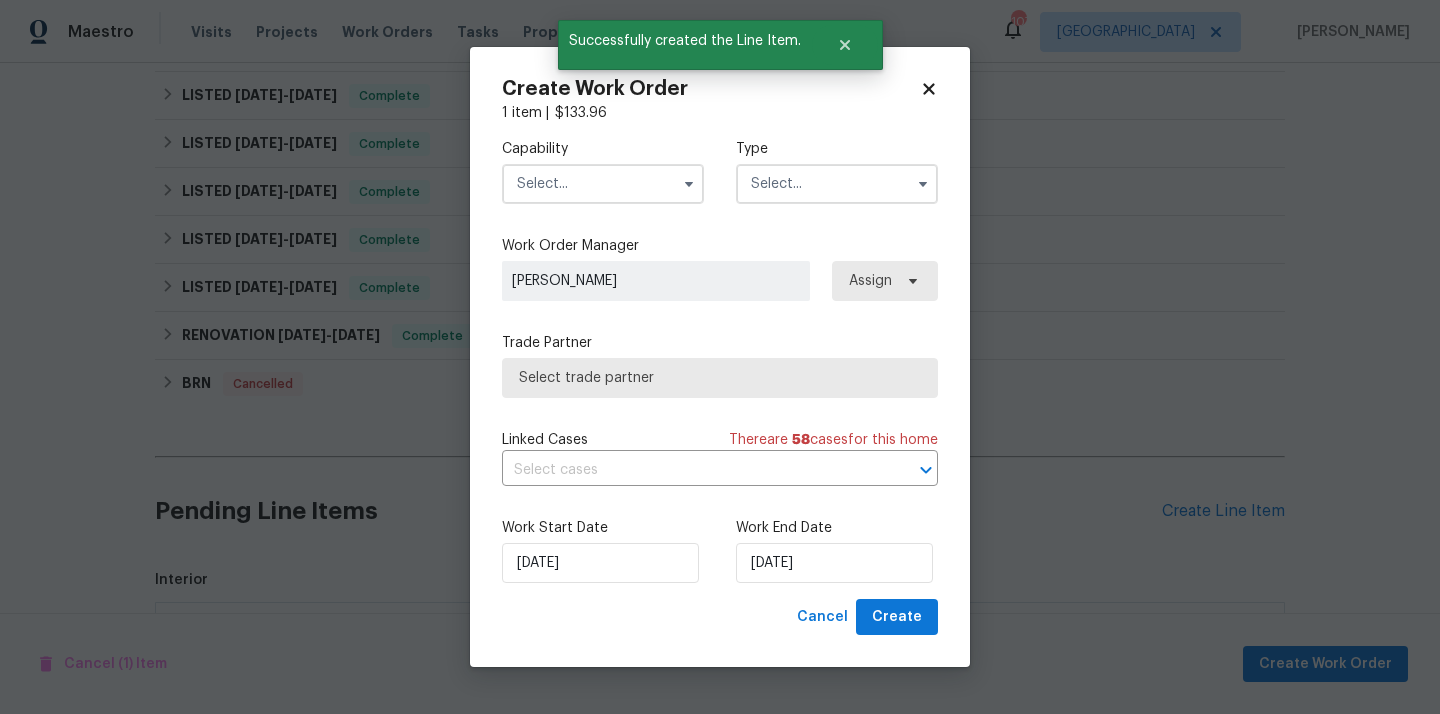 click at bounding box center (603, 184) 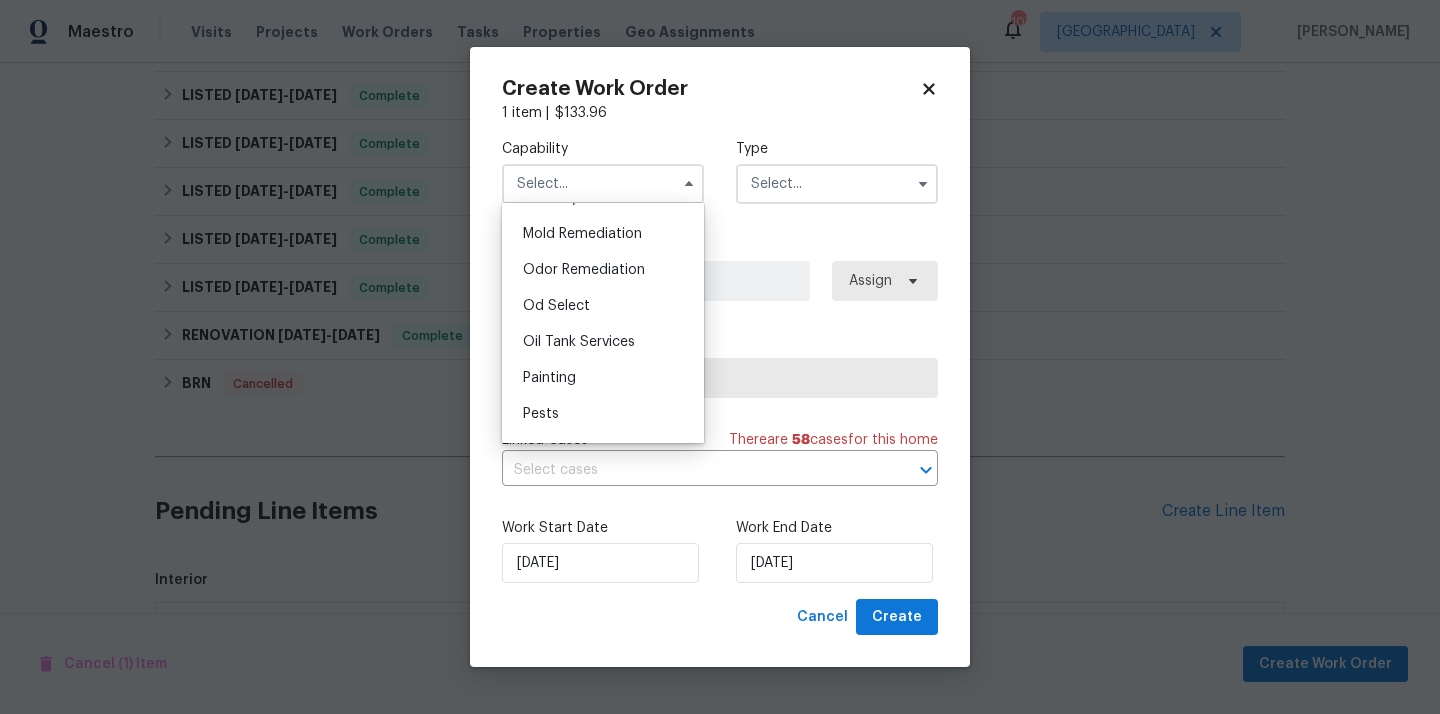 scroll, scrollTop: 1524, scrollLeft: 0, axis: vertical 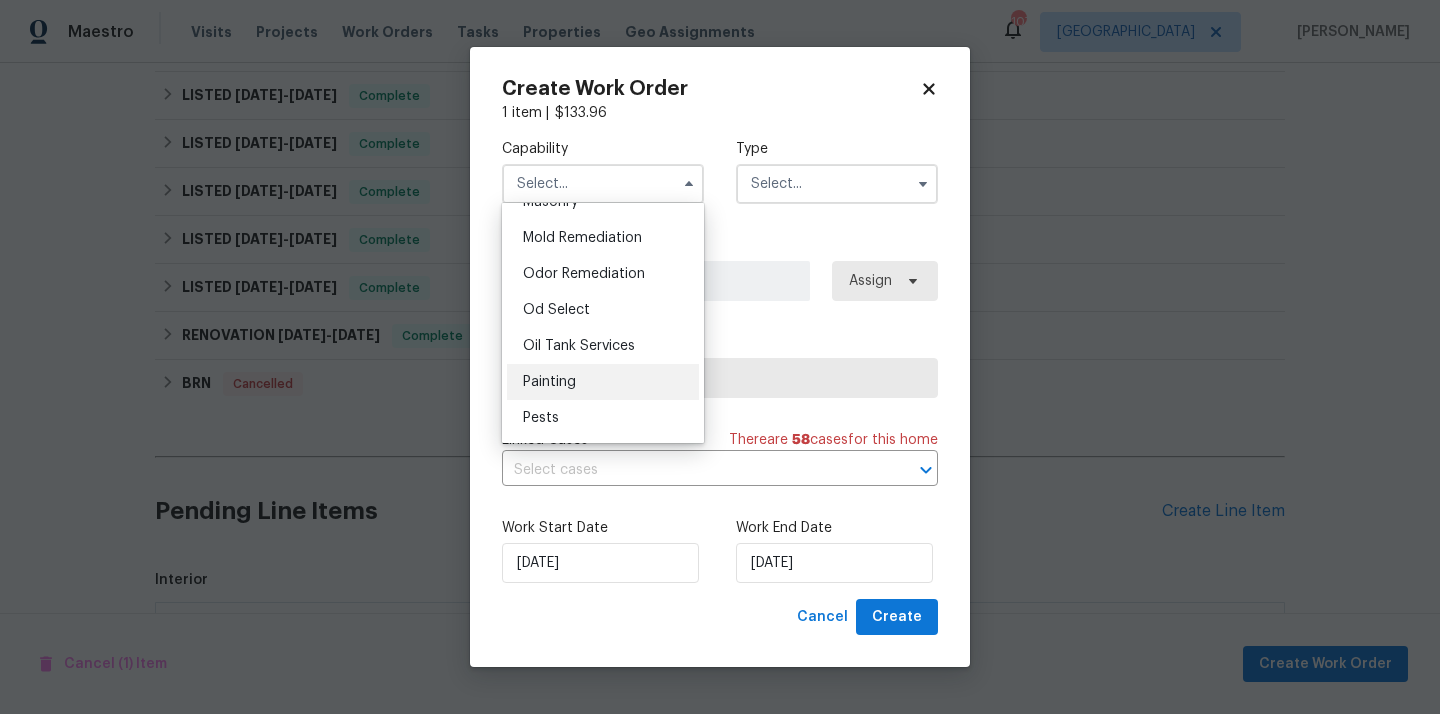 click on "Painting" at bounding box center [603, 382] 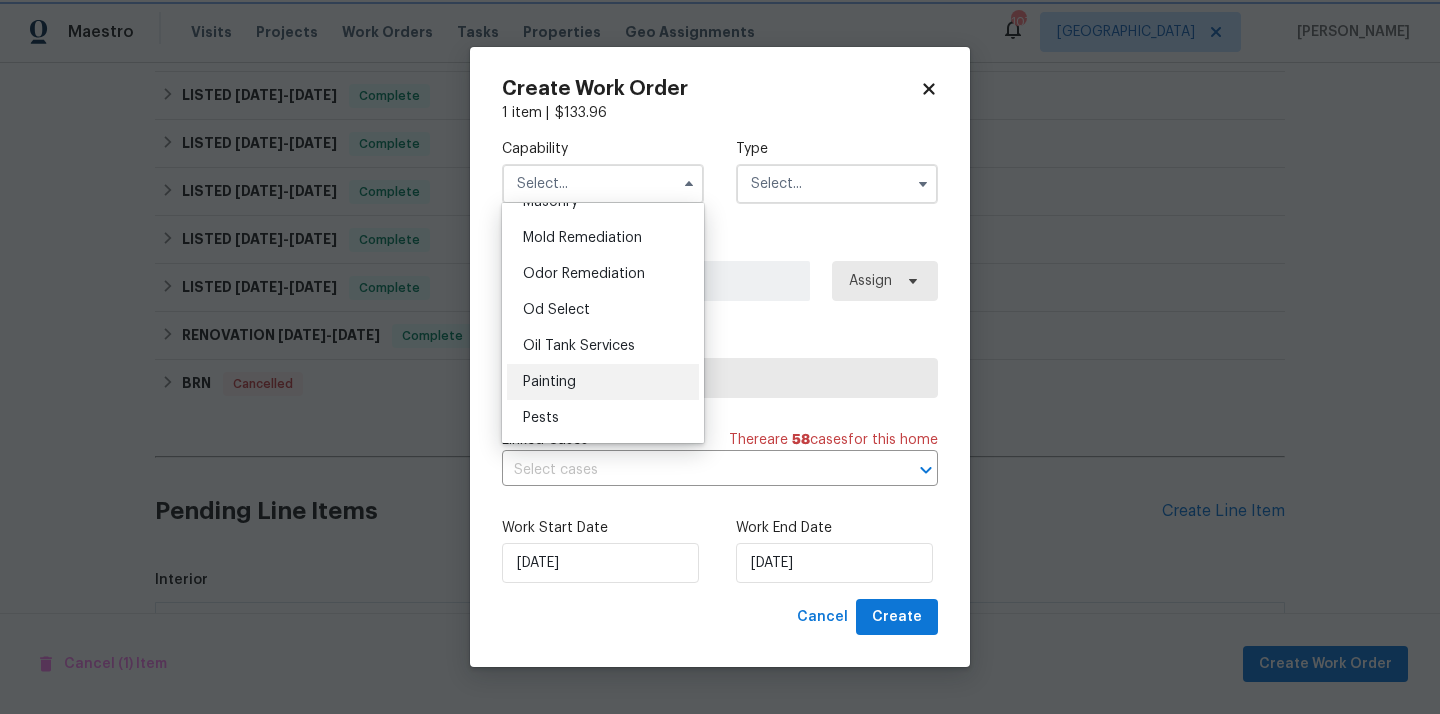 type on "Painting" 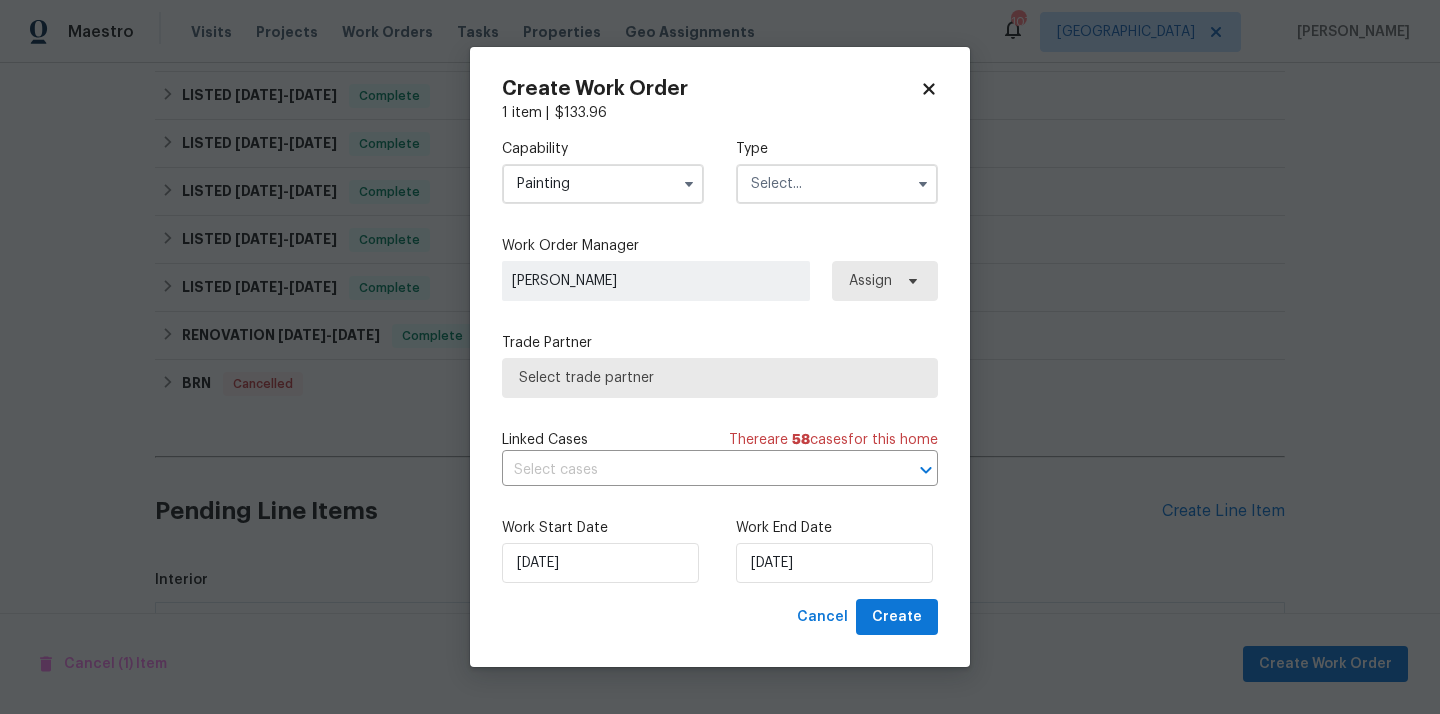 click at bounding box center [837, 184] 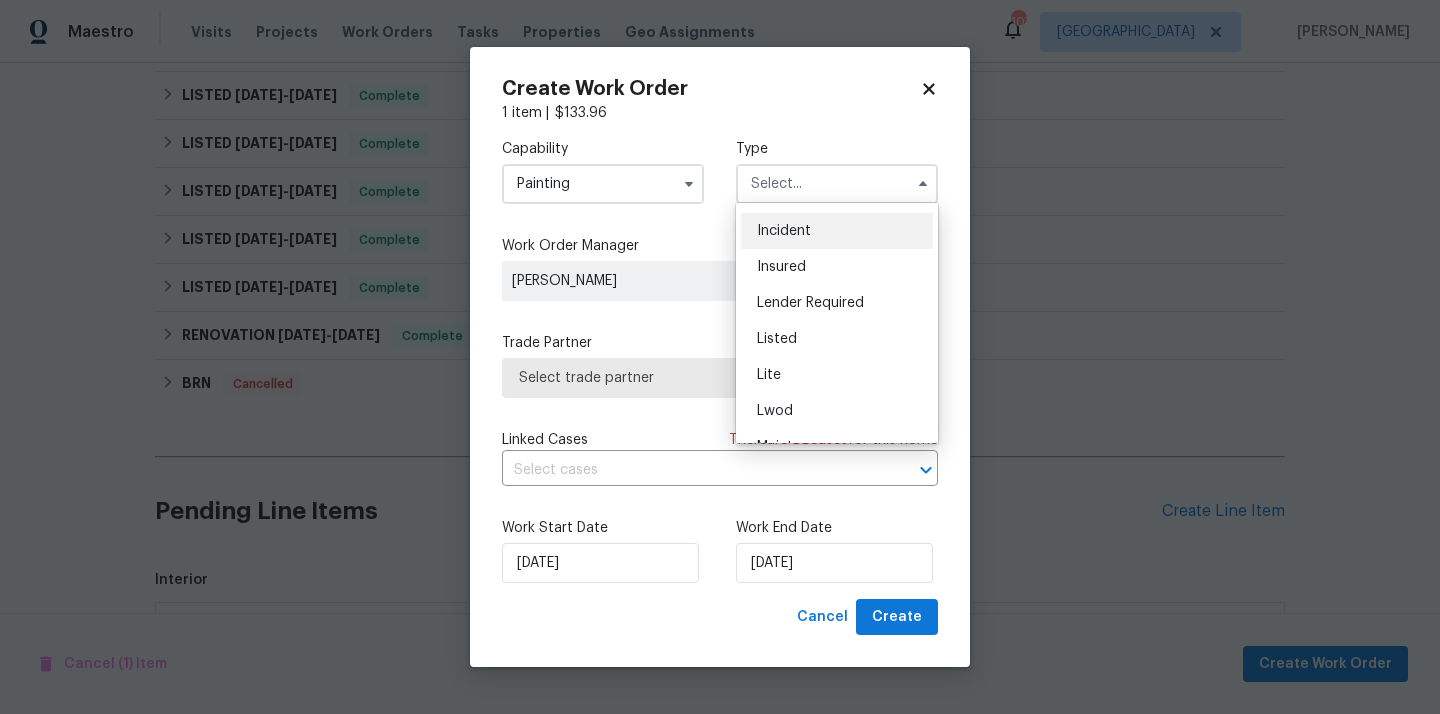 scroll, scrollTop: 104, scrollLeft: 0, axis: vertical 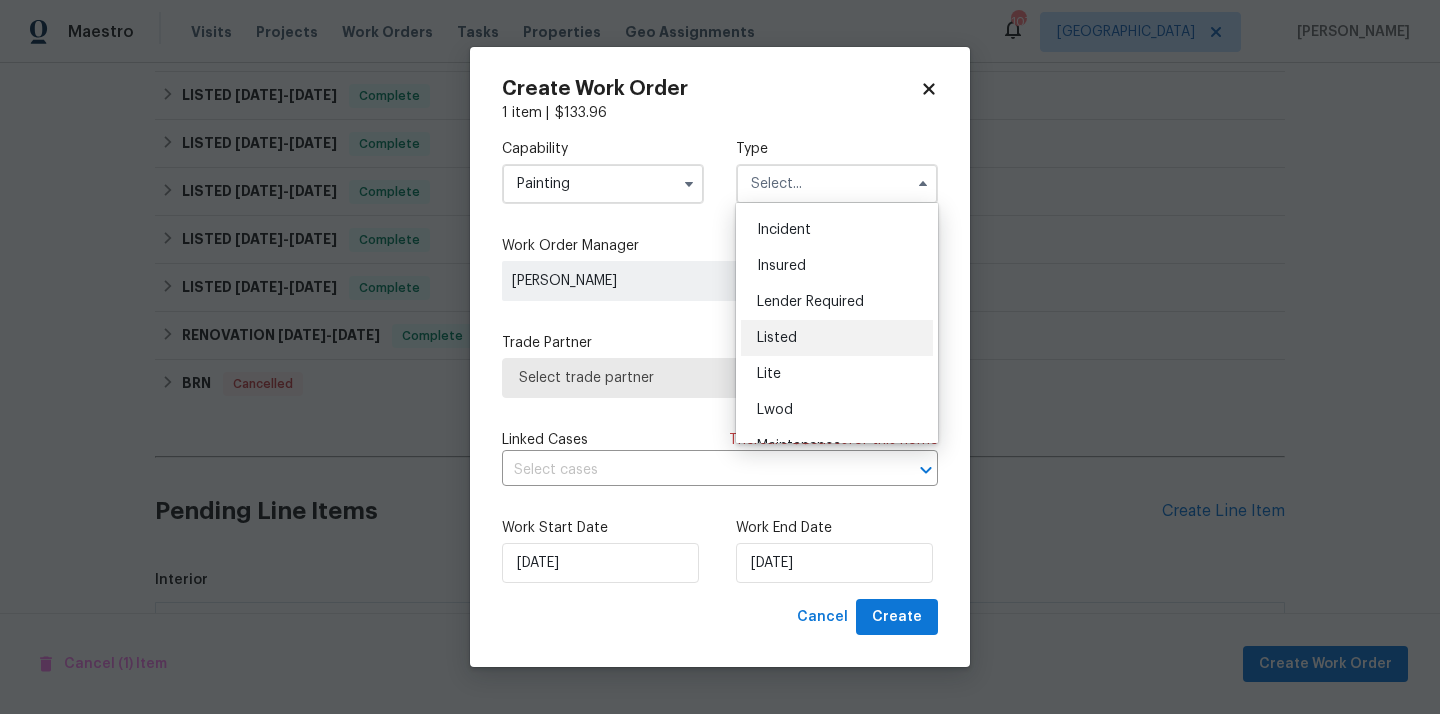 click on "Listed" at bounding box center (777, 338) 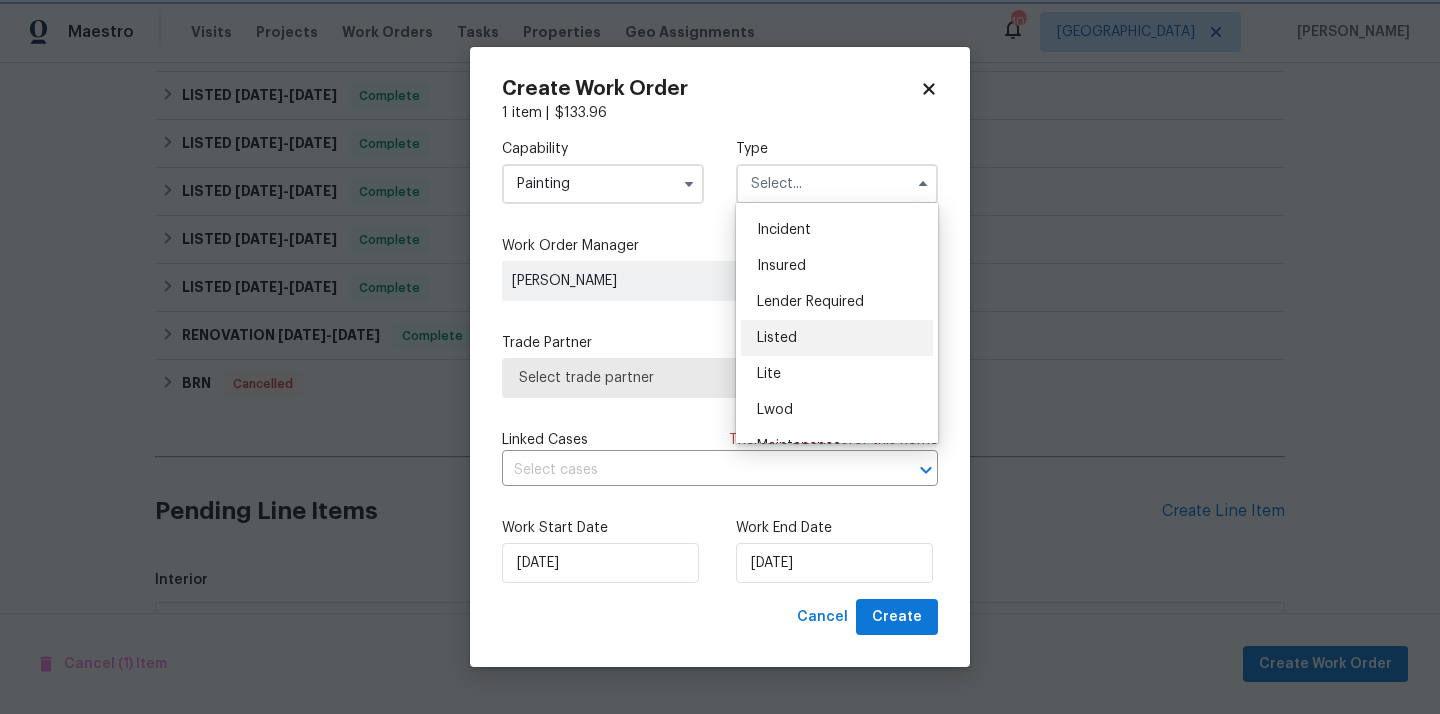 type on "Listed" 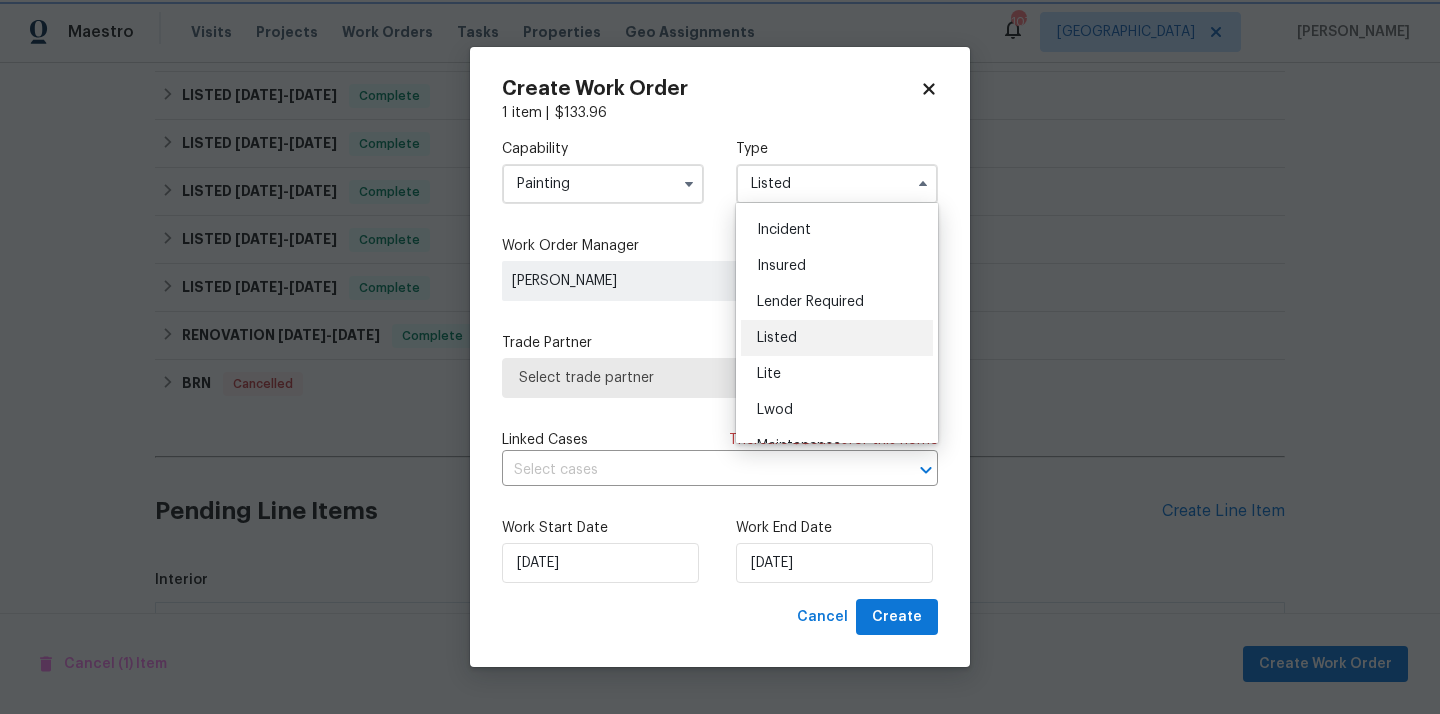 scroll, scrollTop: 0, scrollLeft: 0, axis: both 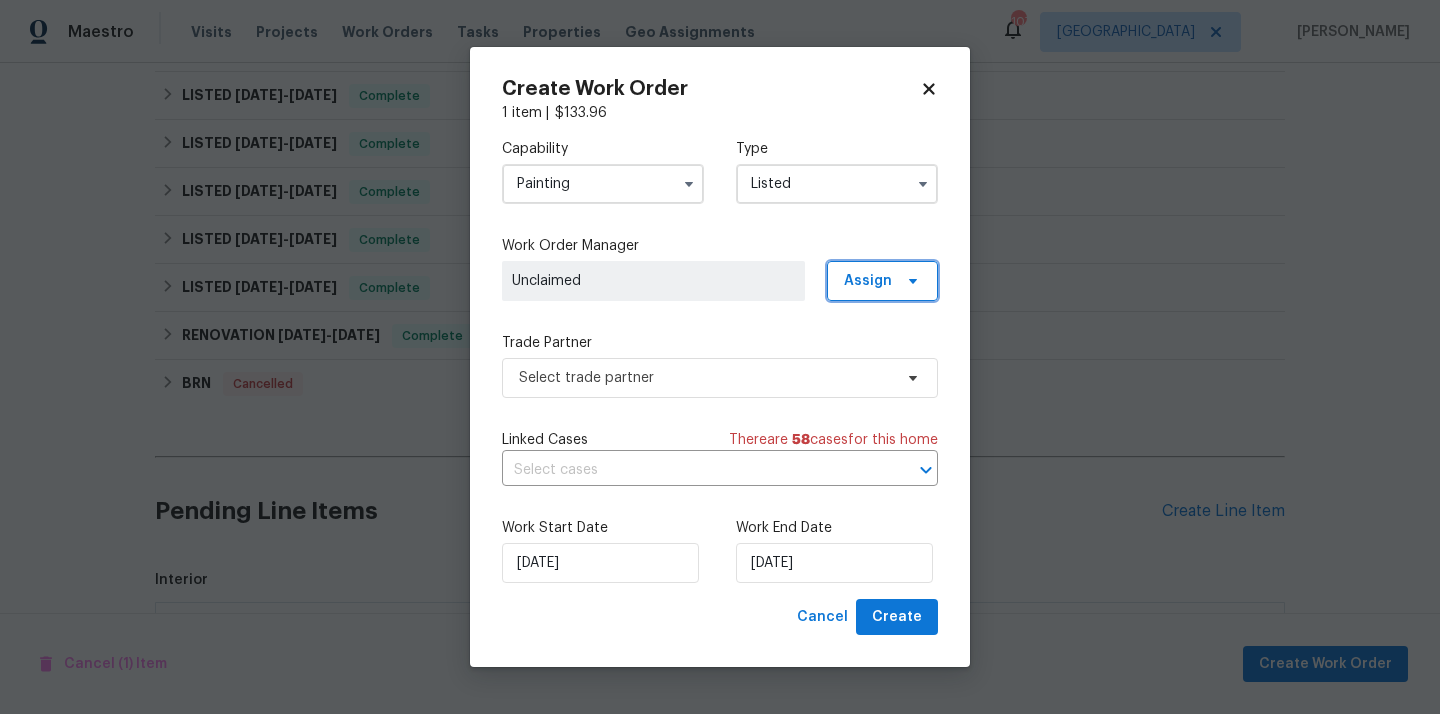 click on "Assign" at bounding box center (882, 281) 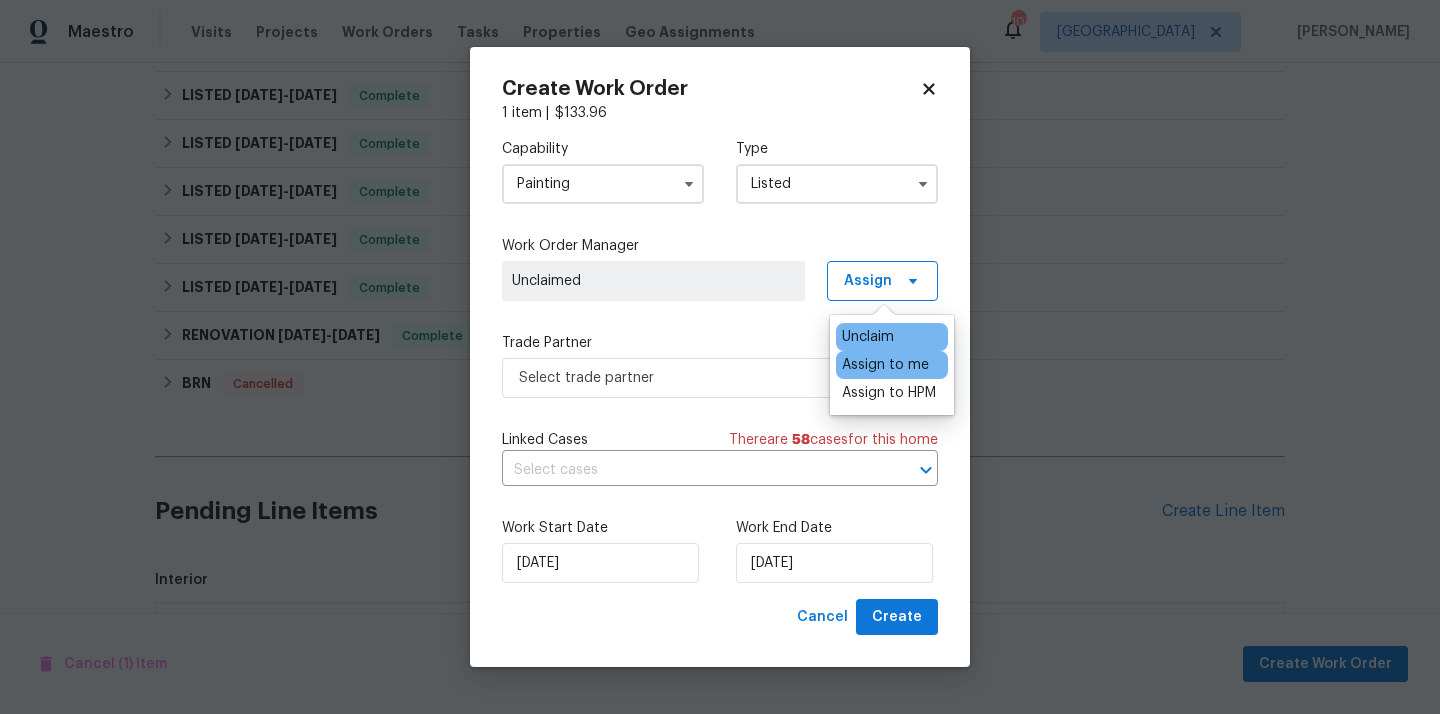 click on "Assign to me" at bounding box center [885, 365] 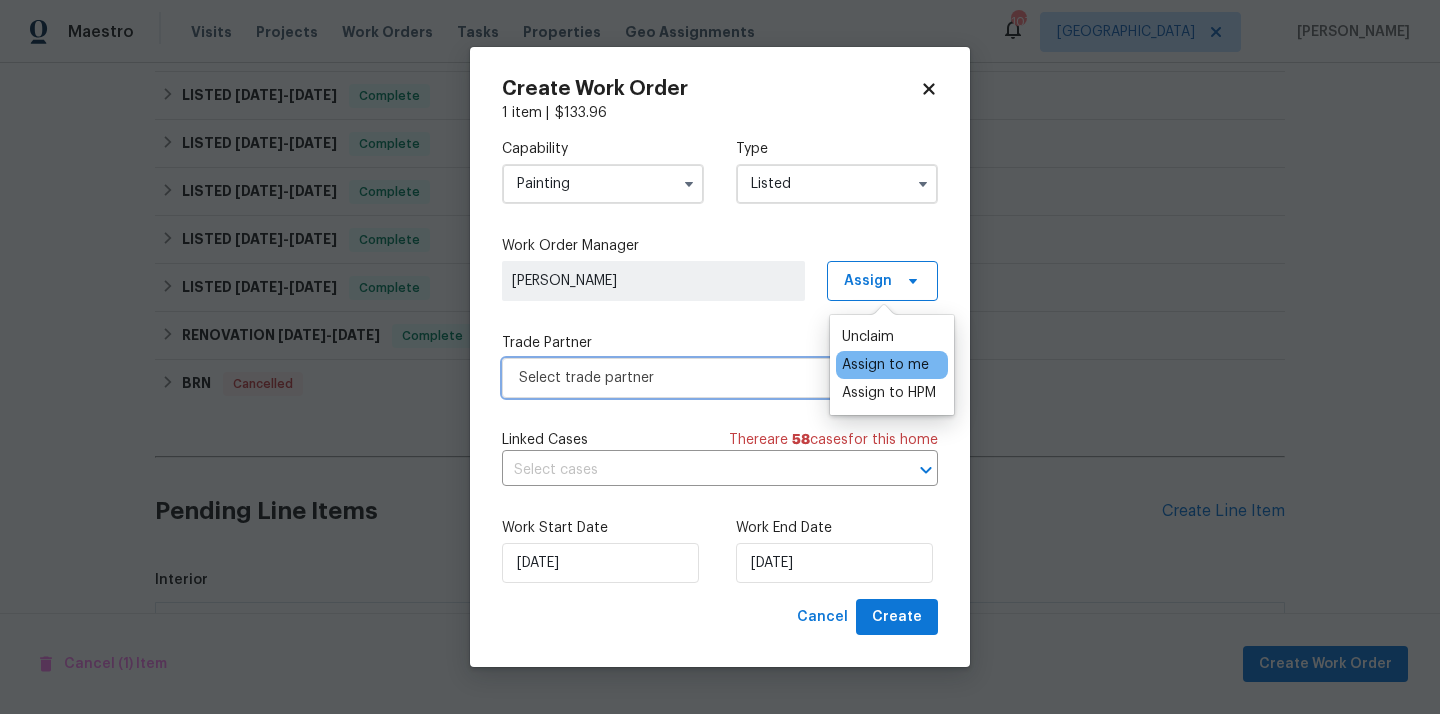 click on "Select trade partner" at bounding box center (705, 378) 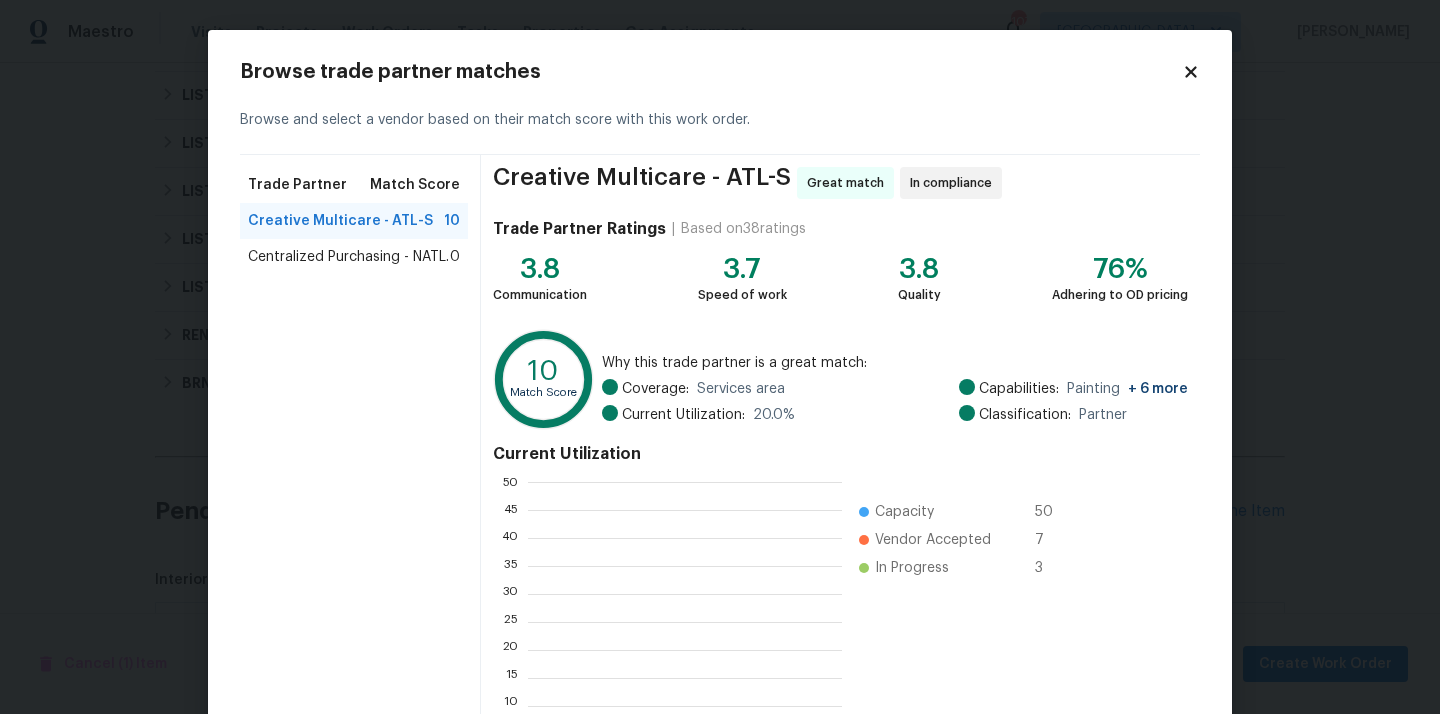 scroll, scrollTop: 2, scrollLeft: 1, axis: both 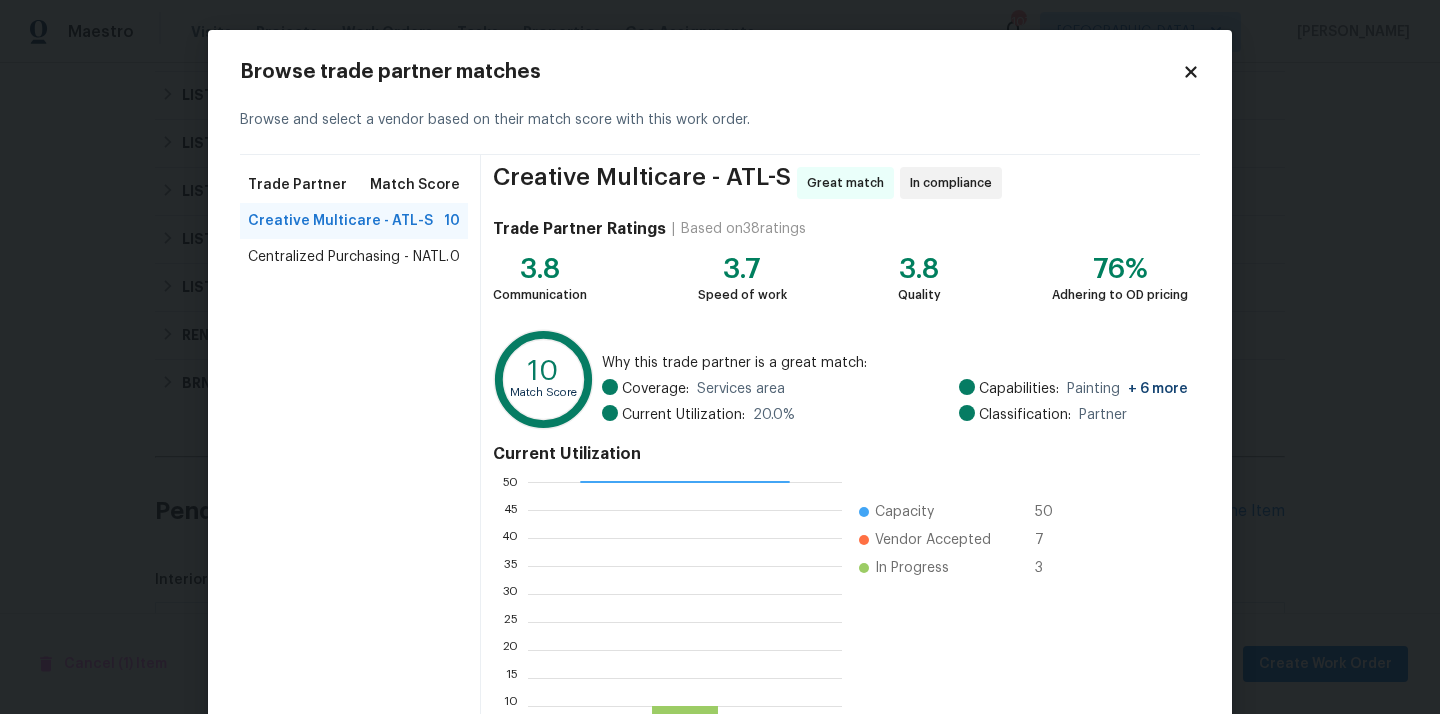 click on "Centralized Purchasing - NATL." at bounding box center [348, 257] 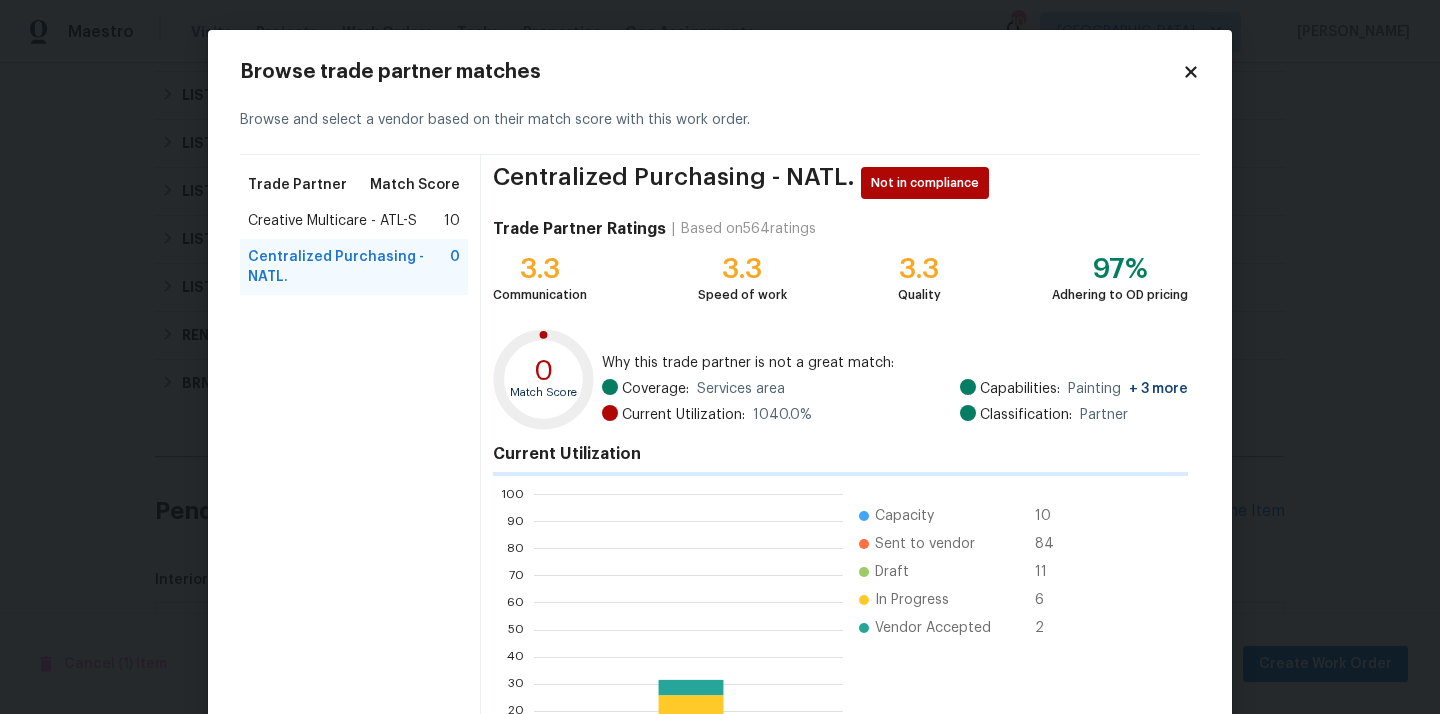 scroll, scrollTop: 2, scrollLeft: 2, axis: both 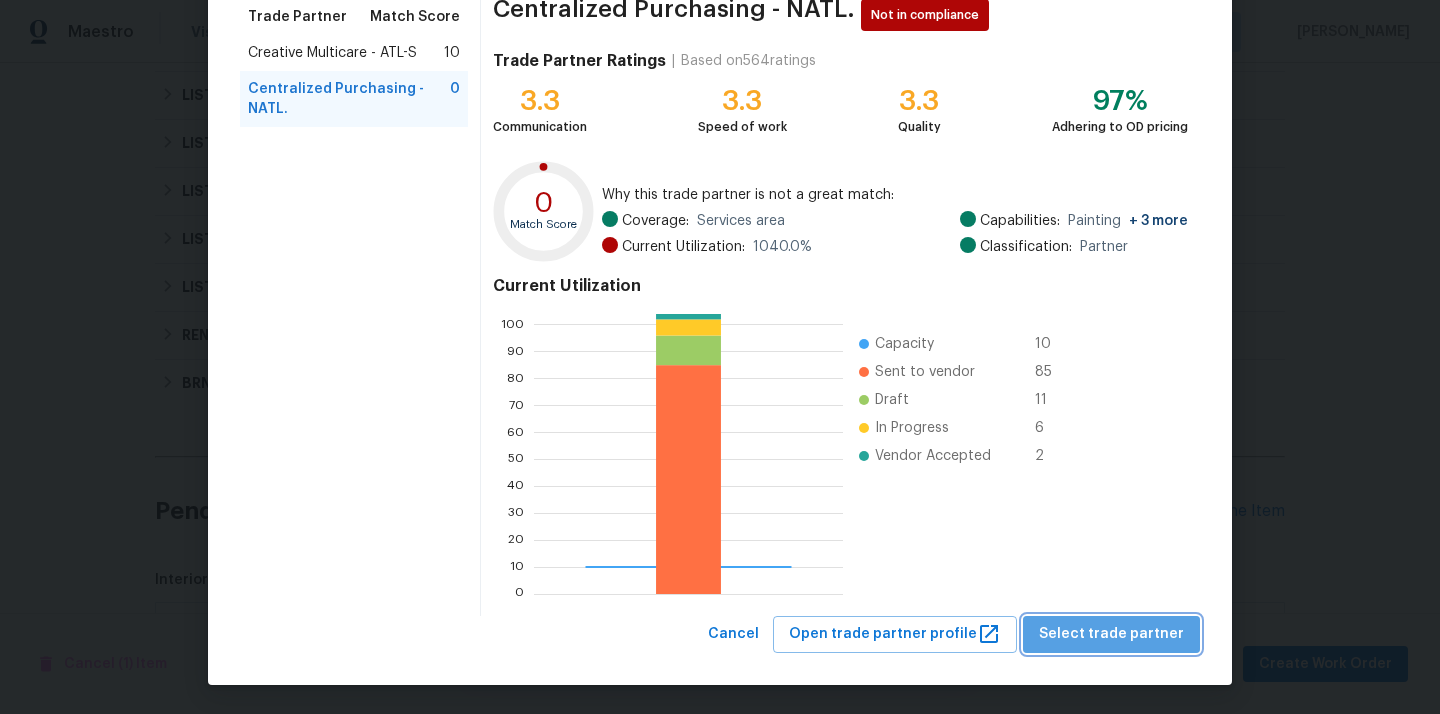 click on "Select trade partner" at bounding box center [1111, 634] 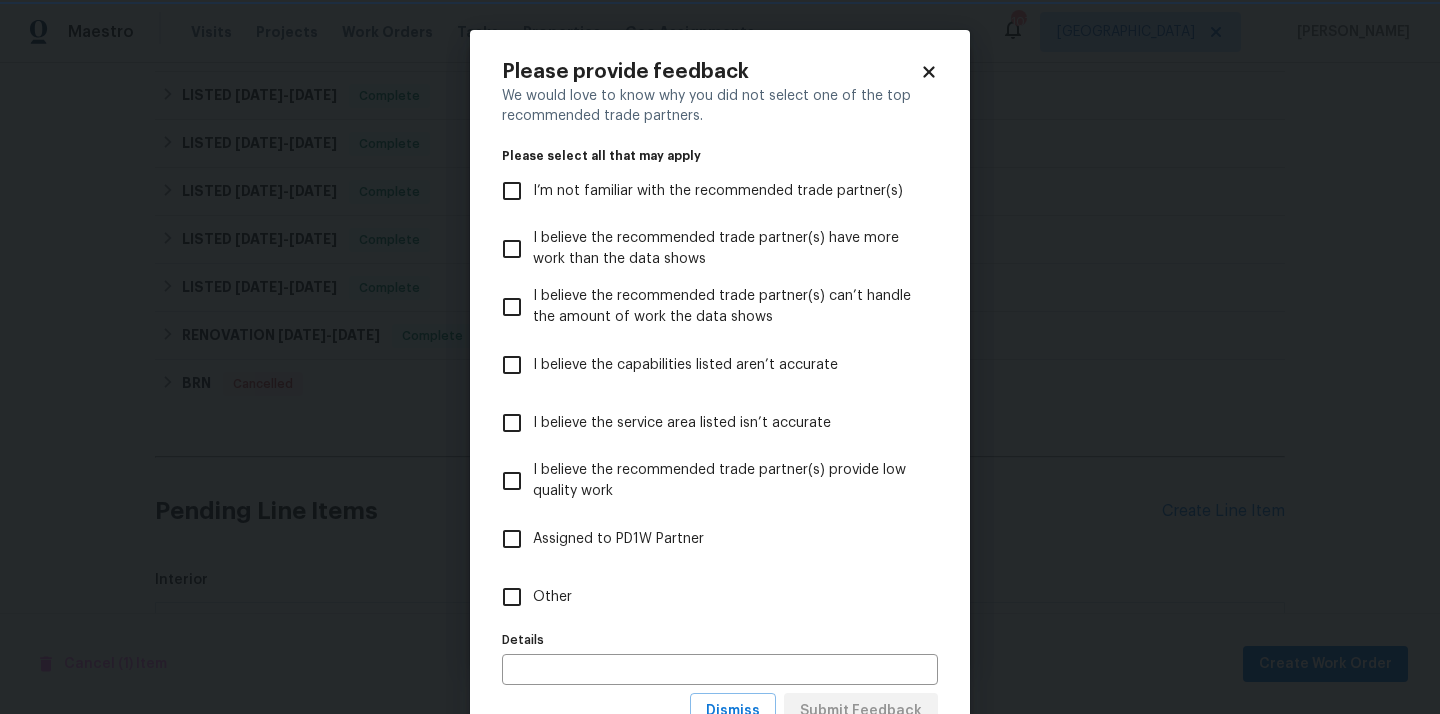 scroll, scrollTop: 0, scrollLeft: 0, axis: both 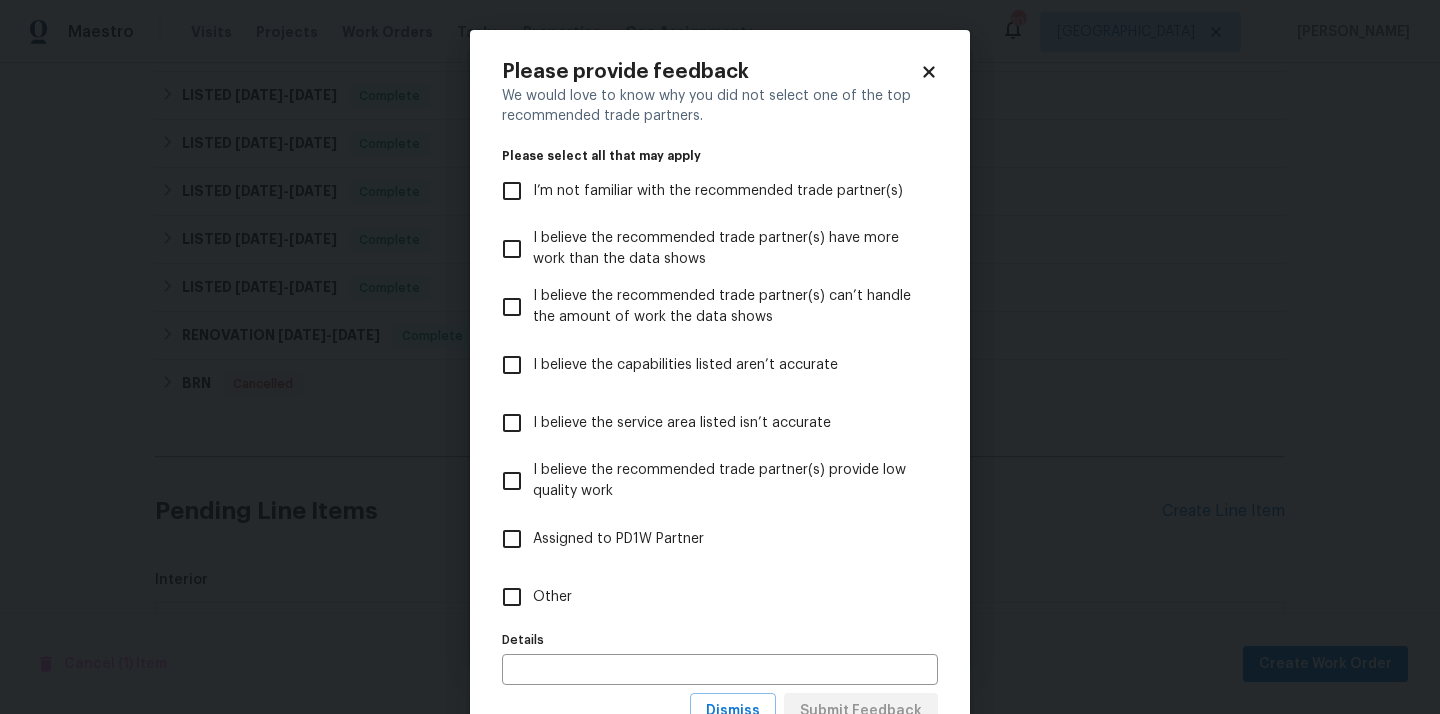 click on "Other" at bounding box center [706, 597] 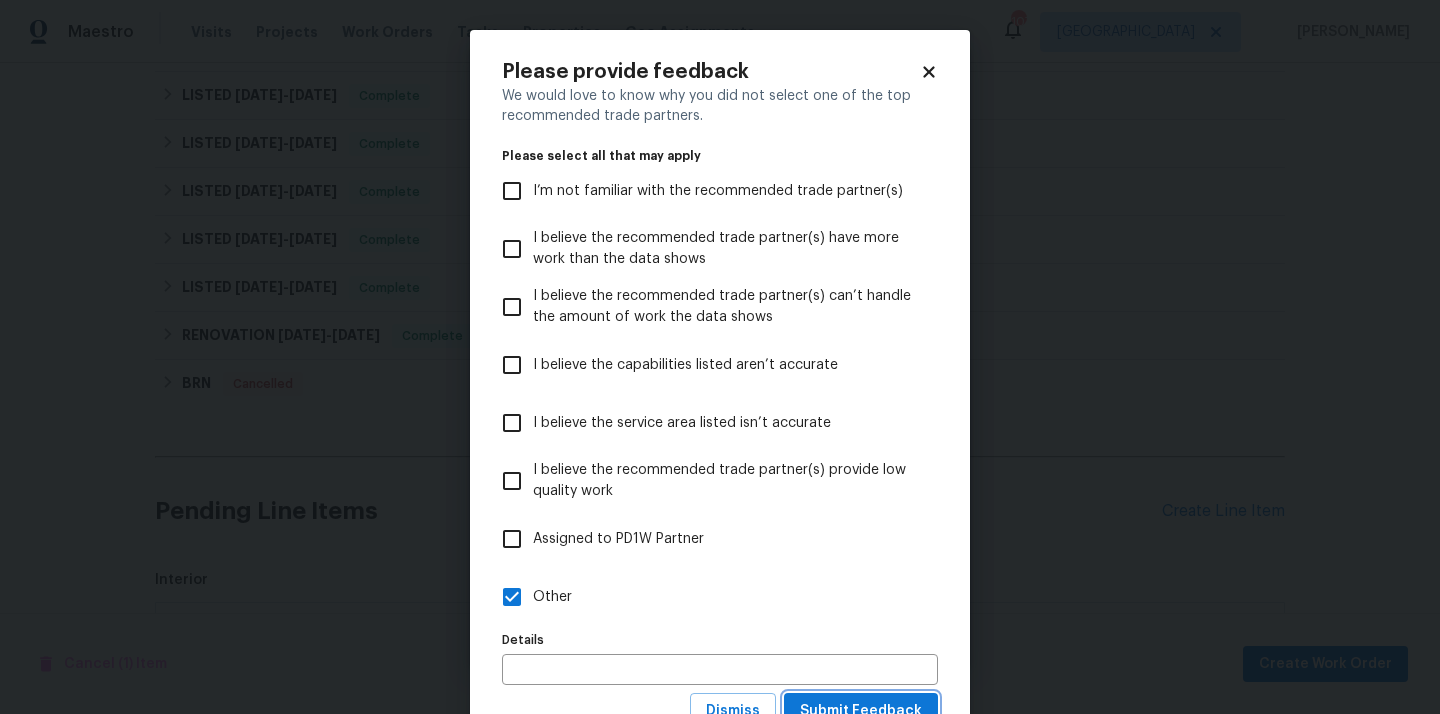 click on "Submit Feedback" at bounding box center (861, 711) 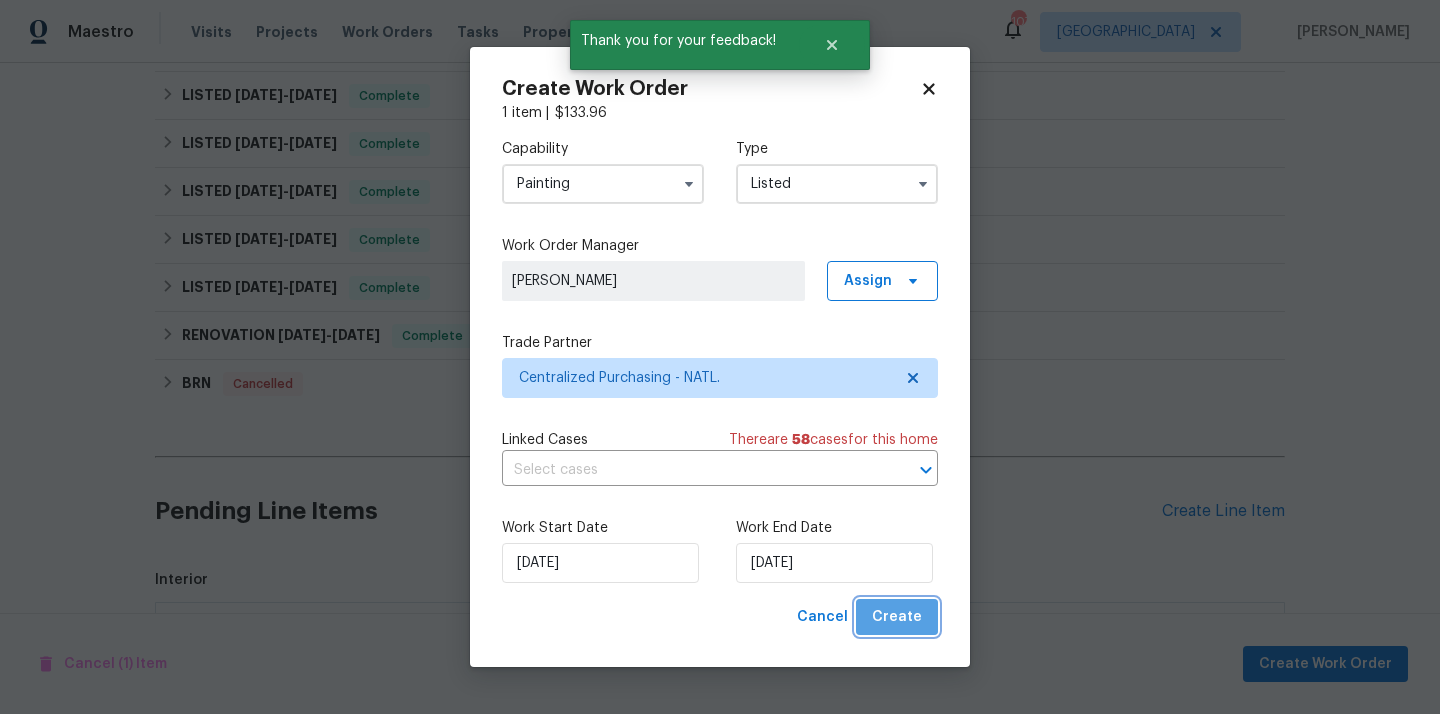 click on "Create" at bounding box center (897, 617) 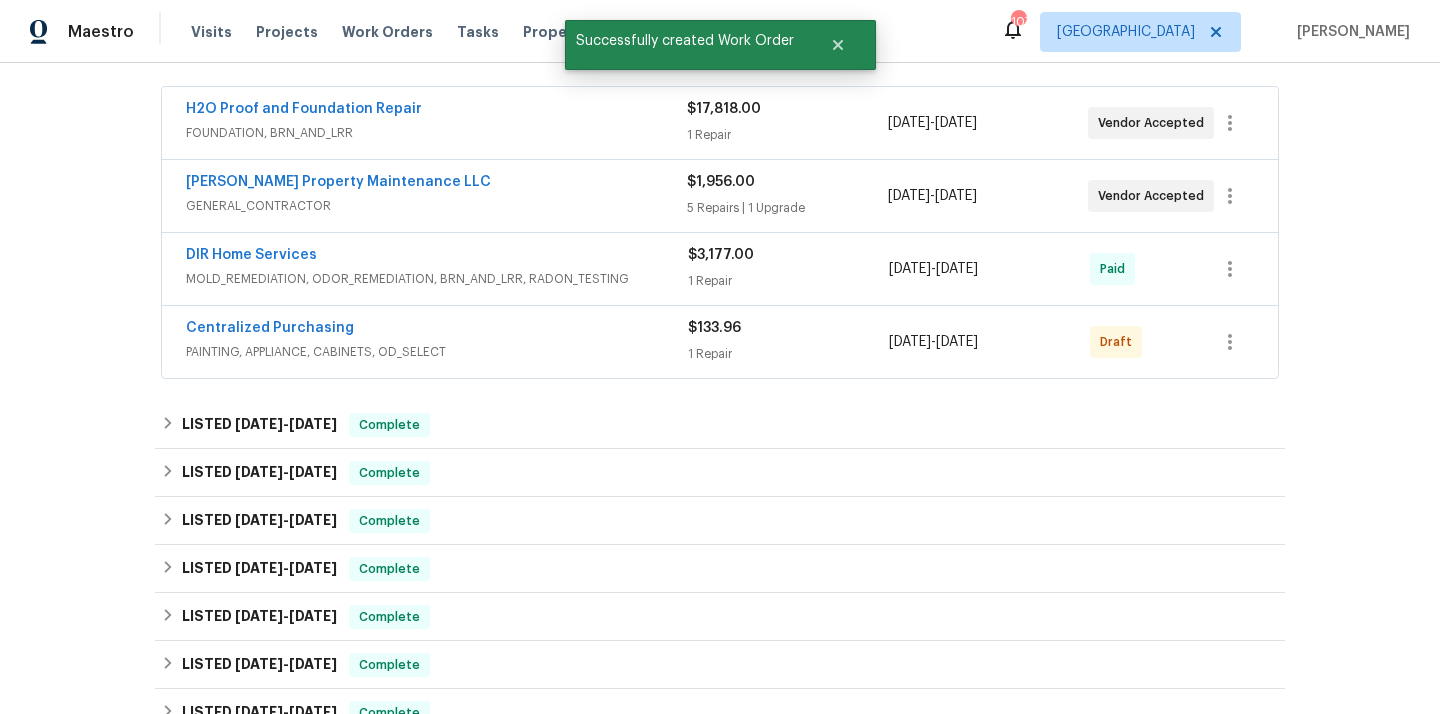 scroll, scrollTop: 296, scrollLeft: 0, axis: vertical 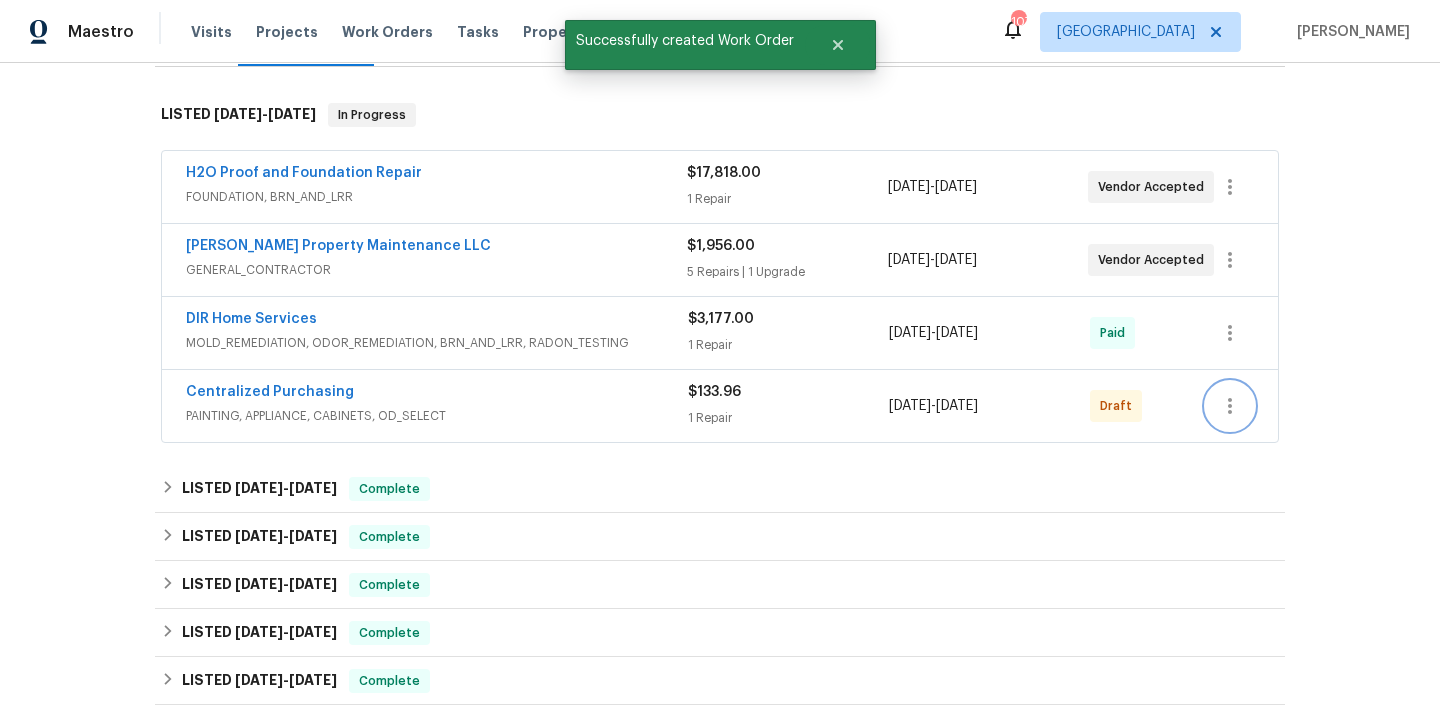 click 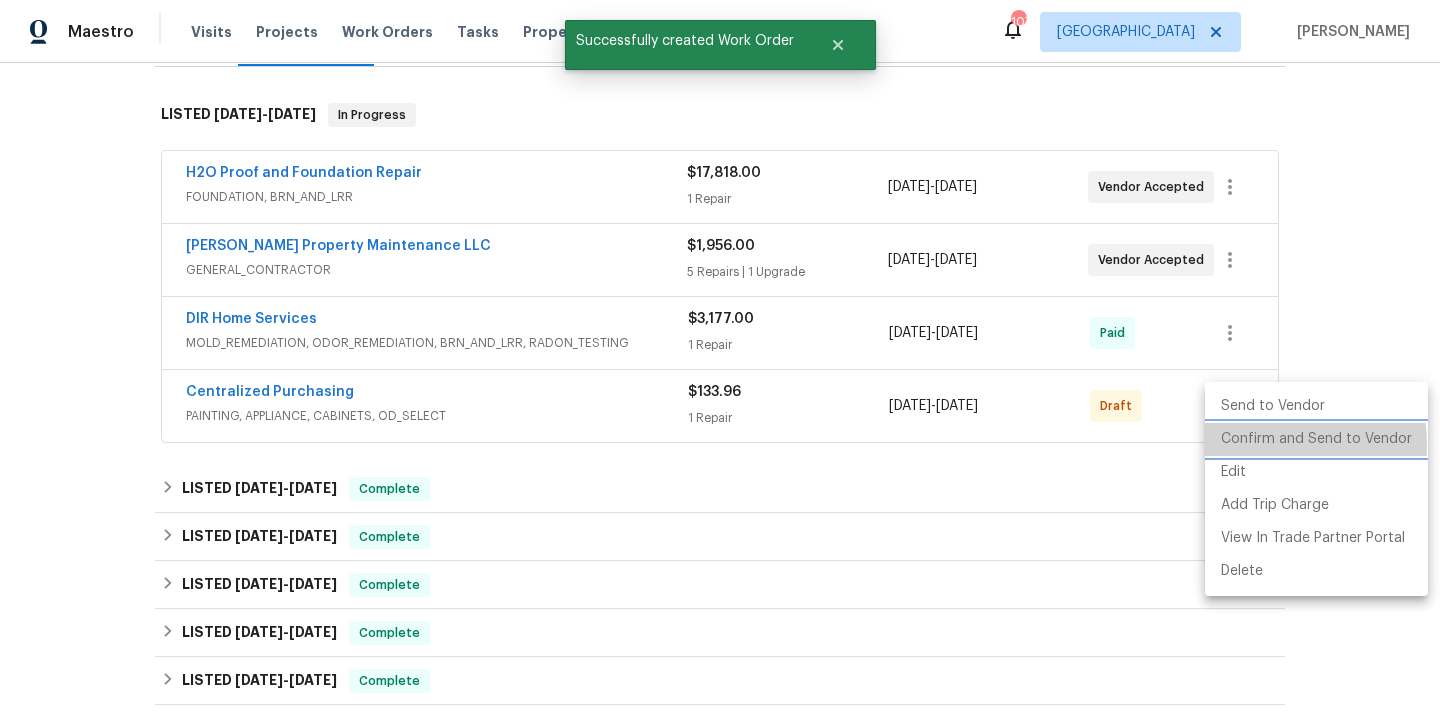 click on "Confirm and Send to Vendor" at bounding box center (1316, 439) 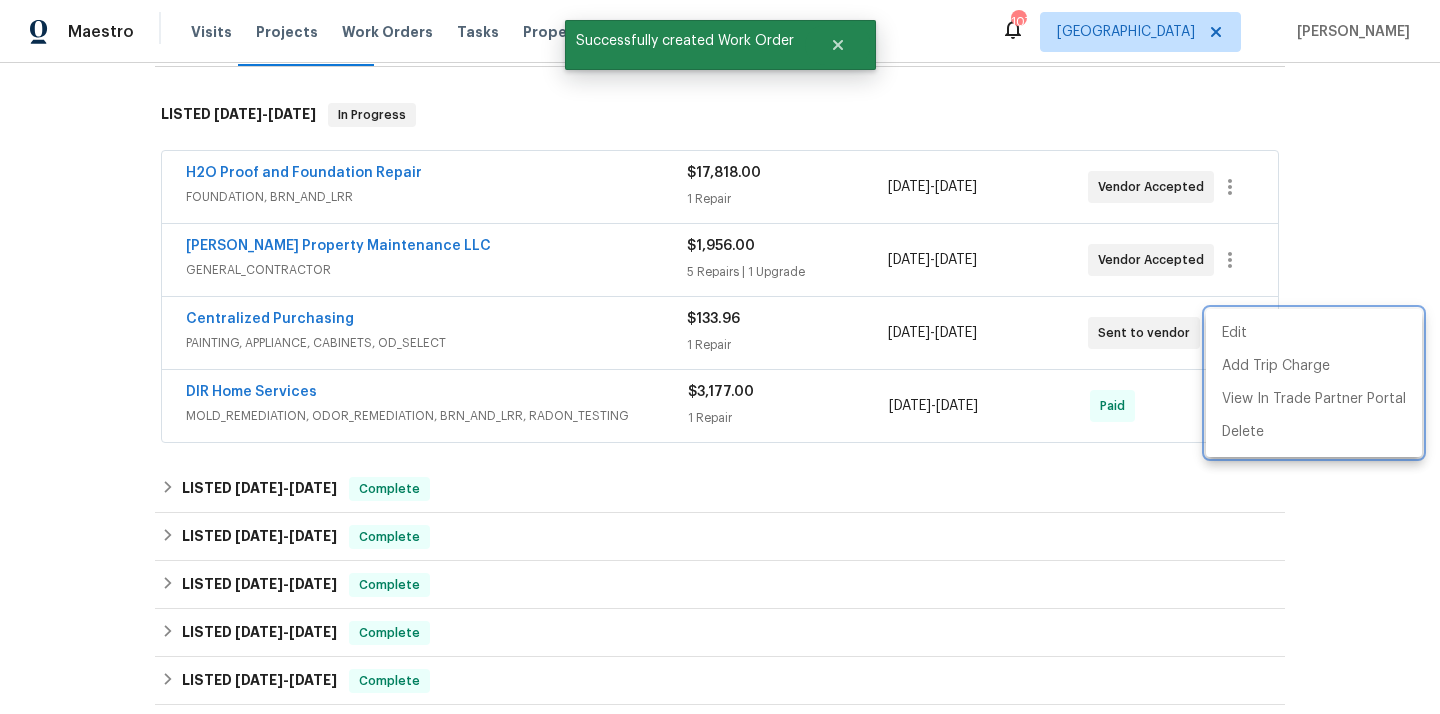 click at bounding box center [720, 357] 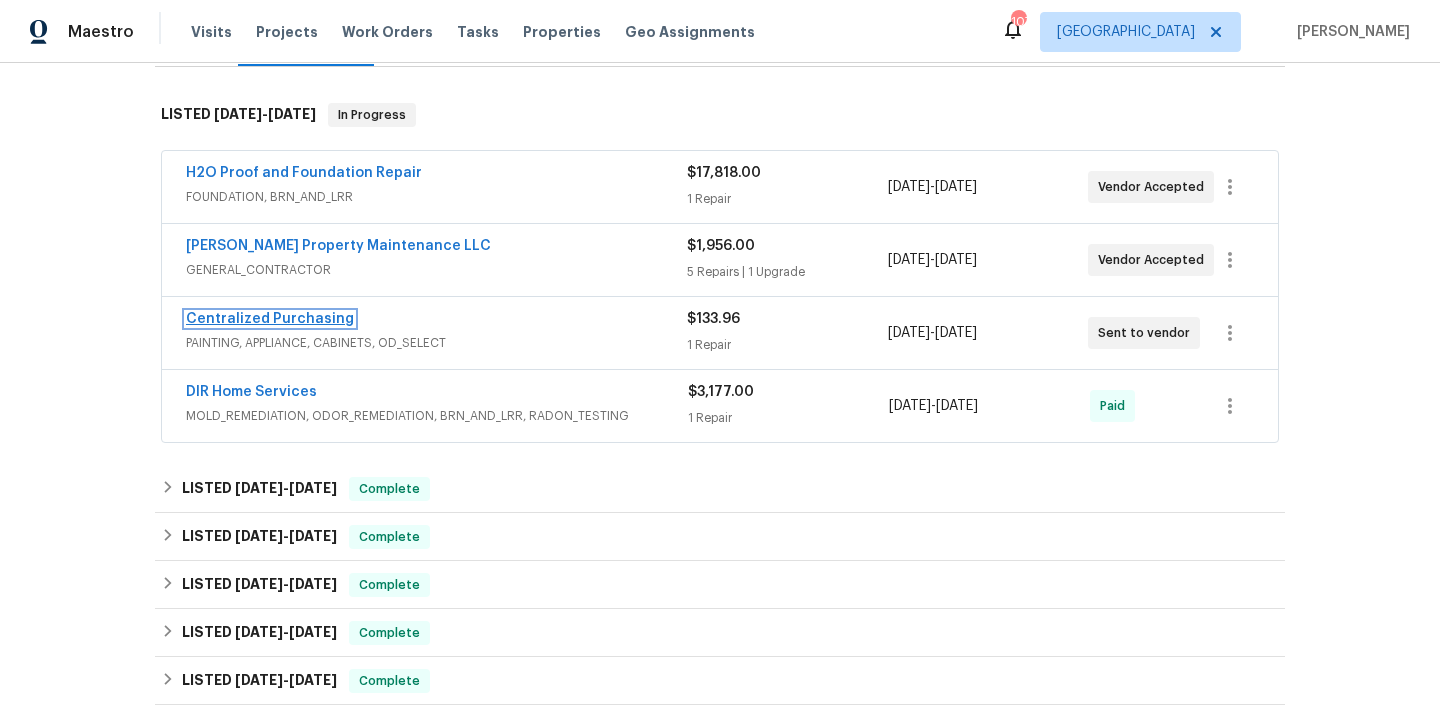 click on "Centralized Purchasing" at bounding box center [270, 319] 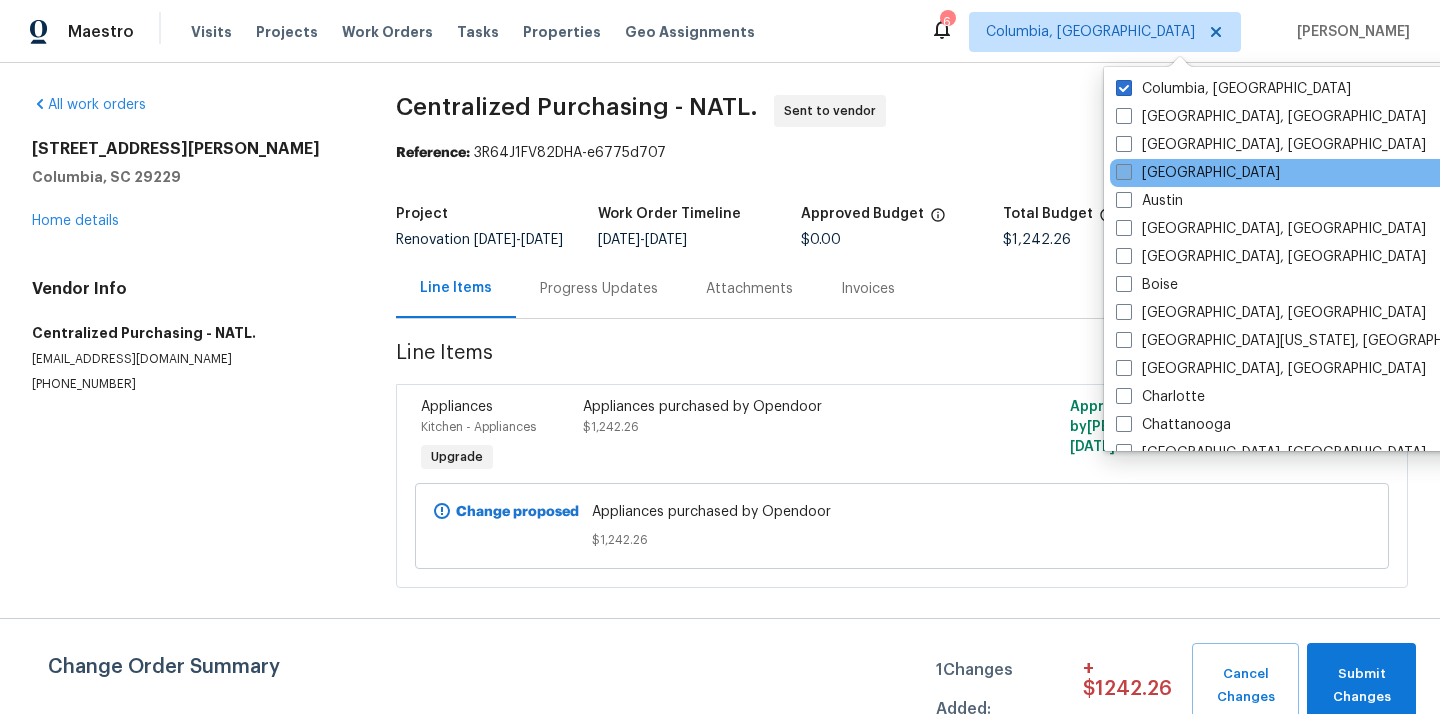 scroll, scrollTop: 0, scrollLeft: 0, axis: both 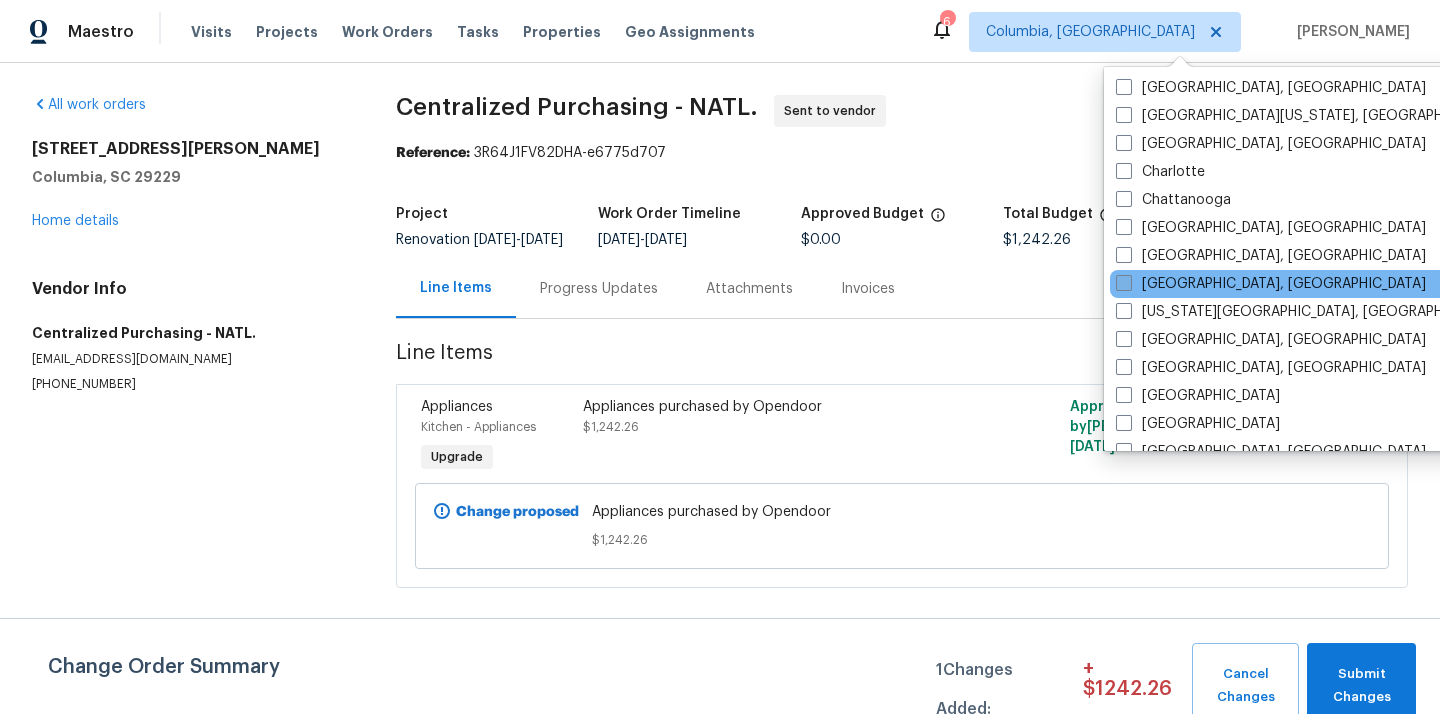 click on "[GEOGRAPHIC_DATA], [GEOGRAPHIC_DATA]" at bounding box center (1271, 284) 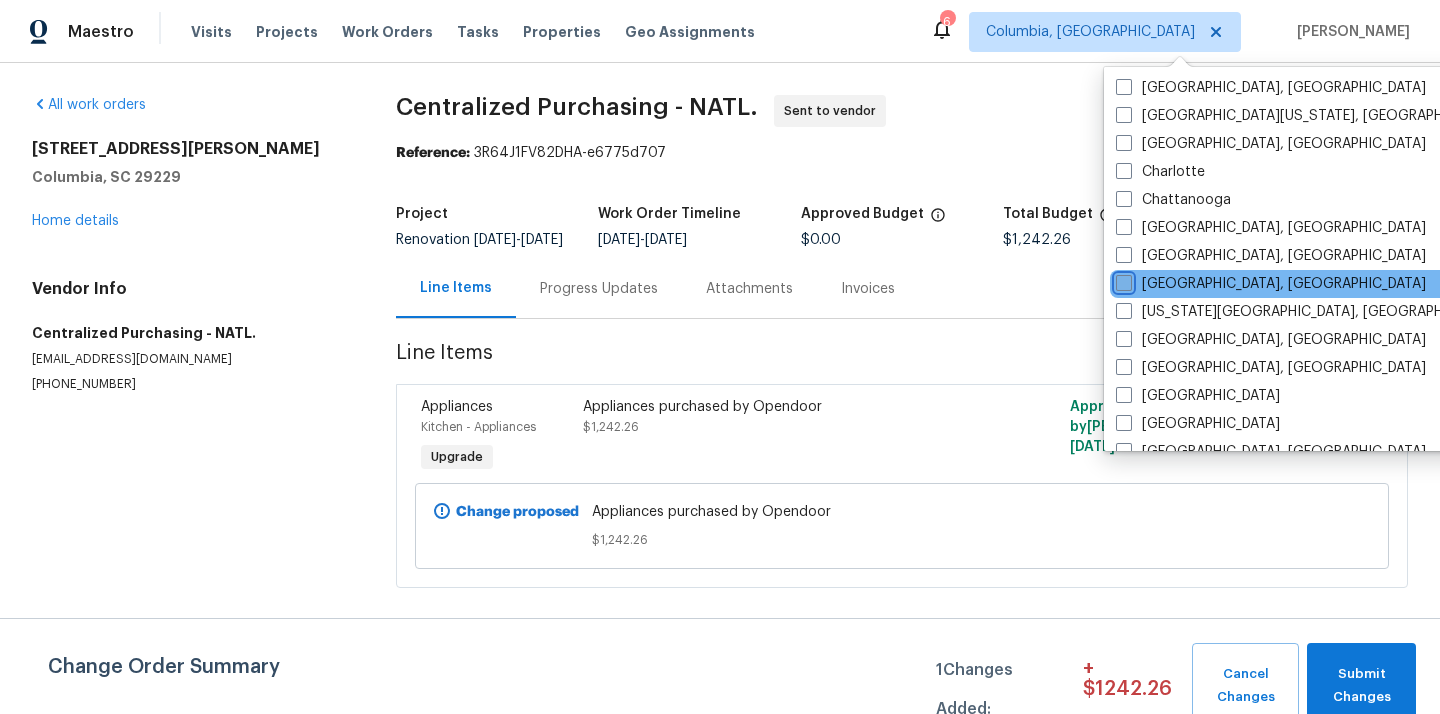 click on "[GEOGRAPHIC_DATA], [GEOGRAPHIC_DATA]" at bounding box center [1122, 280] 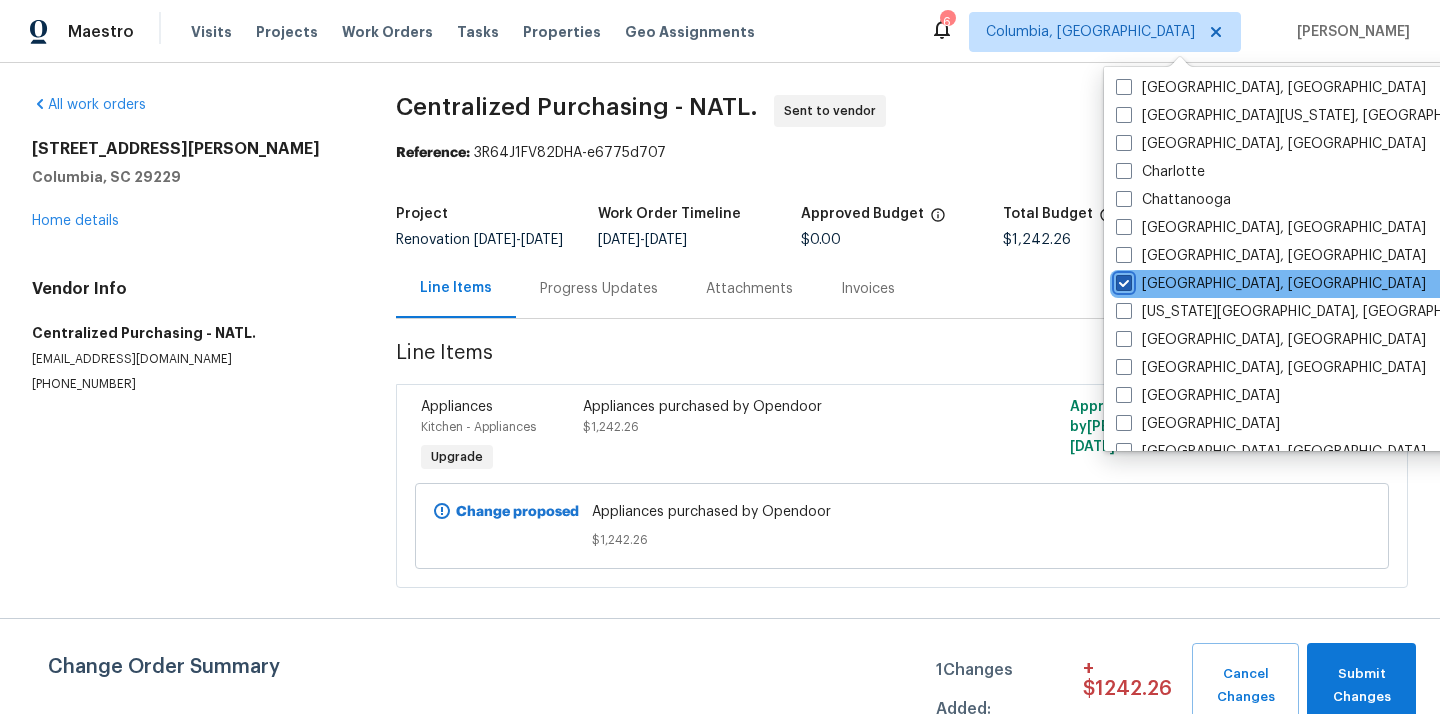 checkbox on "true" 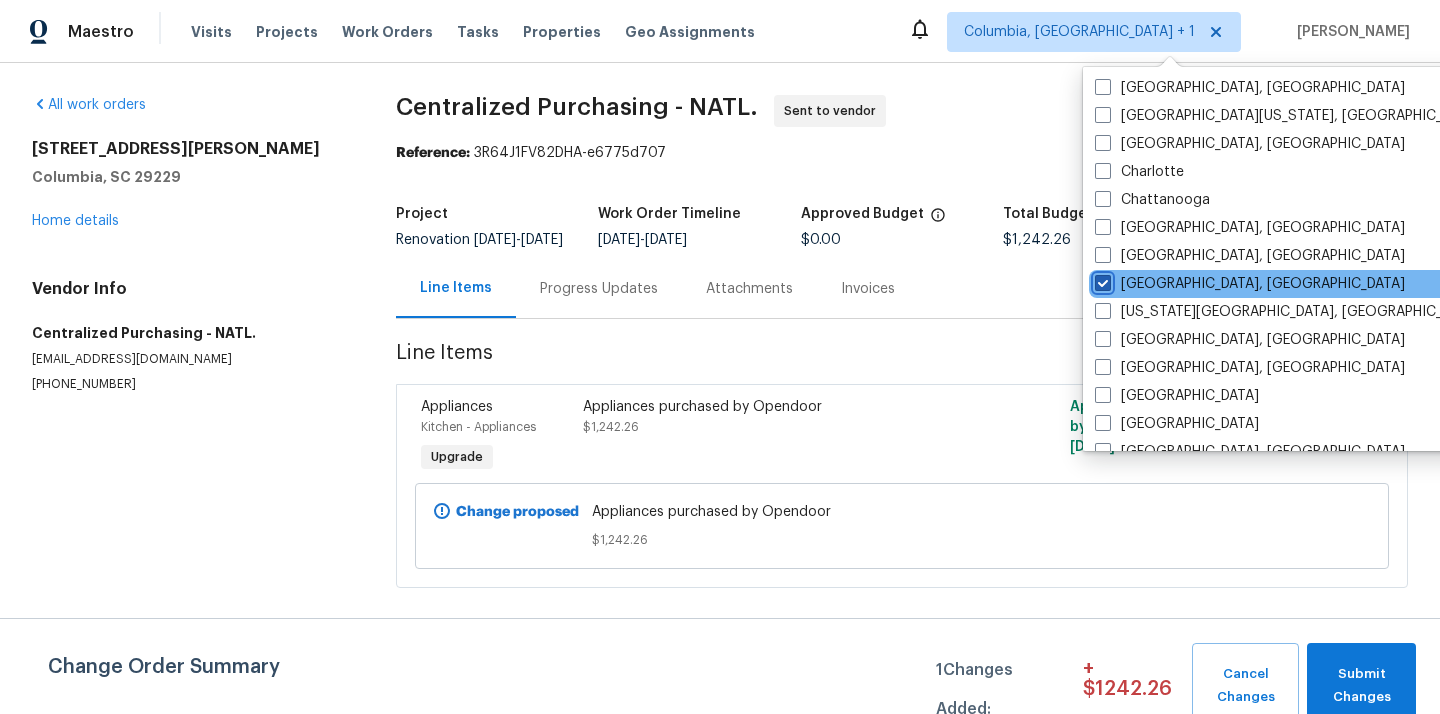 scroll, scrollTop: 0, scrollLeft: 0, axis: both 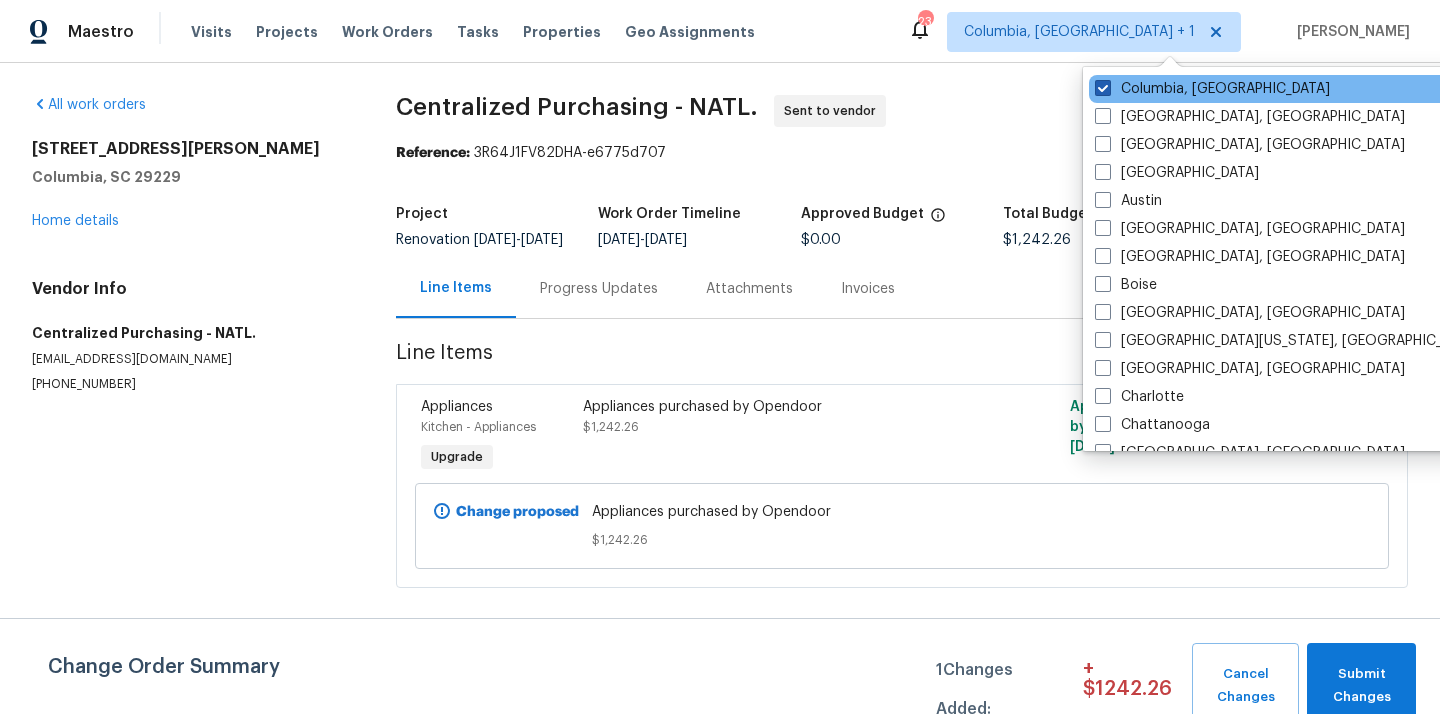 click on "Columbia, [GEOGRAPHIC_DATA]" at bounding box center [1212, 89] 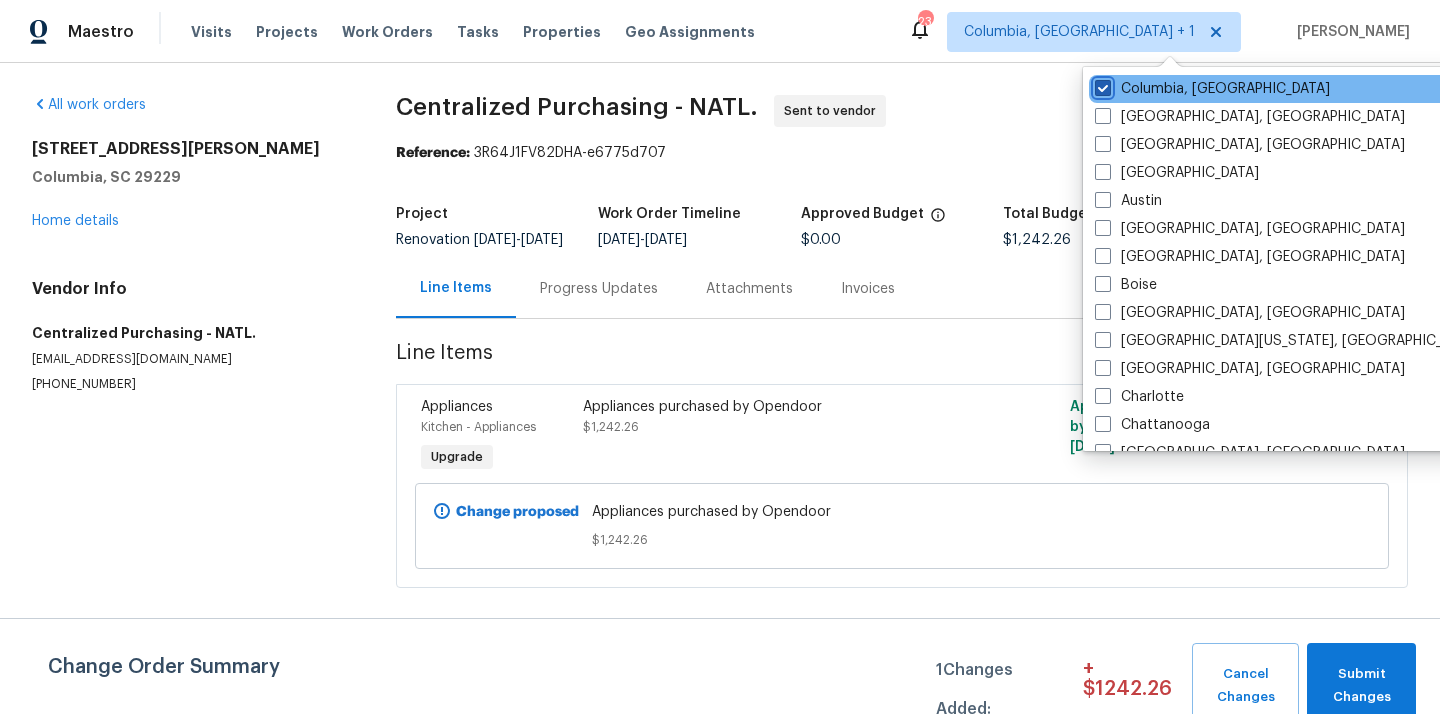 click on "Columbia, [GEOGRAPHIC_DATA]" at bounding box center (1101, 85) 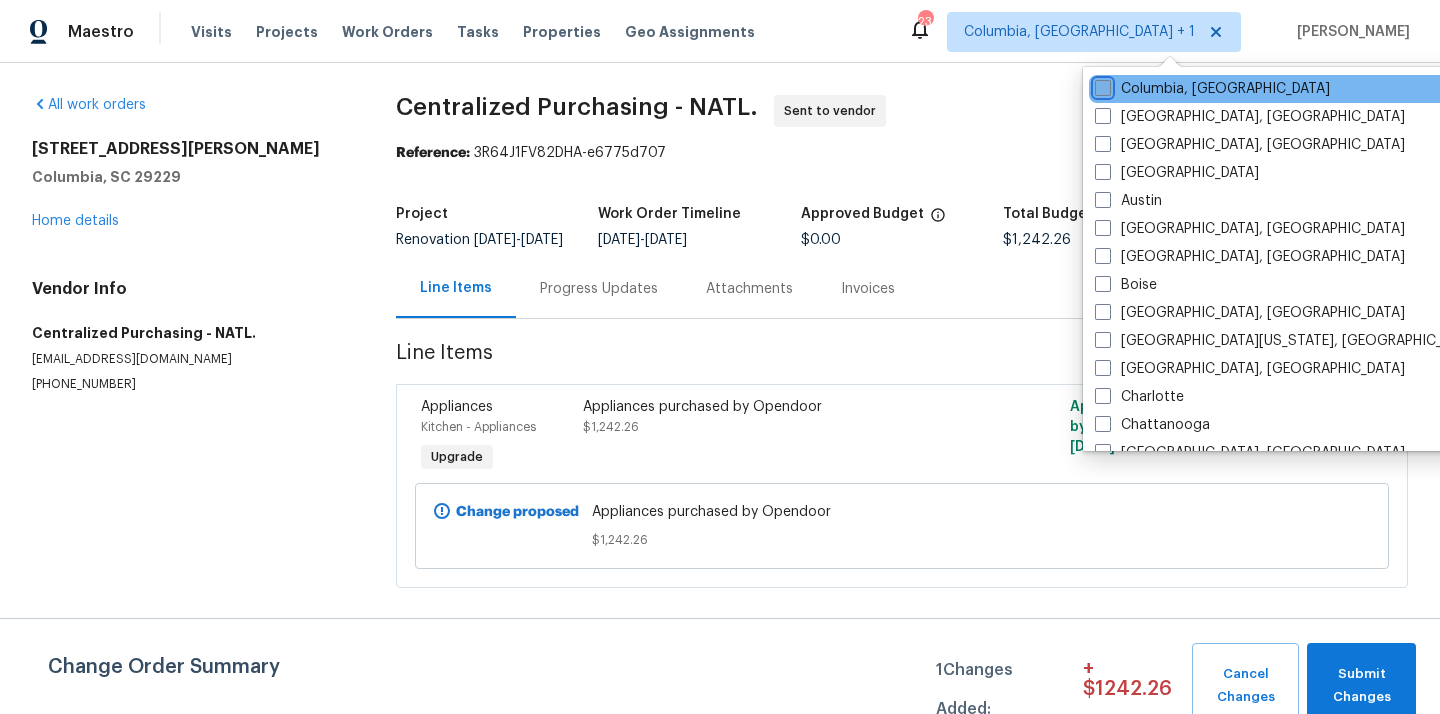 checkbox on "false" 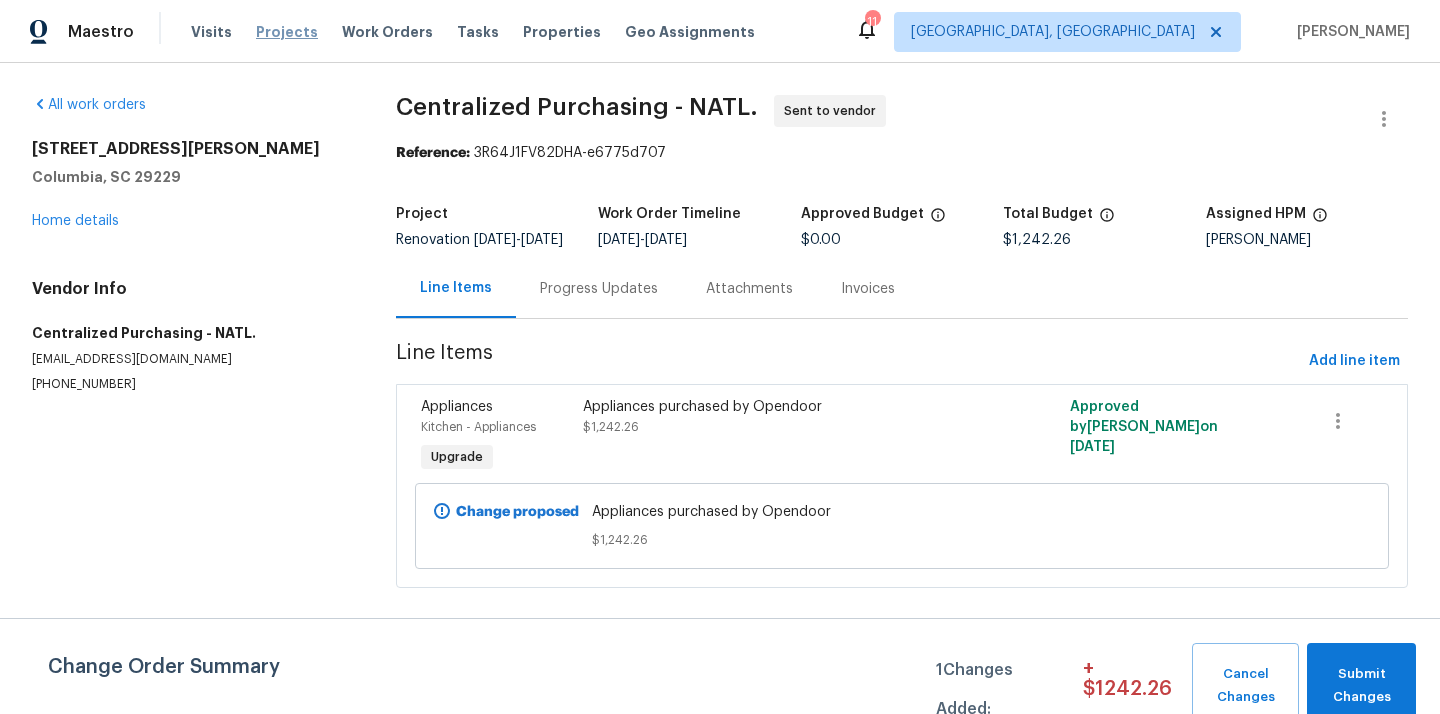 click on "Projects" at bounding box center (287, 32) 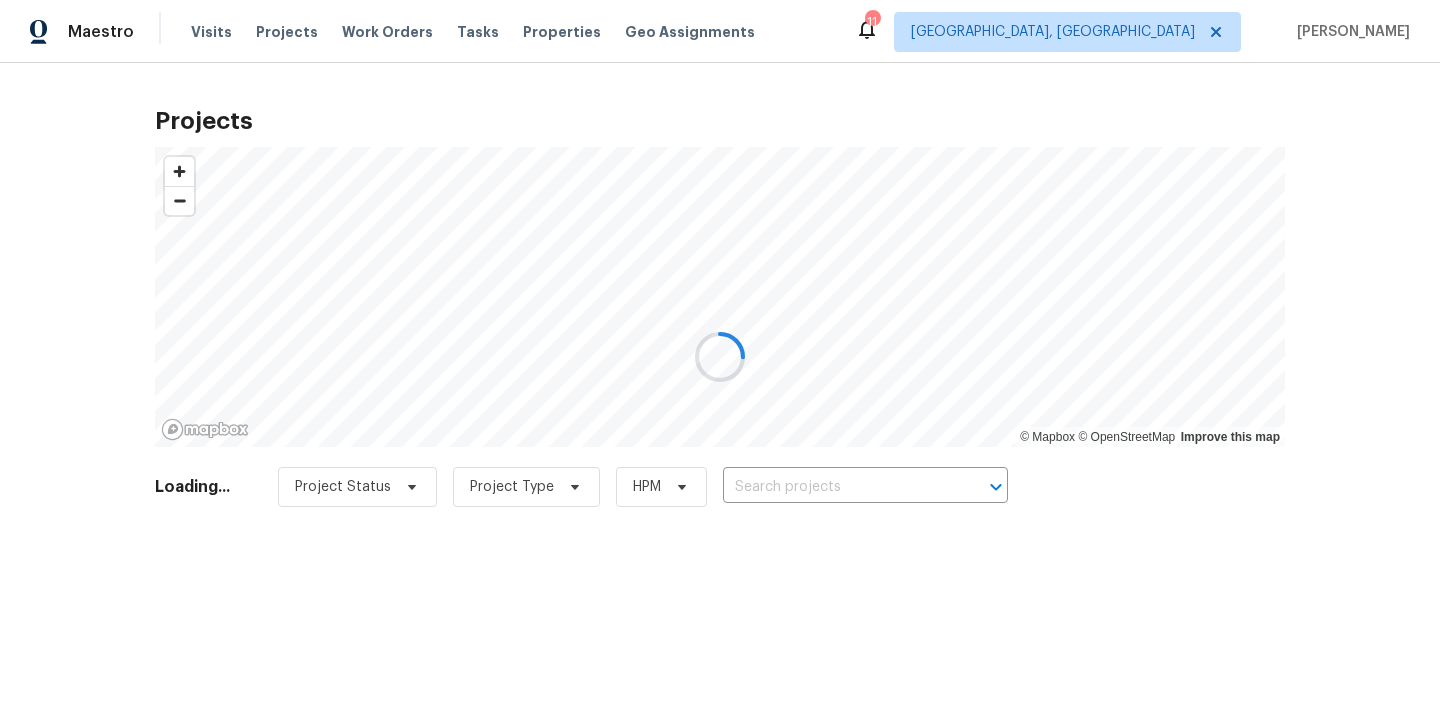 click at bounding box center [720, 357] 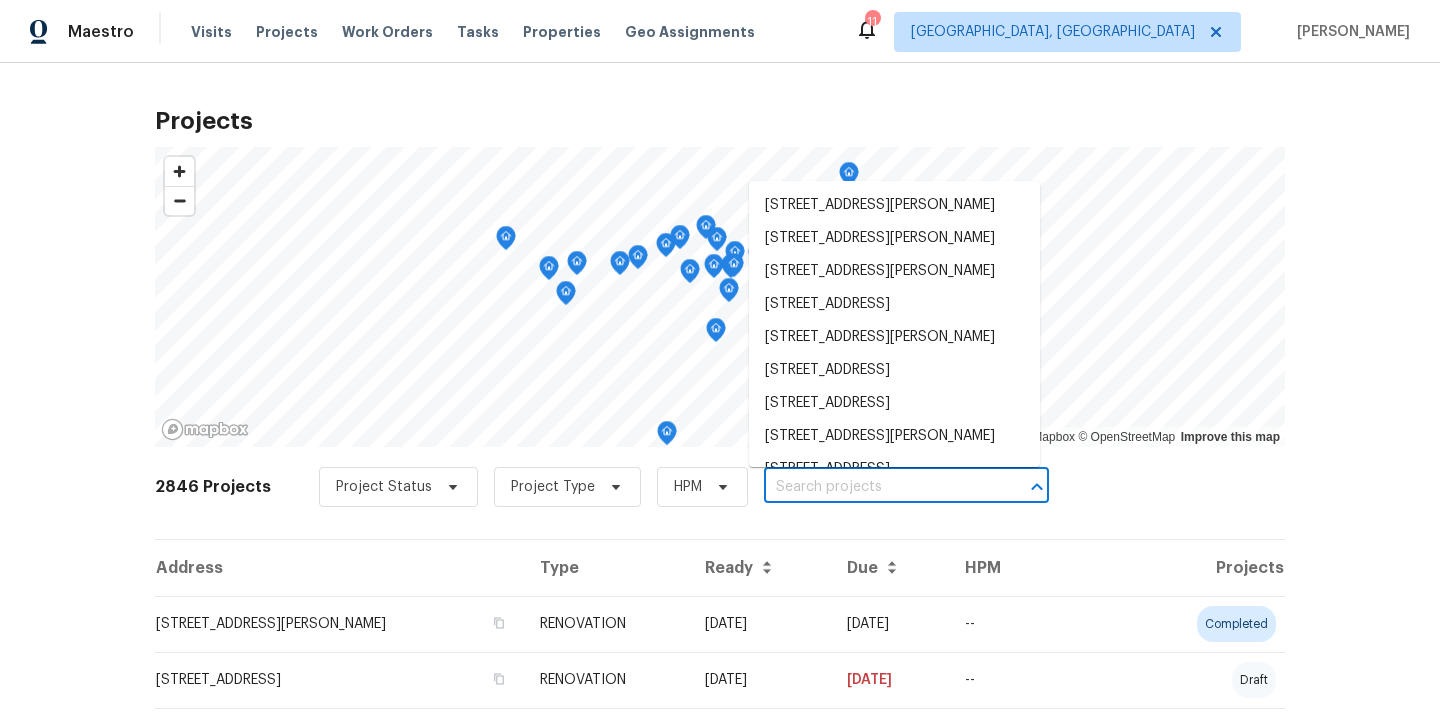 click at bounding box center [878, 487] 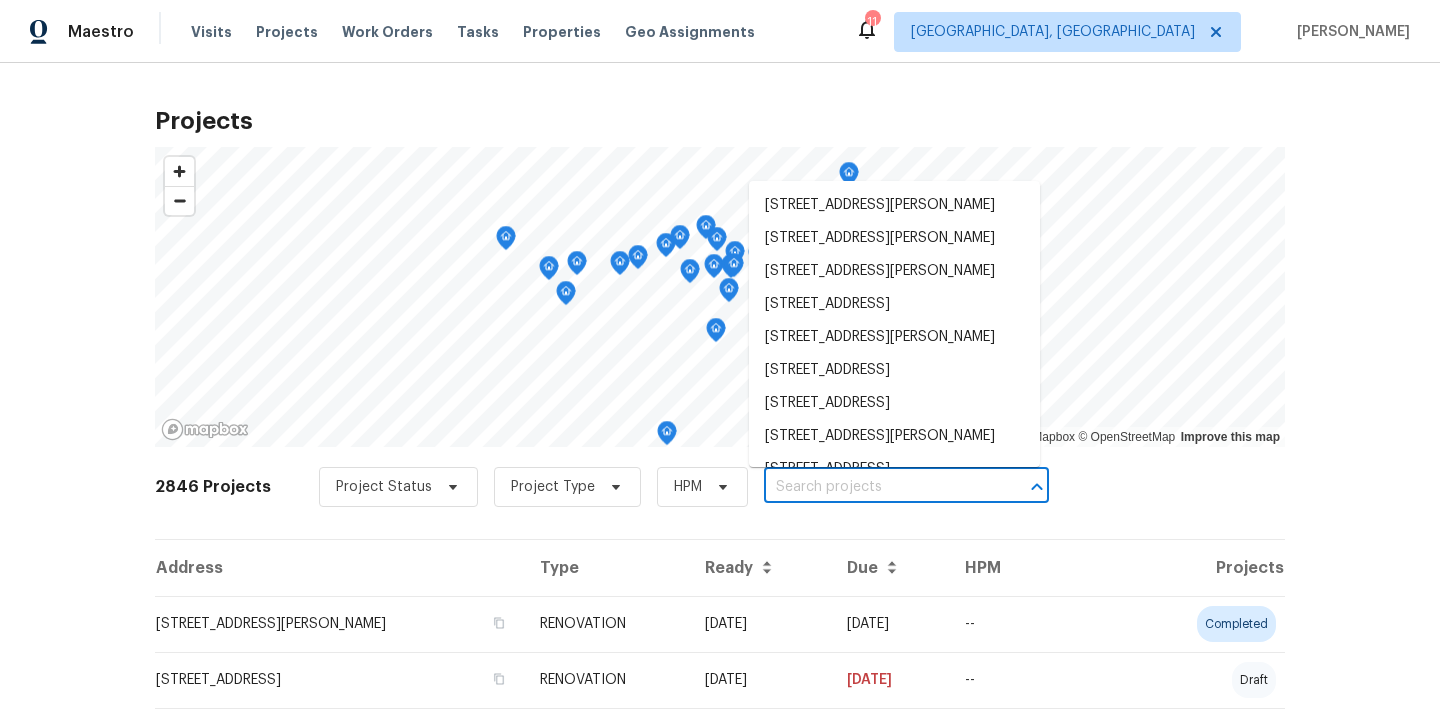 paste on "[STREET_ADDRESS]" 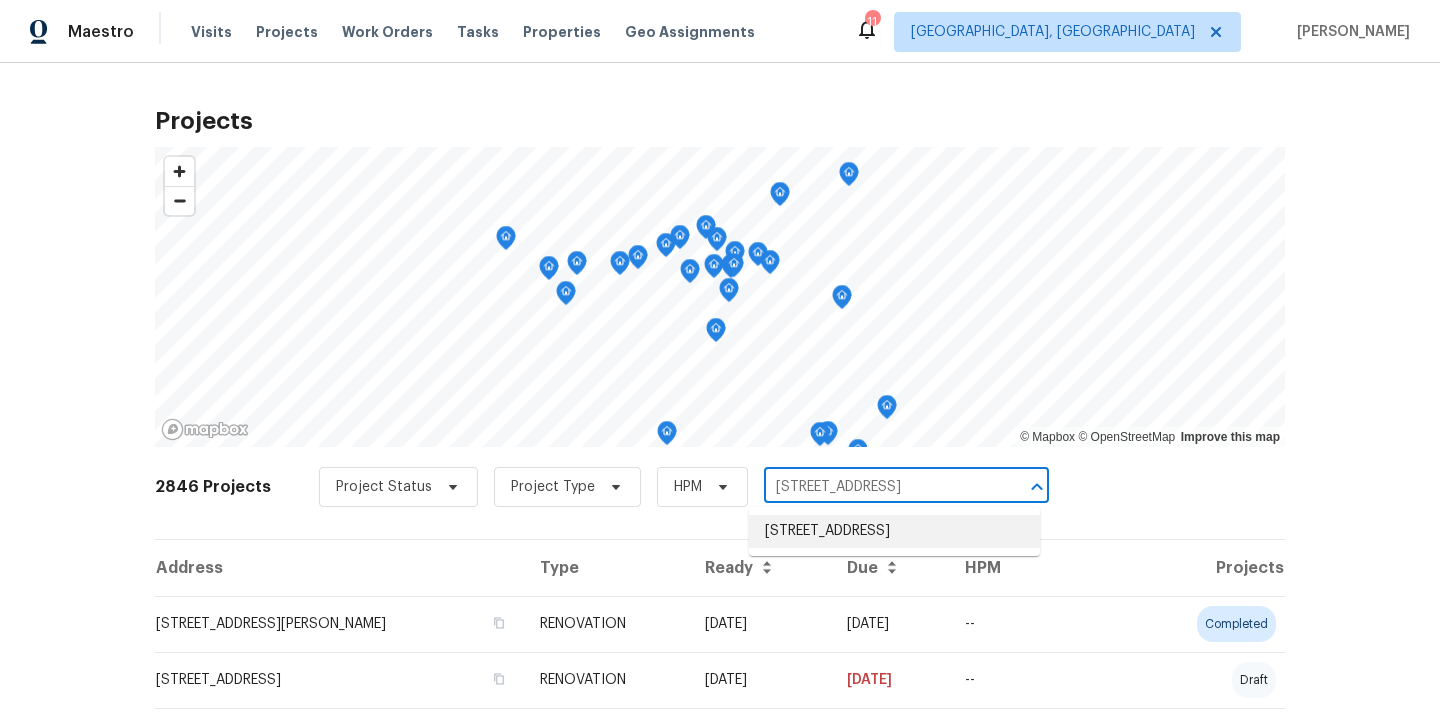 click on "[STREET_ADDRESS]" at bounding box center (894, 531) 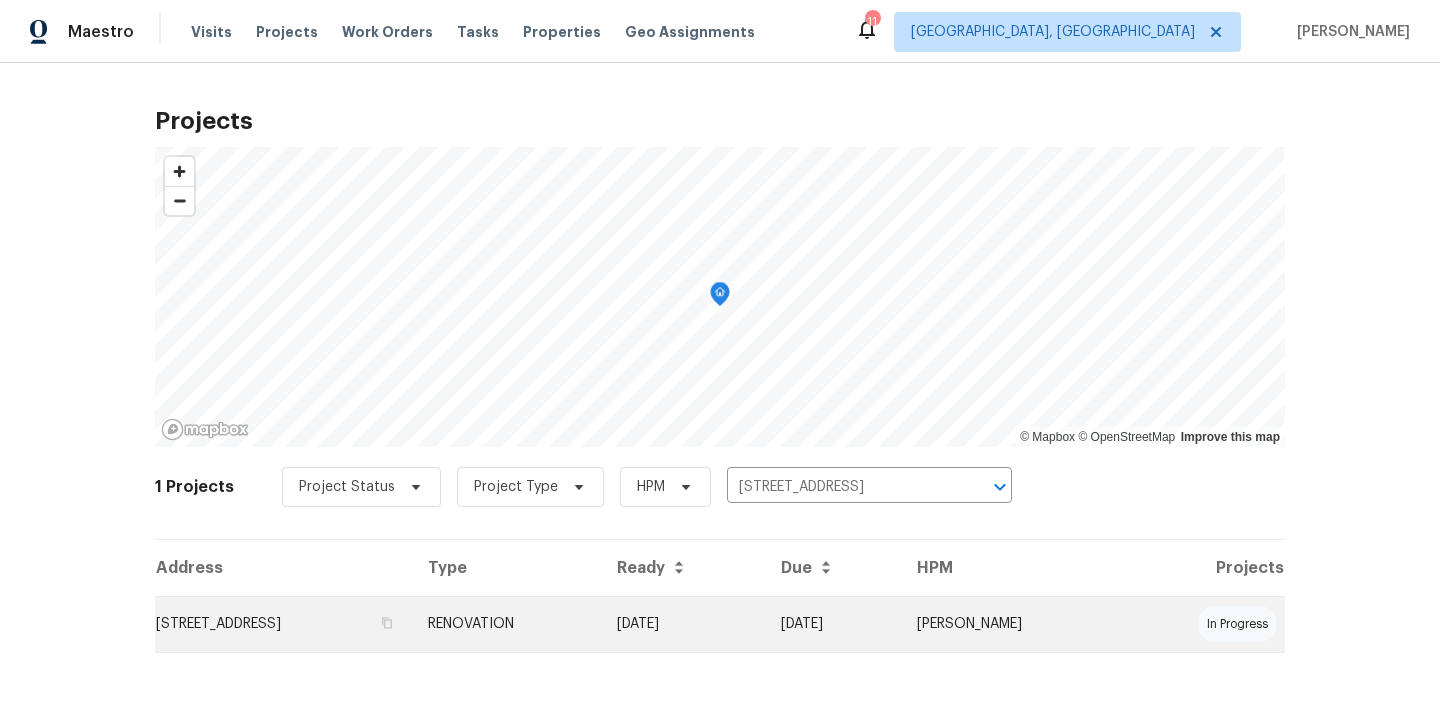 click on "07/11/25" at bounding box center (683, 624) 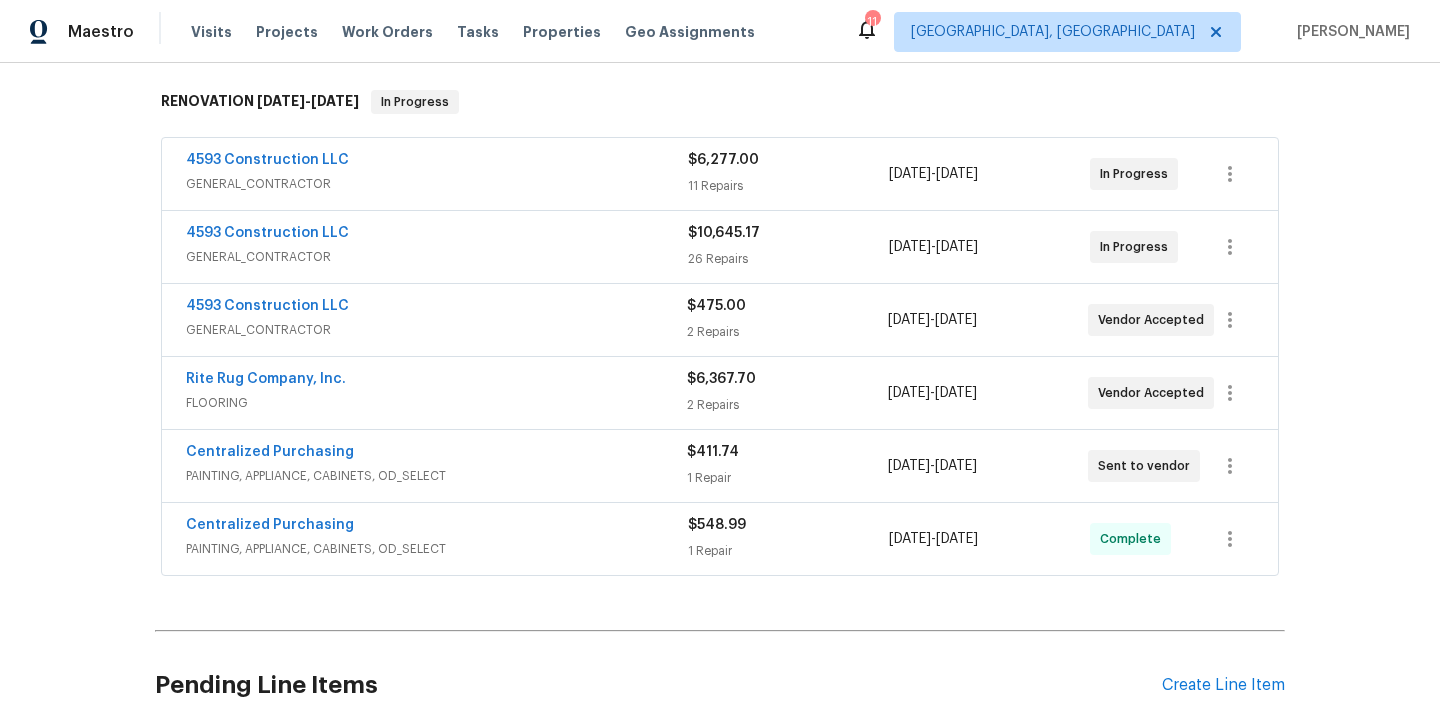 scroll, scrollTop: 412, scrollLeft: 0, axis: vertical 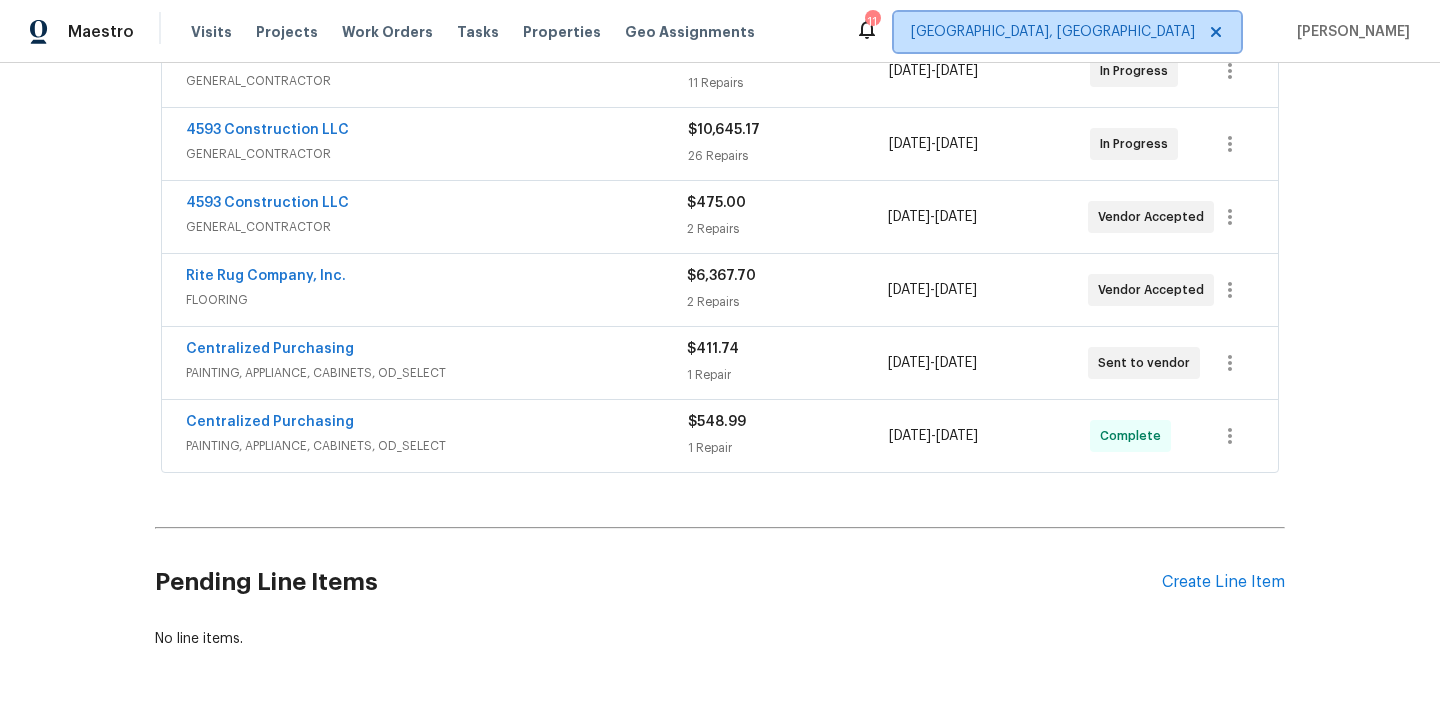 click on "[GEOGRAPHIC_DATA], [GEOGRAPHIC_DATA]" at bounding box center [1053, 32] 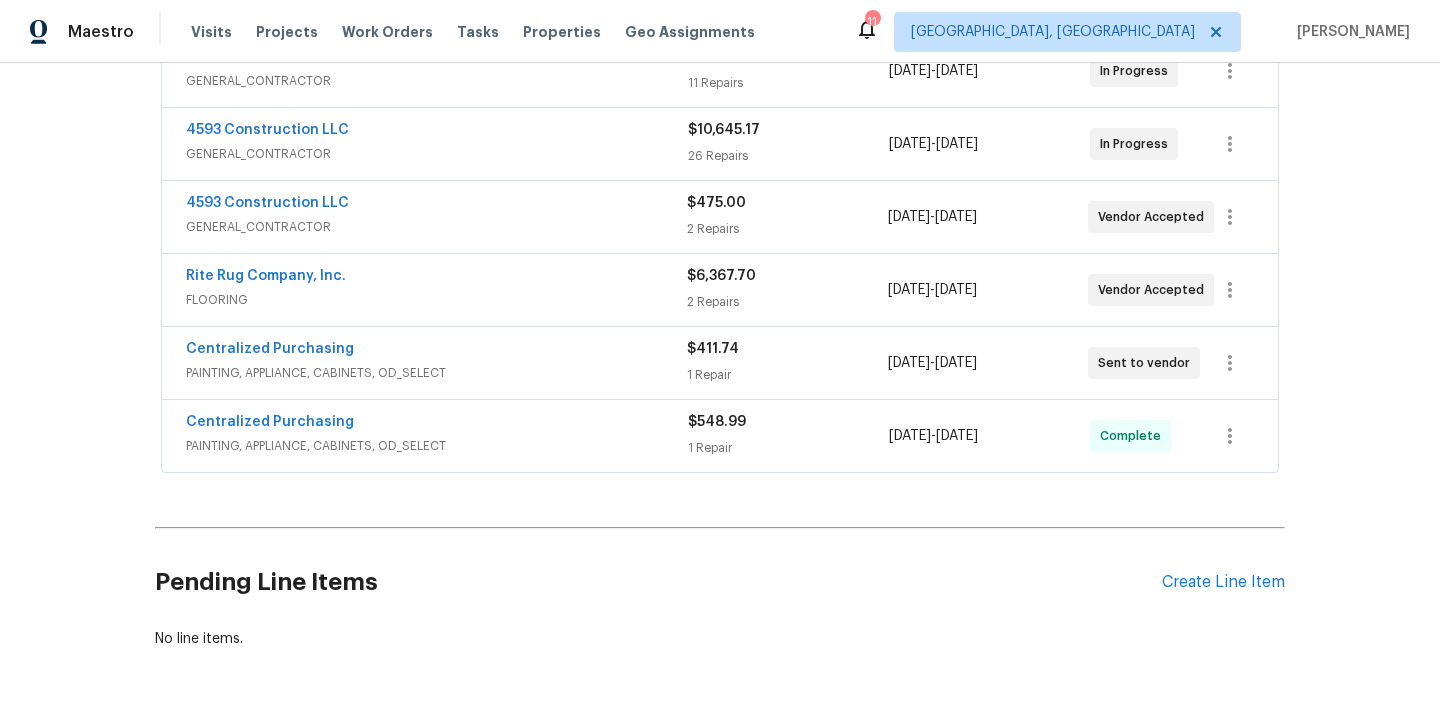scroll, scrollTop: 0, scrollLeft: 0, axis: both 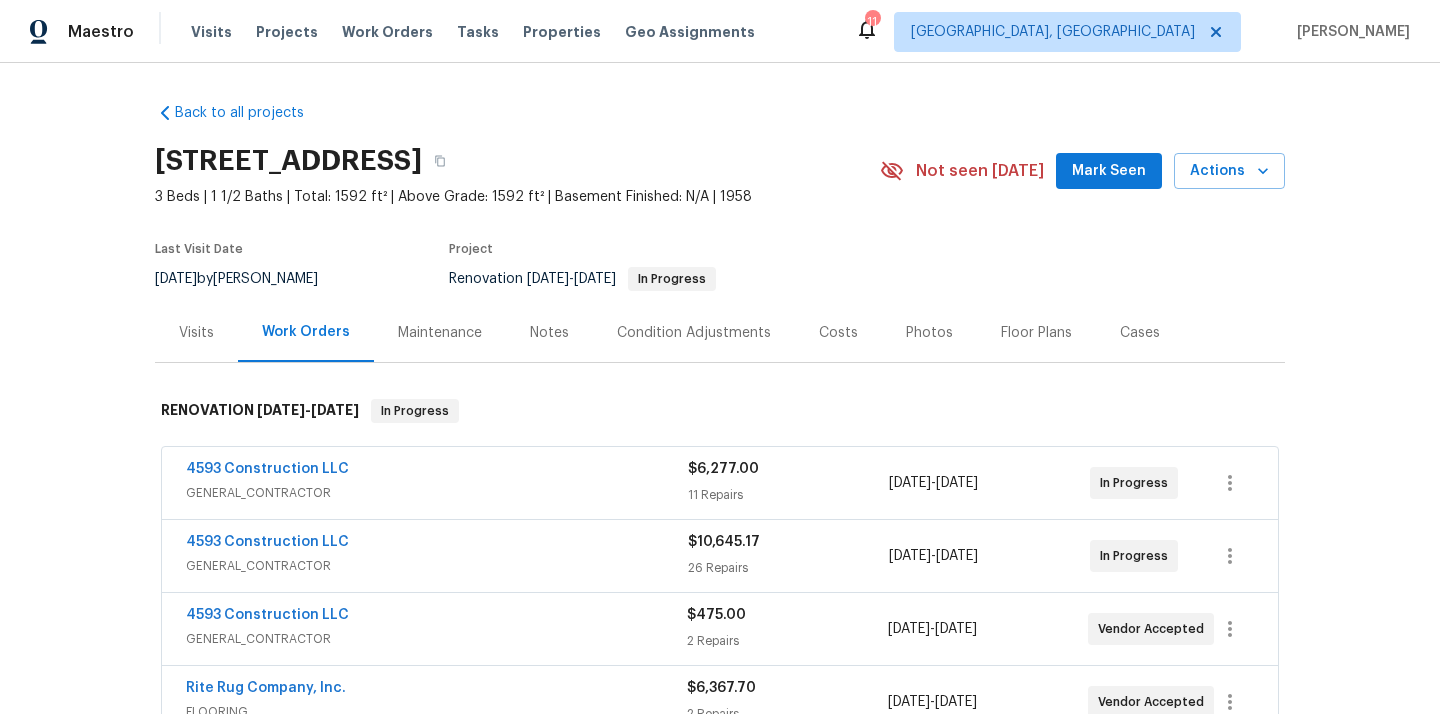 click on "[STREET_ADDRESS]" at bounding box center [288, 161] 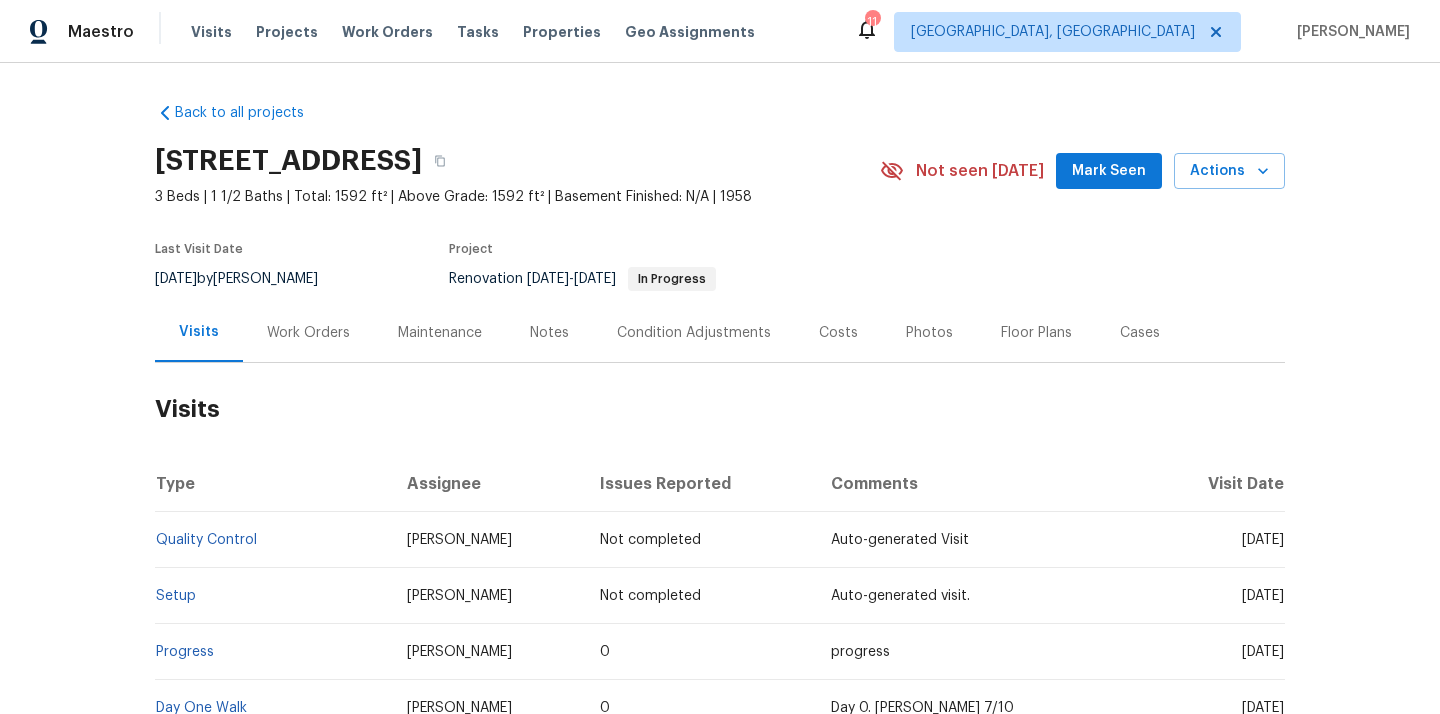 scroll, scrollTop: 214, scrollLeft: 0, axis: vertical 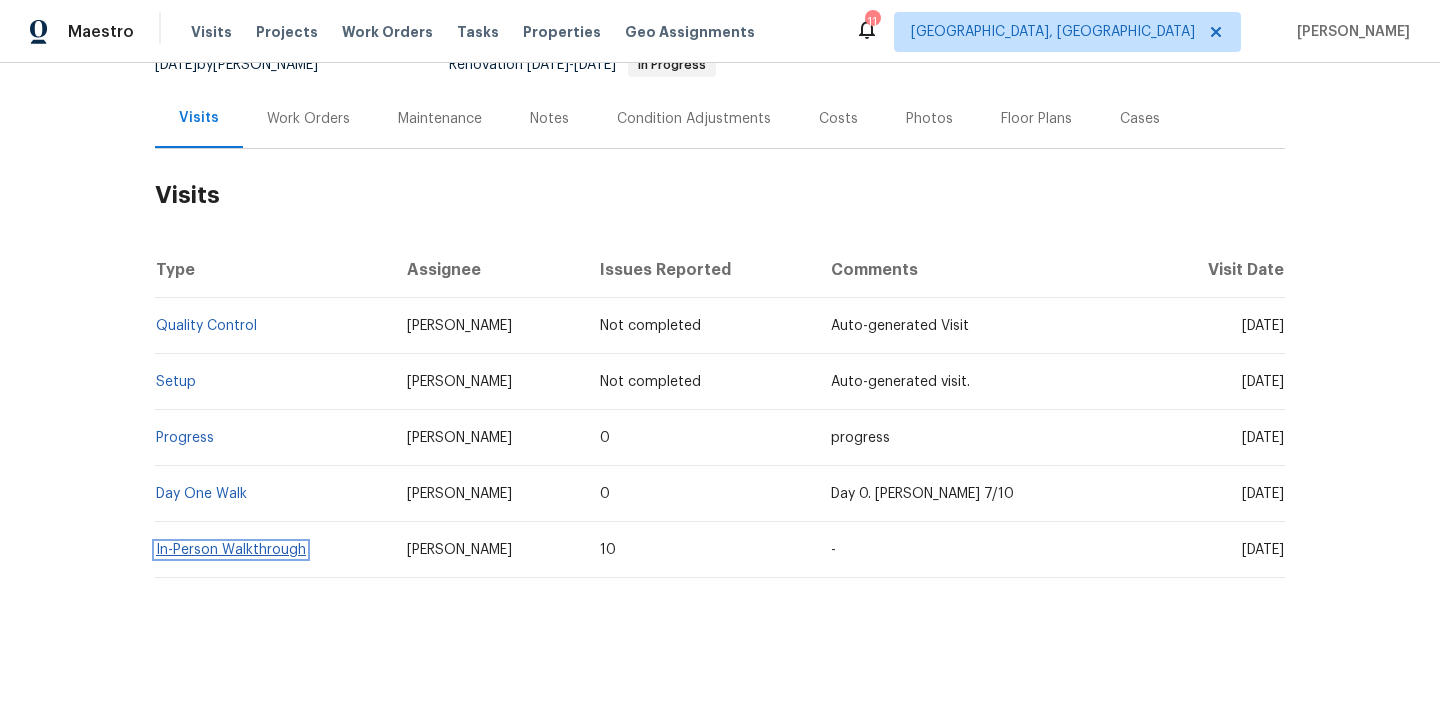 click on "In-Person Walkthrough" at bounding box center (231, 550) 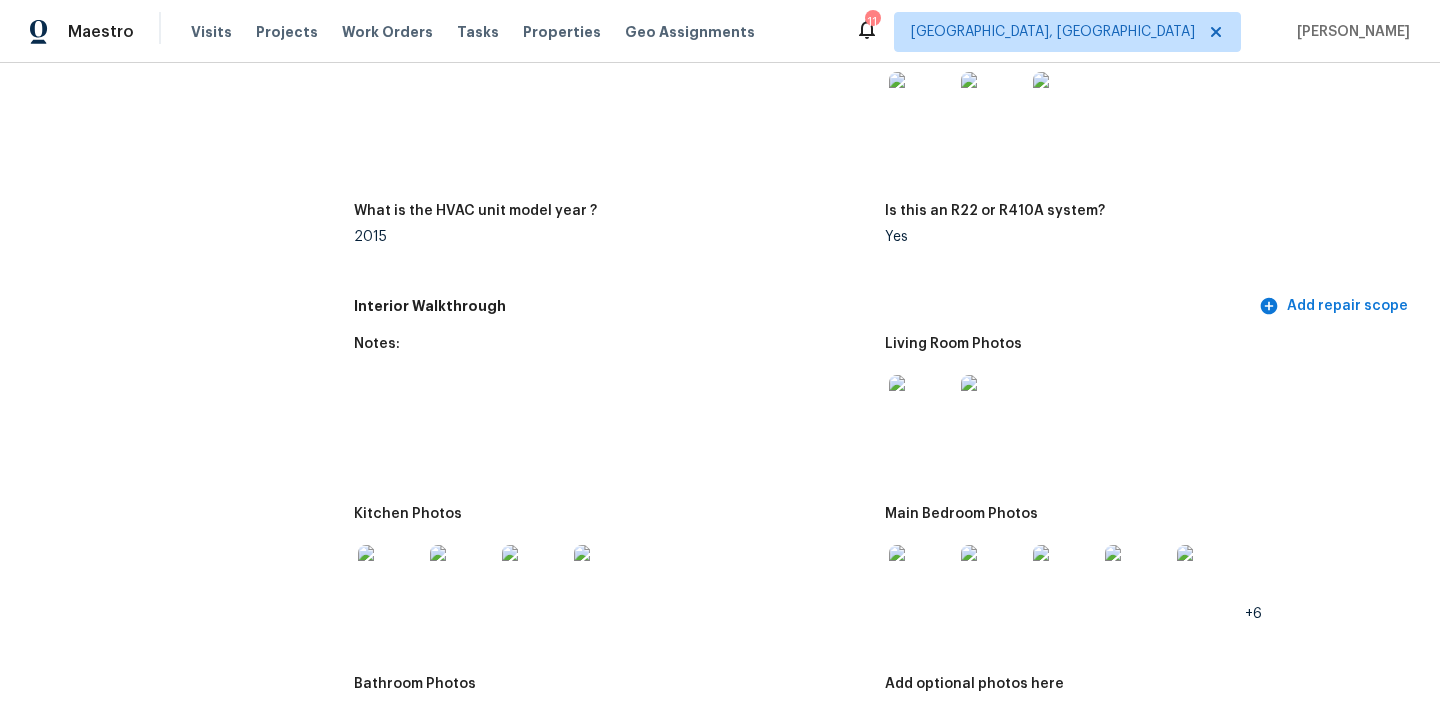 scroll, scrollTop: 2281, scrollLeft: 0, axis: vertical 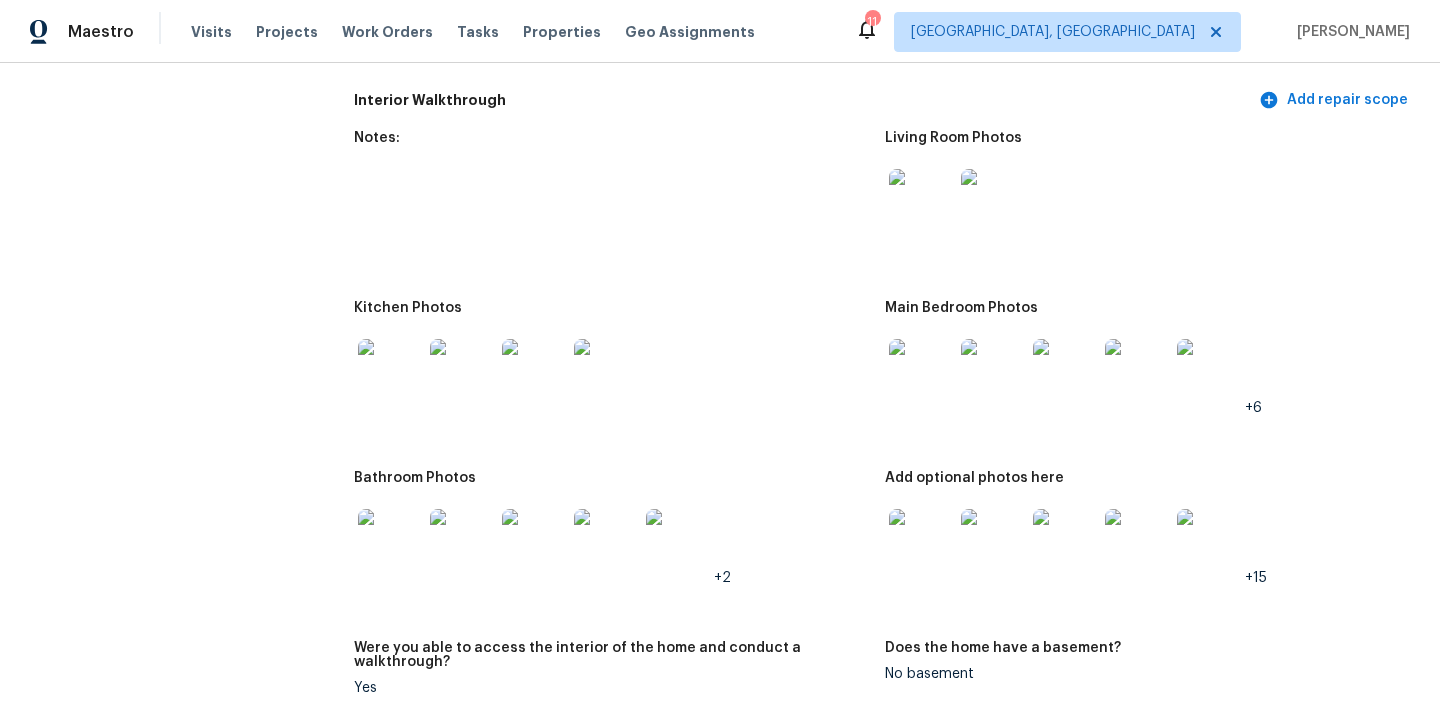 click at bounding box center [390, 371] 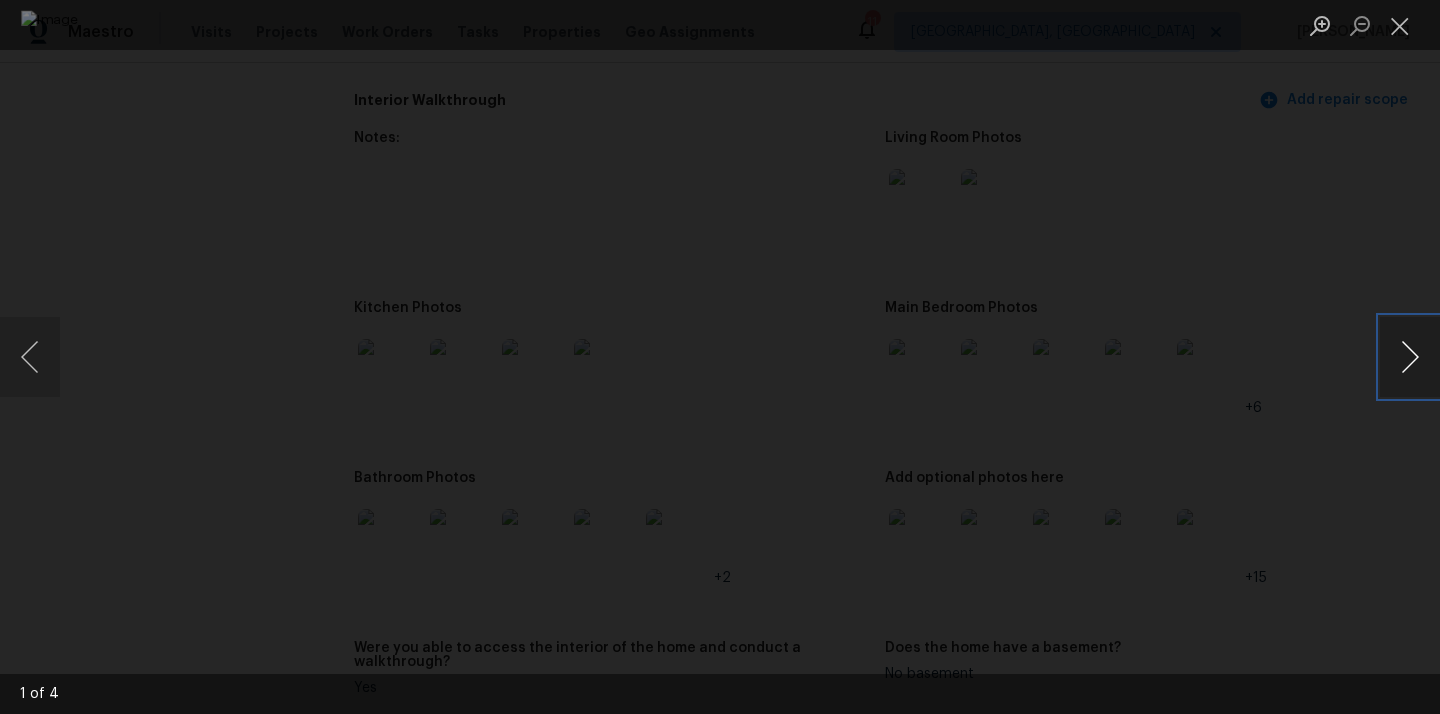click at bounding box center [1410, 357] 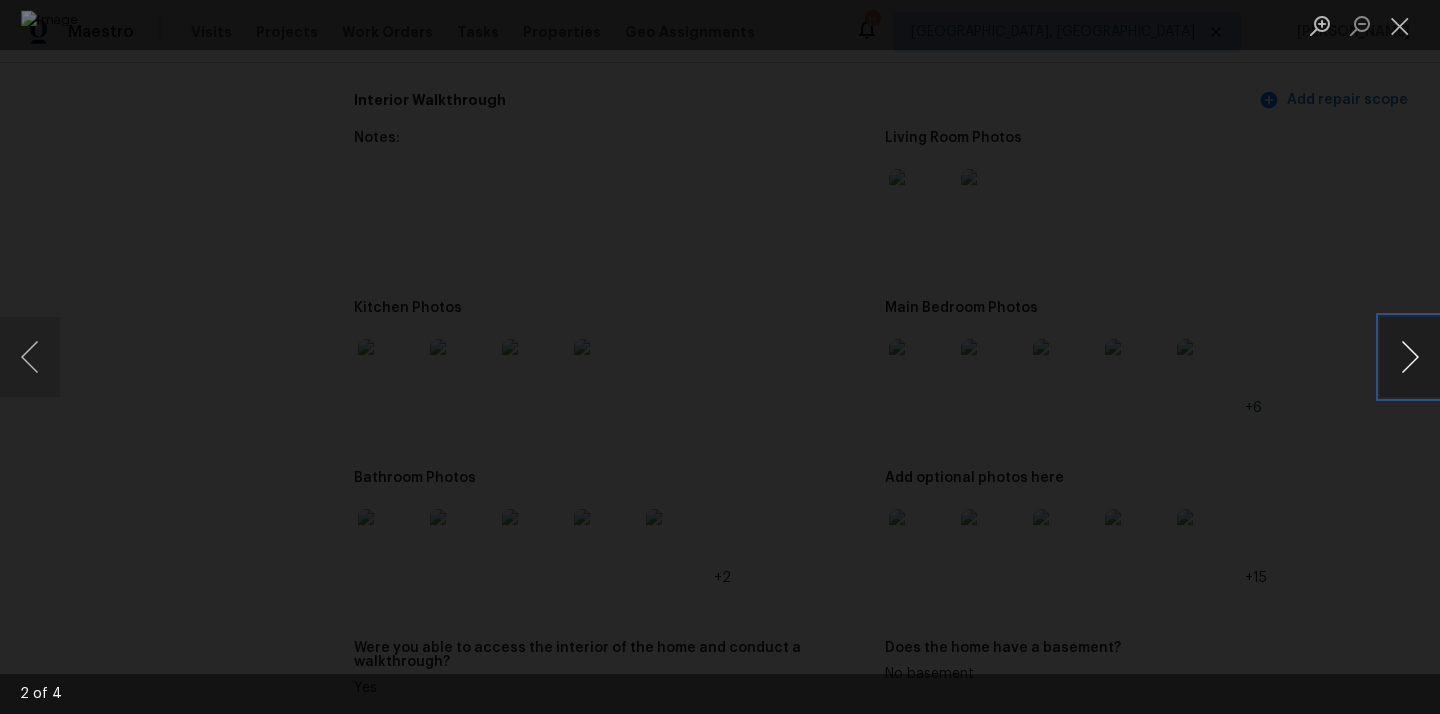 click at bounding box center (1410, 357) 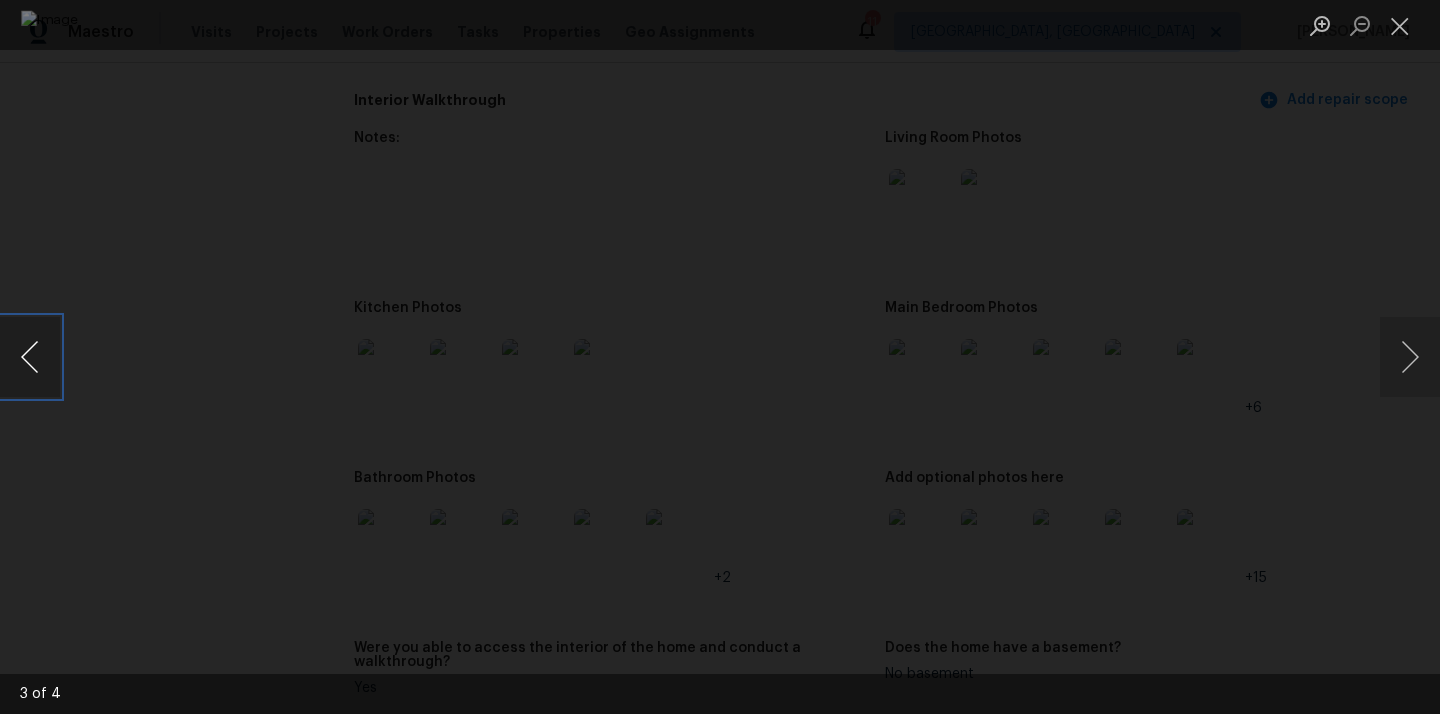 click at bounding box center (30, 357) 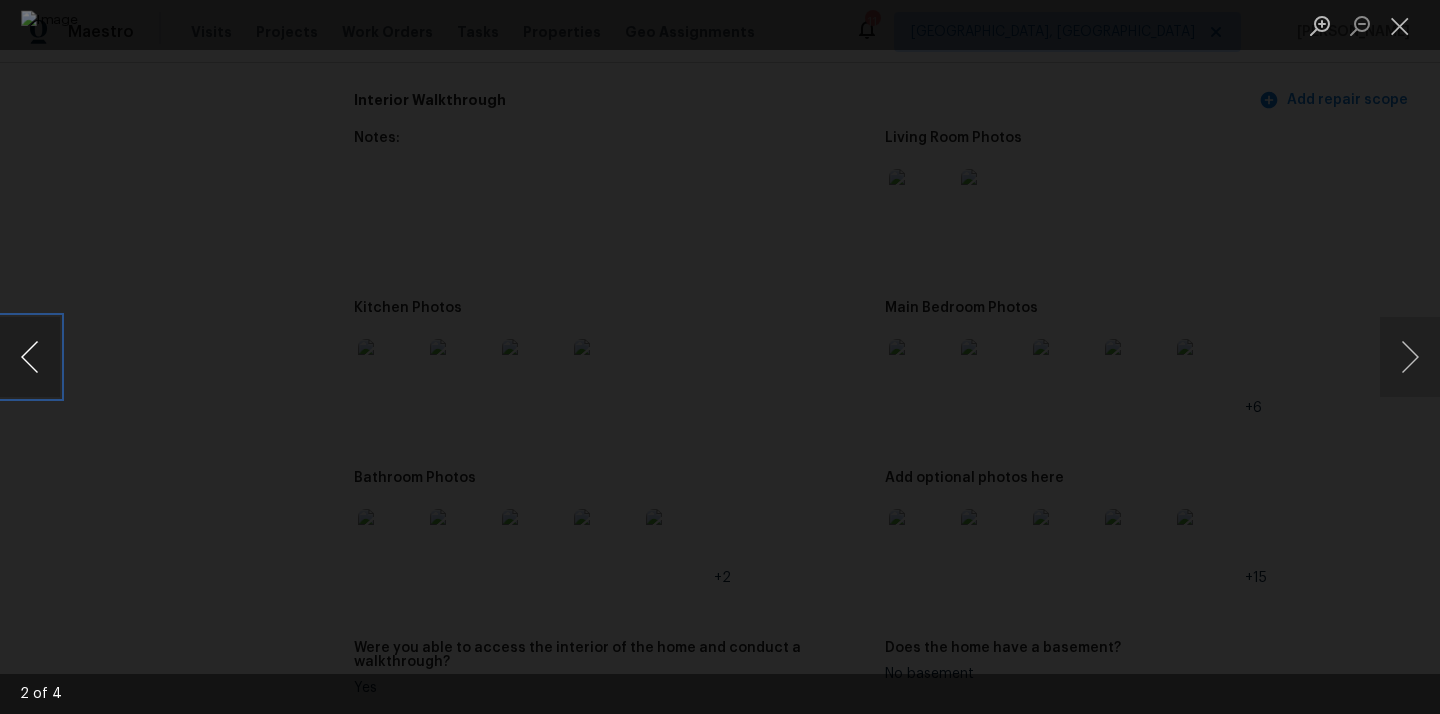 click at bounding box center (30, 357) 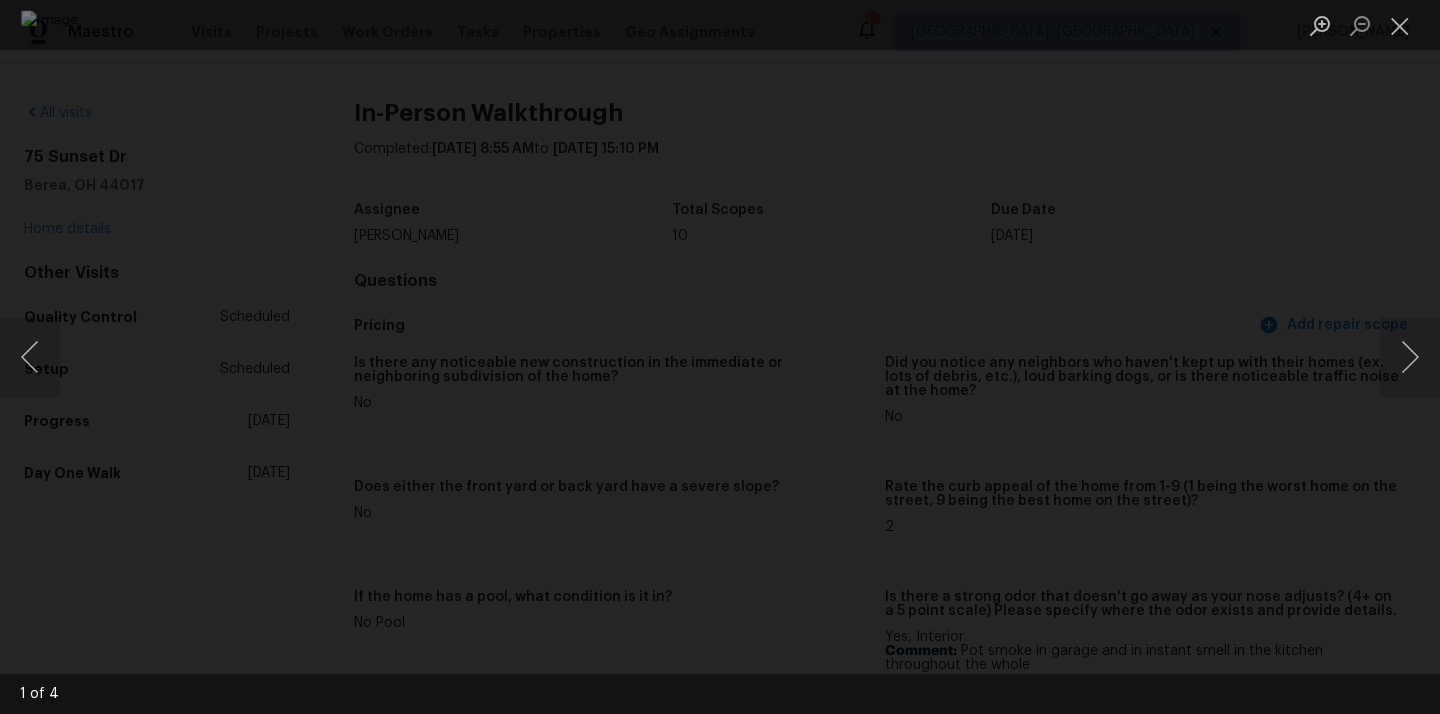scroll, scrollTop: 0, scrollLeft: 0, axis: both 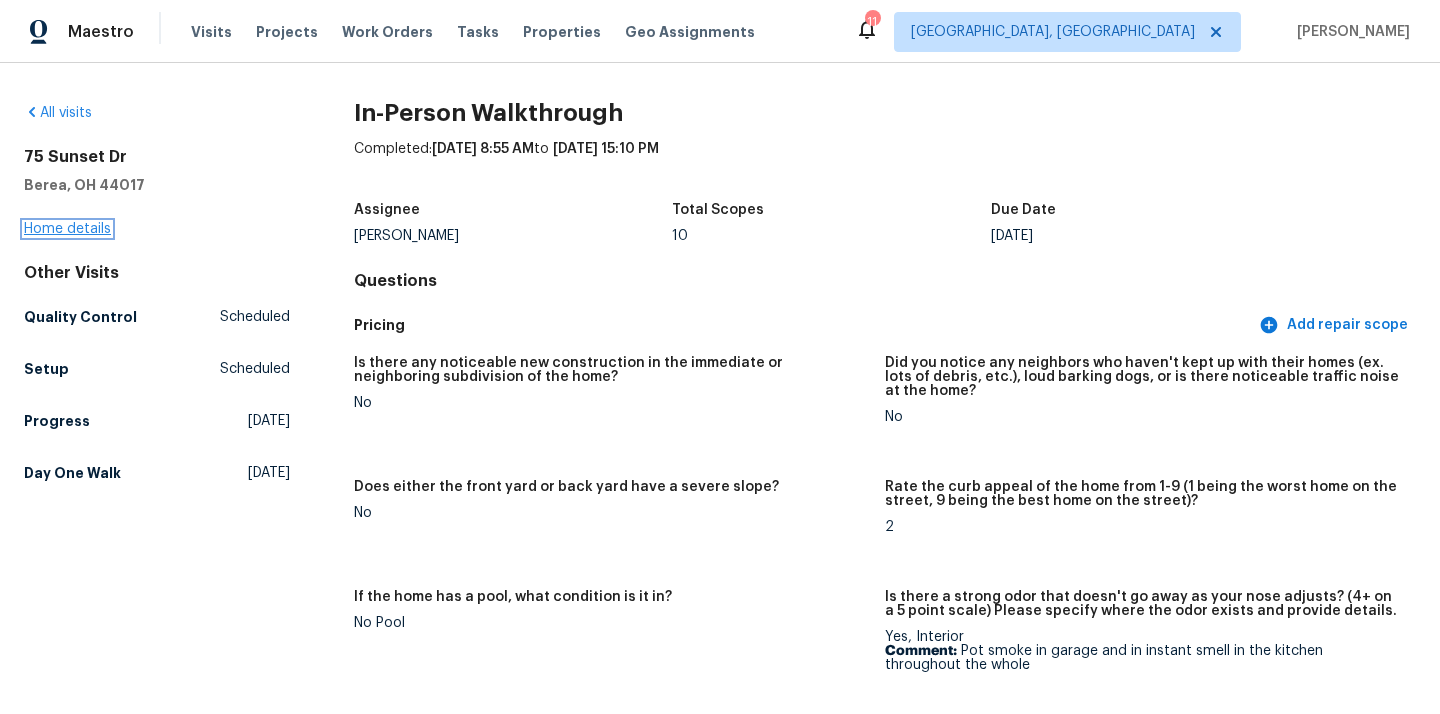 click on "Home details" at bounding box center [67, 229] 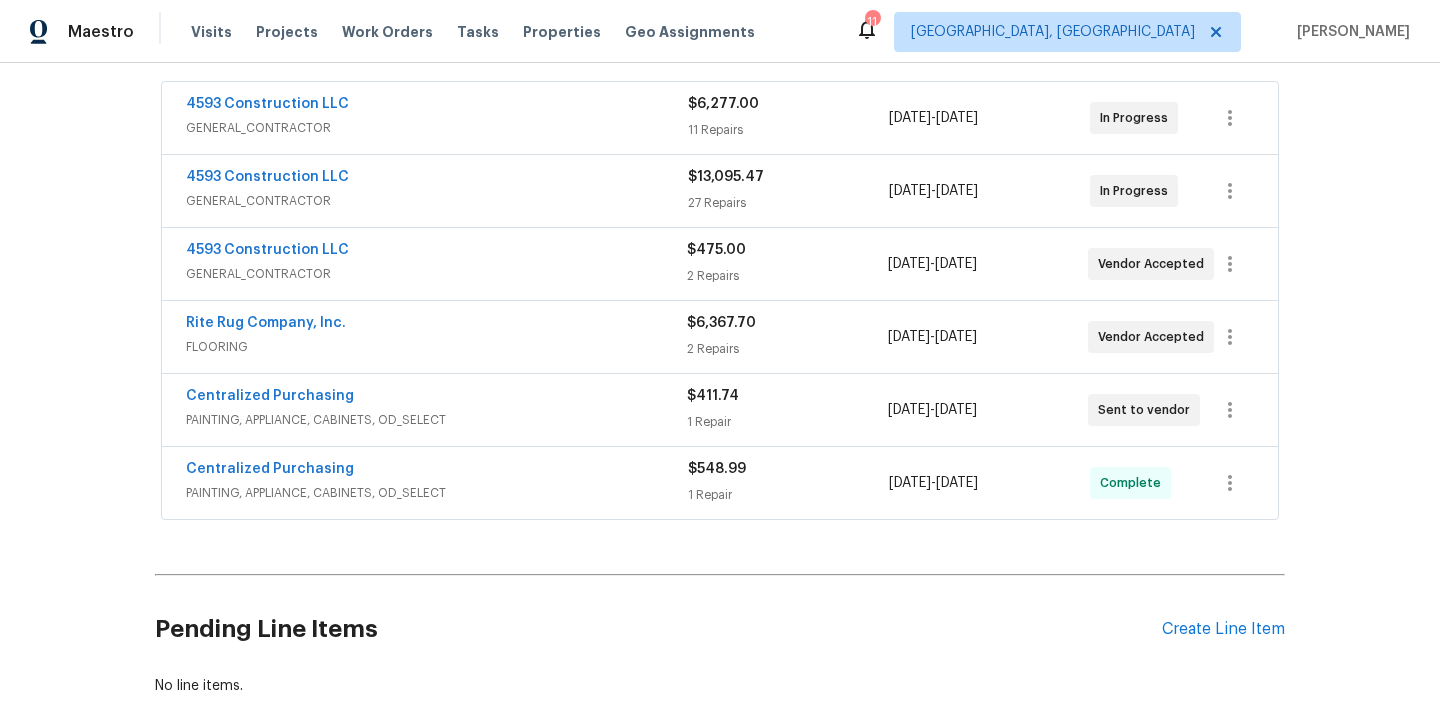 scroll, scrollTop: 366, scrollLeft: 0, axis: vertical 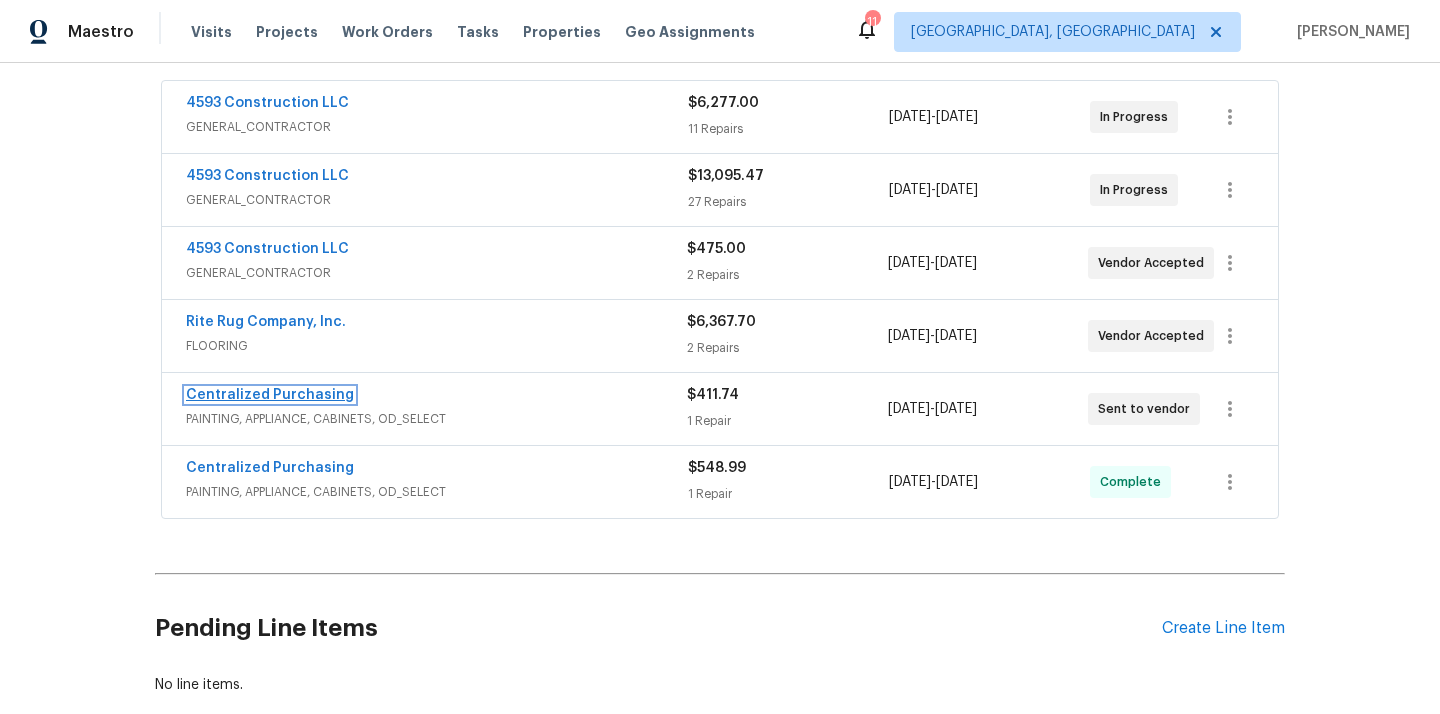 click on "Centralized Purchasing" at bounding box center (270, 395) 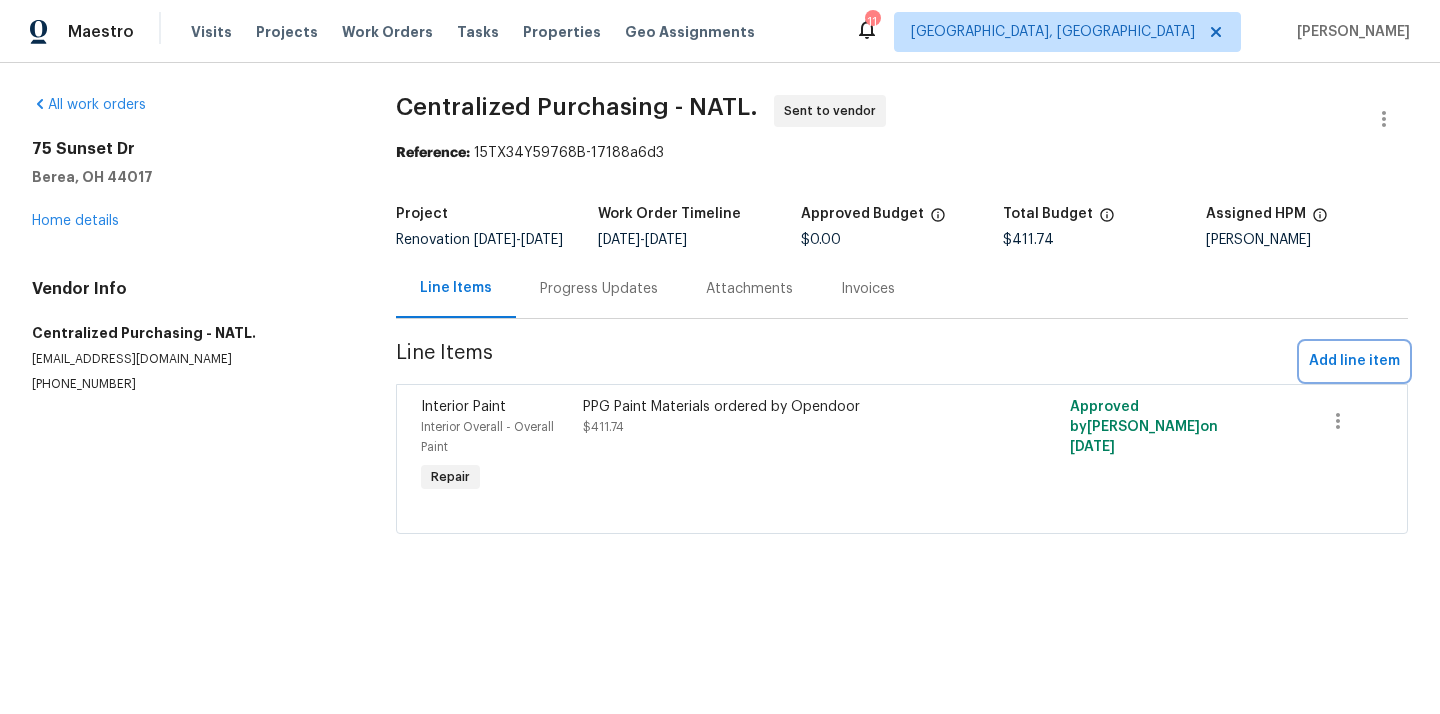 click on "Add line item" at bounding box center (1354, 361) 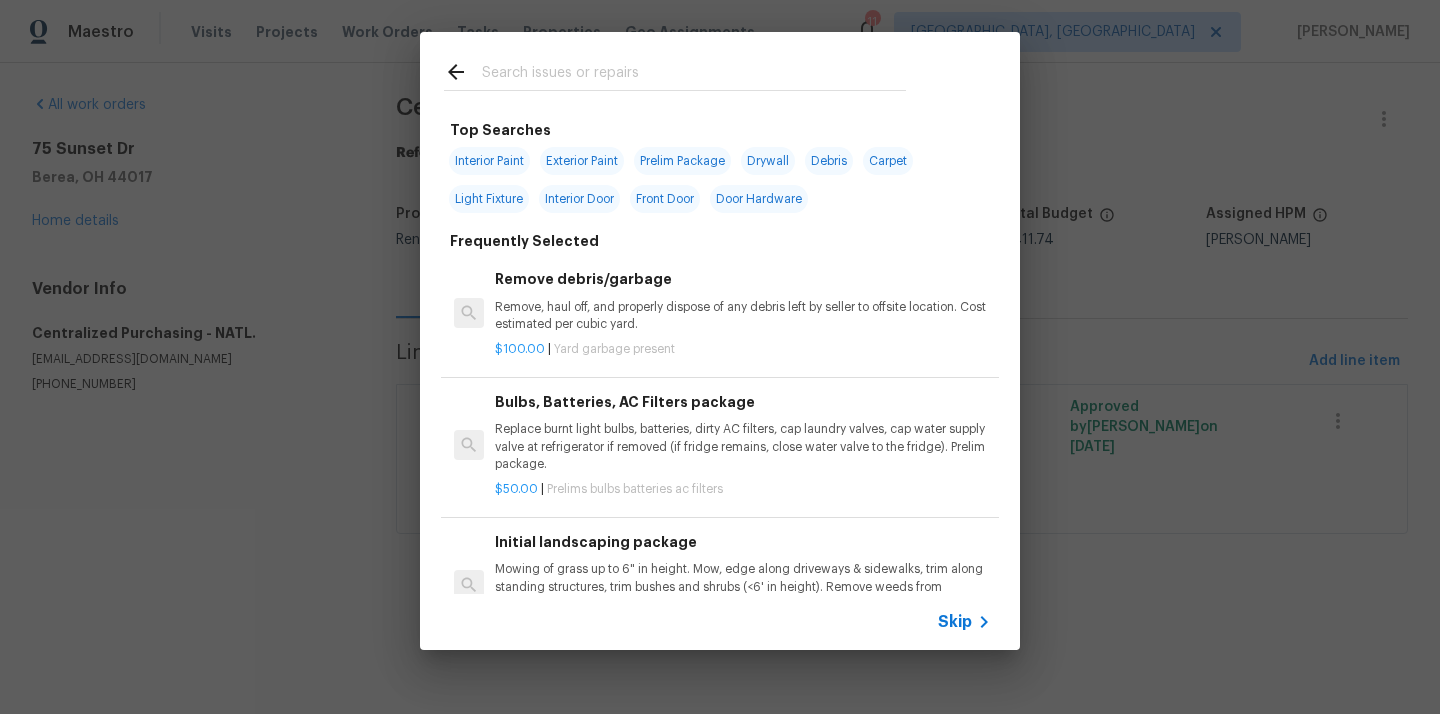 click at bounding box center (694, 75) 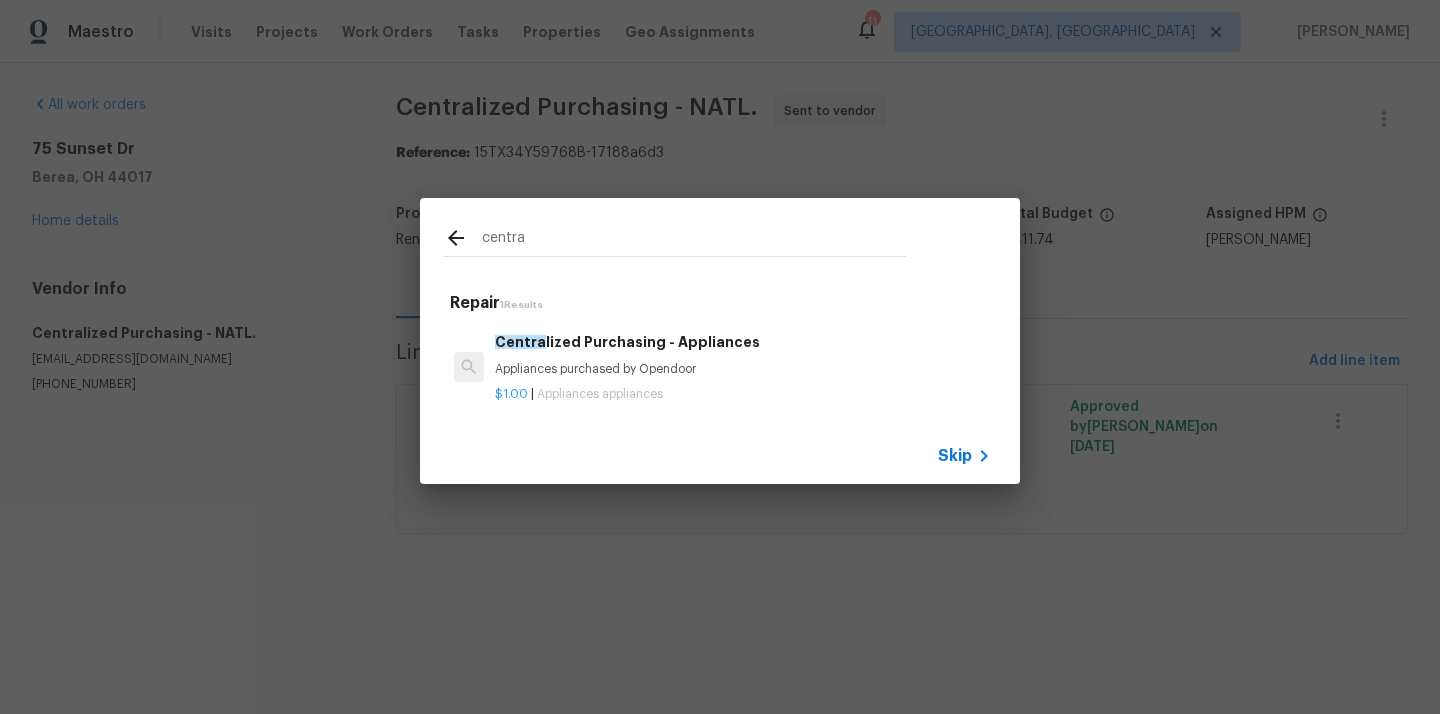 type on "centra" 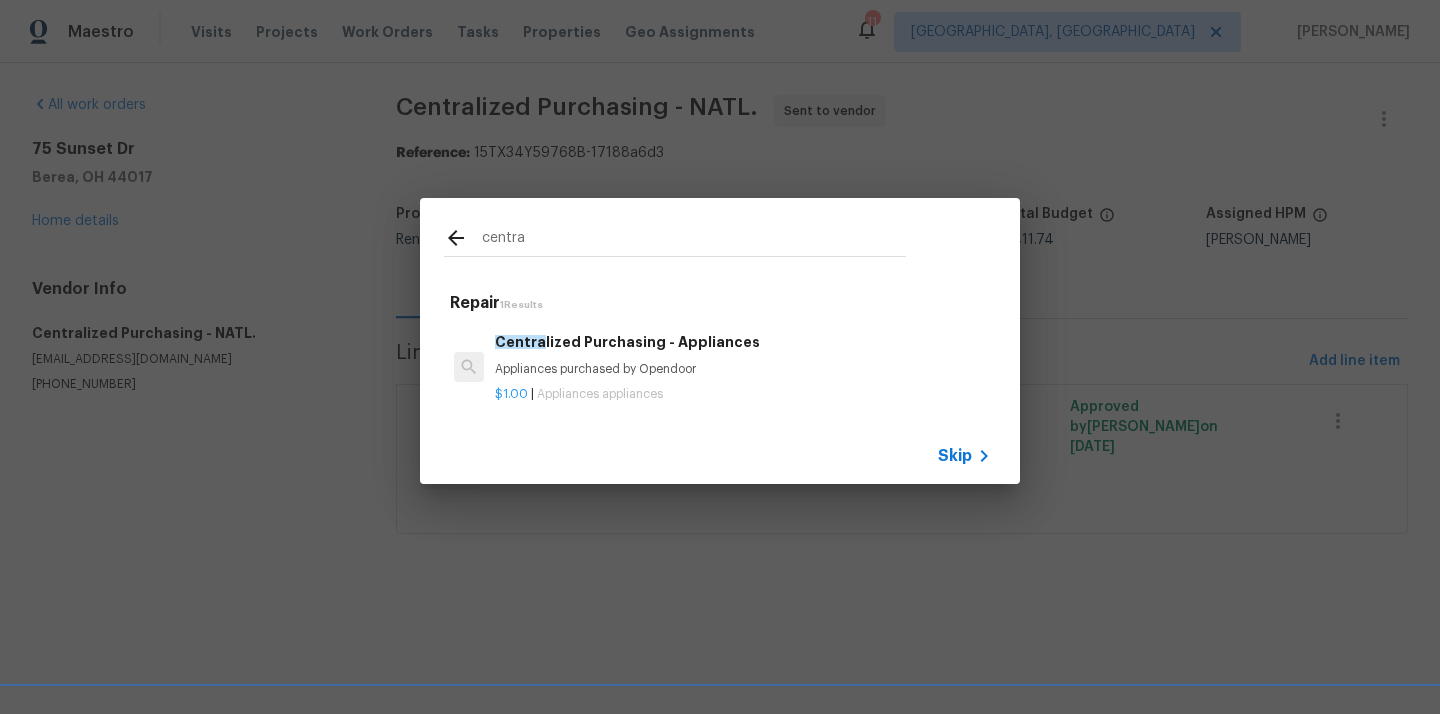 click on "Appliances purchased by Opendoor" at bounding box center [743, 369] 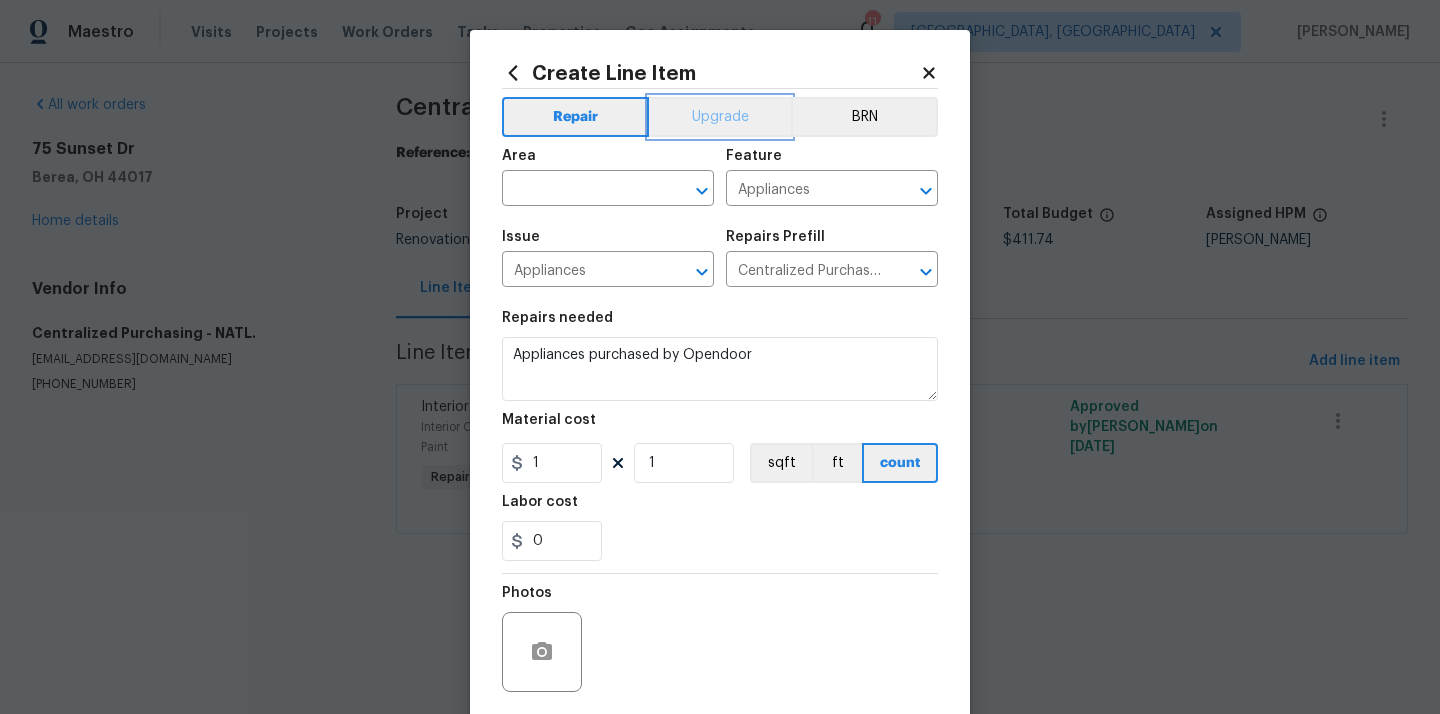 click on "Upgrade" at bounding box center [720, 117] 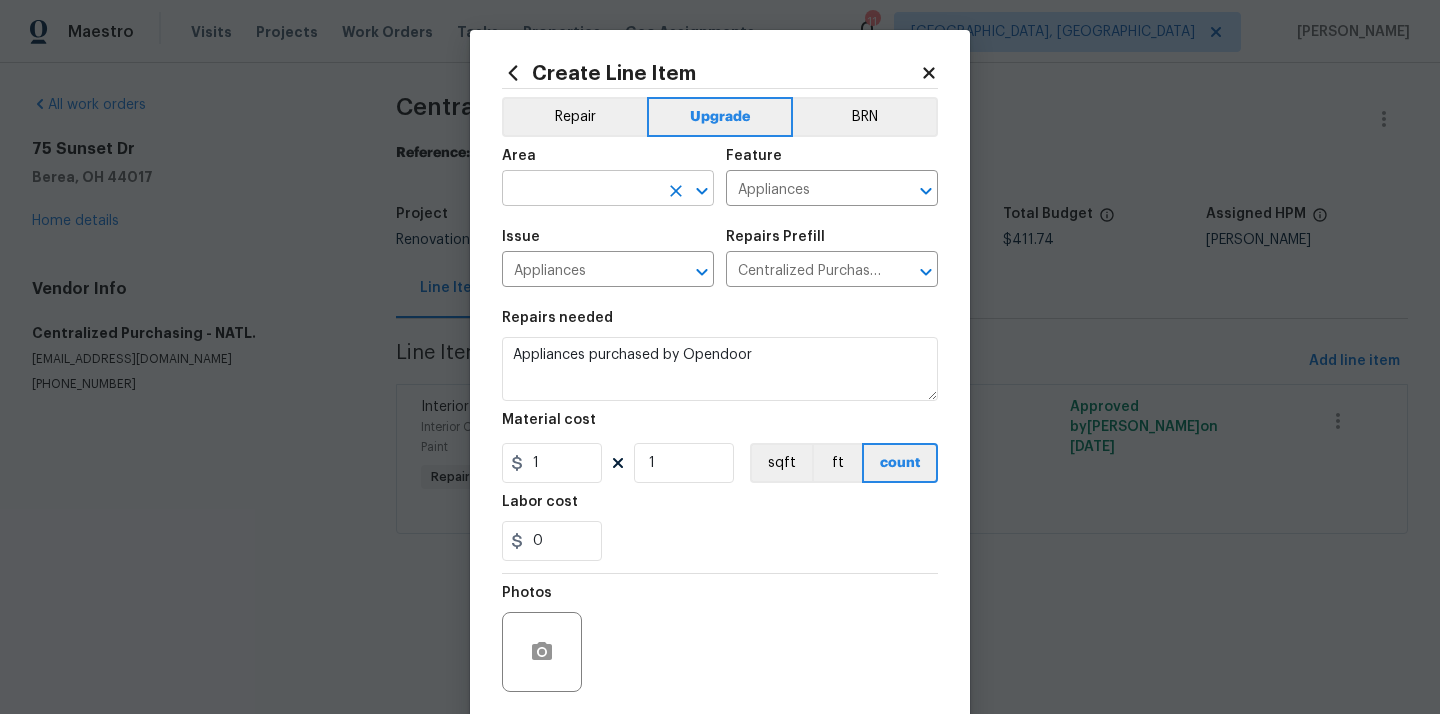 click at bounding box center (580, 190) 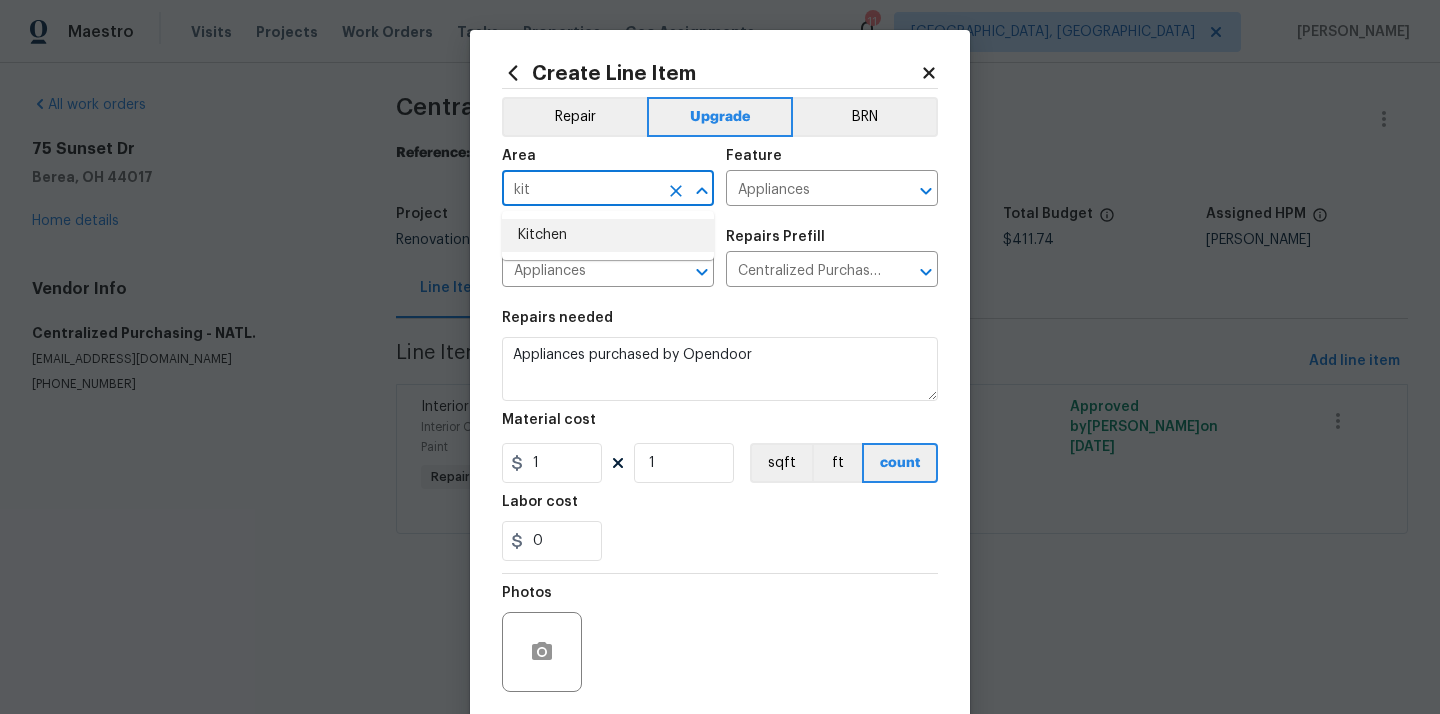 click on "Kitchen" at bounding box center [608, 235] 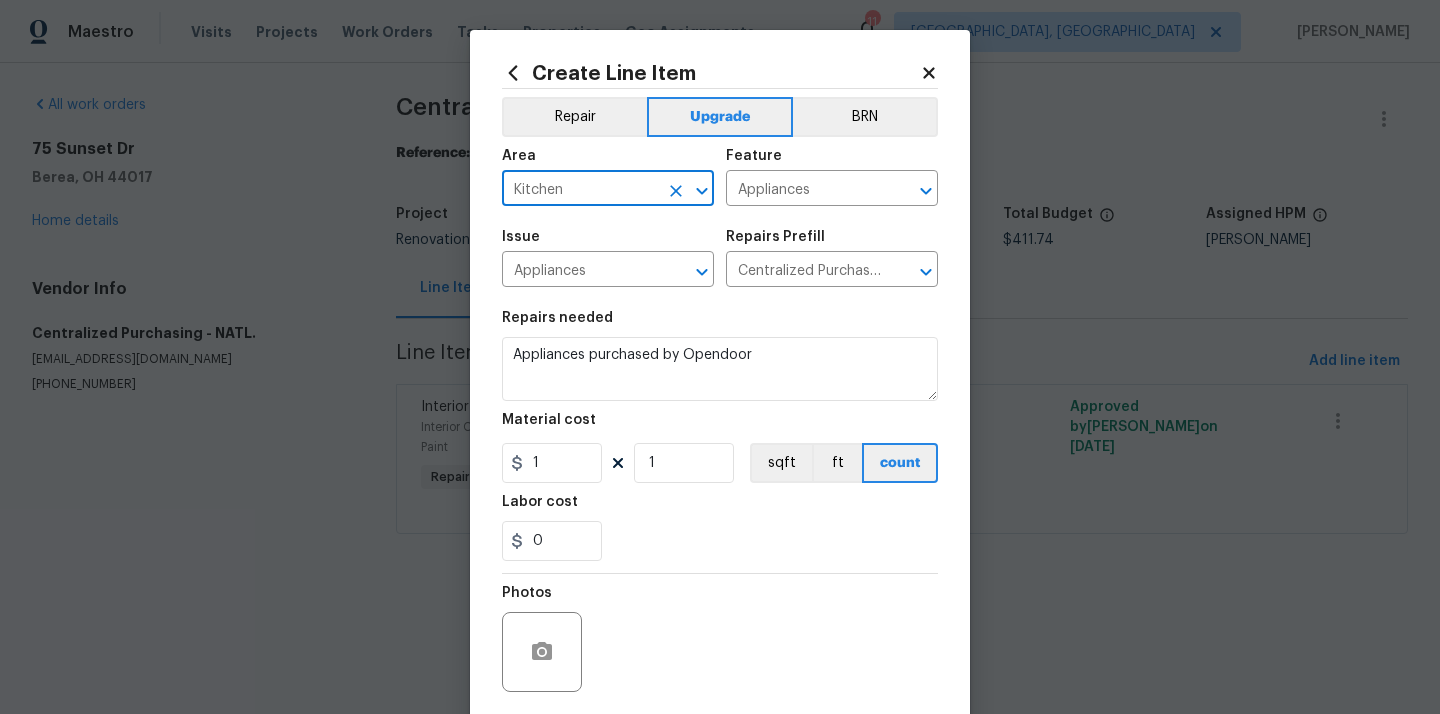 type on "Kitchen" 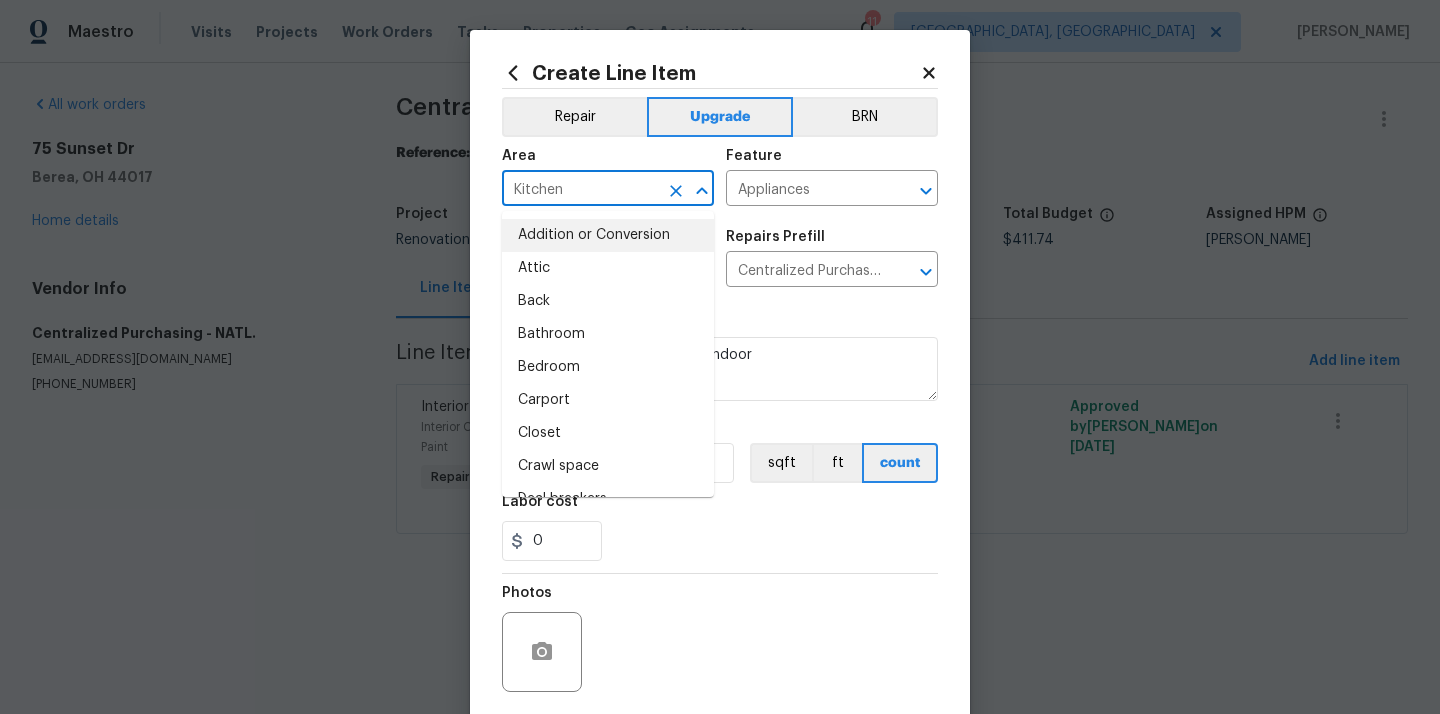 click on "Issue Appliances ​ Repairs Prefill Centralized Purchasing - Appliances $1.00 ​" at bounding box center (720, 258) 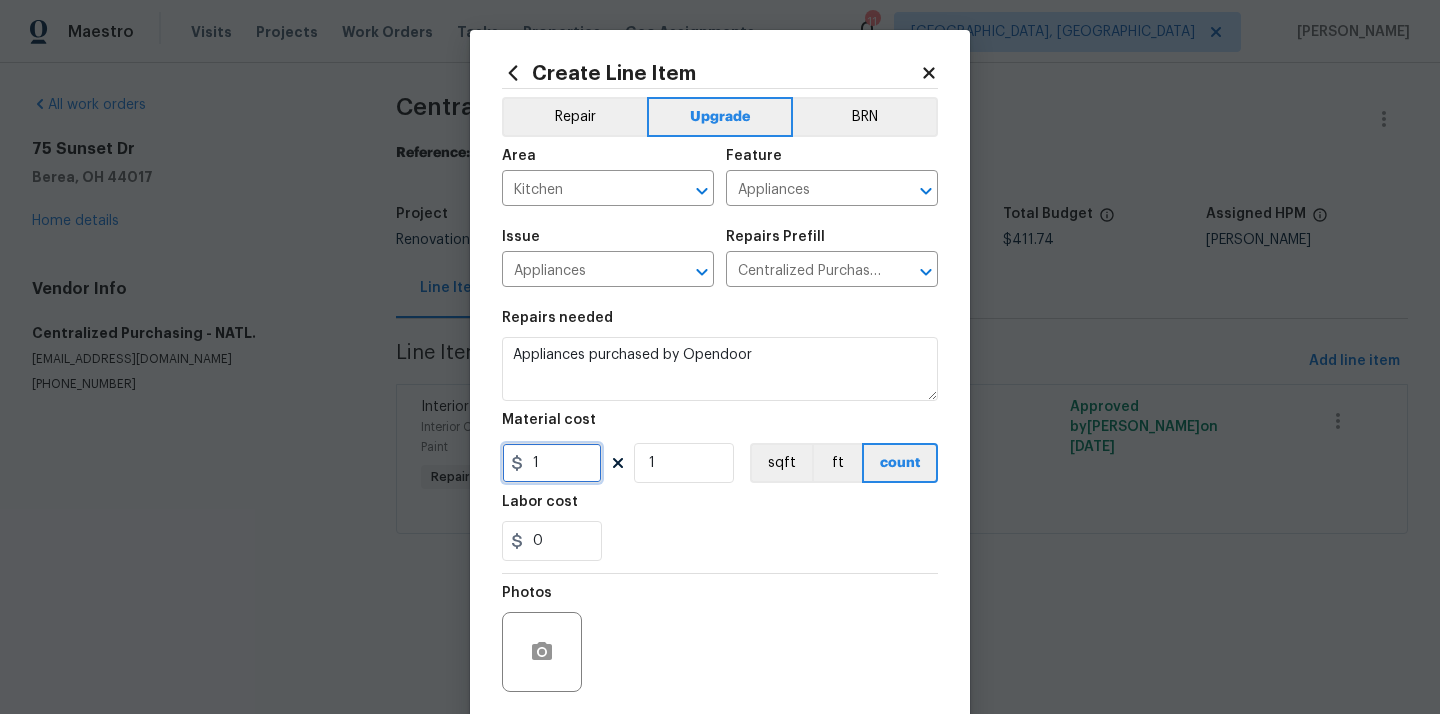drag, startPoint x: 555, startPoint y: 471, endPoint x: 496, endPoint y: 458, distance: 60.41523 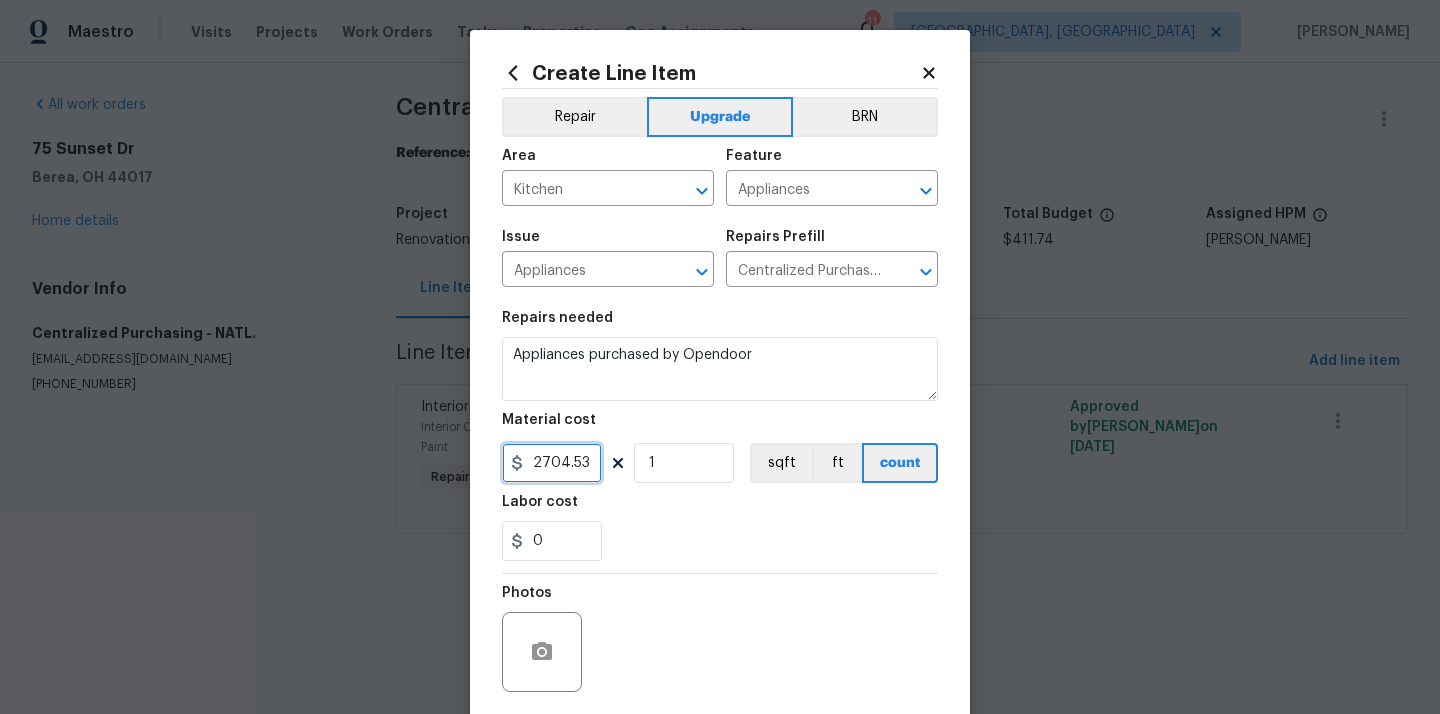 type on "2704.53" 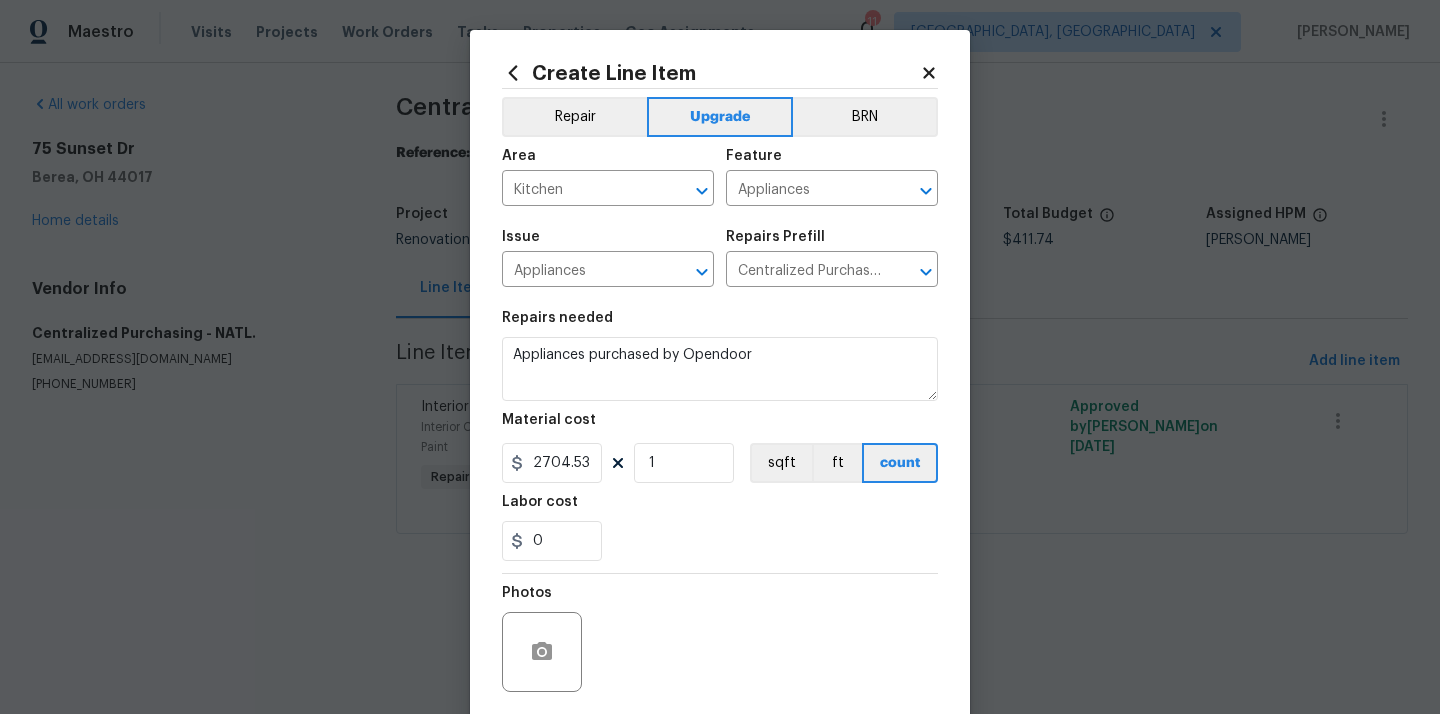 click on "0" at bounding box center (720, 541) 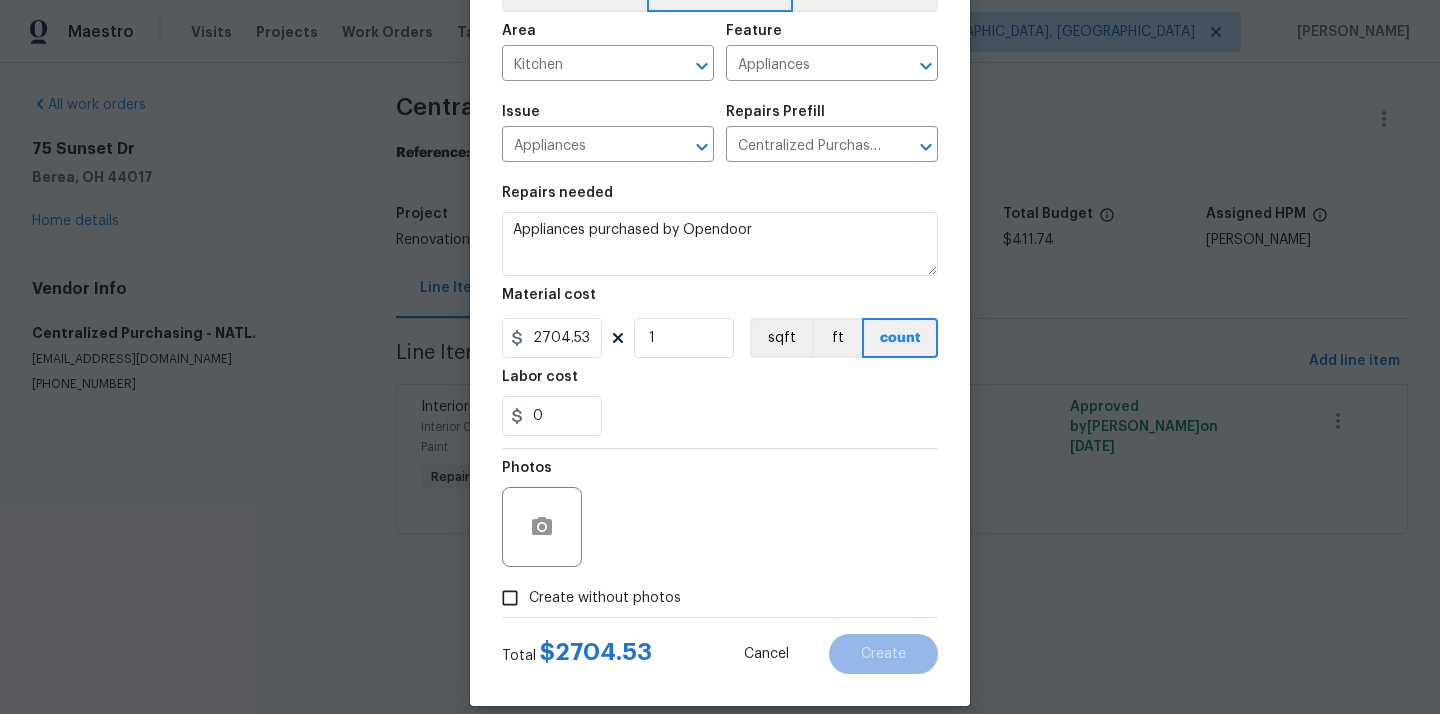 scroll, scrollTop: 148, scrollLeft: 0, axis: vertical 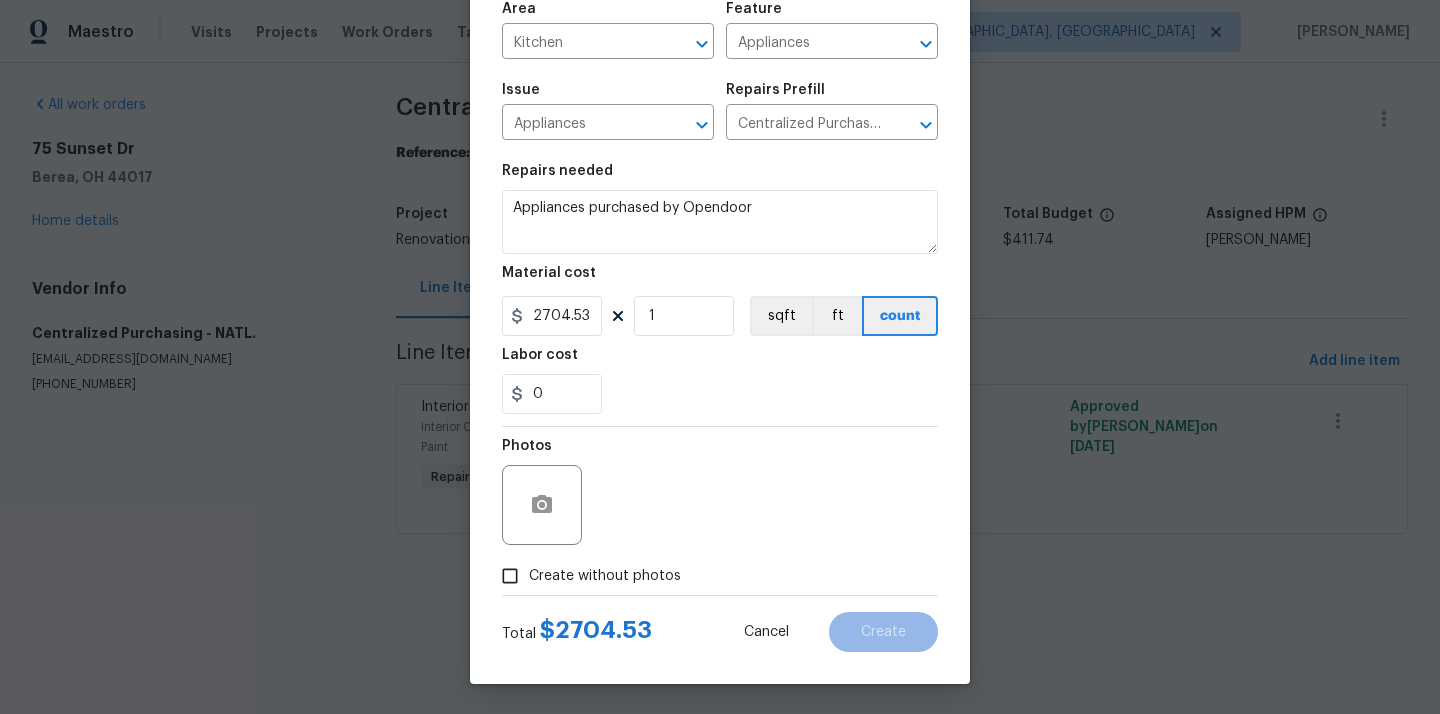 click on "Create without photos" at bounding box center (605, 576) 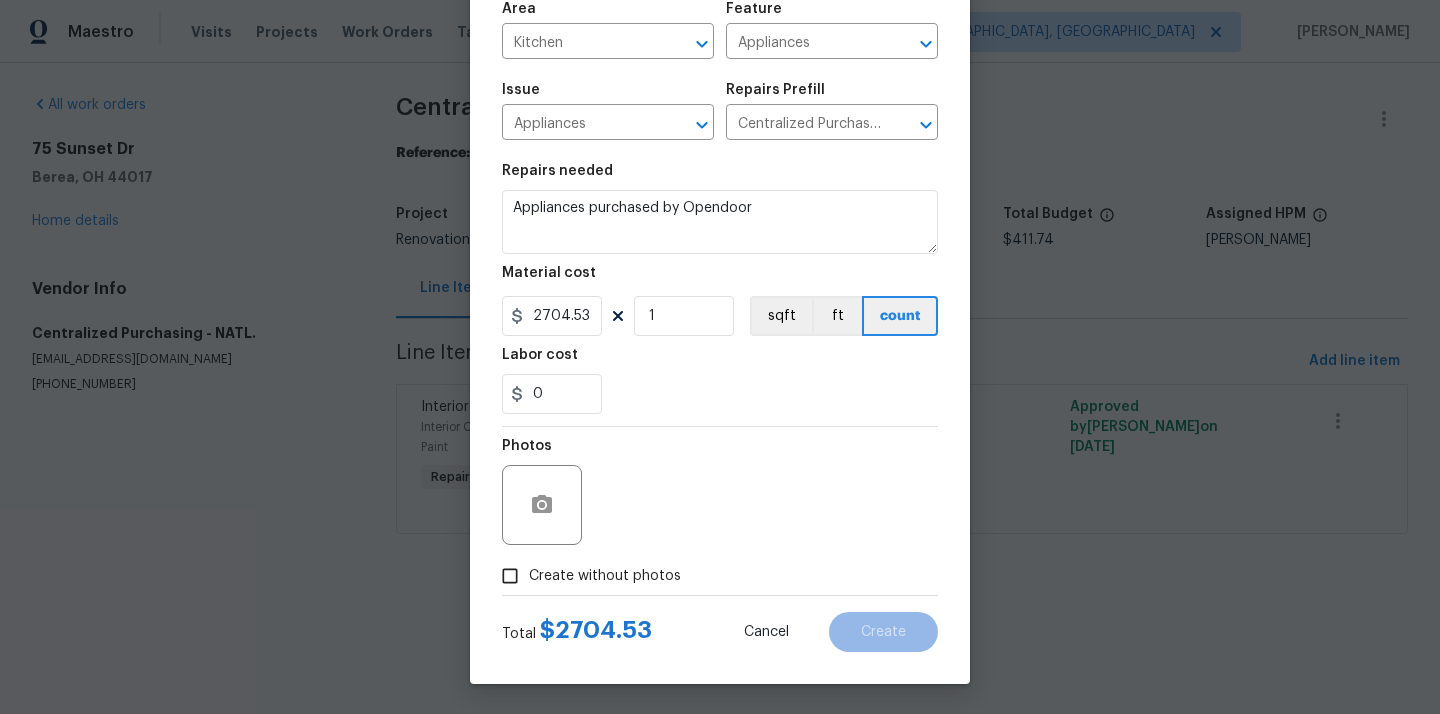 click on "Create without photos" at bounding box center (510, 576) 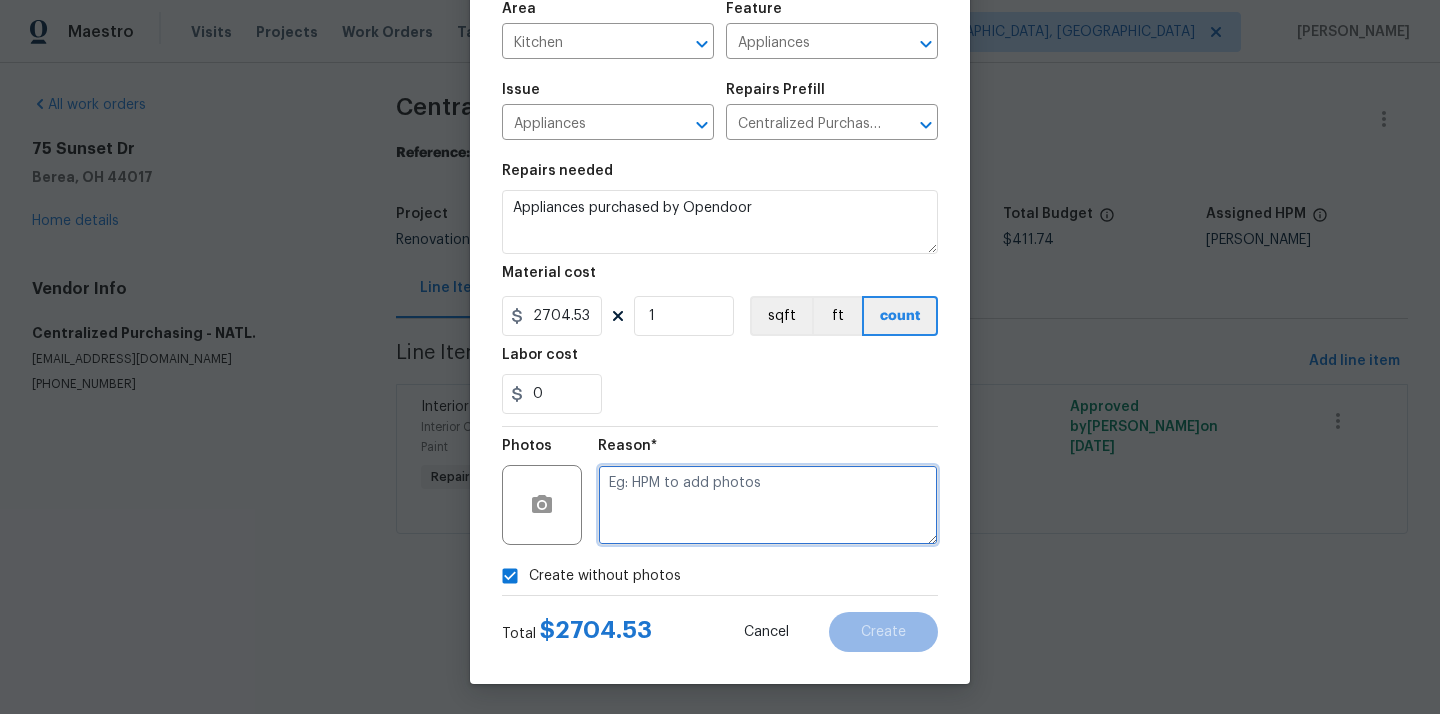 click at bounding box center [768, 505] 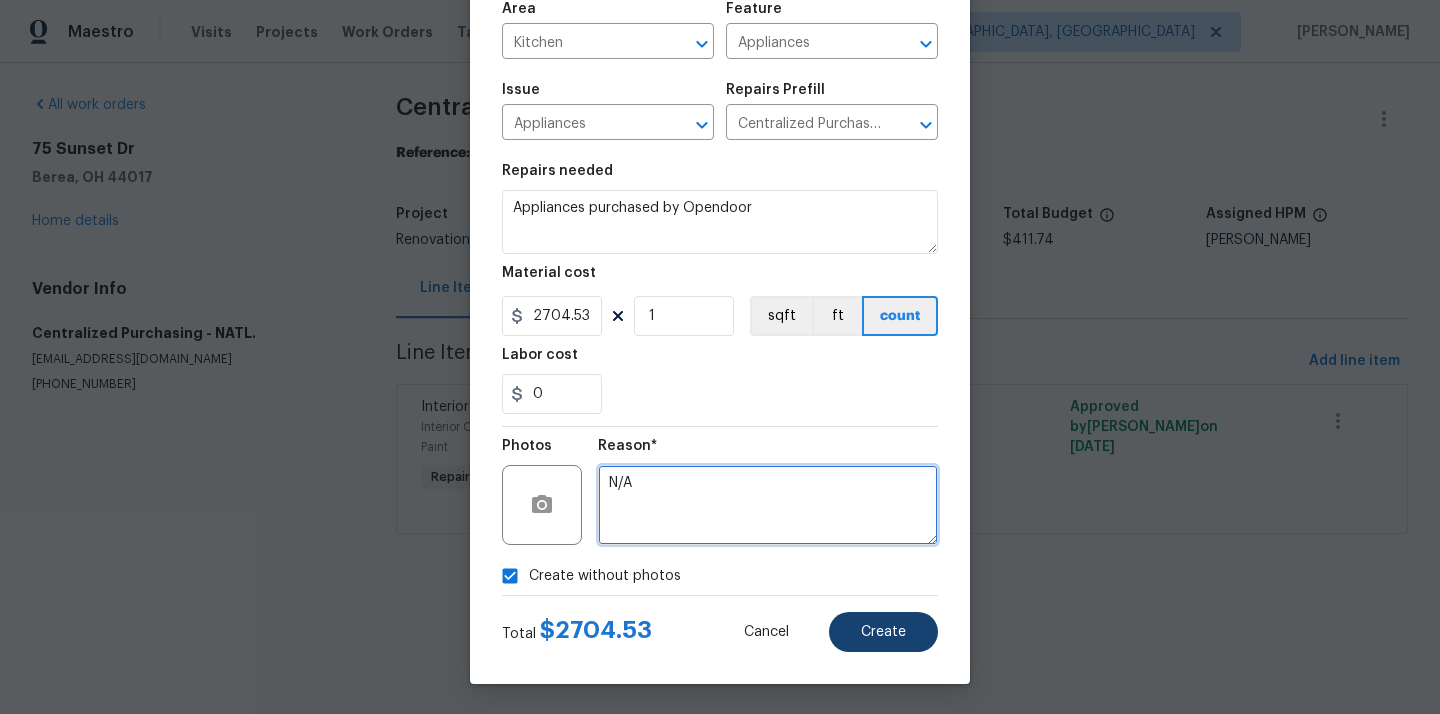 type on "N/A" 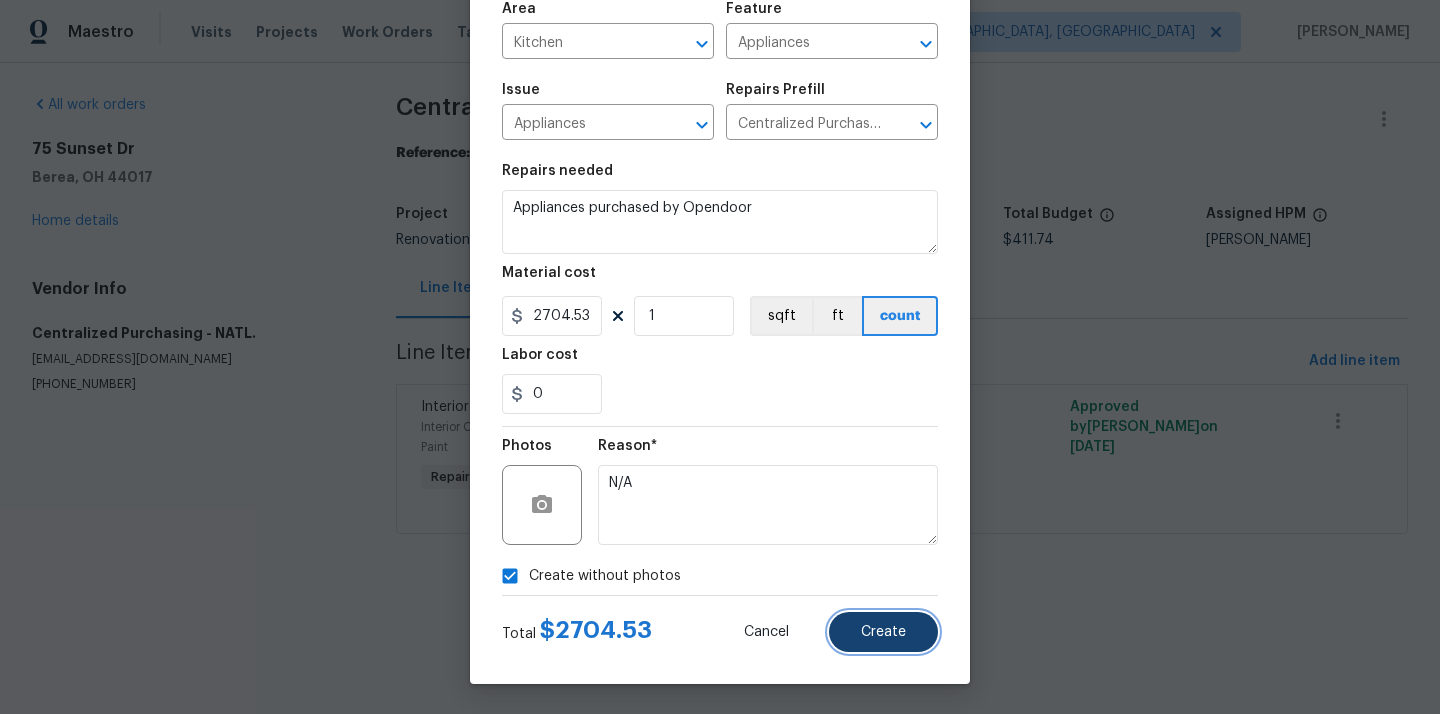 click on "Create" at bounding box center [883, 632] 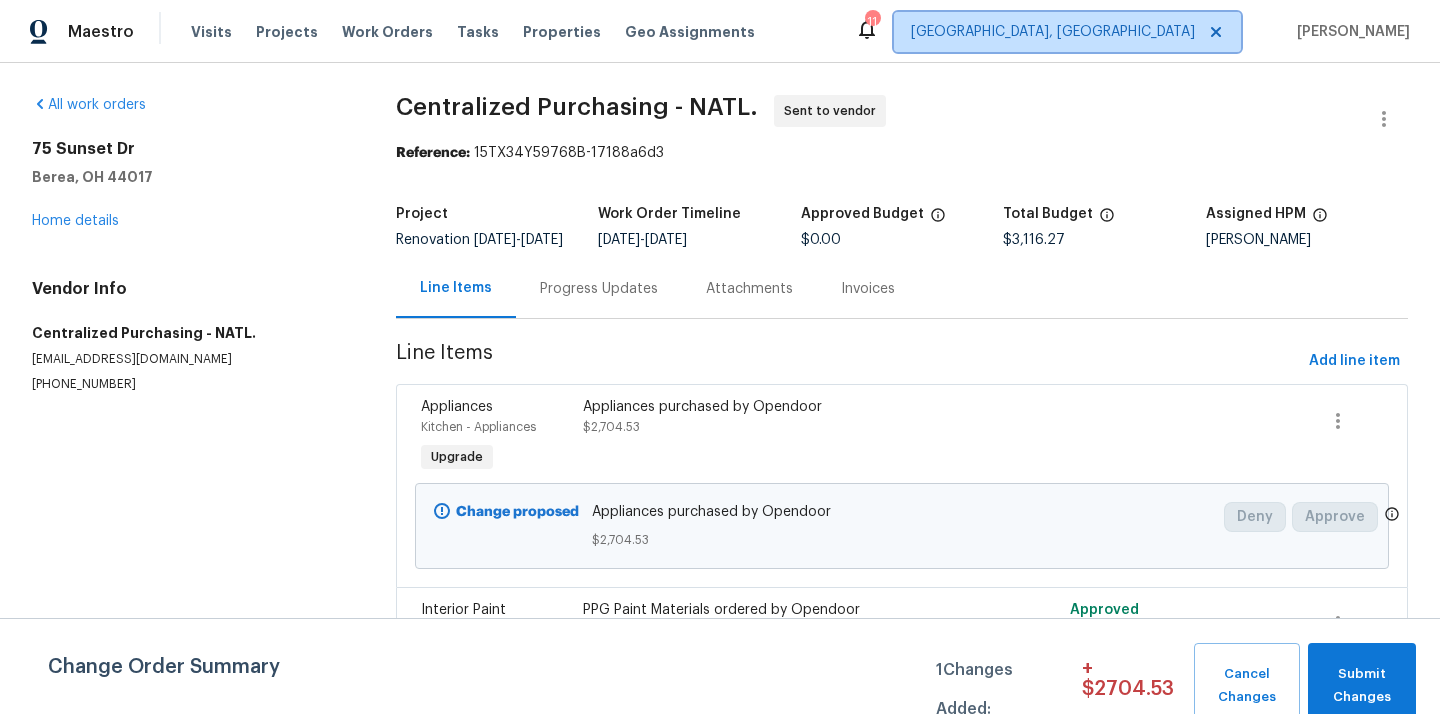 click on "Cleveland, OH" at bounding box center (1053, 32) 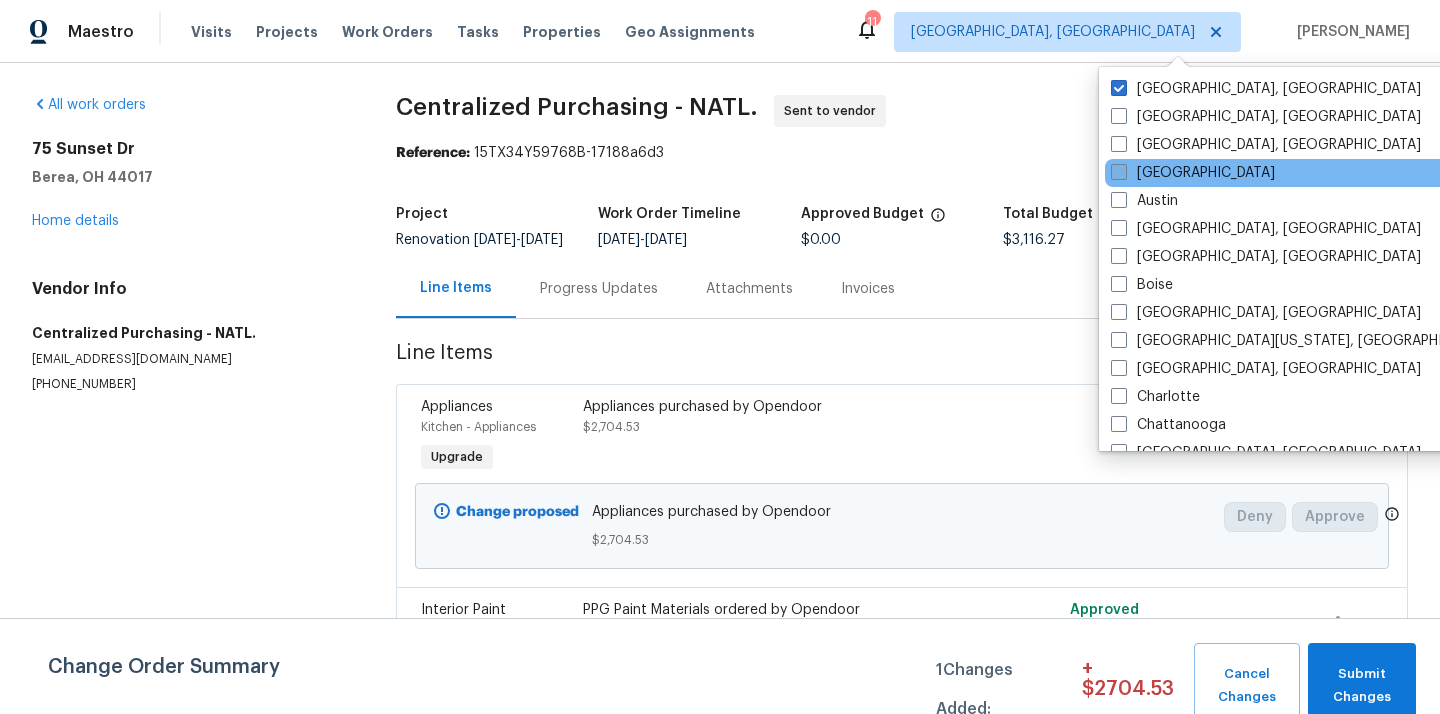 click on "Atlanta" at bounding box center (1193, 173) 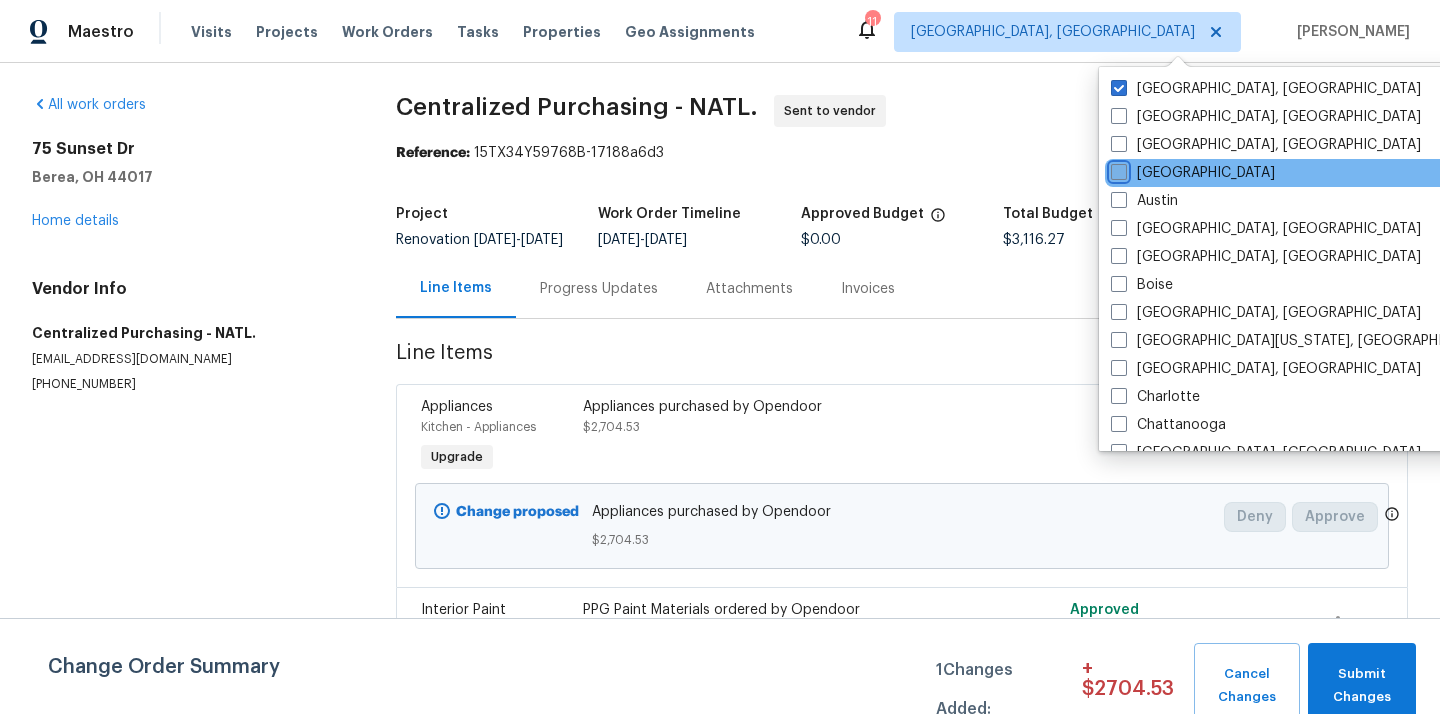 click on "Atlanta" at bounding box center (1117, 169) 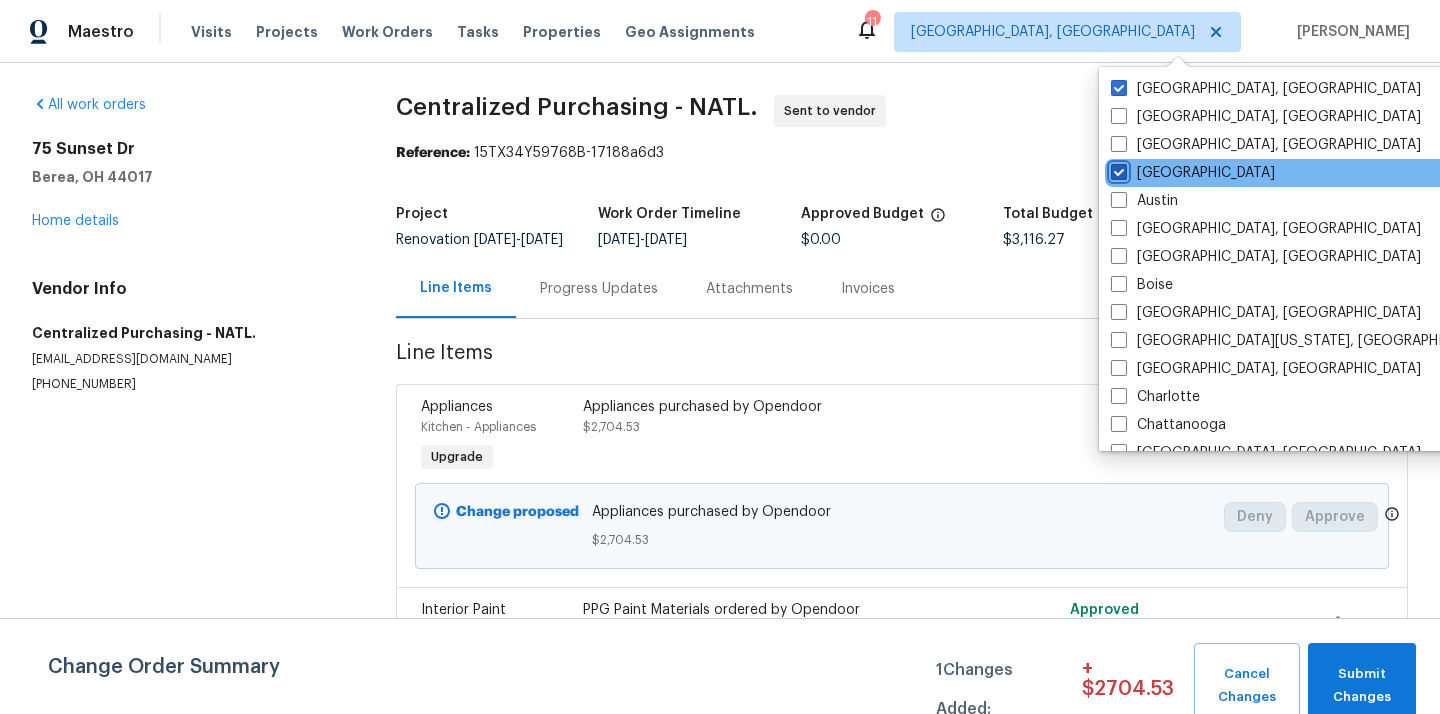 checkbox on "true" 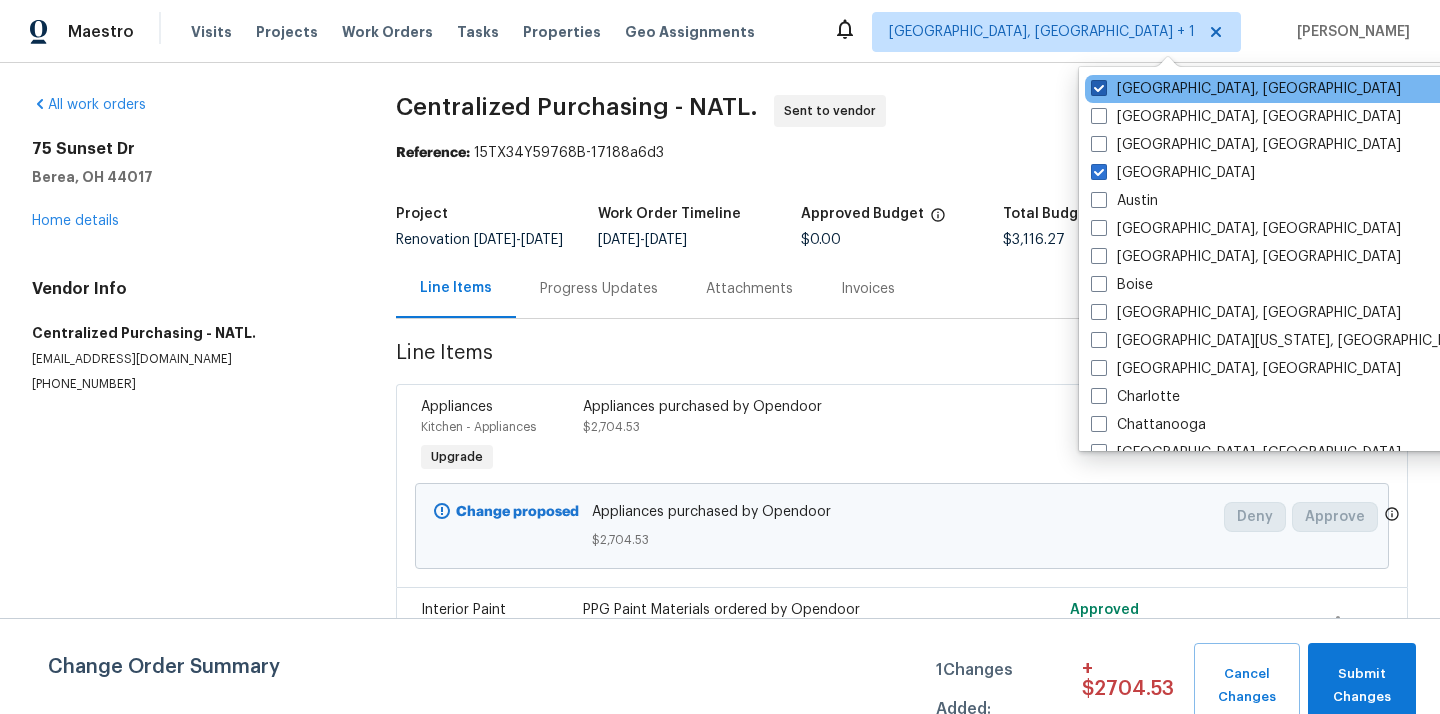 click on "Cleveland, OH" at bounding box center [1246, 89] 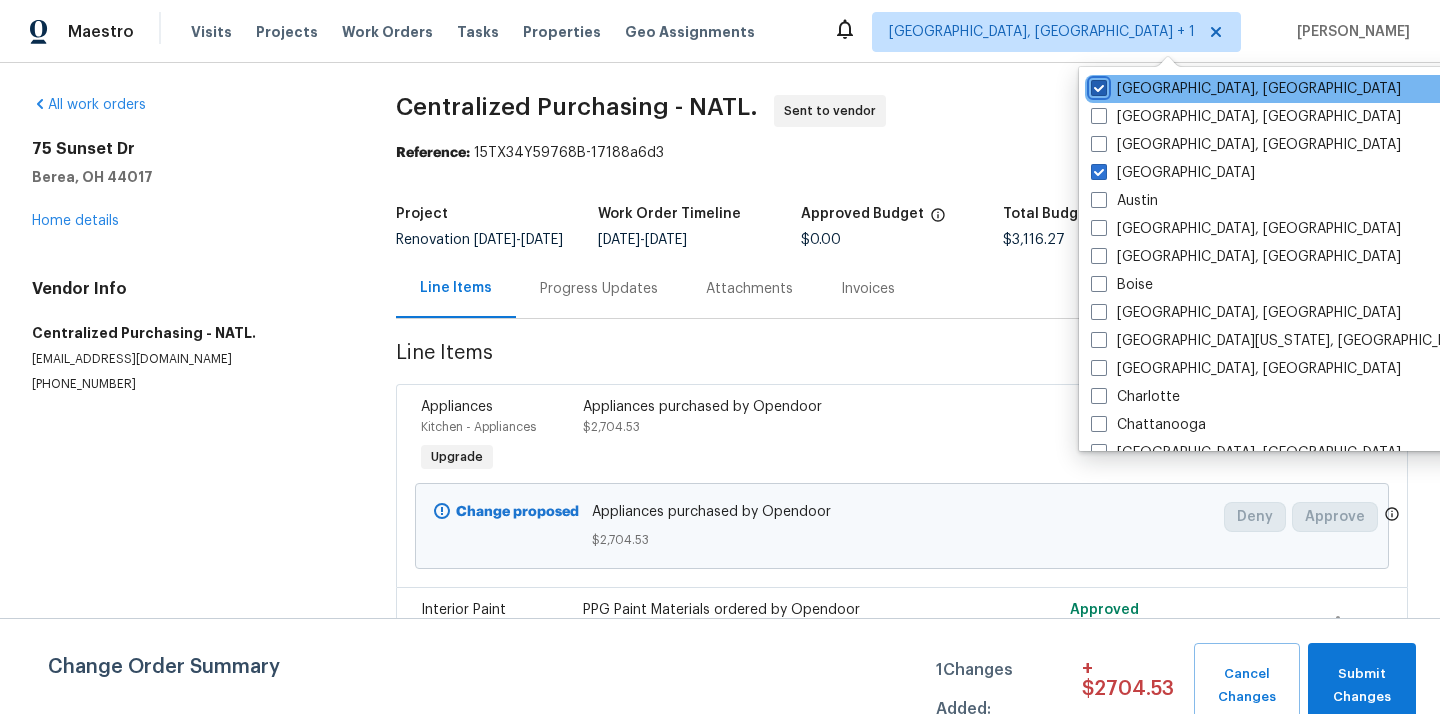 click on "Cleveland, OH" at bounding box center [1097, 85] 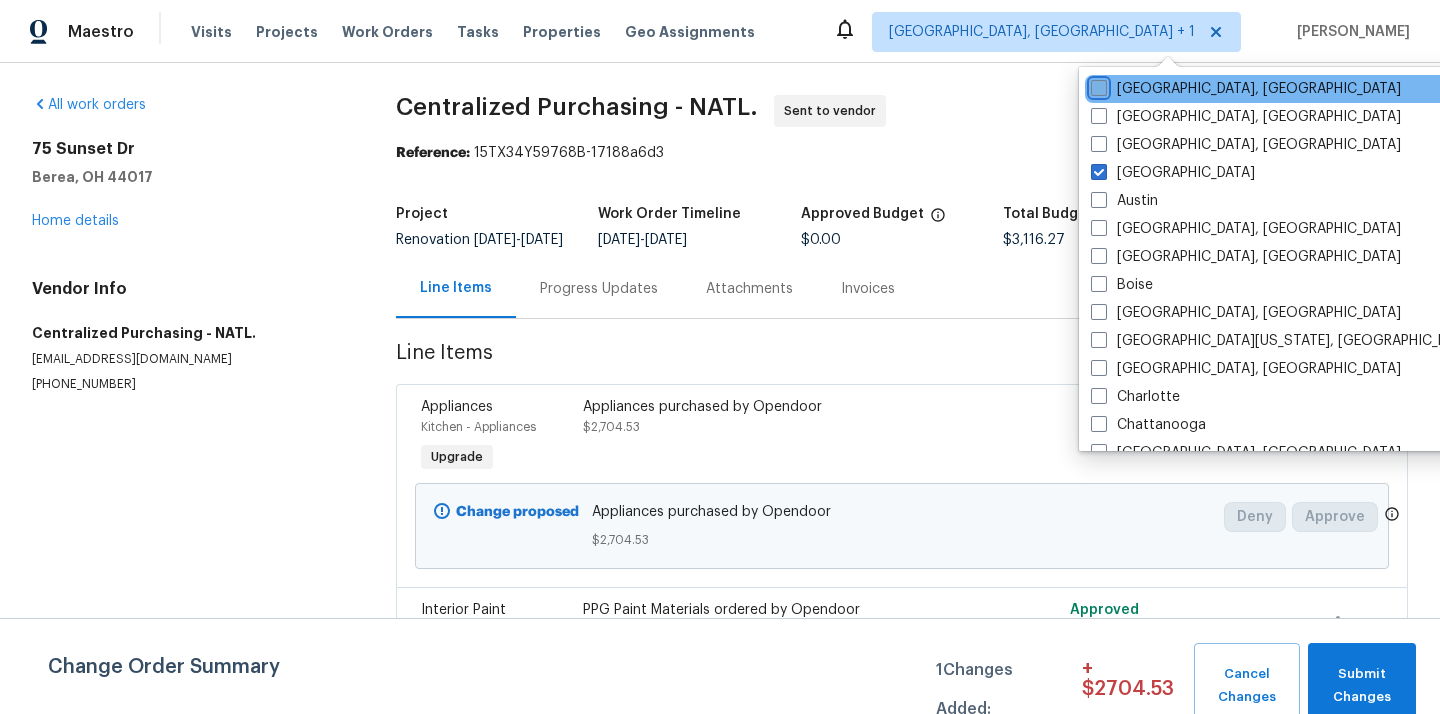 checkbox on "false" 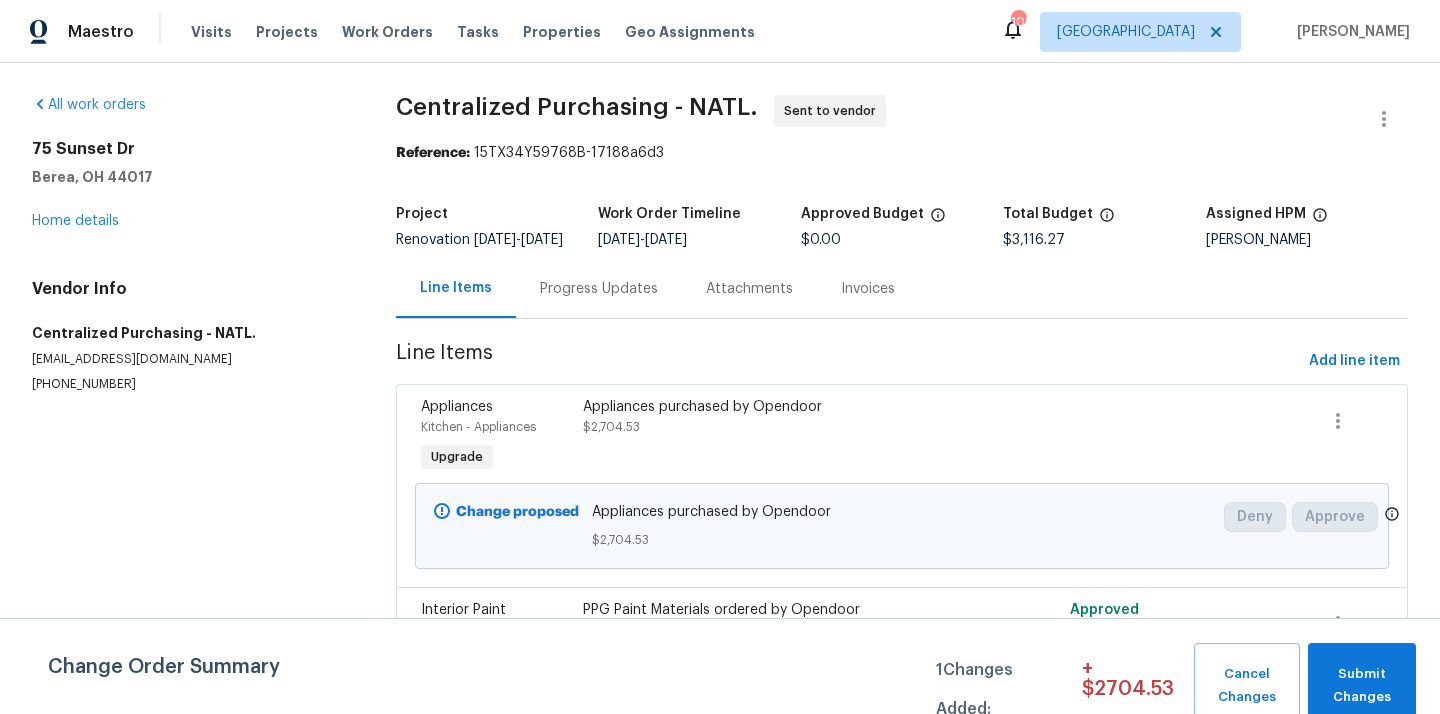click on "Visits Projects Work Orders Tasks Properties Geo Assignments" at bounding box center (485, 32) 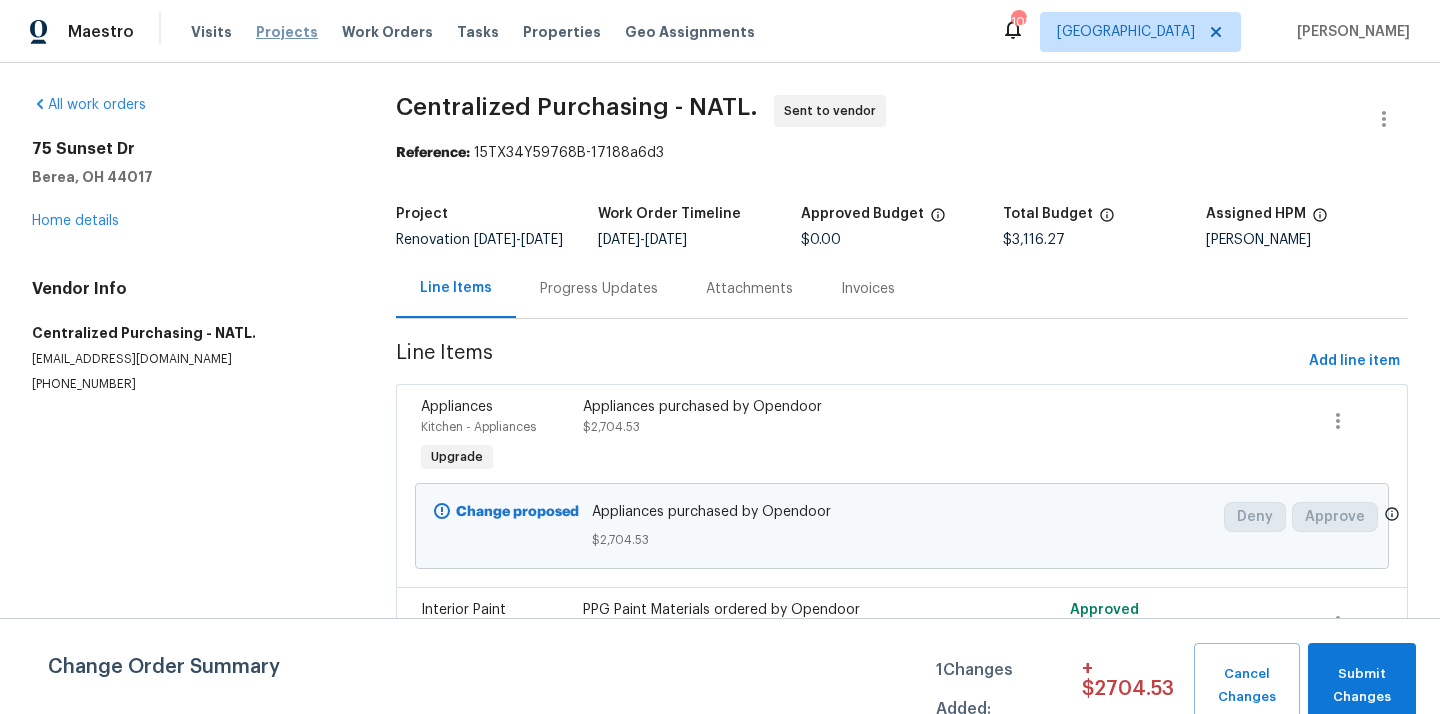click on "Projects" at bounding box center (287, 32) 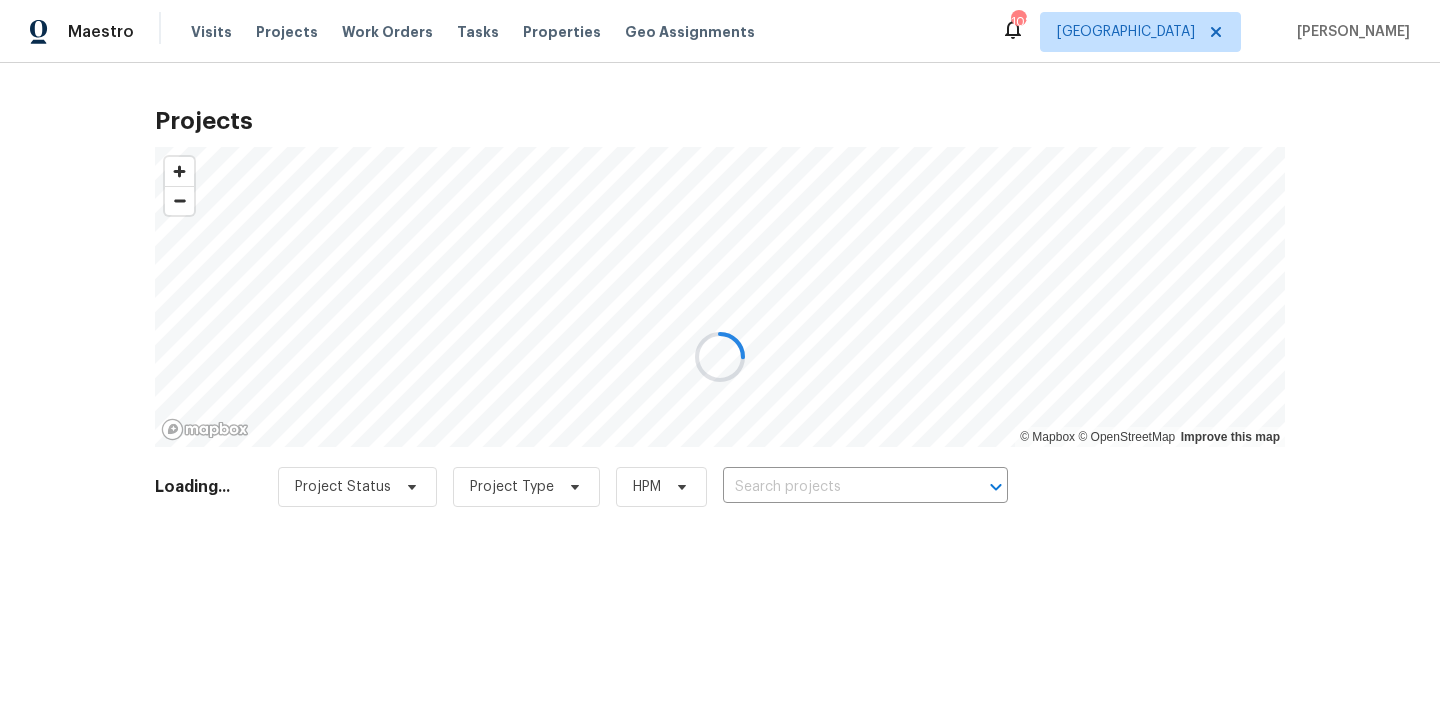 click at bounding box center (720, 357) 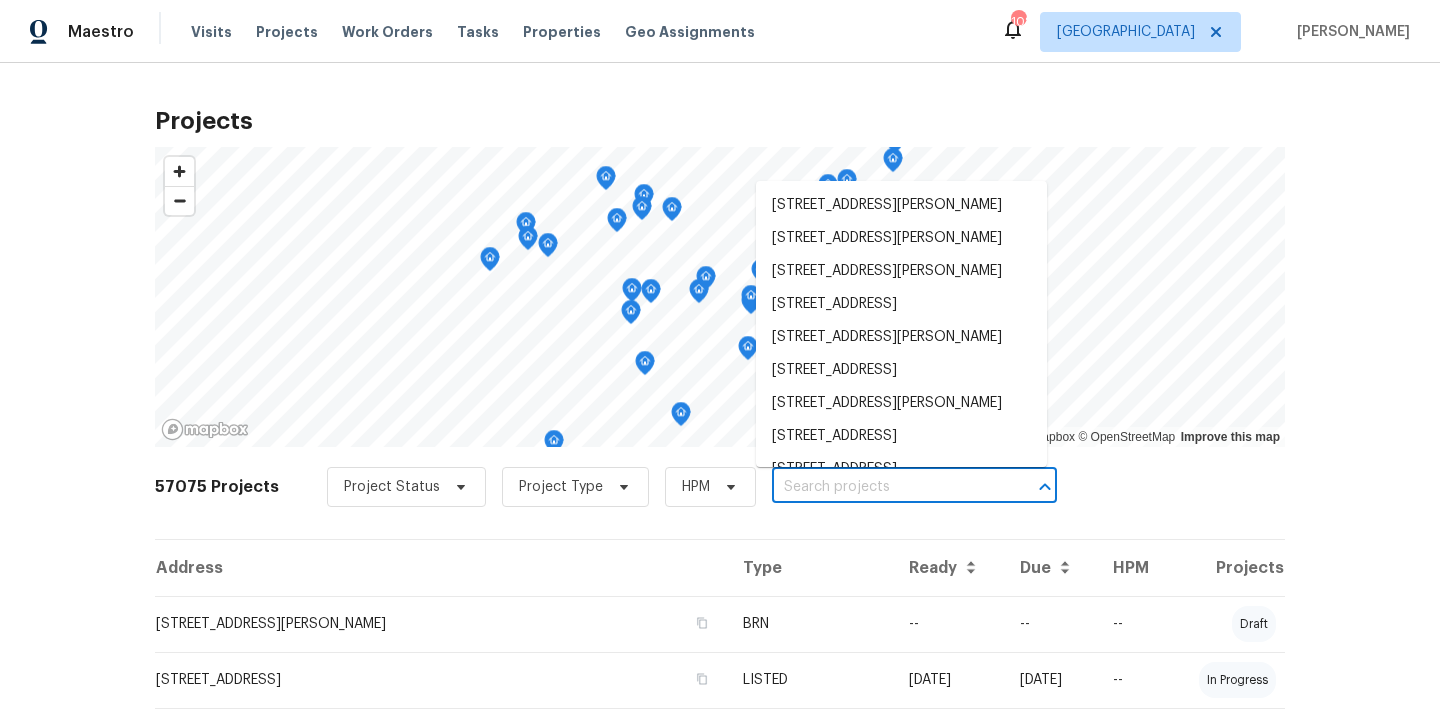 click at bounding box center [886, 487] 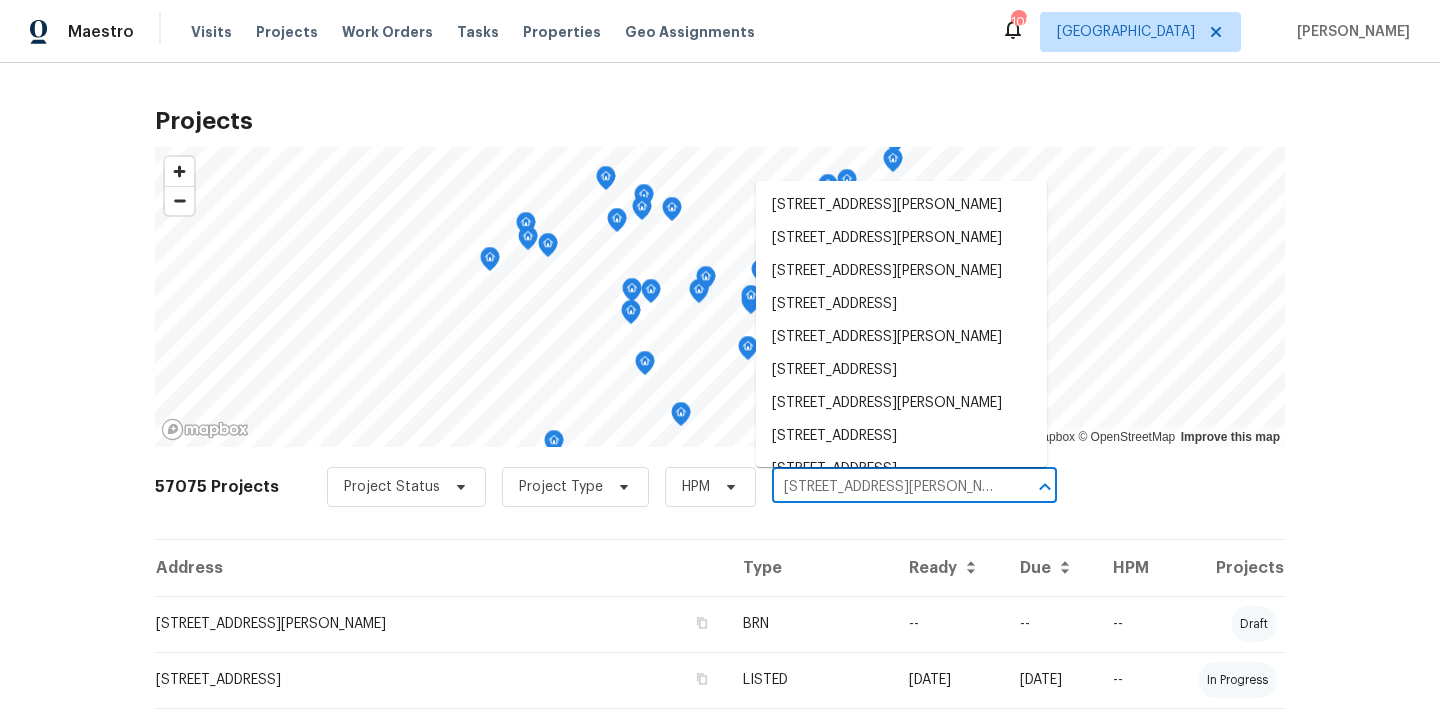 scroll, scrollTop: 0, scrollLeft: 47, axis: horizontal 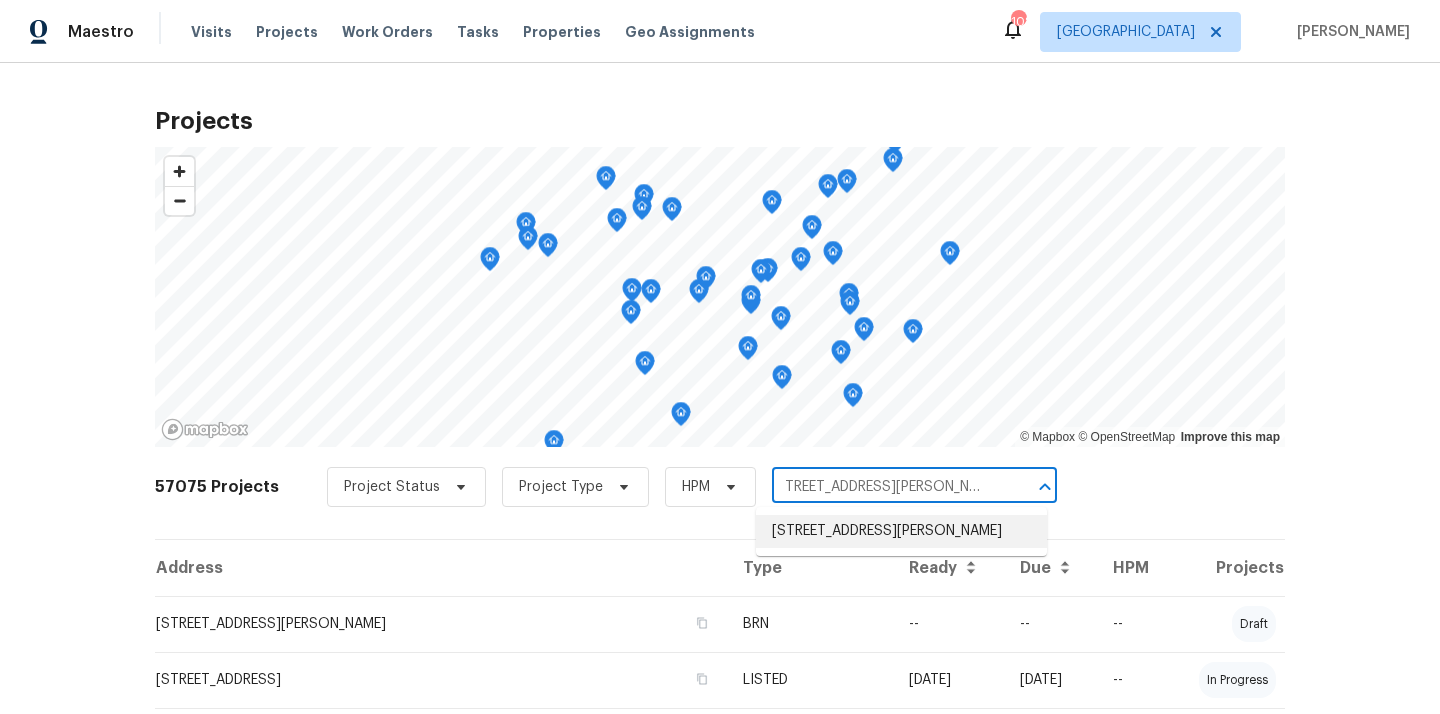 click on "2669 Saint Paul Dr SW, Atlanta, GA 30331" at bounding box center [901, 531] 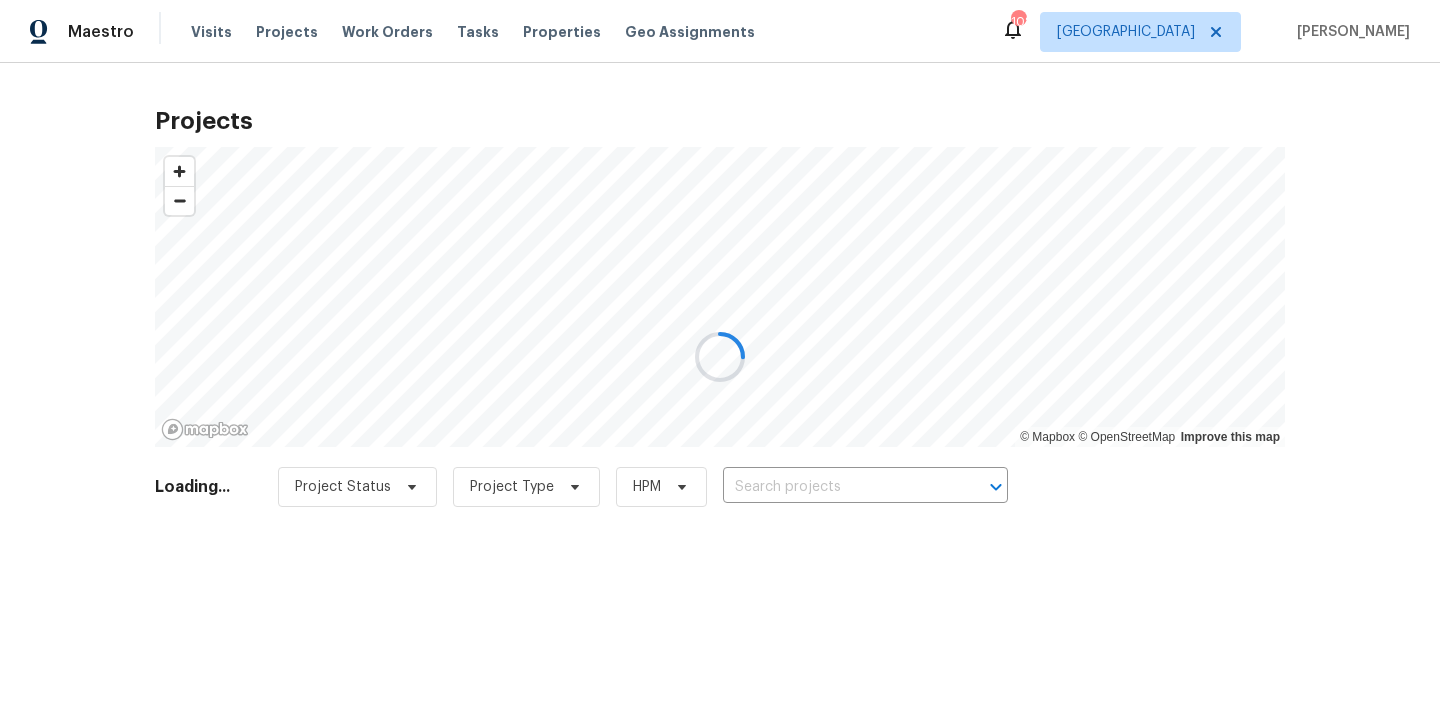type on "2669 Saint Paul Dr SW, Atlanta, GA 30331" 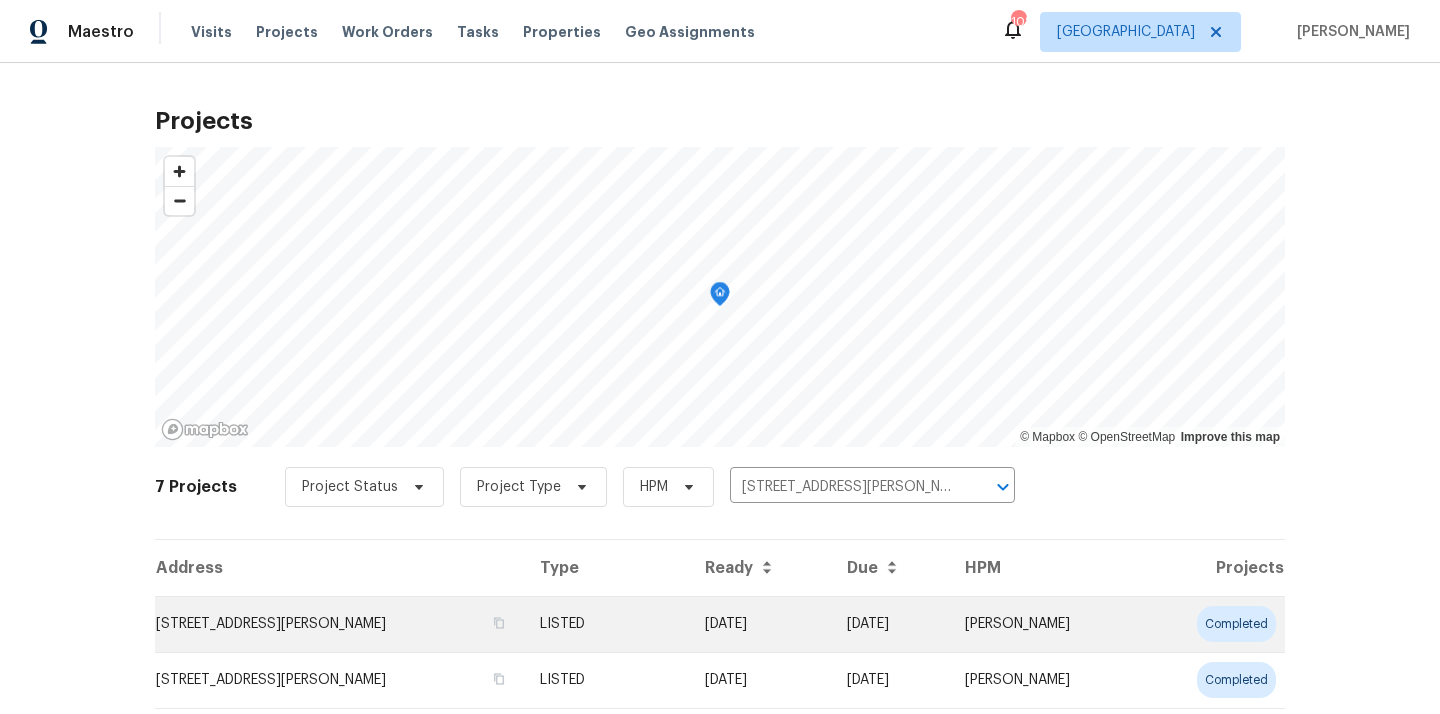 click on "2669 Saint Paul Dr SW, Atlanta, GA 30331" at bounding box center (339, 624) 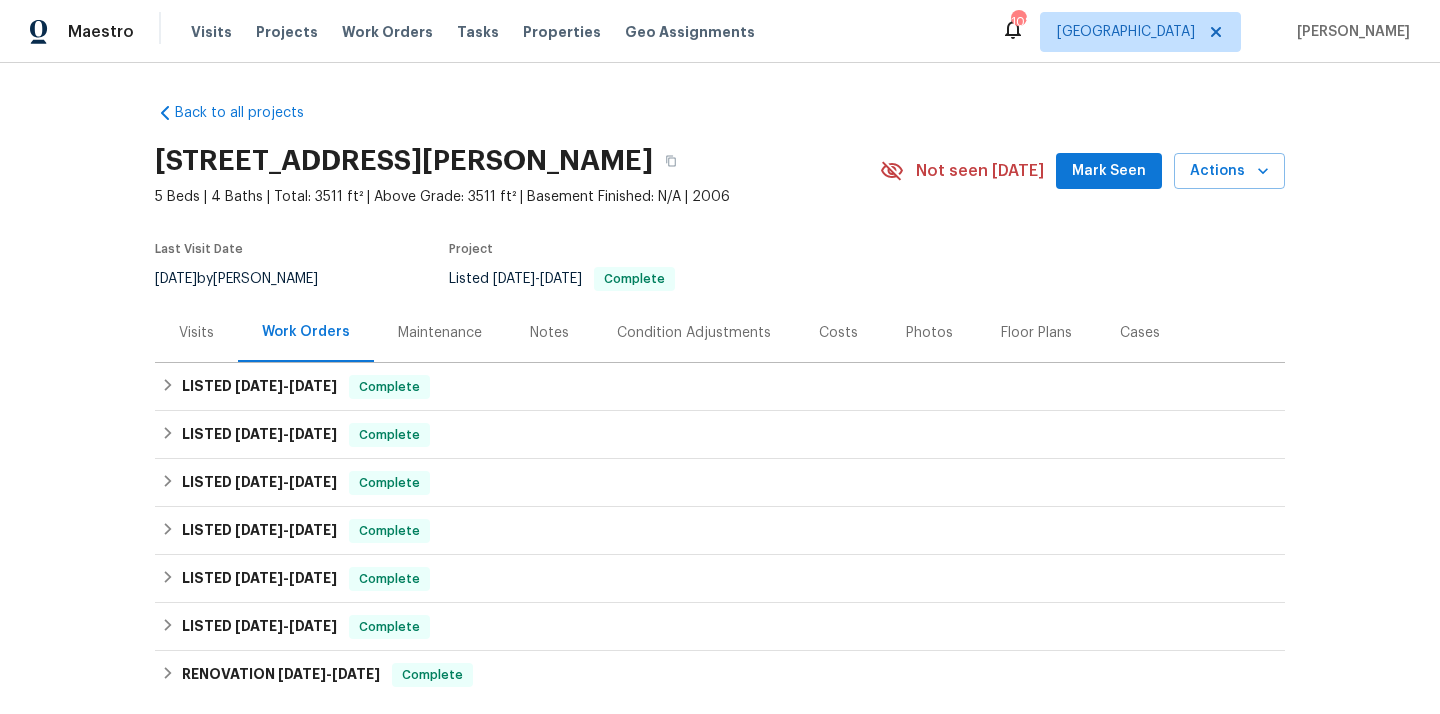 click on "2669 Saint Paul Dr SW, Atlanta, GA 30331" at bounding box center [404, 161] 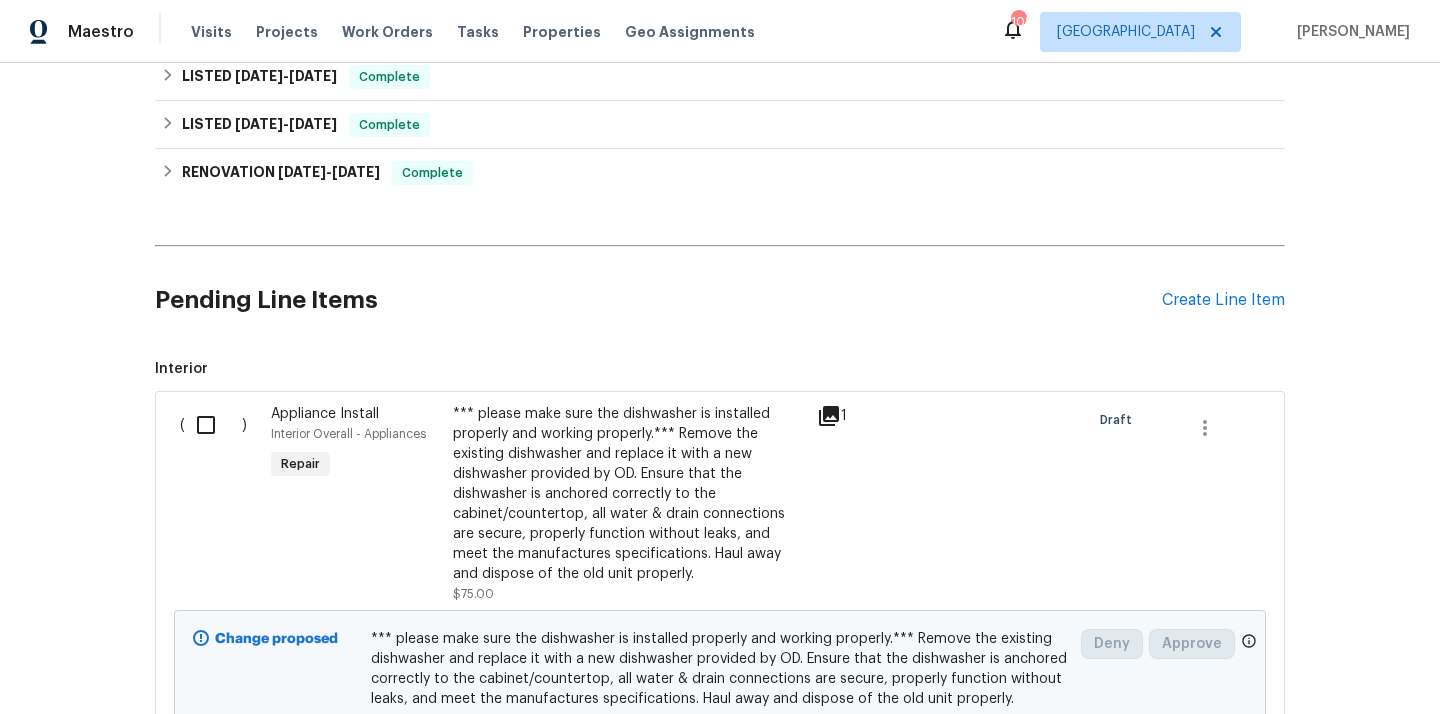 scroll, scrollTop: 487, scrollLeft: 0, axis: vertical 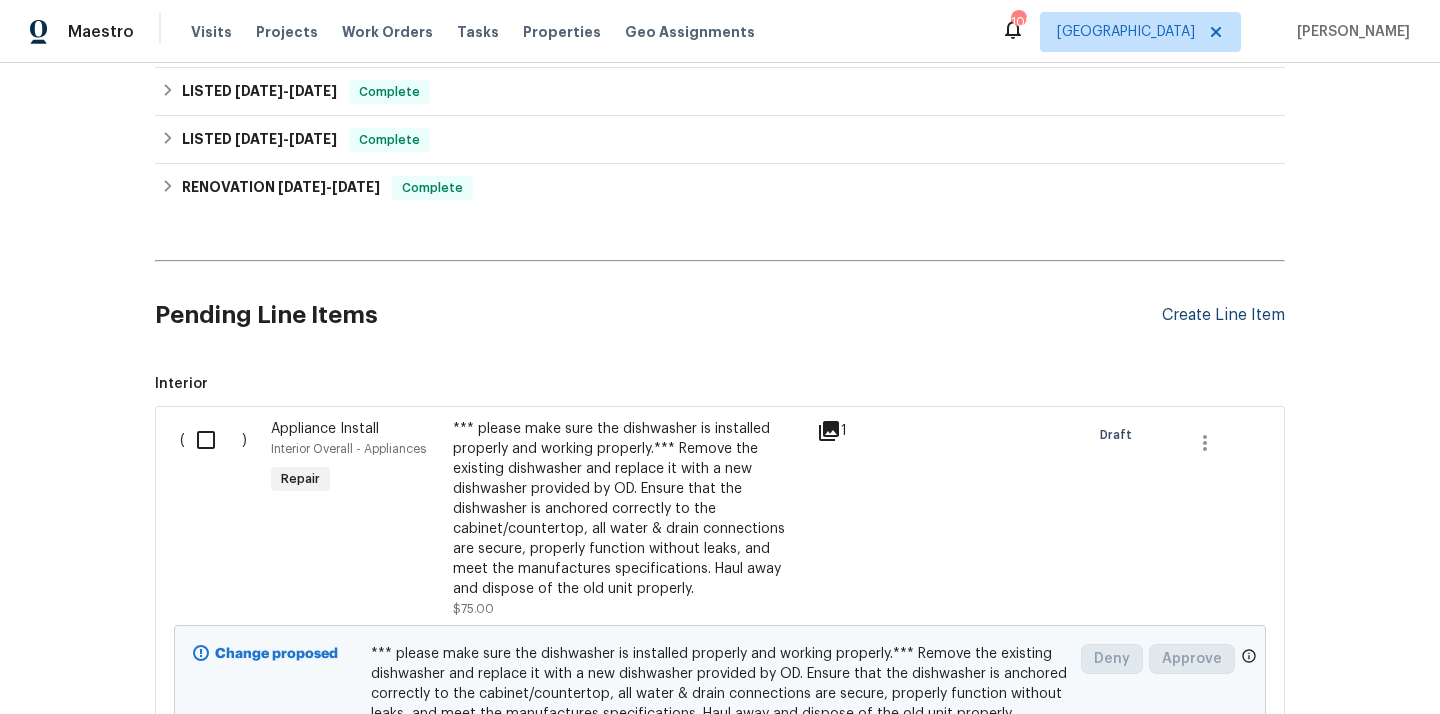click on "Create Line Item" at bounding box center [1223, 315] 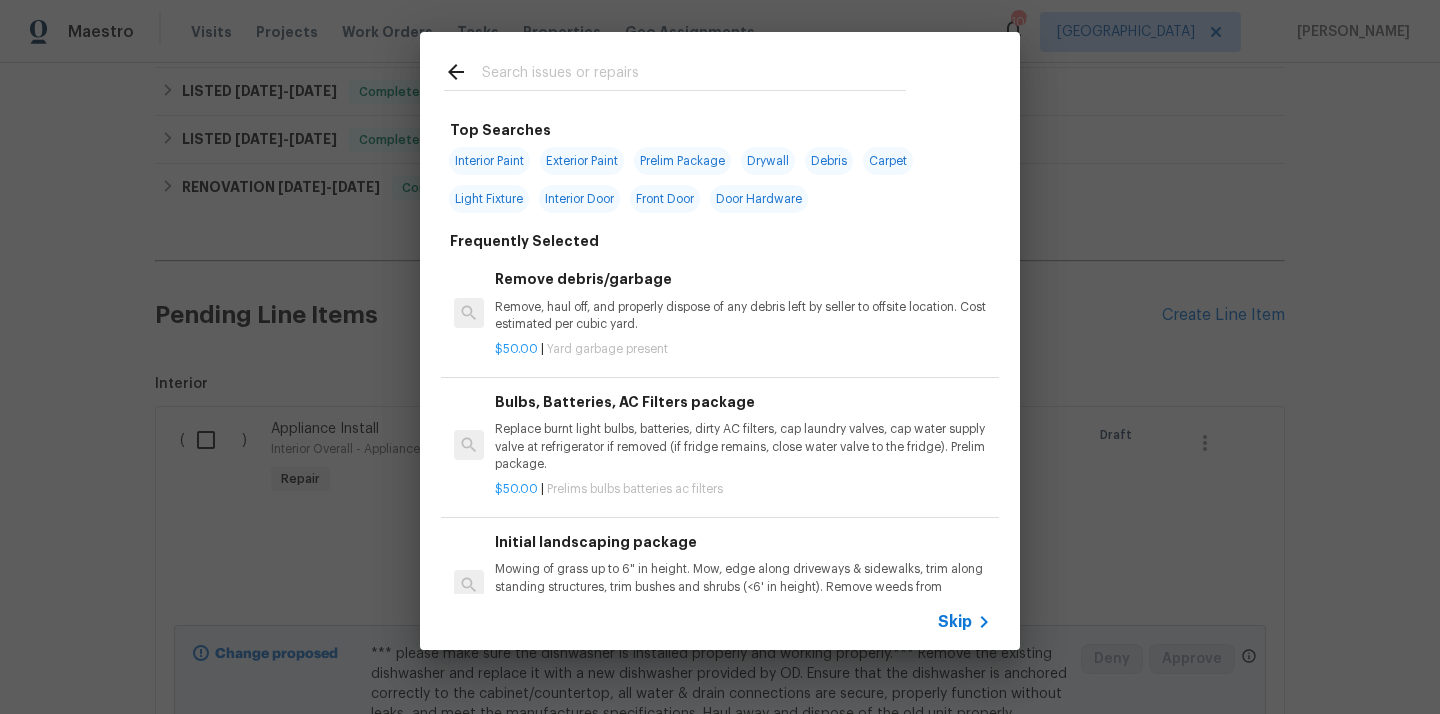 click at bounding box center (694, 75) 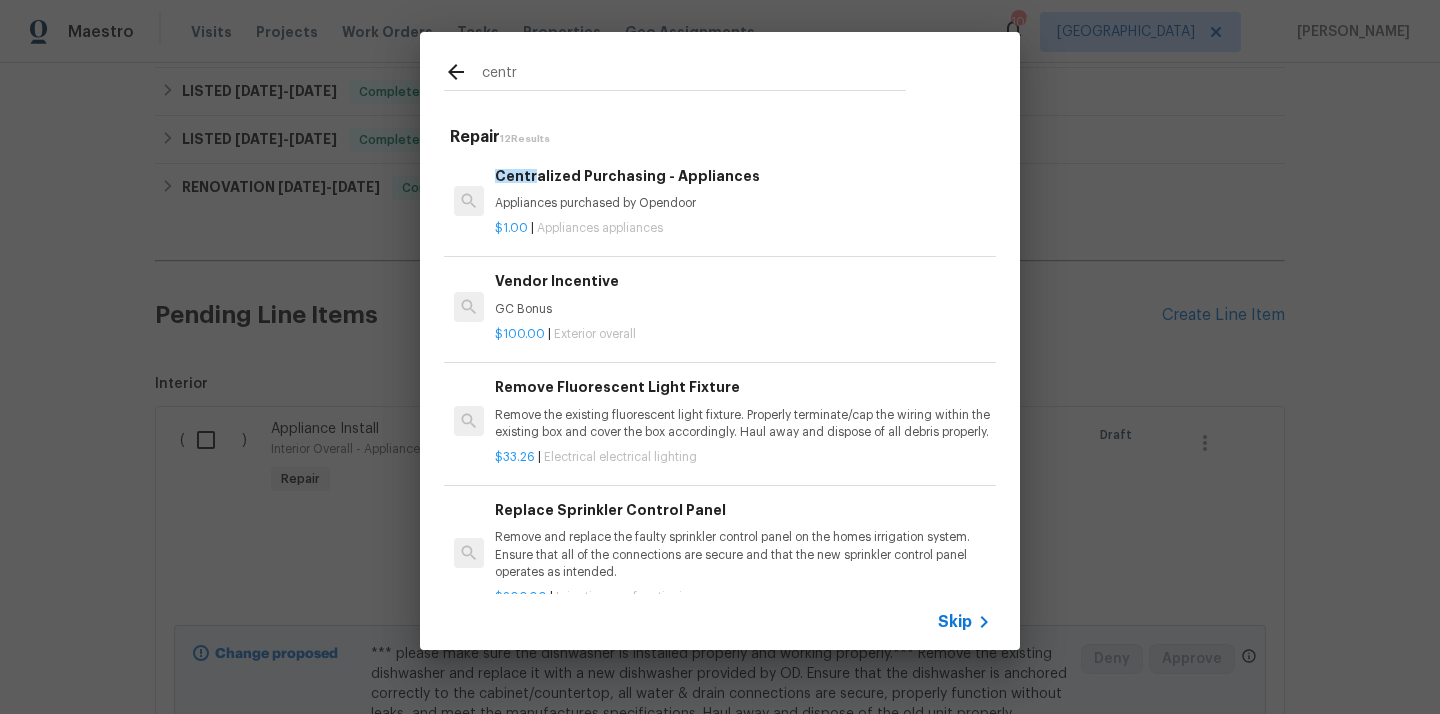 type on "centr" 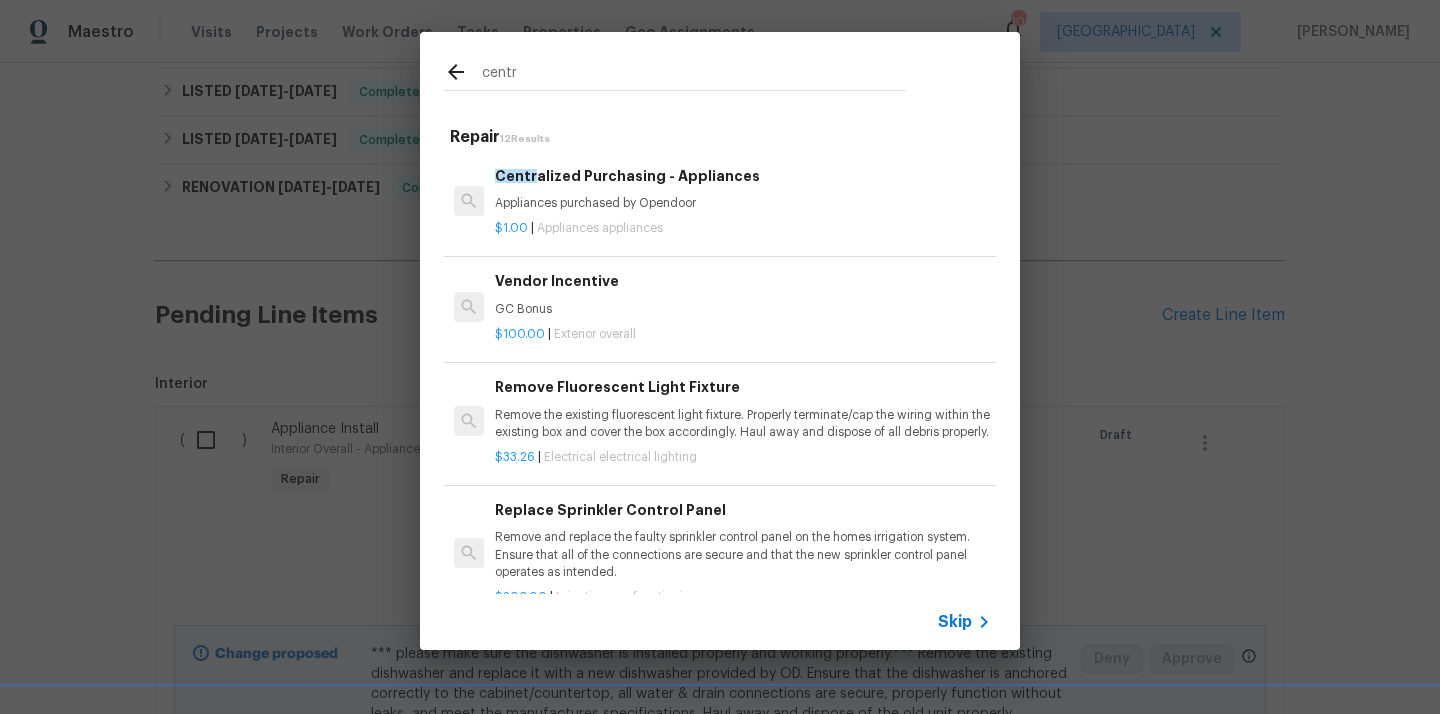 click on "Appliances appliances" at bounding box center (600, 228) 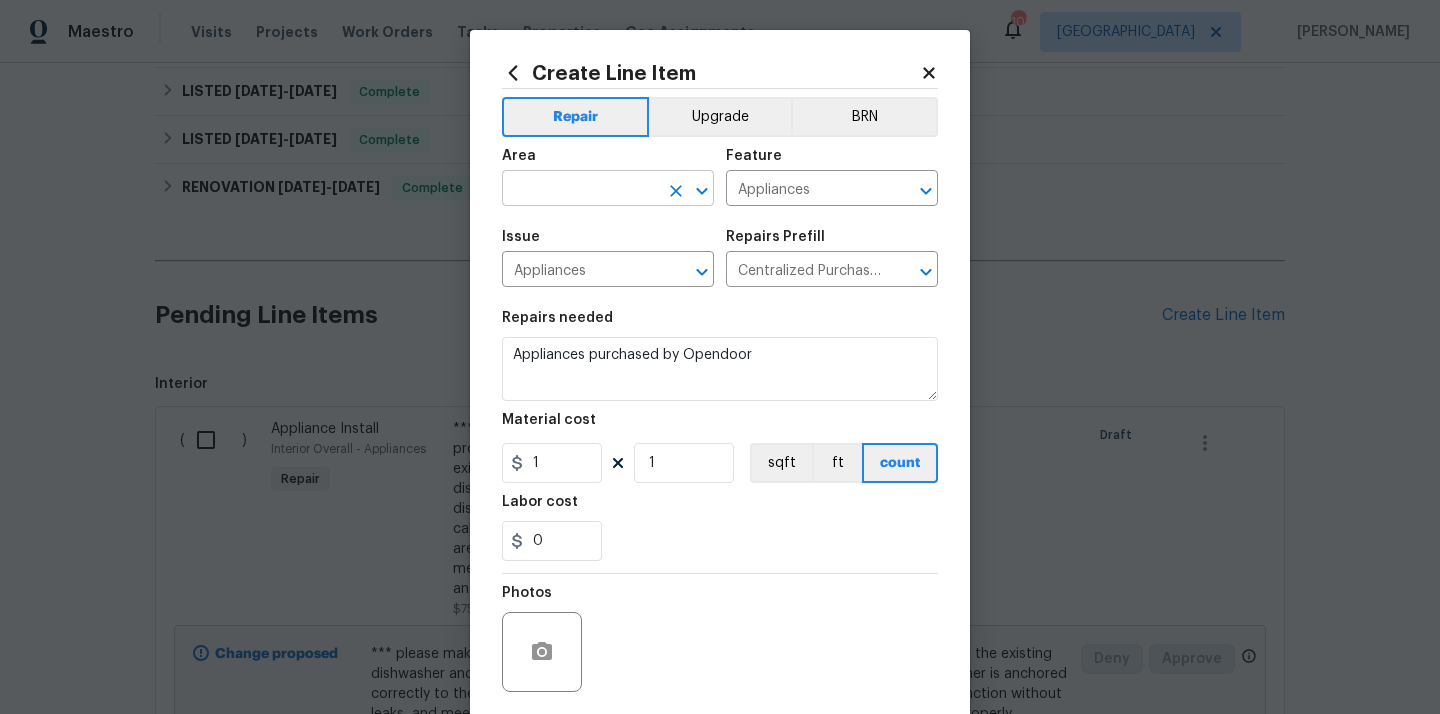 click at bounding box center [580, 190] 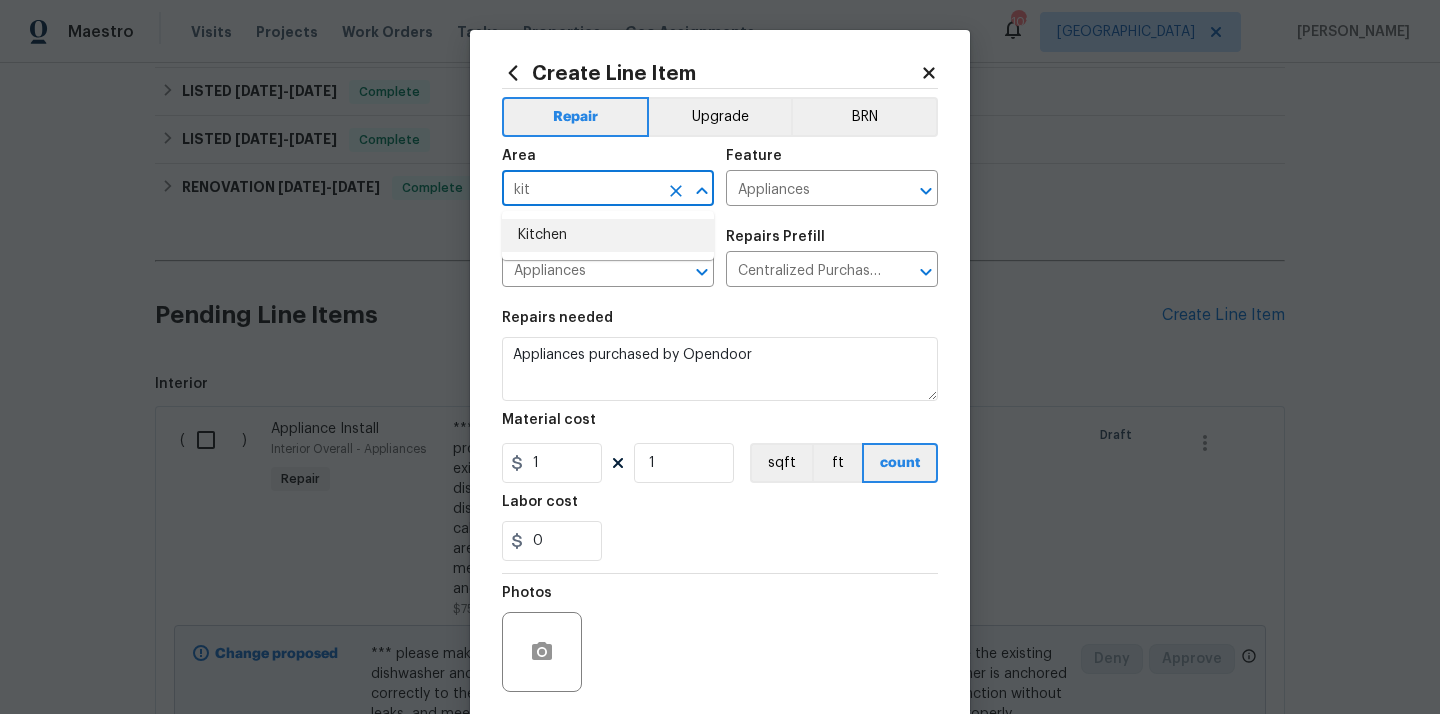 click on "Kitchen" at bounding box center [608, 235] 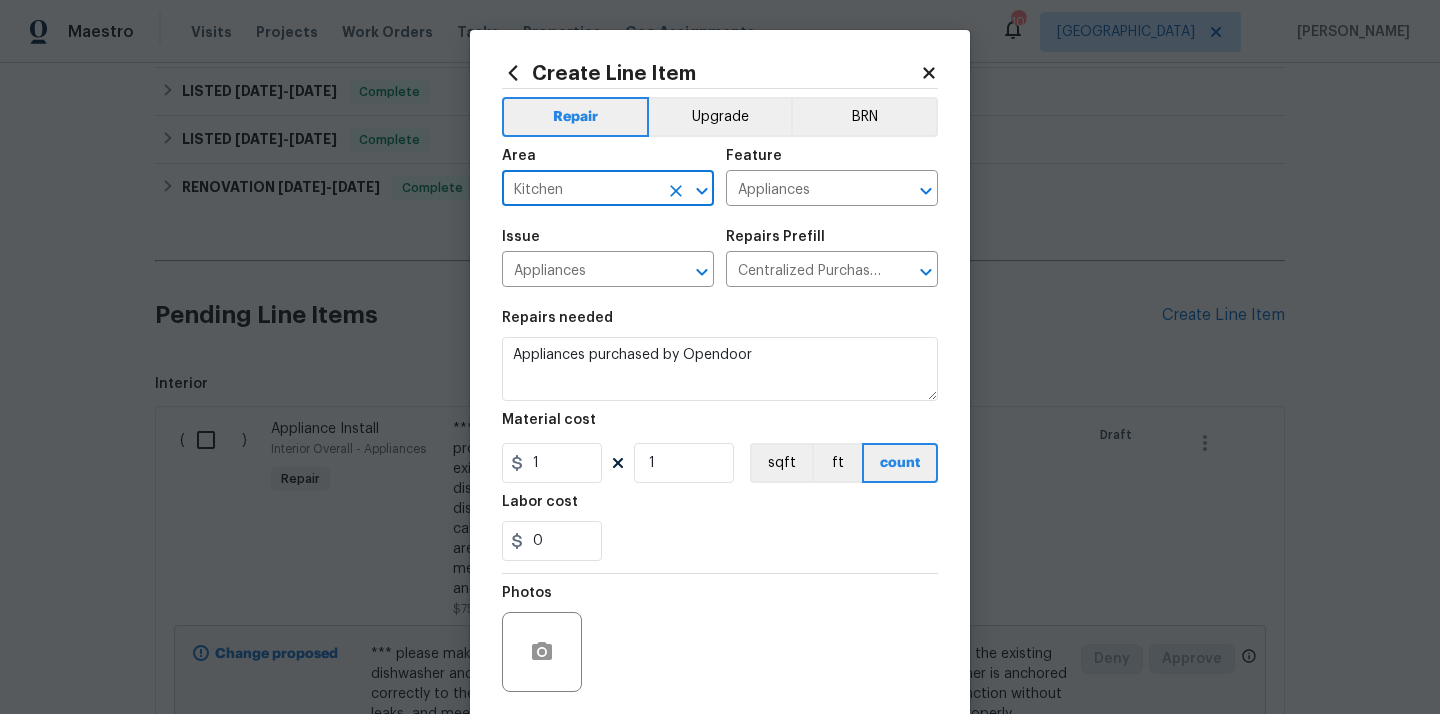 type on "Kitchen" 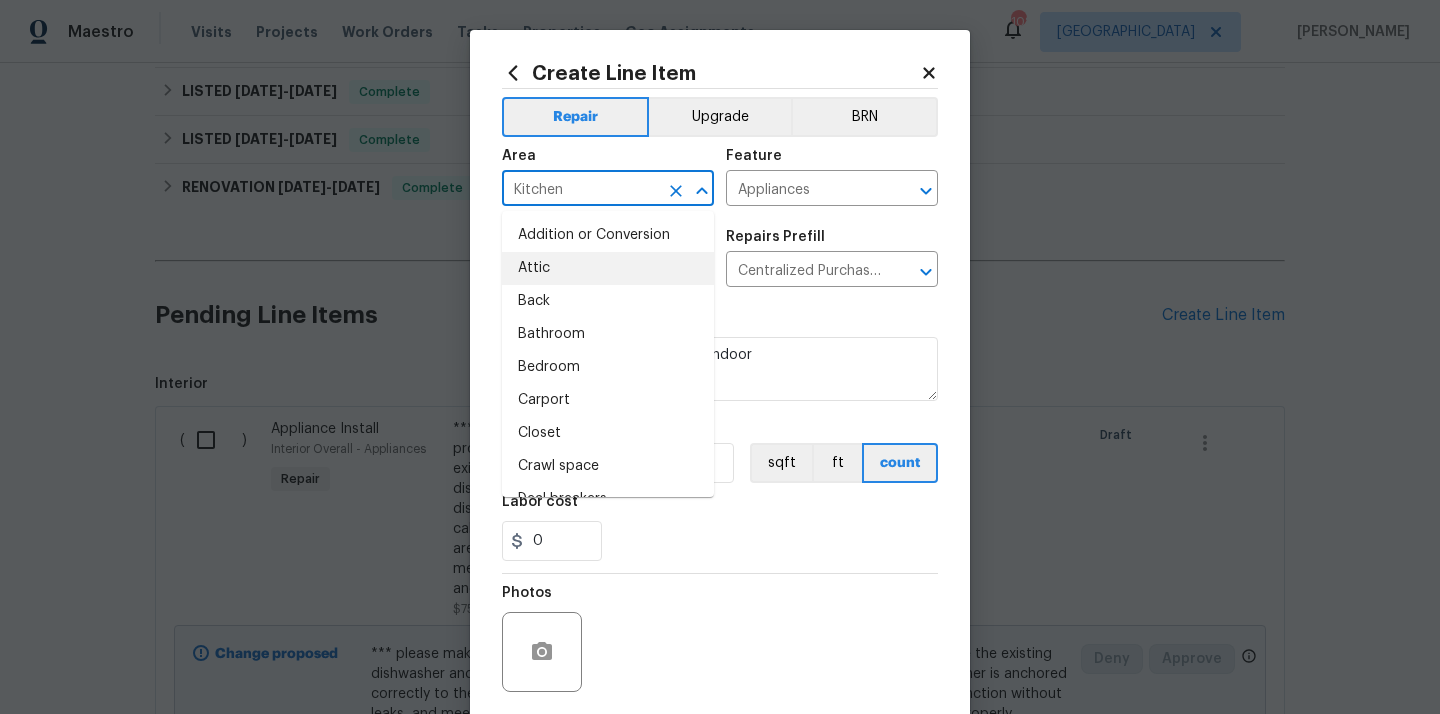 click on "Repairs needed Appliances purchased by Opendoor Material cost 1 1 sqft ft count Labor cost 0" at bounding box center (720, 436) 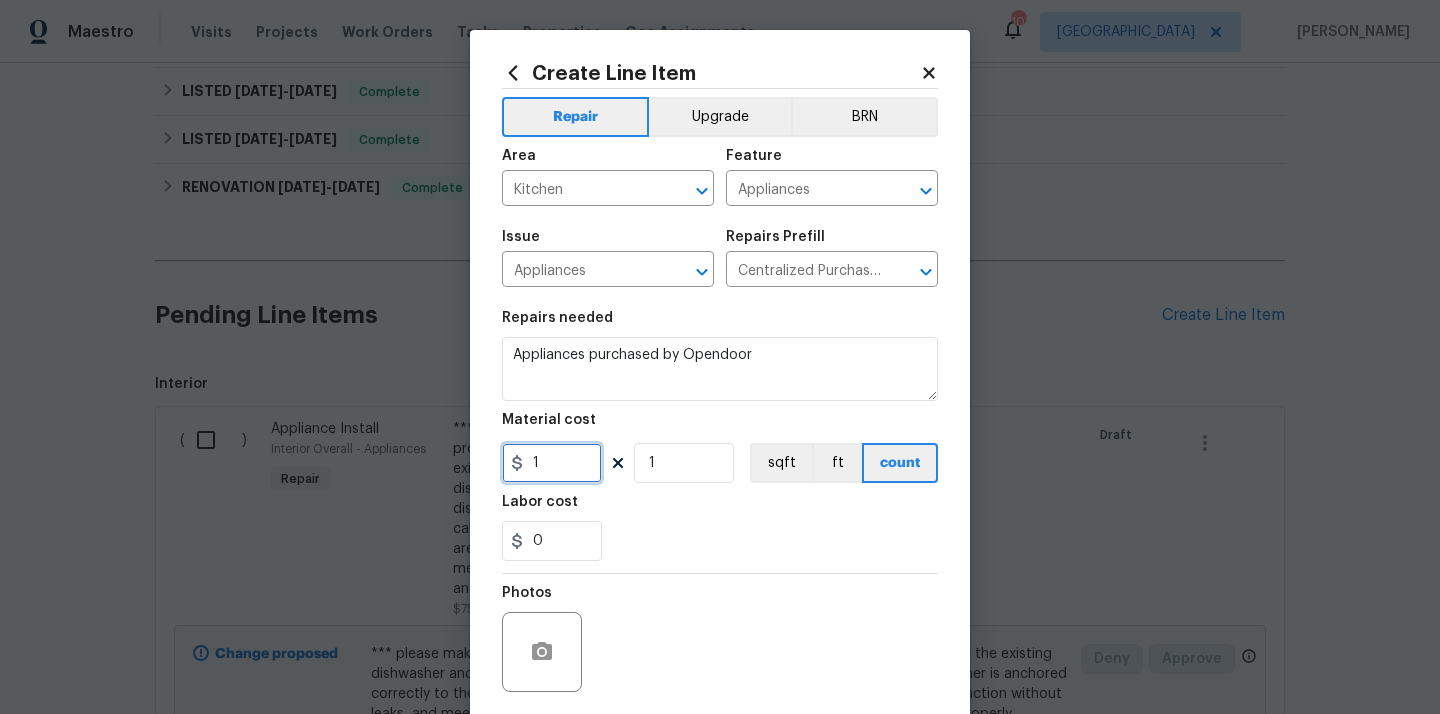 drag, startPoint x: 543, startPoint y: 458, endPoint x: 521, endPoint y: 458, distance: 22 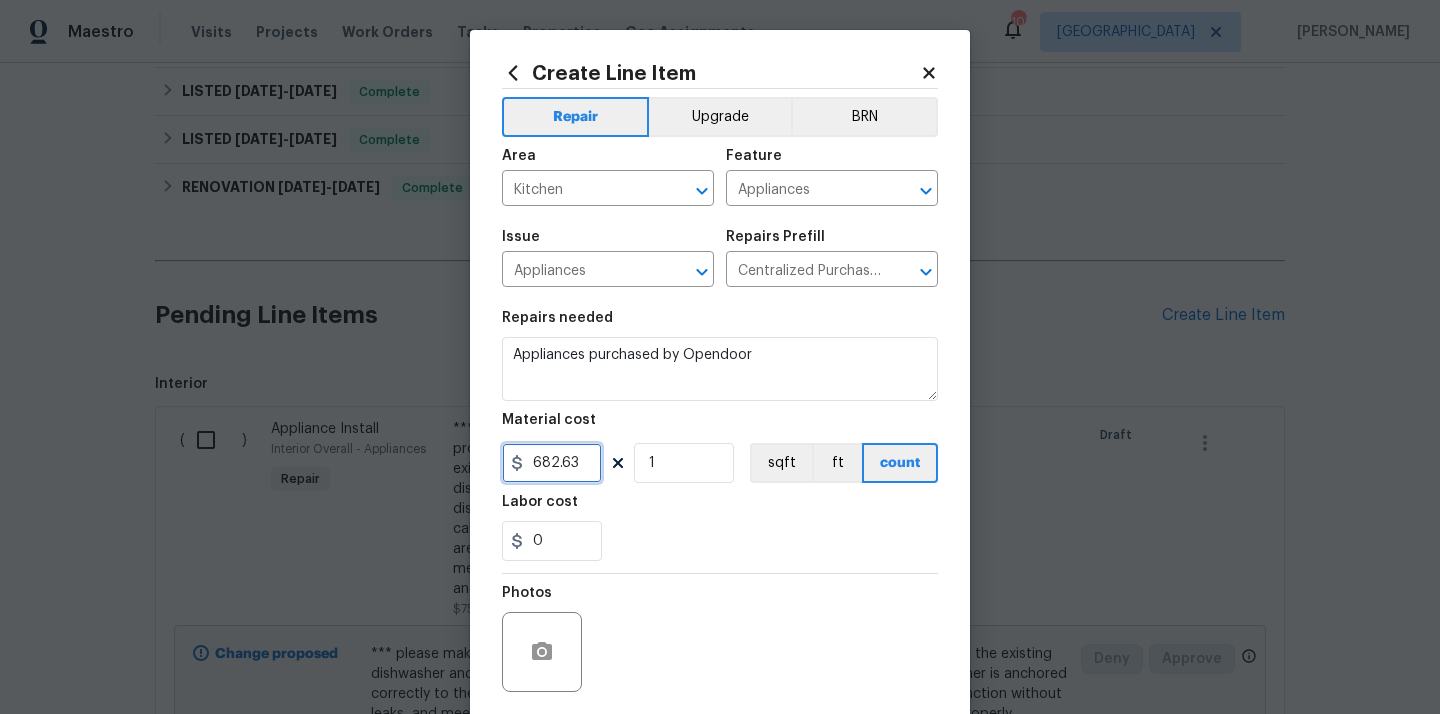 type on "682.63" 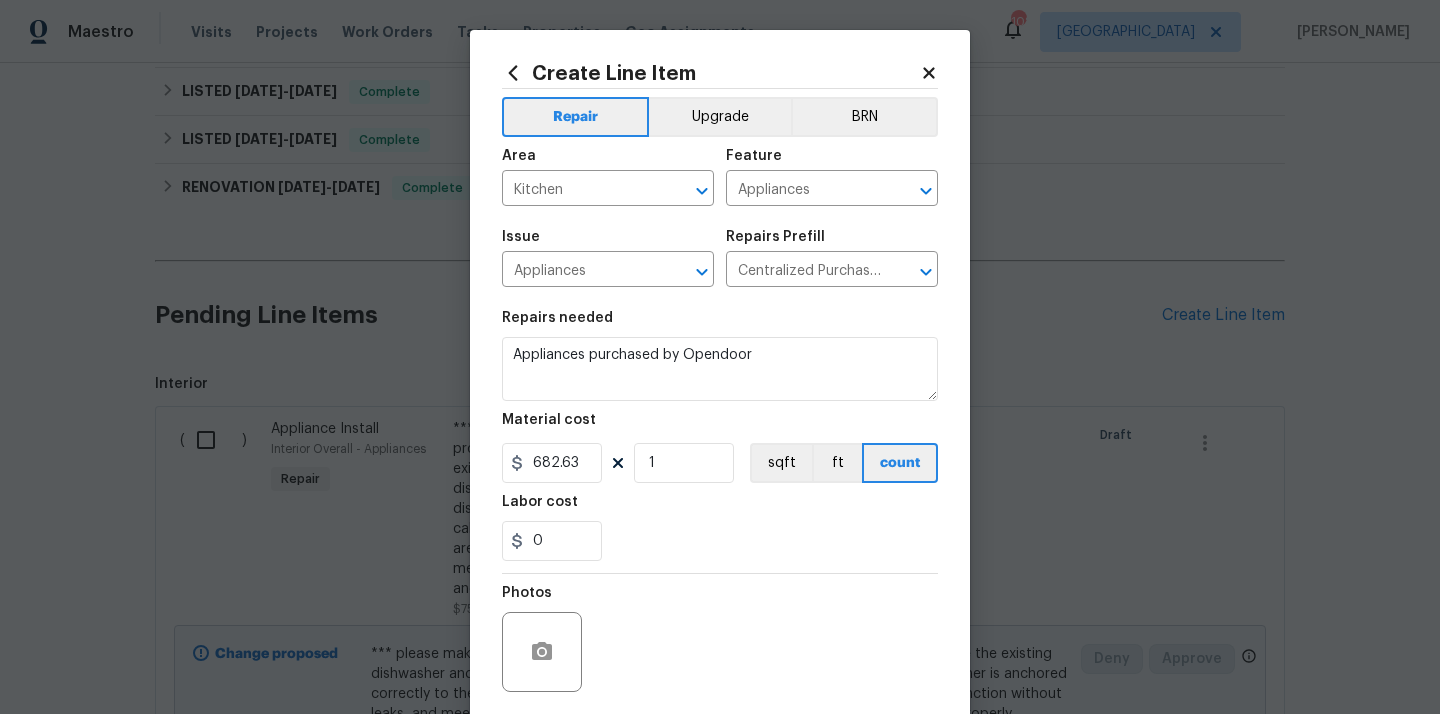 click on "0" at bounding box center [720, 541] 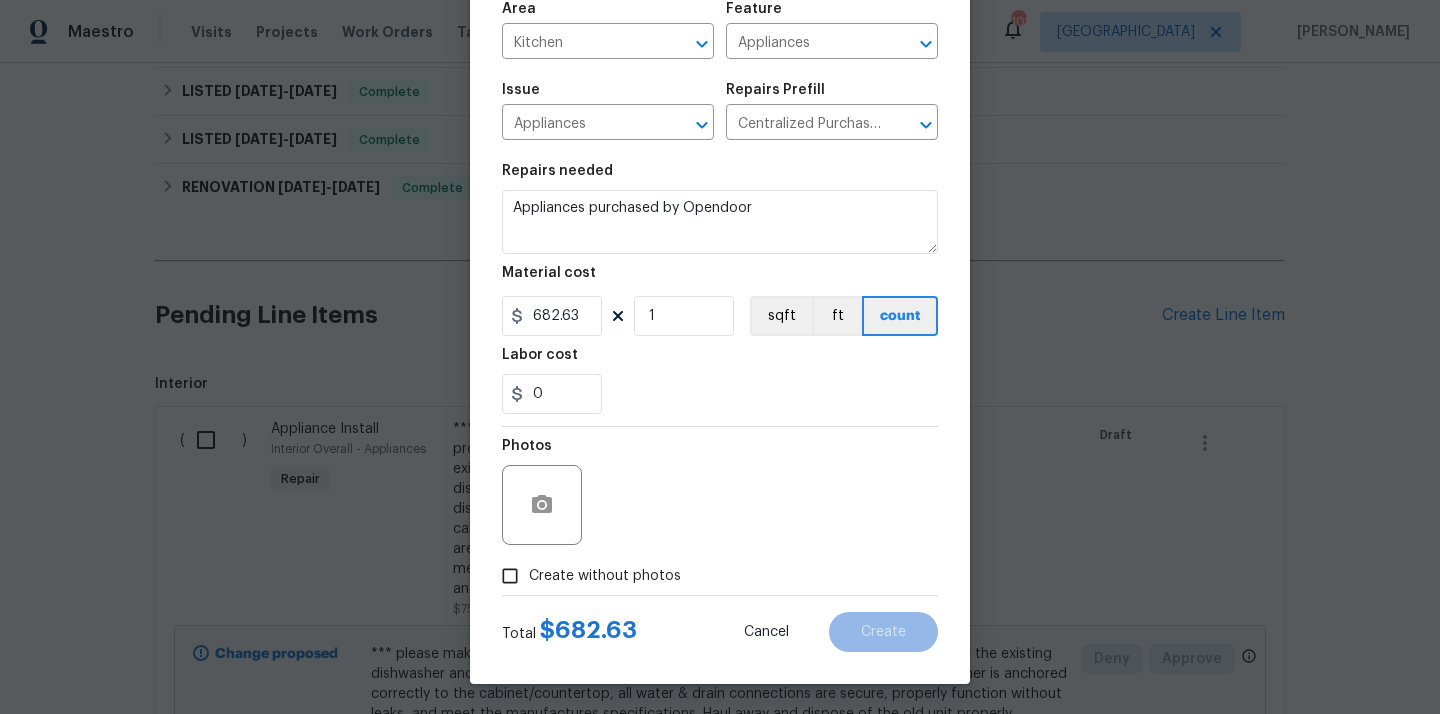 click on "Create without photos" at bounding box center (605, 576) 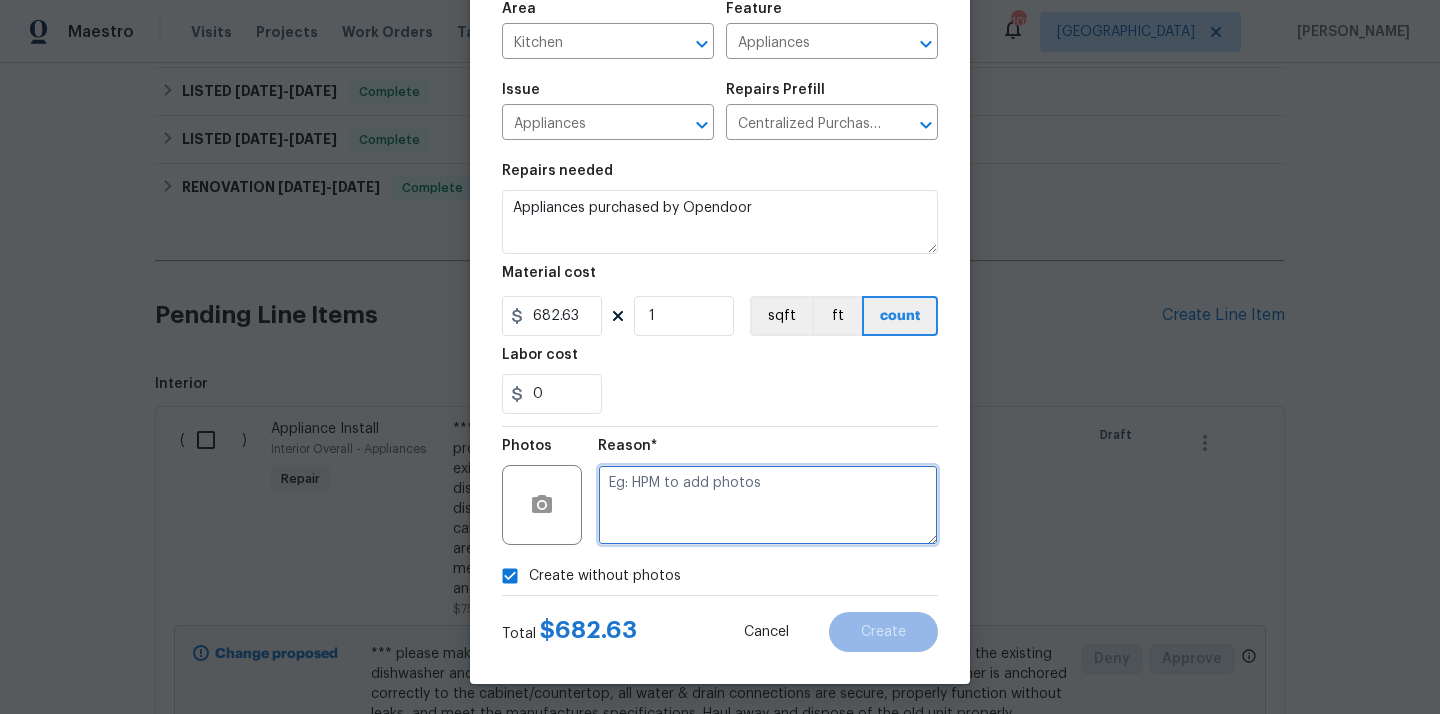 click at bounding box center (768, 505) 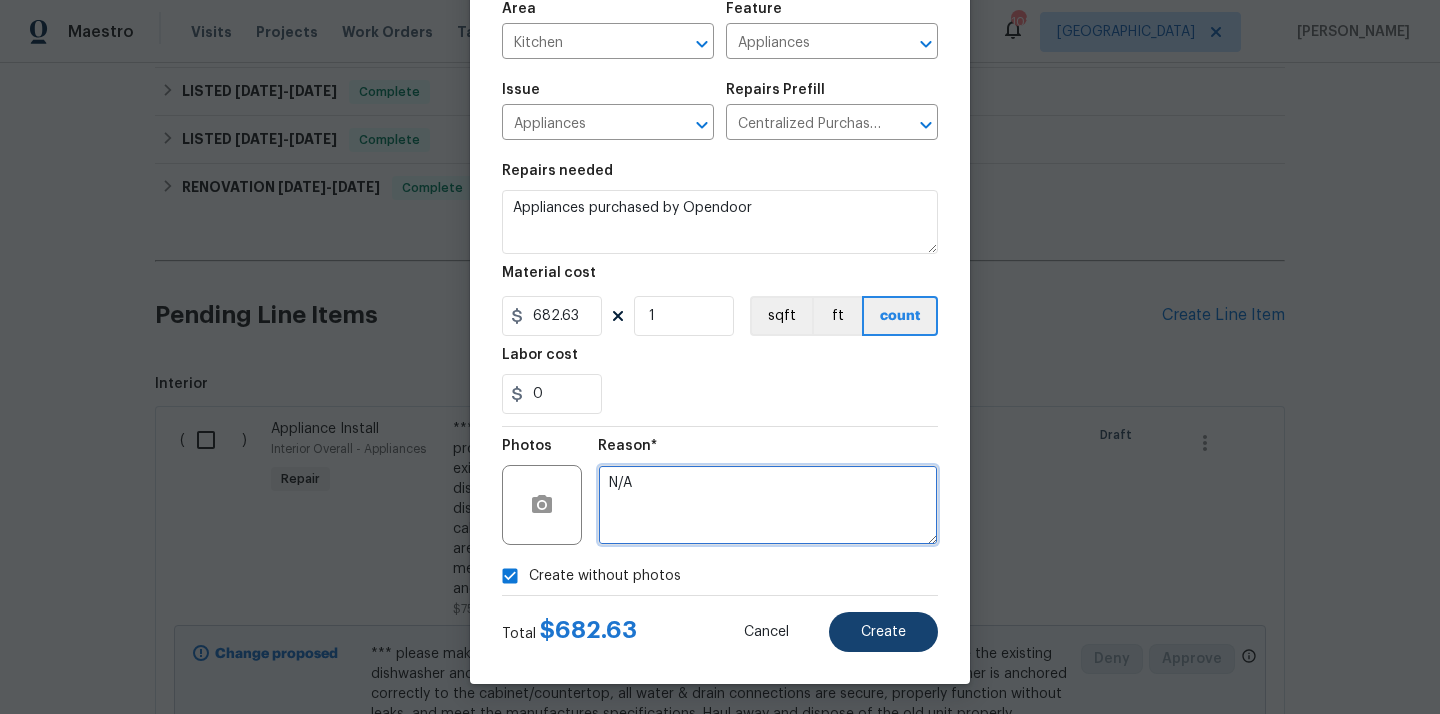 type on "N/A" 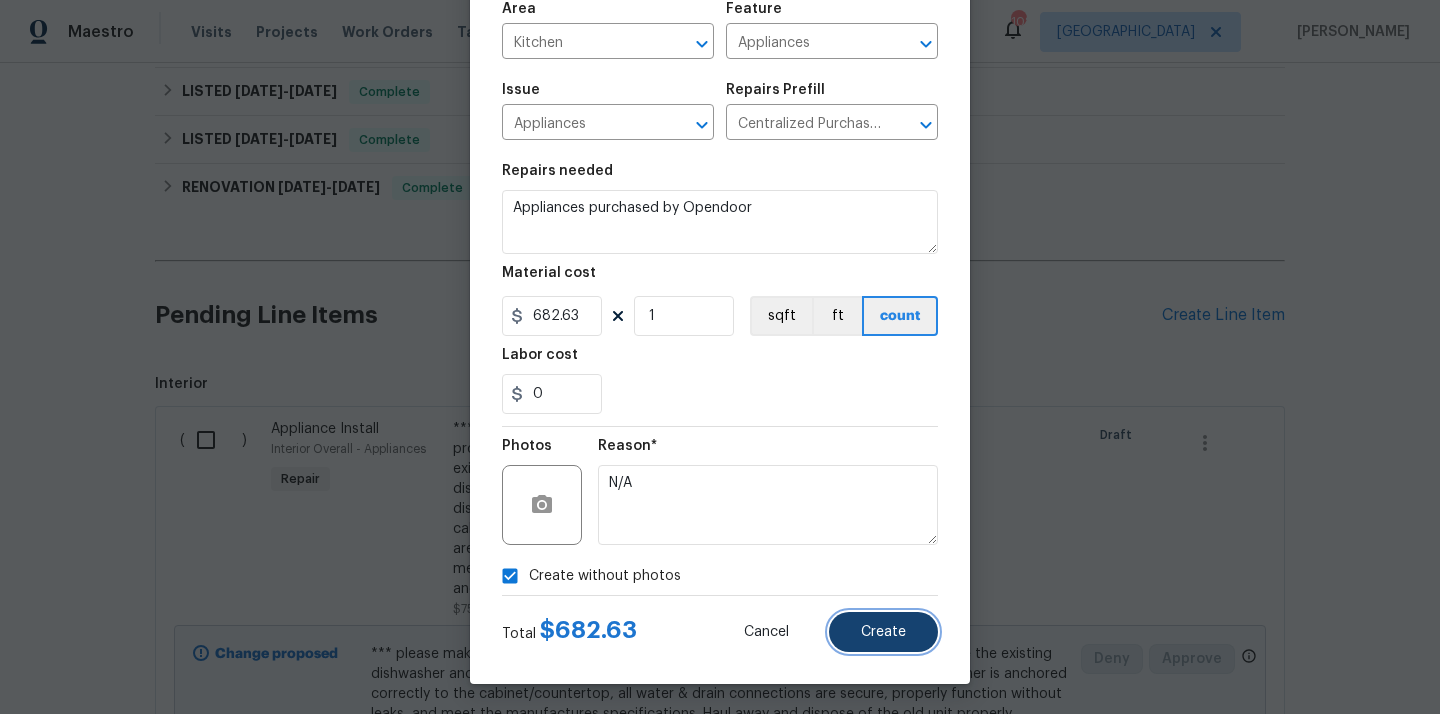 click on "Create" at bounding box center [883, 632] 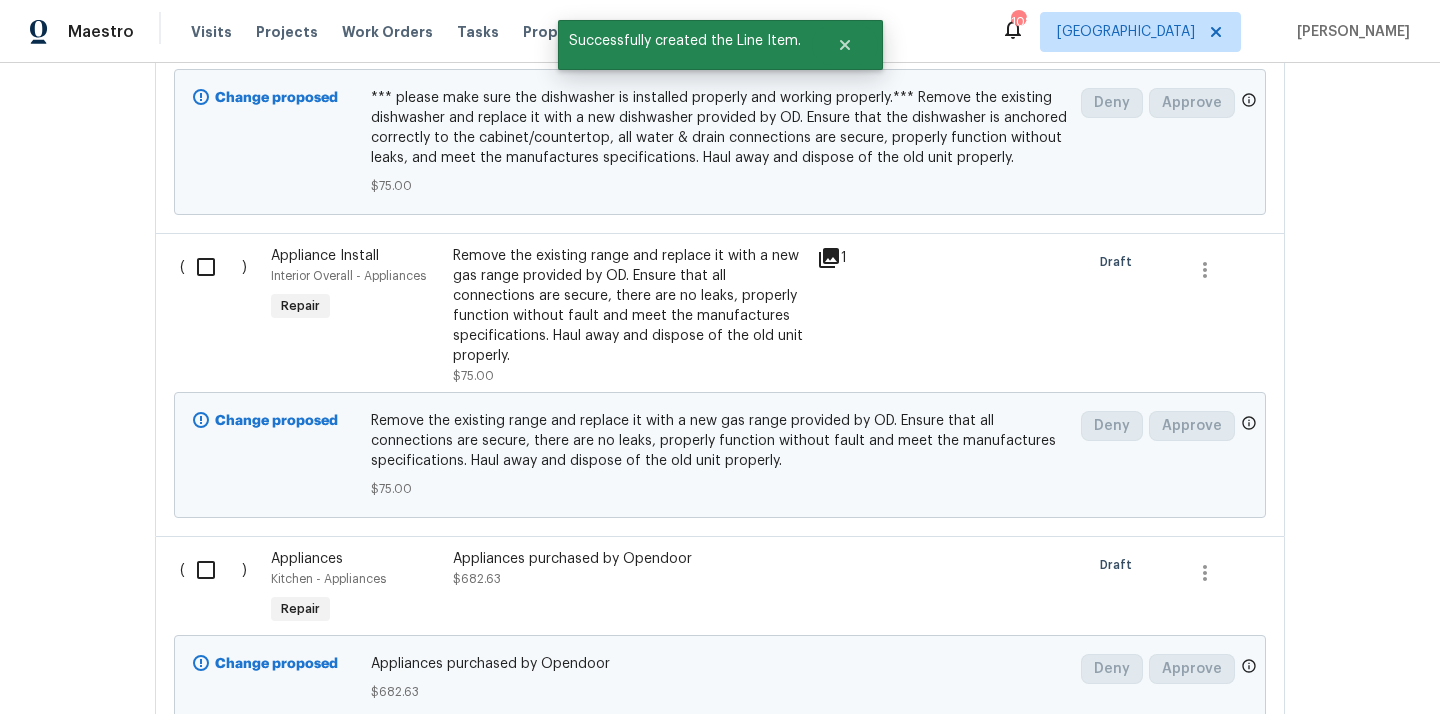 scroll, scrollTop: 1081, scrollLeft: 0, axis: vertical 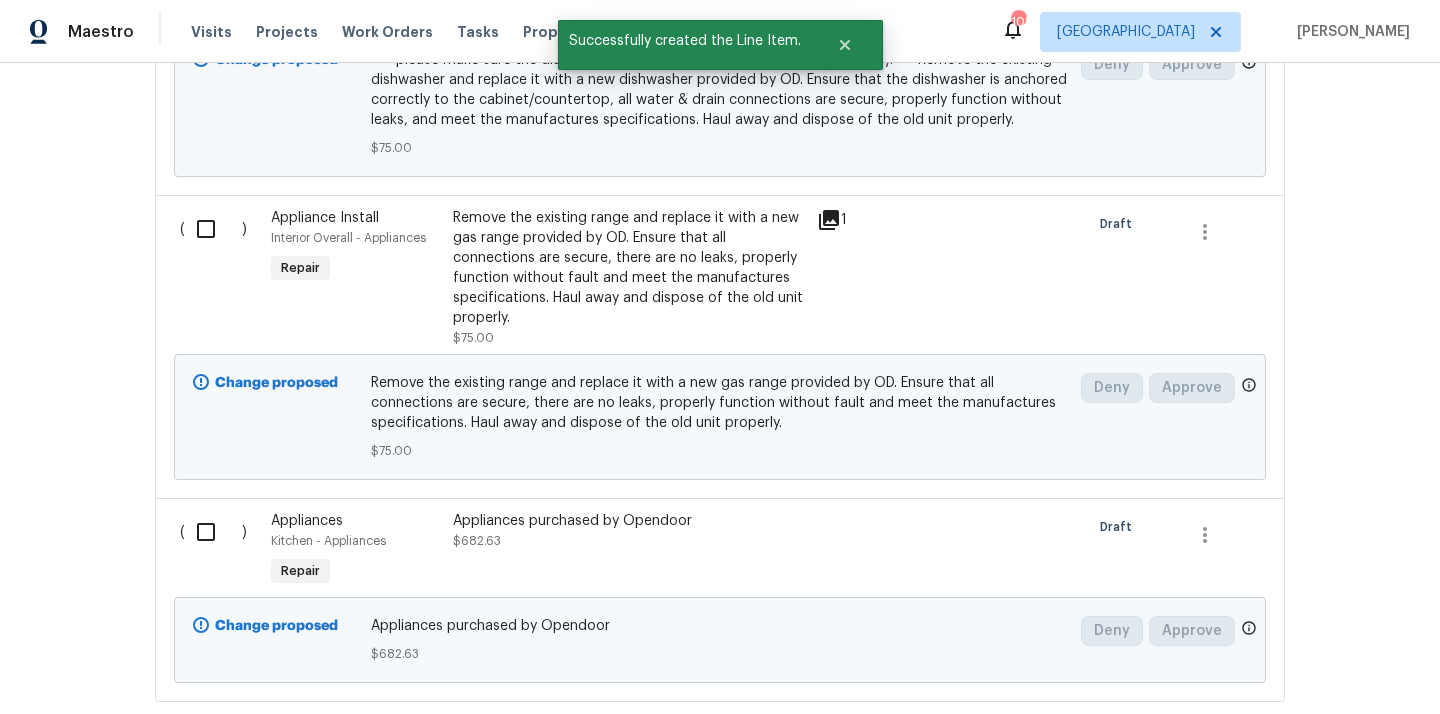 click at bounding box center (213, 532) 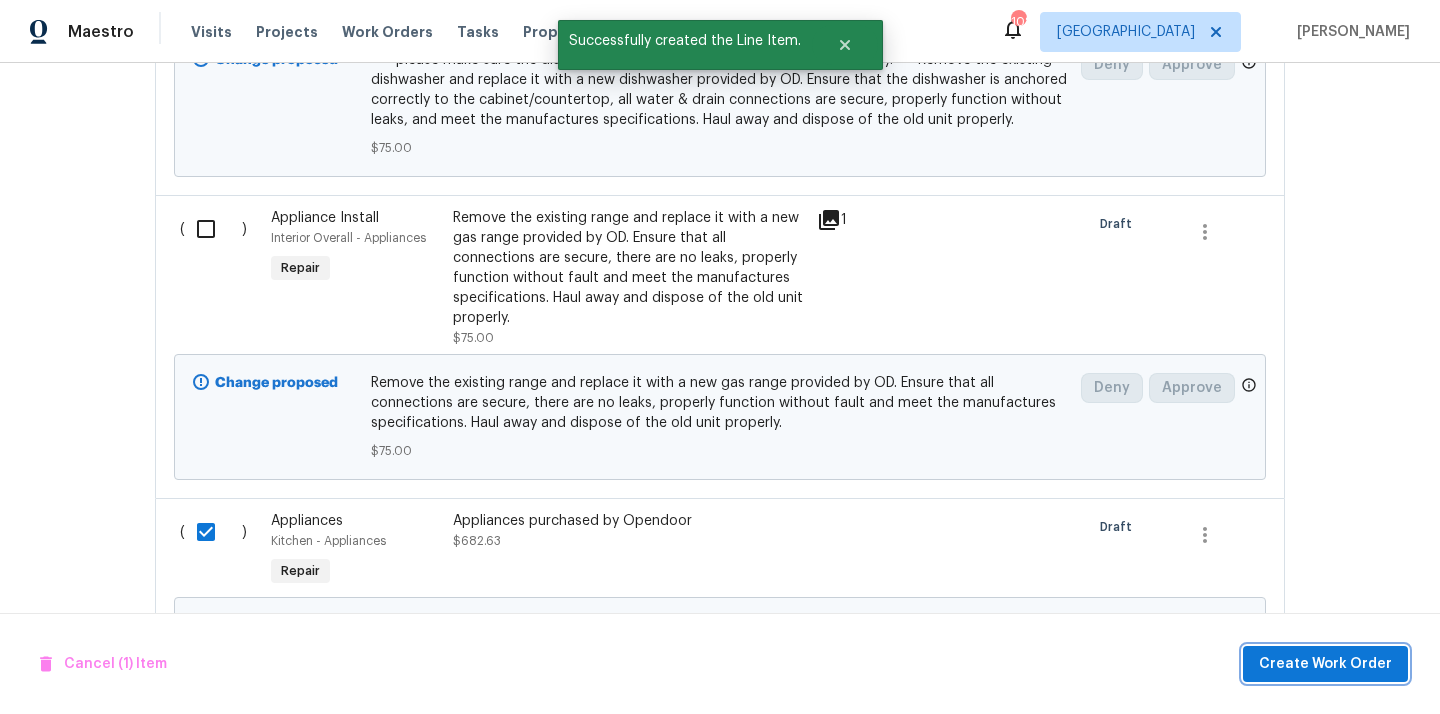 click on "Create Work Order" at bounding box center [1325, 664] 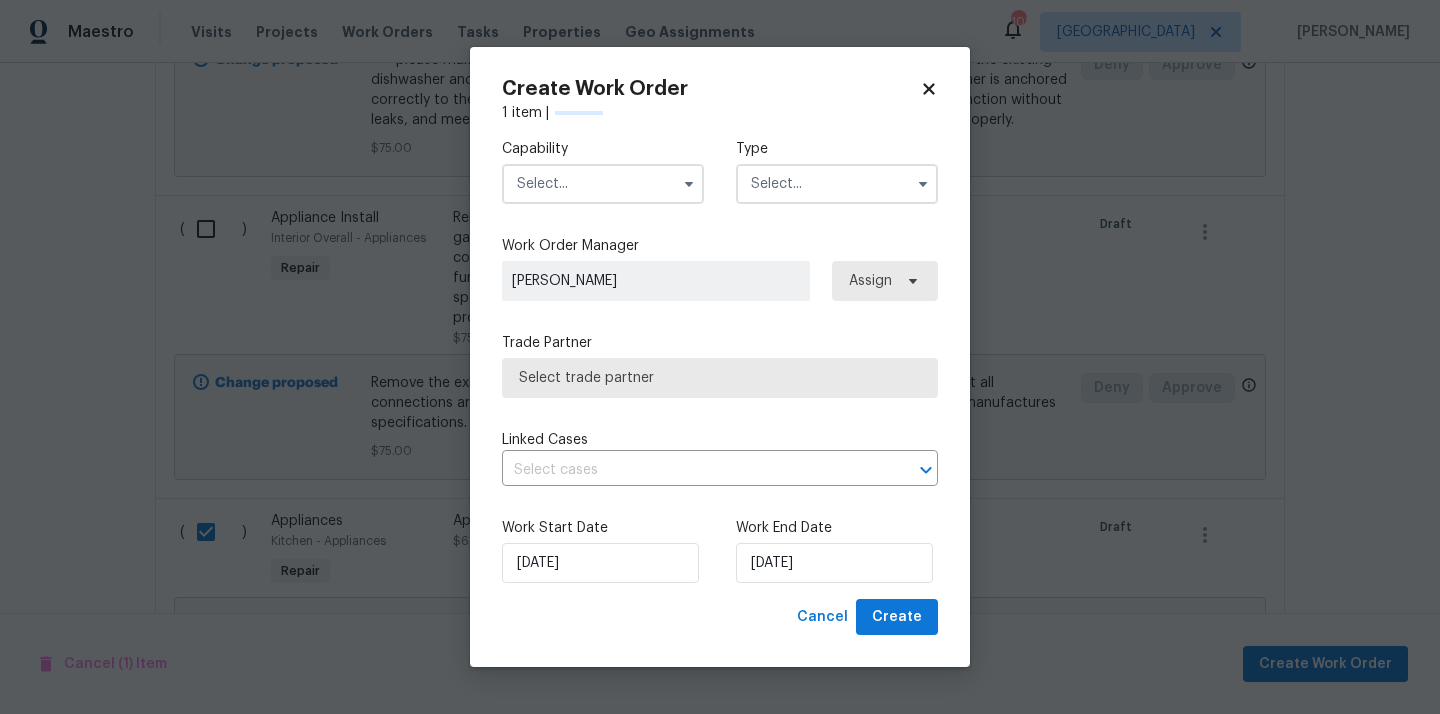 checkbox on "false" 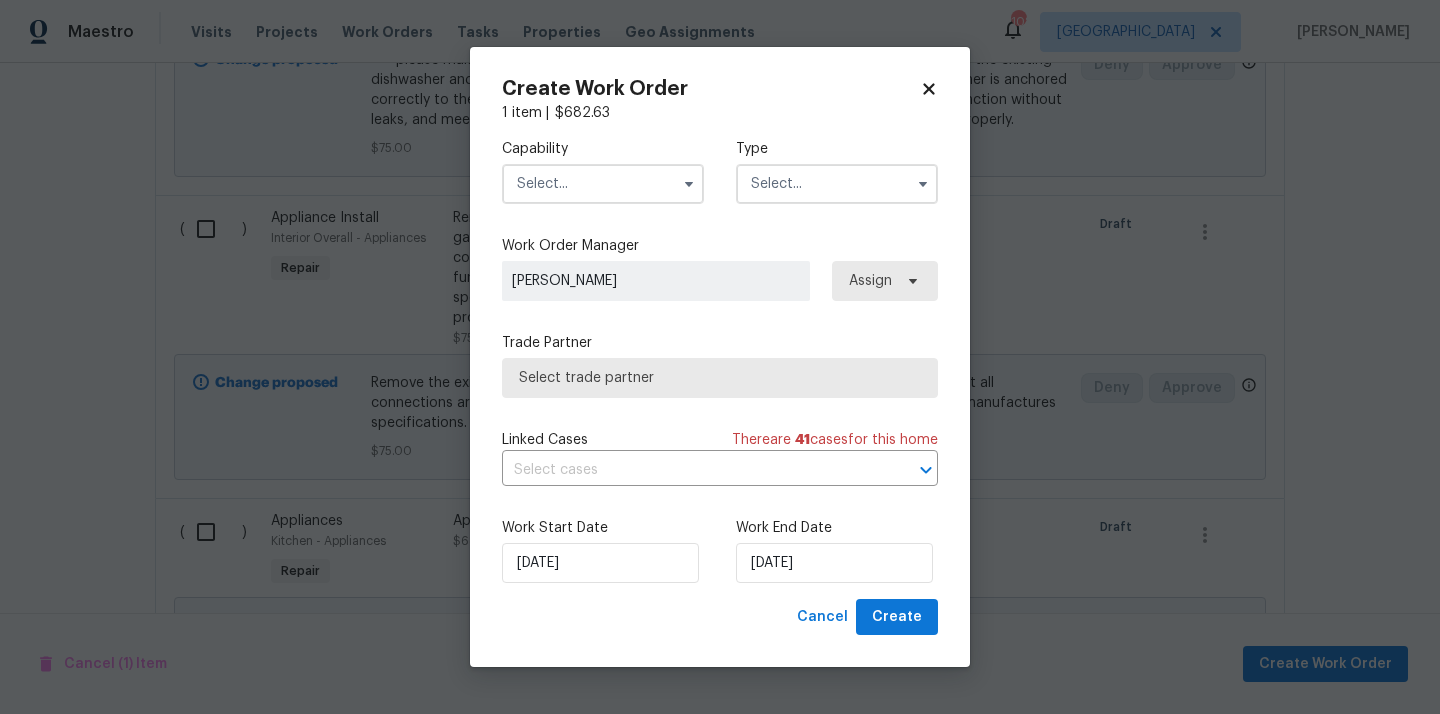 click at bounding box center [603, 184] 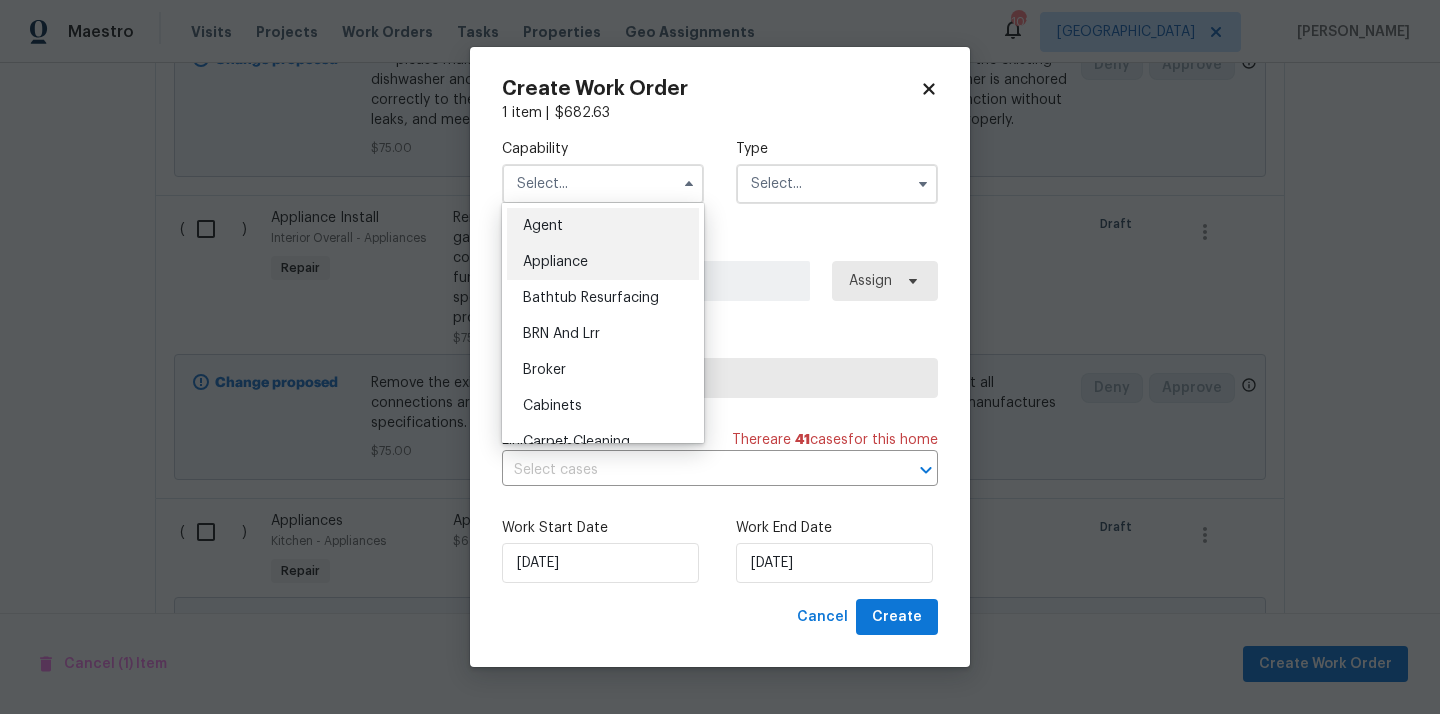 click on "Appliance" at bounding box center [603, 262] 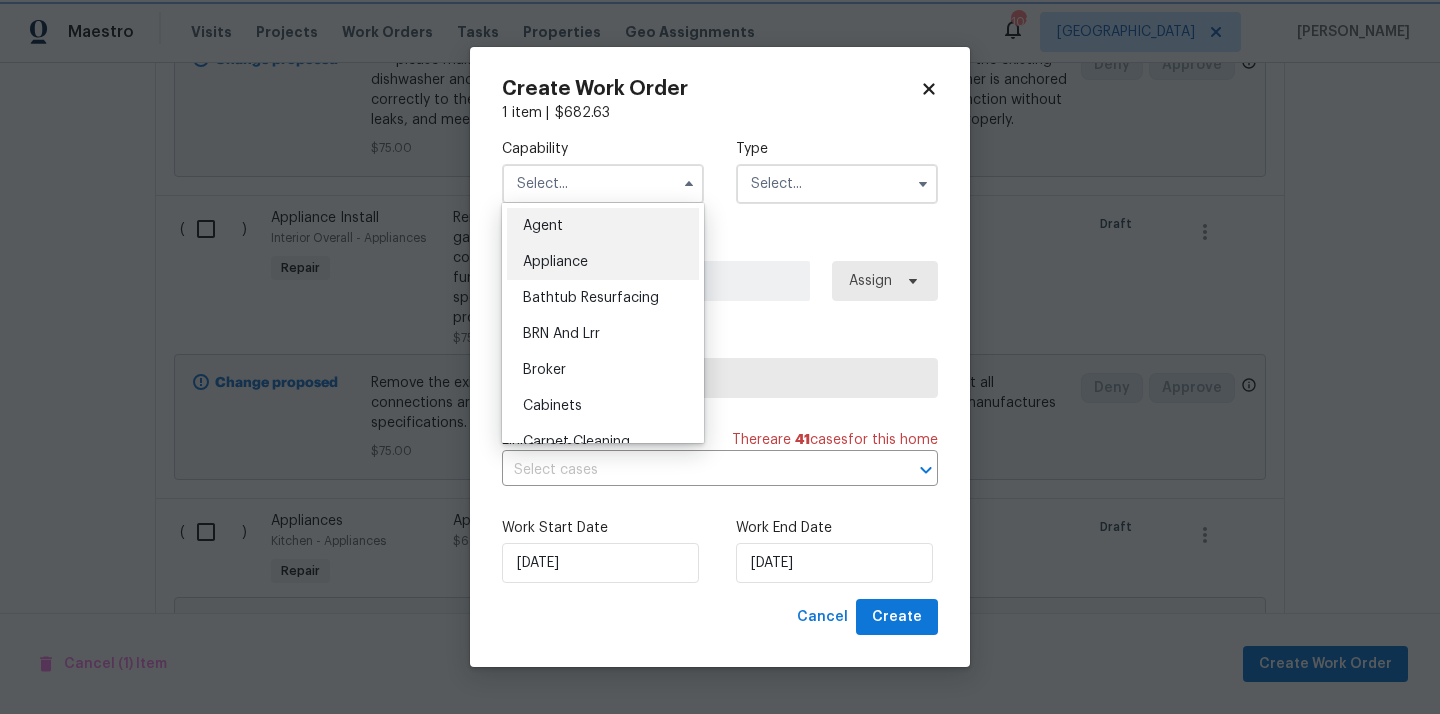 type on "Appliance" 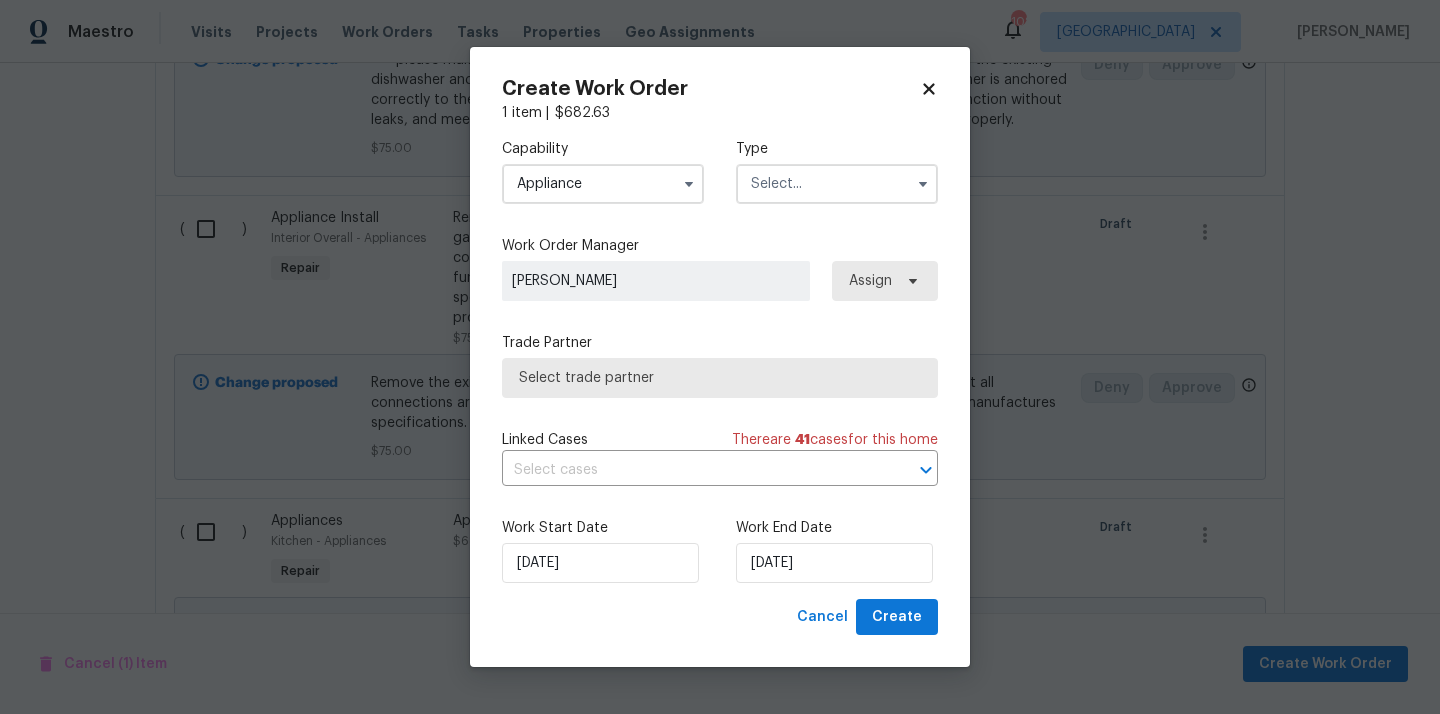 click at bounding box center (837, 184) 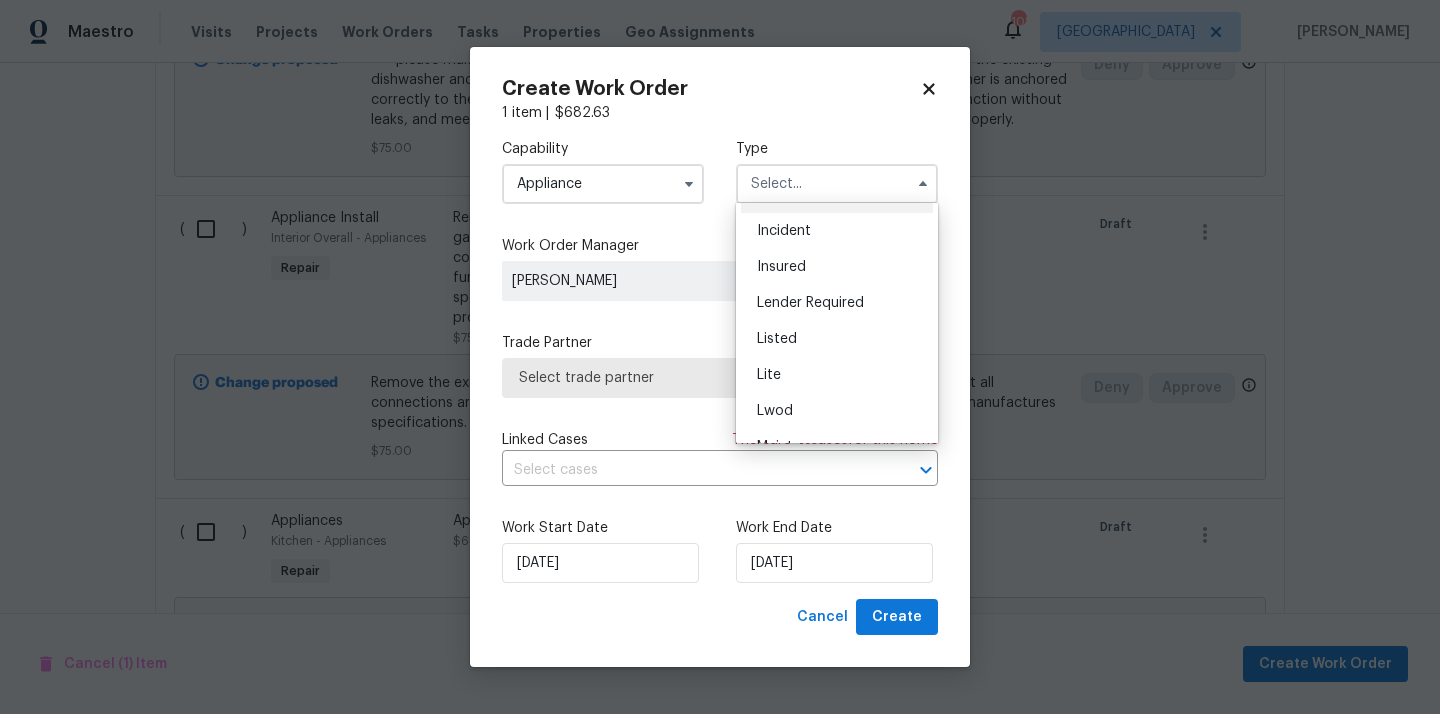 scroll, scrollTop: 110, scrollLeft: 0, axis: vertical 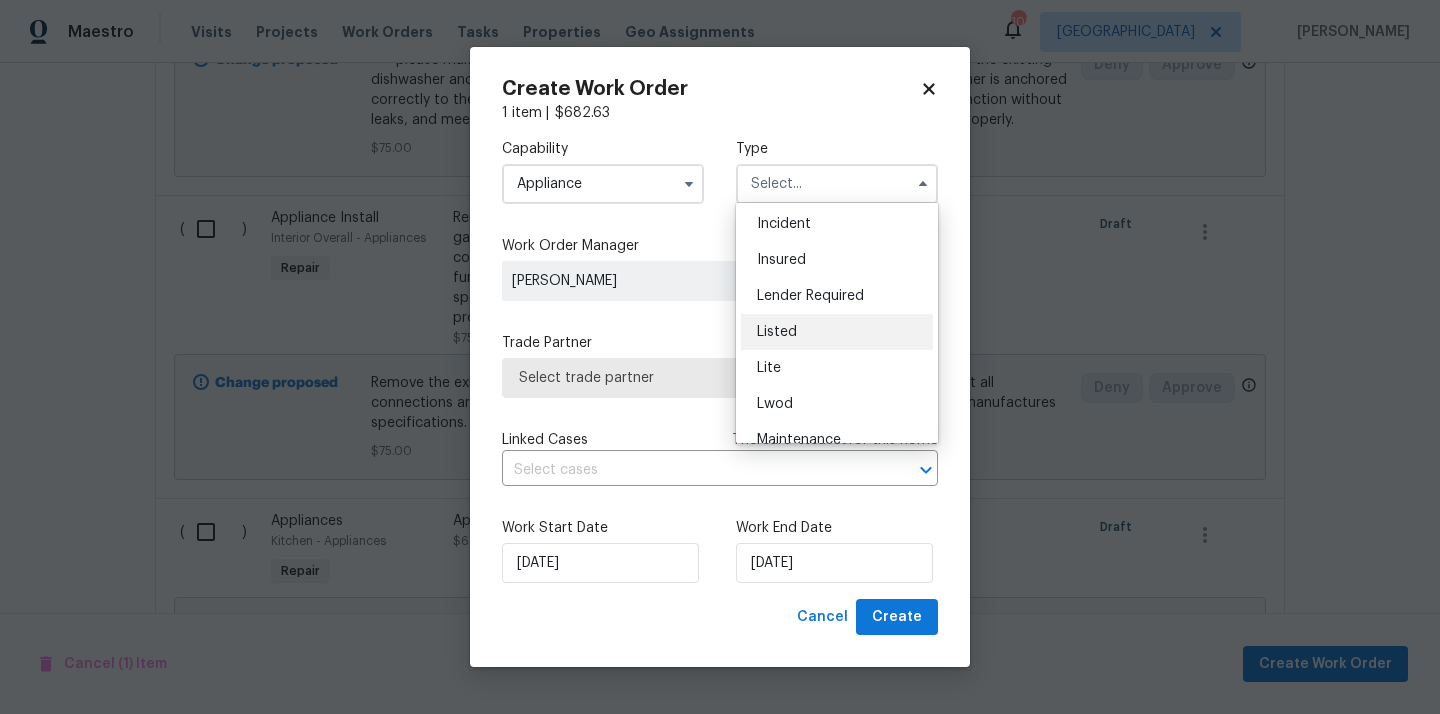 click on "Listed" at bounding box center [837, 332] 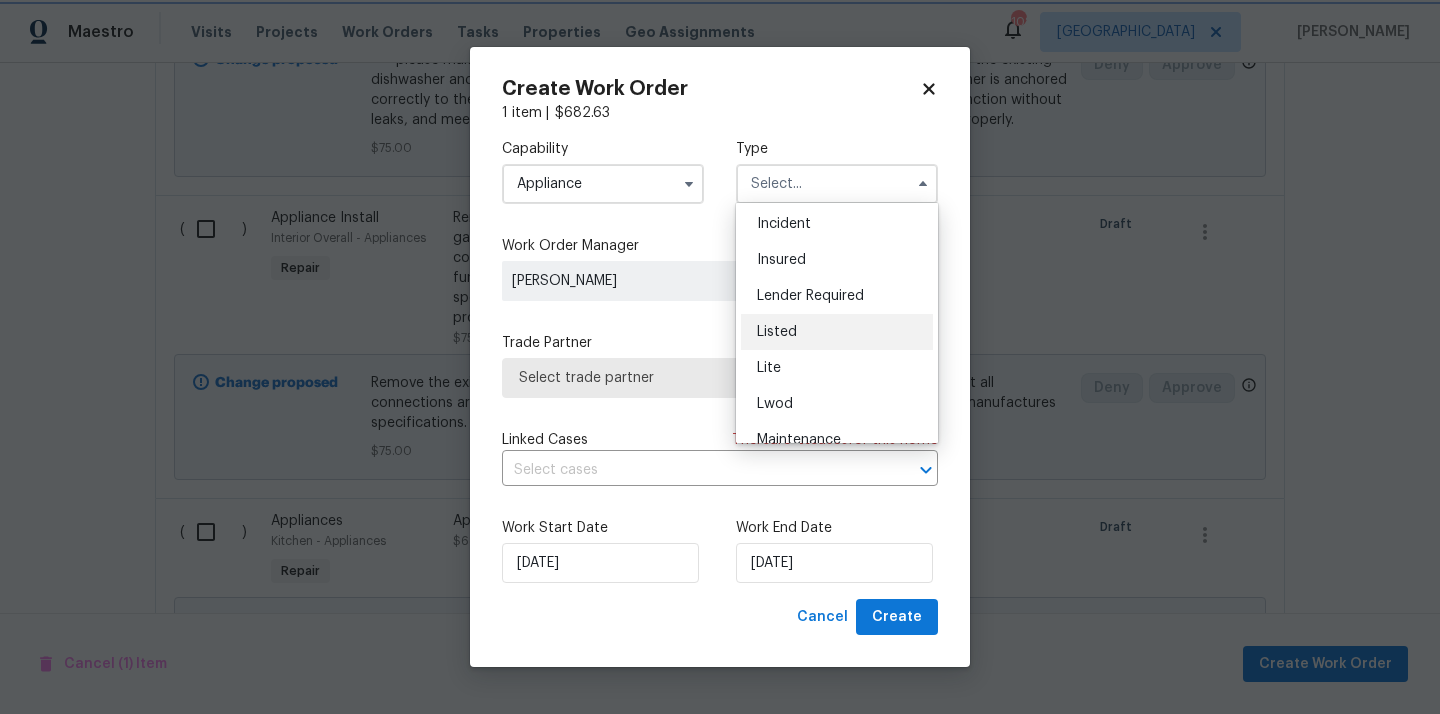 type on "Listed" 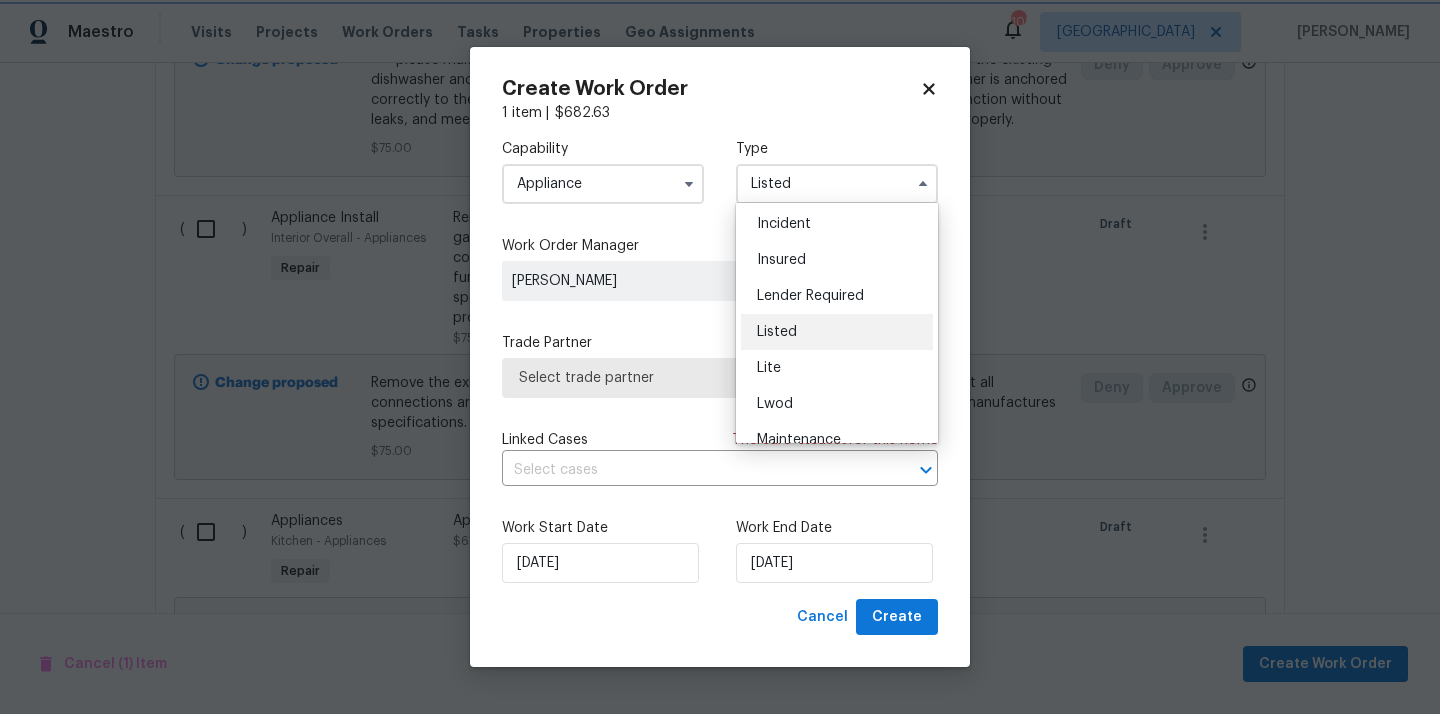scroll, scrollTop: 0, scrollLeft: 0, axis: both 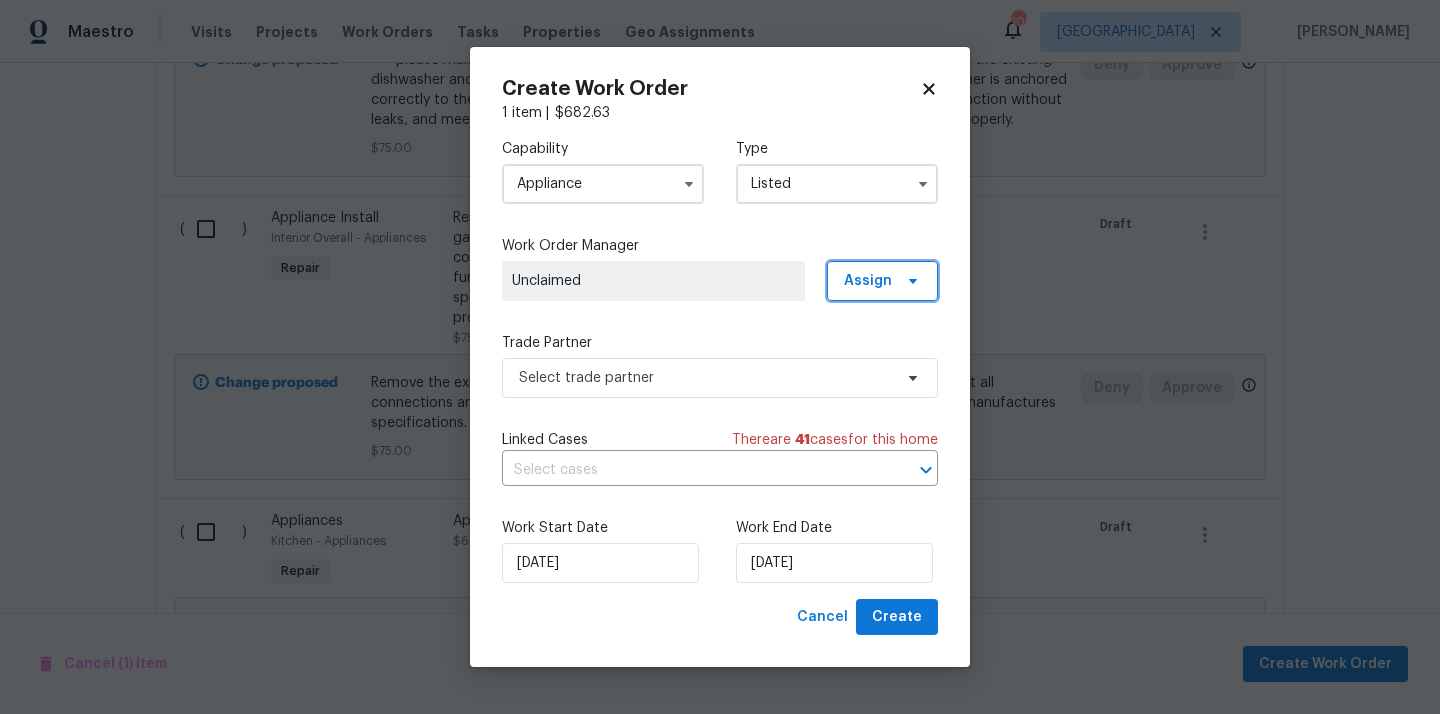click on "Assign" at bounding box center (868, 281) 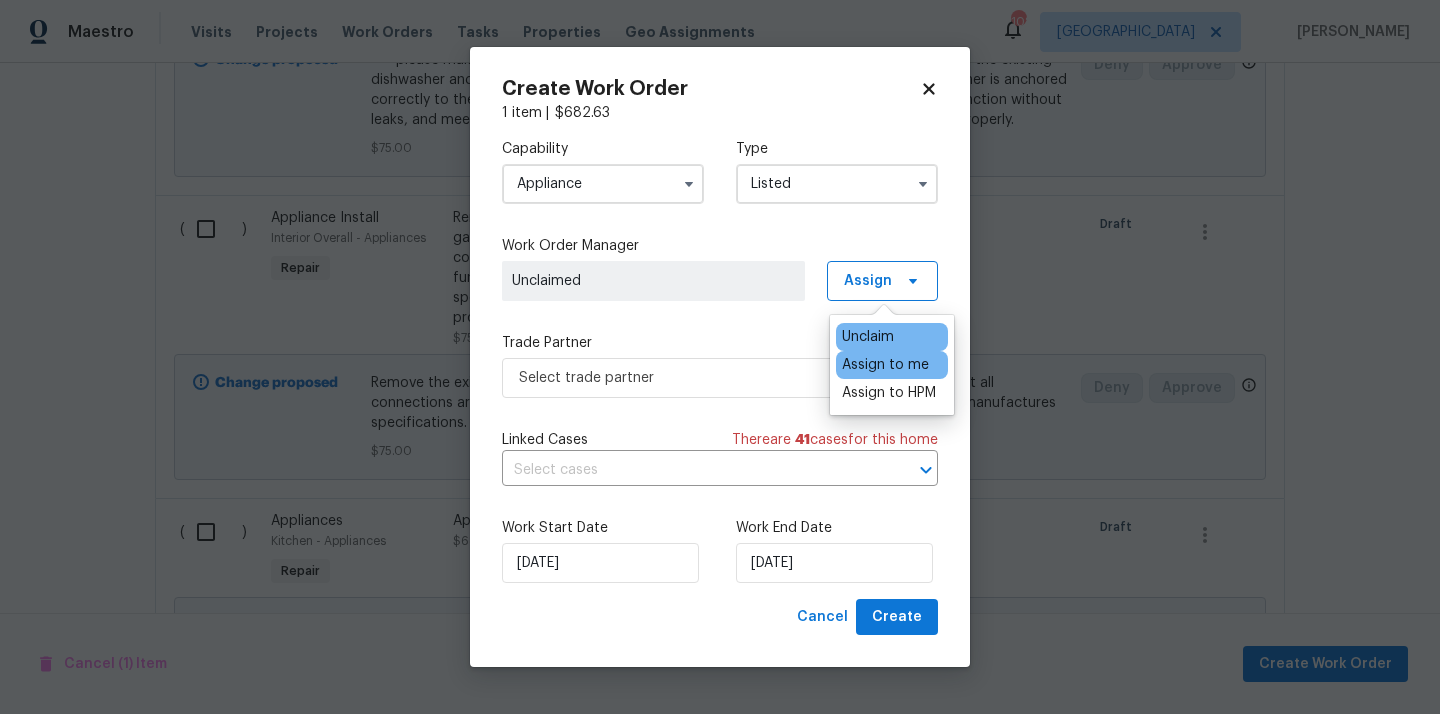 click on "Assign to me" at bounding box center [885, 365] 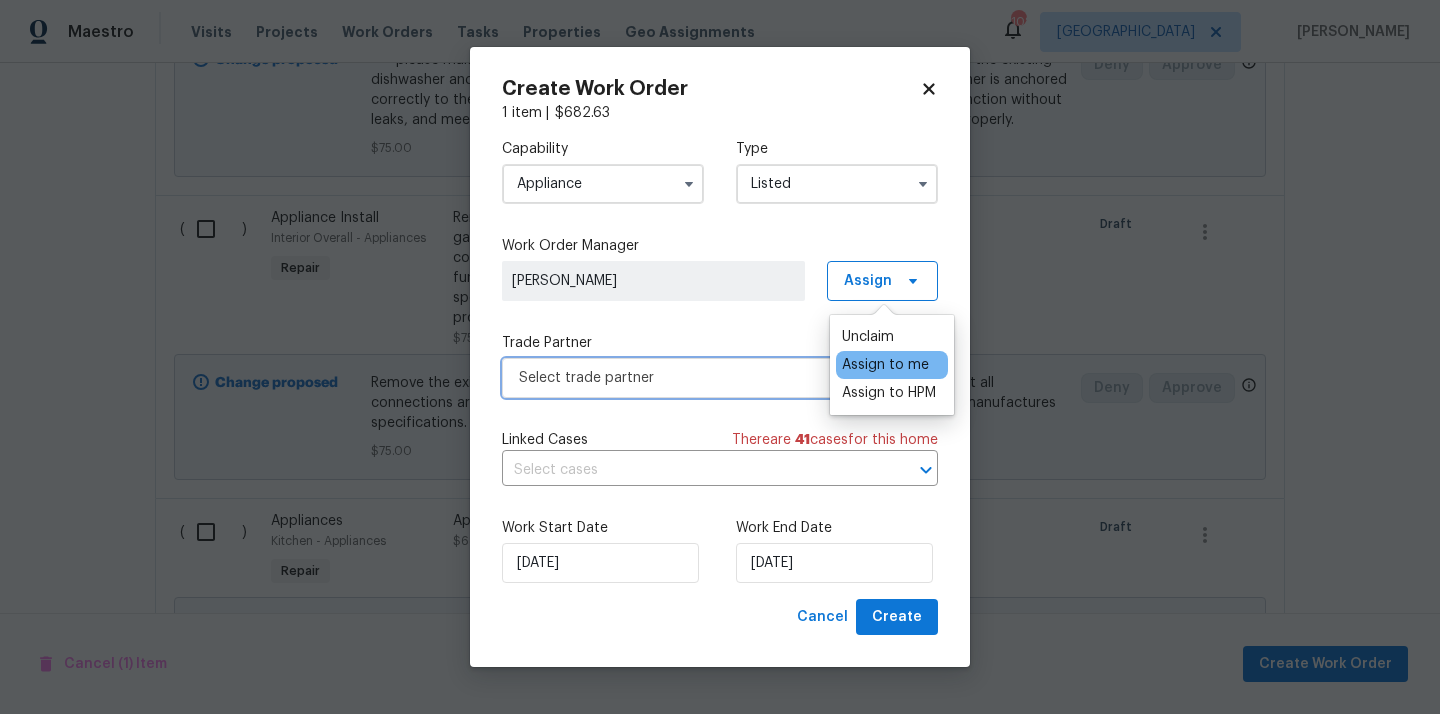click on "Select trade partner" at bounding box center (720, 378) 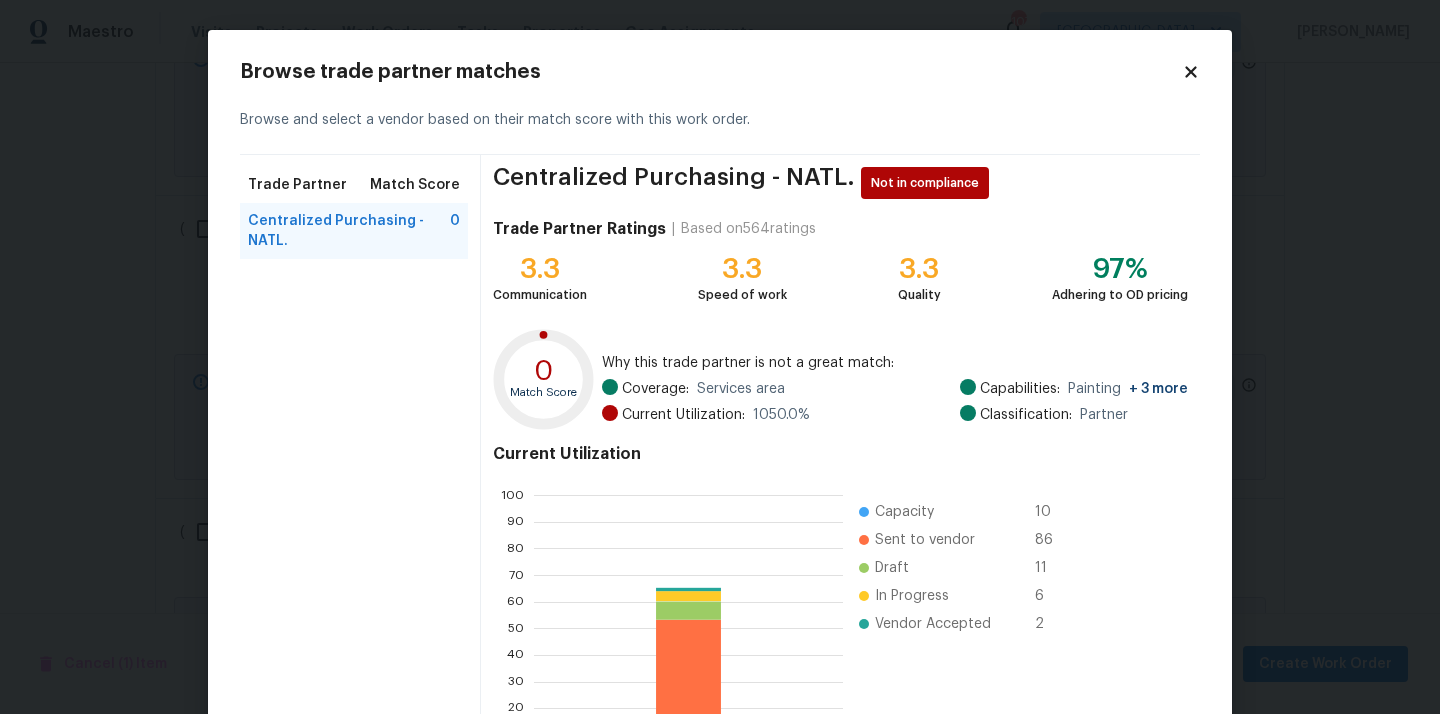 scroll, scrollTop: 2, scrollLeft: 2, axis: both 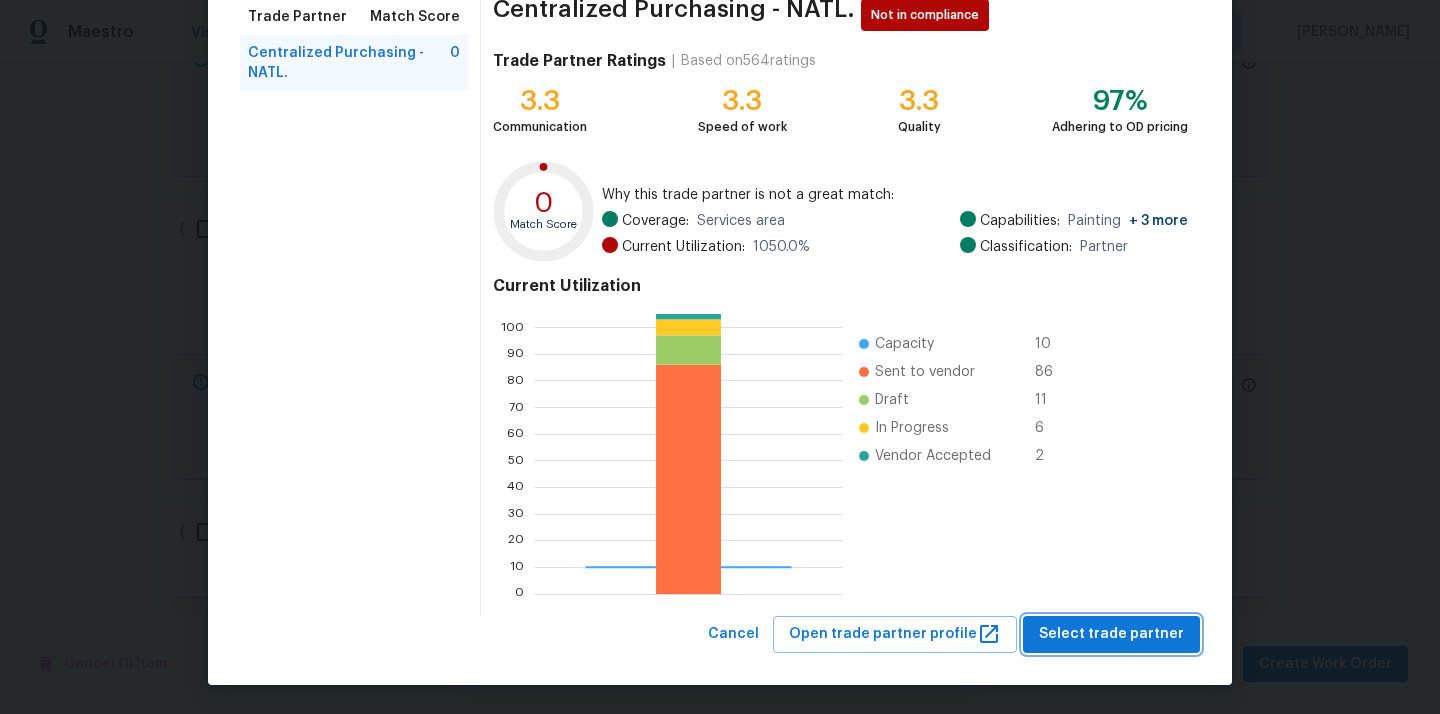 click on "Select trade partner" at bounding box center [1111, 634] 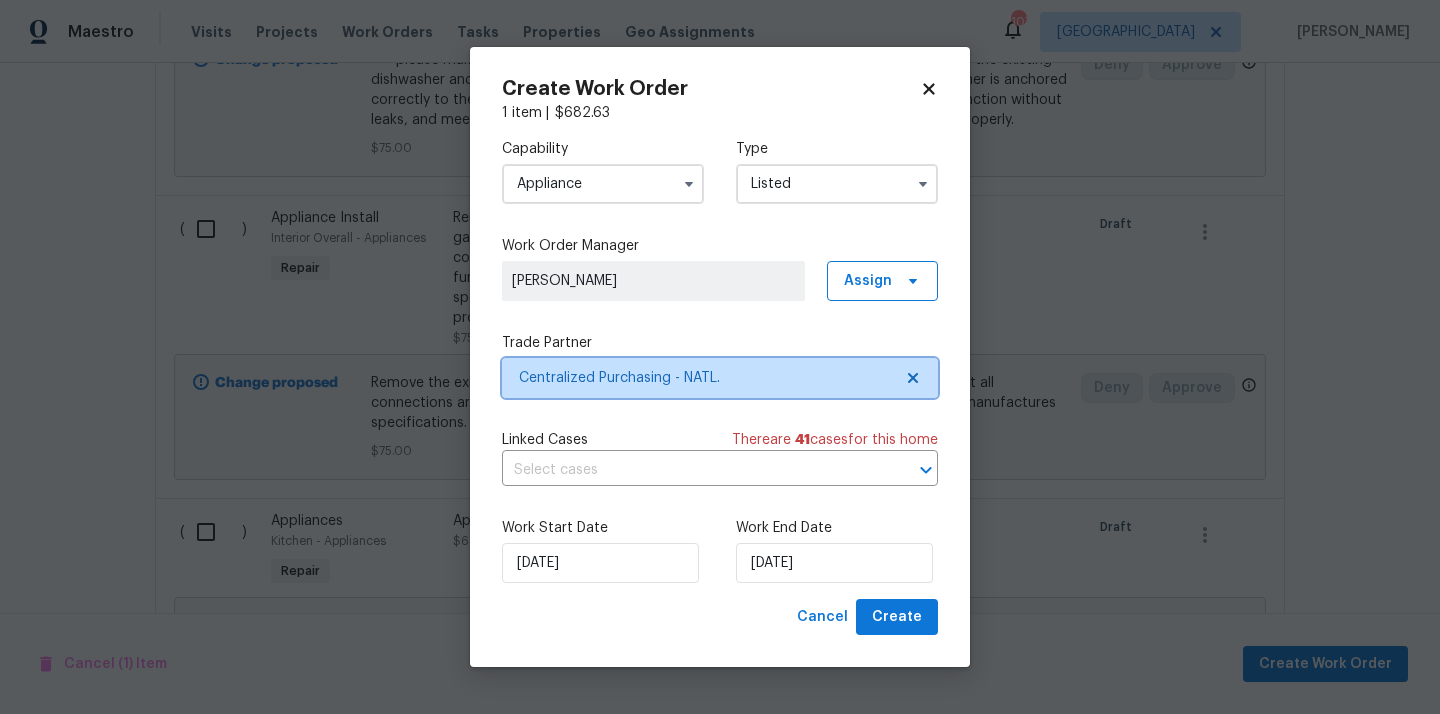 scroll, scrollTop: 0, scrollLeft: 0, axis: both 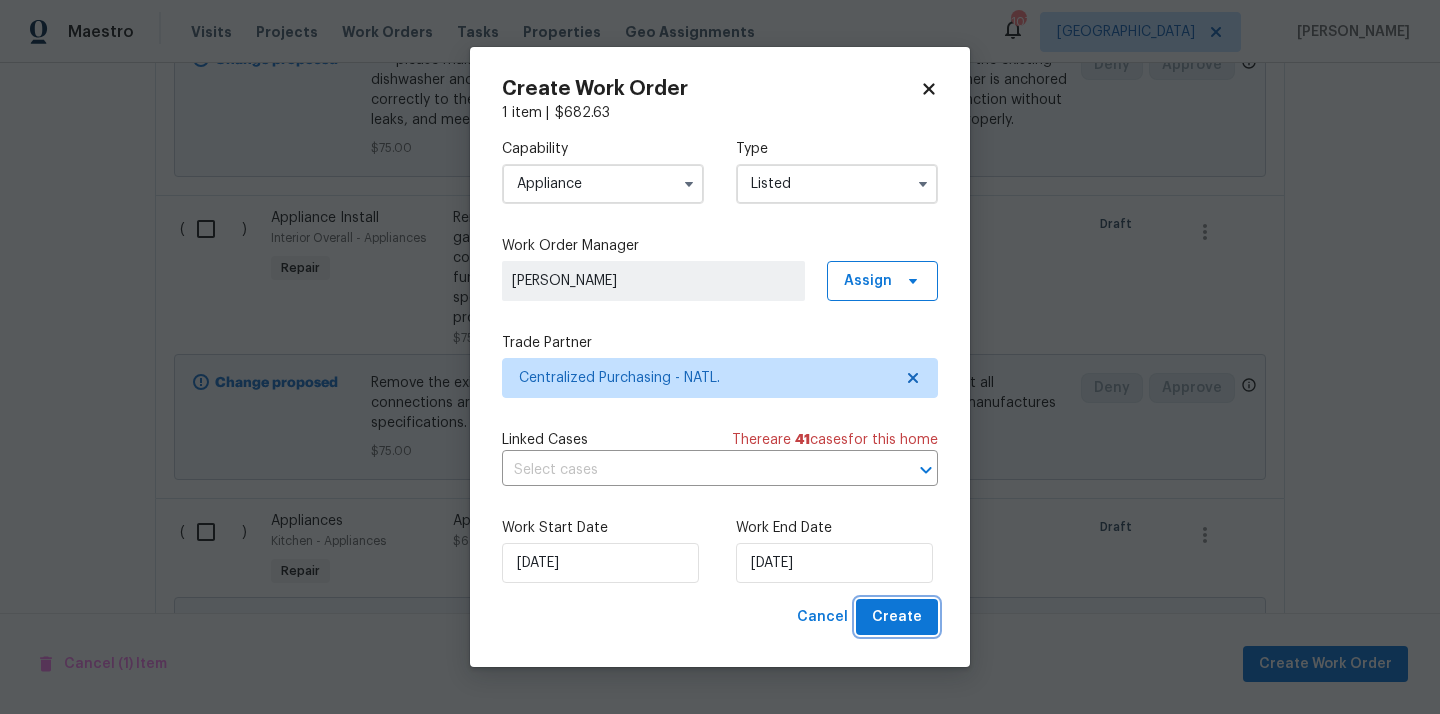 click on "Create" at bounding box center [897, 617] 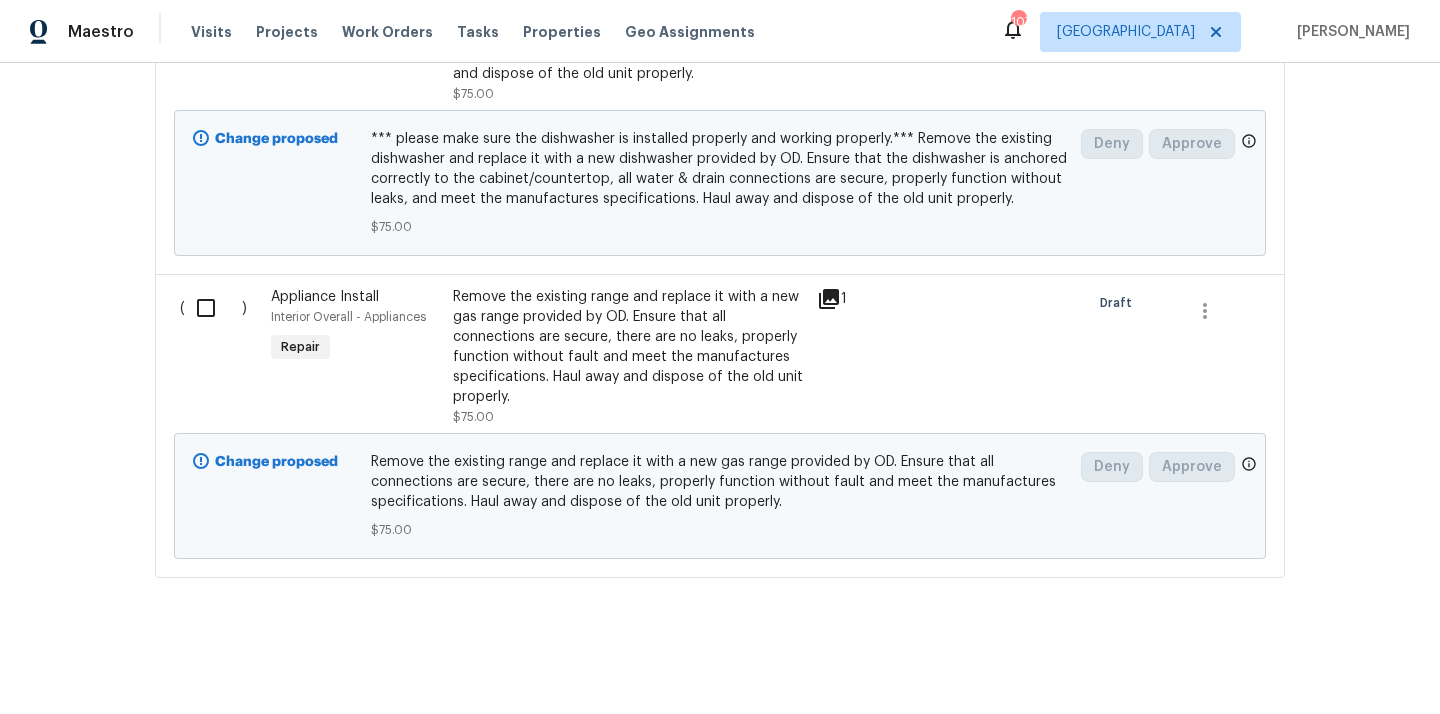 scroll, scrollTop: 1014, scrollLeft: 0, axis: vertical 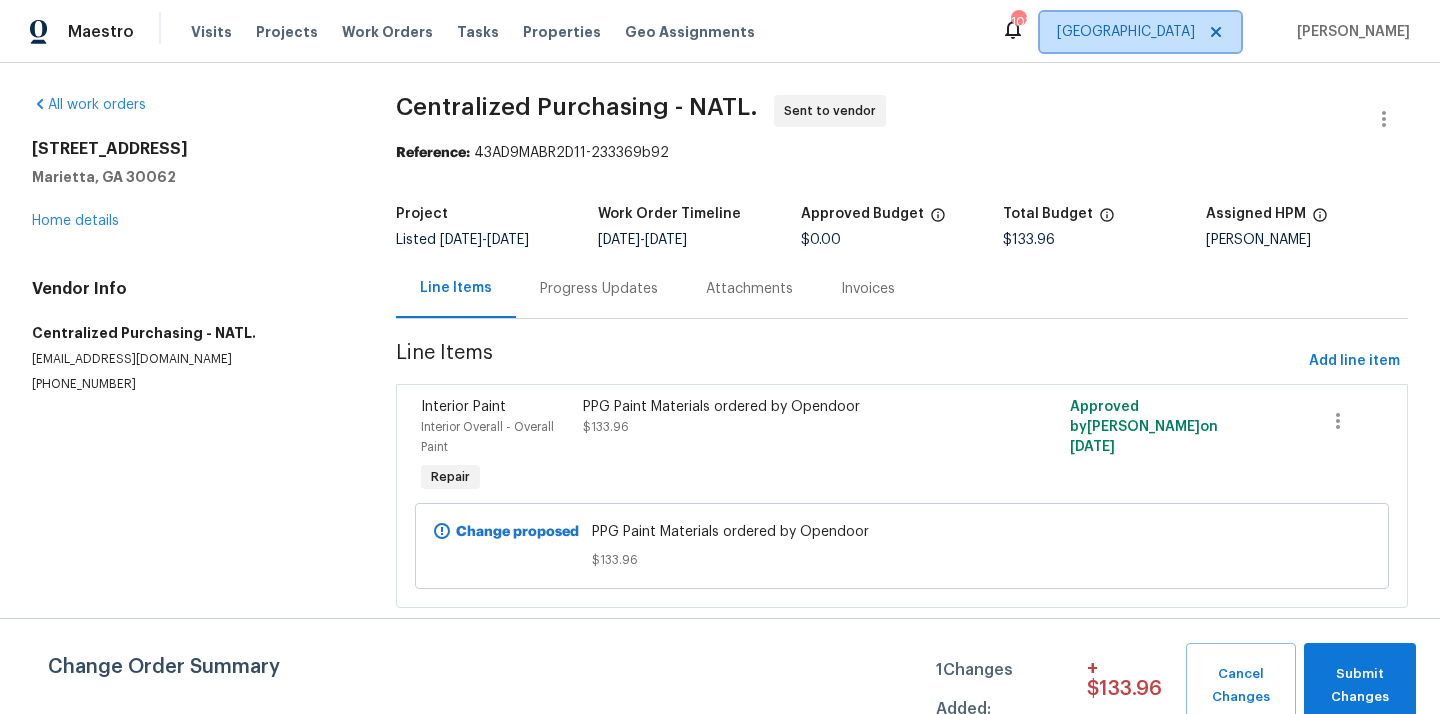 click on "[GEOGRAPHIC_DATA]" at bounding box center (1126, 32) 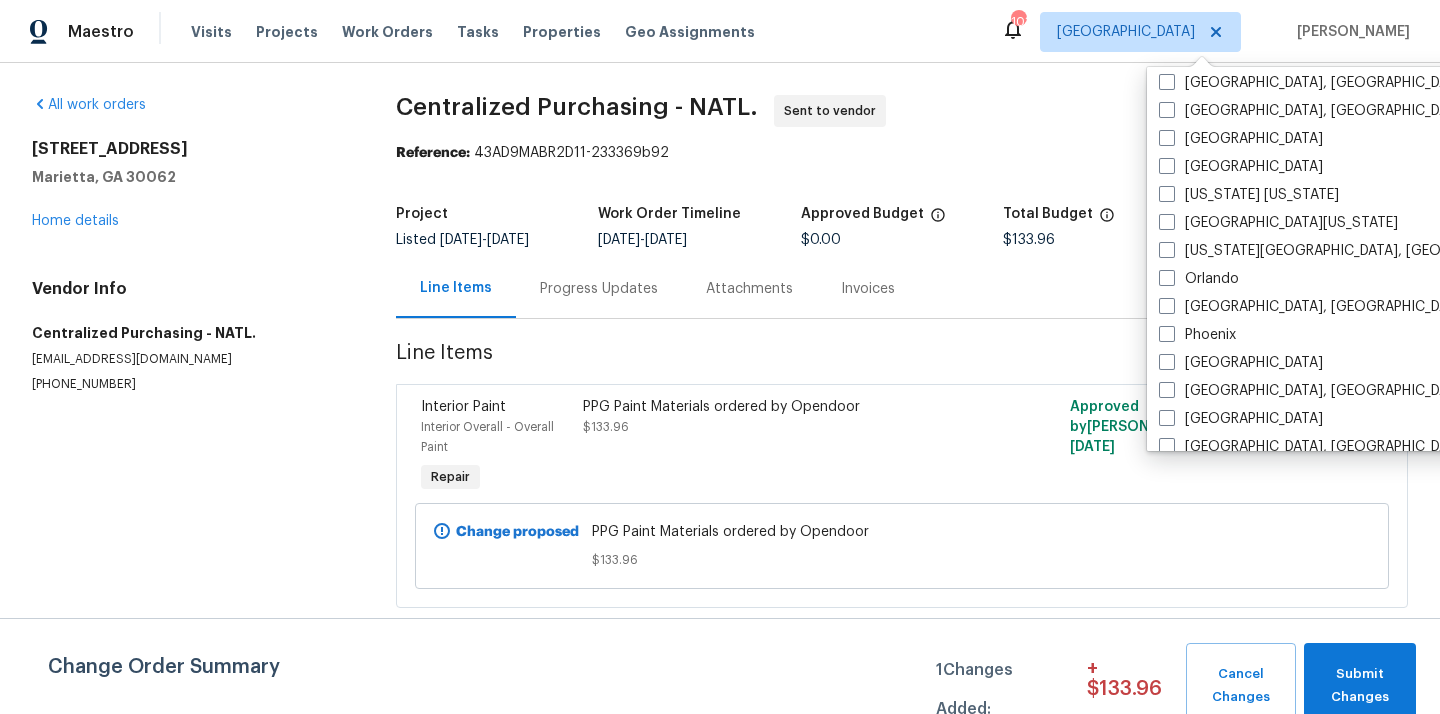 scroll, scrollTop: 1340, scrollLeft: 0, axis: vertical 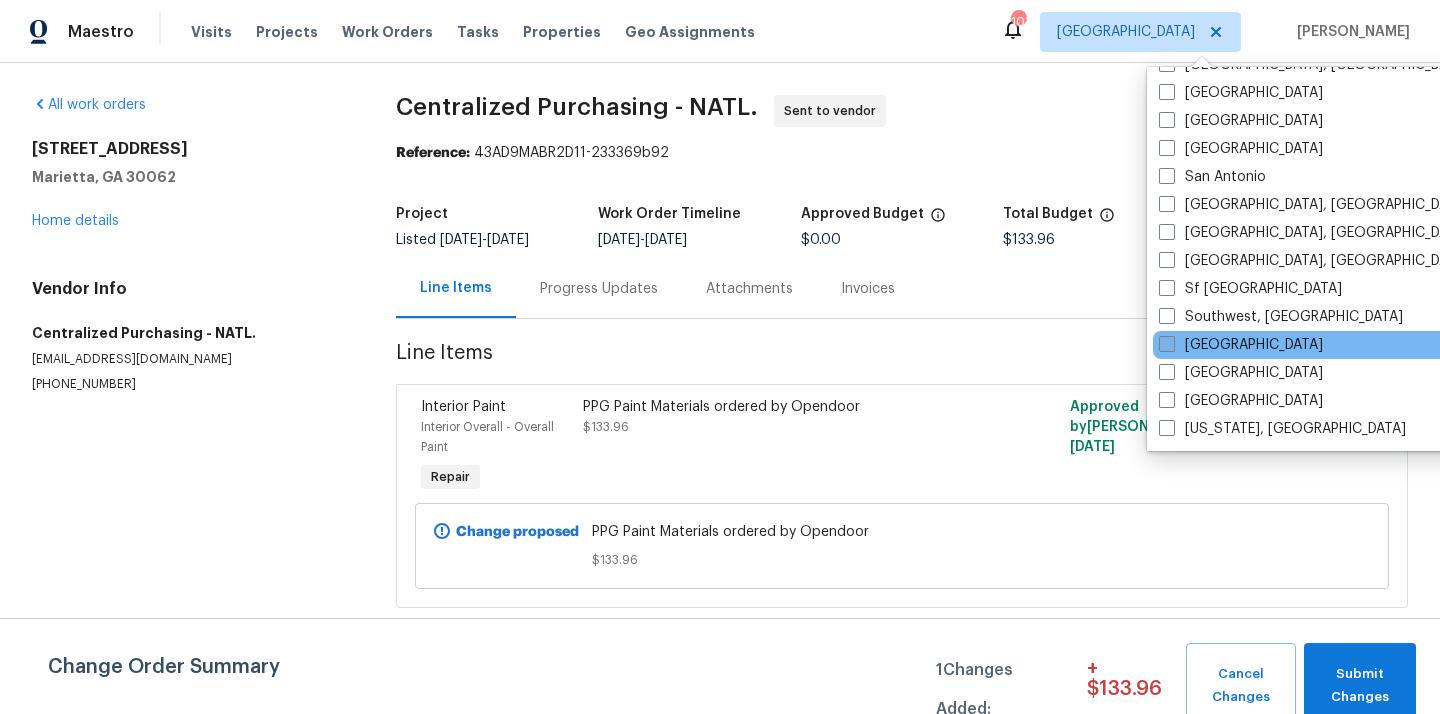 click on "[GEOGRAPHIC_DATA]" at bounding box center (1241, 345) 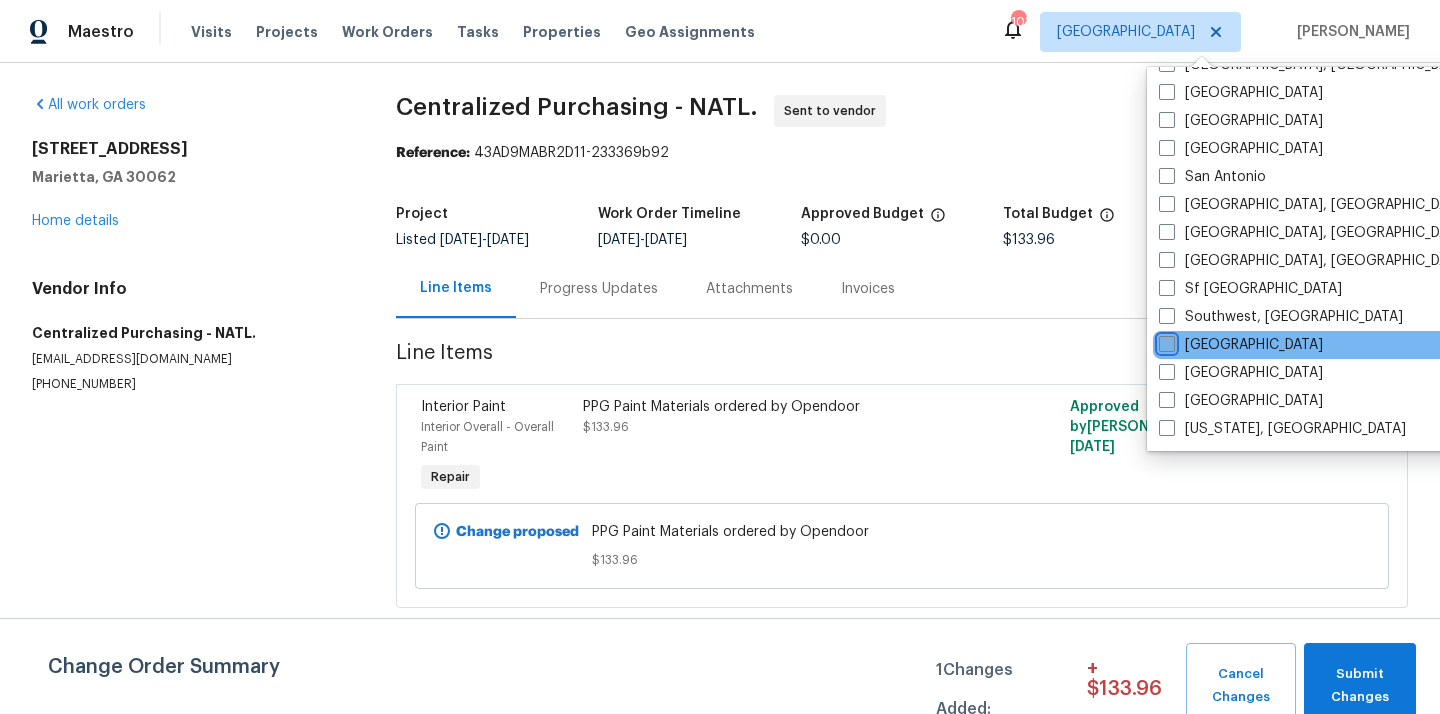 click on "[GEOGRAPHIC_DATA]" at bounding box center (1165, 341) 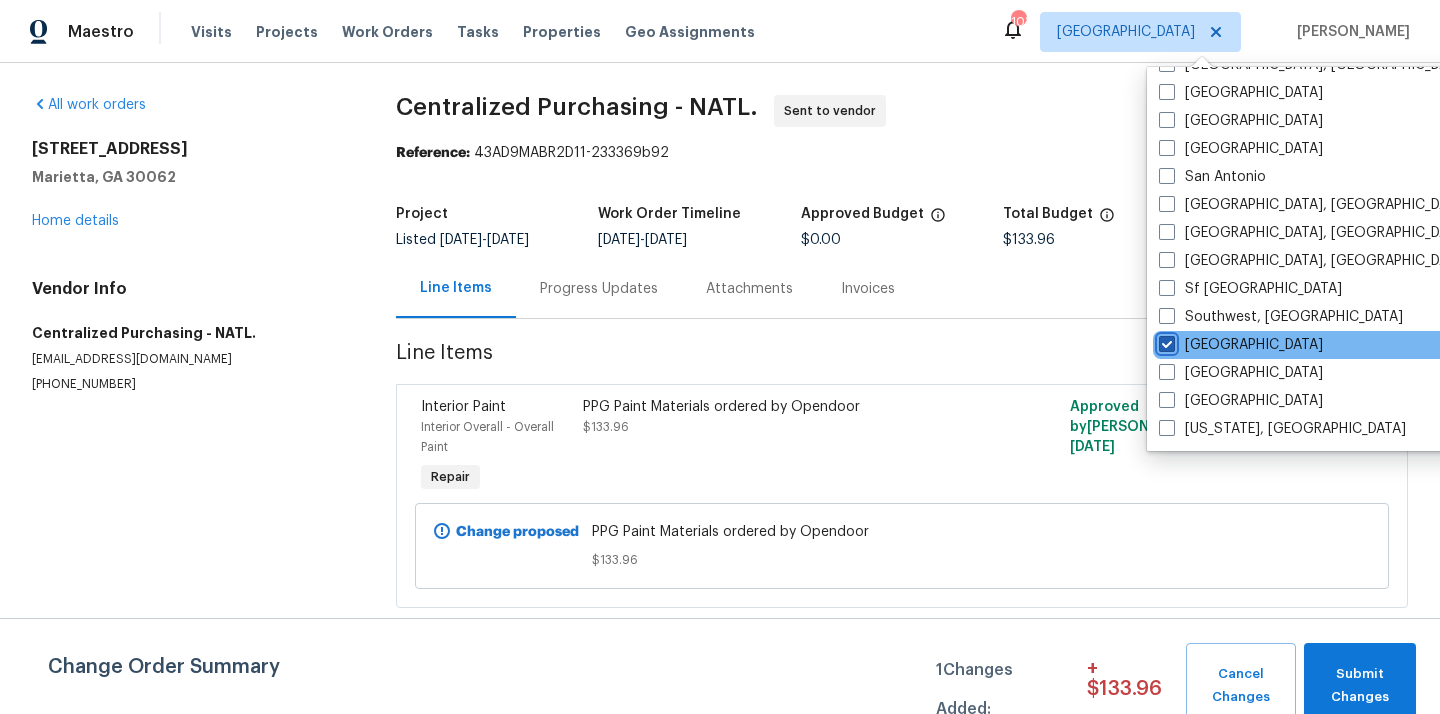 checkbox on "true" 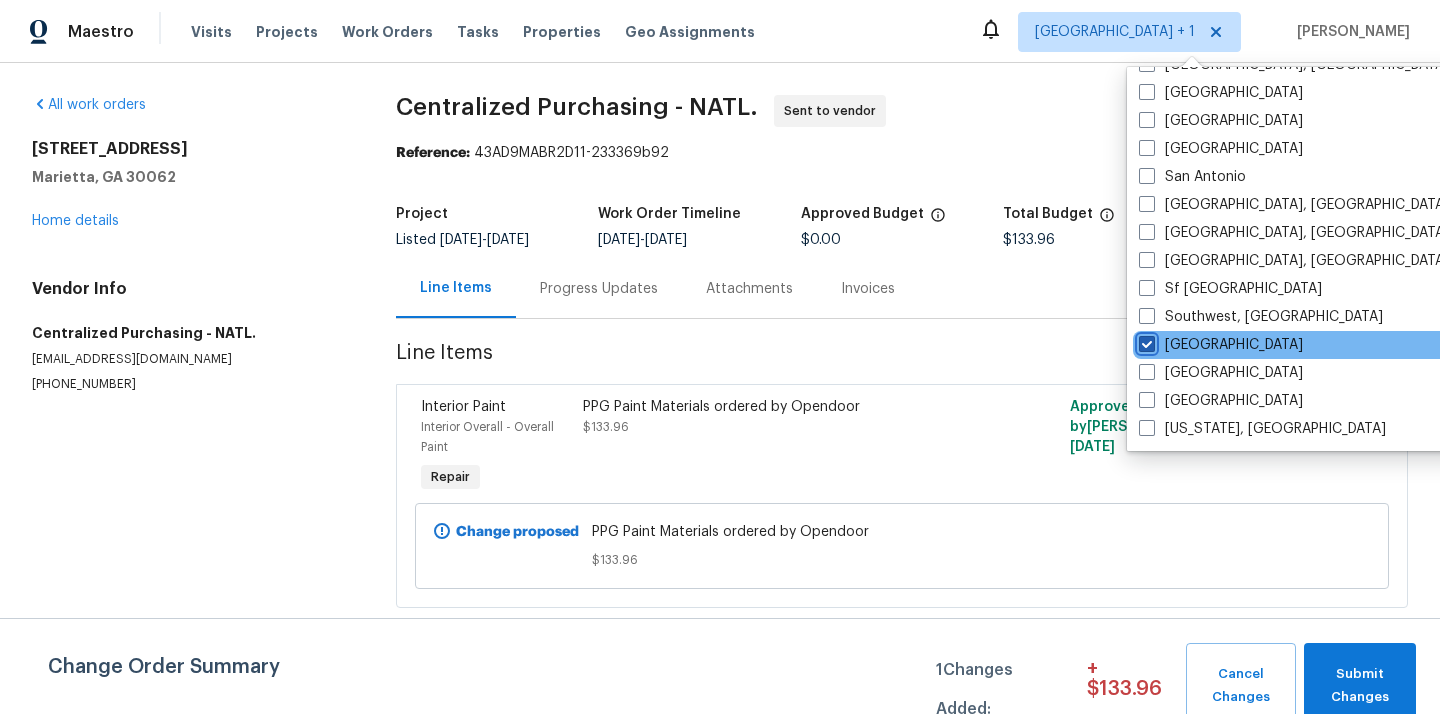 scroll, scrollTop: 0, scrollLeft: 0, axis: both 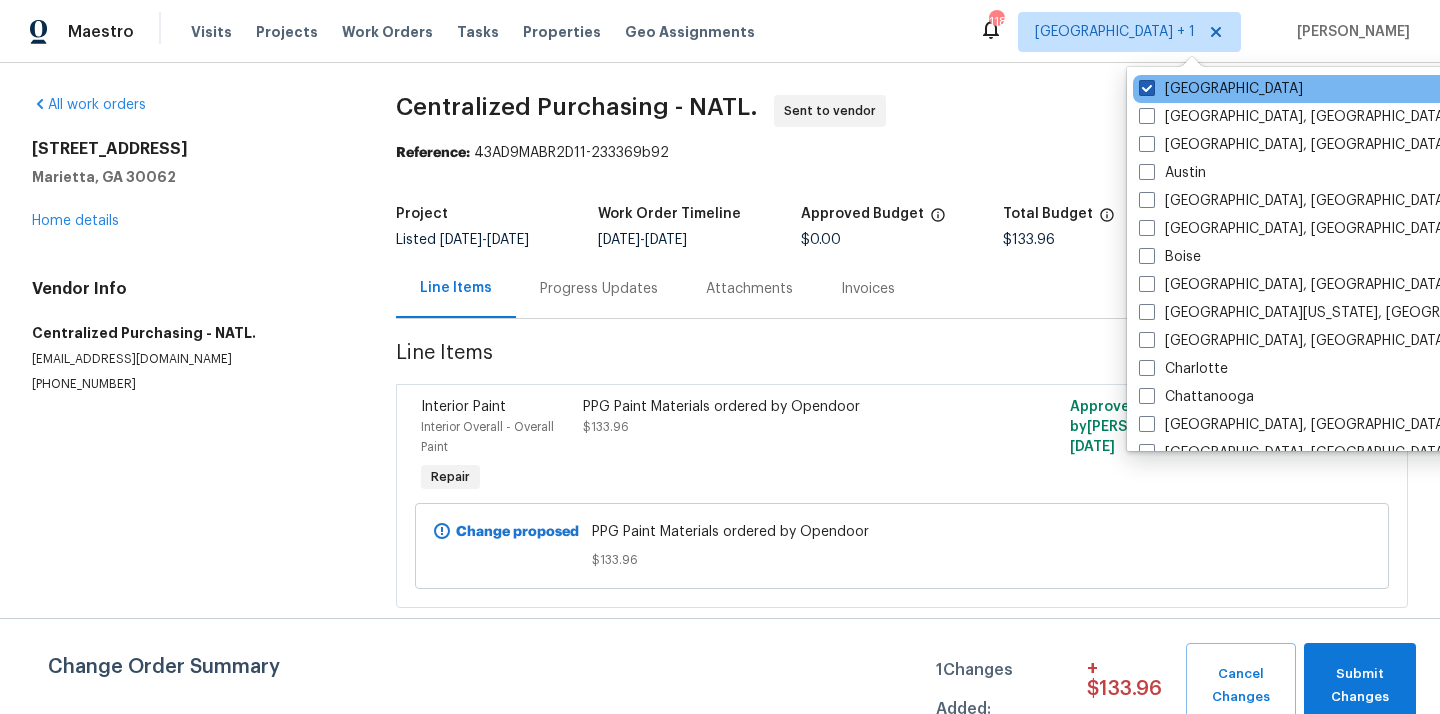 click on "[GEOGRAPHIC_DATA]" at bounding box center (1221, 89) 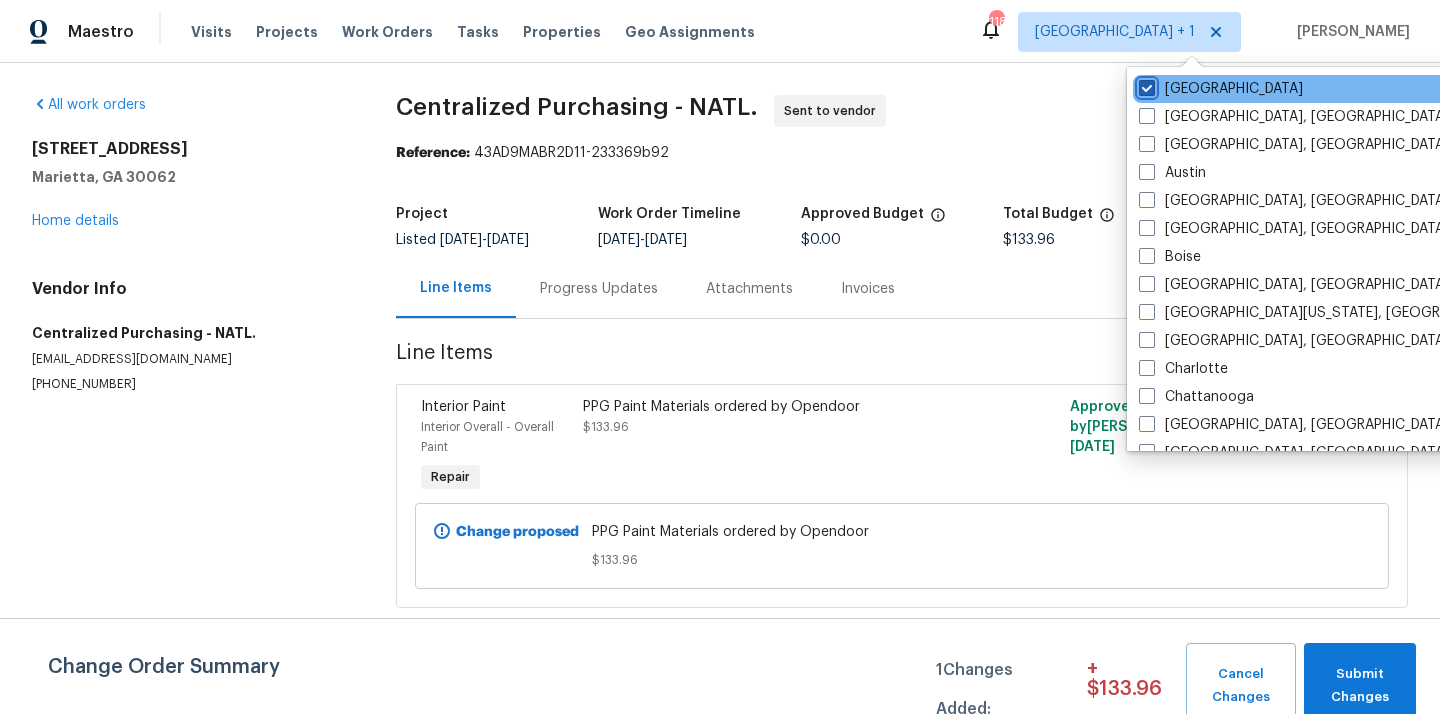 click on "[GEOGRAPHIC_DATA]" at bounding box center (1145, 85) 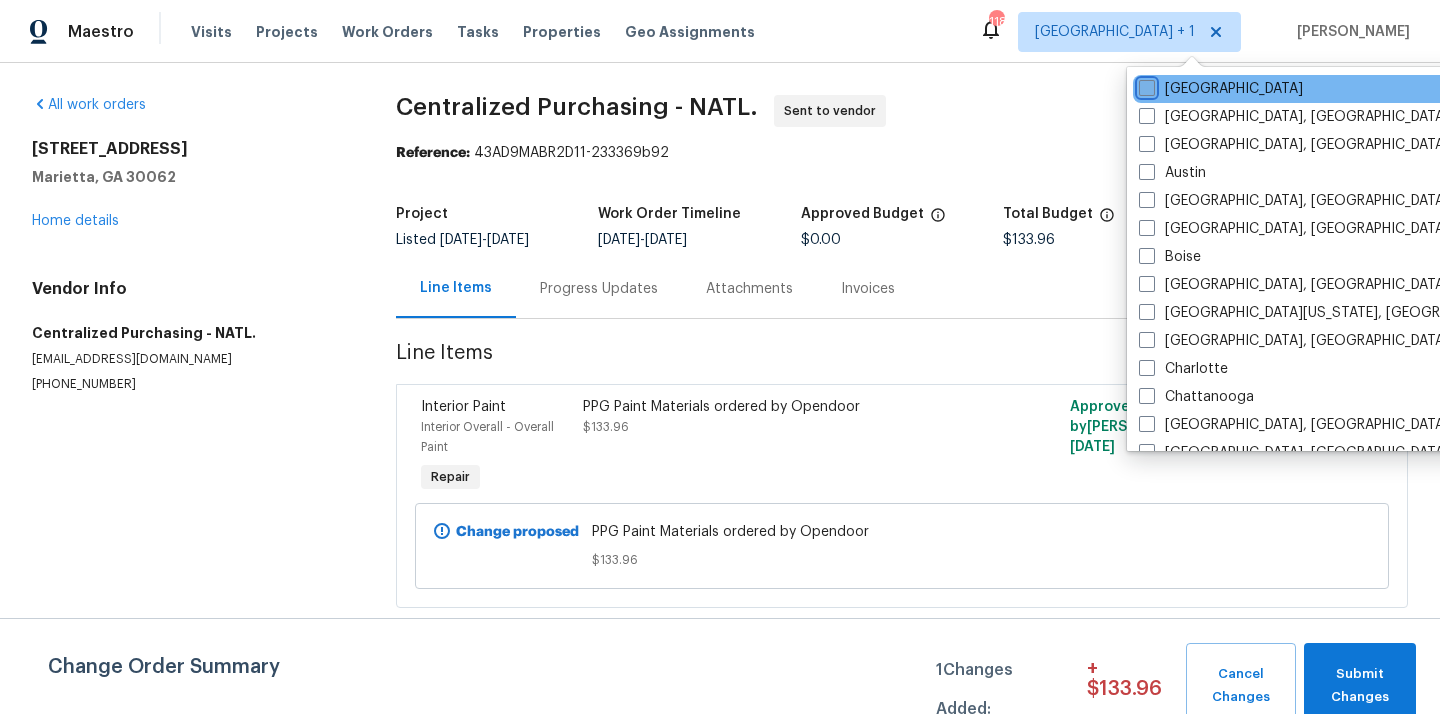 checkbox on "false" 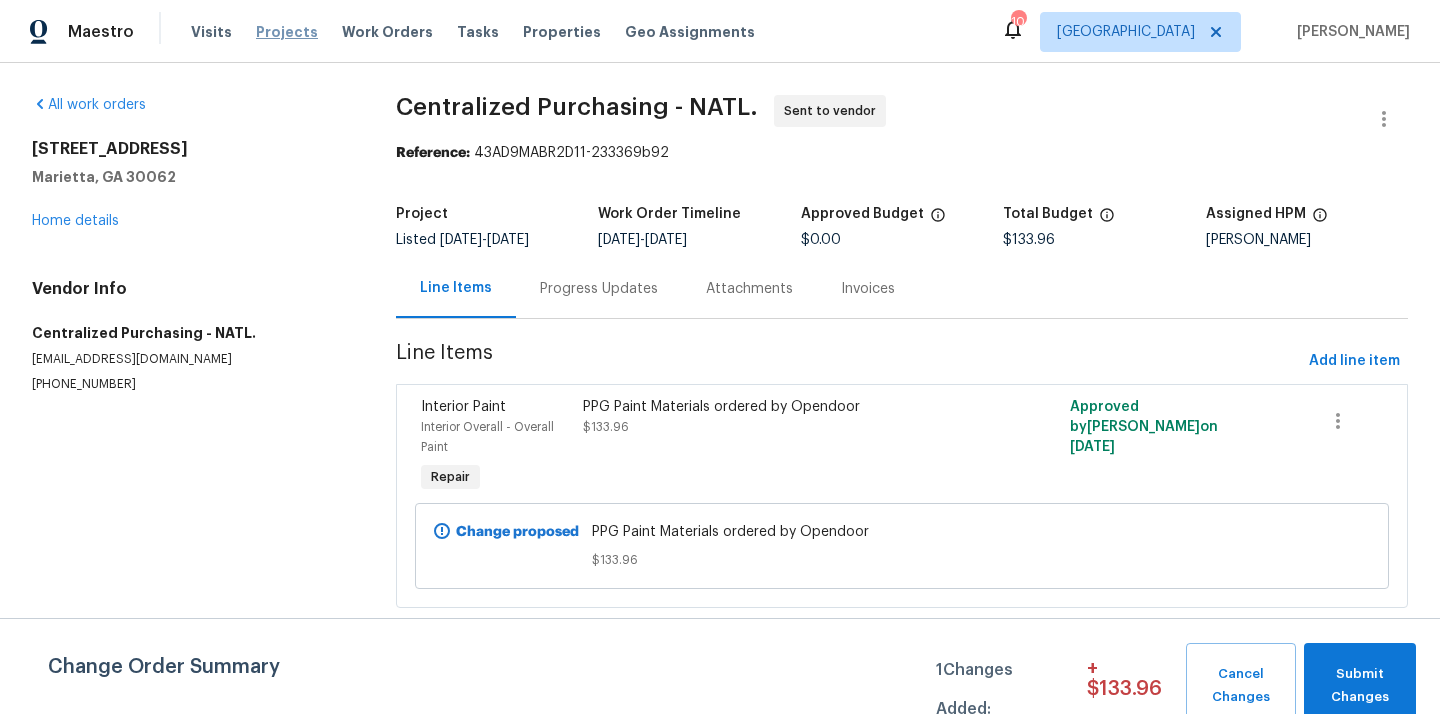 click on "Projects" at bounding box center [287, 32] 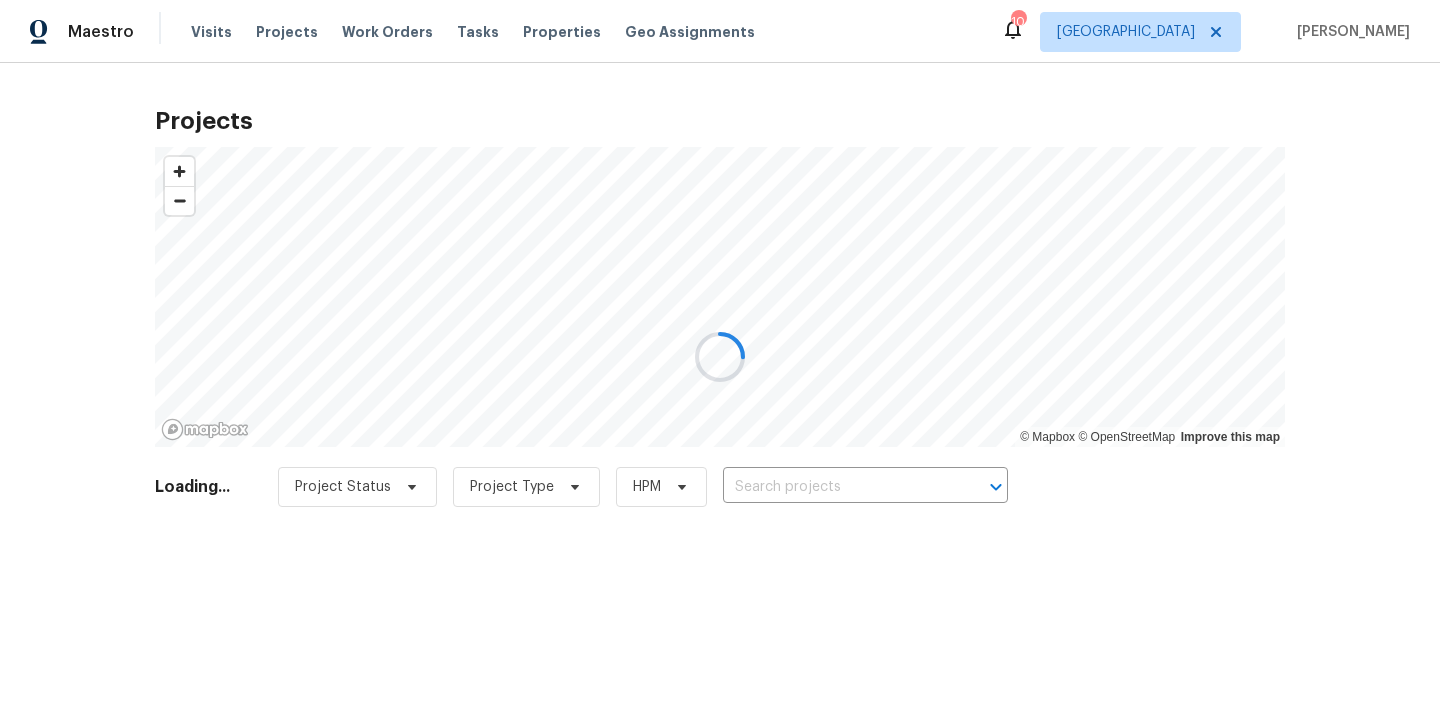 click at bounding box center [720, 357] 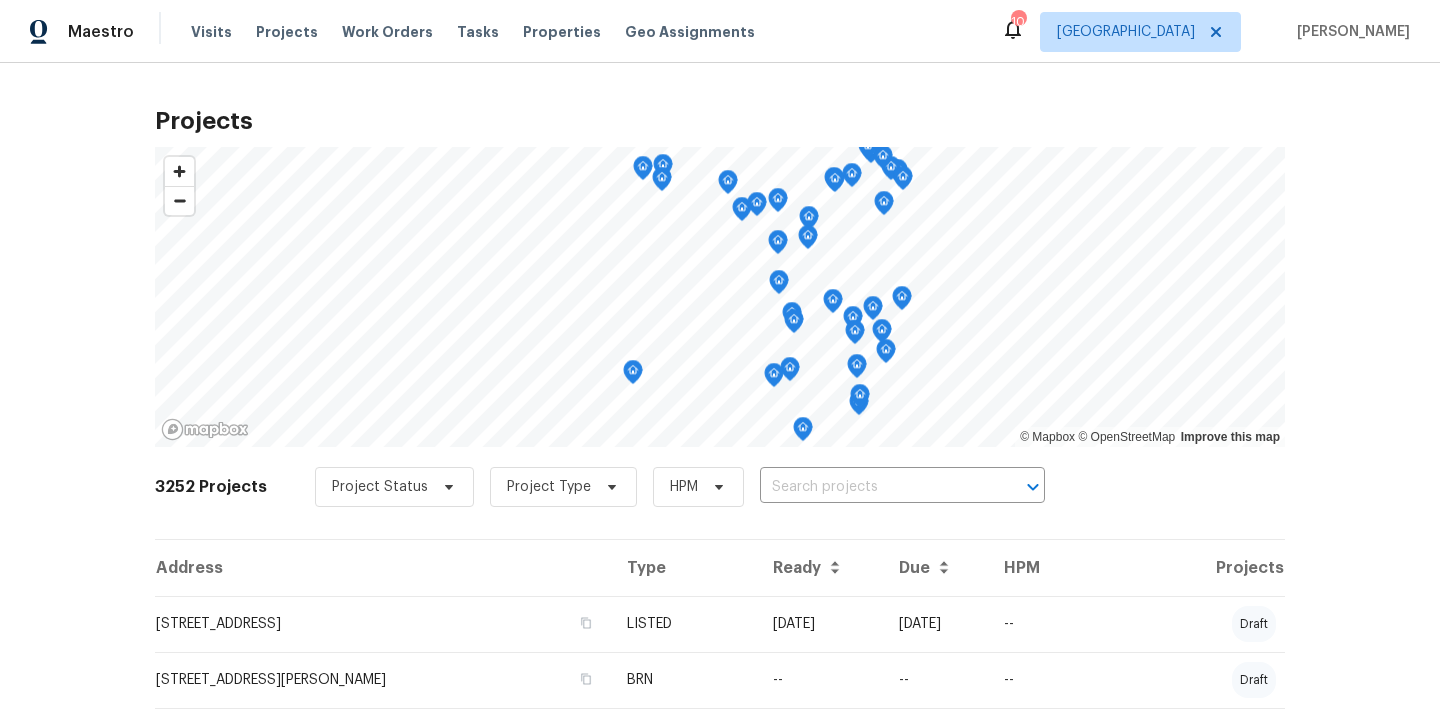 click at bounding box center (874, 487) 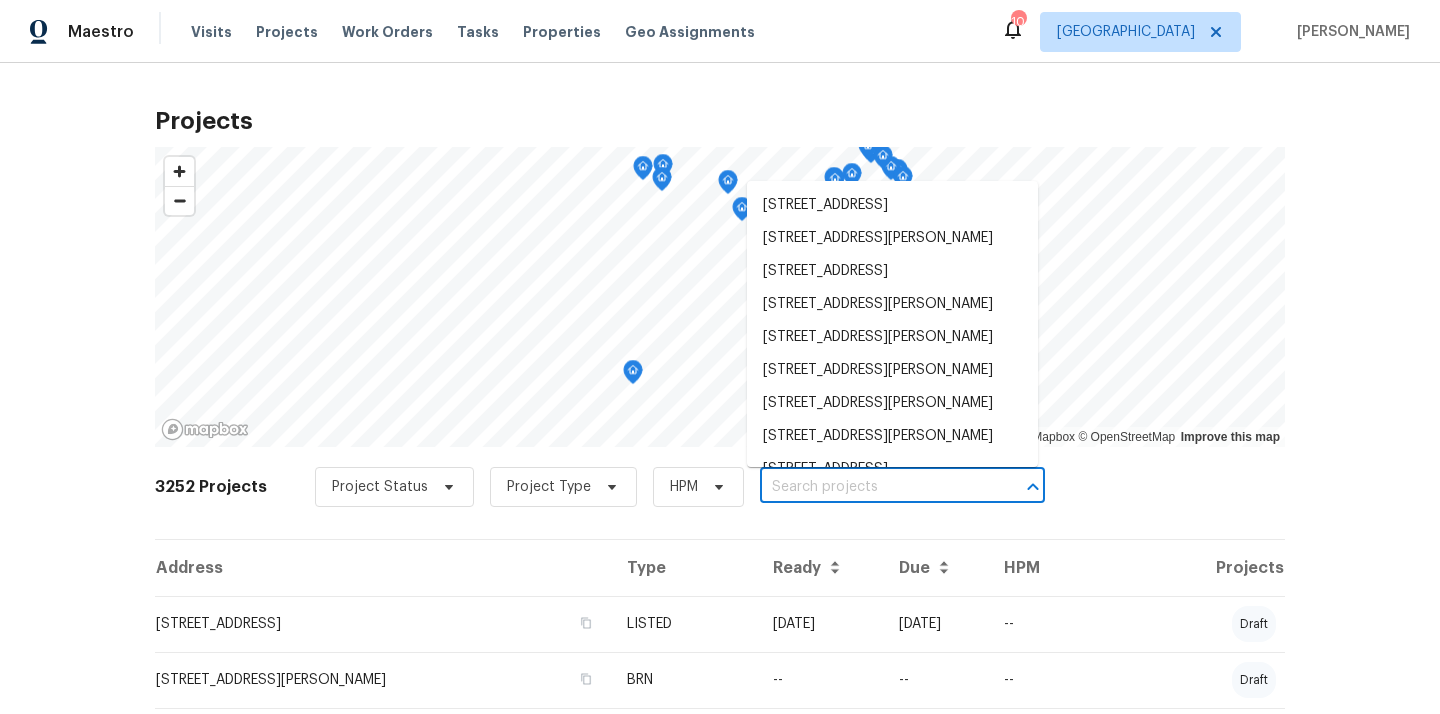 paste on "113 Wyndcrest Ct, Lake Saint Louis, MO 63367" 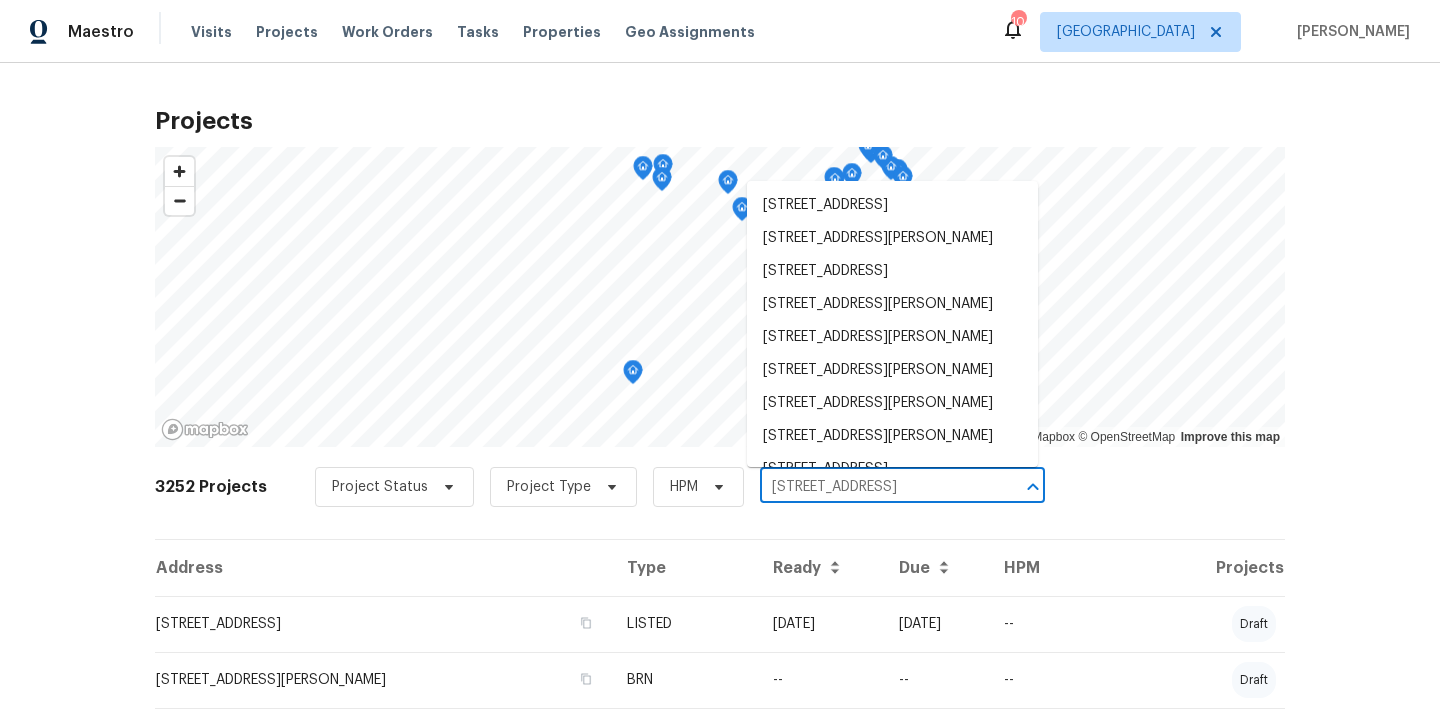 scroll, scrollTop: 0, scrollLeft: 78, axis: horizontal 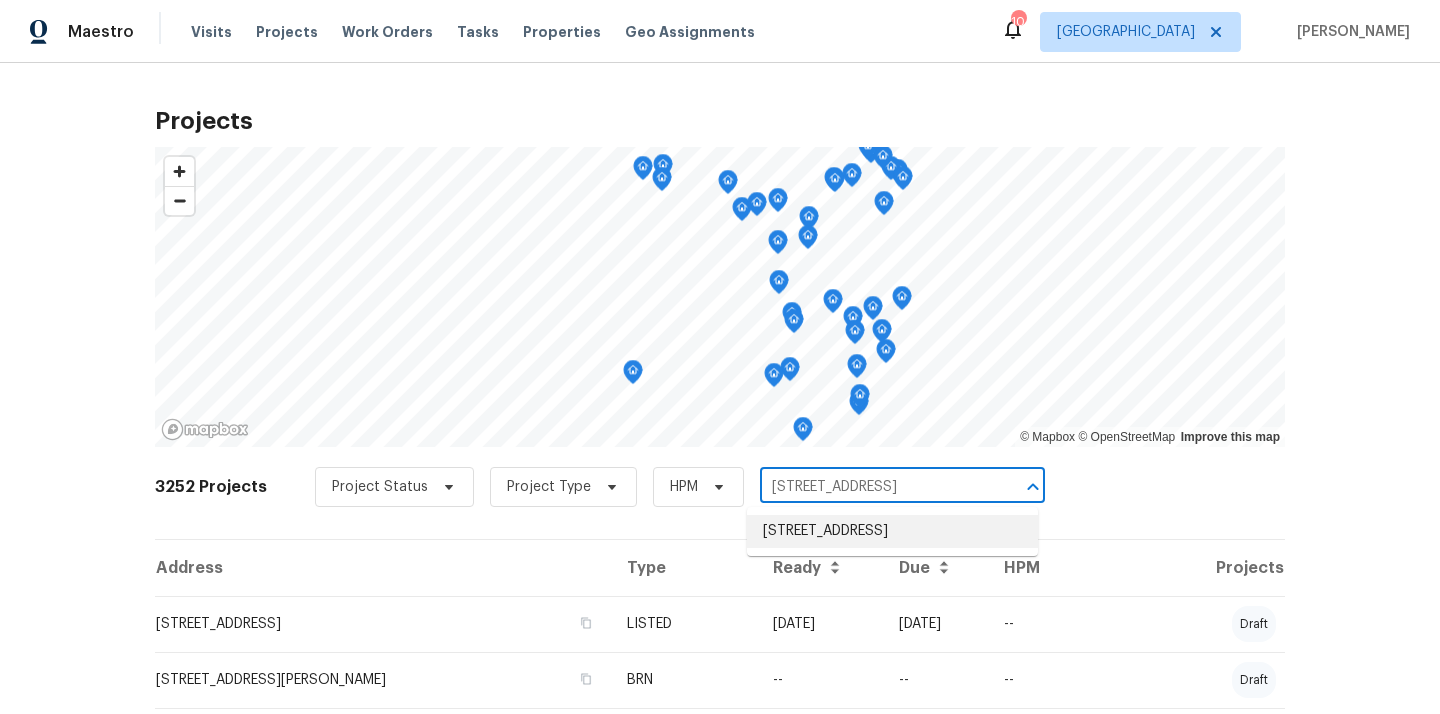 click on "113 Wyndcrest Ct, Lake Saint Louis, MO 63367" at bounding box center [892, 531] 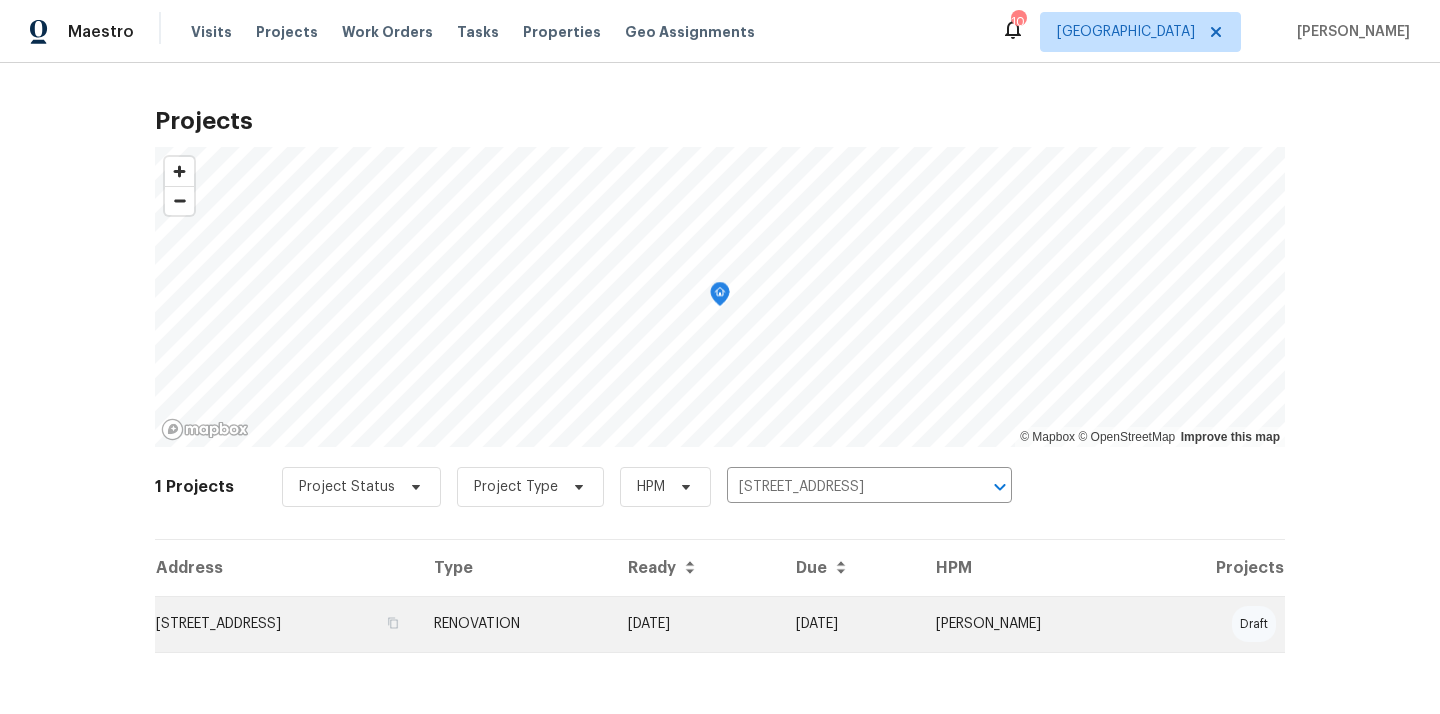 click on "113 Wyndcrest Ct, Lake Saint Louis, MO 63367" at bounding box center [286, 624] 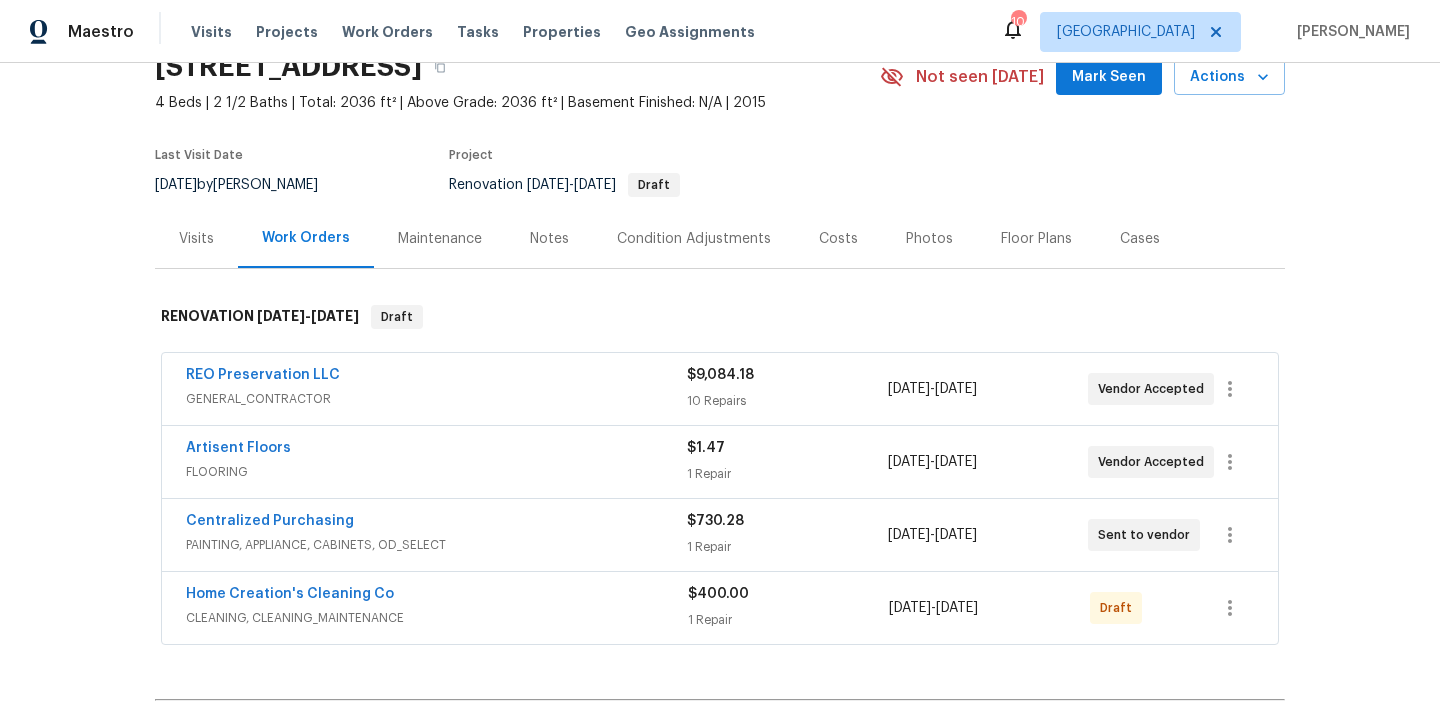 scroll, scrollTop: 114, scrollLeft: 0, axis: vertical 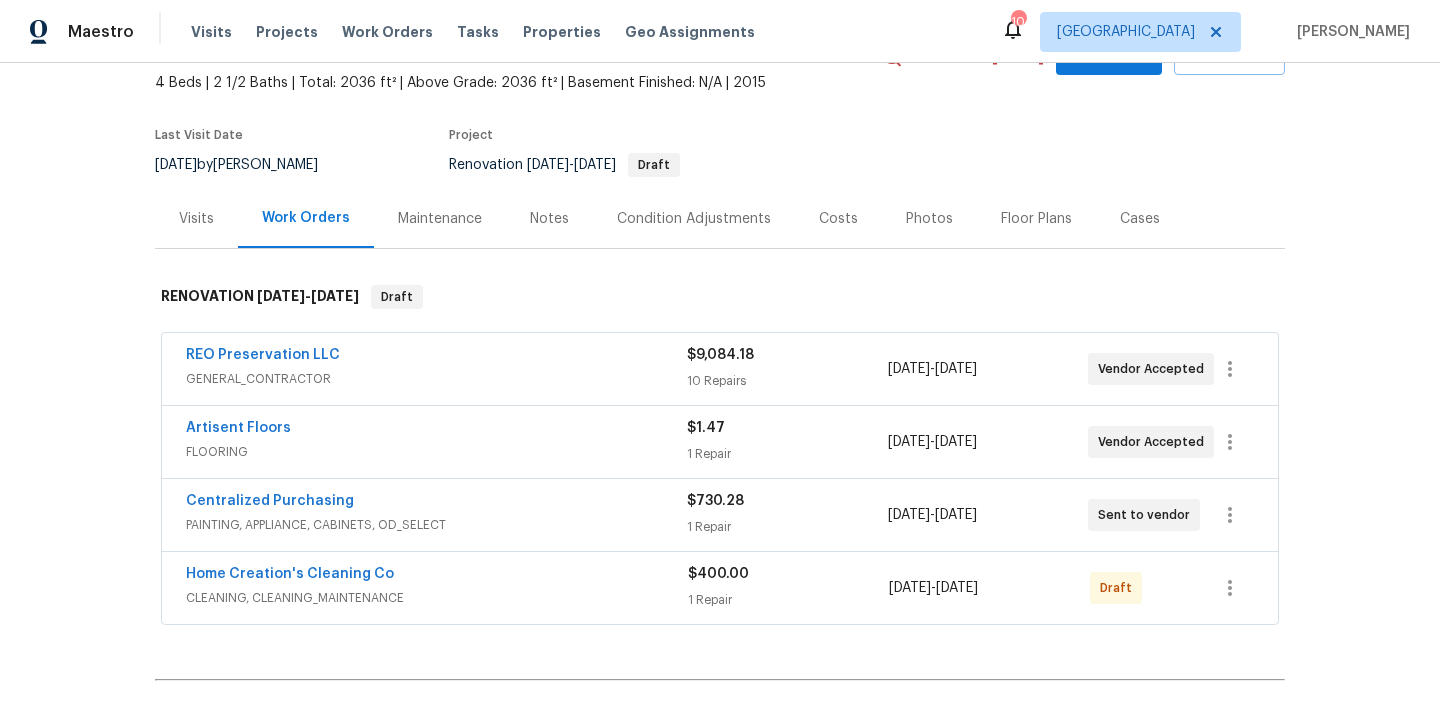 click on "Centralized Purchasing" at bounding box center [270, 501] 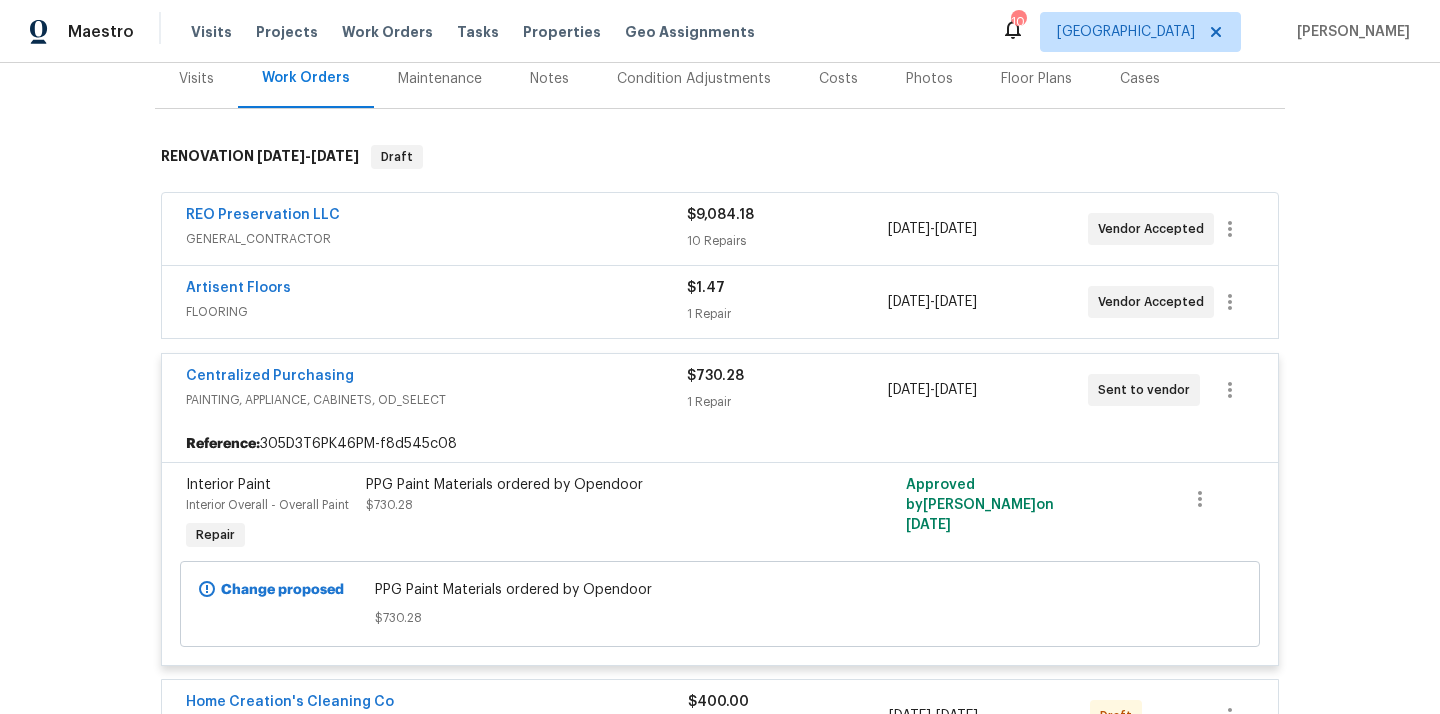 scroll, scrollTop: 256, scrollLeft: 0, axis: vertical 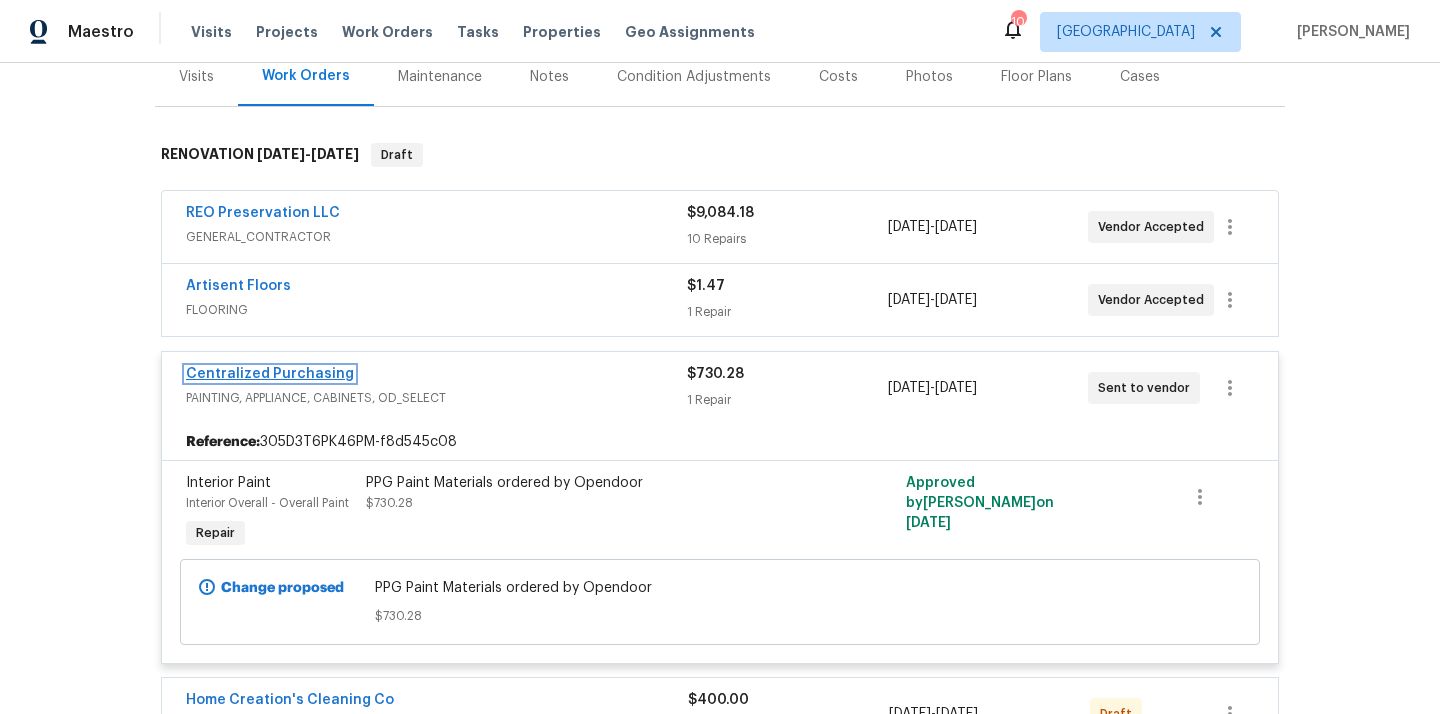 click on "Centralized Purchasing" at bounding box center (270, 374) 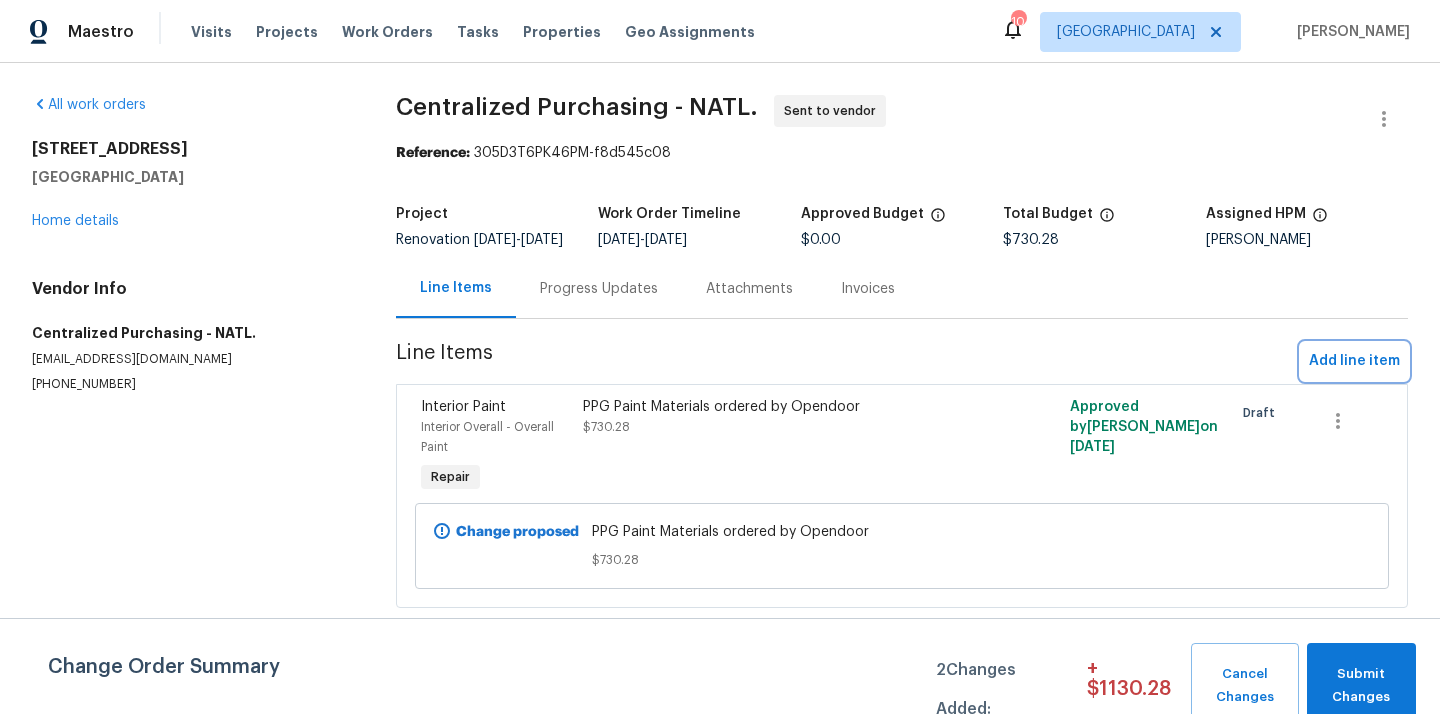 click on "Add line item" at bounding box center [1354, 361] 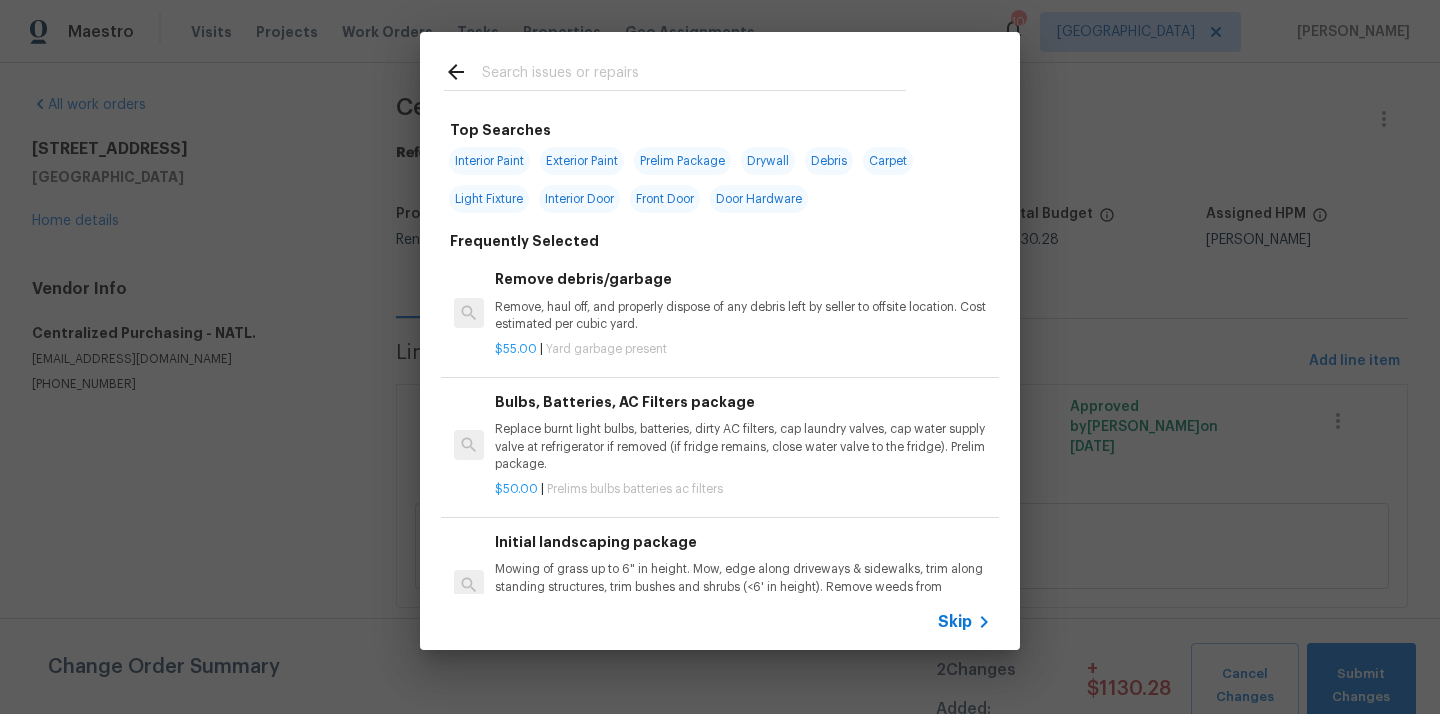 click at bounding box center (675, 71) 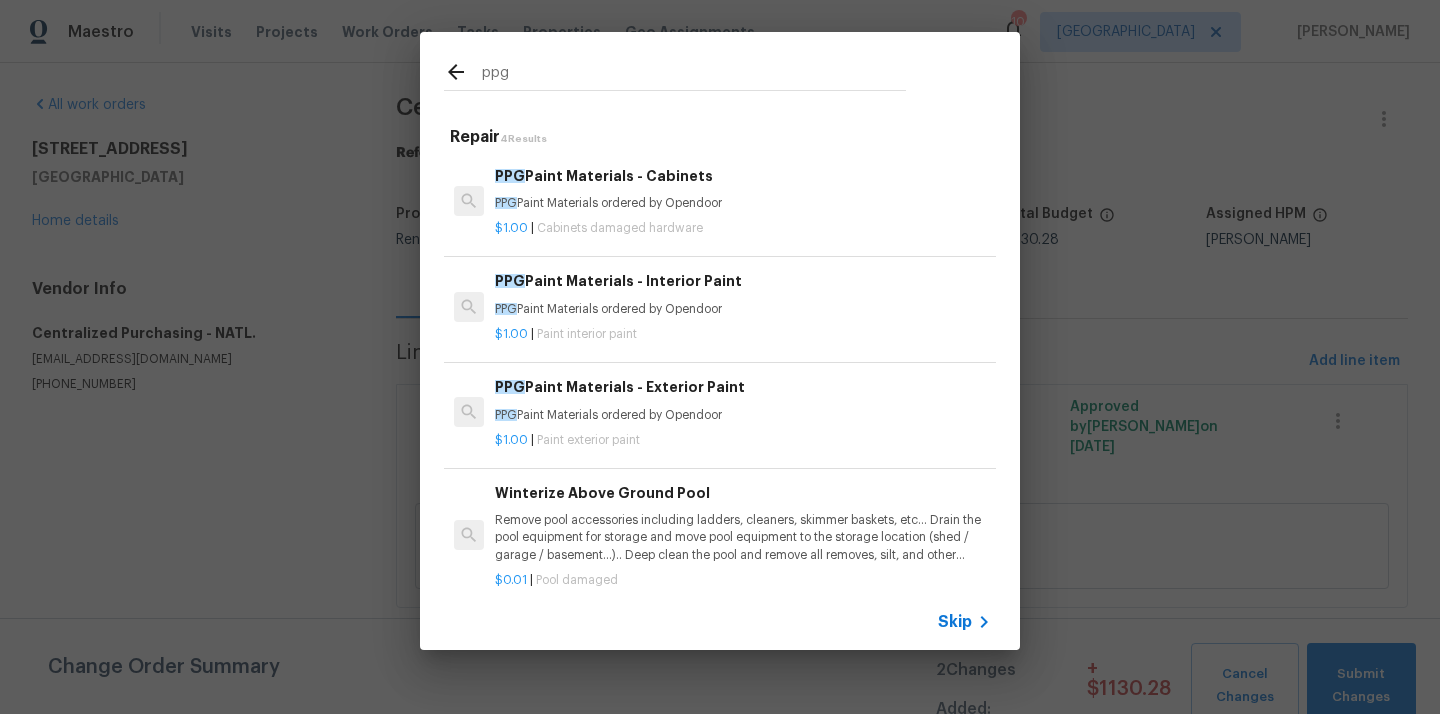 type on "ppg" 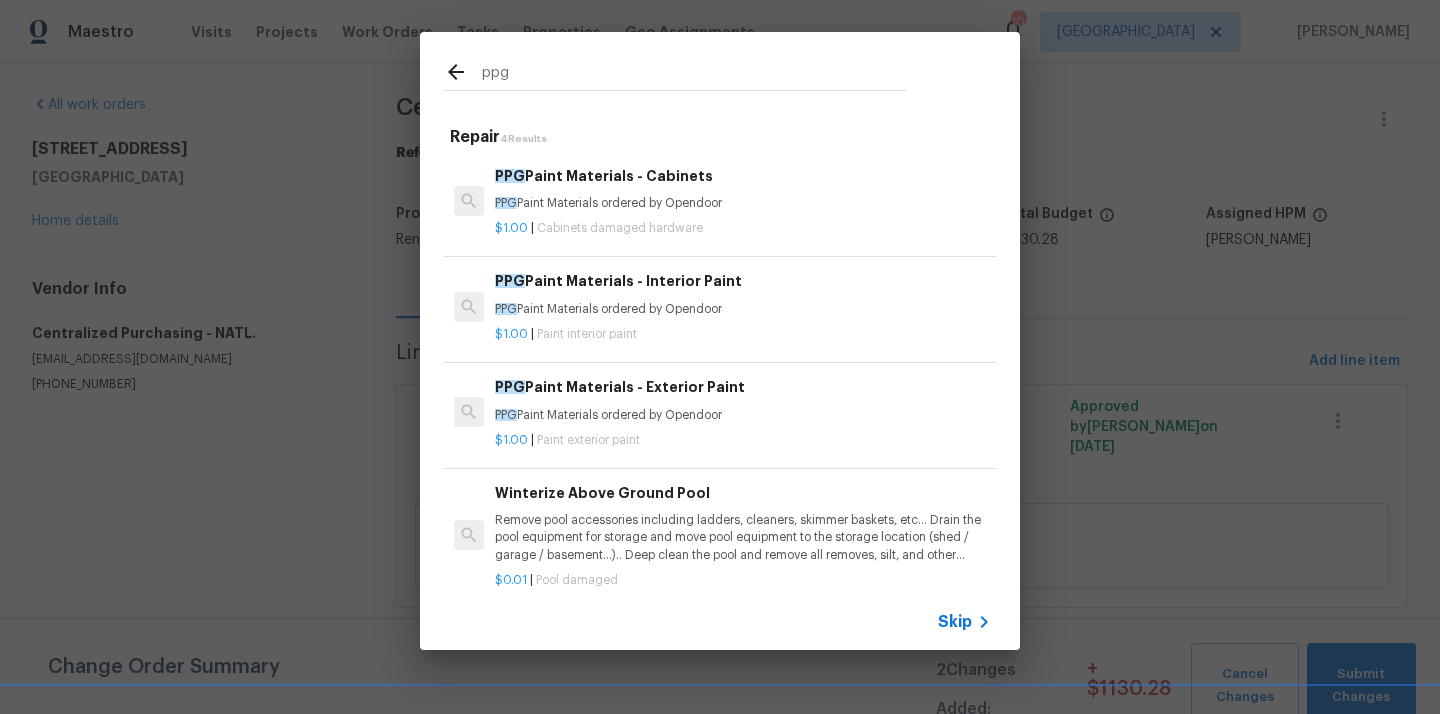click on "PPG  Paint Materials - Interior Paint PPG  Paint Materials ordered by Opendoor" at bounding box center [743, 294] 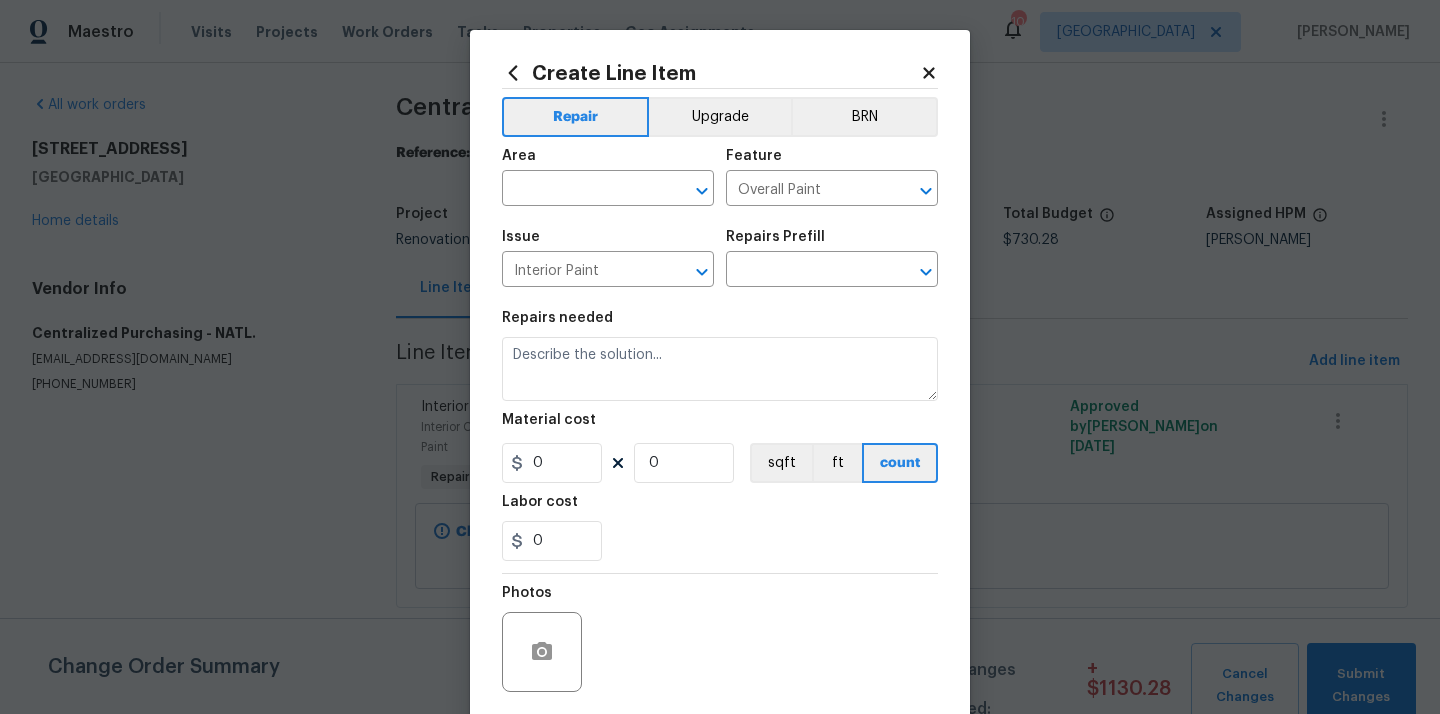 type on "PPG Paint Materials - Interior Paint $1.00" 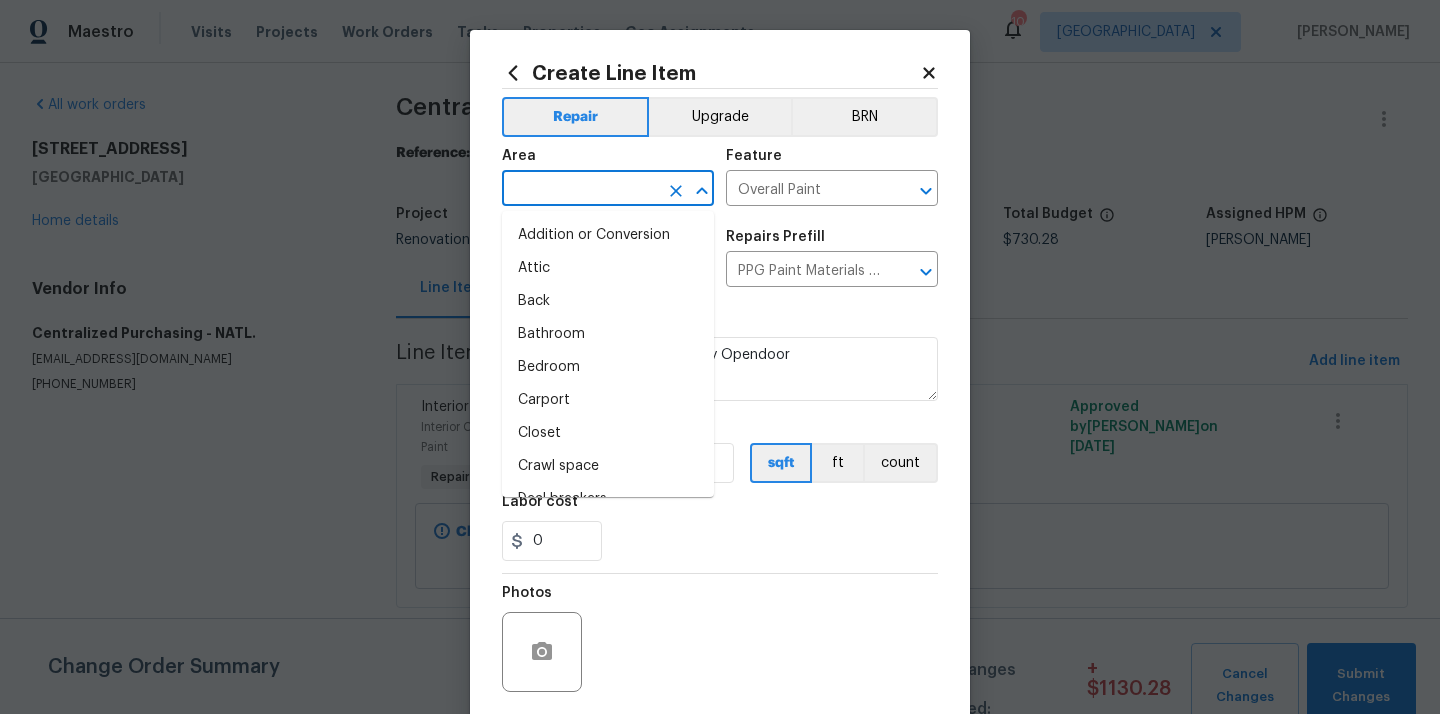 click at bounding box center (580, 190) 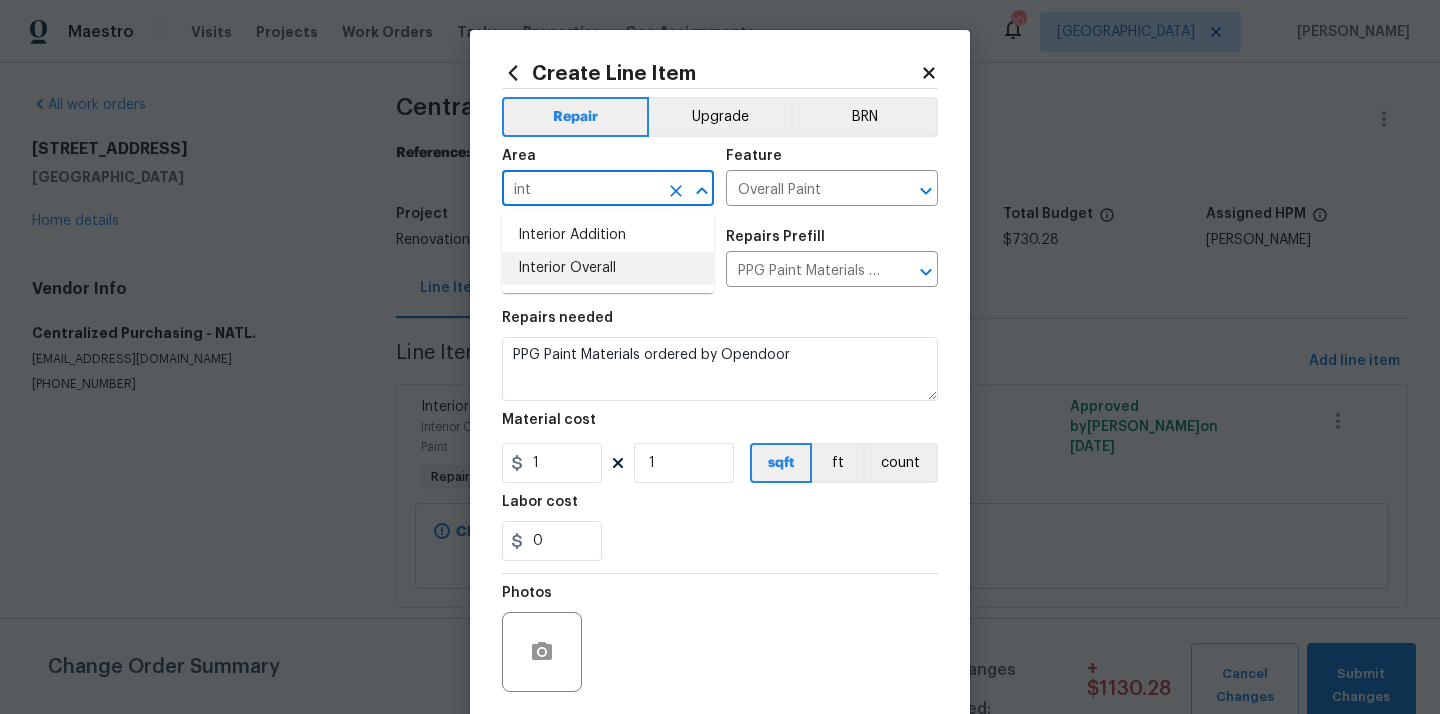 click on "Interior Overall" at bounding box center [608, 268] 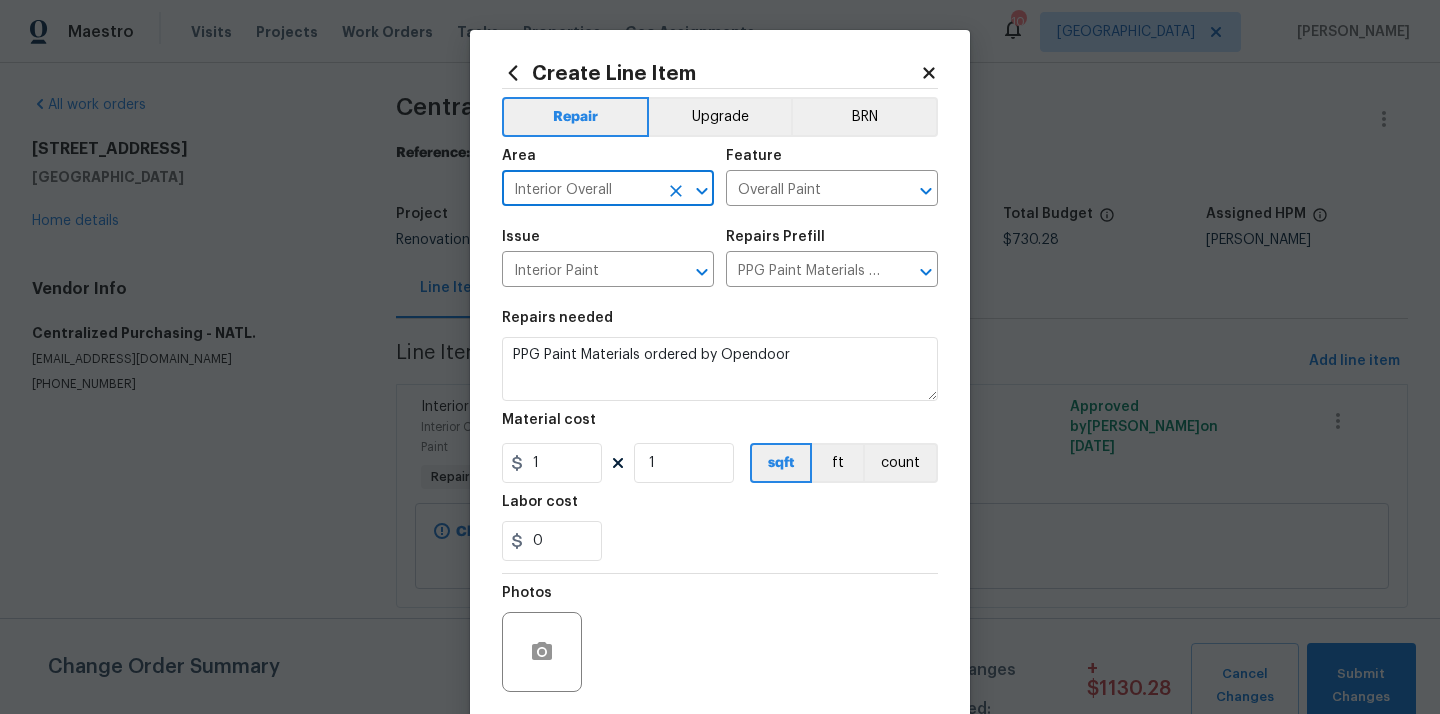 type on "Interior Overall" 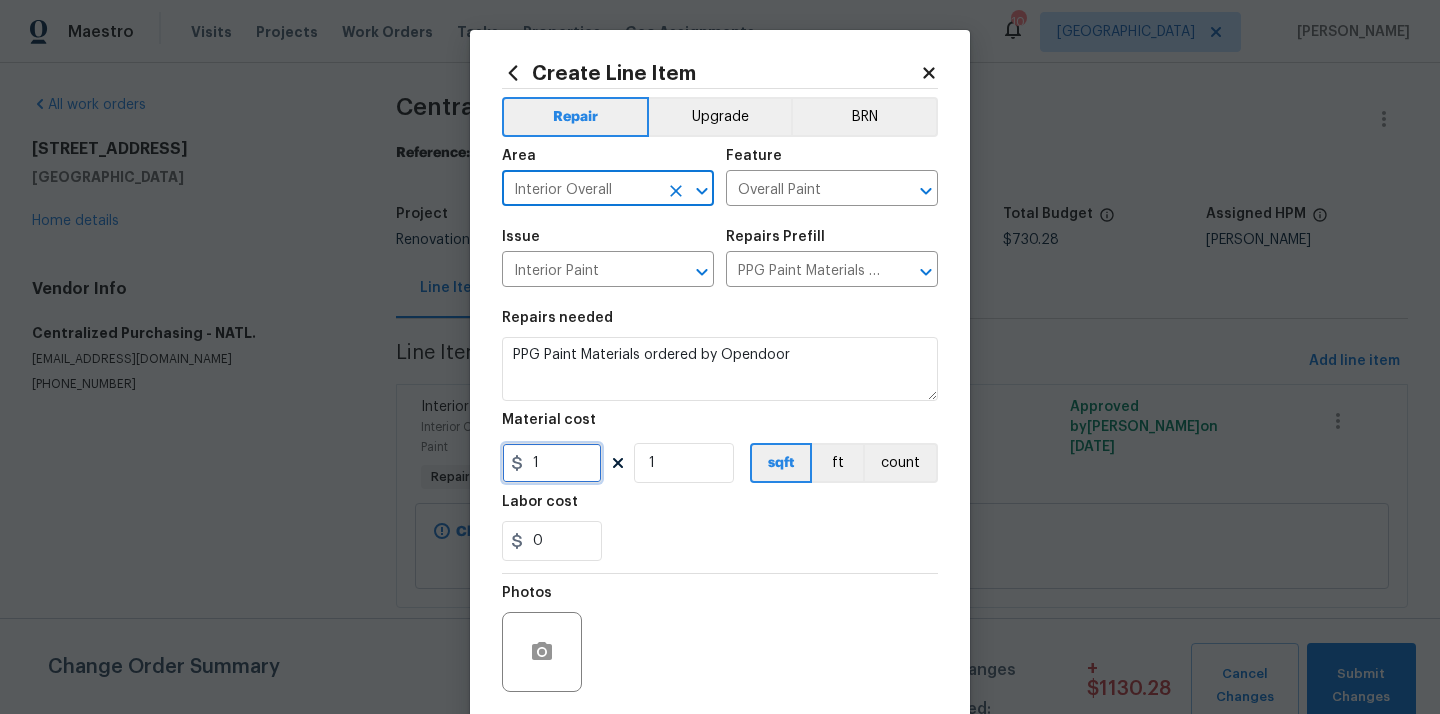 drag, startPoint x: 545, startPoint y: 477, endPoint x: 478, endPoint y: 462, distance: 68.65858 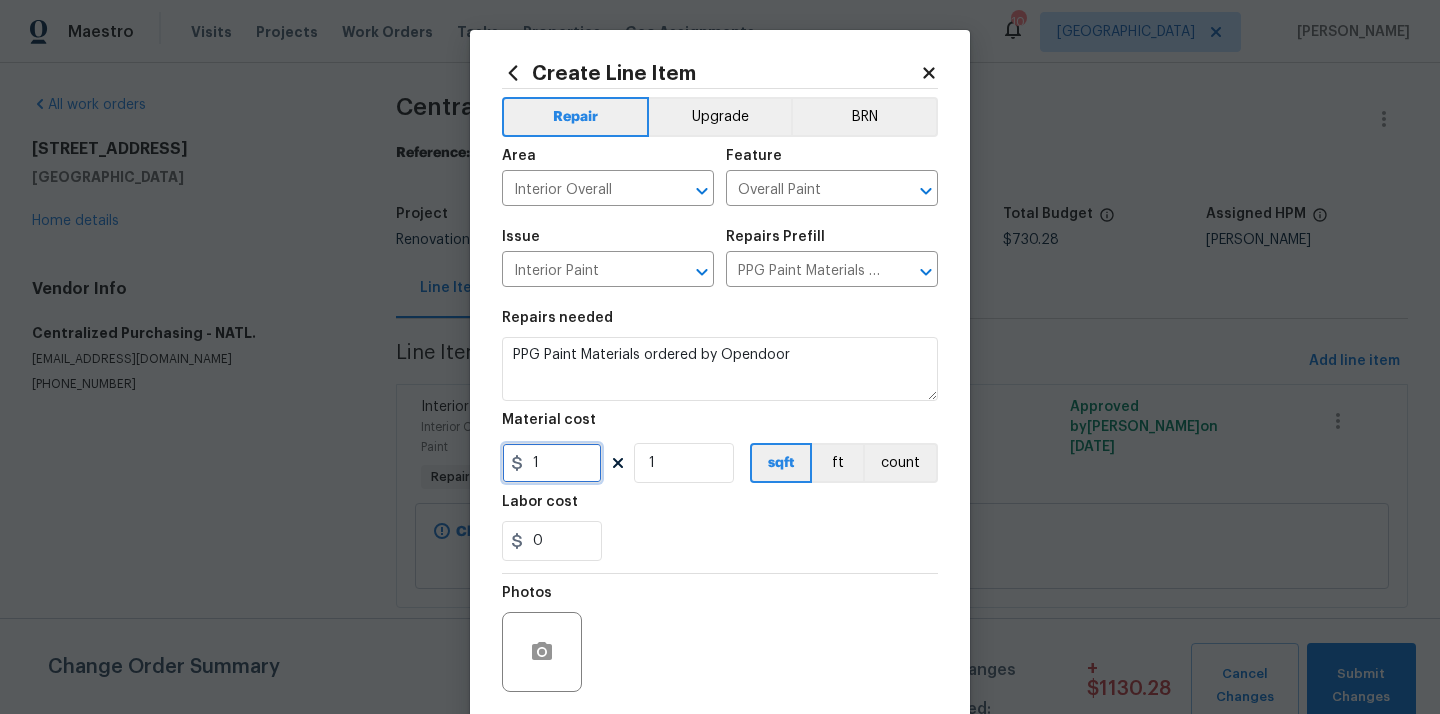 paste 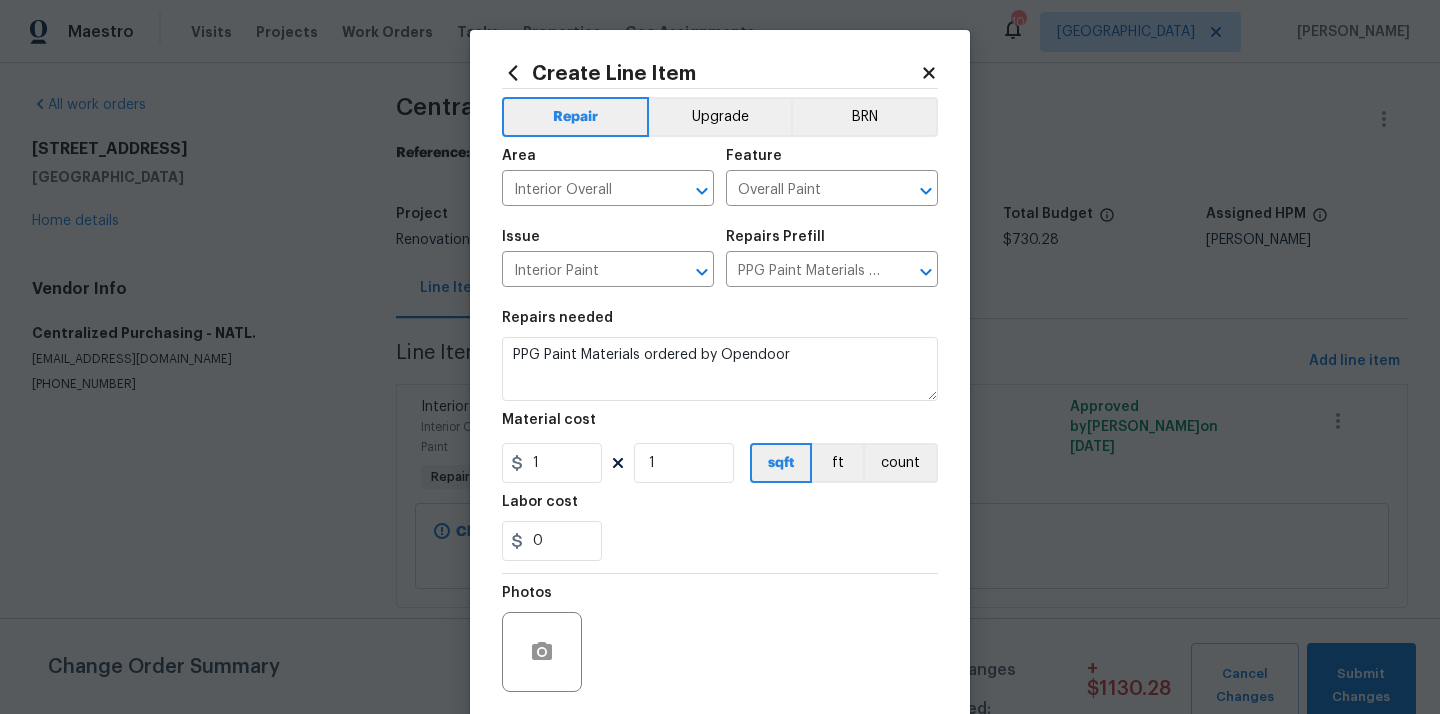 click on "0" at bounding box center (720, 541) 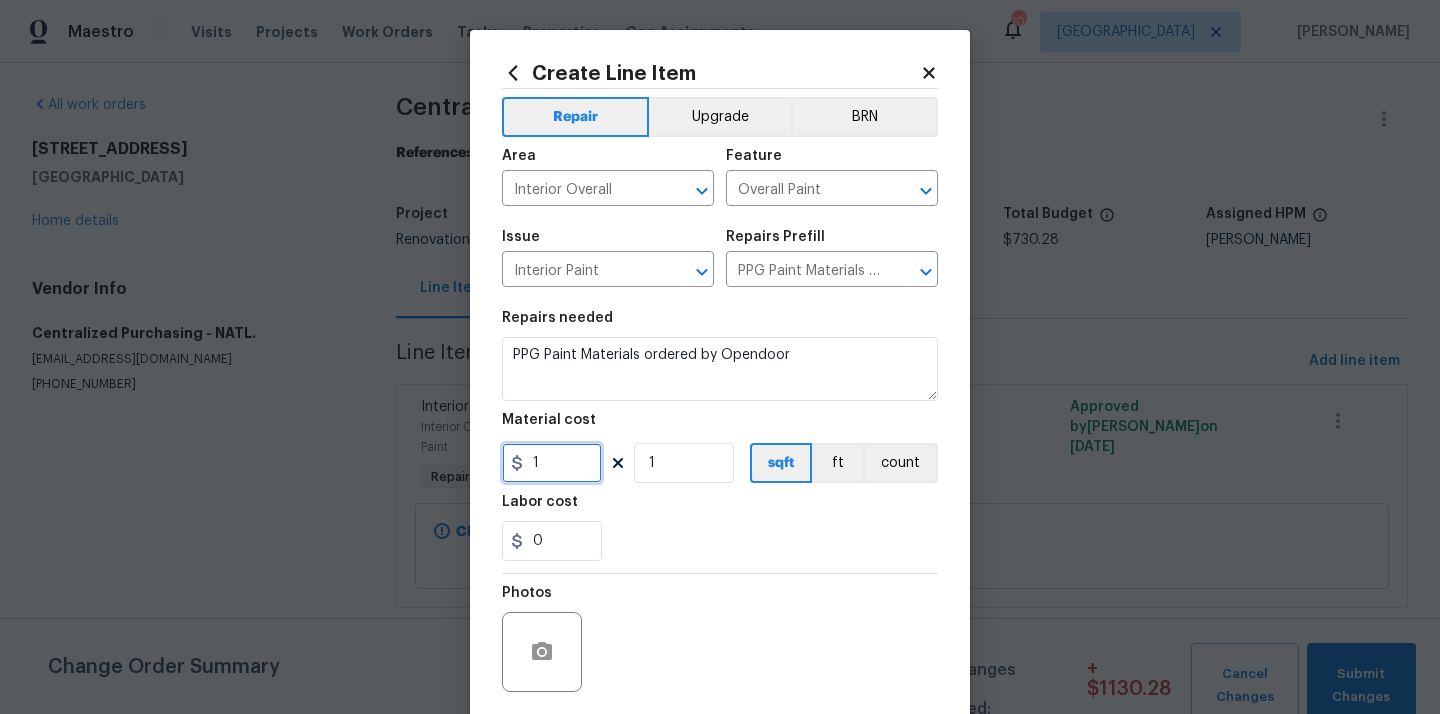 drag, startPoint x: 532, startPoint y: 463, endPoint x: 500, endPoint y: 463, distance: 32 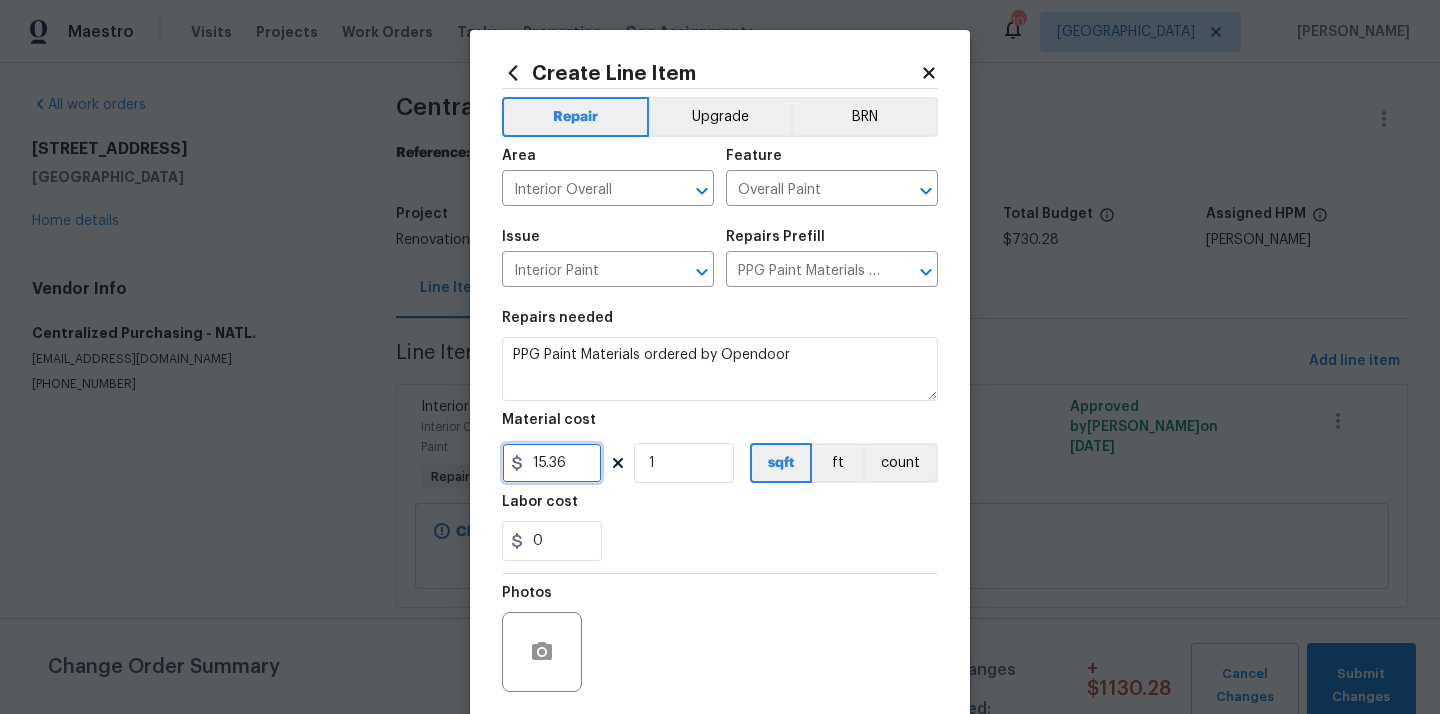 type on "15.36" 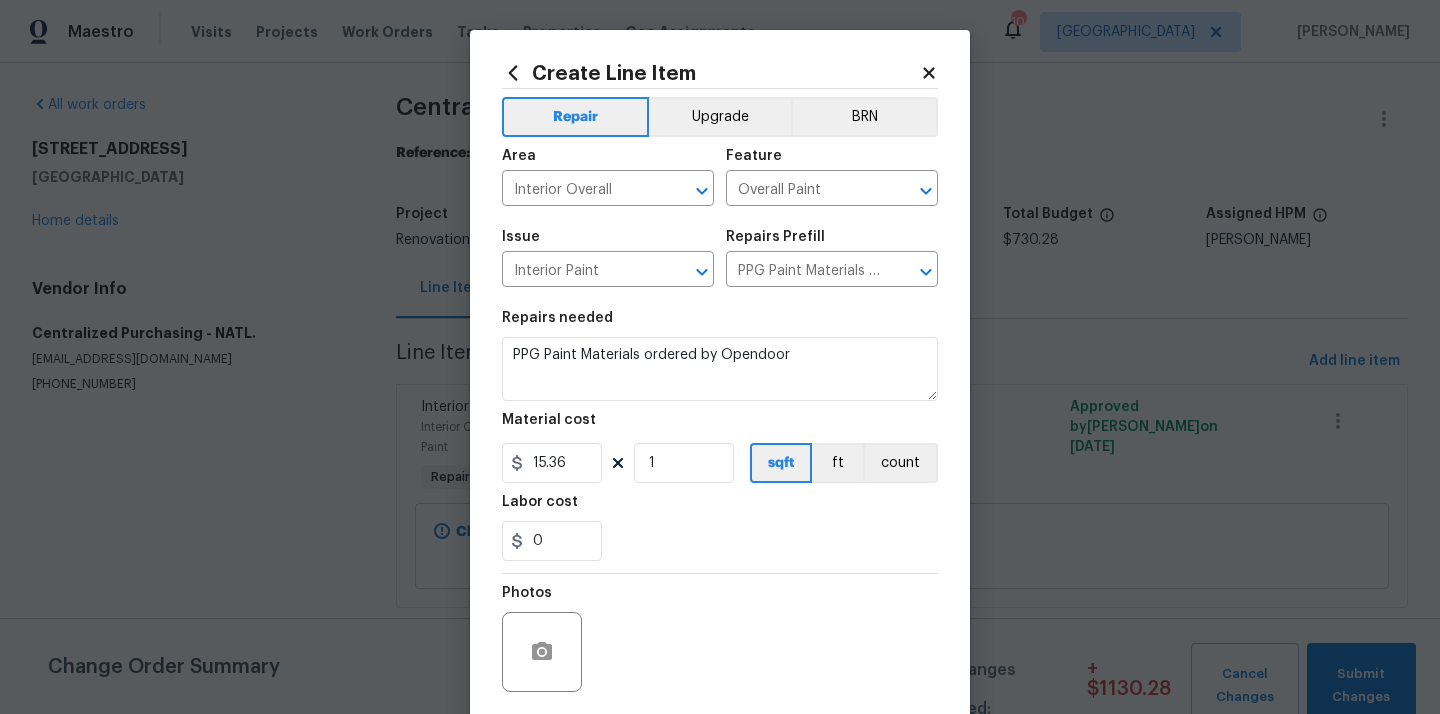 click on "0" at bounding box center [720, 541] 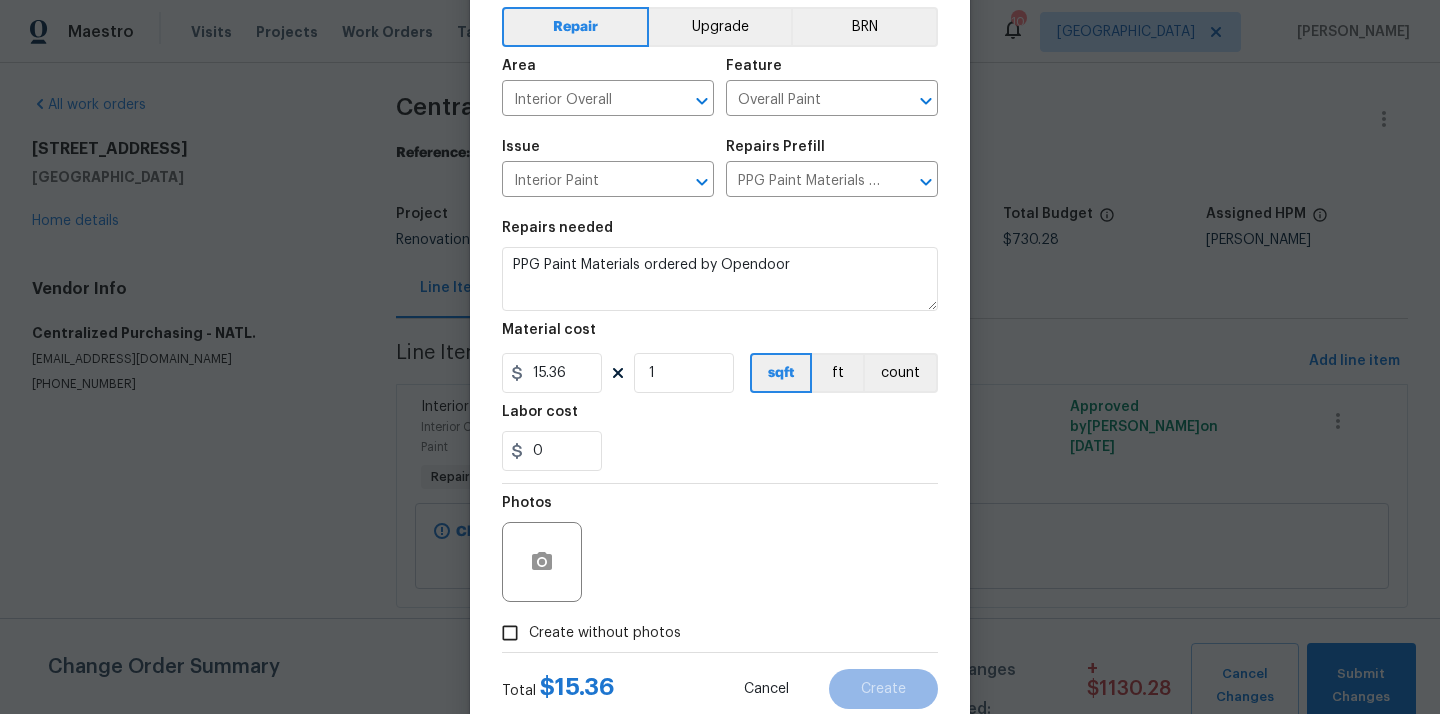 scroll, scrollTop: 148, scrollLeft: 0, axis: vertical 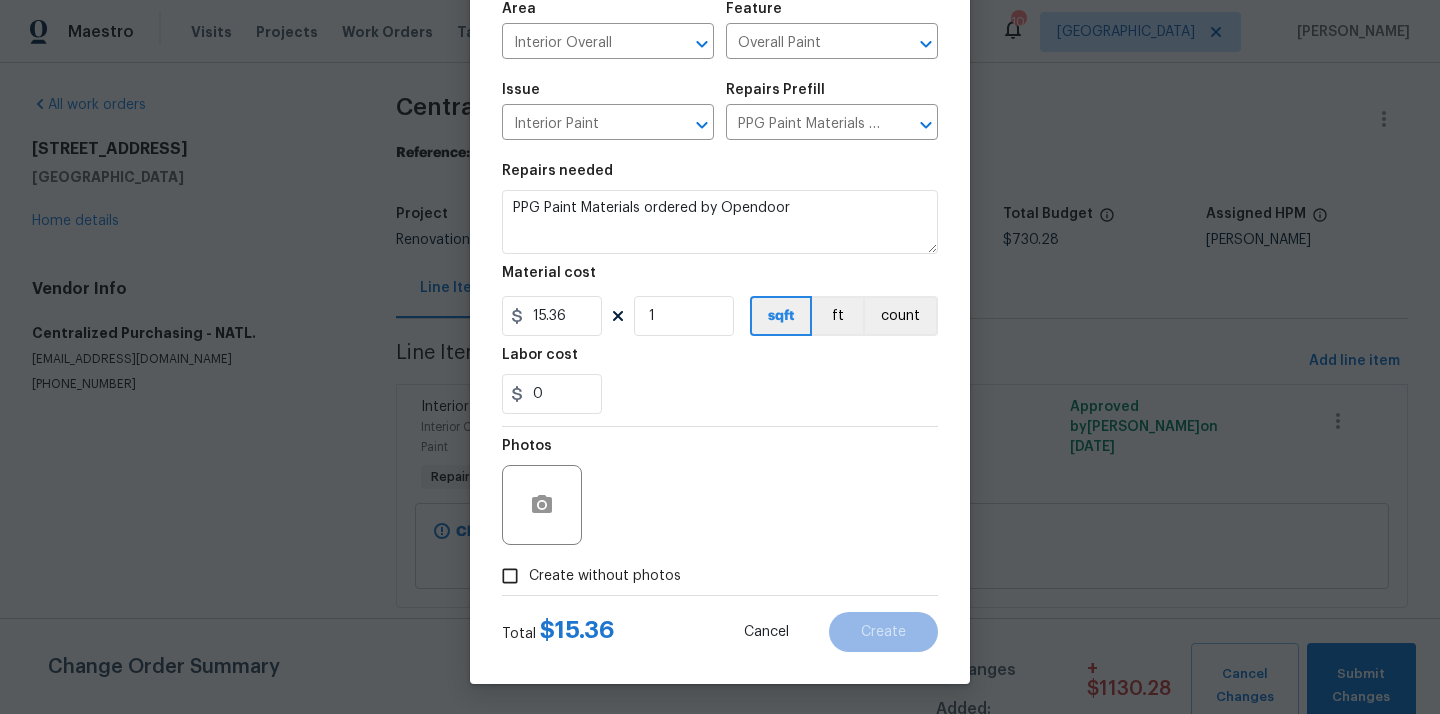 click on "Create without photos" at bounding box center [605, 576] 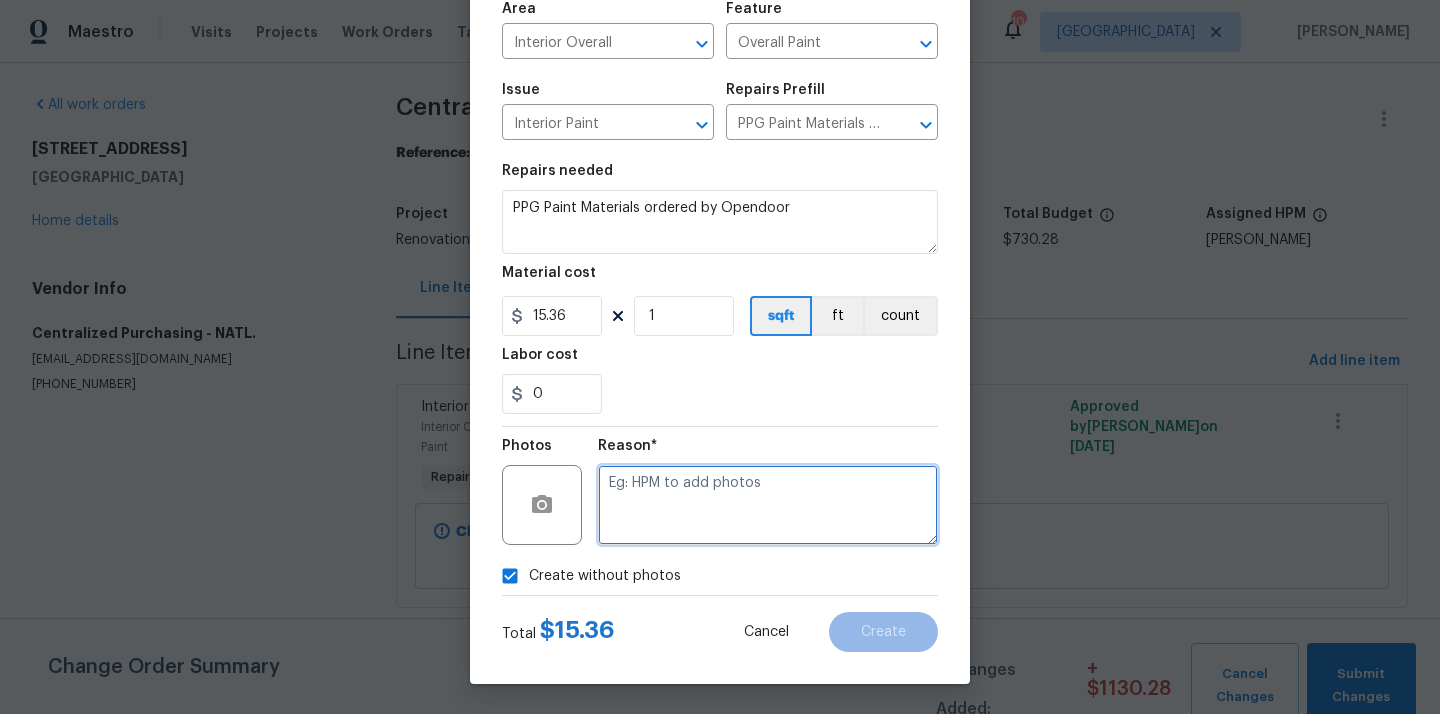 click at bounding box center (768, 505) 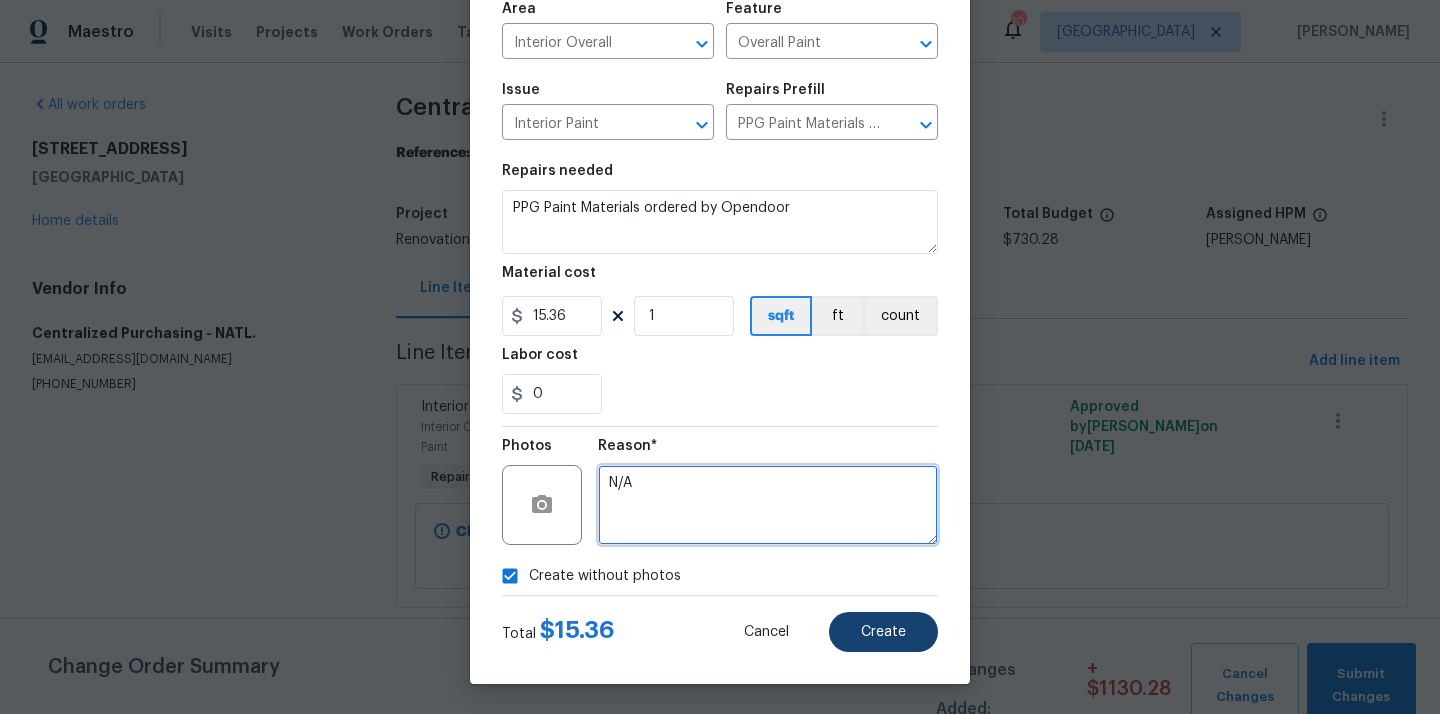 type on "N/A" 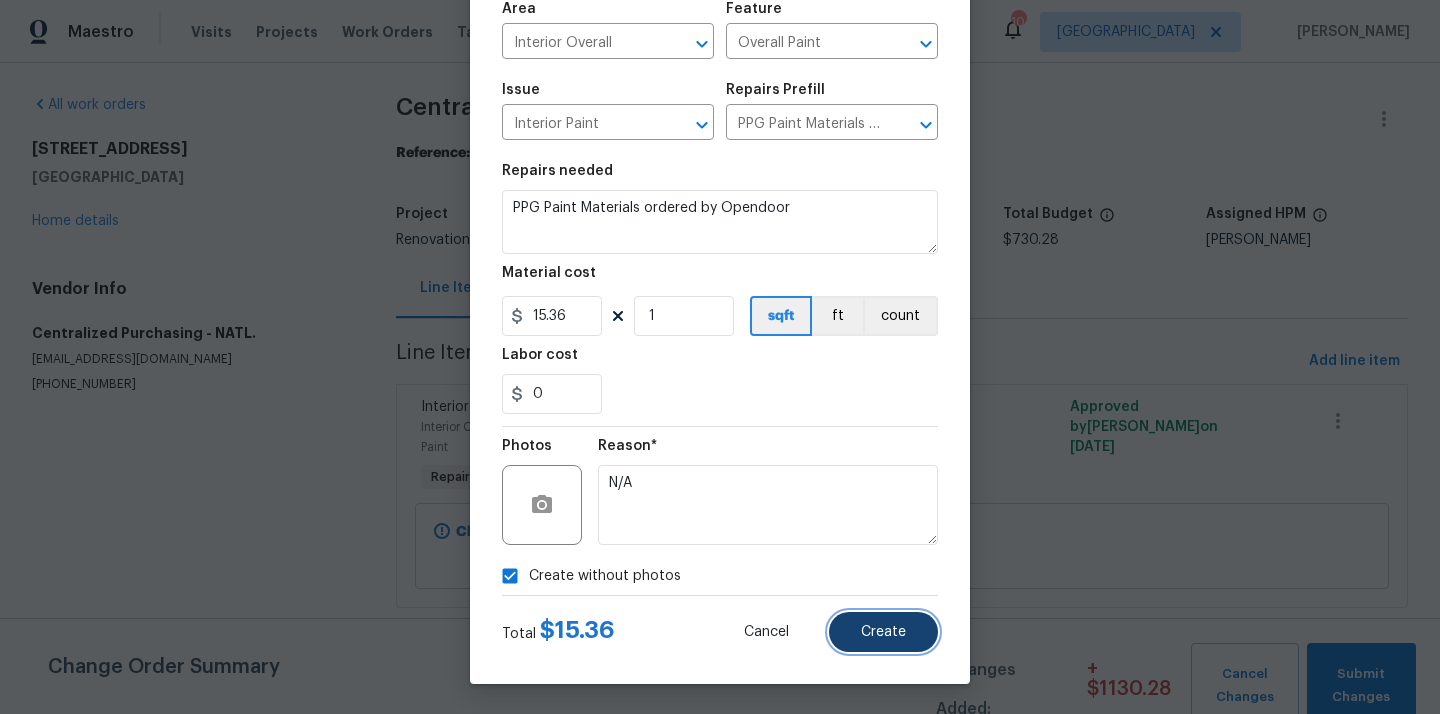 click on "Create" at bounding box center [883, 632] 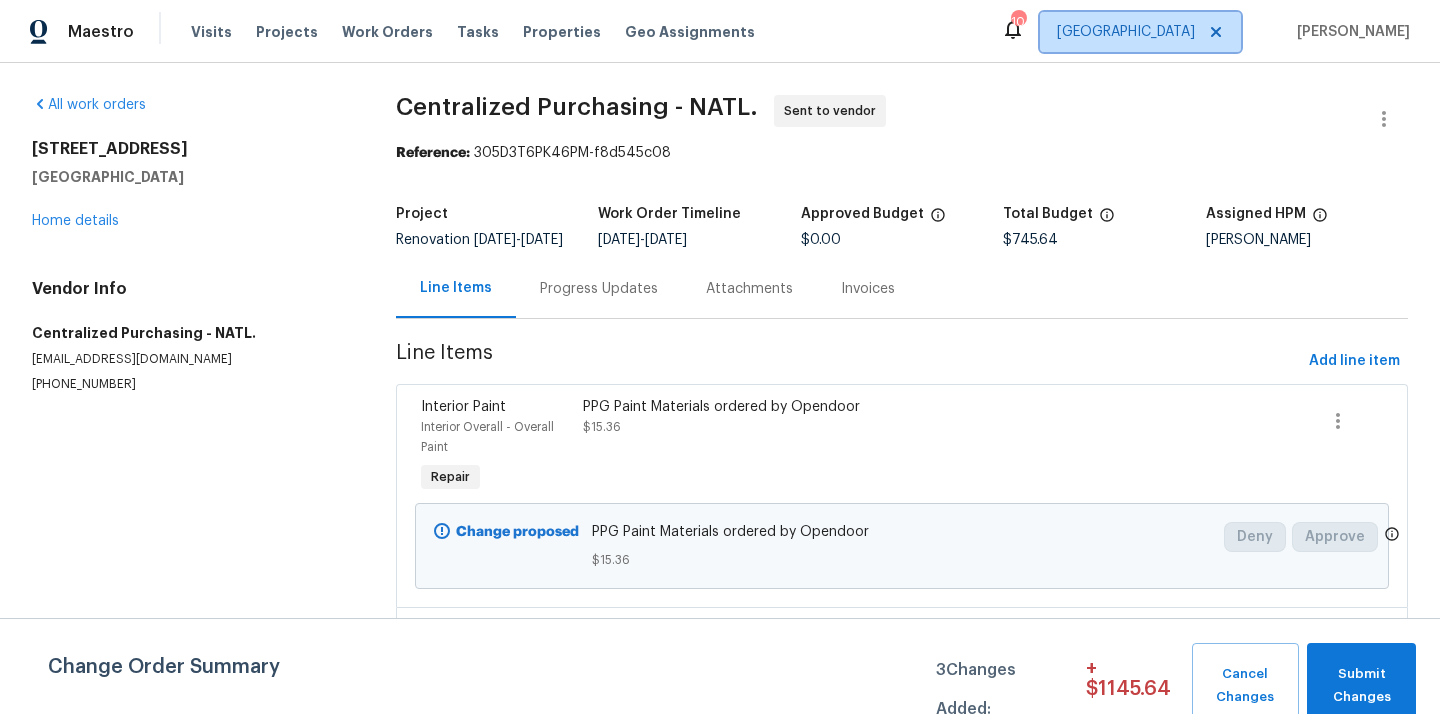 click on "St Louis" at bounding box center (1140, 32) 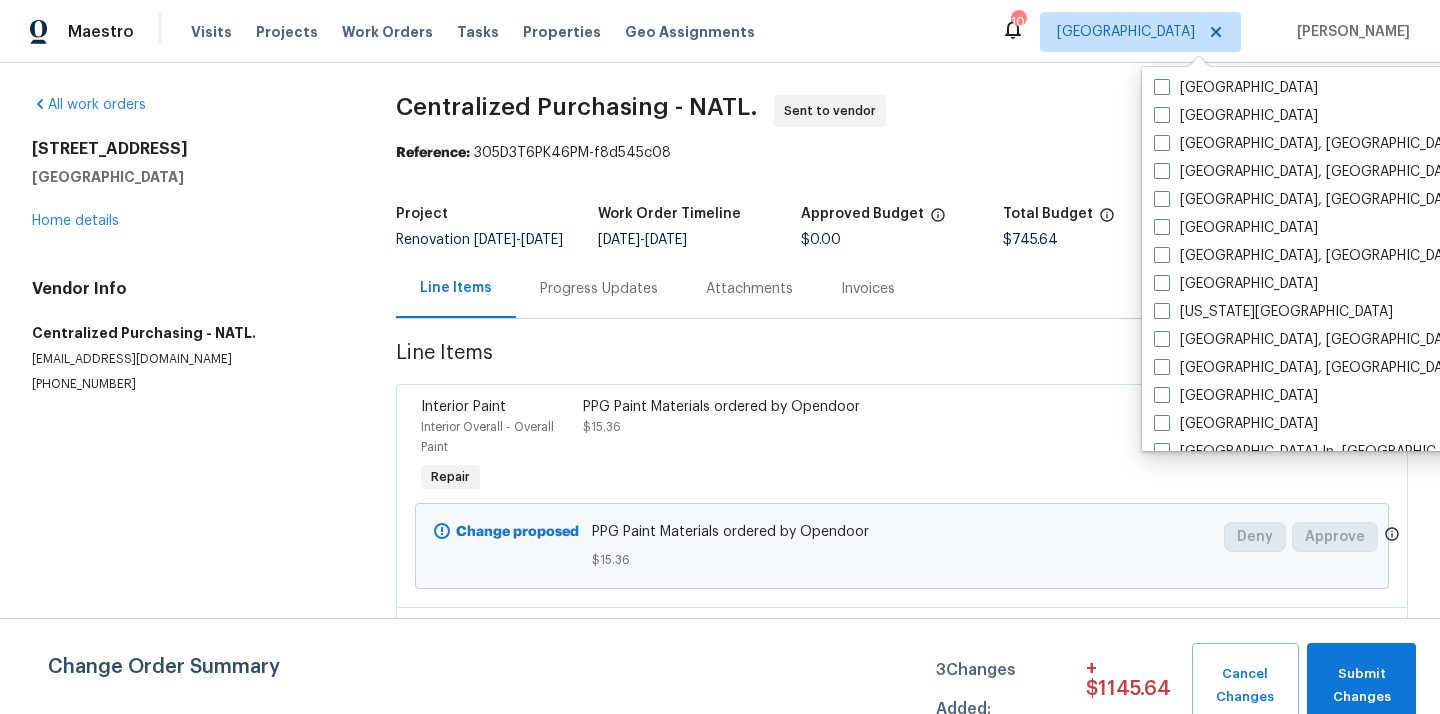 scroll, scrollTop: 544, scrollLeft: 0, axis: vertical 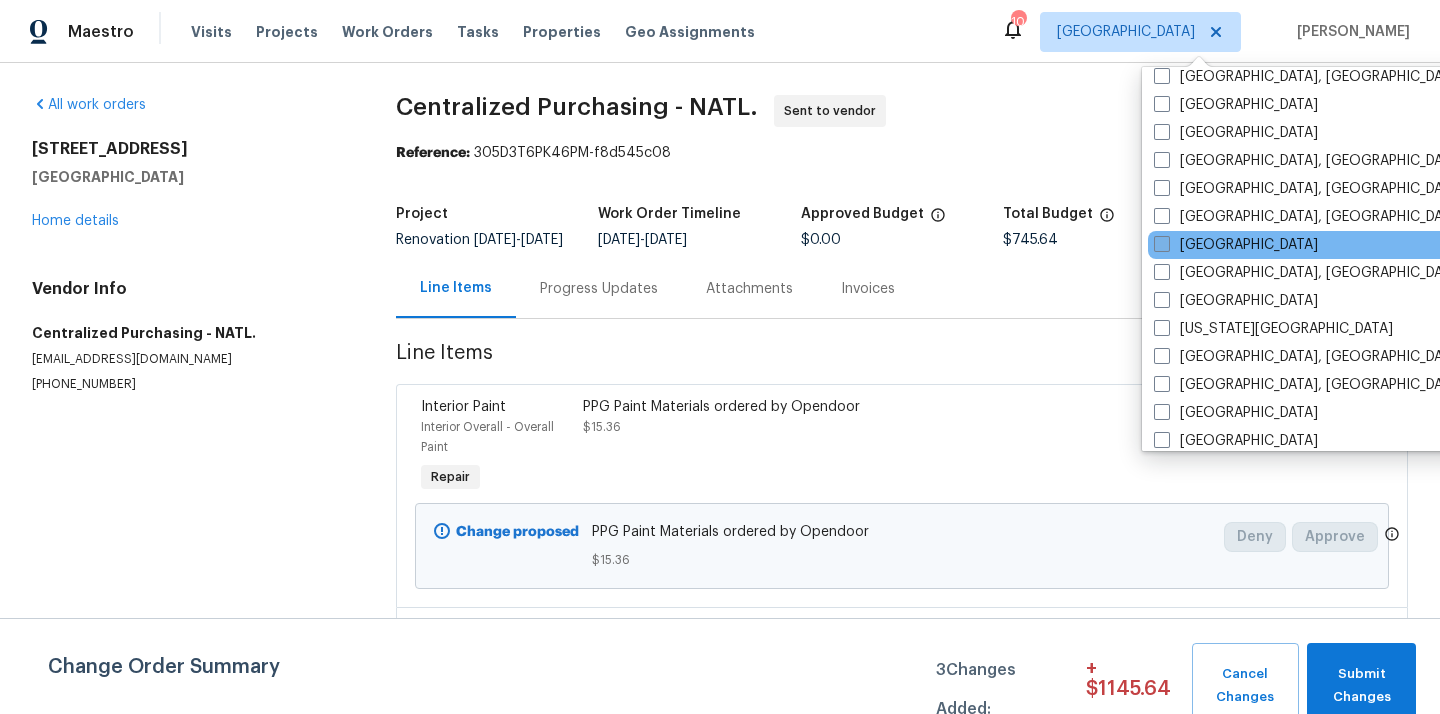 click on "[GEOGRAPHIC_DATA]" at bounding box center [1236, 245] 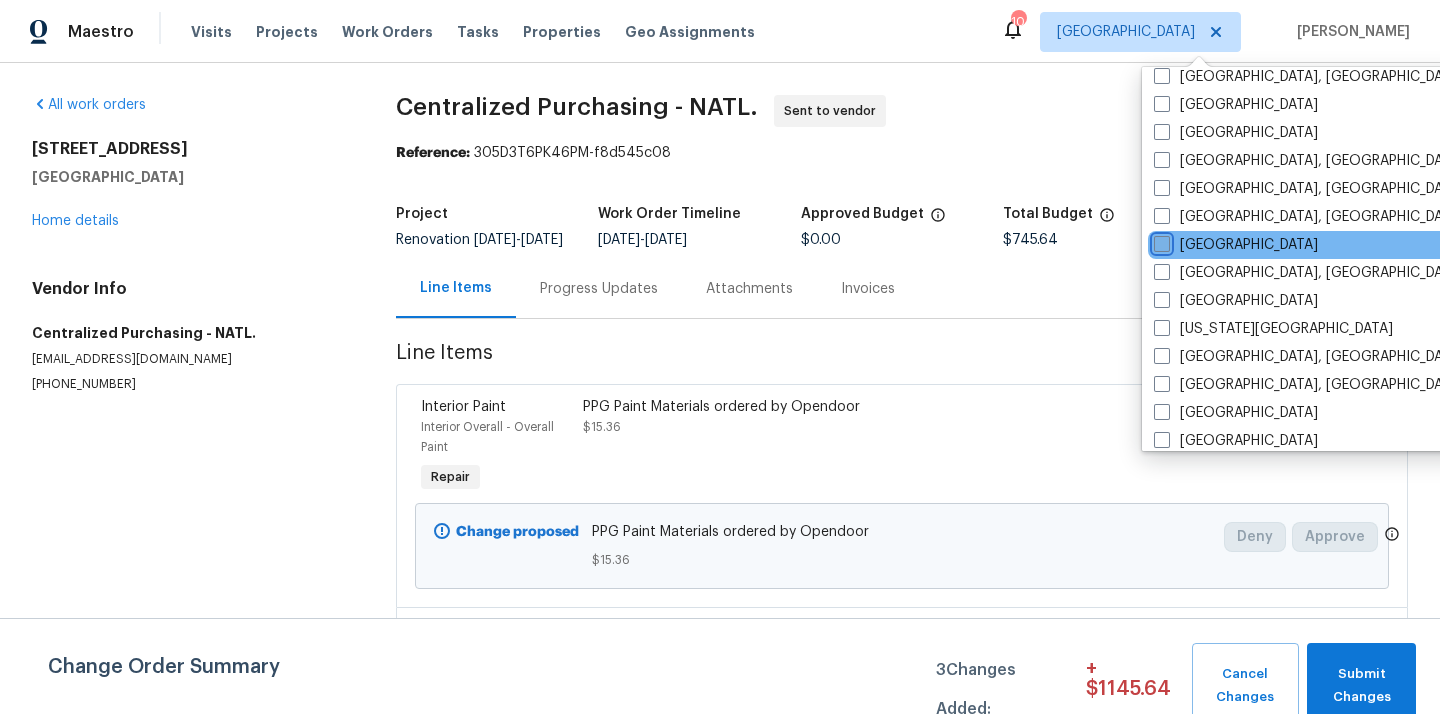 click on "[GEOGRAPHIC_DATA]" at bounding box center [1160, 241] 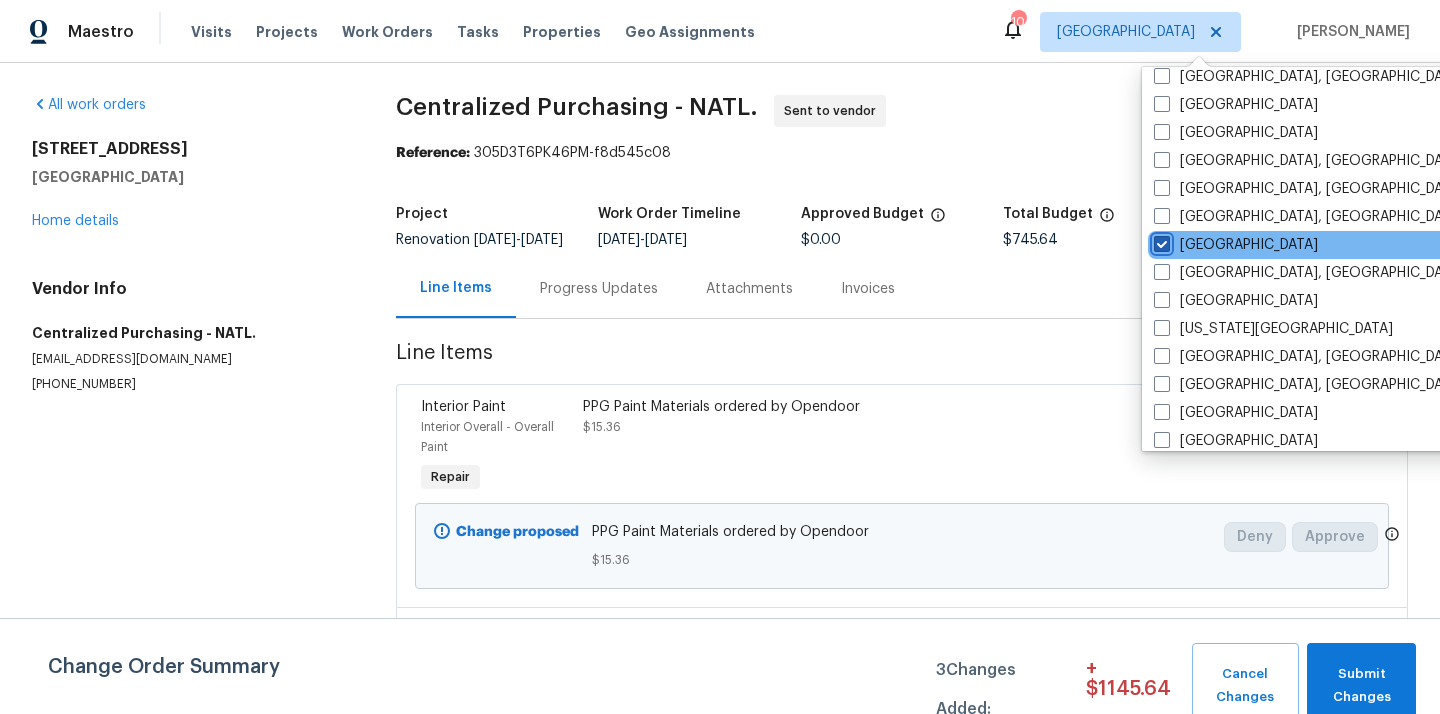 checkbox on "true" 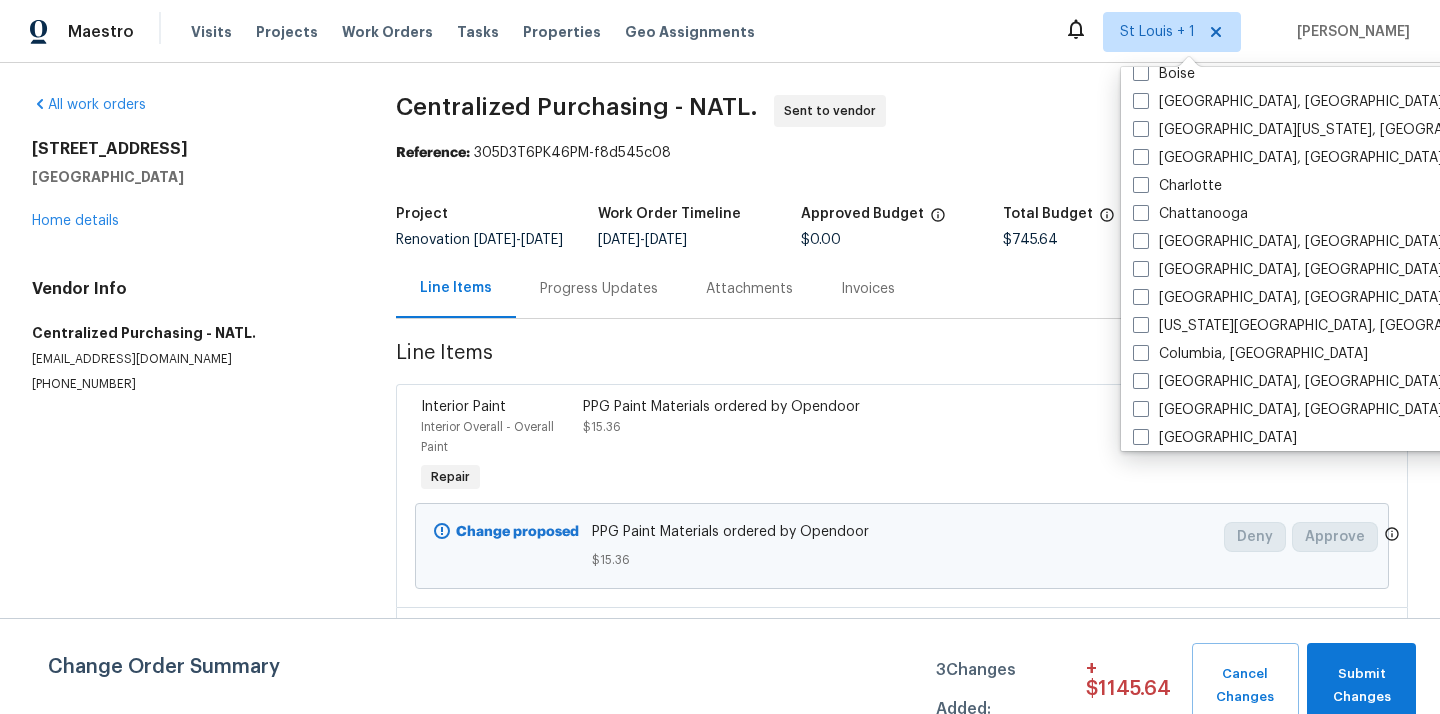 scroll, scrollTop: 0, scrollLeft: 0, axis: both 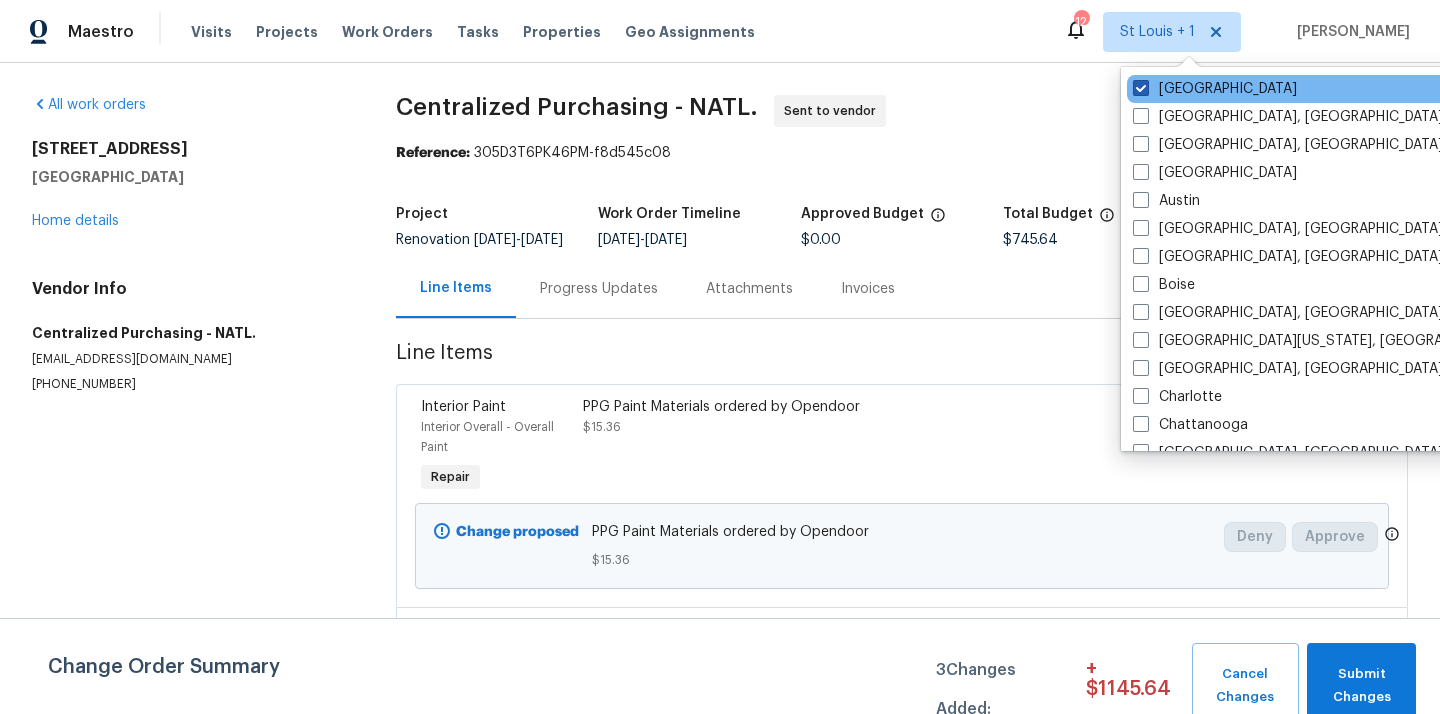 click on "St Louis" at bounding box center [1215, 89] 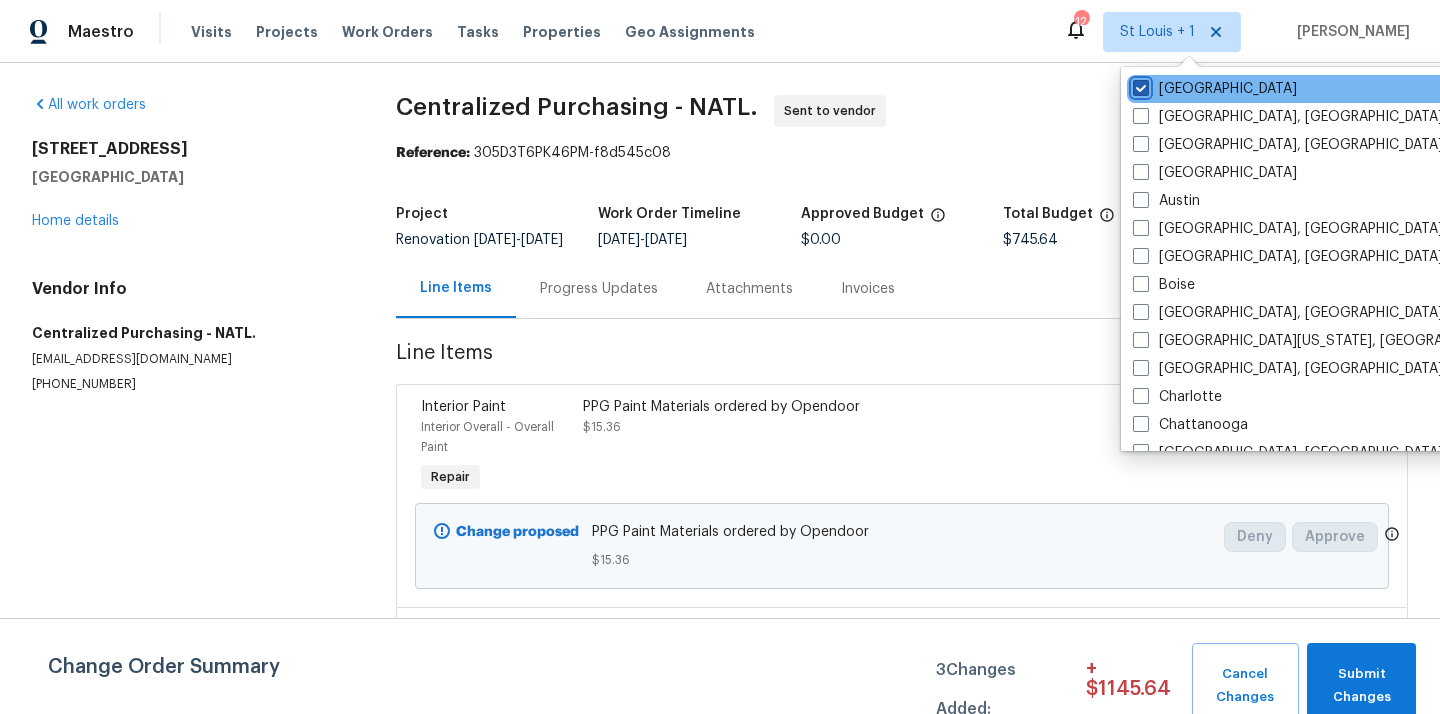 click on "St Louis" at bounding box center (1139, 85) 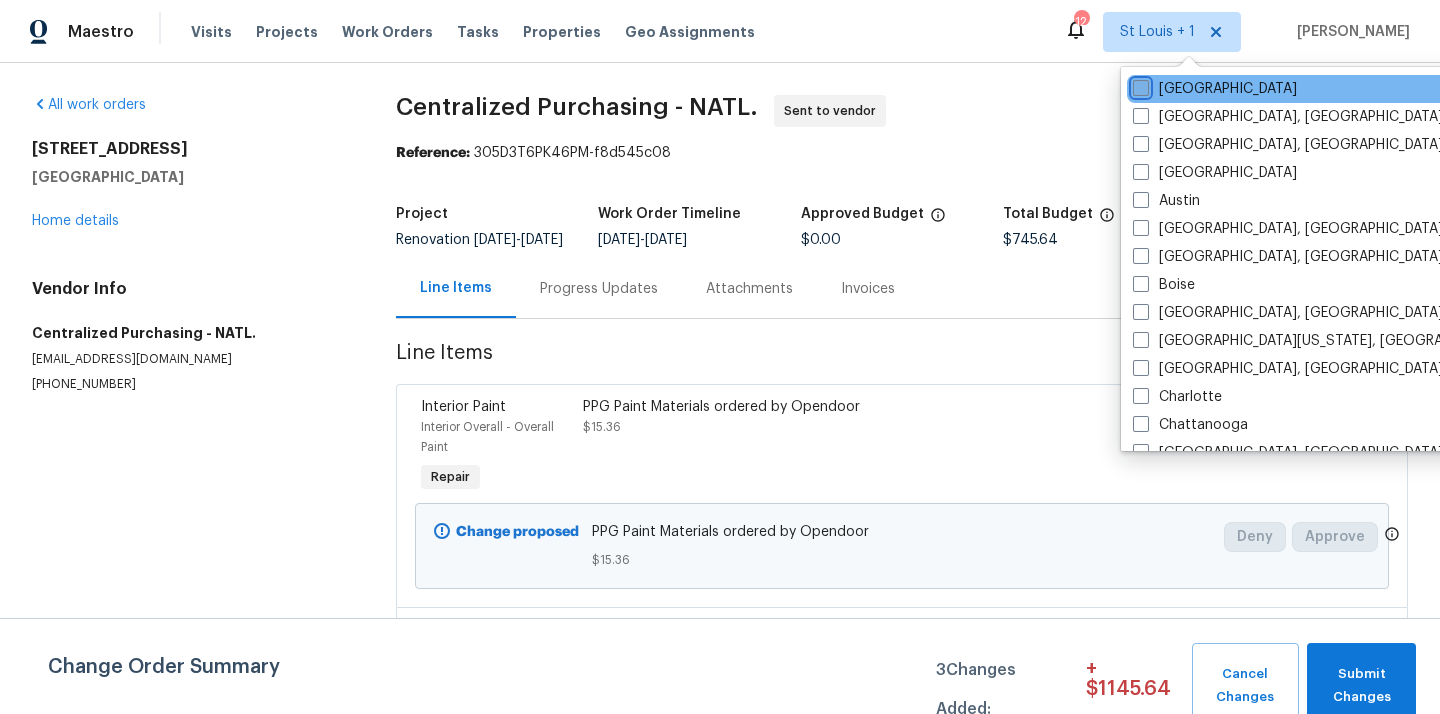 checkbox on "false" 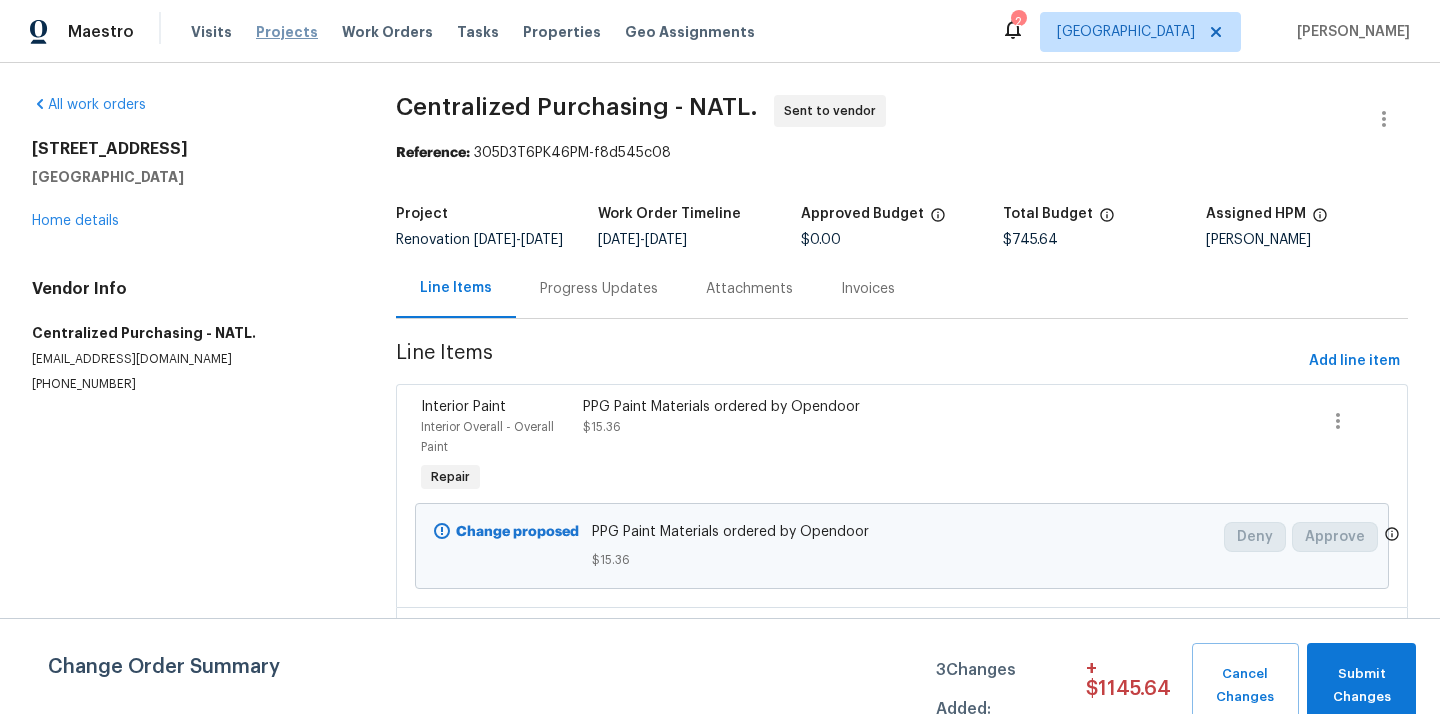 click on "Projects" at bounding box center [287, 32] 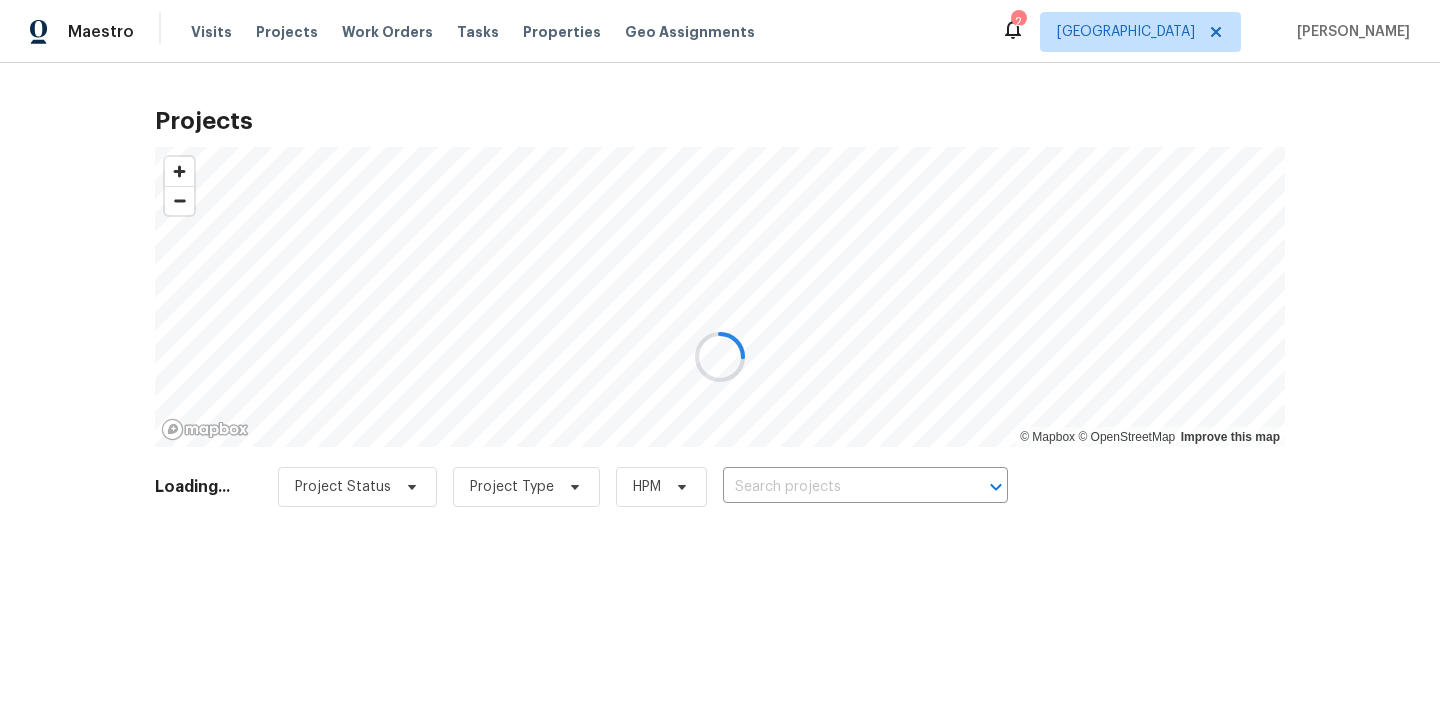 click at bounding box center [720, 357] 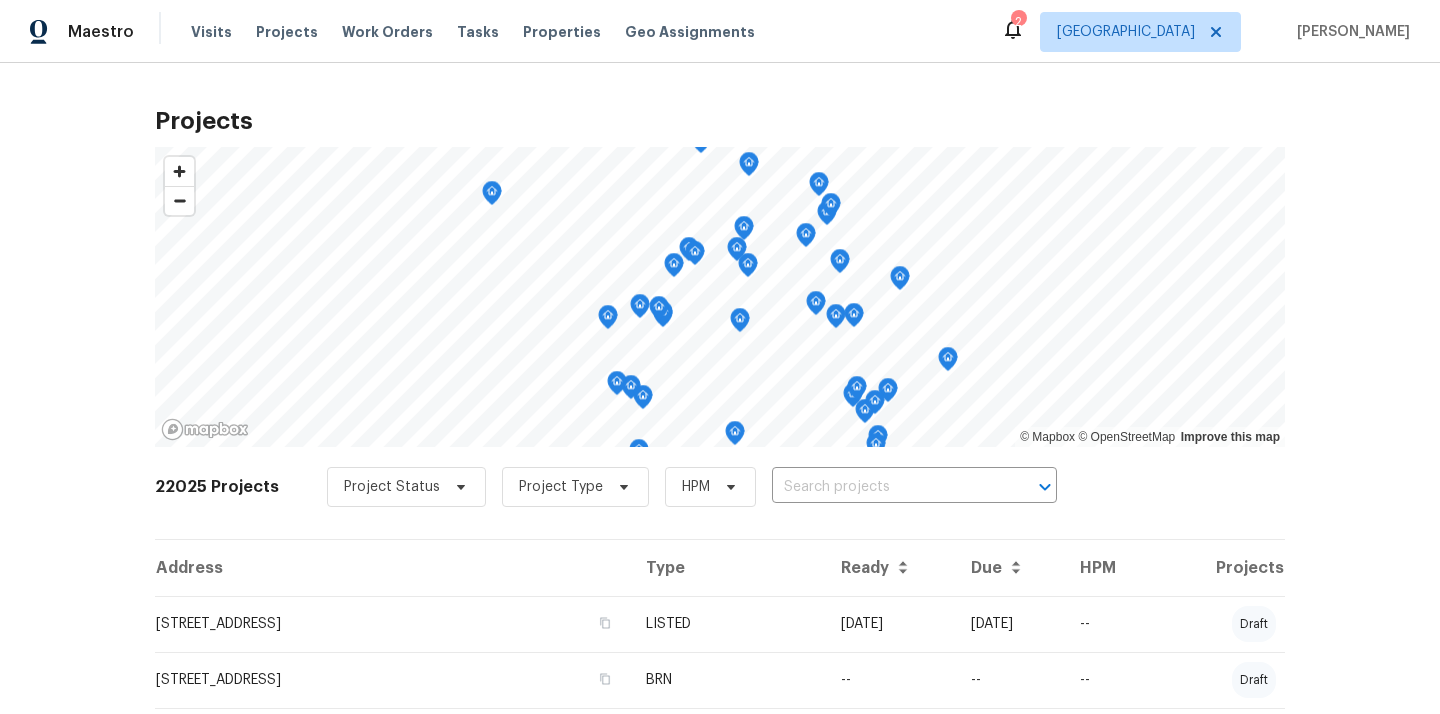 click at bounding box center [886, 487] 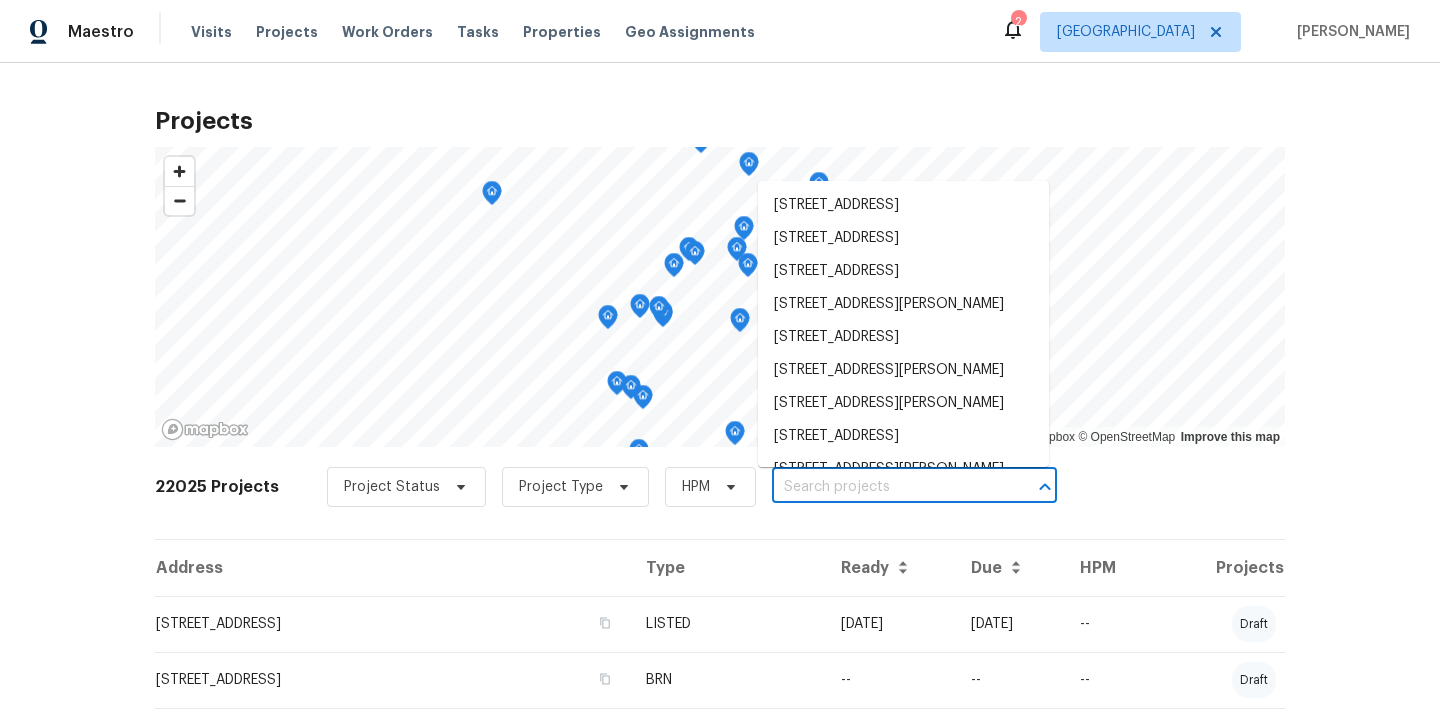 paste on "[STREET_ADDRESS]" 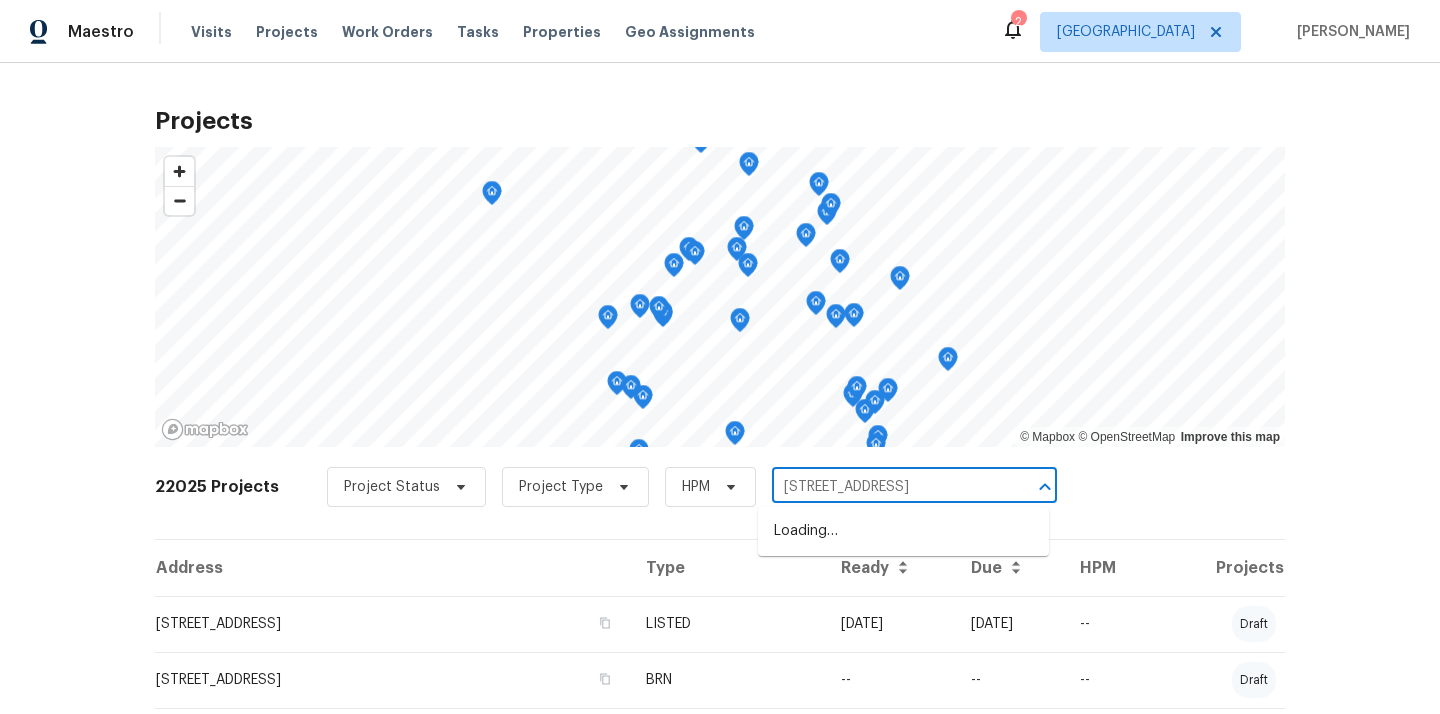 scroll, scrollTop: 0, scrollLeft: 24, axis: horizontal 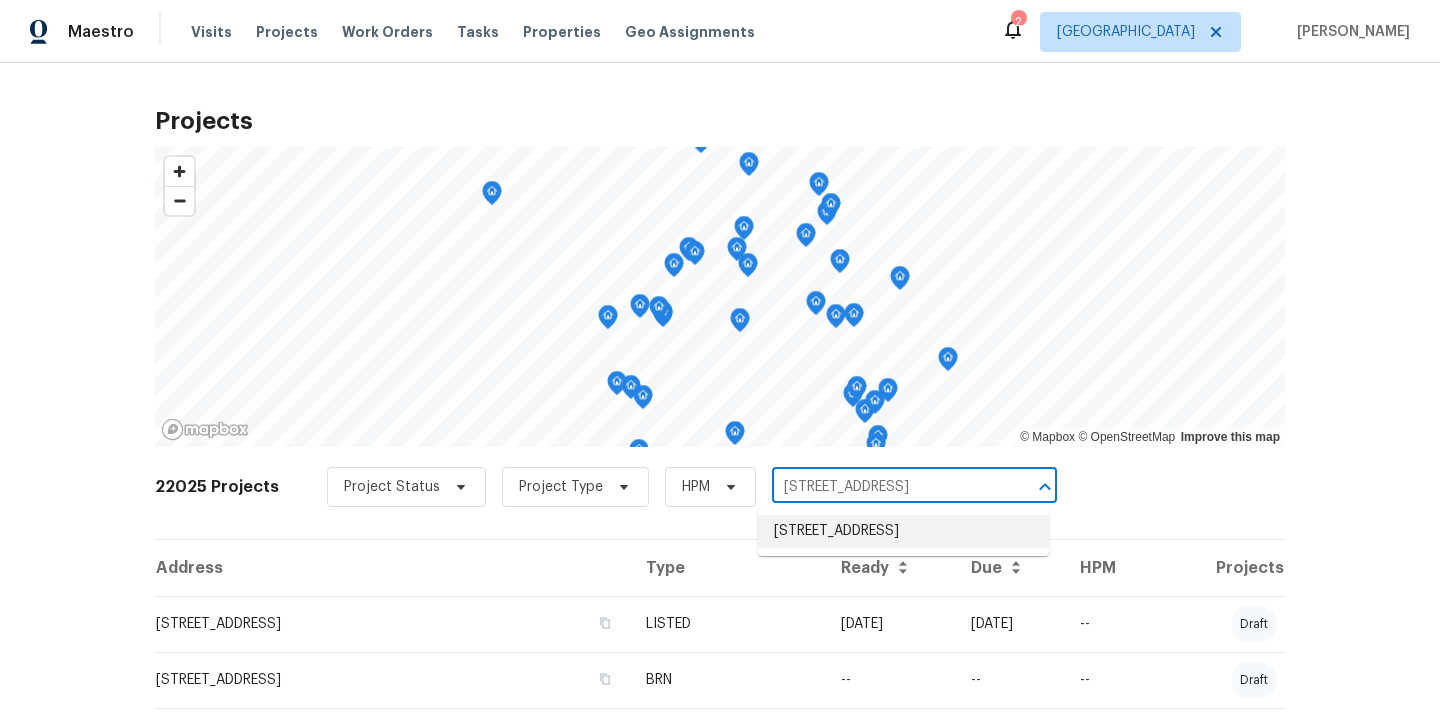 click on "[STREET_ADDRESS]" at bounding box center (903, 531) 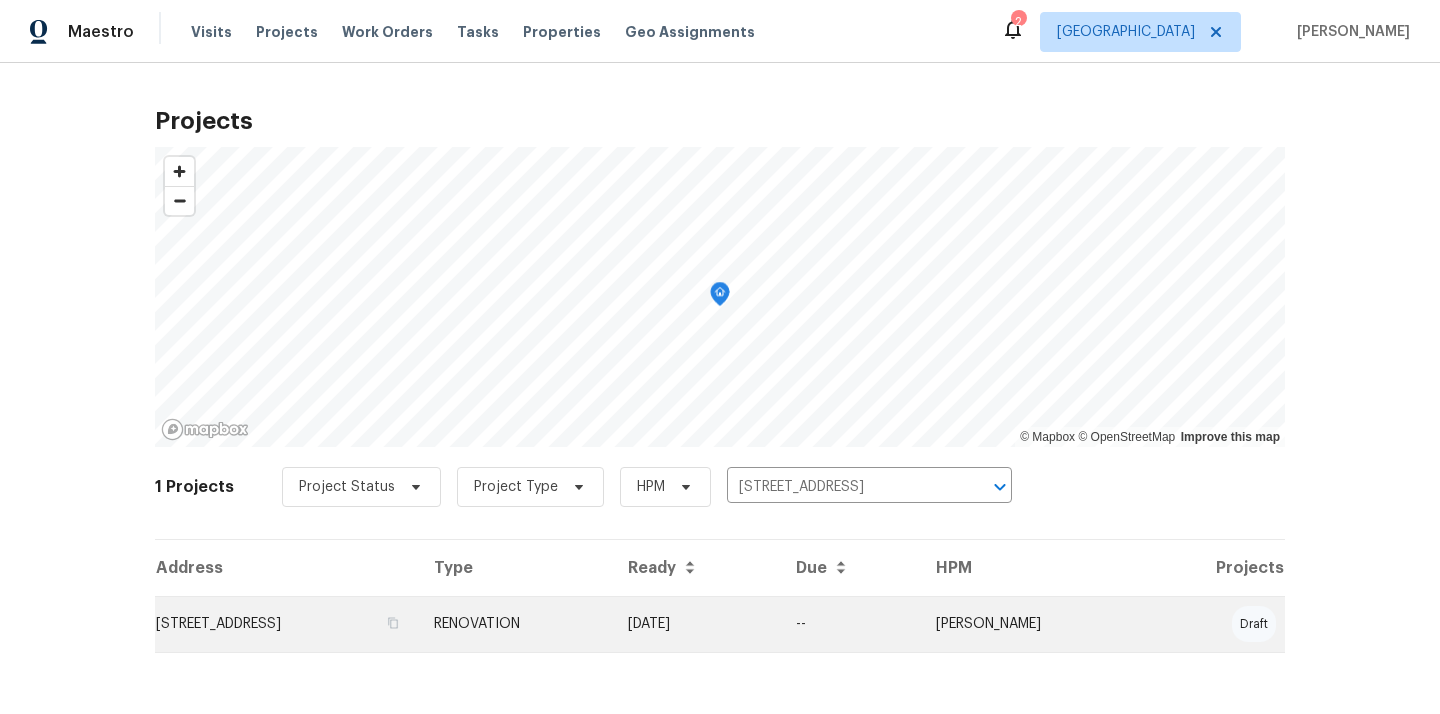 click on "[STREET_ADDRESS]" at bounding box center [286, 624] 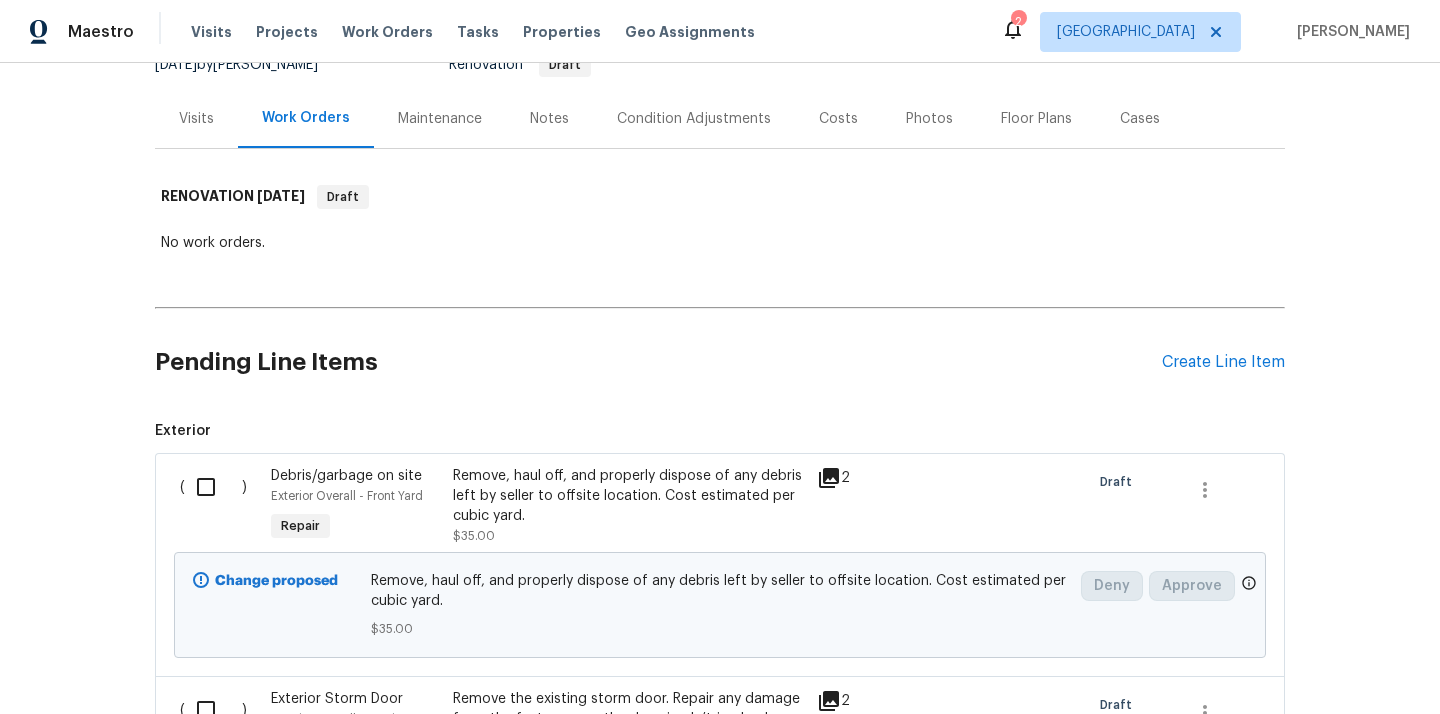 scroll, scrollTop: 336, scrollLeft: 0, axis: vertical 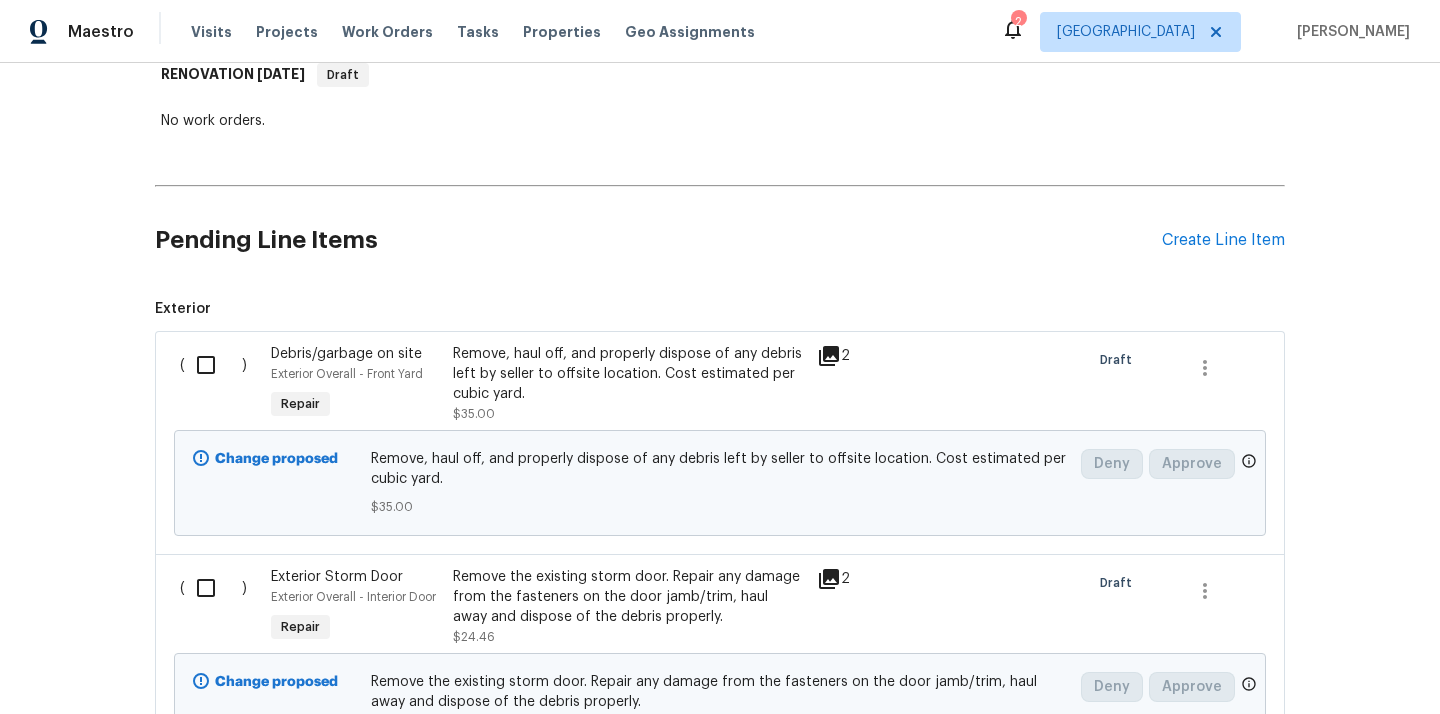click on "Pending Line Items Create Line Item" at bounding box center [720, 240] 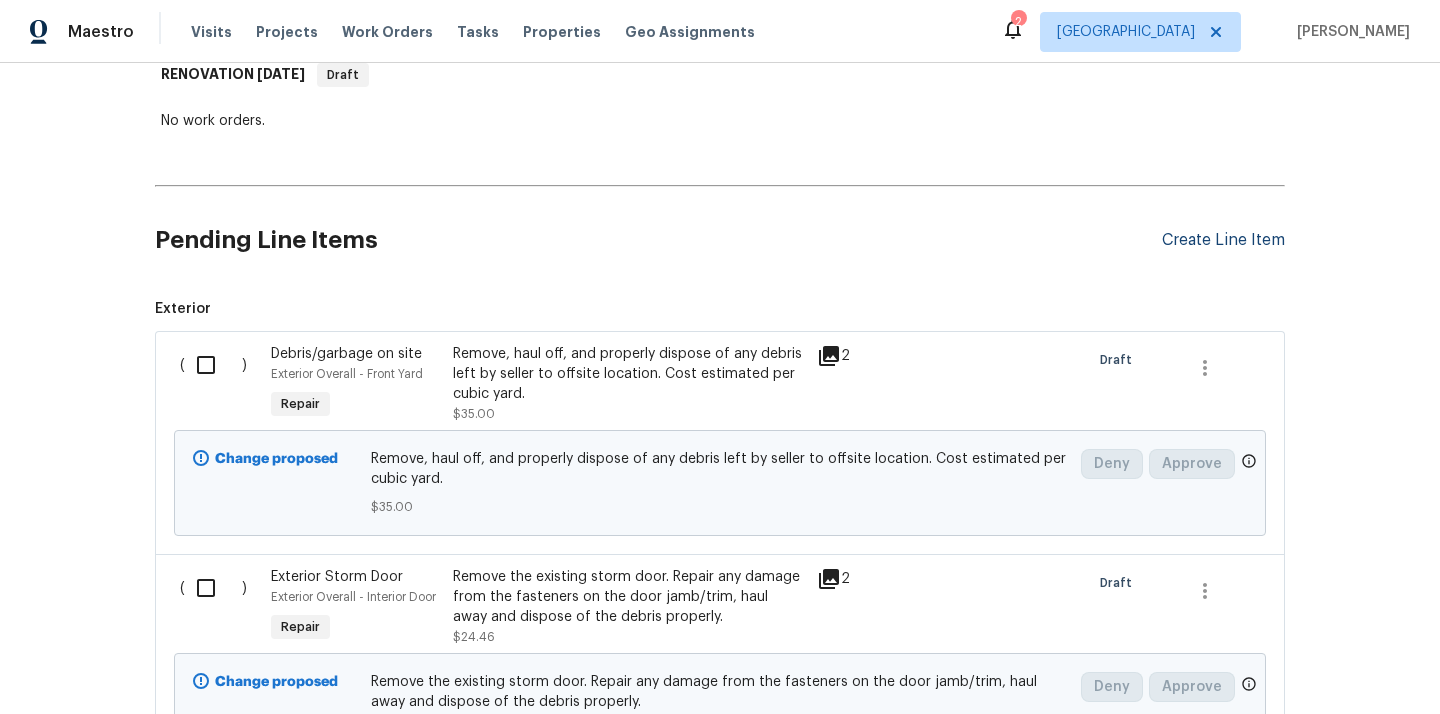 click on "Create Line Item" at bounding box center (1223, 240) 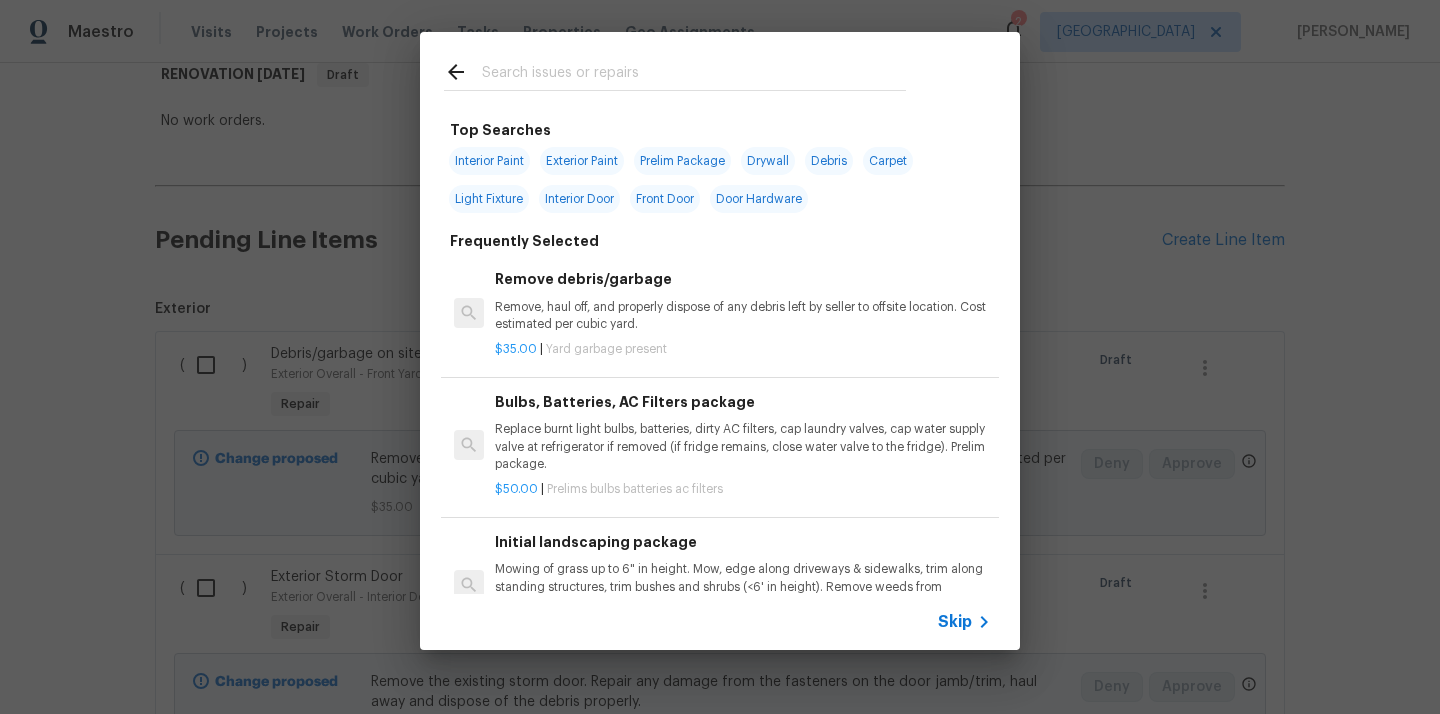 click at bounding box center [694, 75] 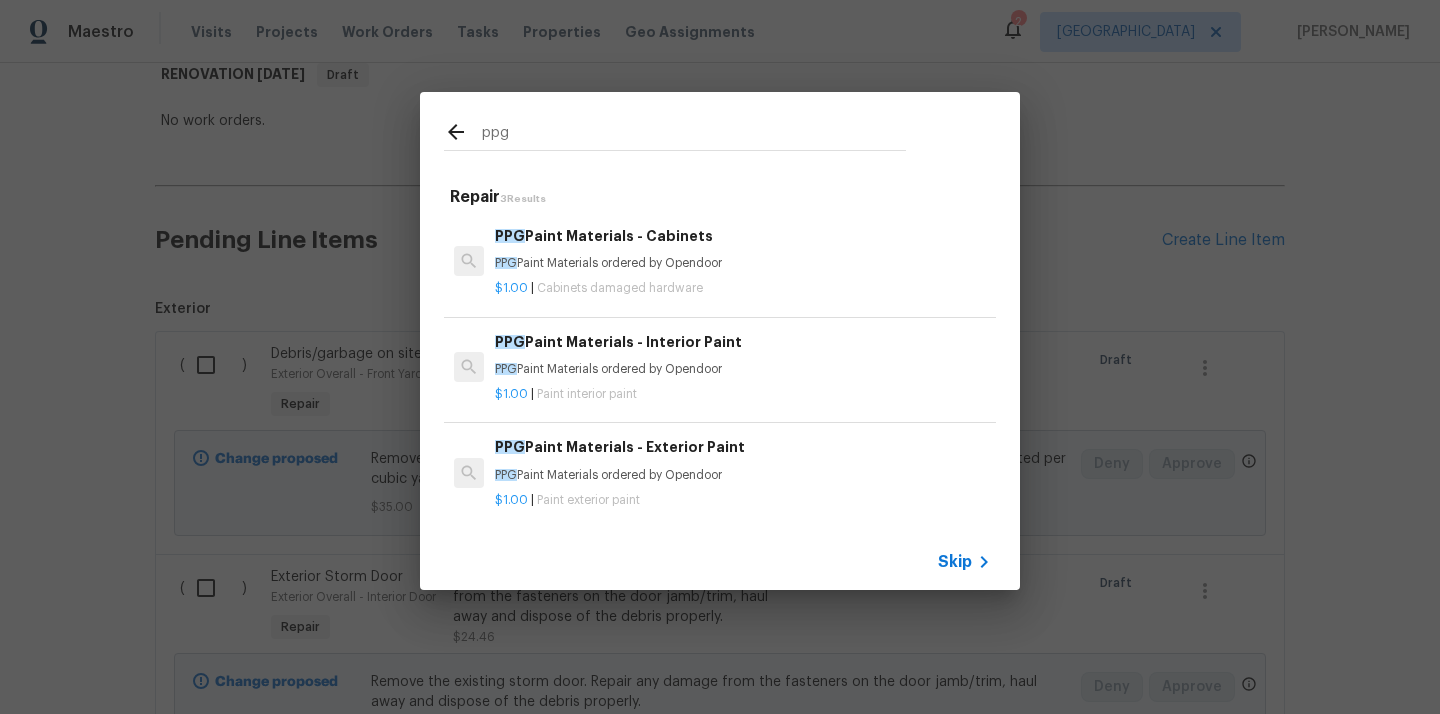 type on "ppg" 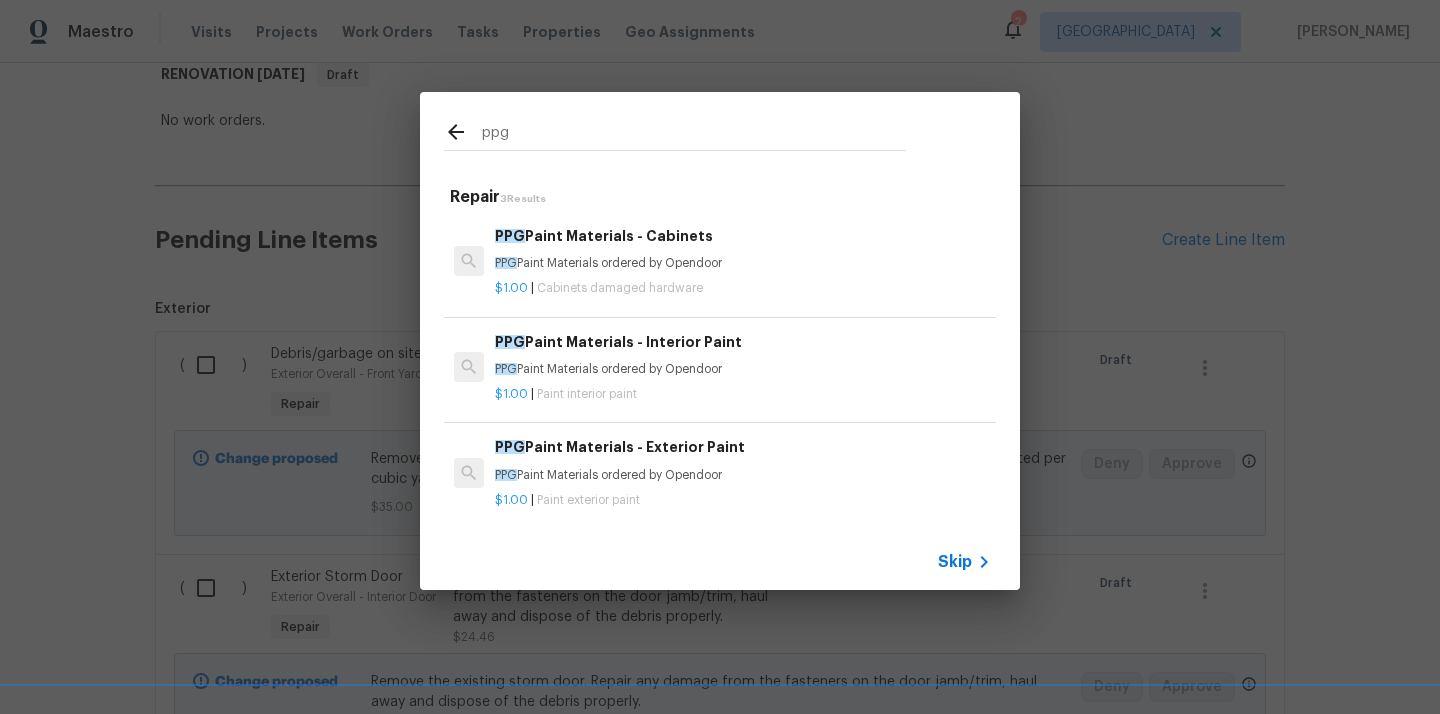 click on "ppg Repair  3  Results PPG  Paint Materials - Cabinets PPG  Paint Materials ordered by Opendoor $1.00   |   Cabinets damaged hardware PPG  Paint Materials - Interior Paint PPG  Paint Materials ordered by Opendoor $1.00   |   Paint interior paint PPG  Paint Materials - Exterior Paint PPG  Paint Materials ordered by Opendoor $1.00   |   Paint exterior paint Skip" at bounding box center [720, 341] 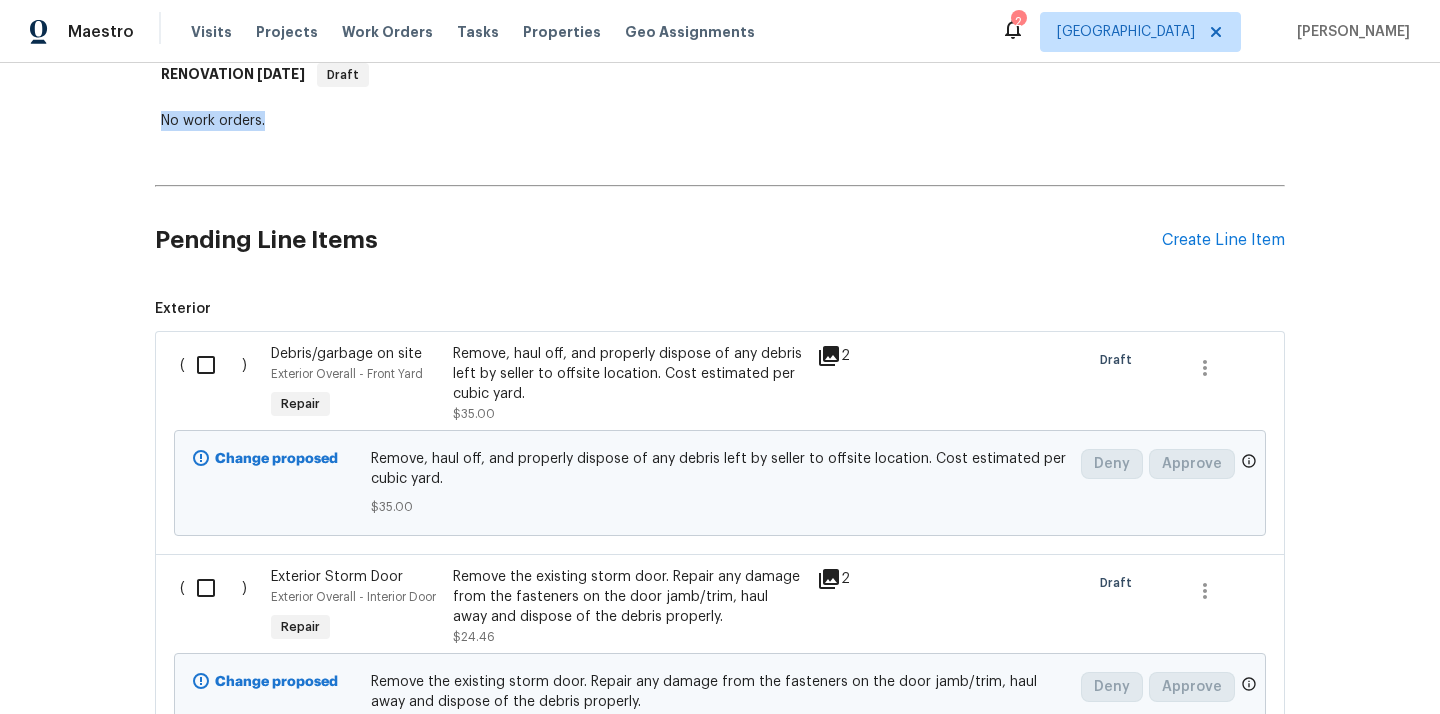 click on "Back to all projects 6214 Clayridge Dr, Houston, TX 77053 3 Beds | 2 Baths | Total: 1412 ft² | Above Grade: 1412 ft² | Basement Finished: N/A | 1982 Not seen today Mark Seen Actions Last Visit Date 6/17/2025  by  Navid Ranjbar   Project Renovation   Draft Visits Work Orders Maintenance Notes Condition Adjustments Costs Photos Floor Plans Cases RENOVATION   7/21/25 Draft No work orders. Pending Line Items Create Line Item Exterior ( ) Debris/garbage on site Exterior Overall - Front Yard Repair Remove, haul off, and properly dispose of any debris left by seller to offsite location. Cost estimated per cubic yard. $35.00   2 Draft Change proposed Remove, haul off, and properly dispose of any debris left by seller to offsite location. Cost estimated per cubic yard. $35.00 Deny Approve ( ) Exterior Storm Door Exterior Overall - Interior Door Repair Remove the existing storm door. Repair any damage from the fasteners on the door jamb/trim, haul away and dispose of the debris properly. $24.46   2 Draft $24.46 Deny" at bounding box center [720, 1993] 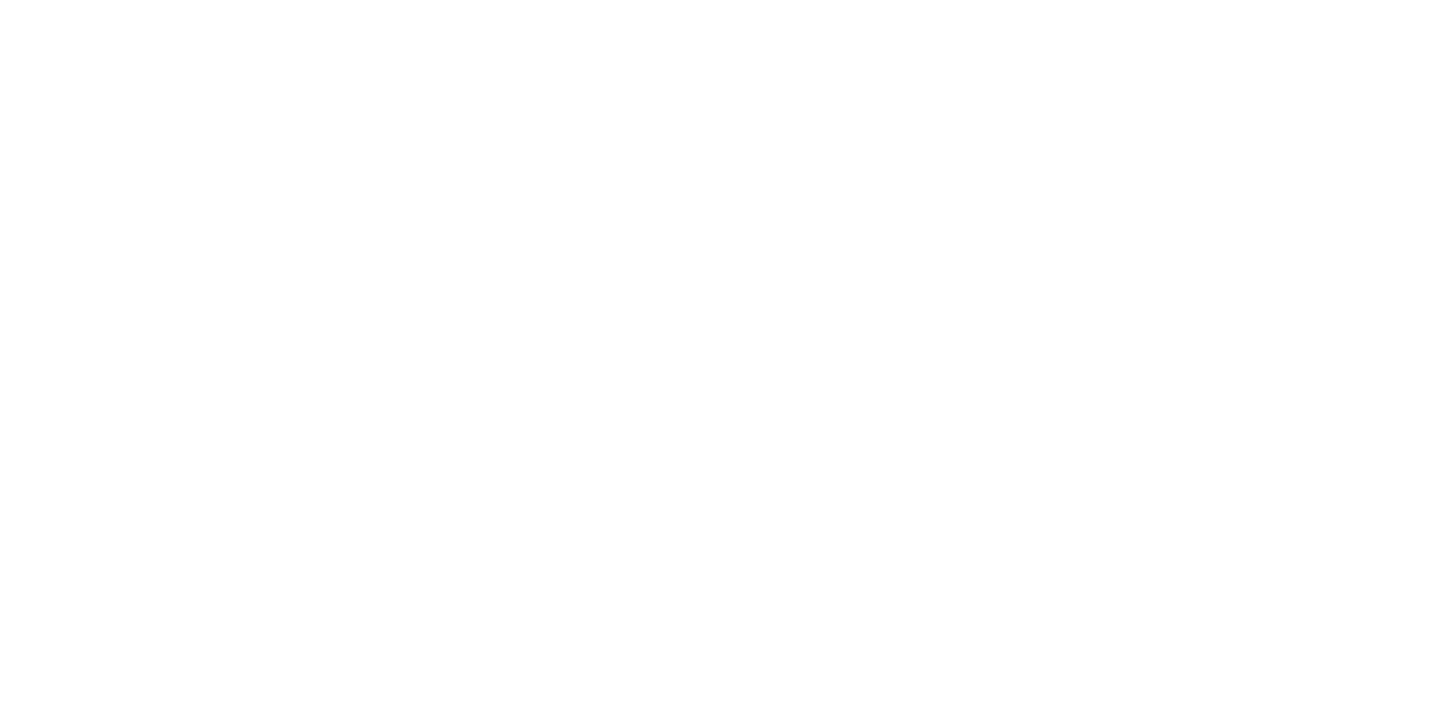 scroll, scrollTop: 0, scrollLeft: 0, axis: both 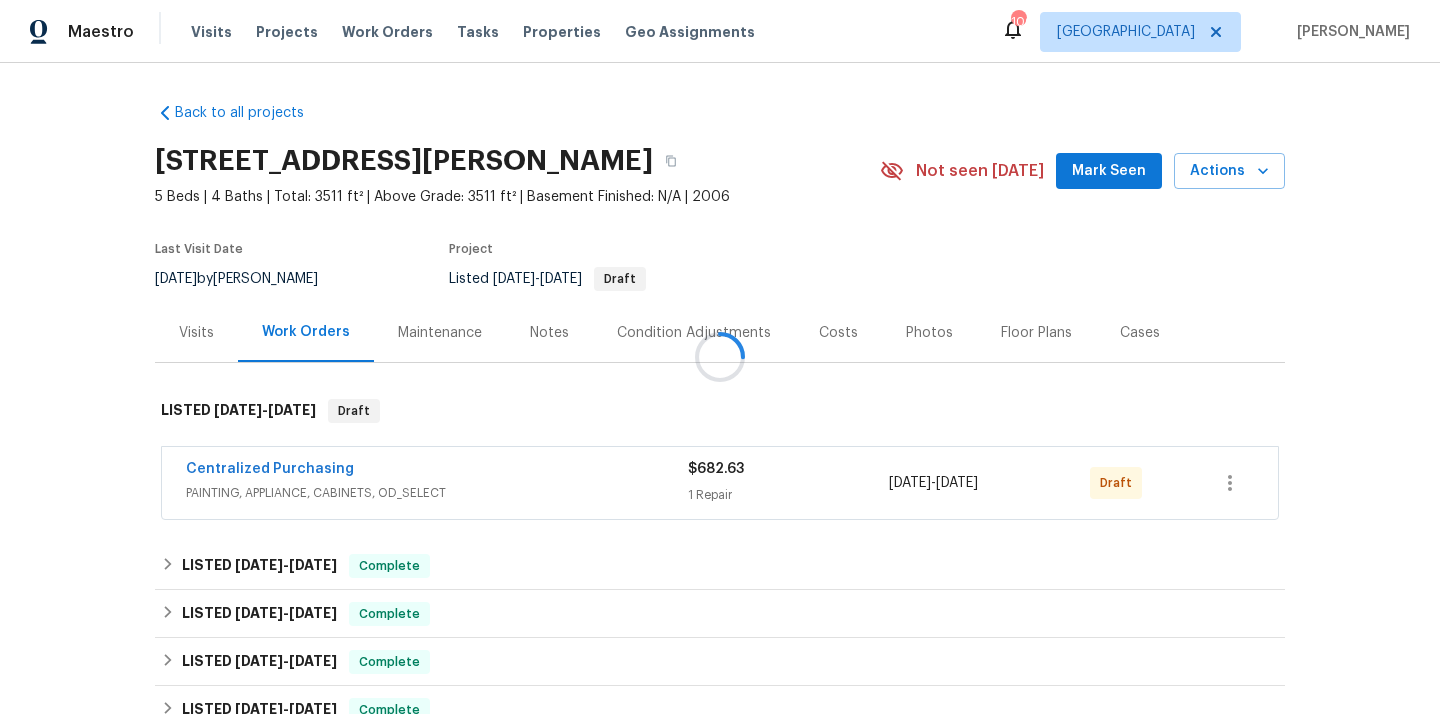 click at bounding box center [720, 357] 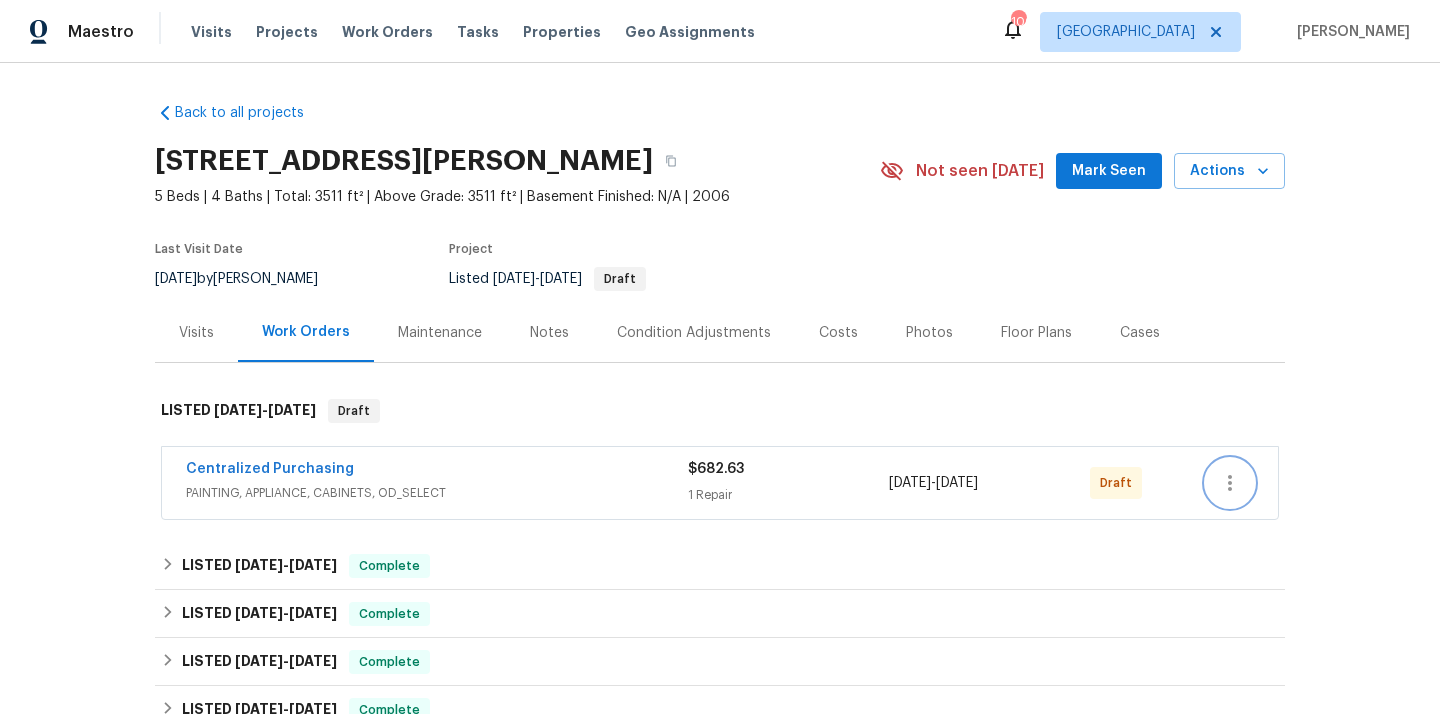 click 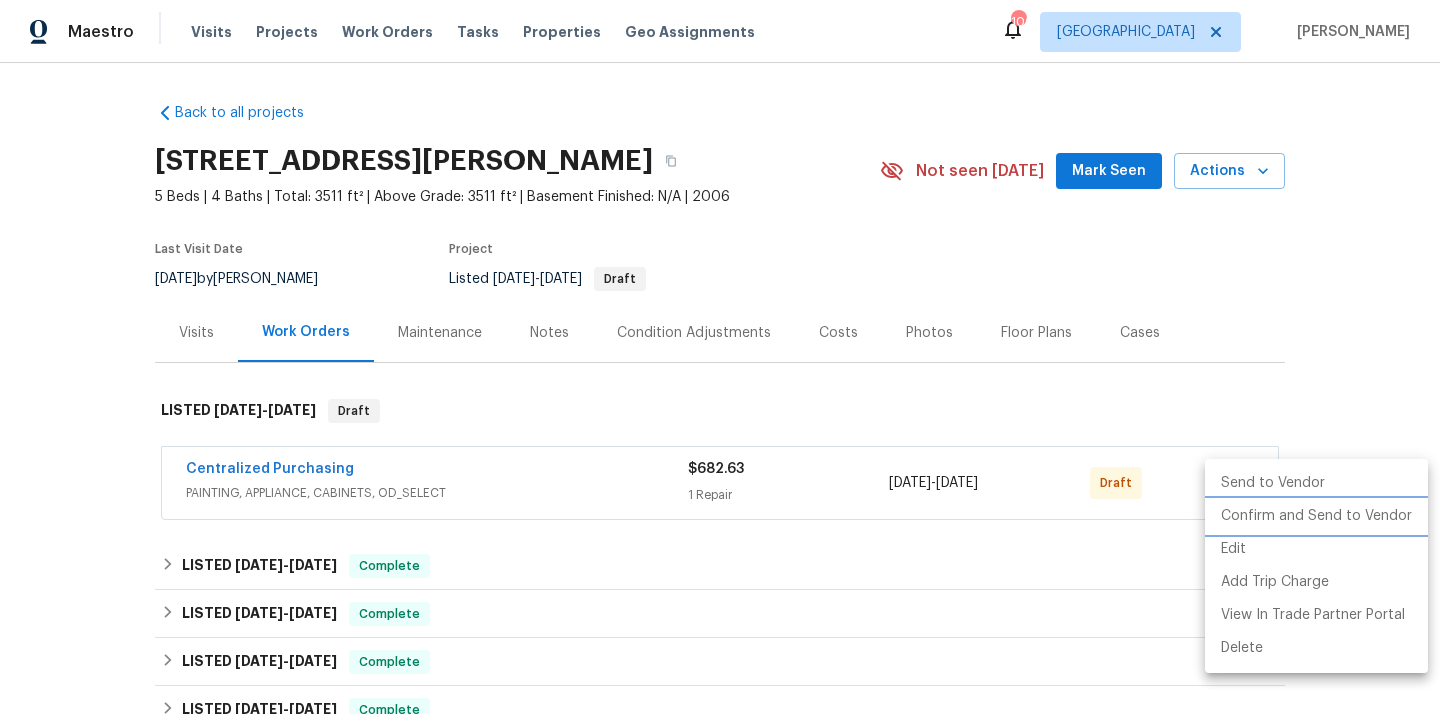 click on "Confirm and Send to Vendor" at bounding box center [1316, 516] 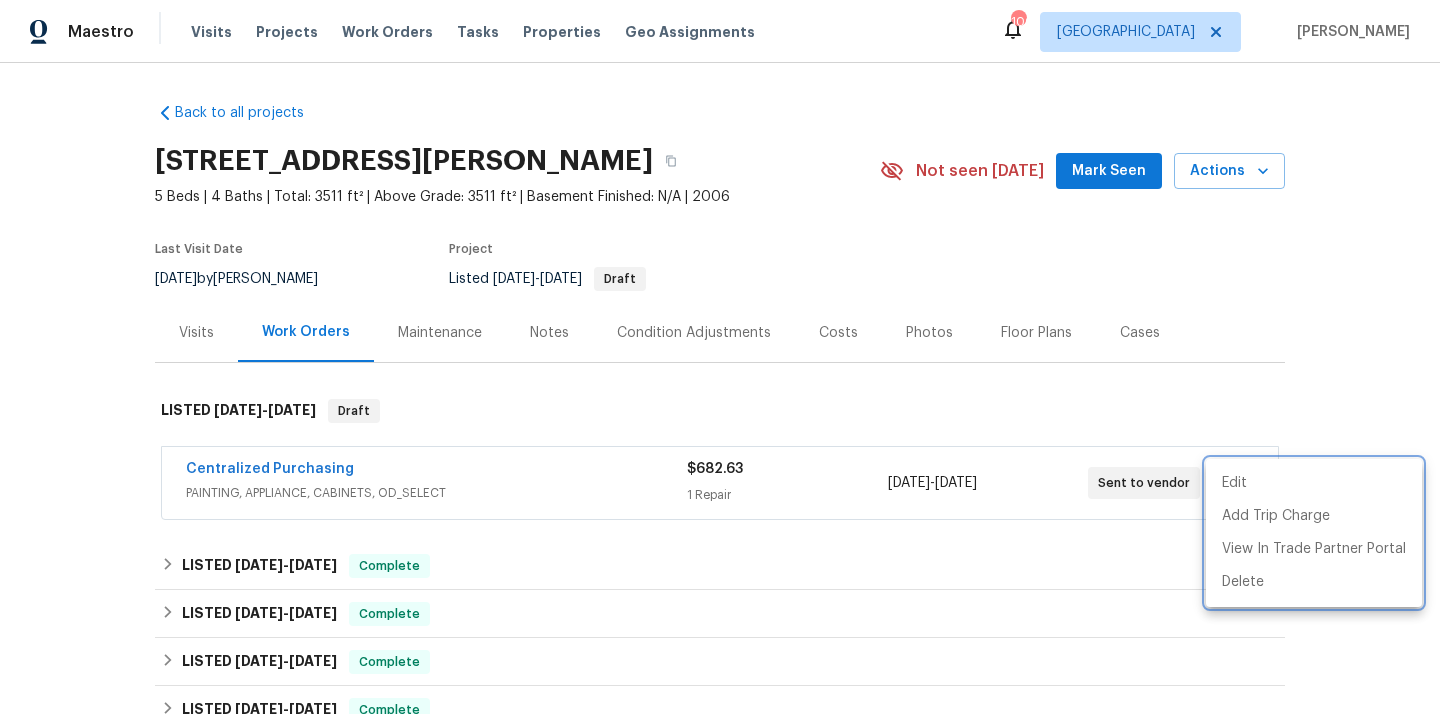 click at bounding box center (720, 357) 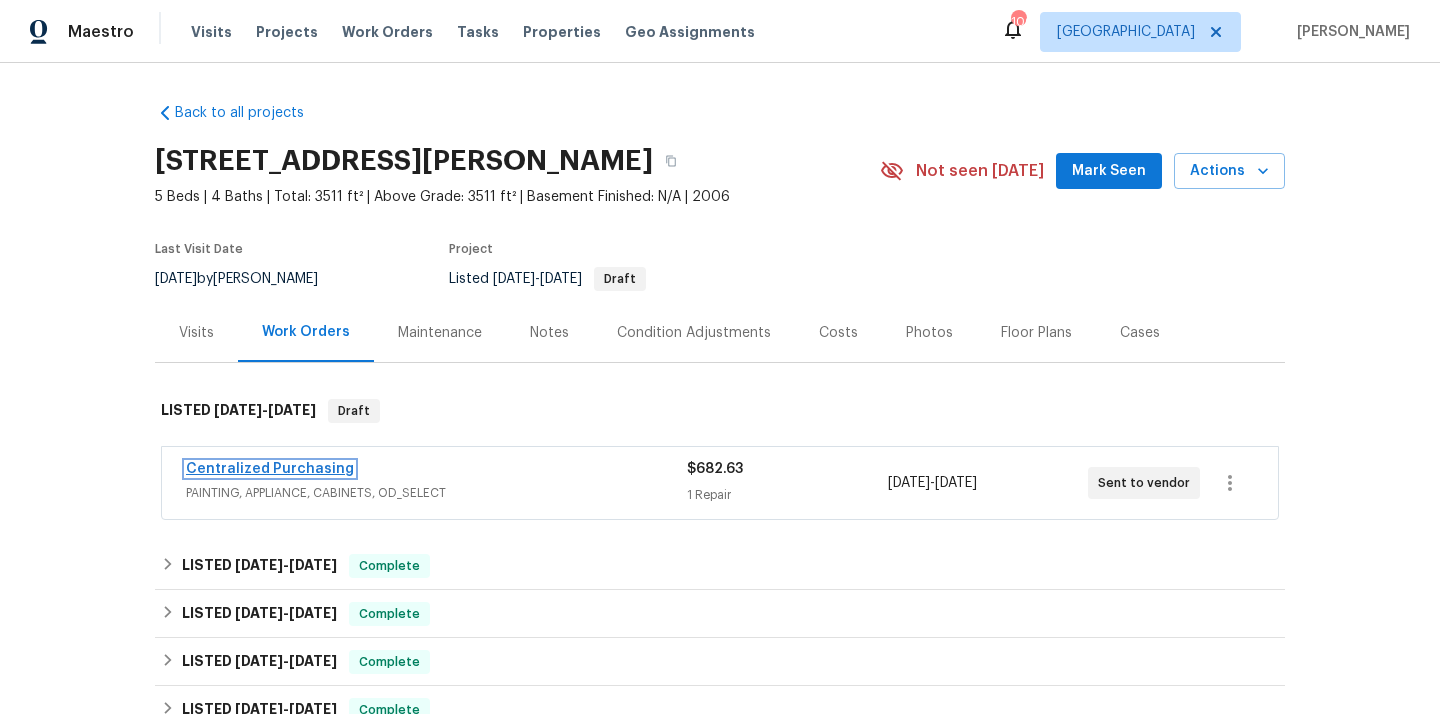 click on "Centralized Purchasing" at bounding box center (270, 469) 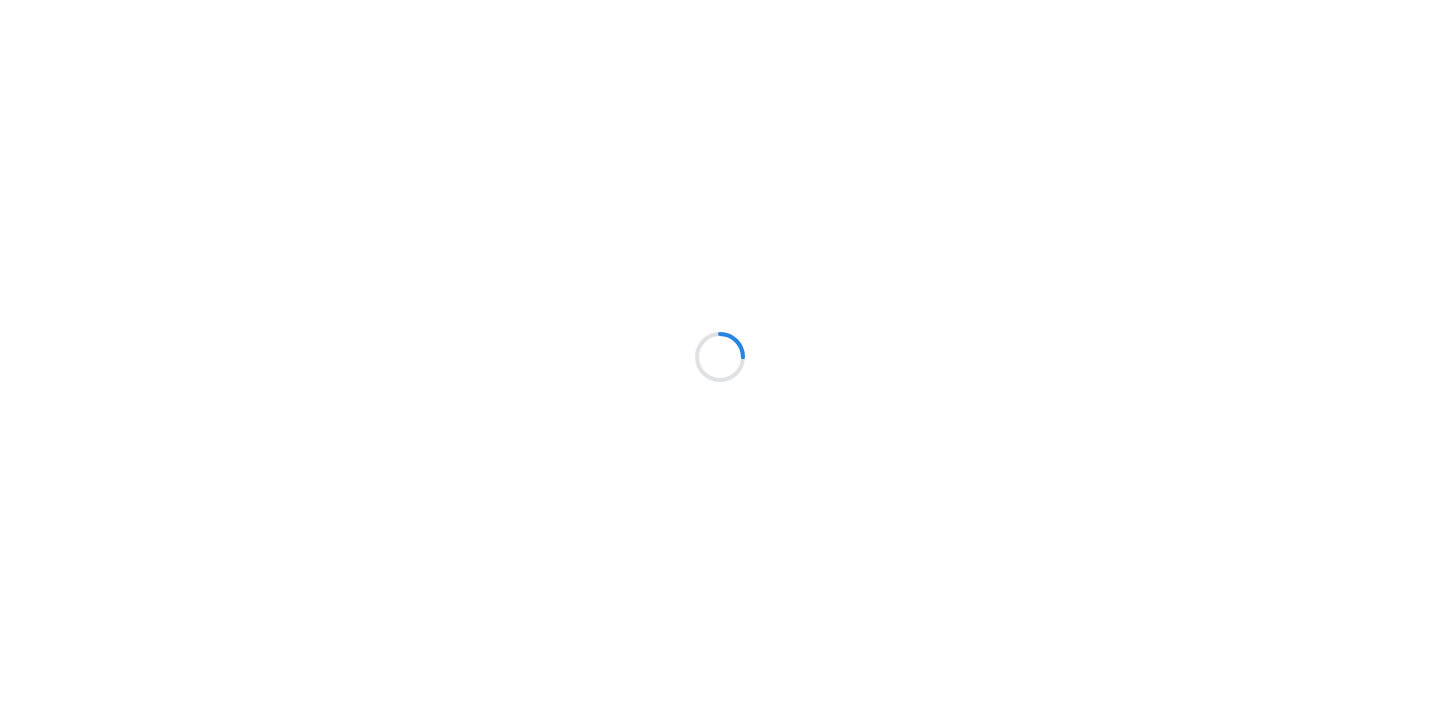 scroll, scrollTop: 0, scrollLeft: 0, axis: both 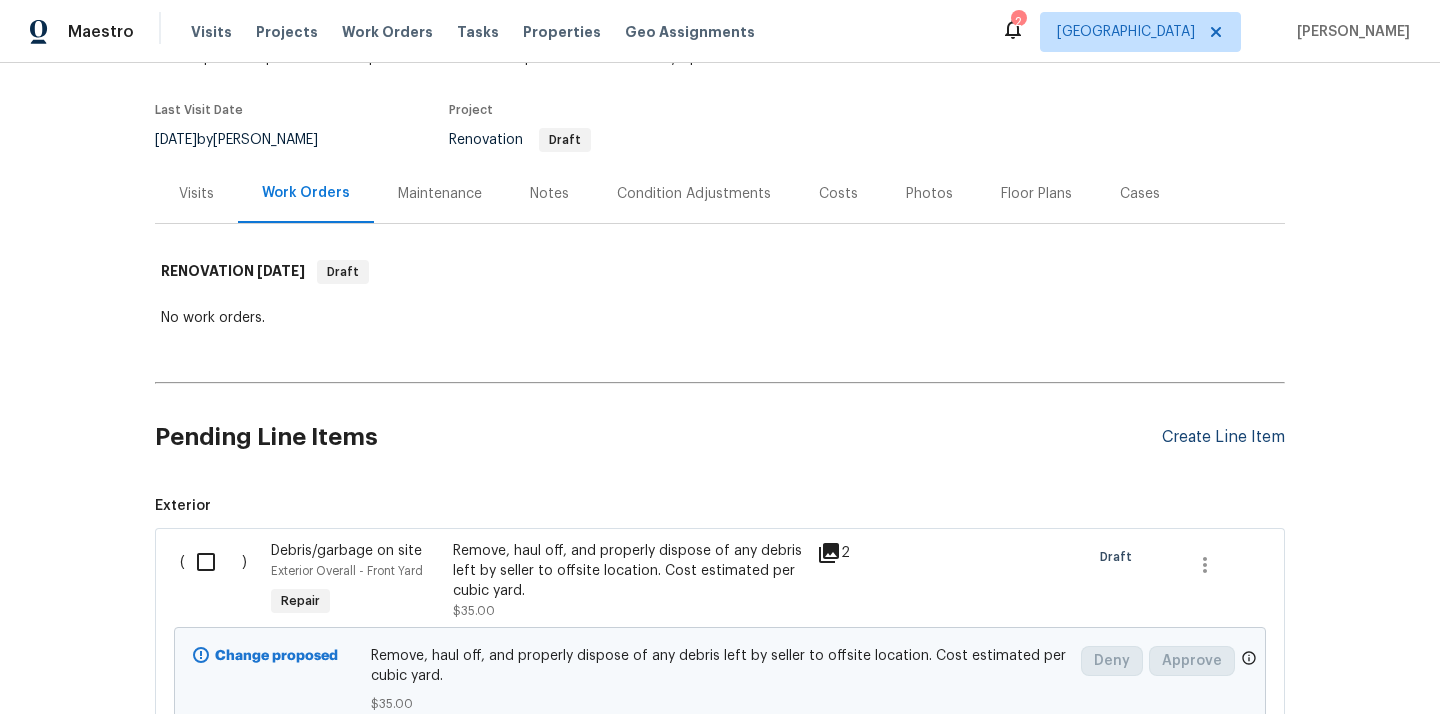 click on "Create Line Item" at bounding box center [1223, 437] 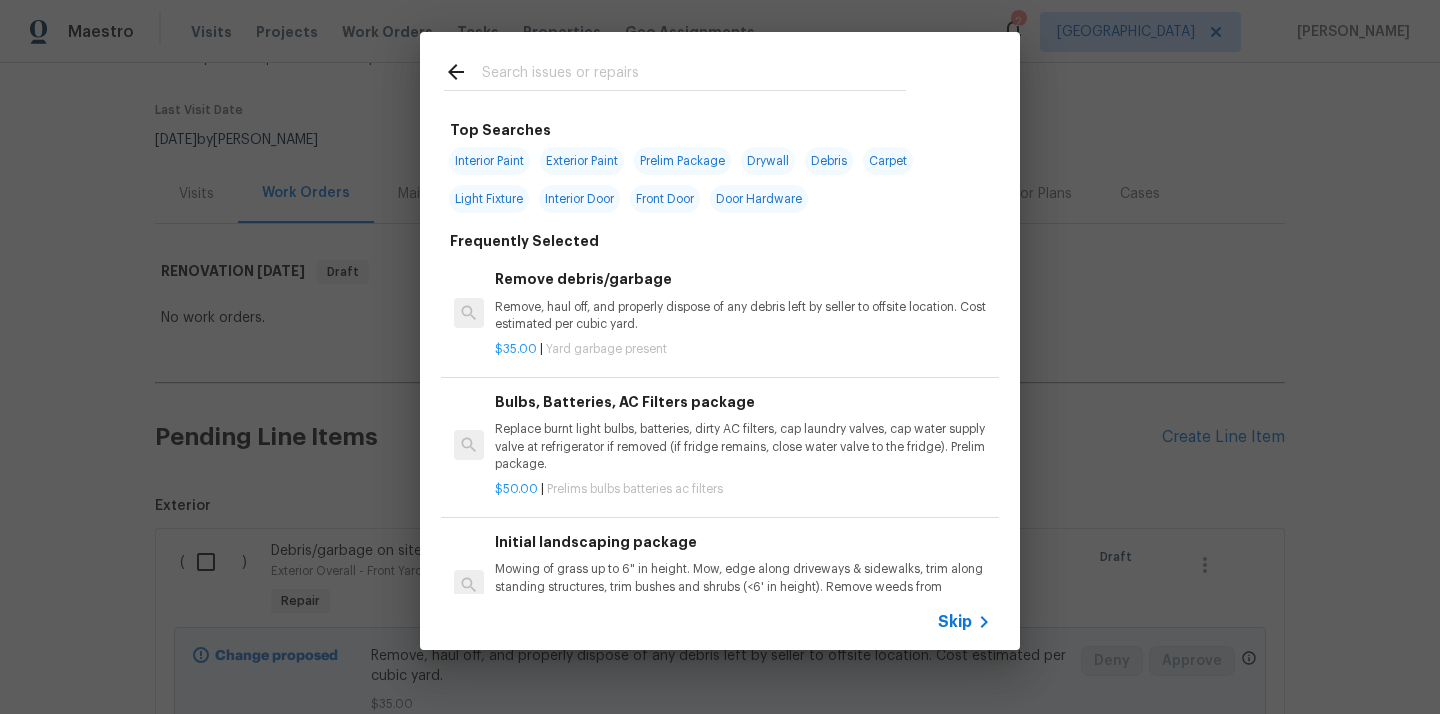click at bounding box center (675, 90) 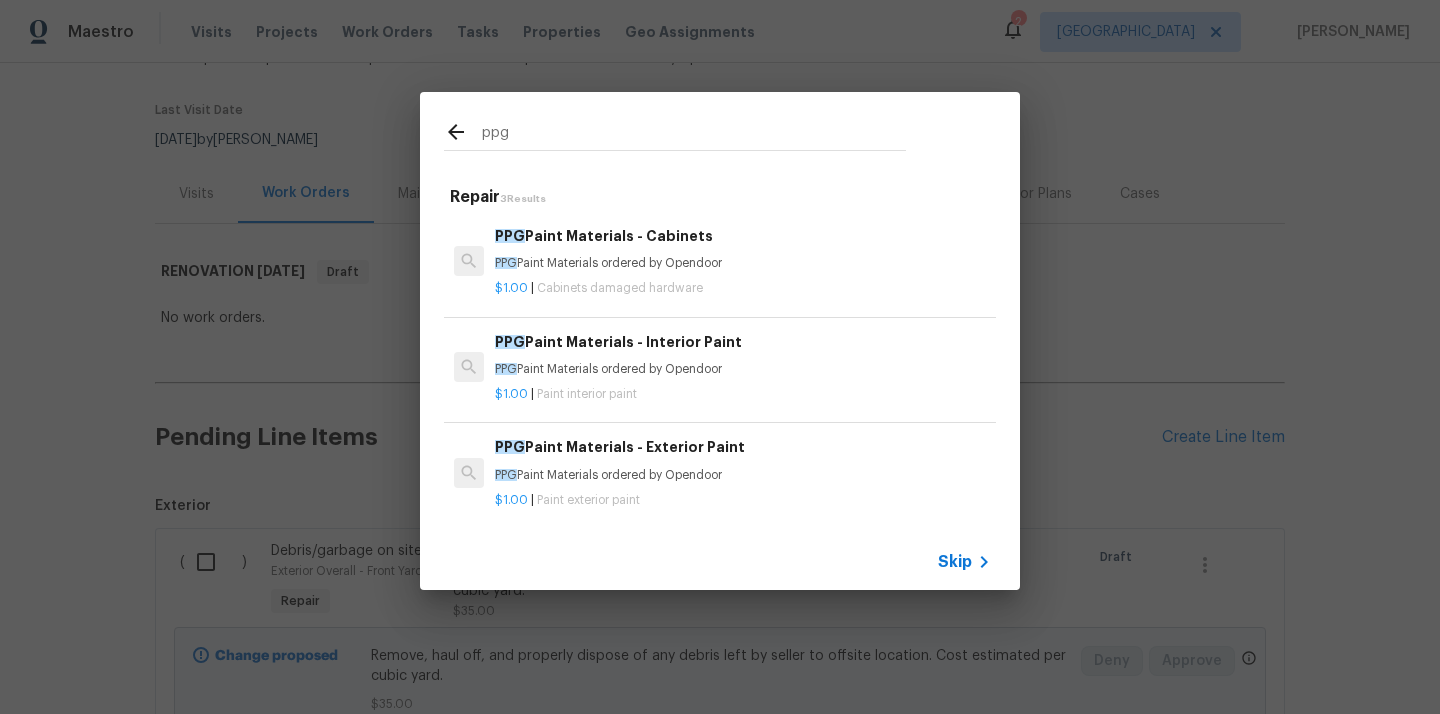 type on "ppg" 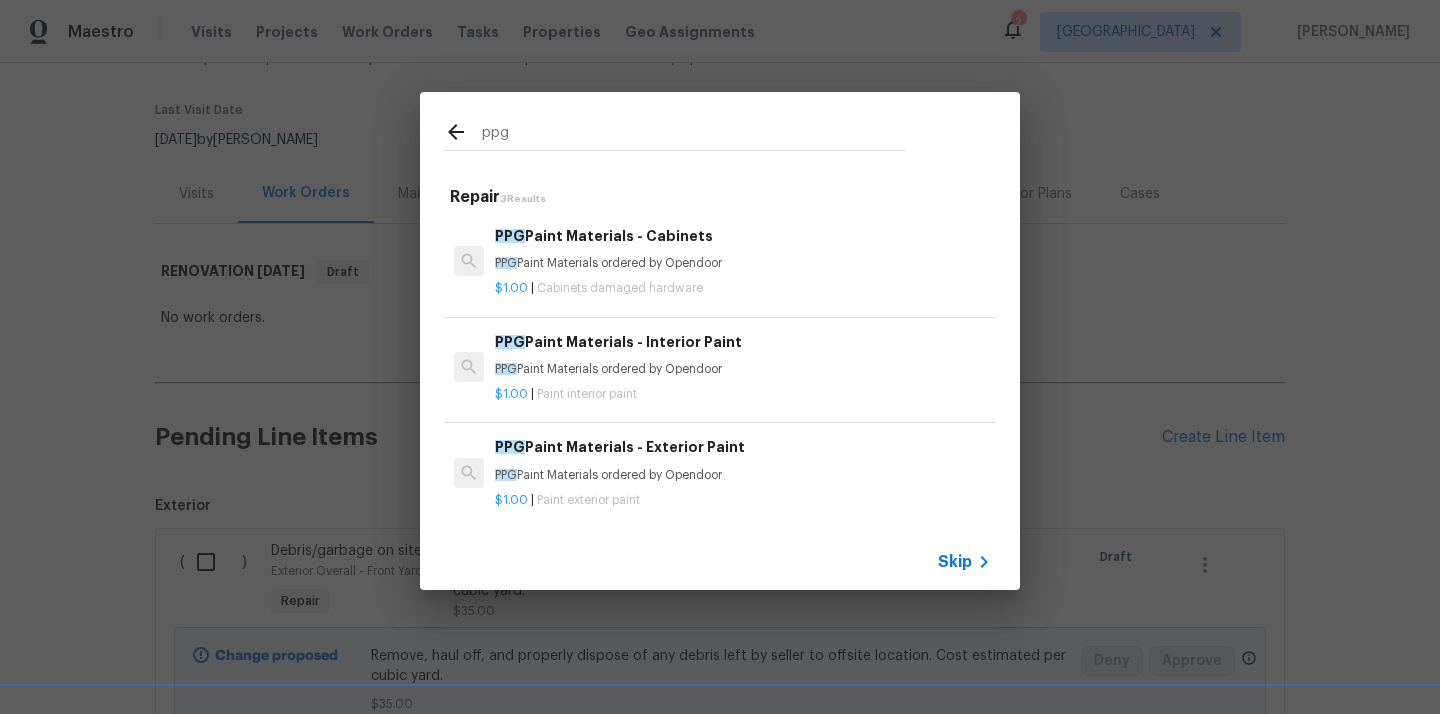 click on "PPG  Paint Materials ordered by Opendoor" at bounding box center [743, 369] 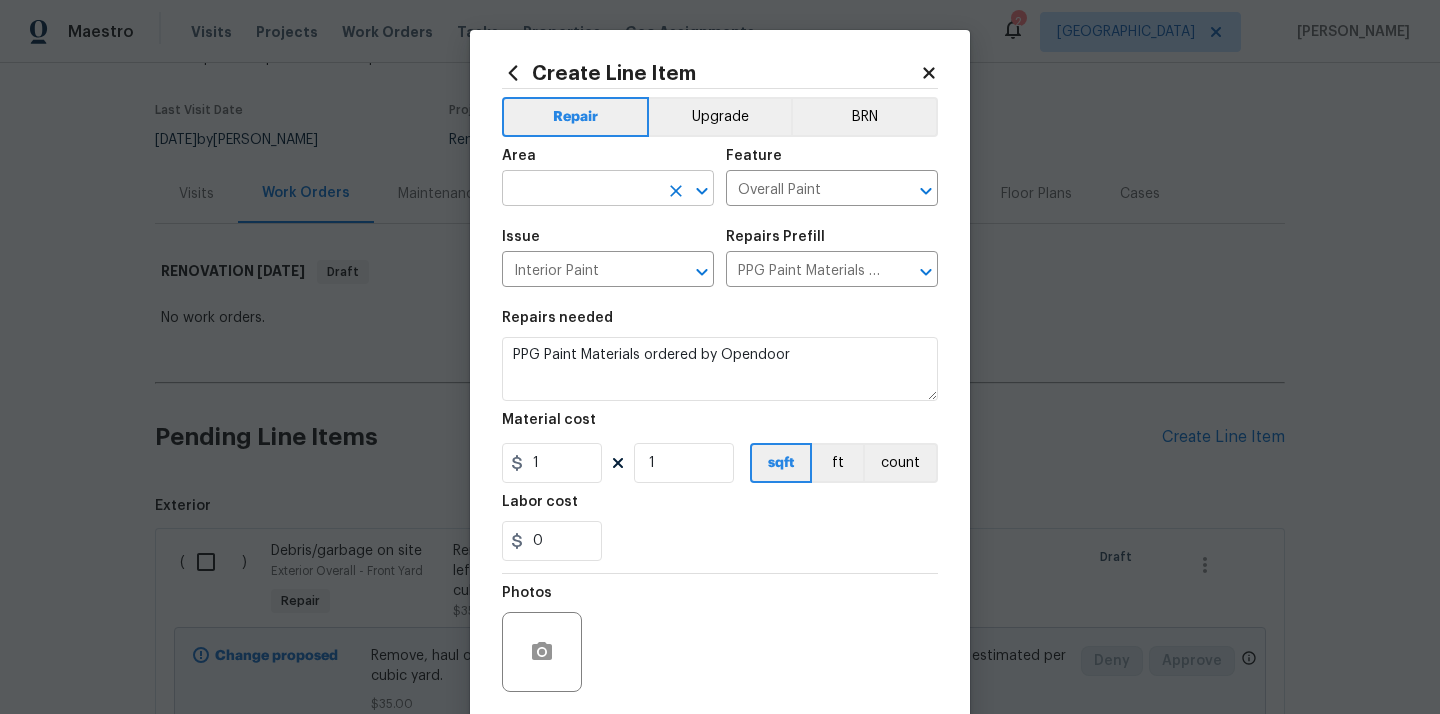 click at bounding box center [580, 190] 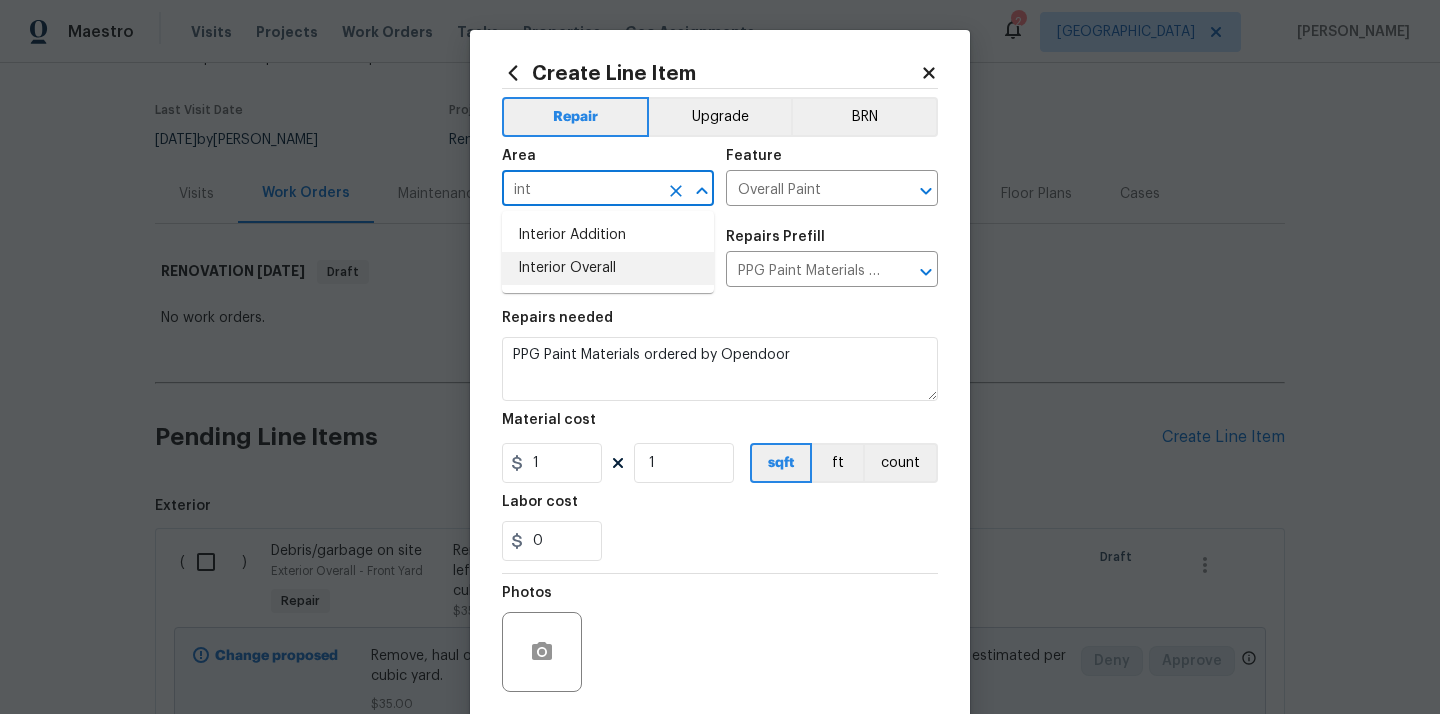 click on "Interior Overall" at bounding box center (608, 268) 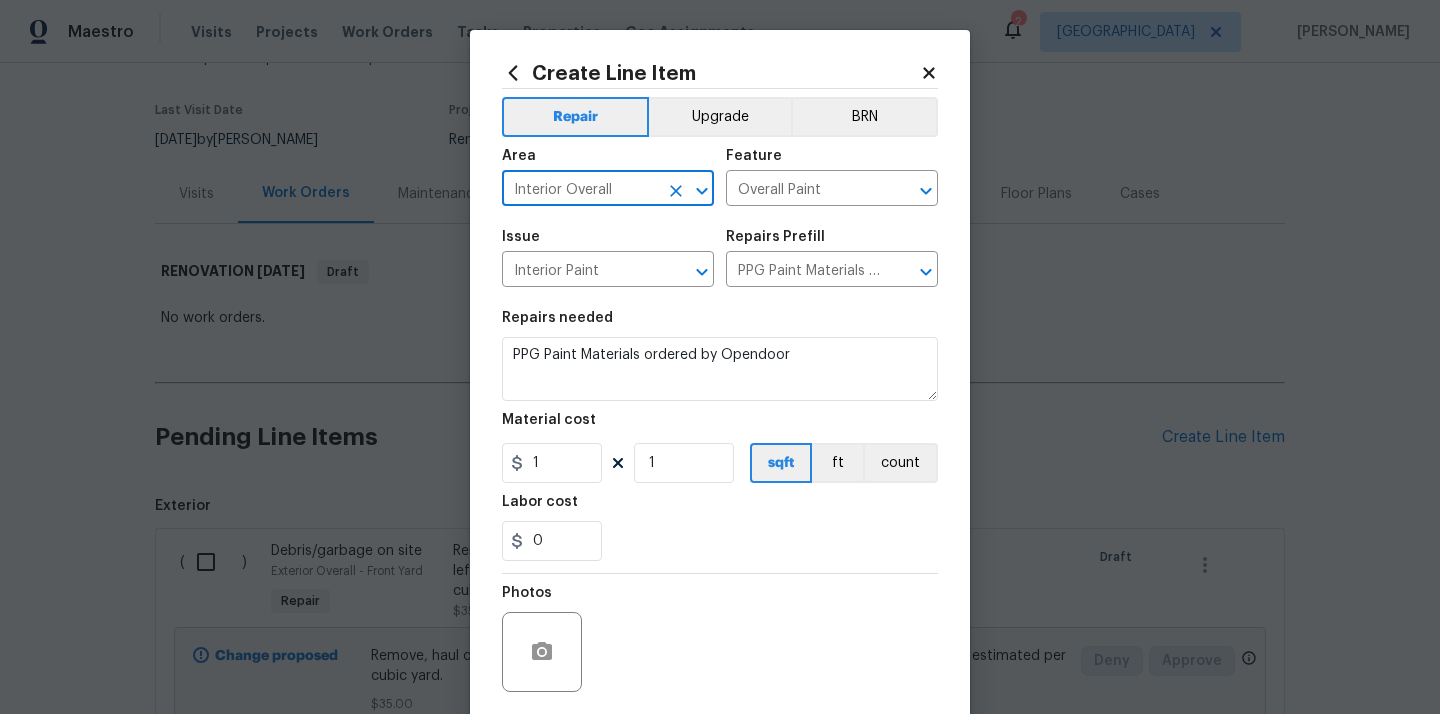 type on "Interior Overall" 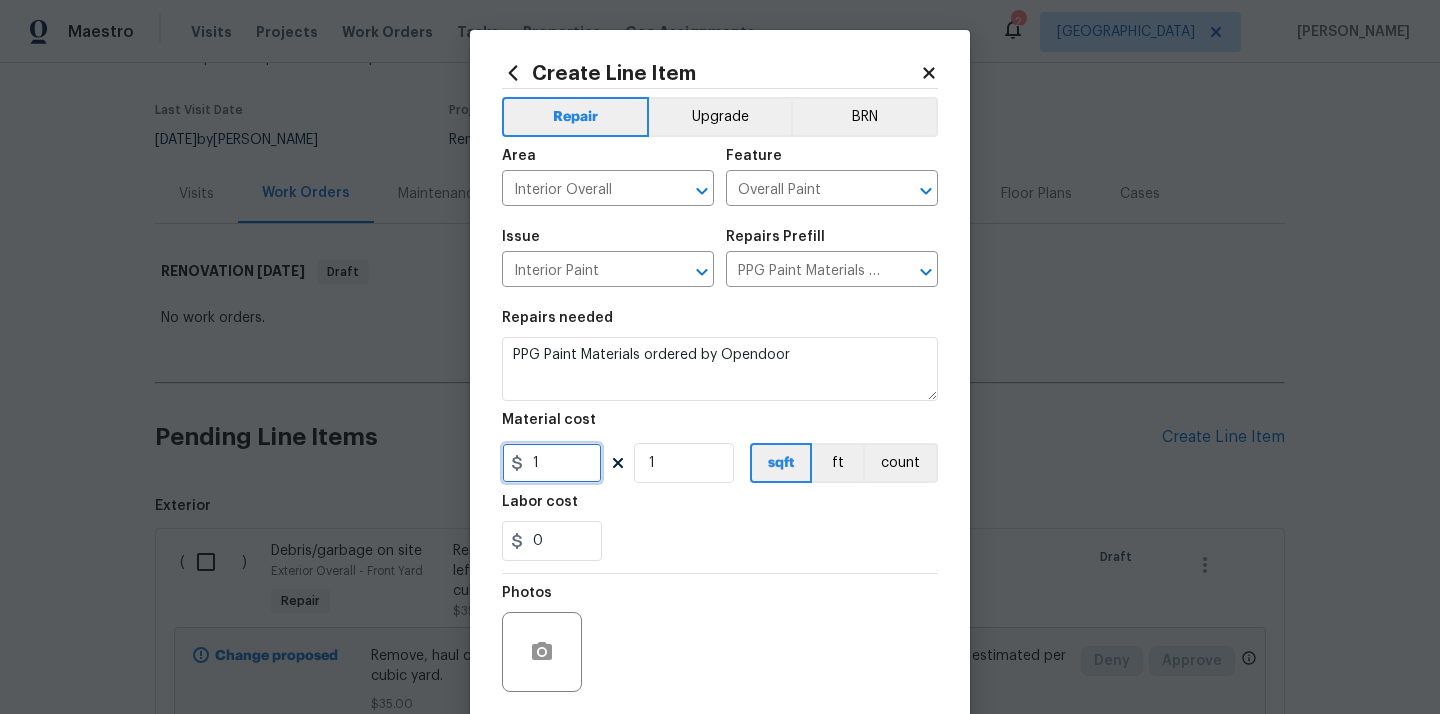 drag, startPoint x: 557, startPoint y: 464, endPoint x: 496, endPoint y: 459, distance: 61.204575 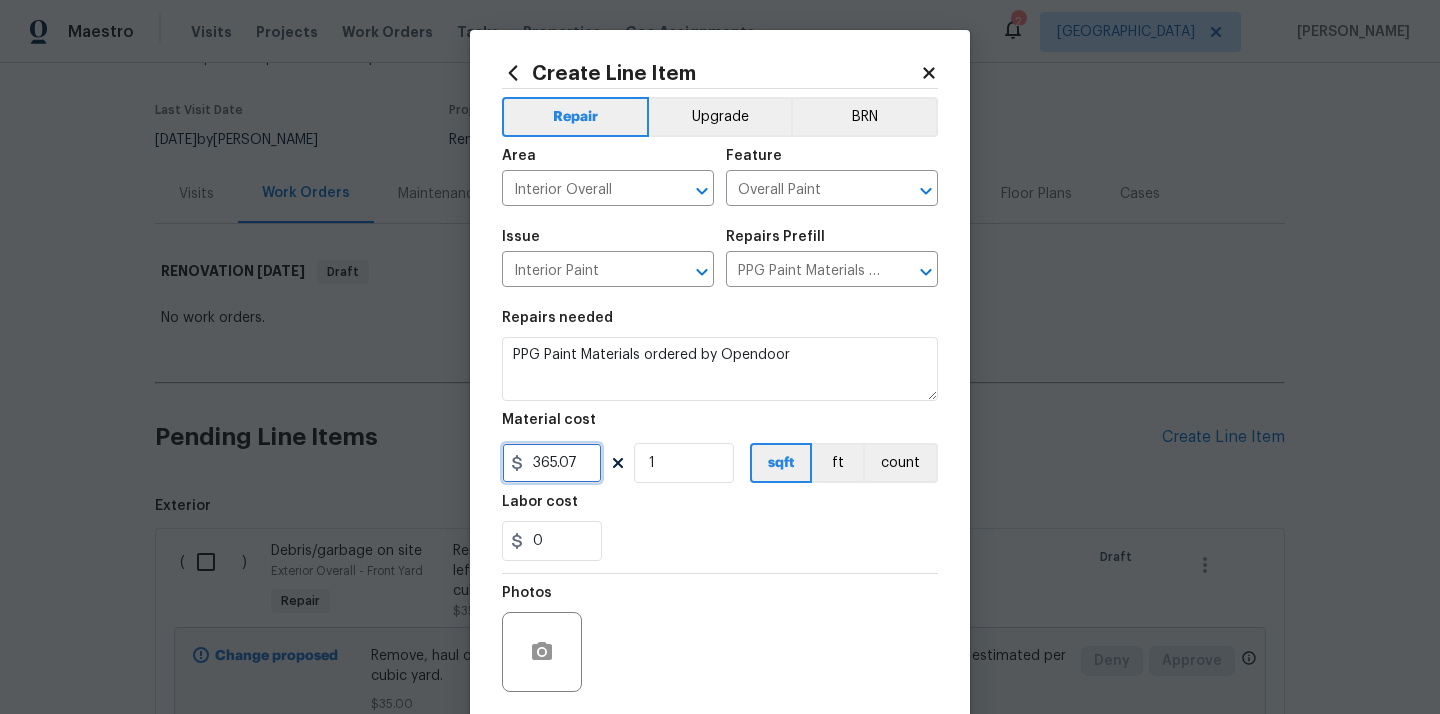 type on "365.07" 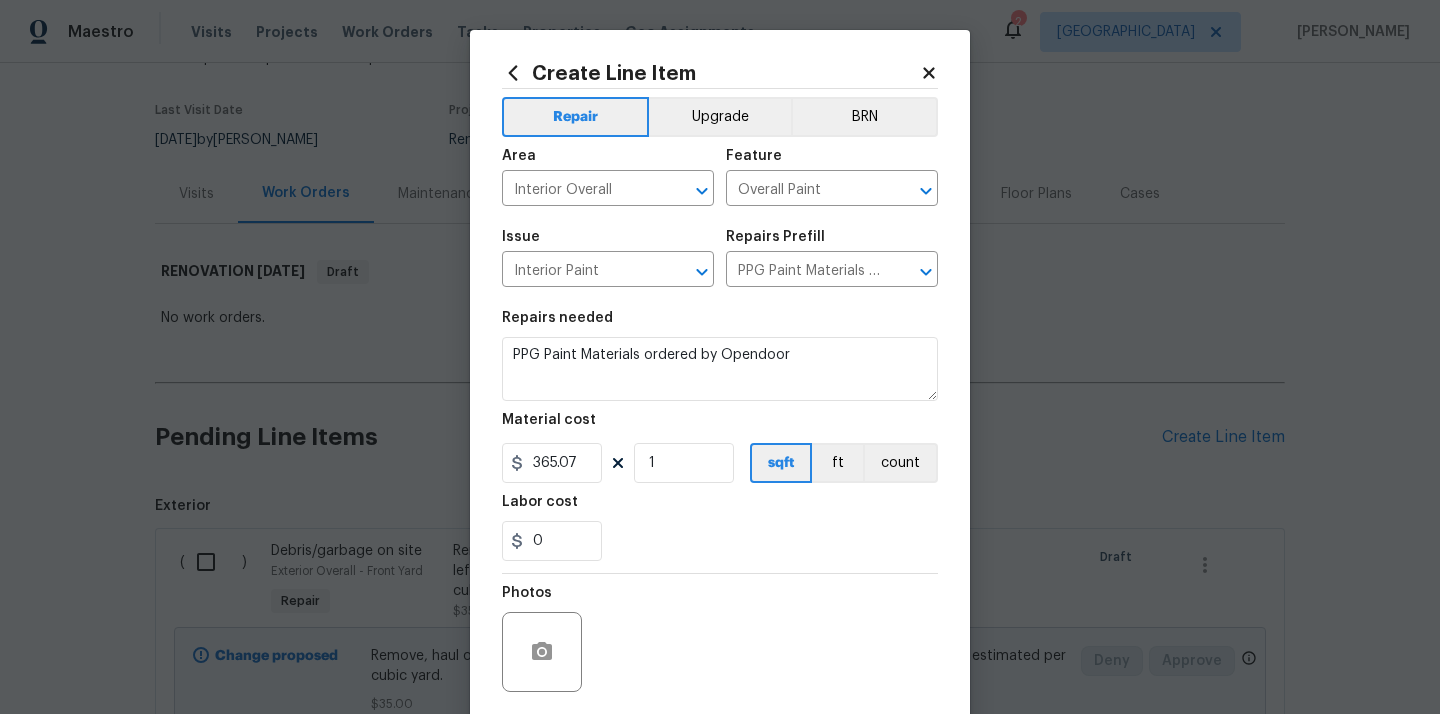 click on "0" at bounding box center (720, 541) 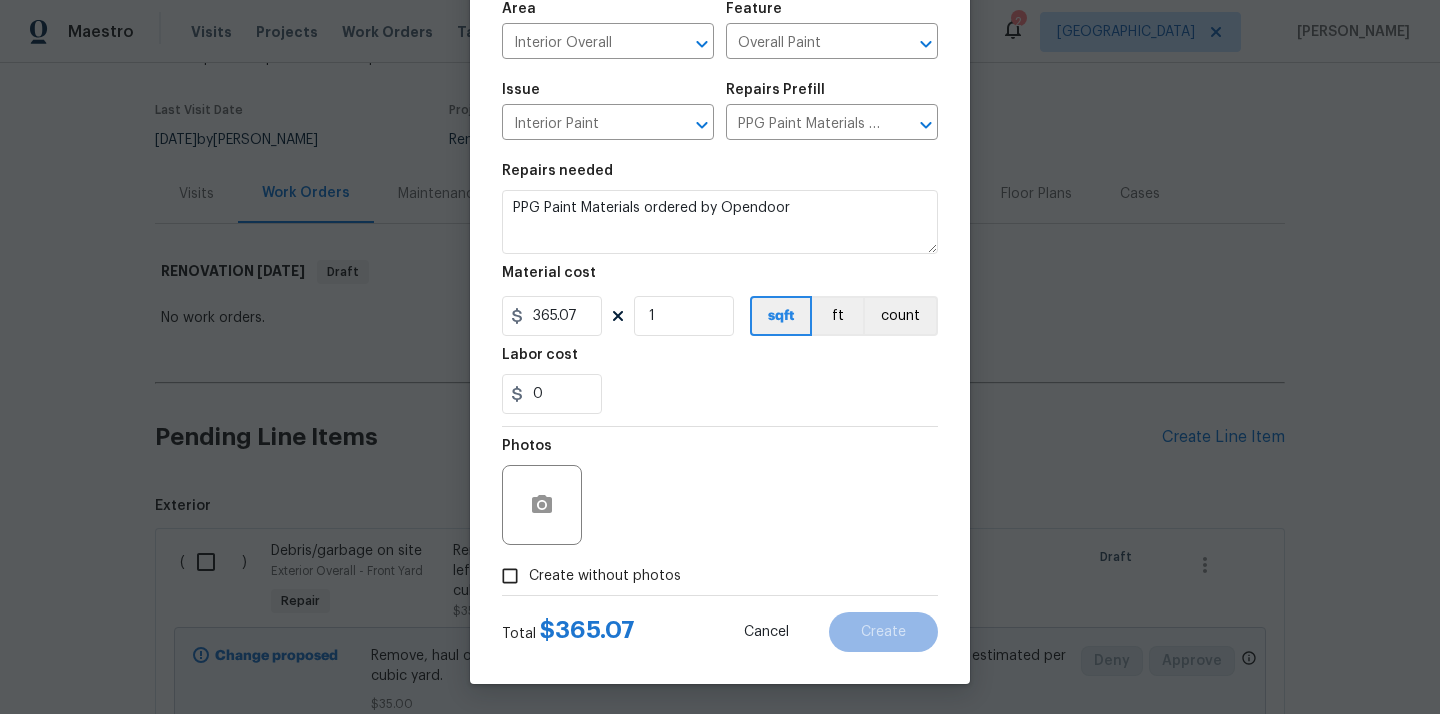 click on "Create without photos" at bounding box center (586, 576) 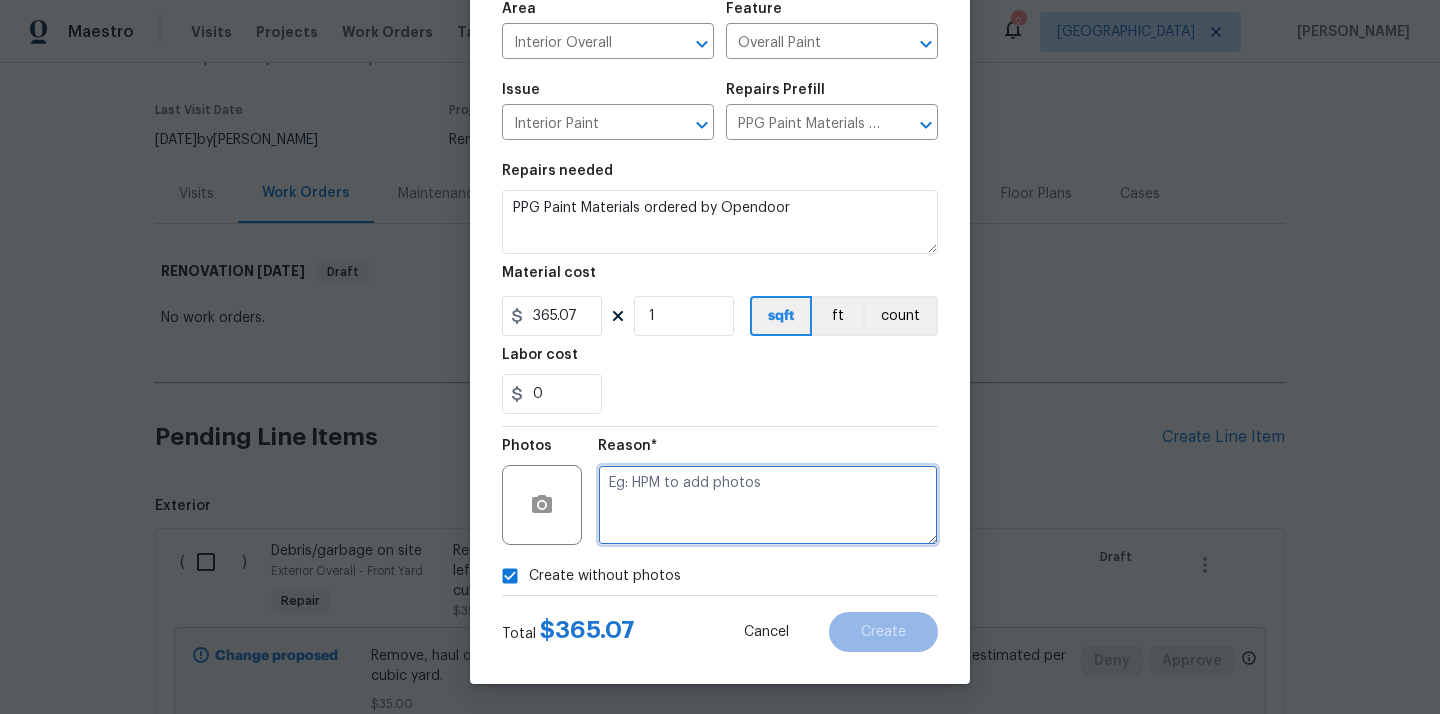 click at bounding box center (768, 505) 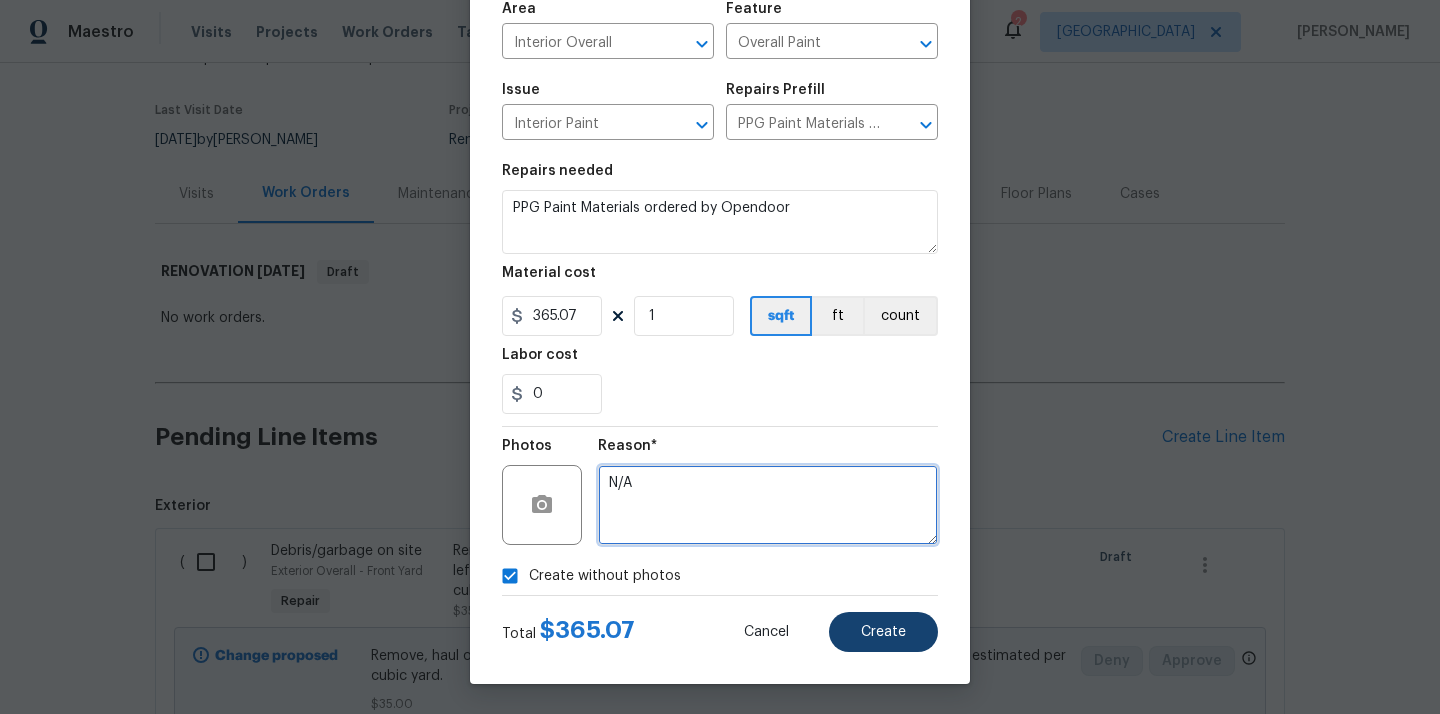 type on "N/A" 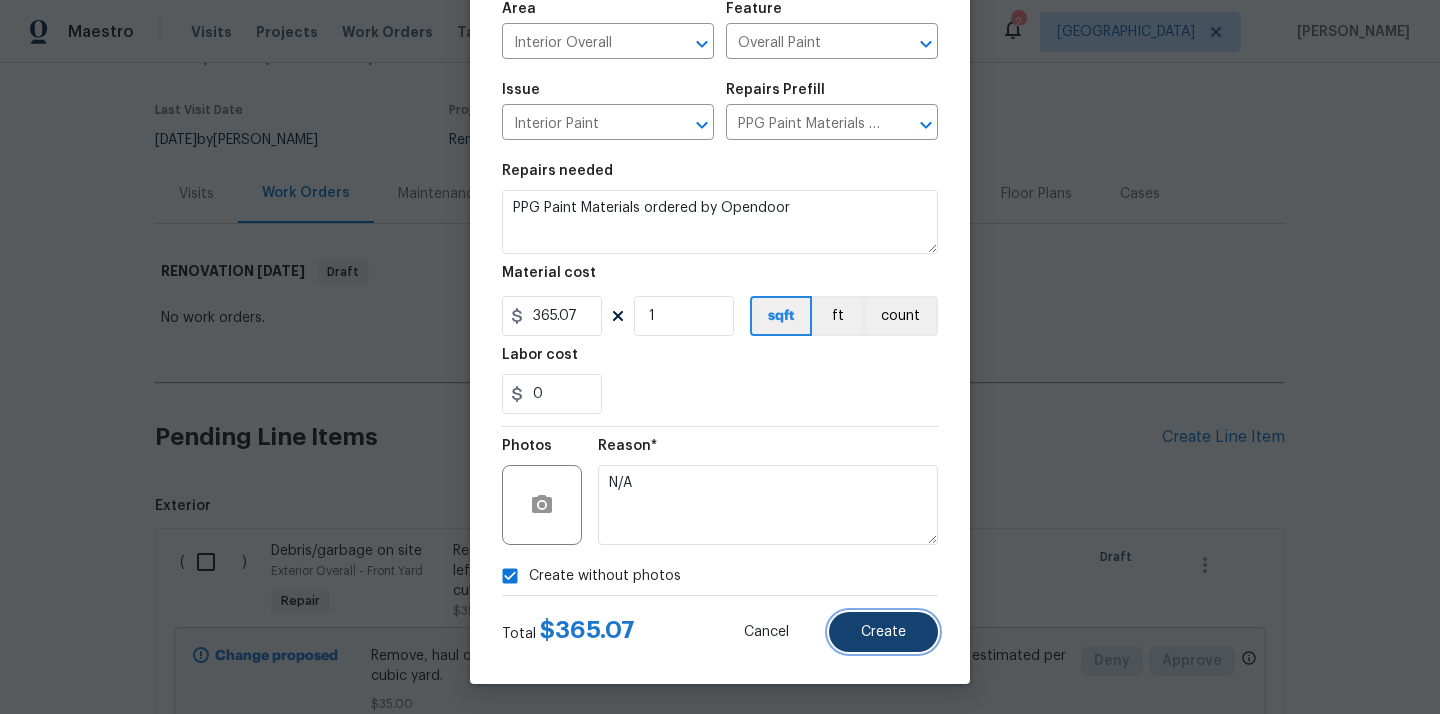 click on "Create" at bounding box center [883, 632] 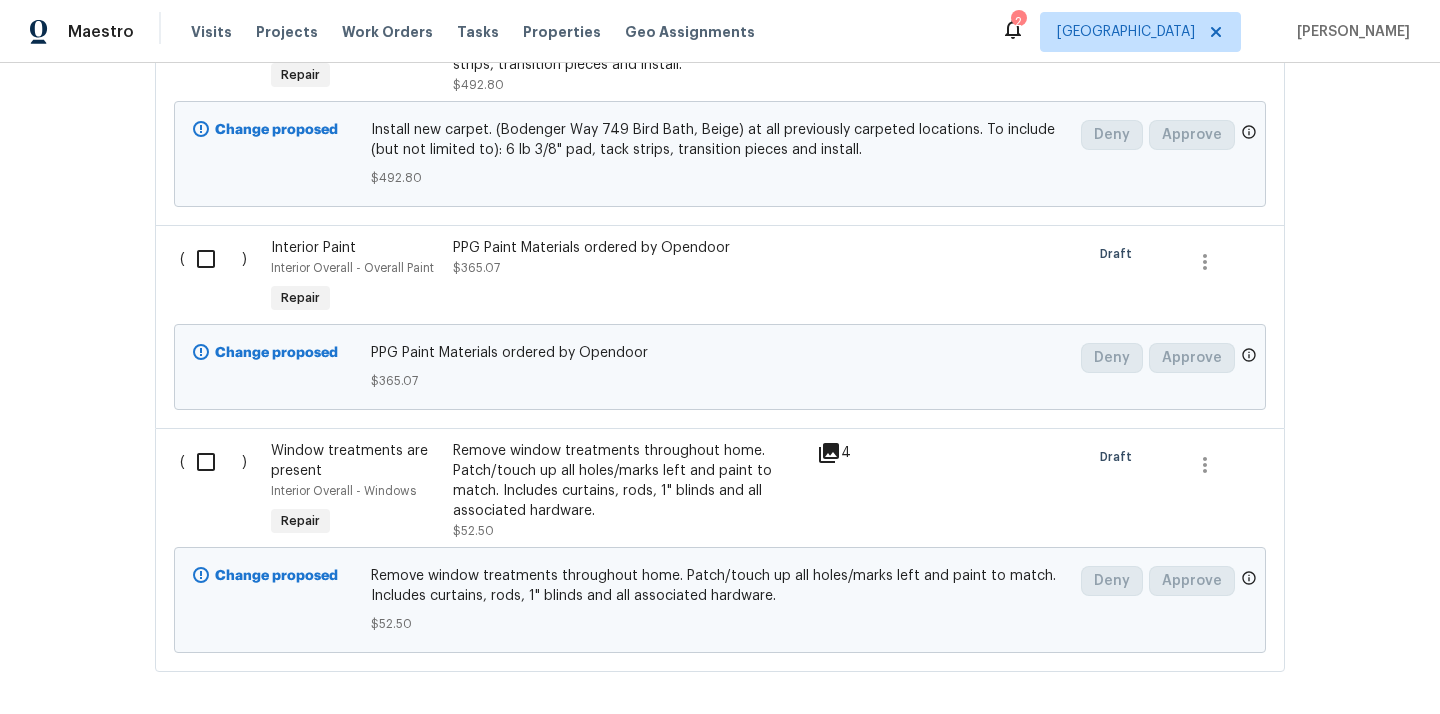 scroll, scrollTop: 6243, scrollLeft: 0, axis: vertical 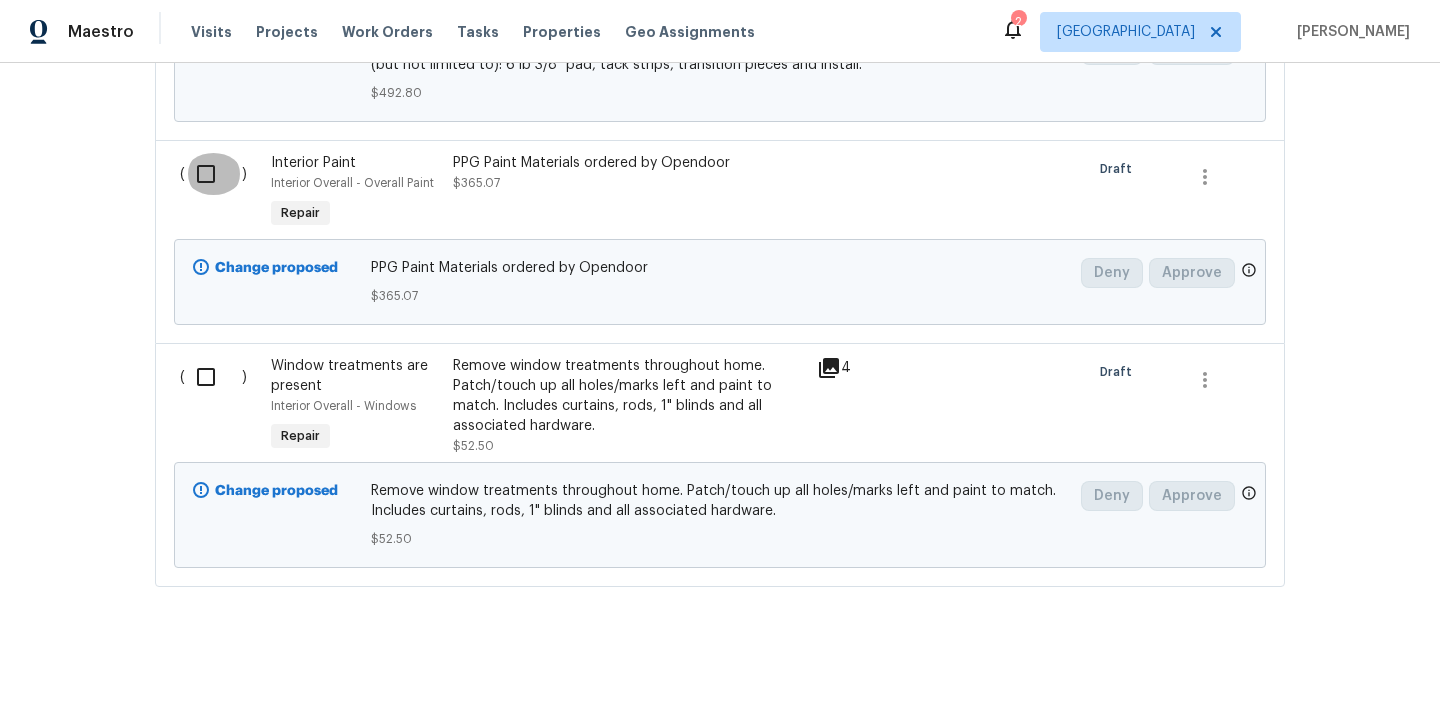 click at bounding box center [213, 174] 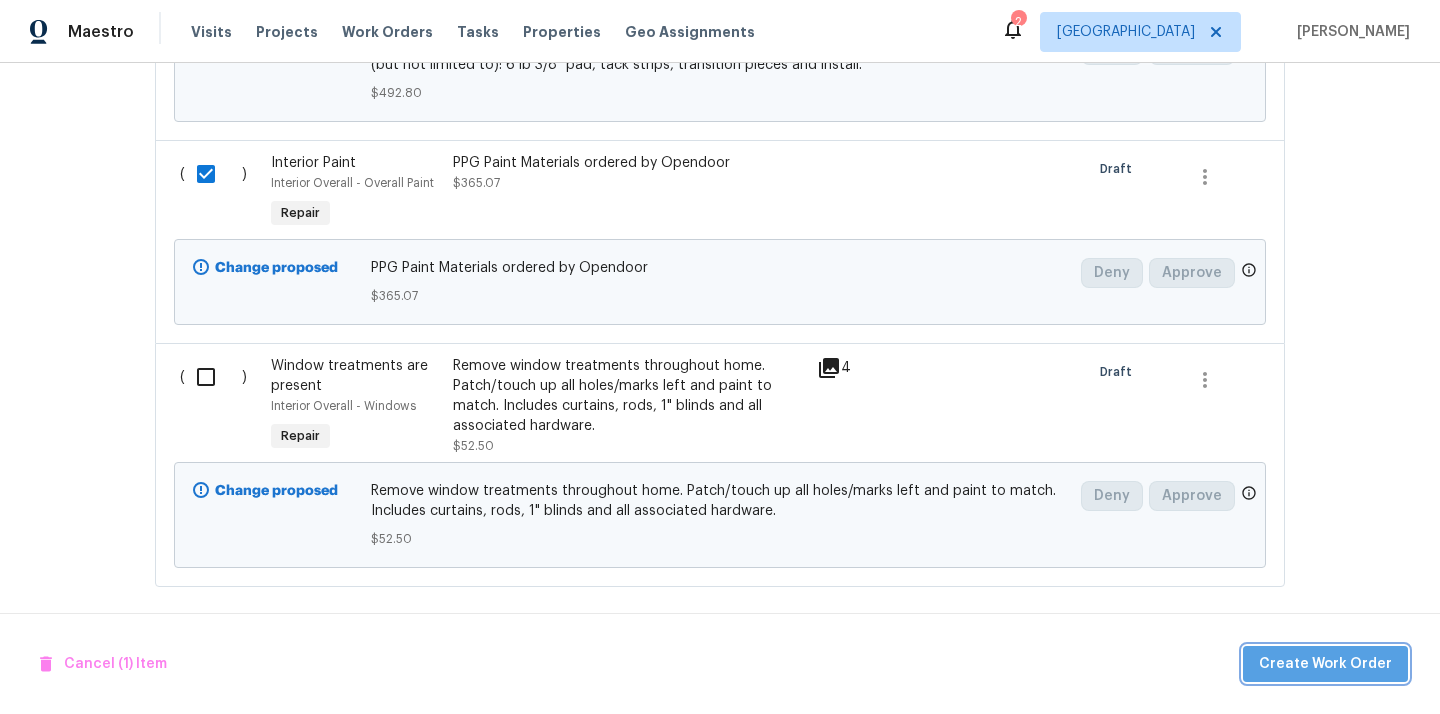 click on "Create Work Order" at bounding box center (1325, 664) 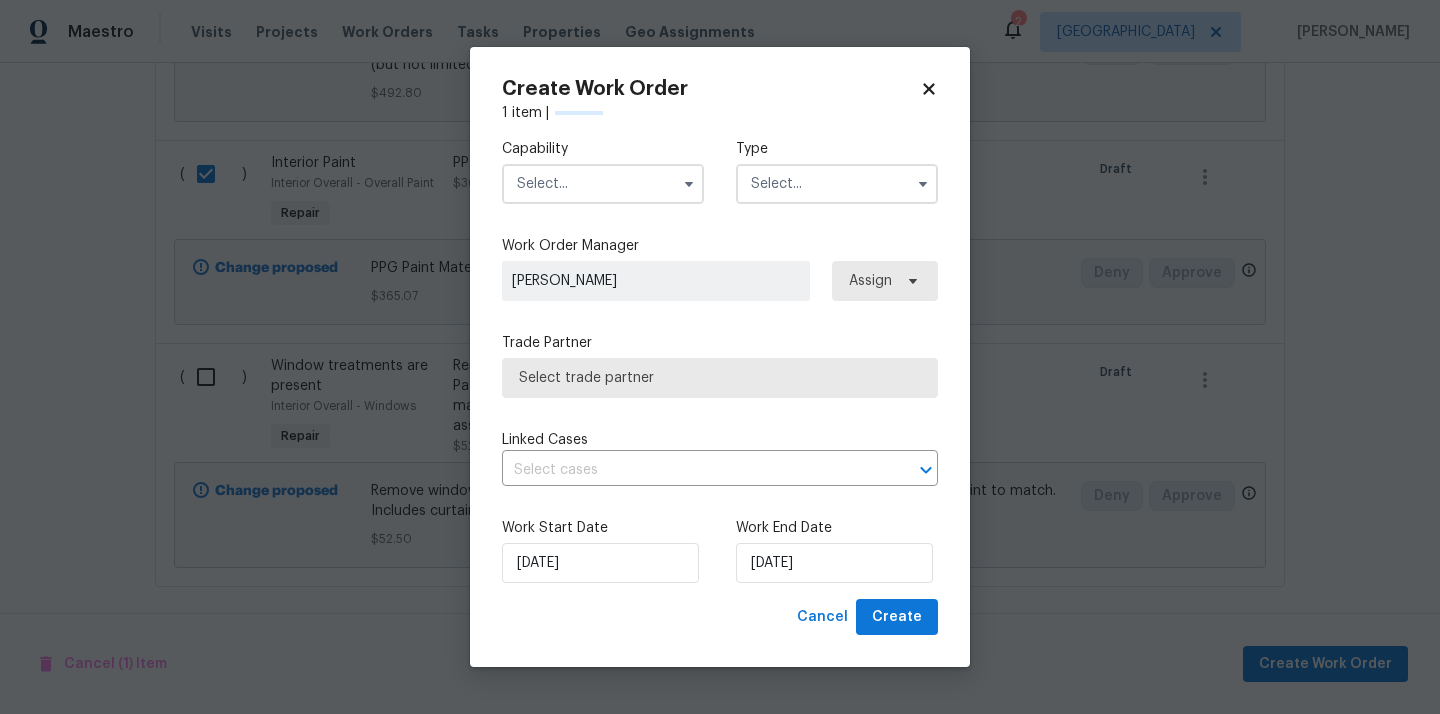 checkbox on "false" 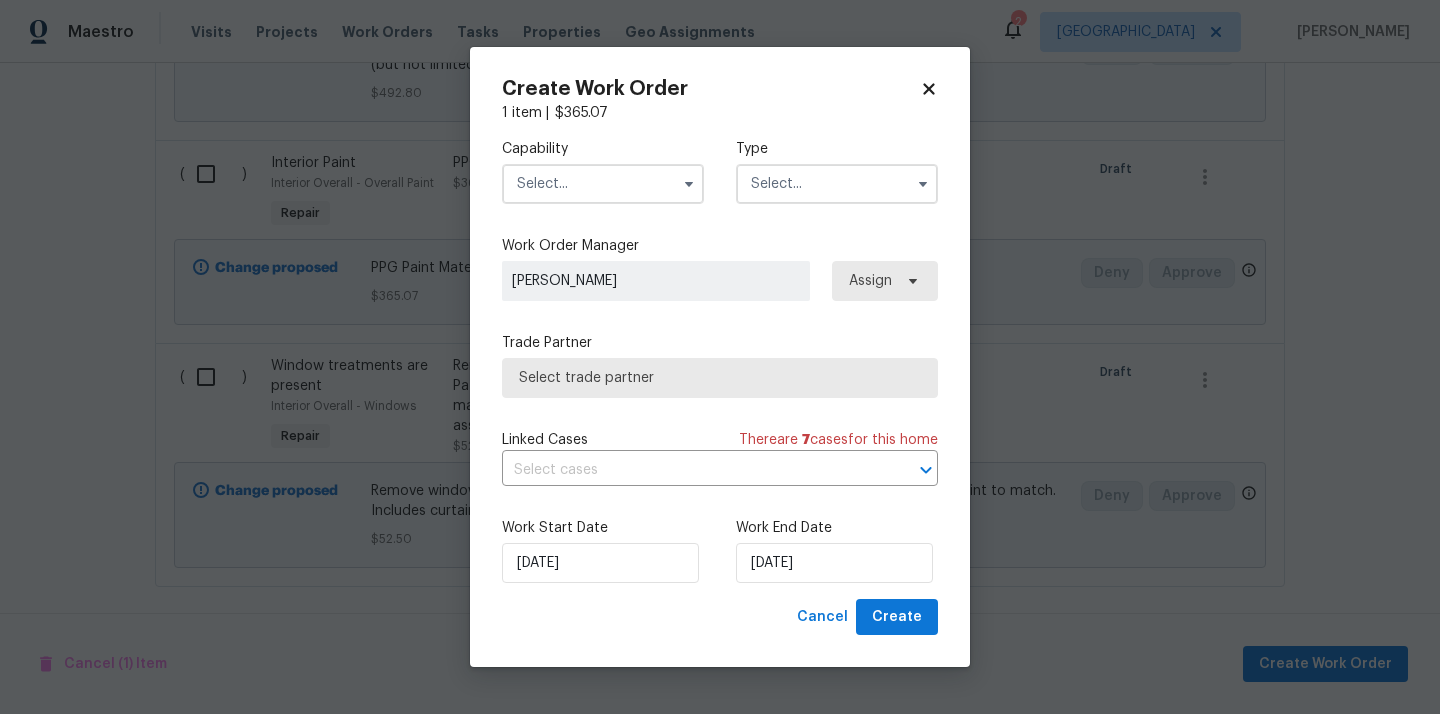 click at bounding box center (603, 184) 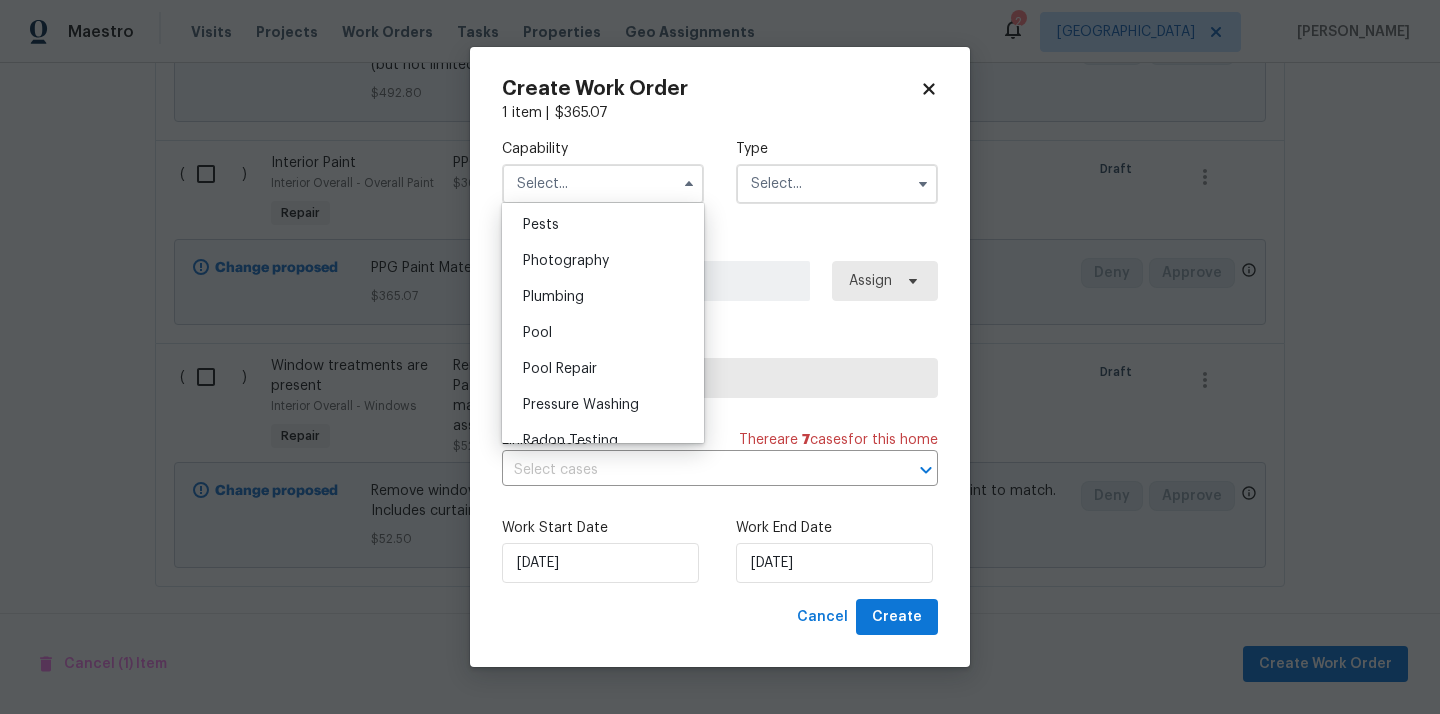scroll, scrollTop: 1610, scrollLeft: 0, axis: vertical 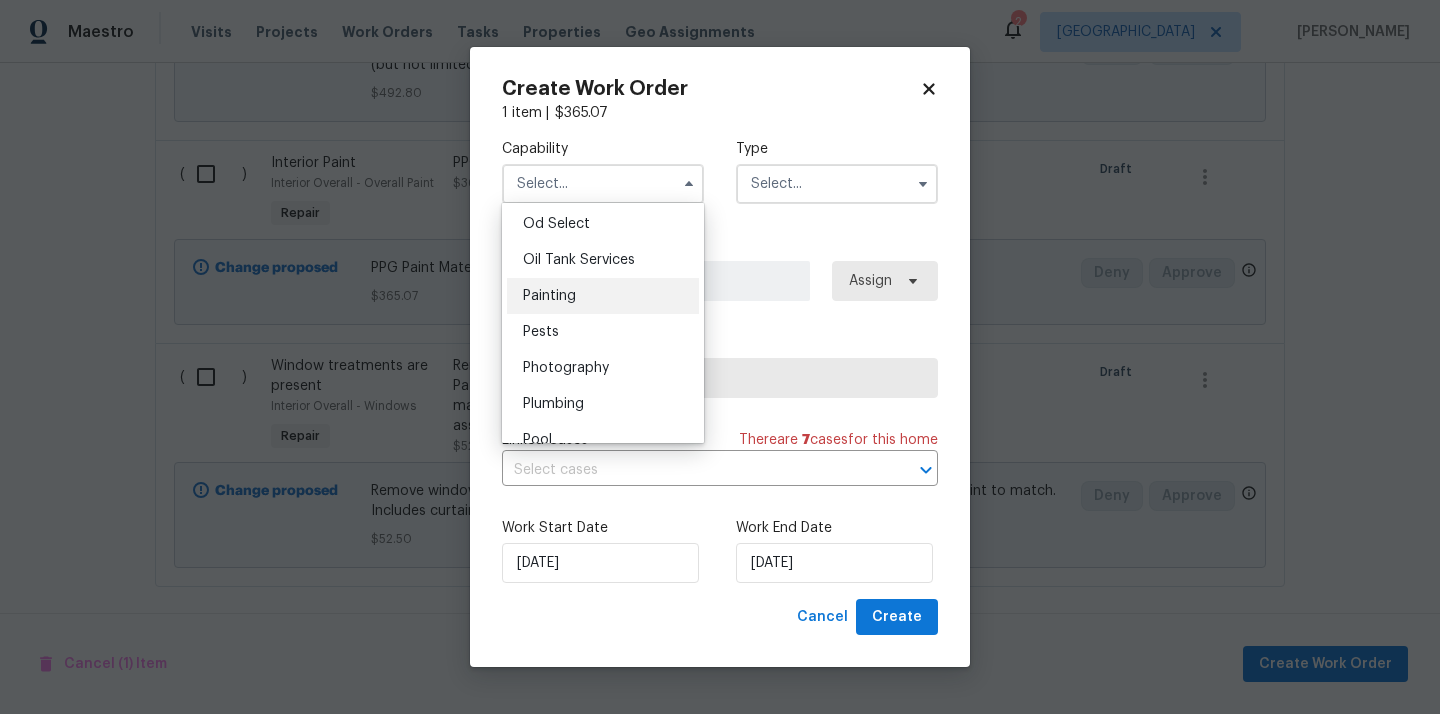 click on "Painting" at bounding box center [603, 296] 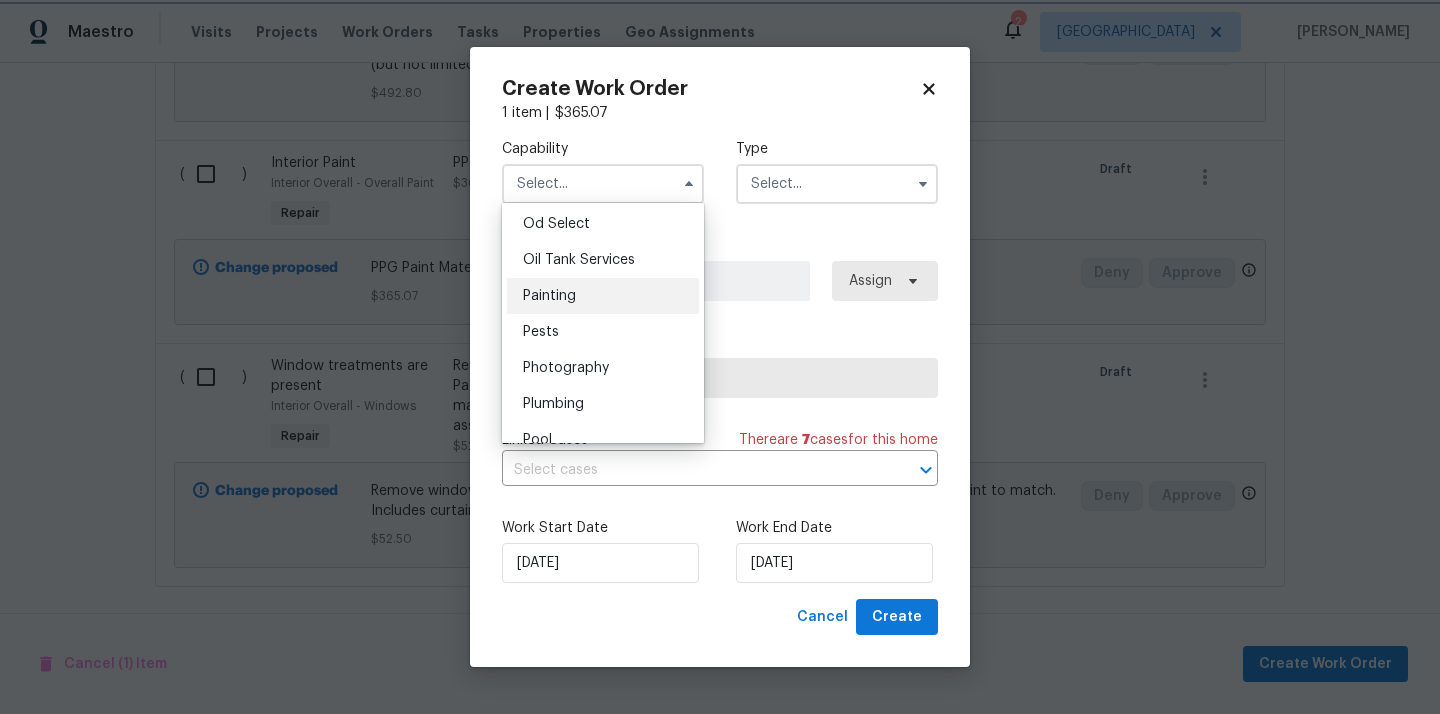 type on "Painting" 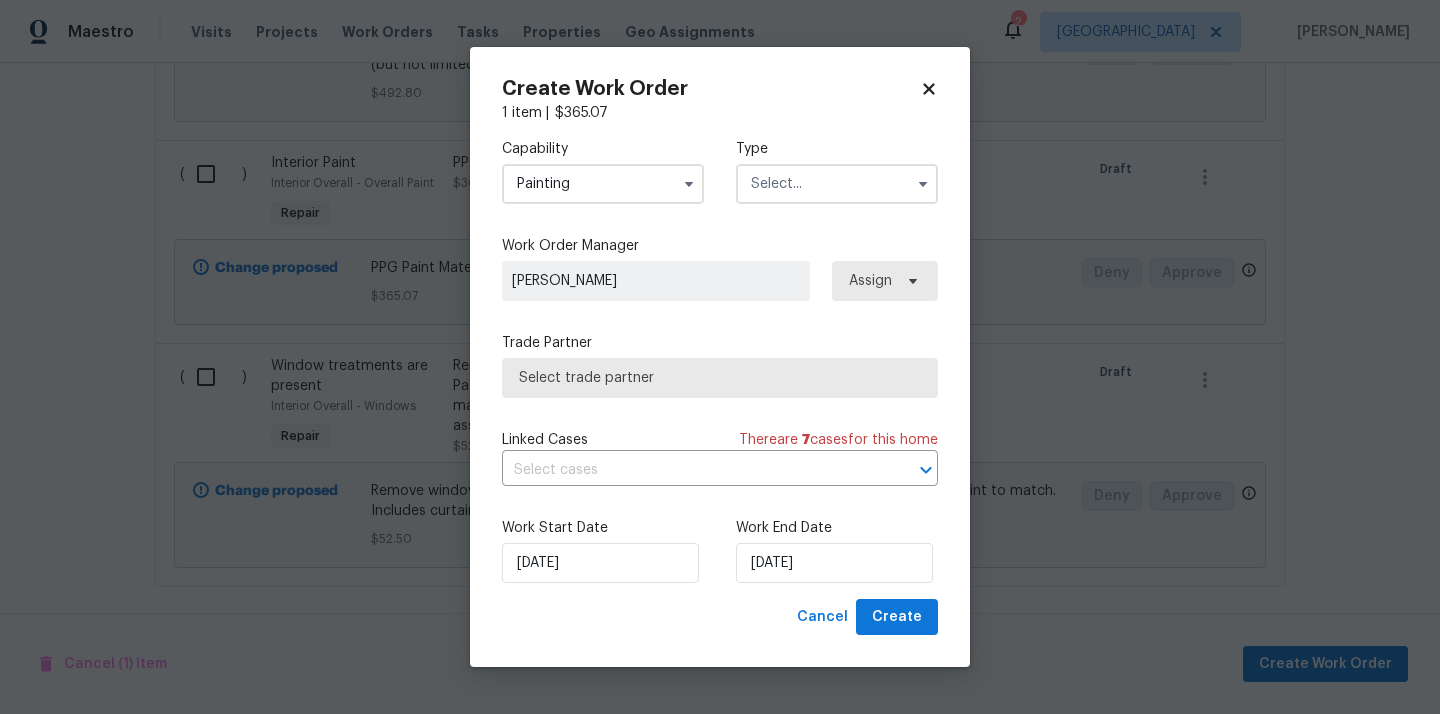 click at bounding box center (837, 184) 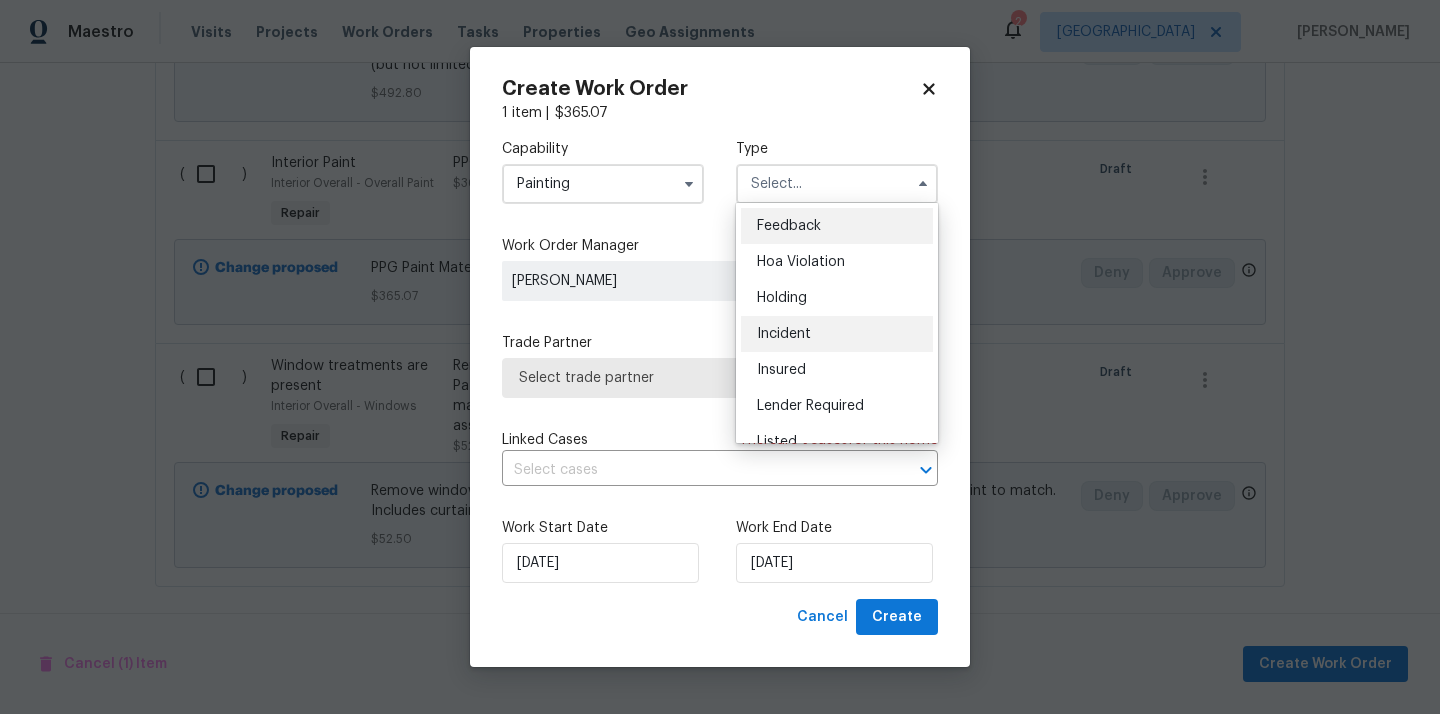 scroll, scrollTop: 454, scrollLeft: 0, axis: vertical 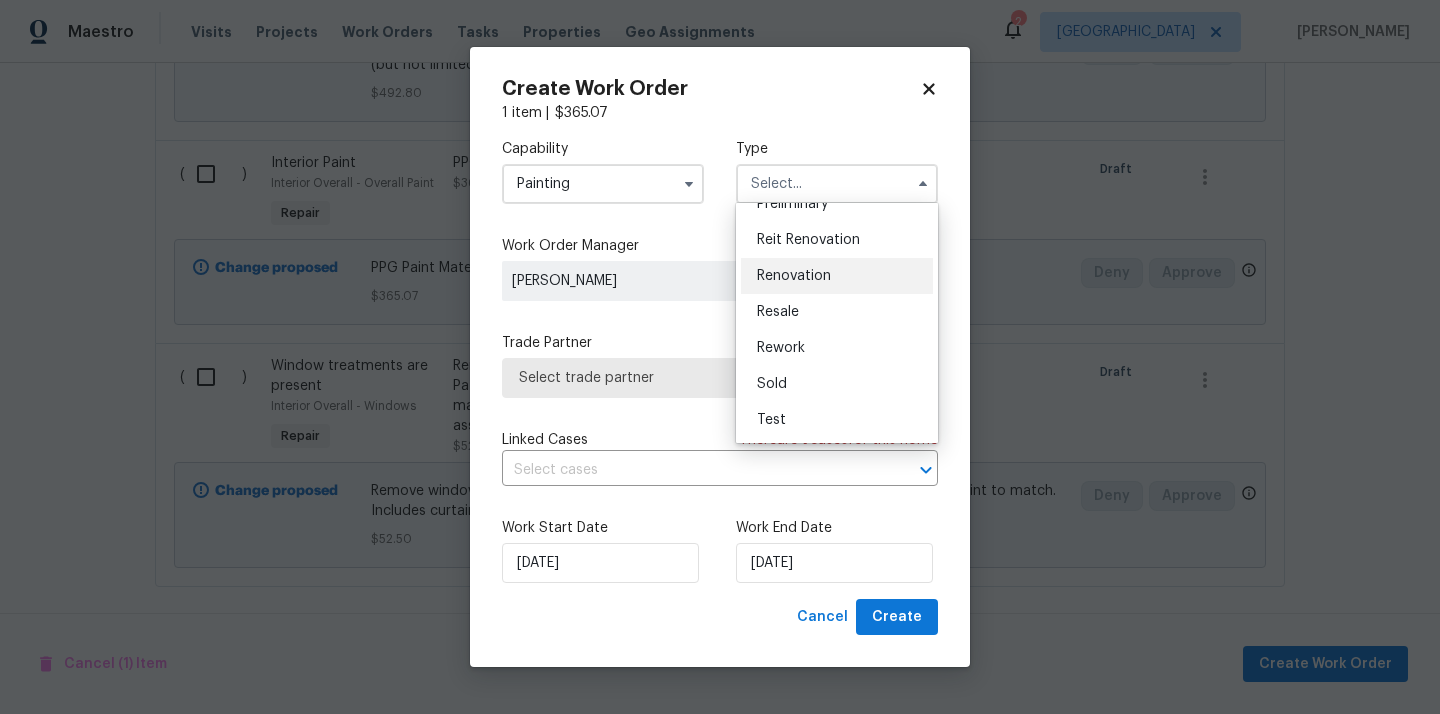click on "Renovation" at bounding box center [794, 276] 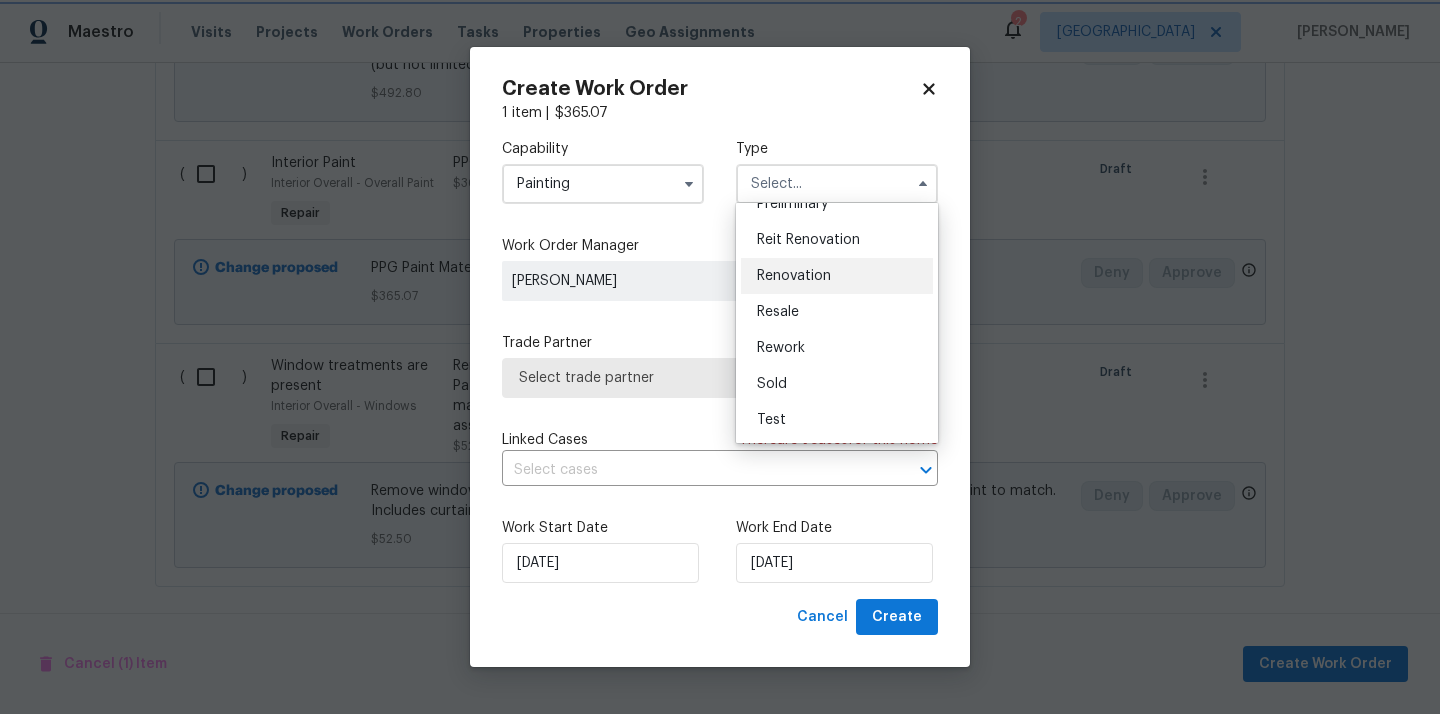 type on "Renovation" 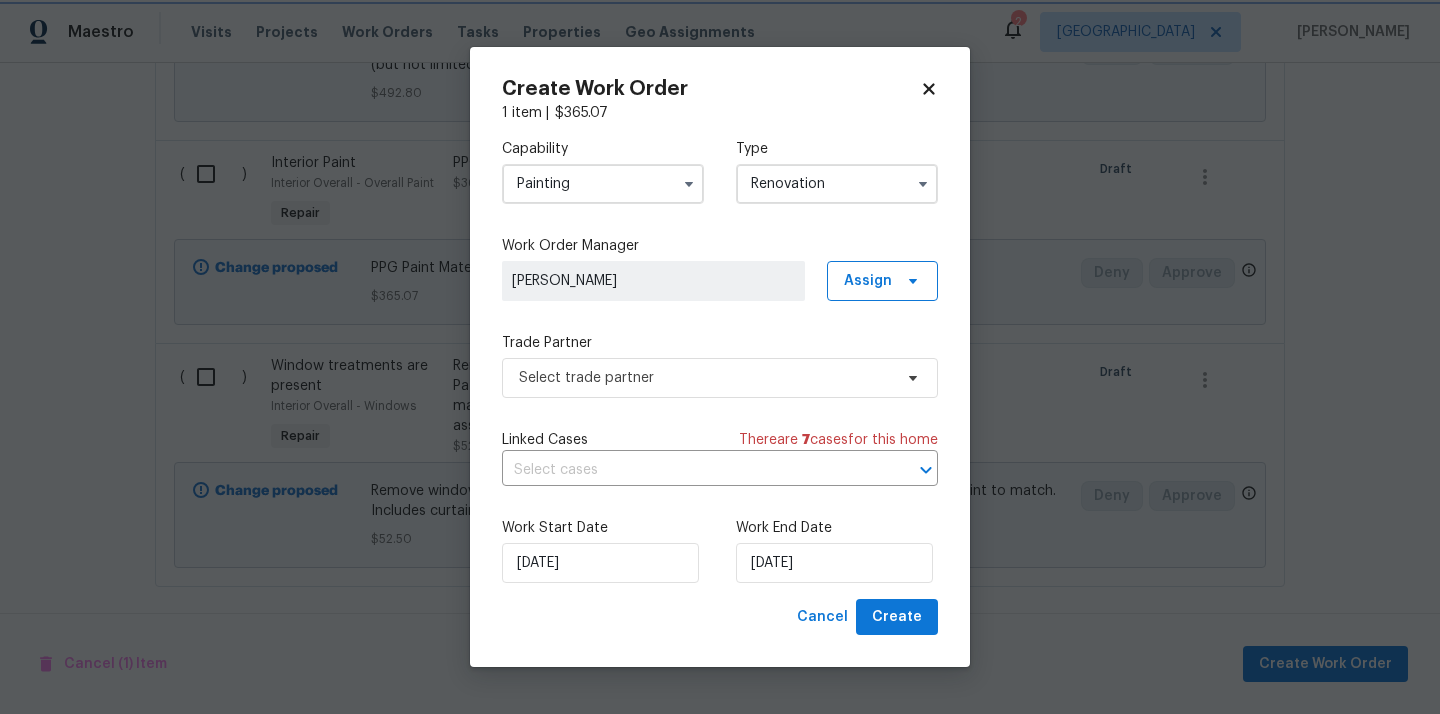 scroll, scrollTop: 0, scrollLeft: 0, axis: both 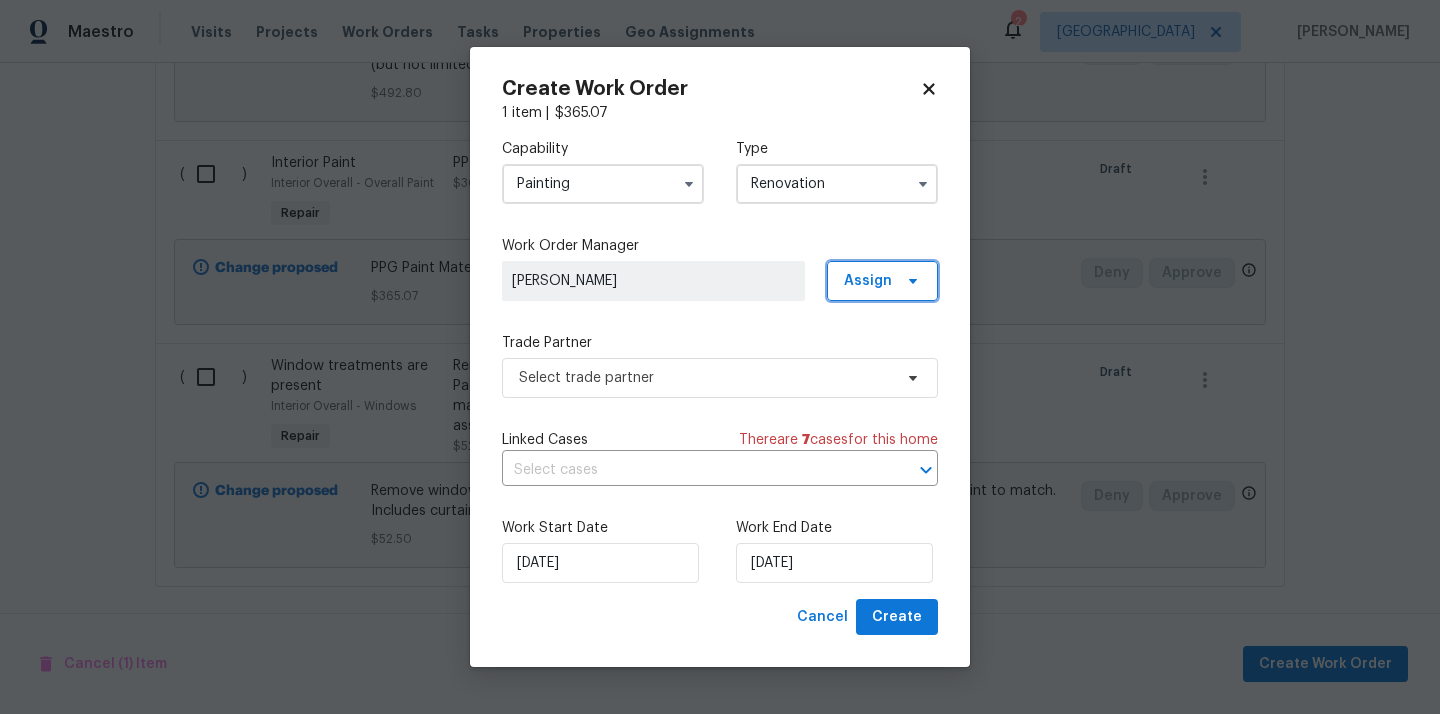 click on "Assign" at bounding box center [882, 281] 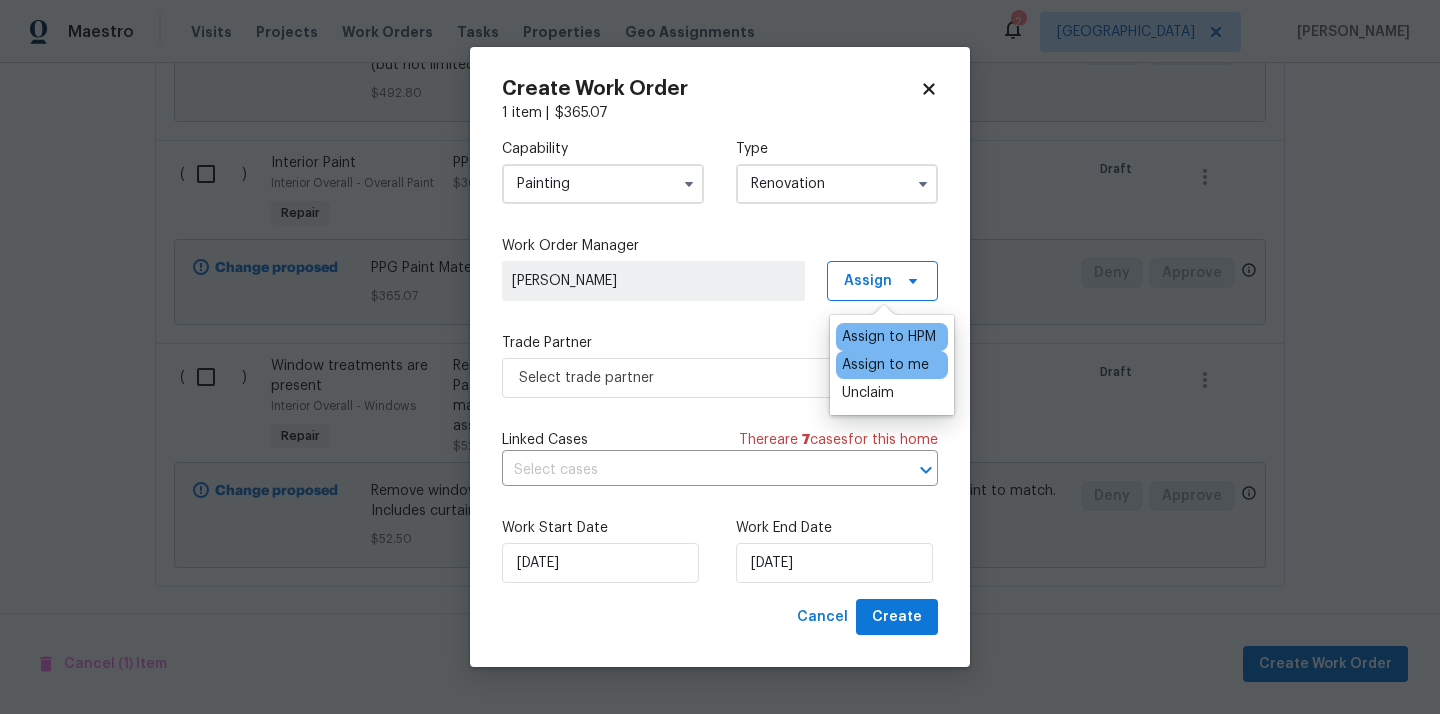 click on "Assign to me" at bounding box center [885, 365] 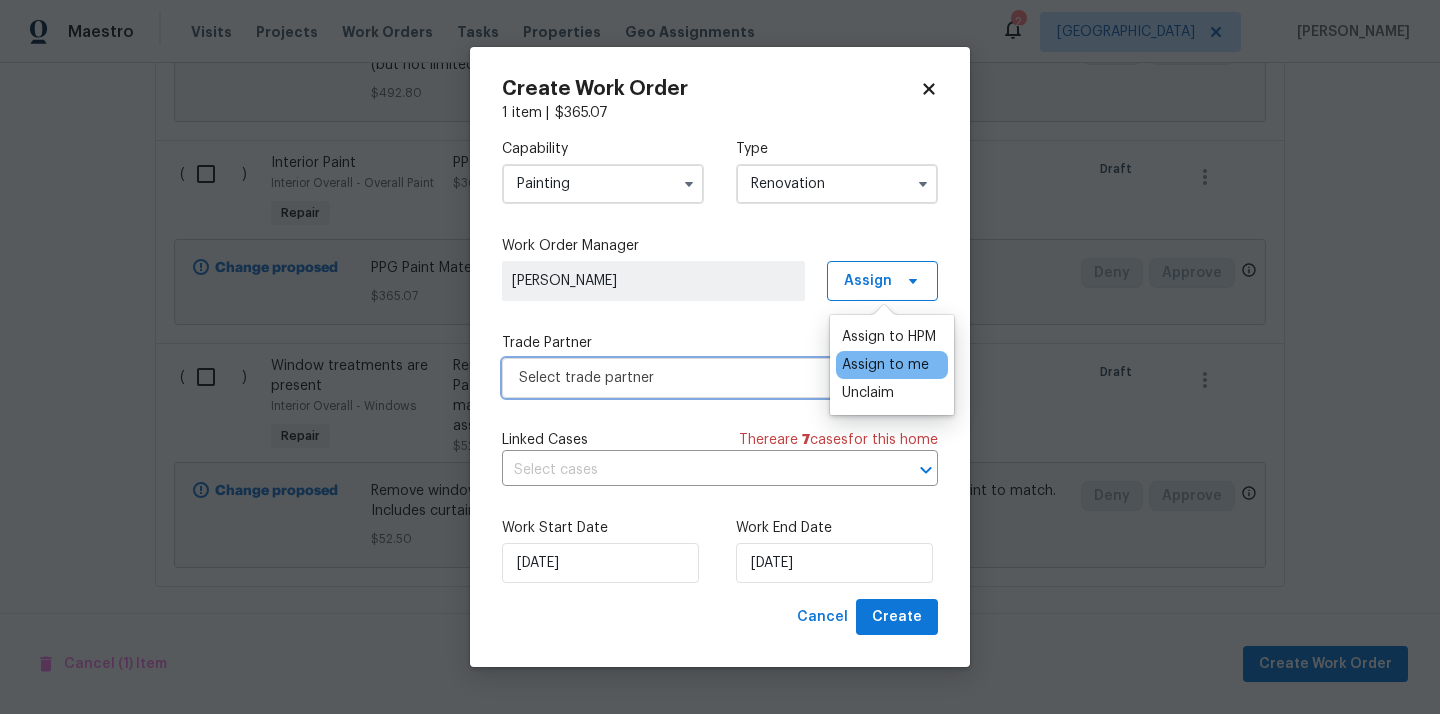 click on "Select trade partner" at bounding box center (705, 378) 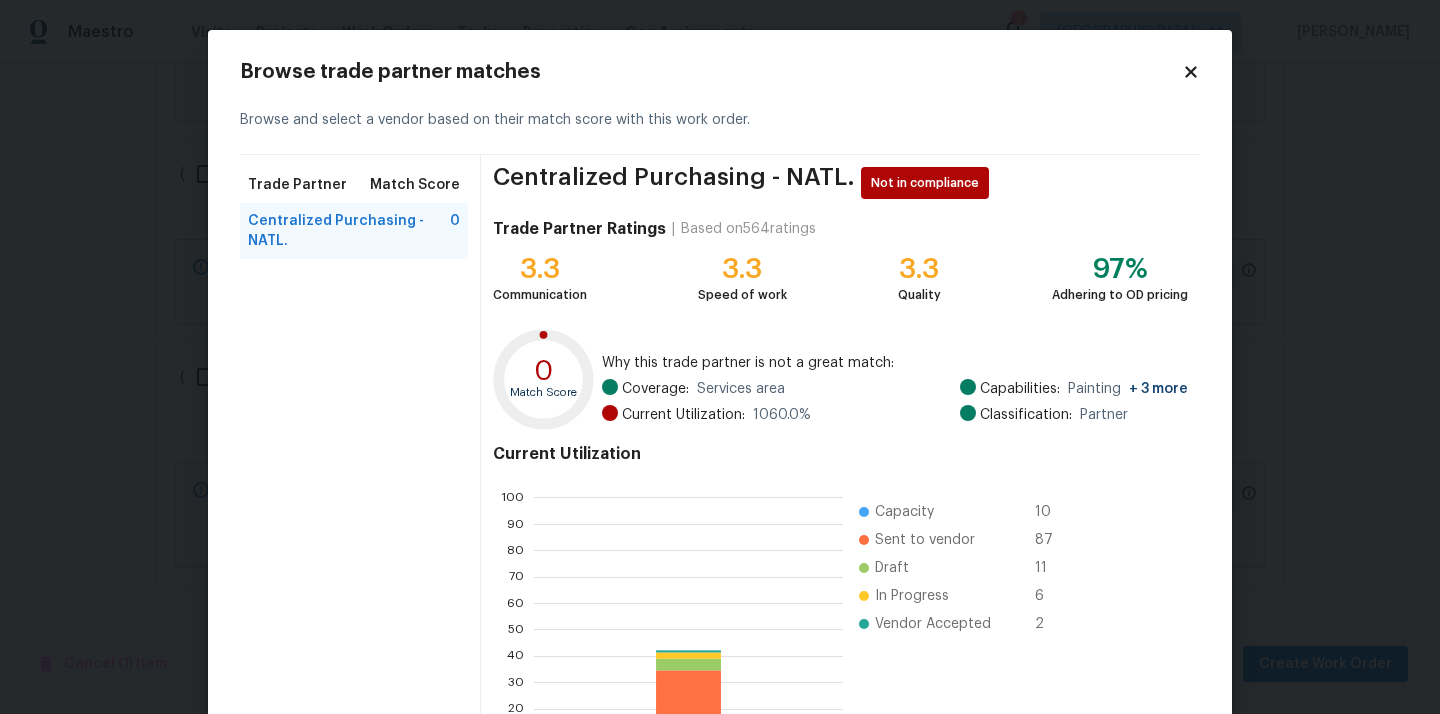 scroll, scrollTop: 2, scrollLeft: 2, axis: both 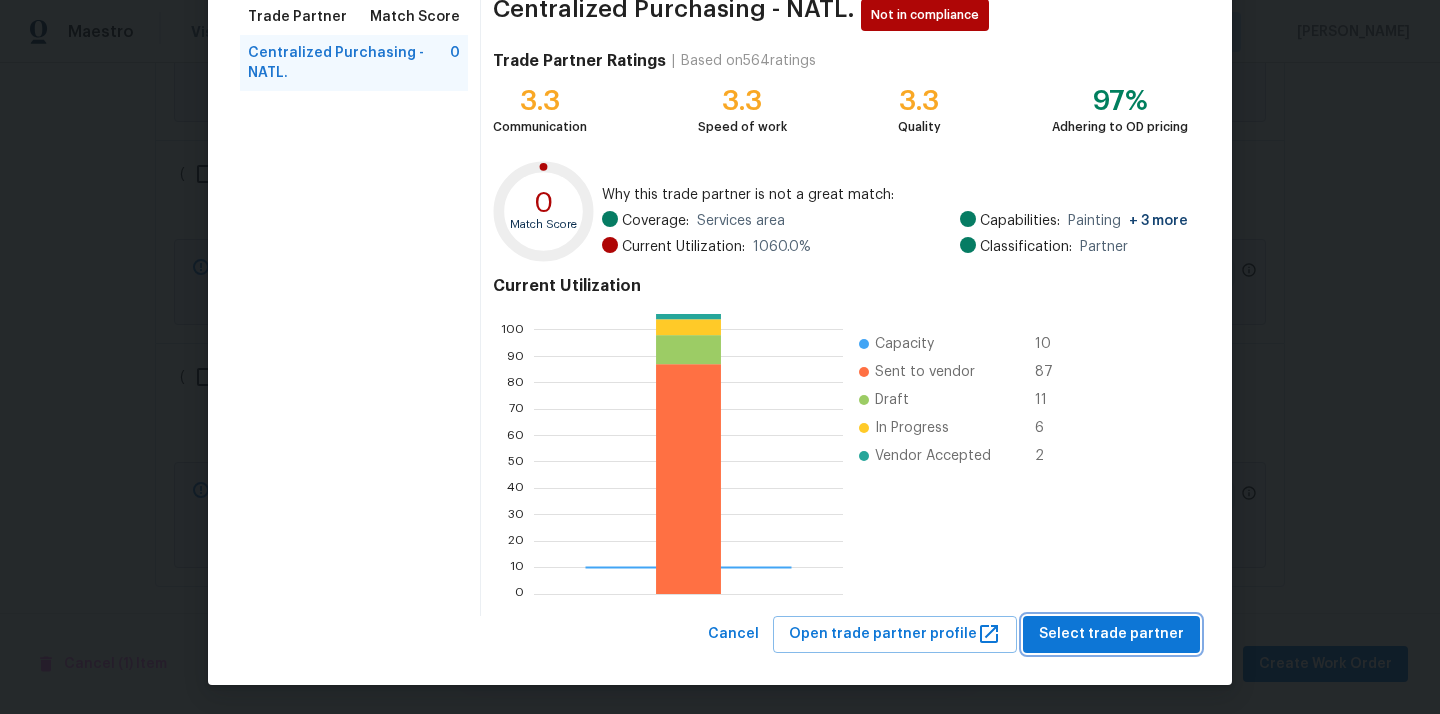 click on "Select trade partner" at bounding box center (1111, 634) 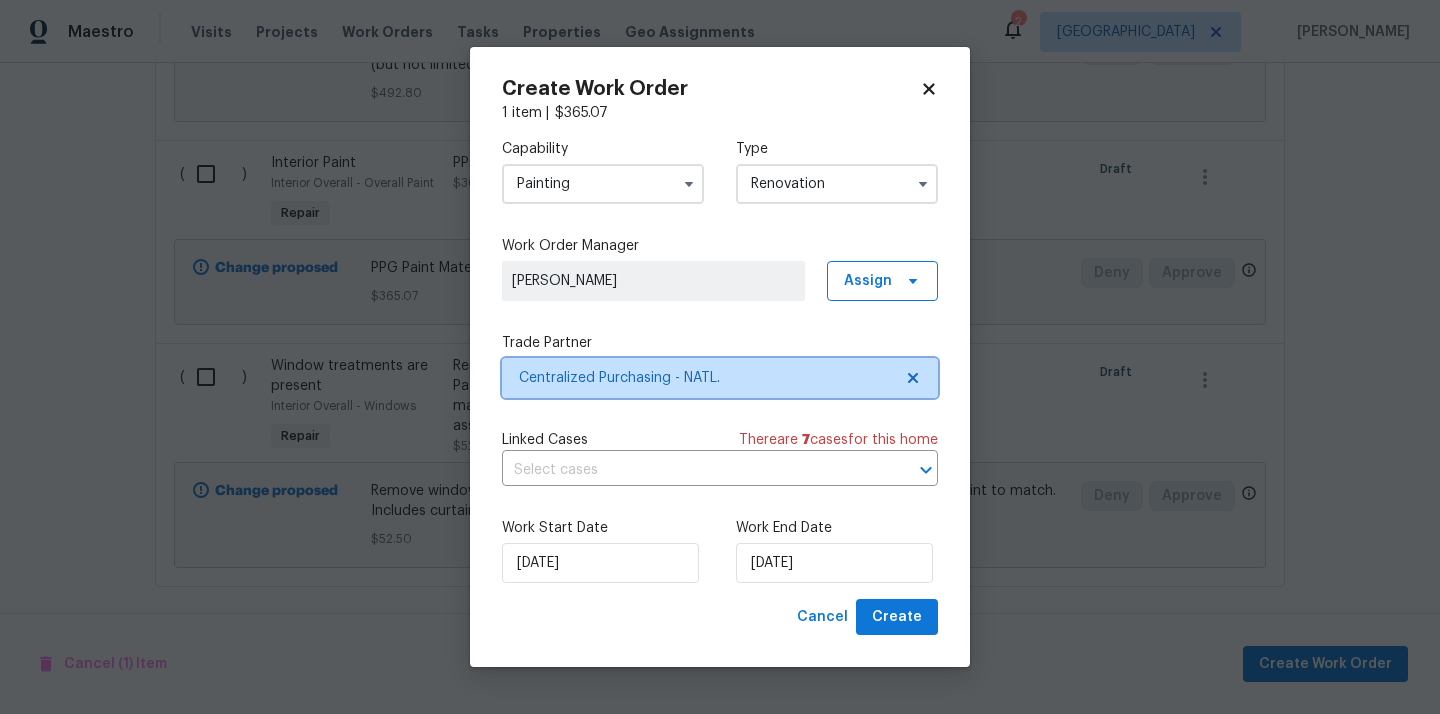 scroll, scrollTop: 0, scrollLeft: 0, axis: both 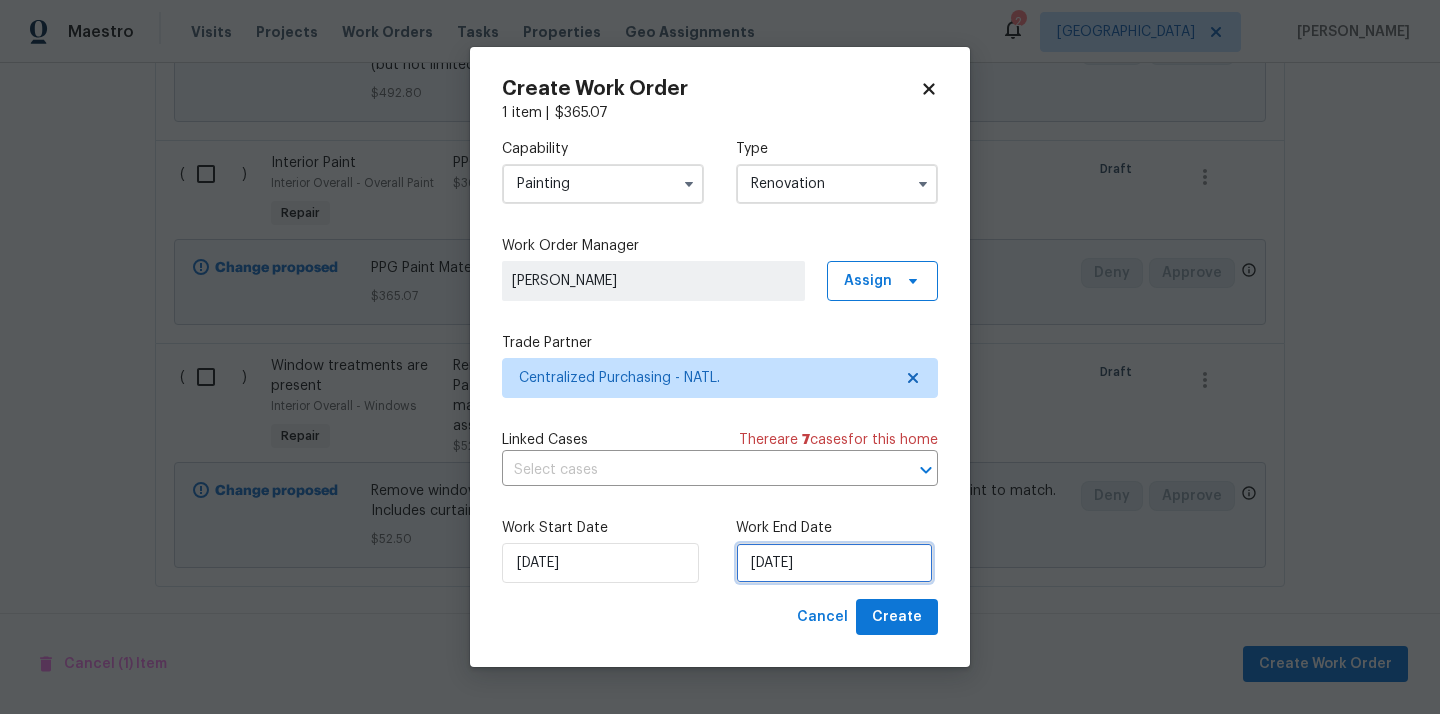 click on "[DATE]" at bounding box center (834, 563) 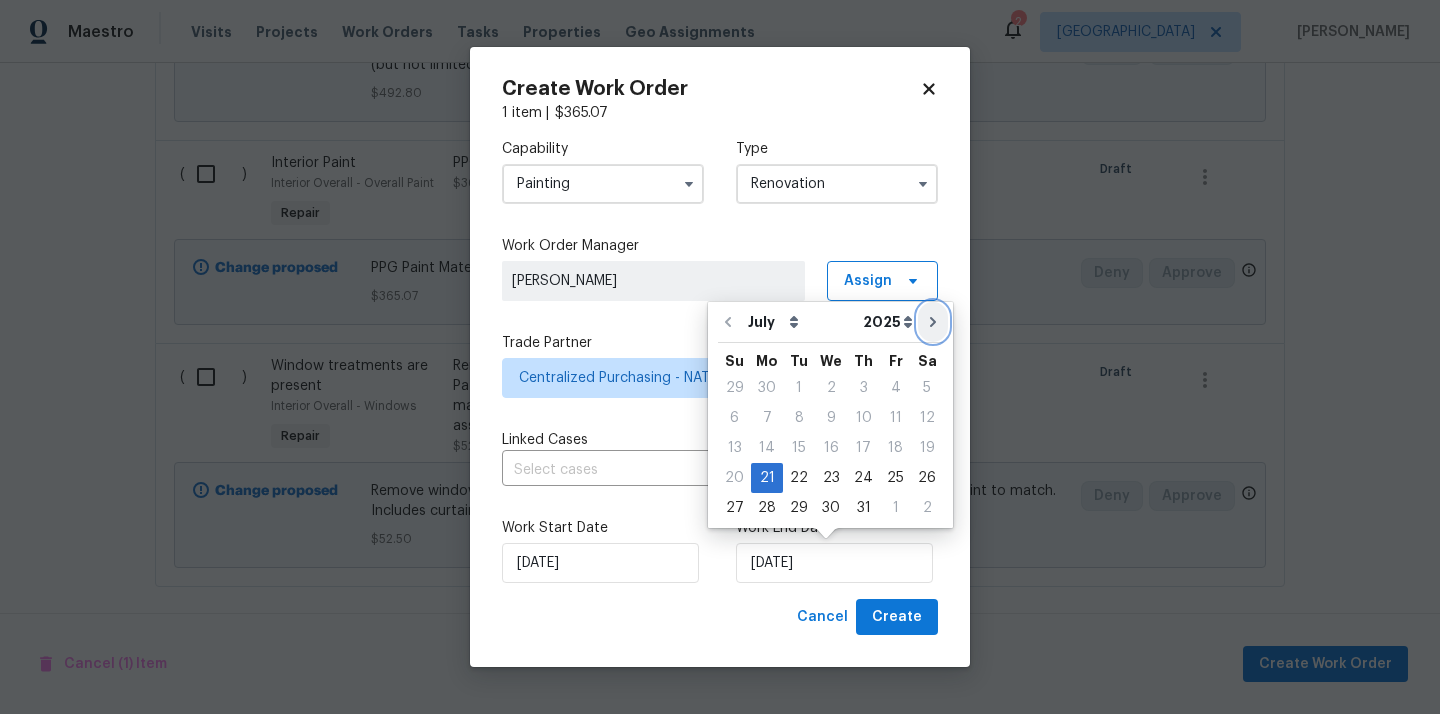 click 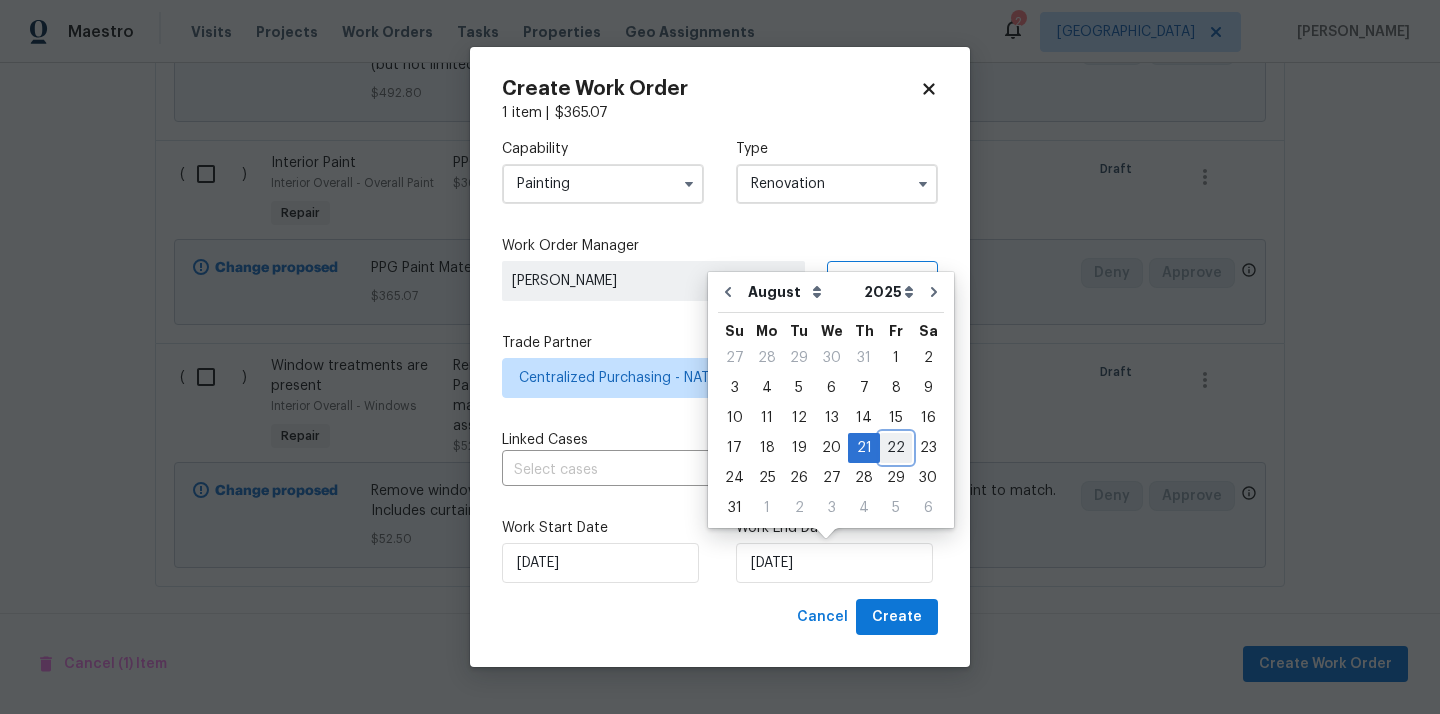 click on "22" at bounding box center (896, 448) 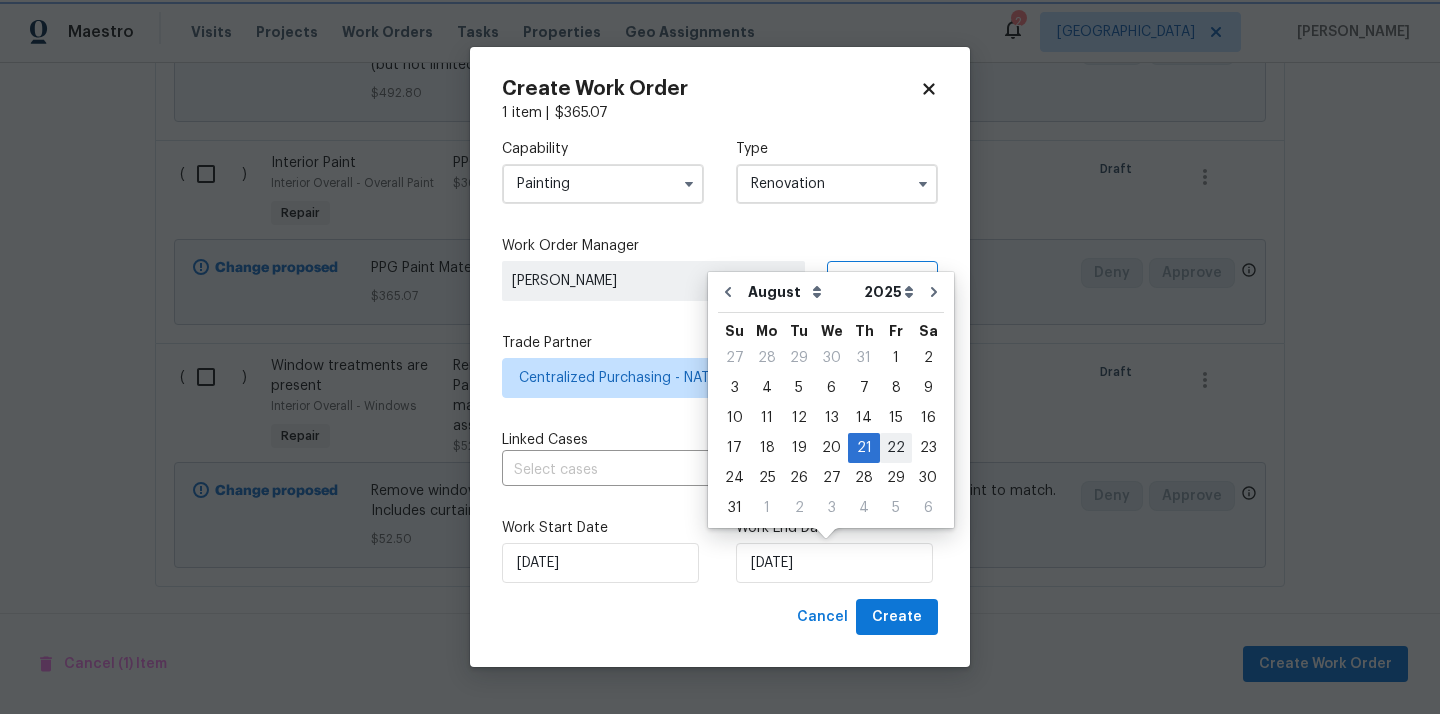 type on "[DATE]" 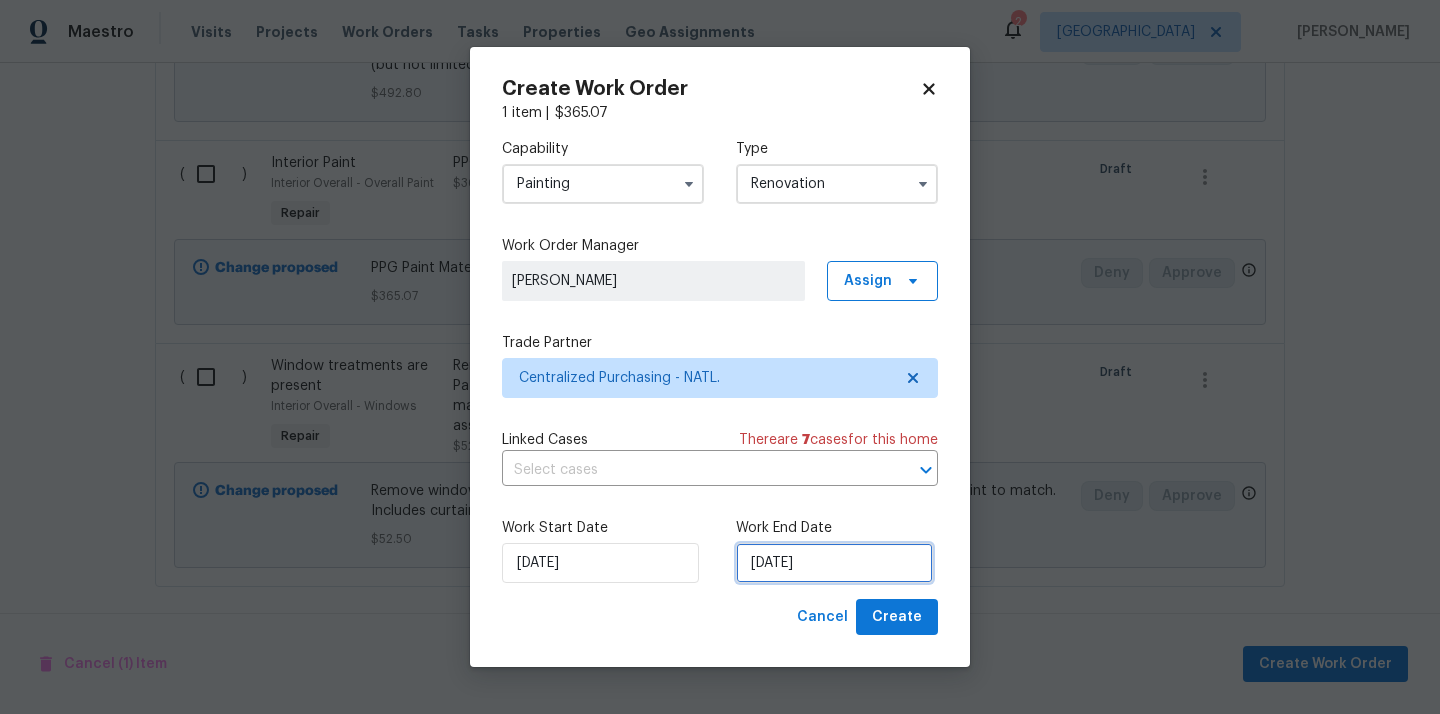click on "[DATE]" at bounding box center (834, 563) 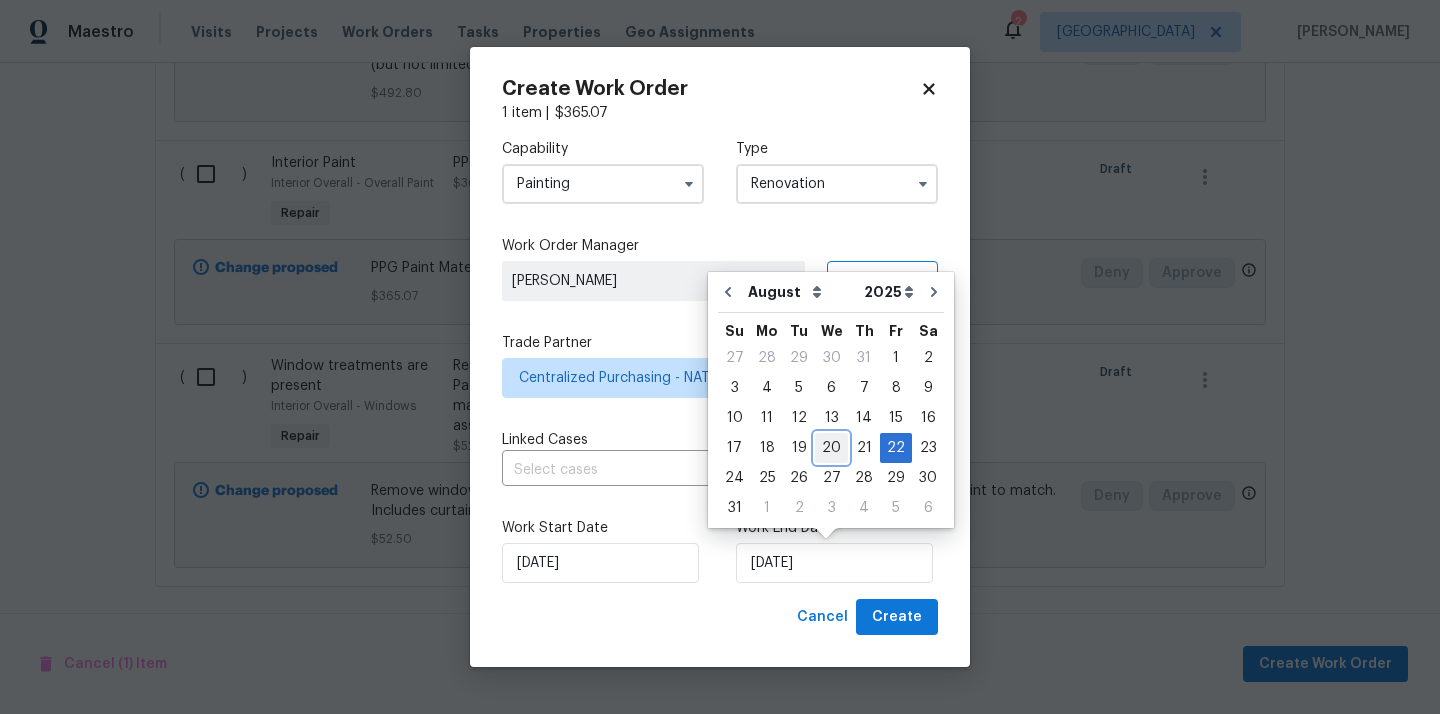 click on "20" at bounding box center (831, 448) 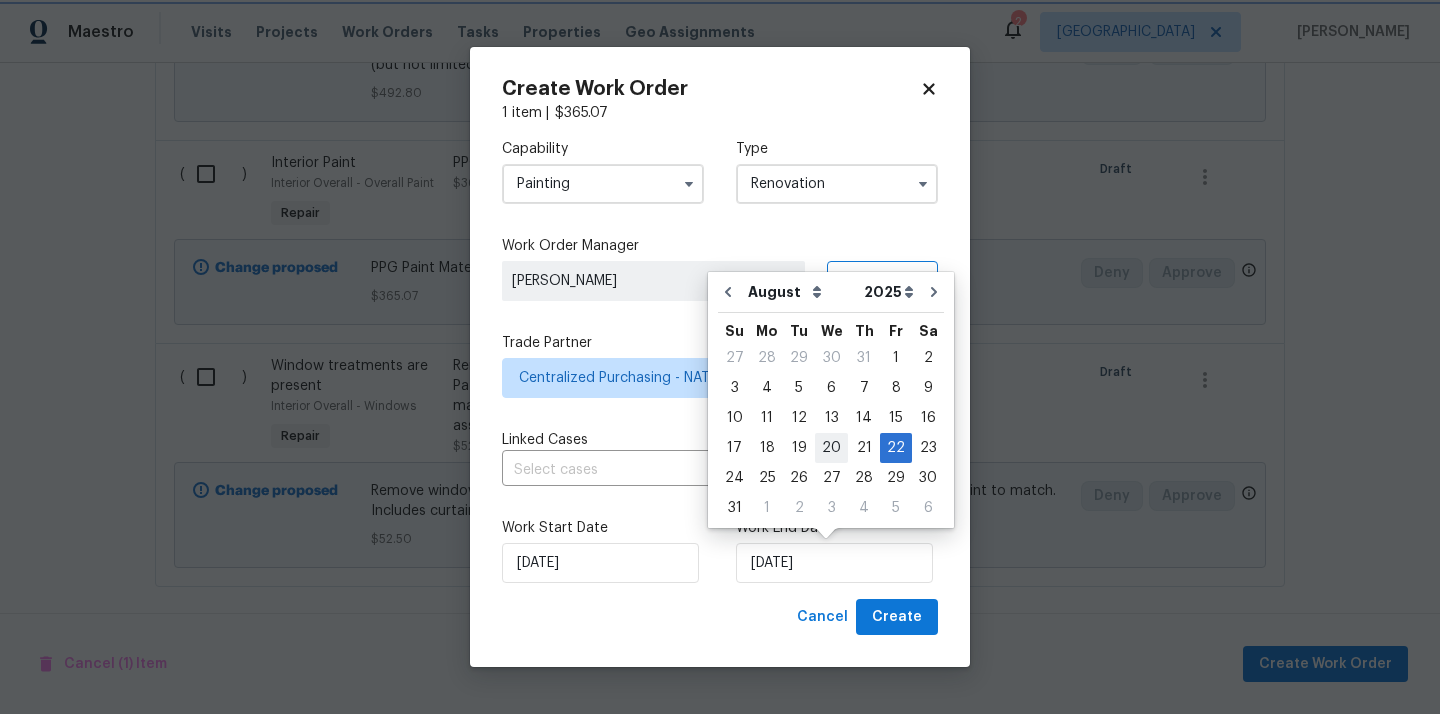 type on "[DATE]" 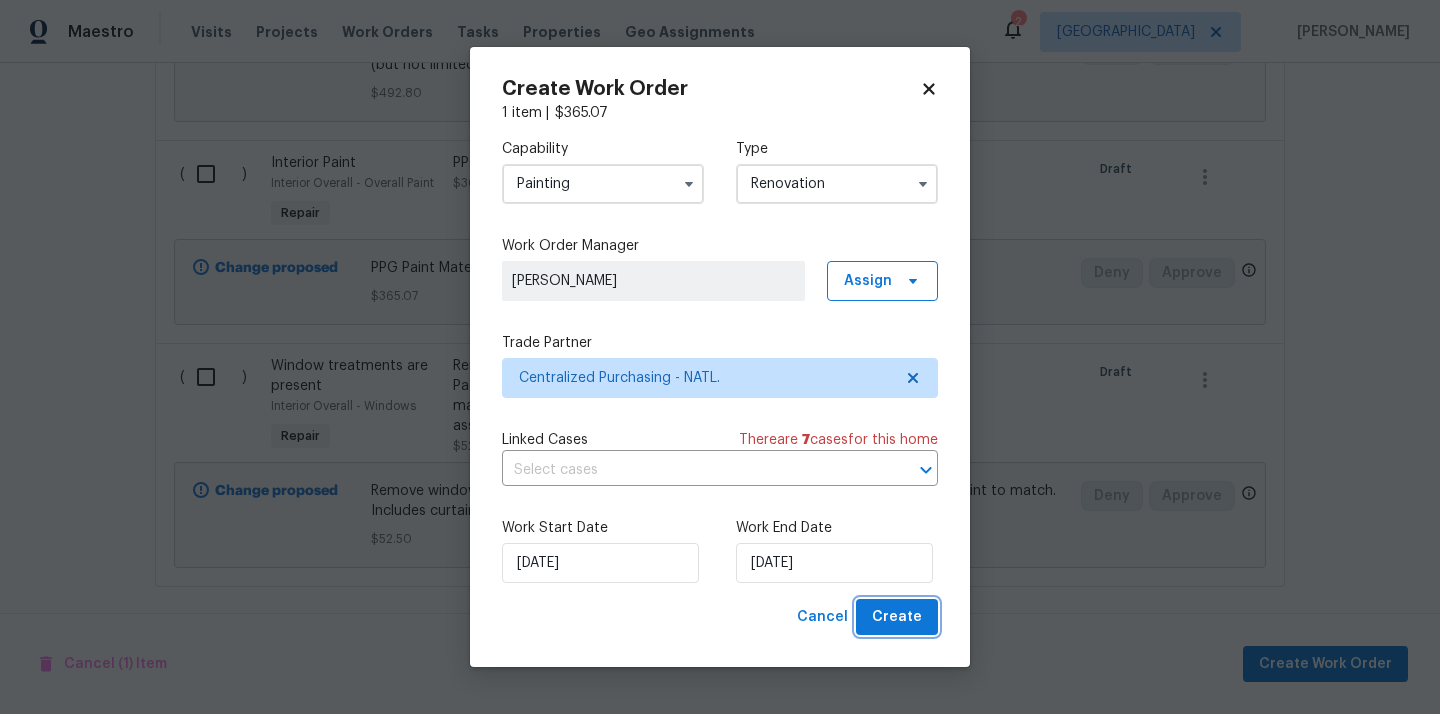 click on "Create" at bounding box center [897, 617] 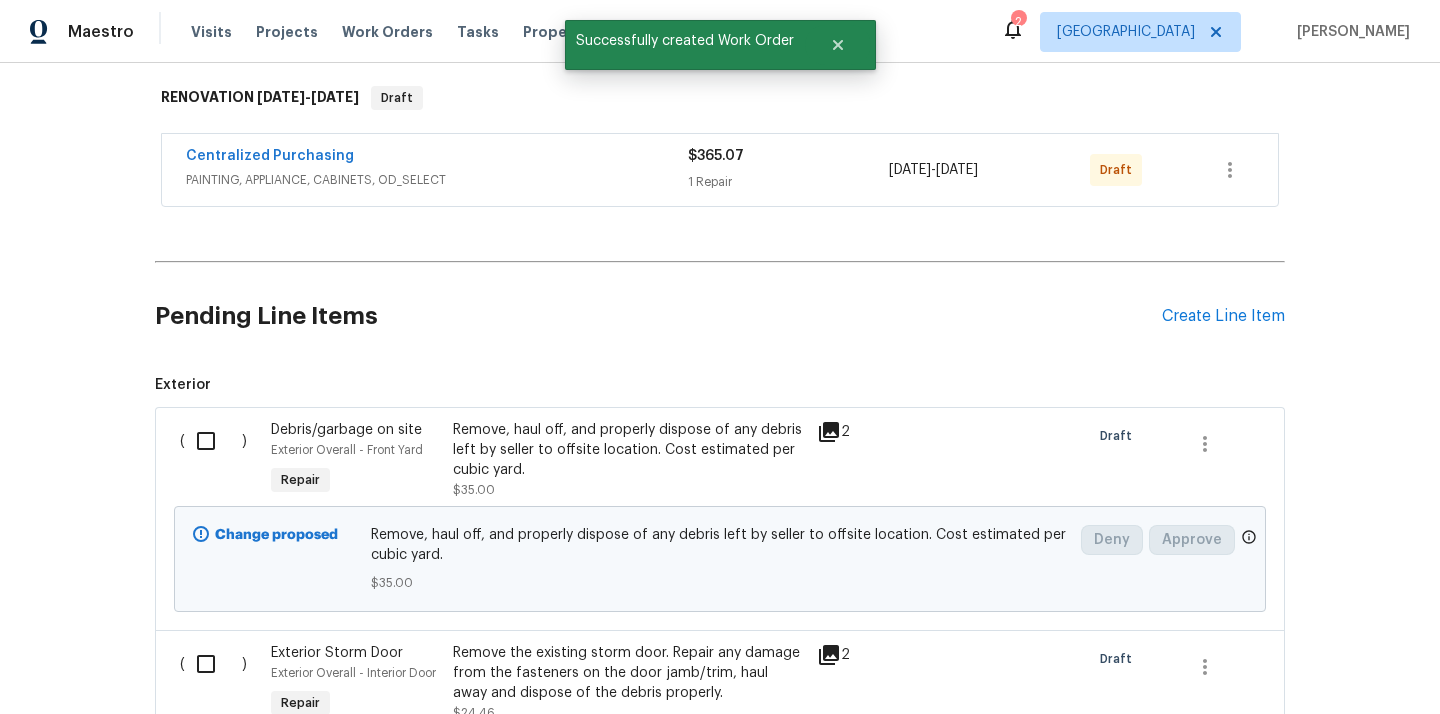 scroll, scrollTop: 0, scrollLeft: 0, axis: both 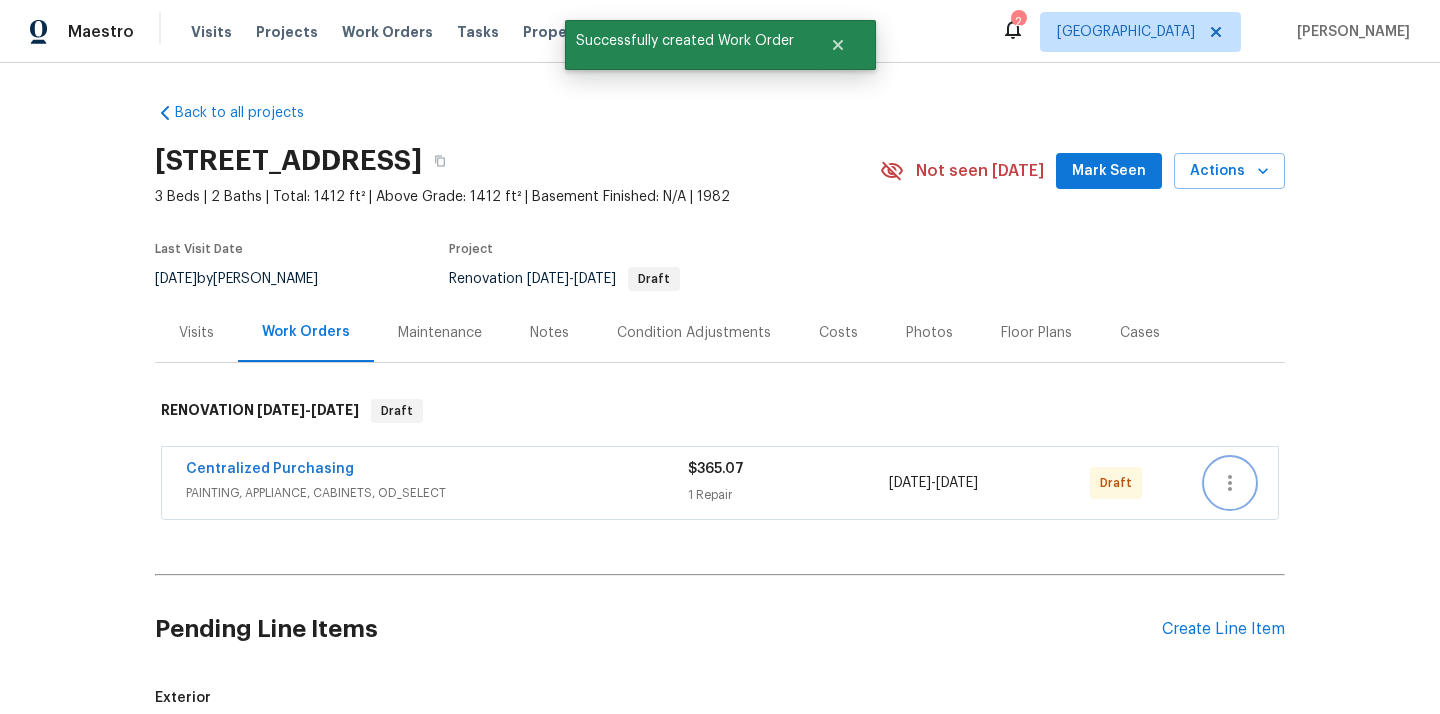 click 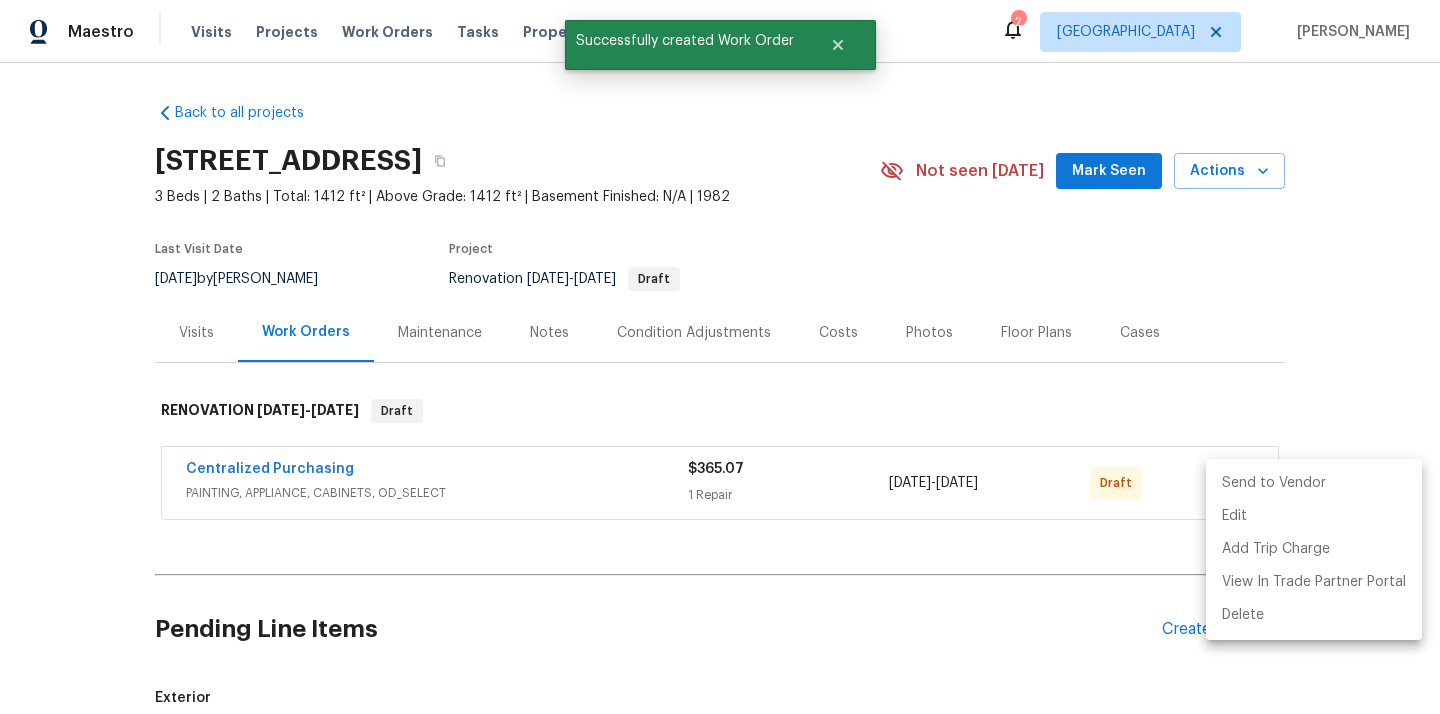 click on "Send to Vendor" at bounding box center [1314, 483] 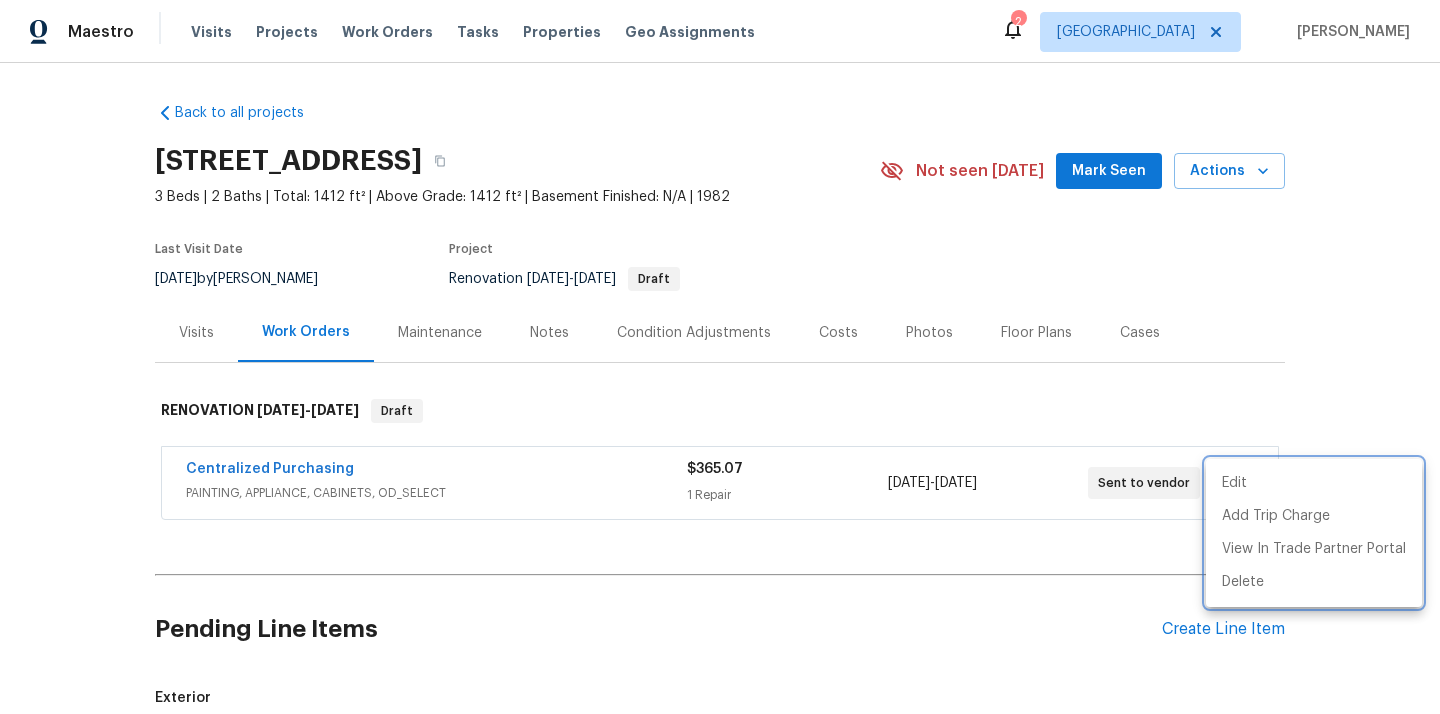 click at bounding box center [720, 357] 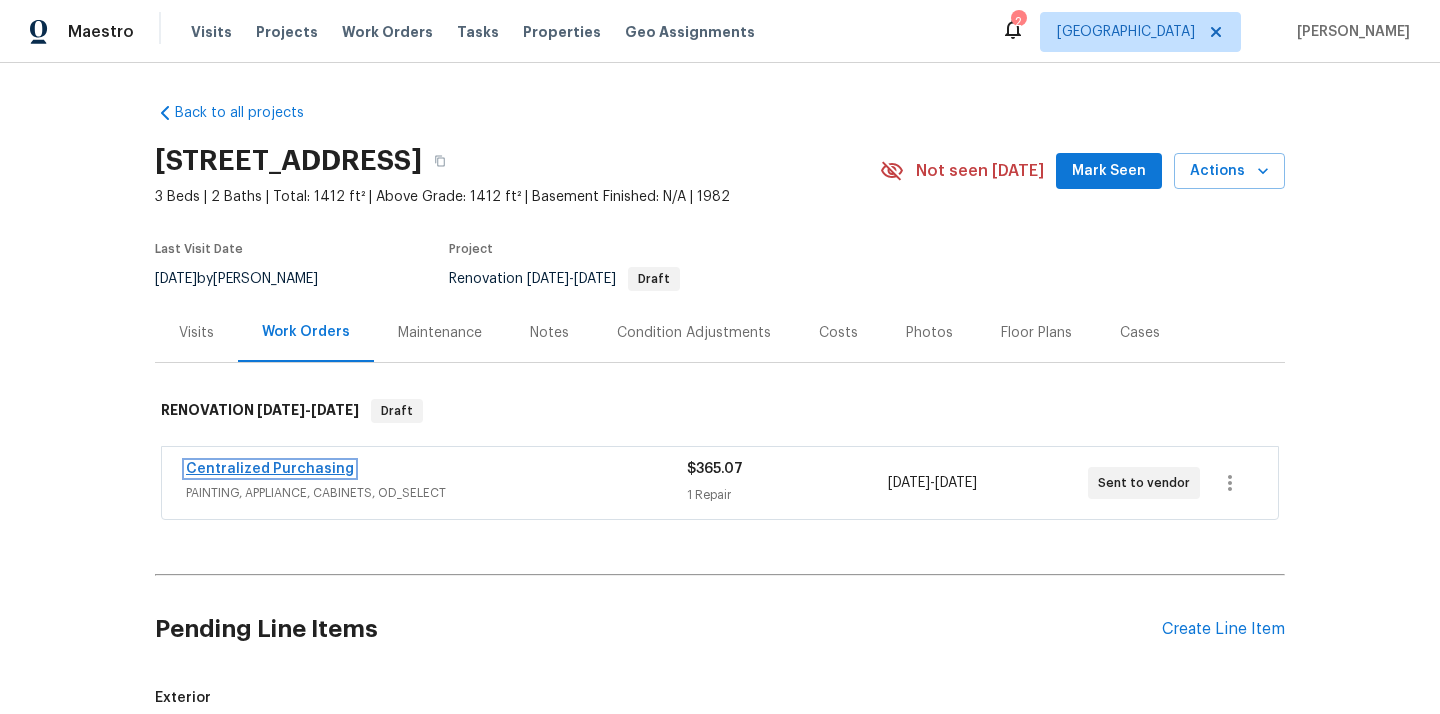 click on "Centralized Purchasing" at bounding box center (270, 469) 